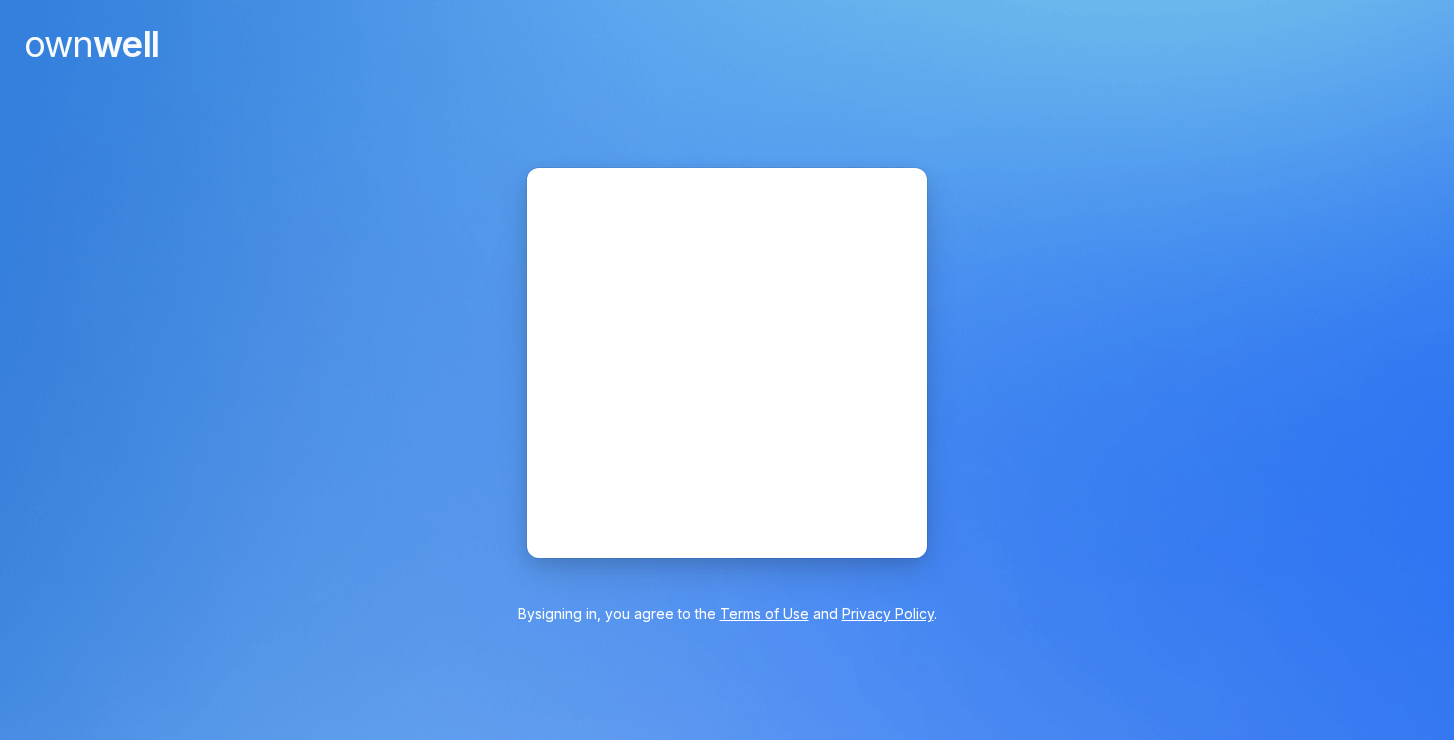scroll, scrollTop: 0, scrollLeft: 0, axis: both 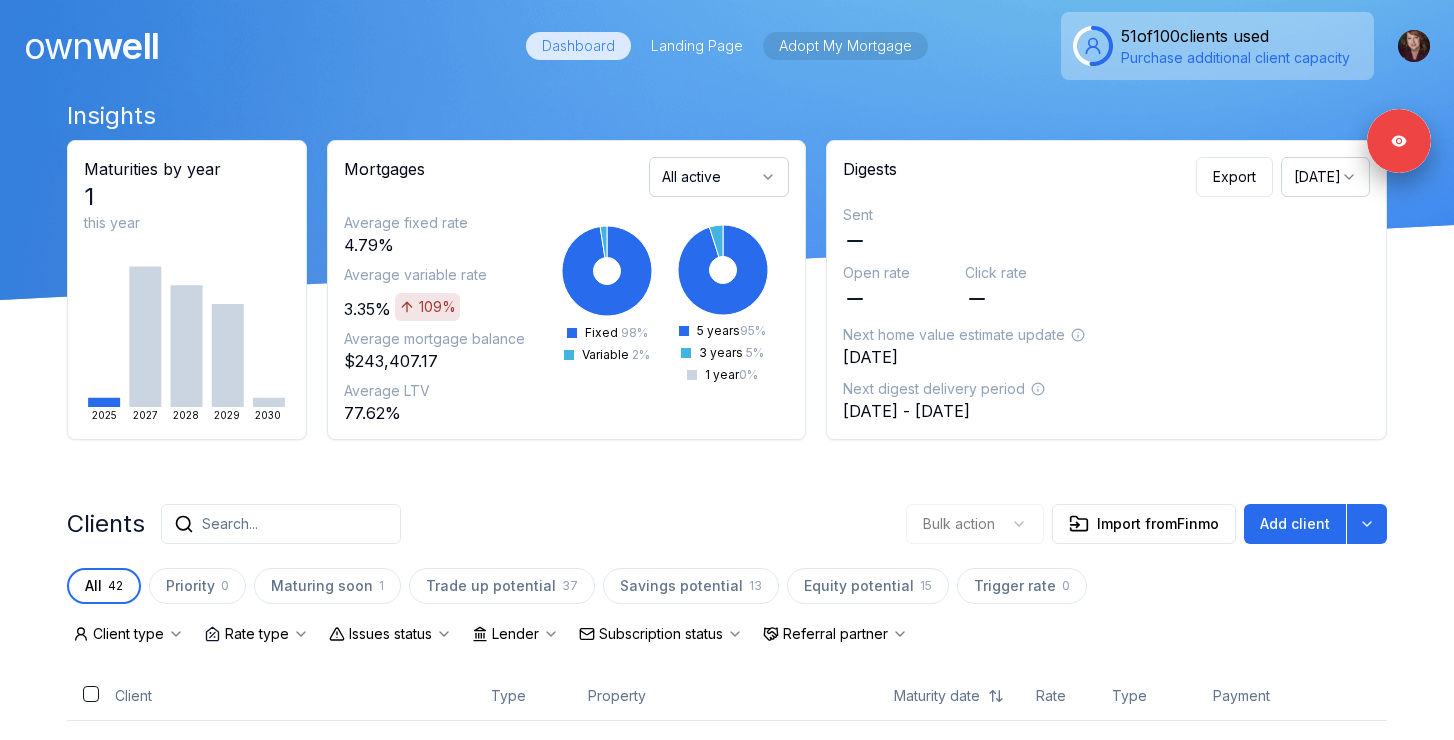 click on "Adopt My Mortgage" at bounding box center (845, 46) 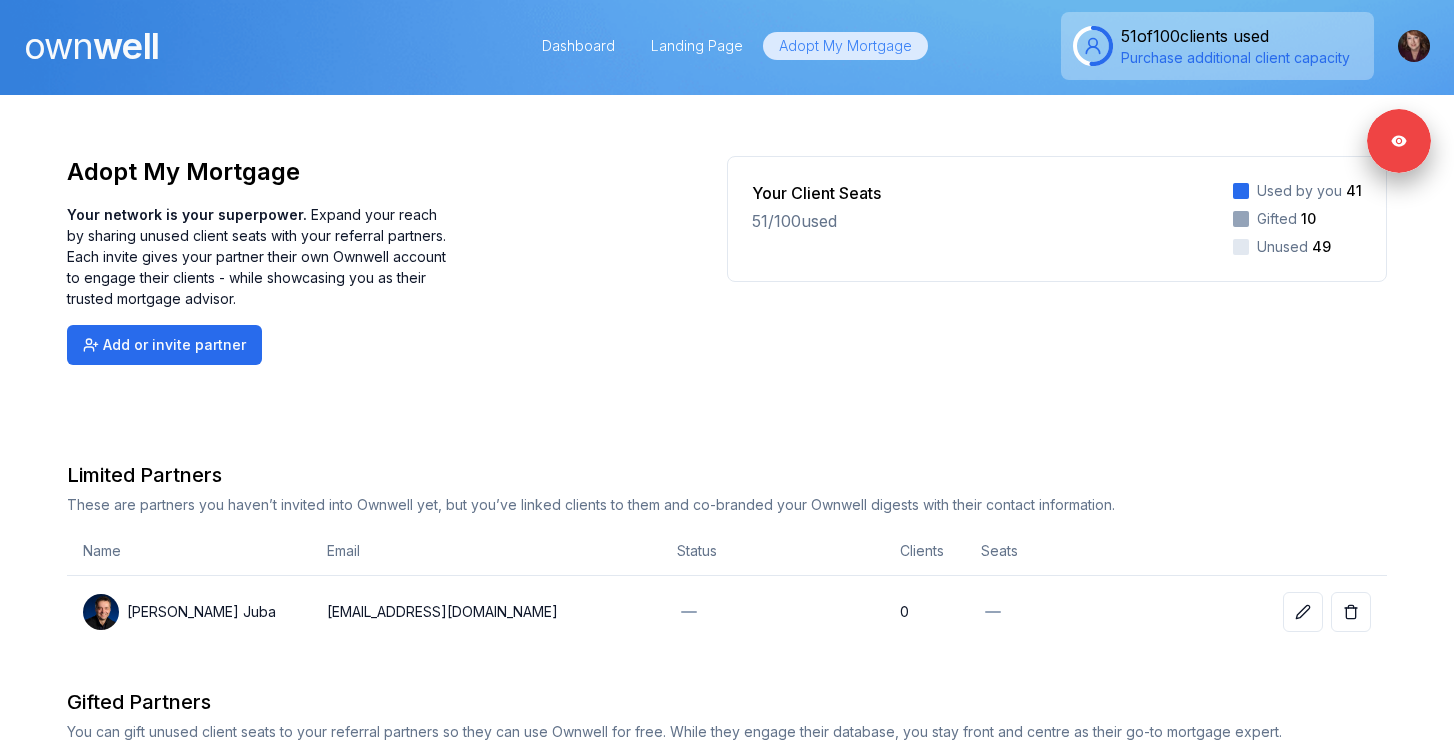 scroll, scrollTop: 214, scrollLeft: 0, axis: vertical 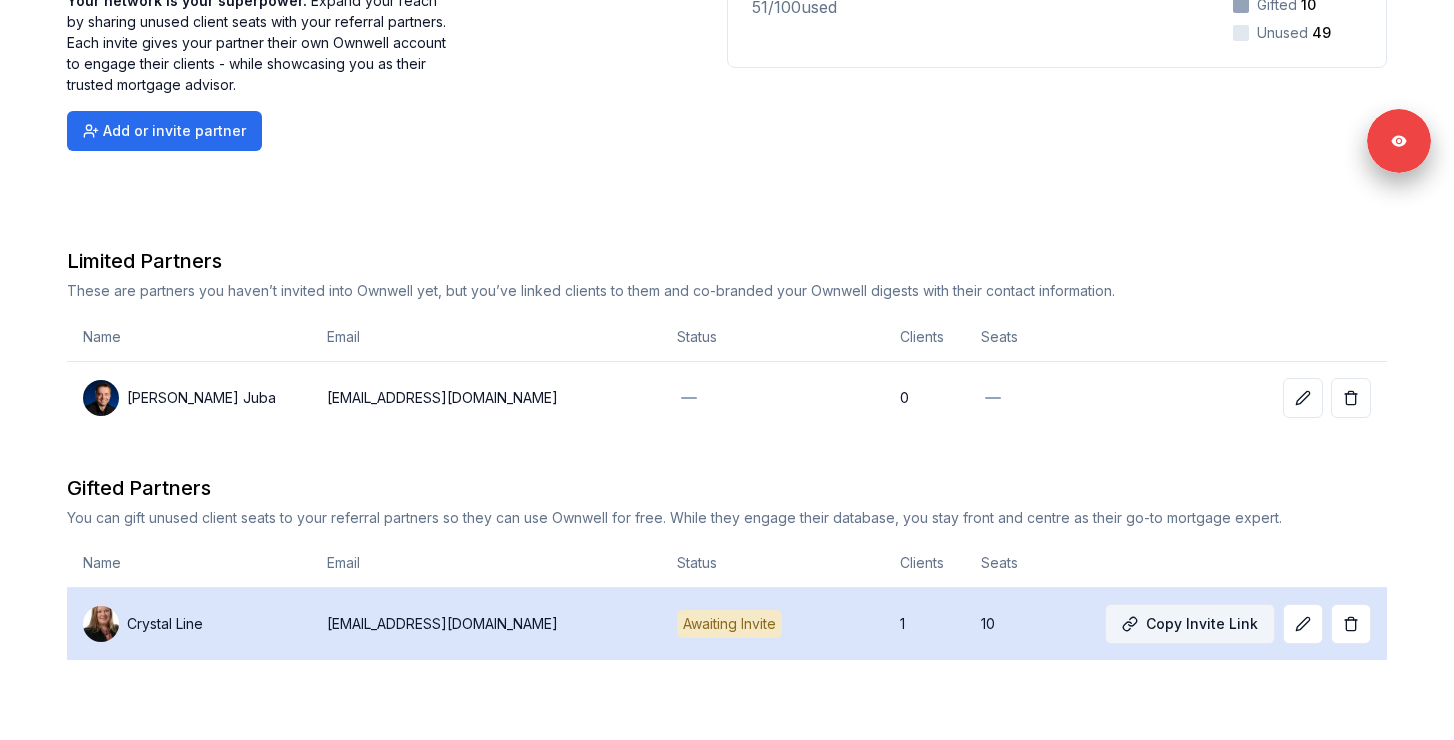 click on "Copy Invite Link" at bounding box center (1190, 624) 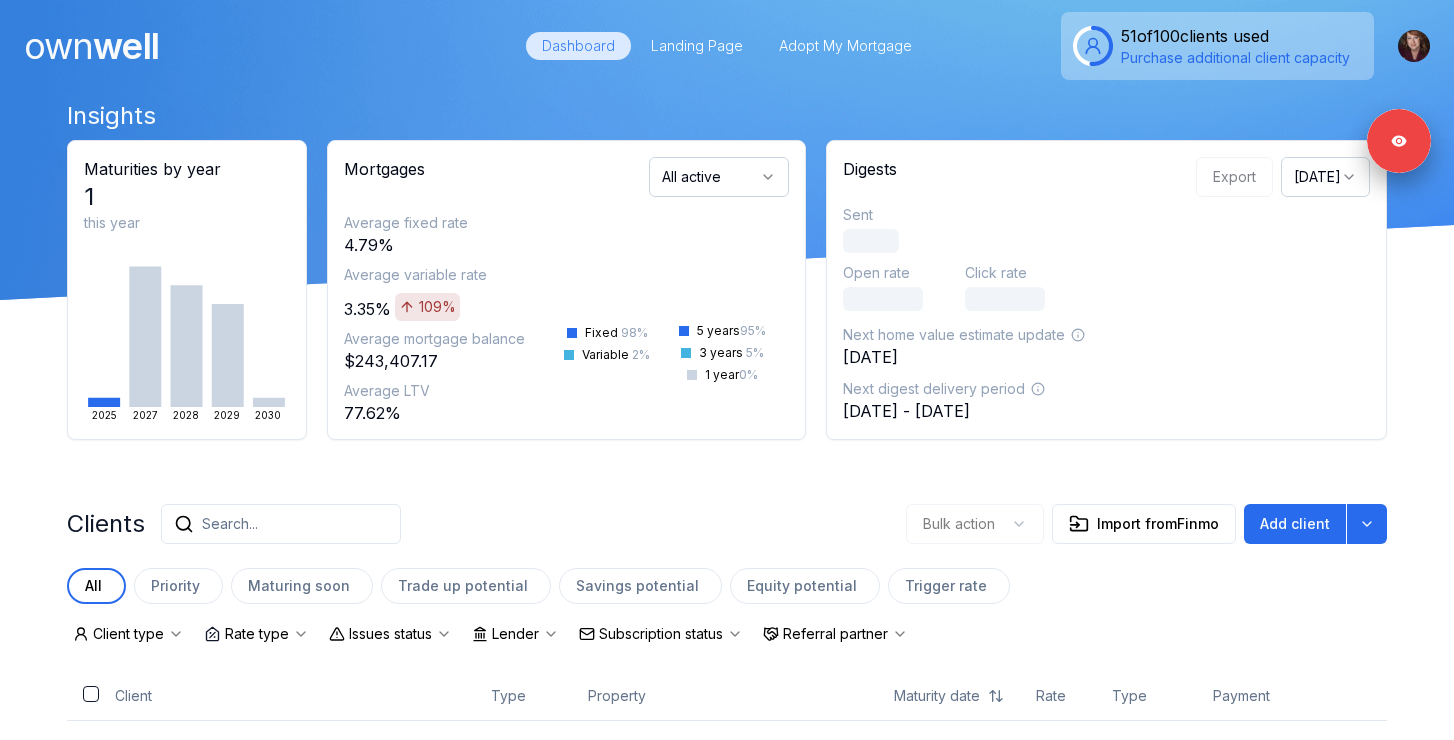 scroll, scrollTop: 0, scrollLeft: 0, axis: both 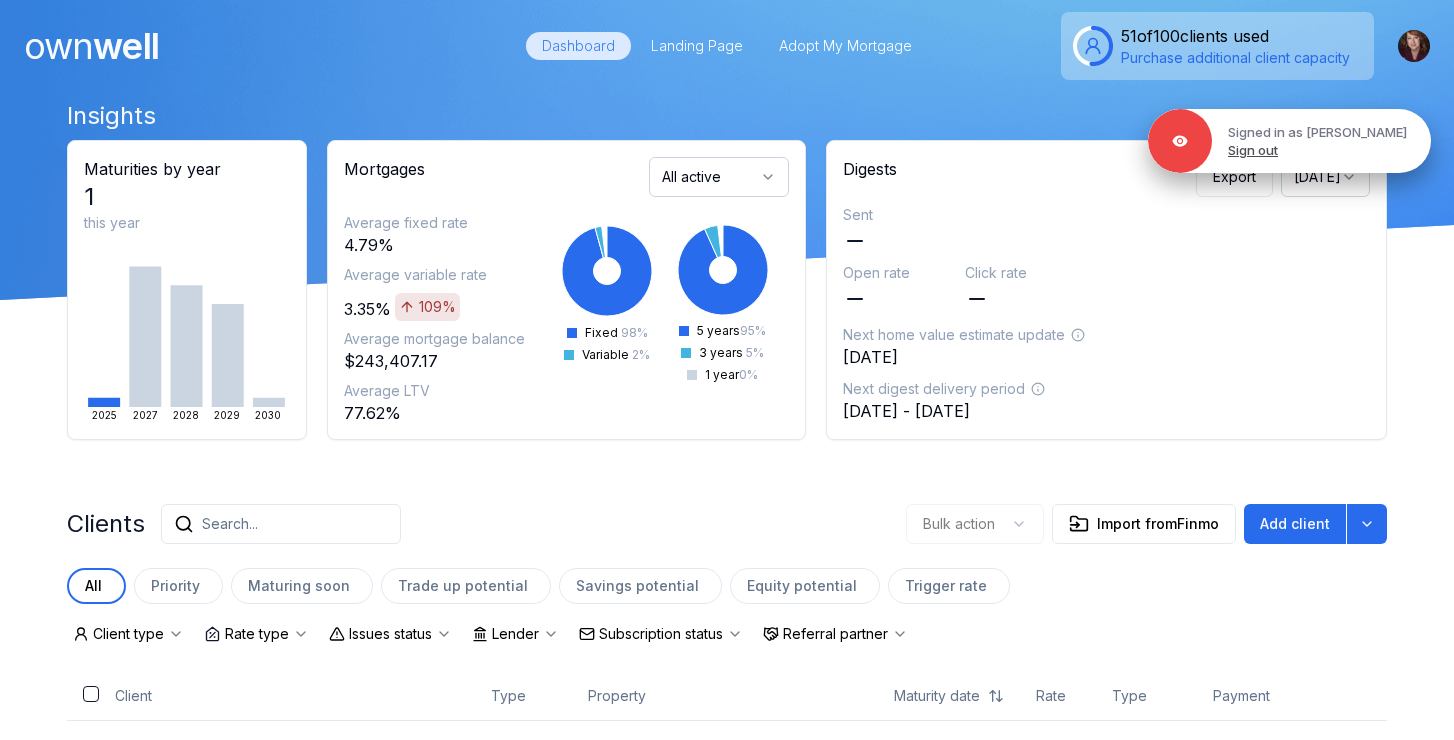 click on "Sign out" at bounding box center (1253, 150) 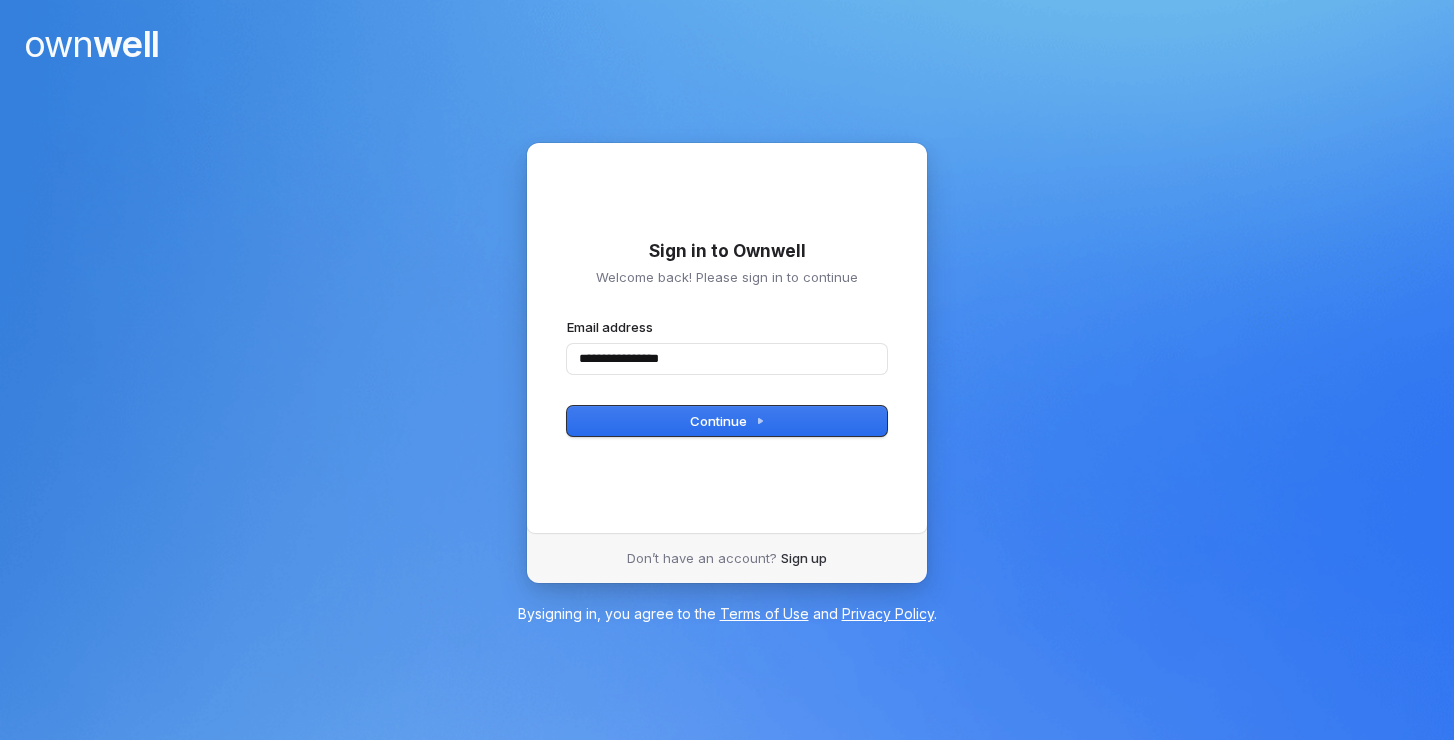 type on "**********" 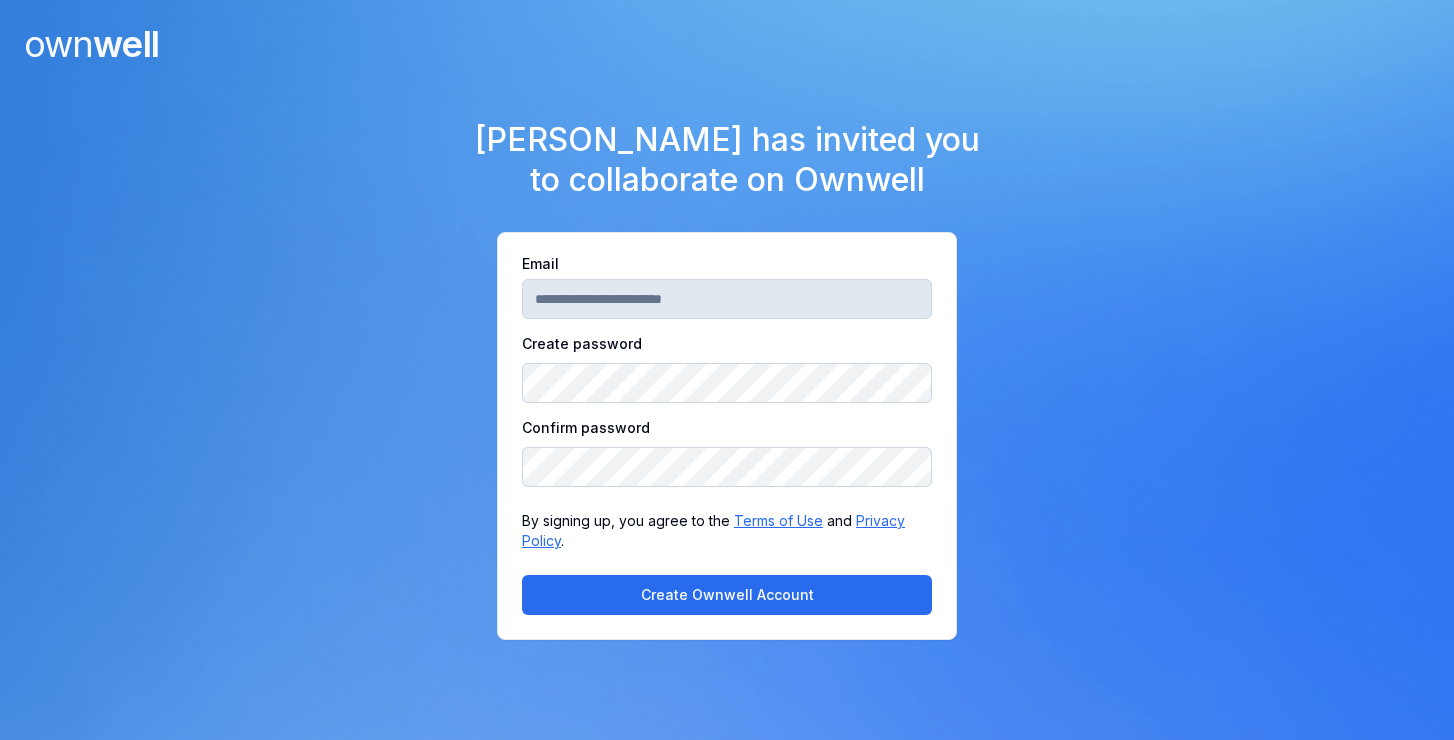 scroll, scrollTop: 0, scrollLeft: 0, axis: both 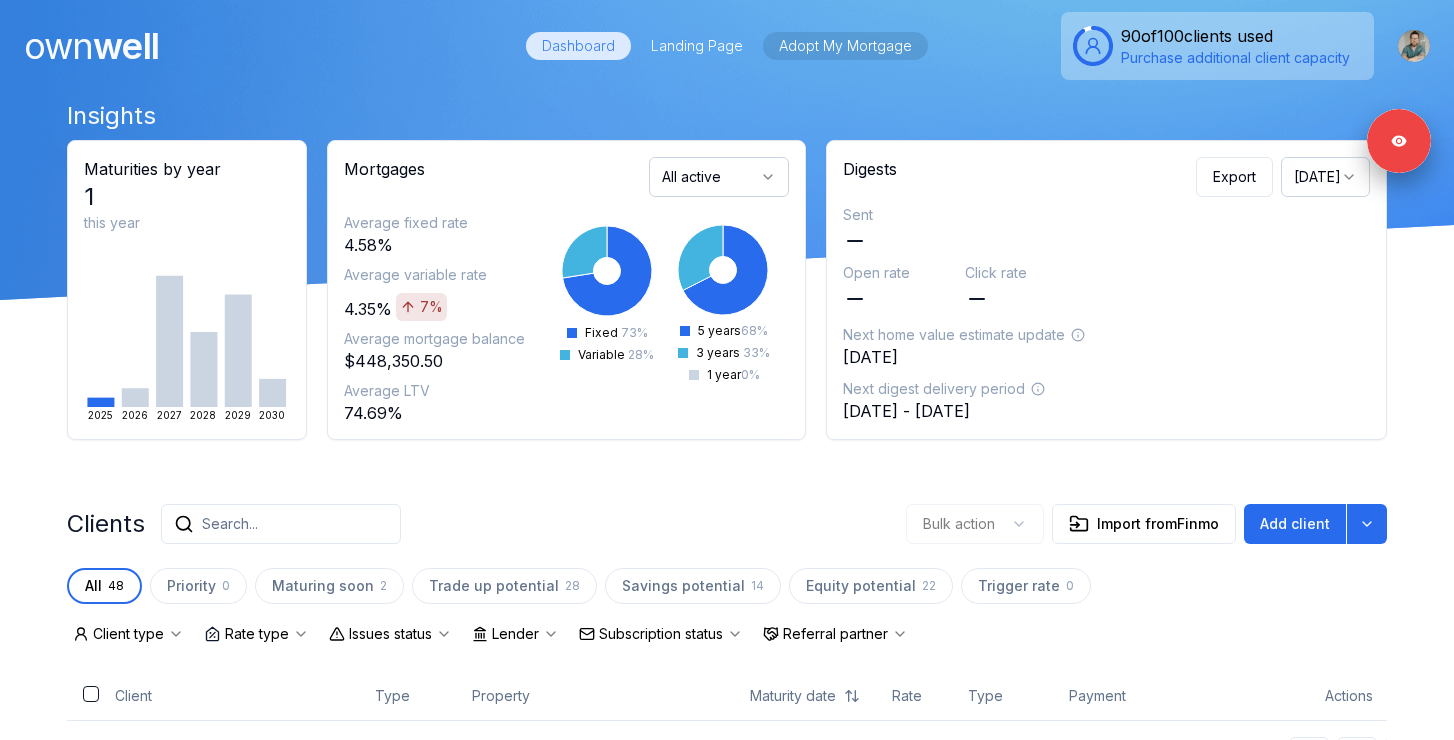 click on "Adopt My Mortgage" at bounding box center [845, 46] 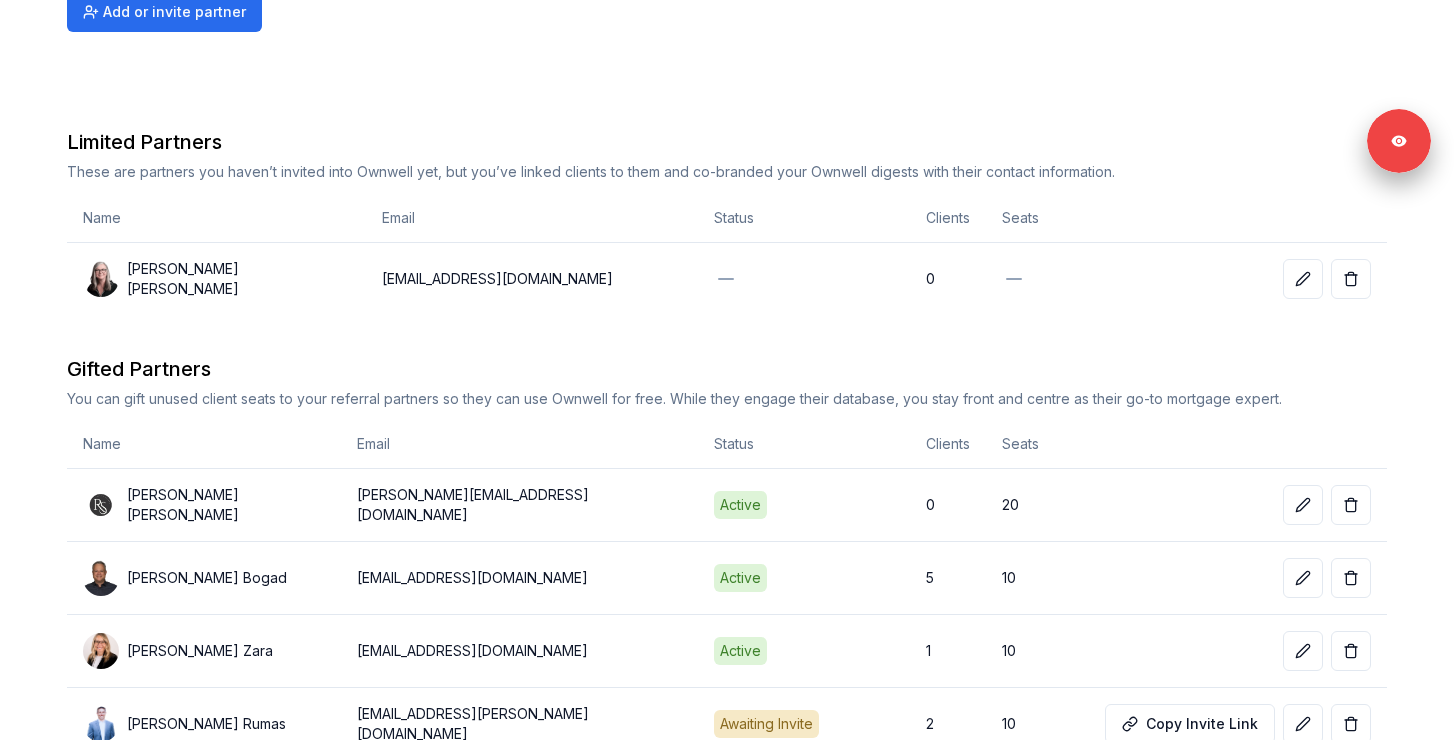 scroll, scrollTop: 433, scrollLeft: 0, axis: vertical 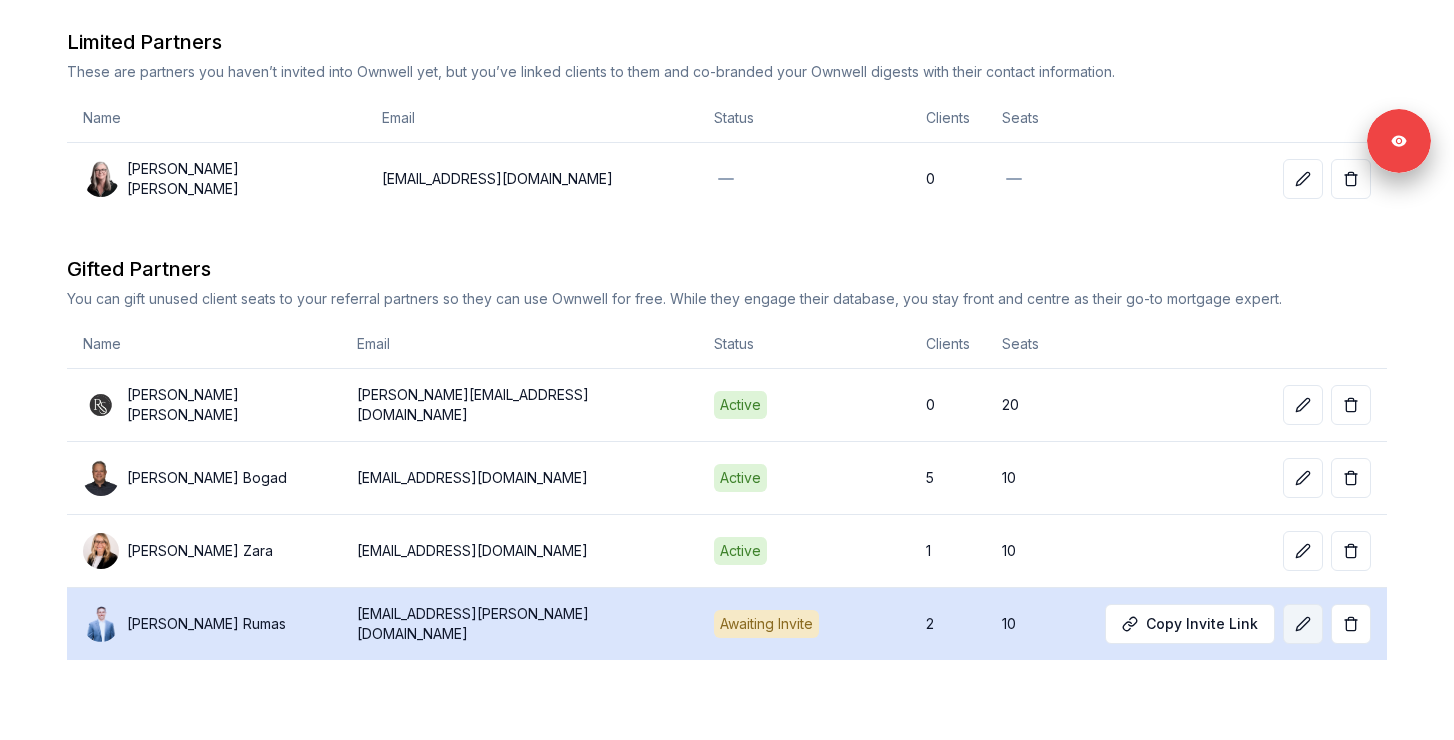 click 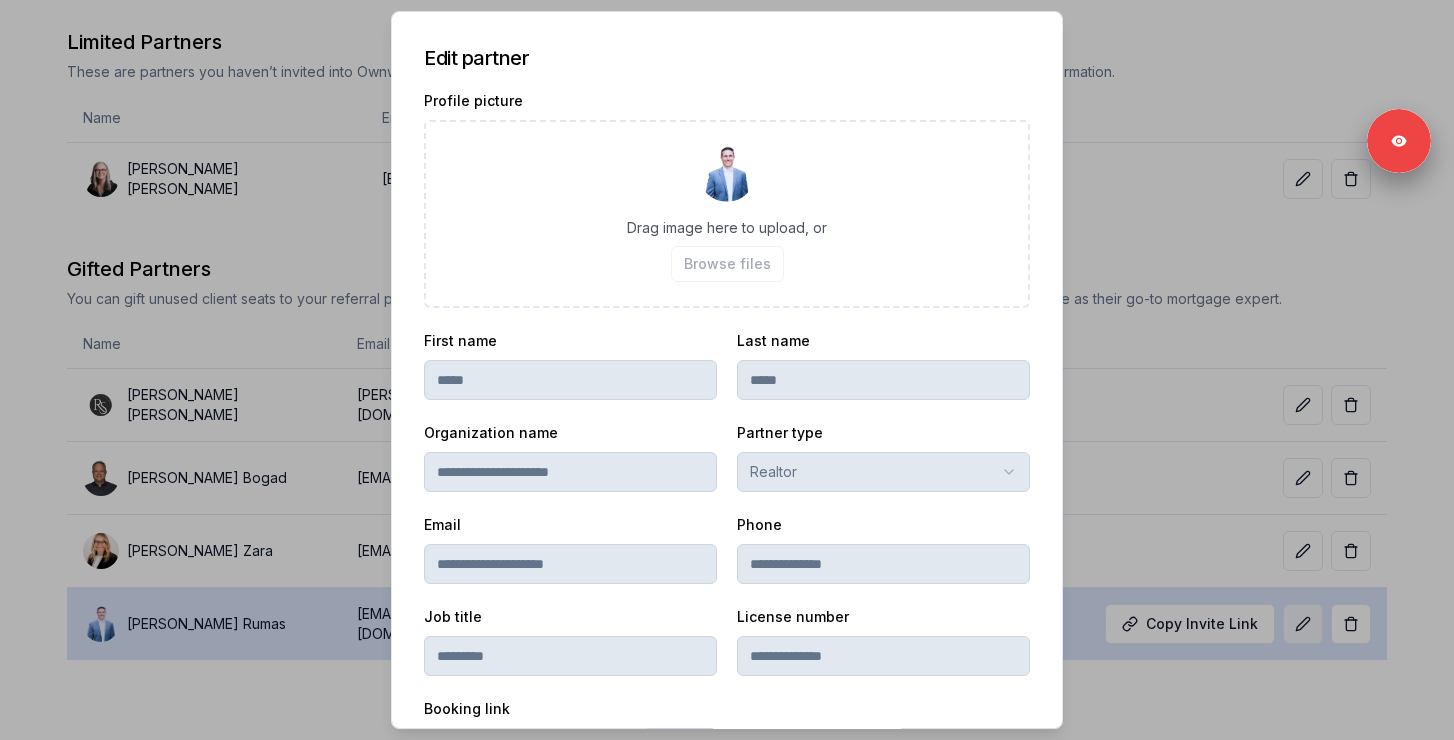 scroll, scrollTop: 432, scrollLeft: 0, axis: vertical 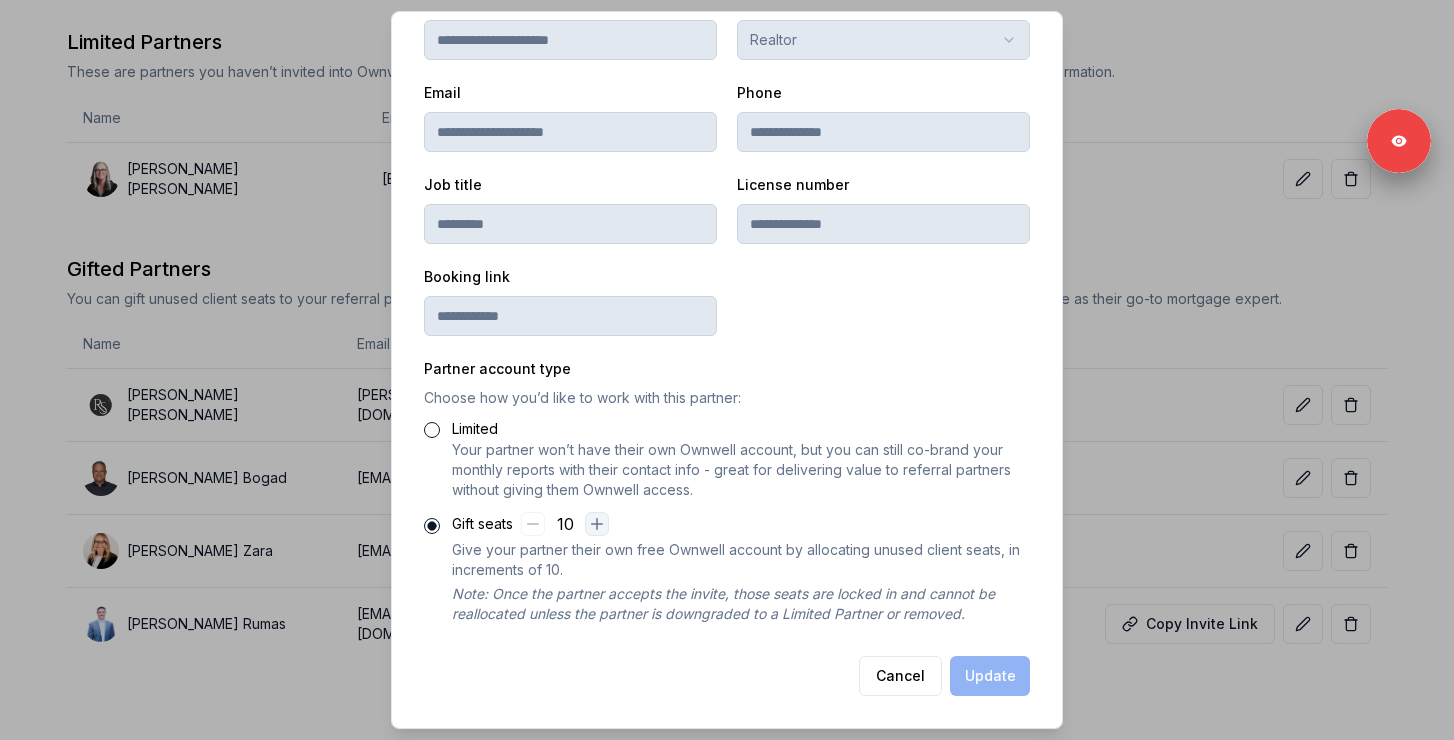 click 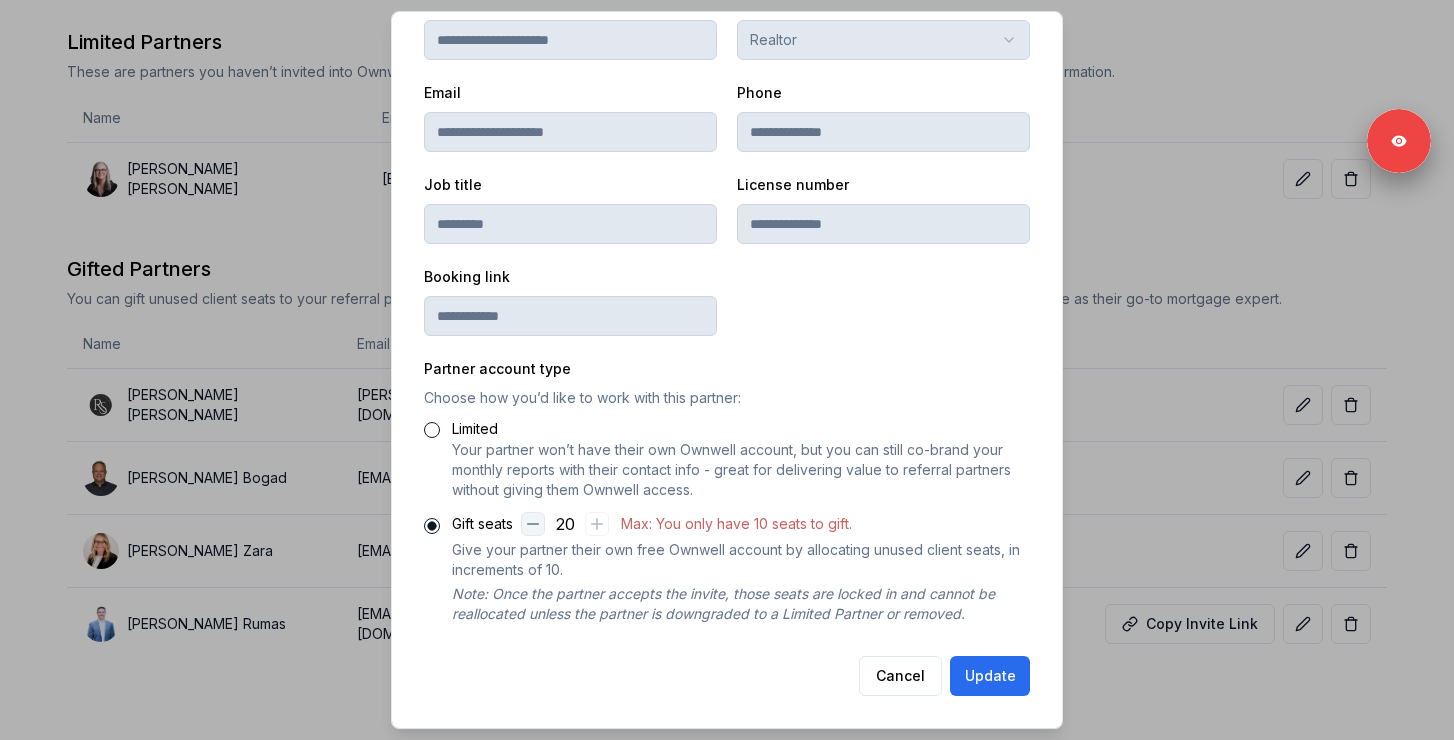 click 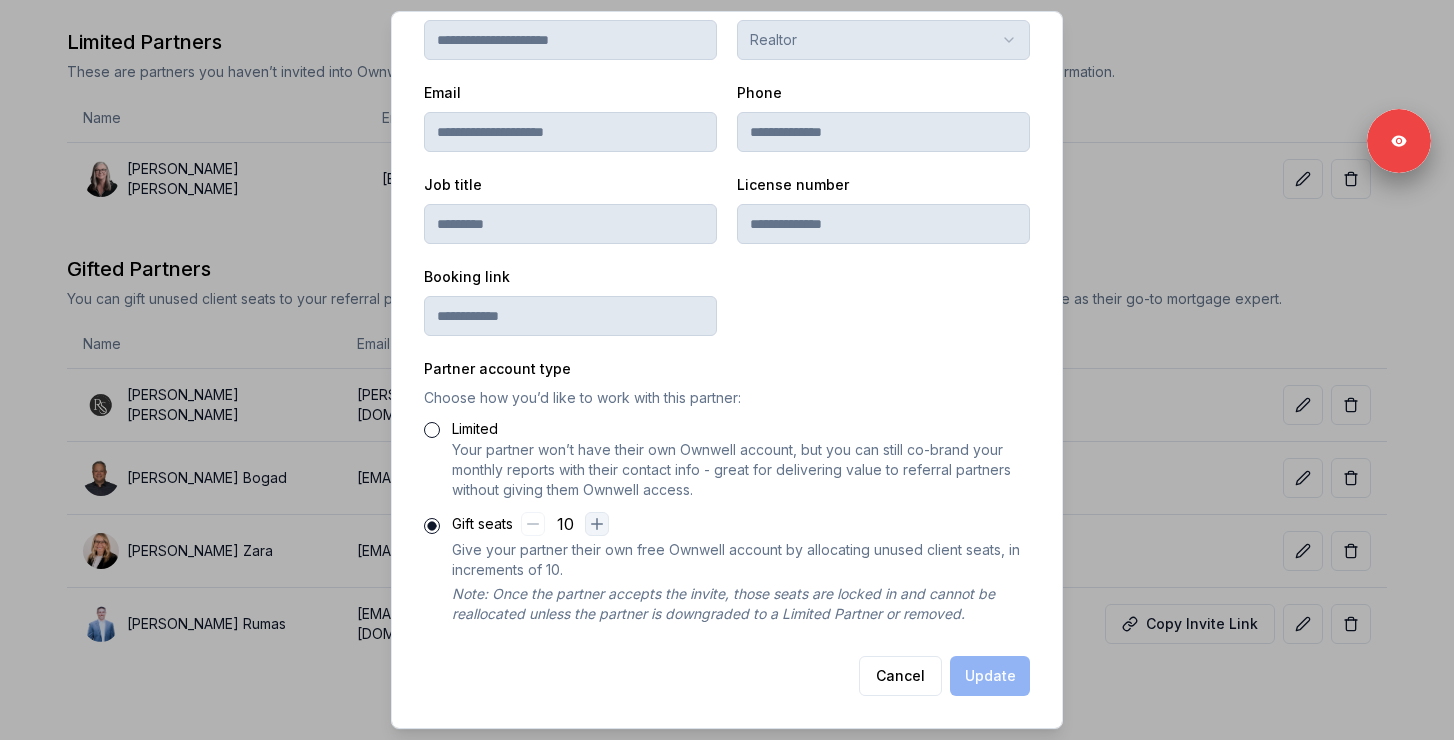 click 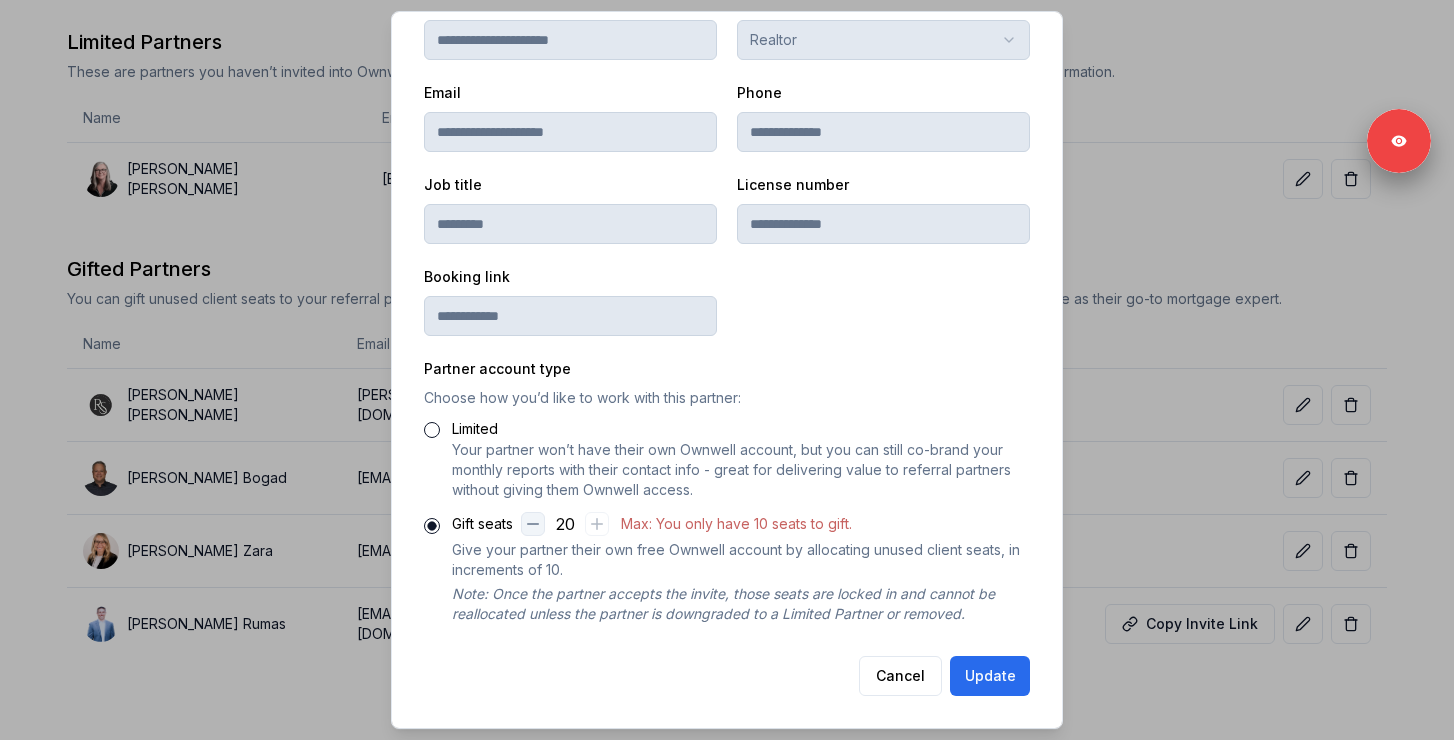 click 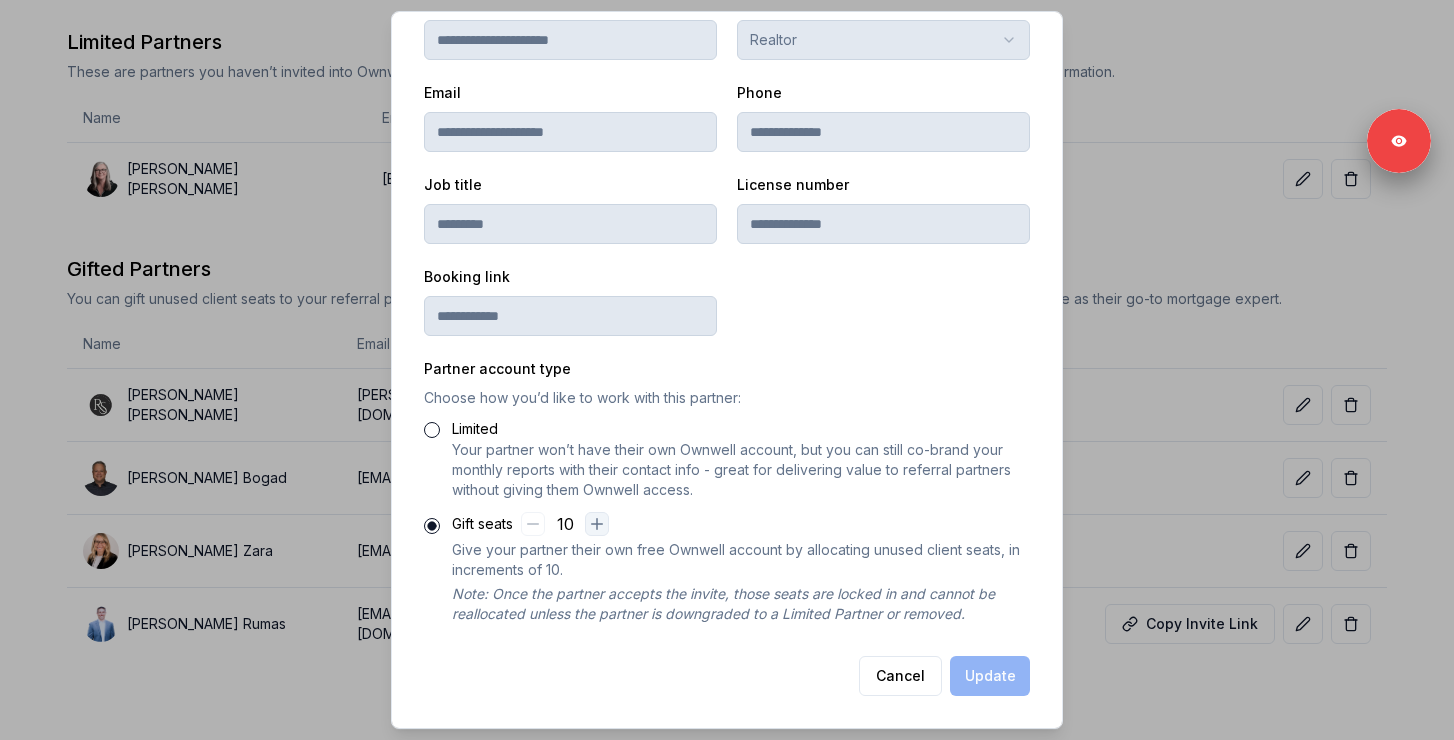 click 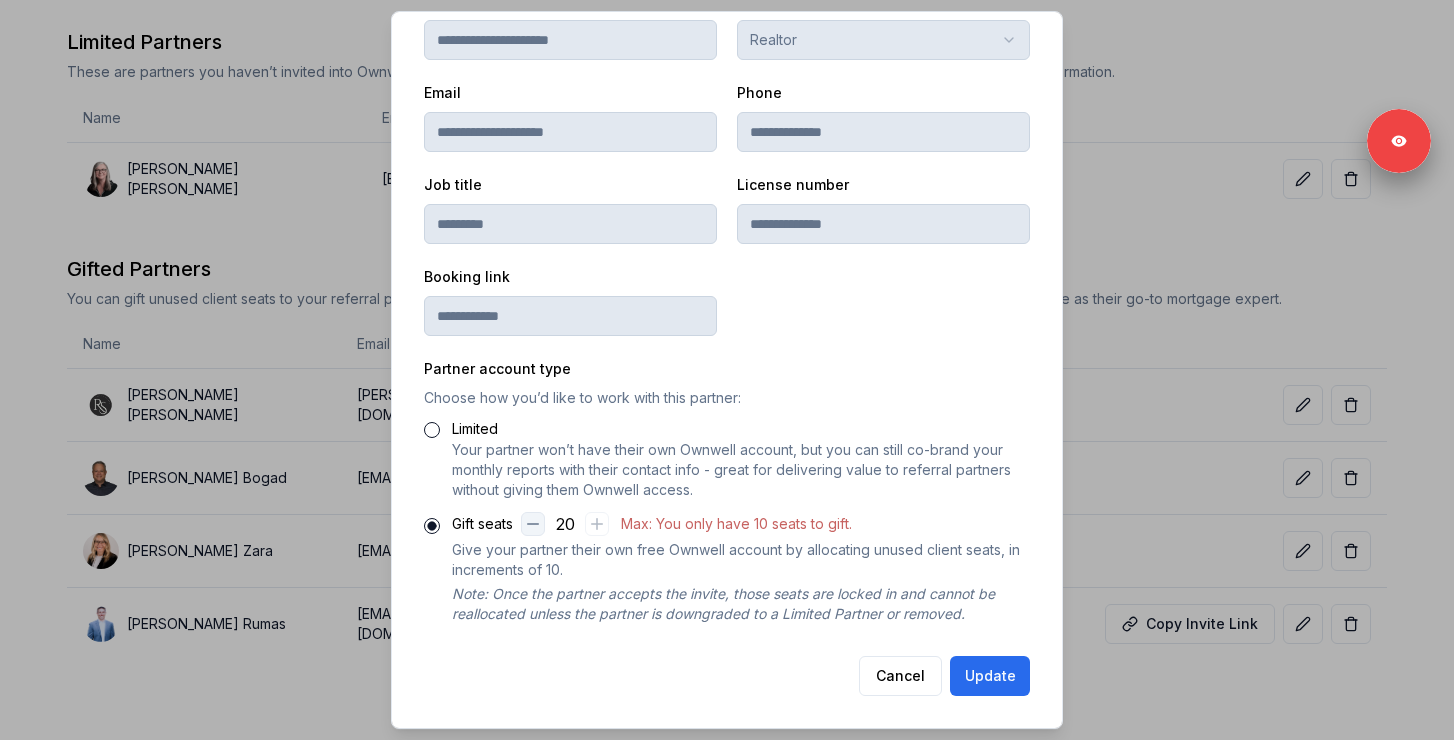click 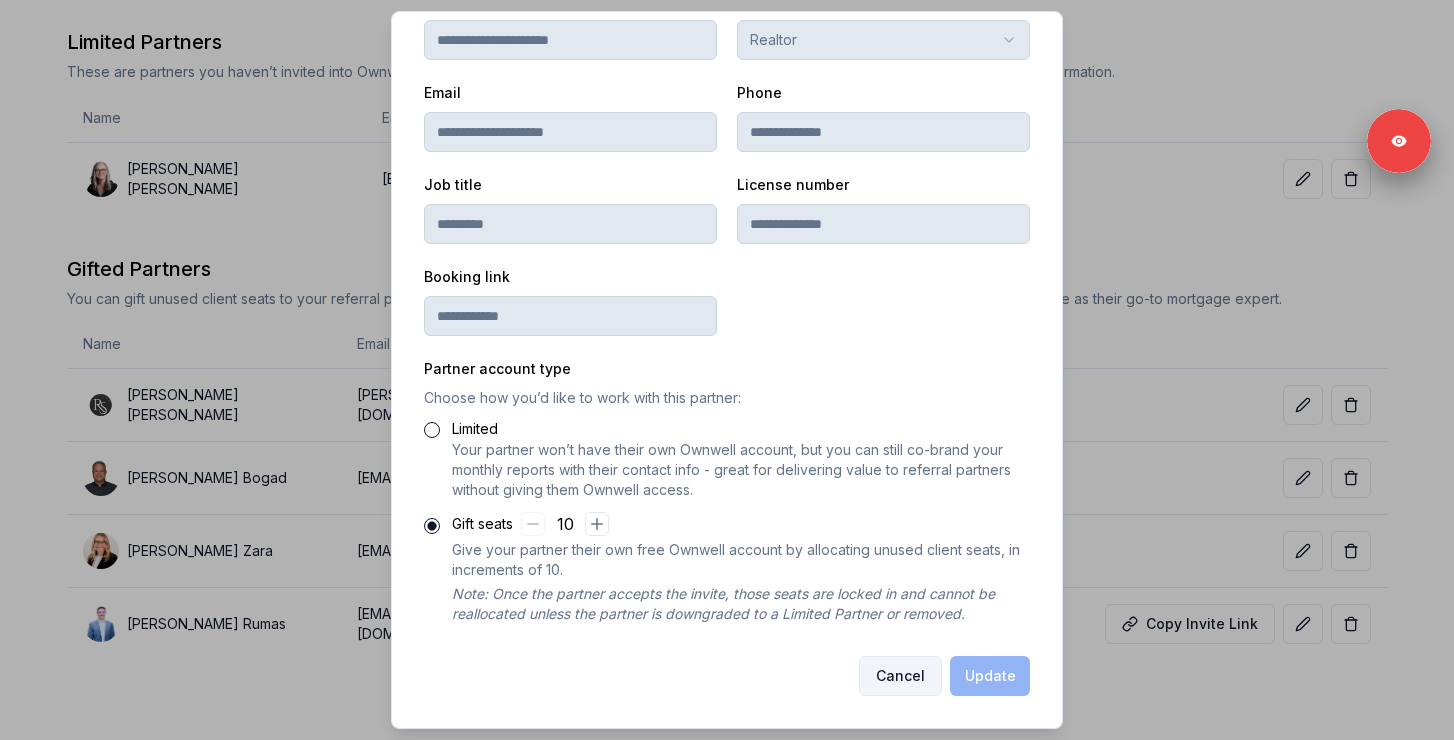 click on "Cancel" at bounding box center (900, 676) 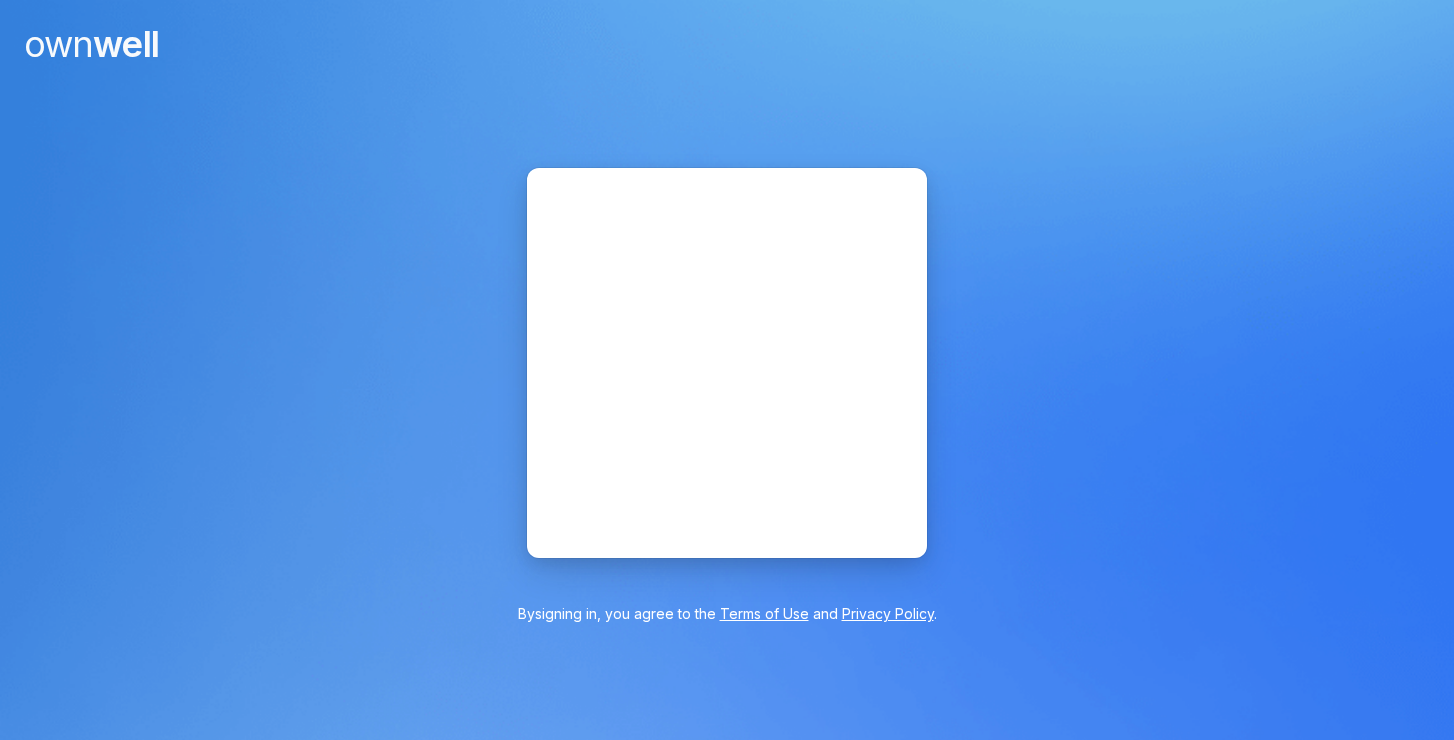 scroll, scrollTop: 0, scrollLeft: 0, axis: both 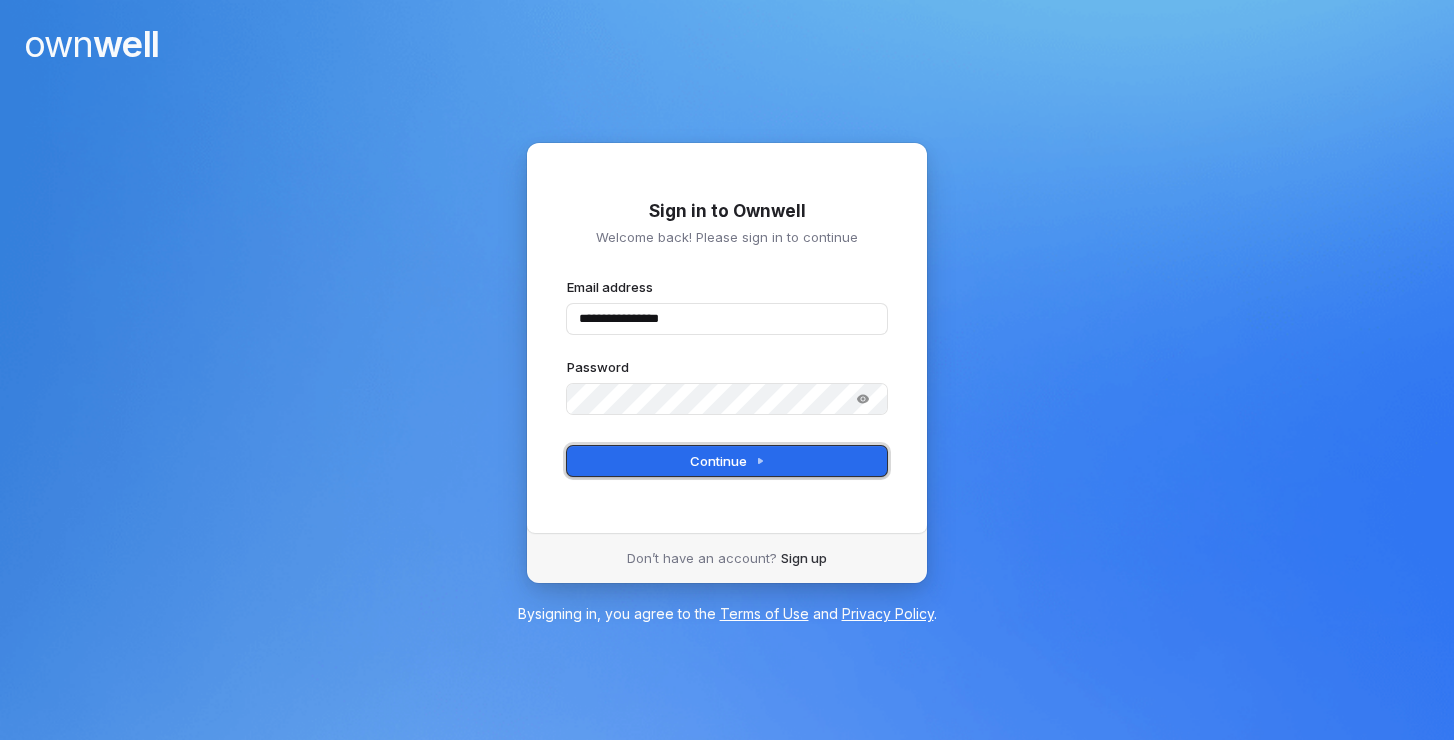 click on "Continue" at bounding box center (727, 461) 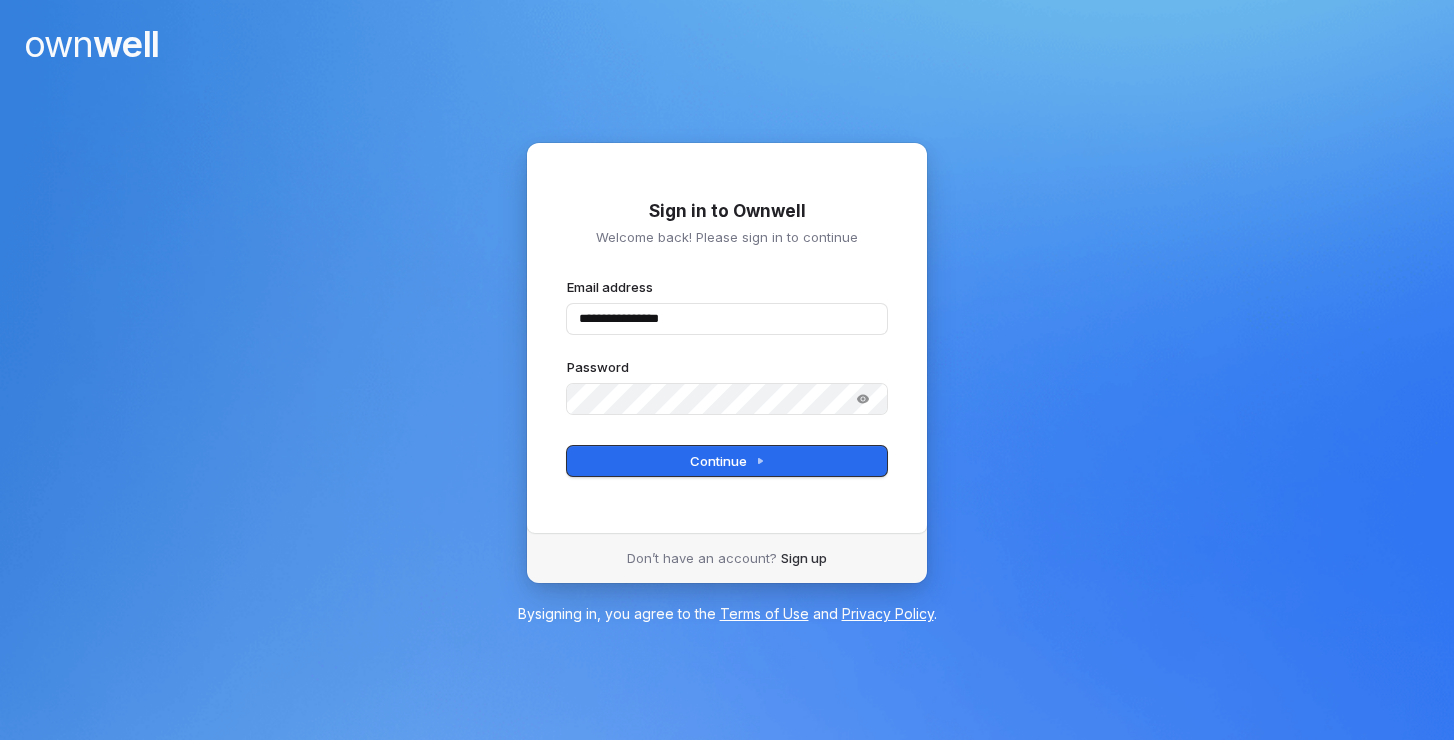 type on "**********" 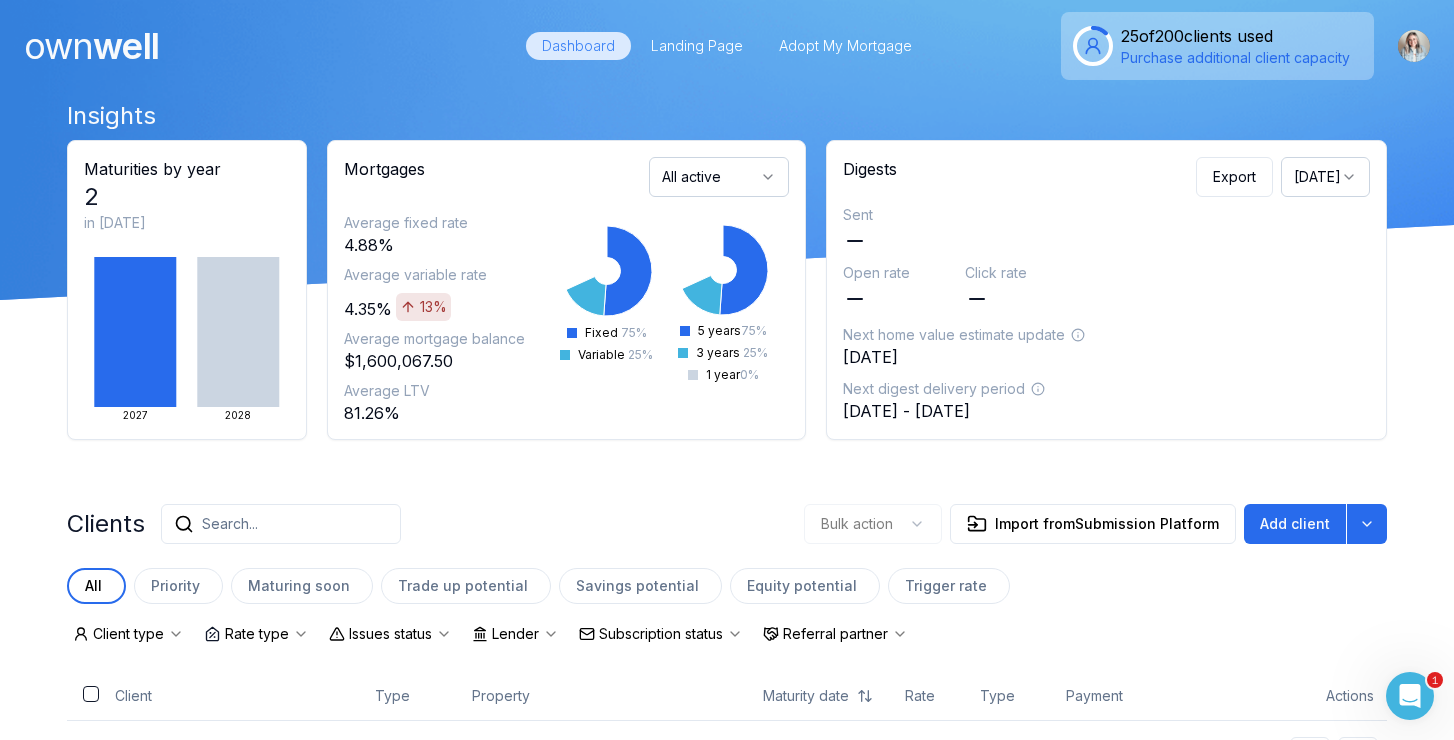 scroll, scrollTop: 0, scrollLeft: 0, axis: both 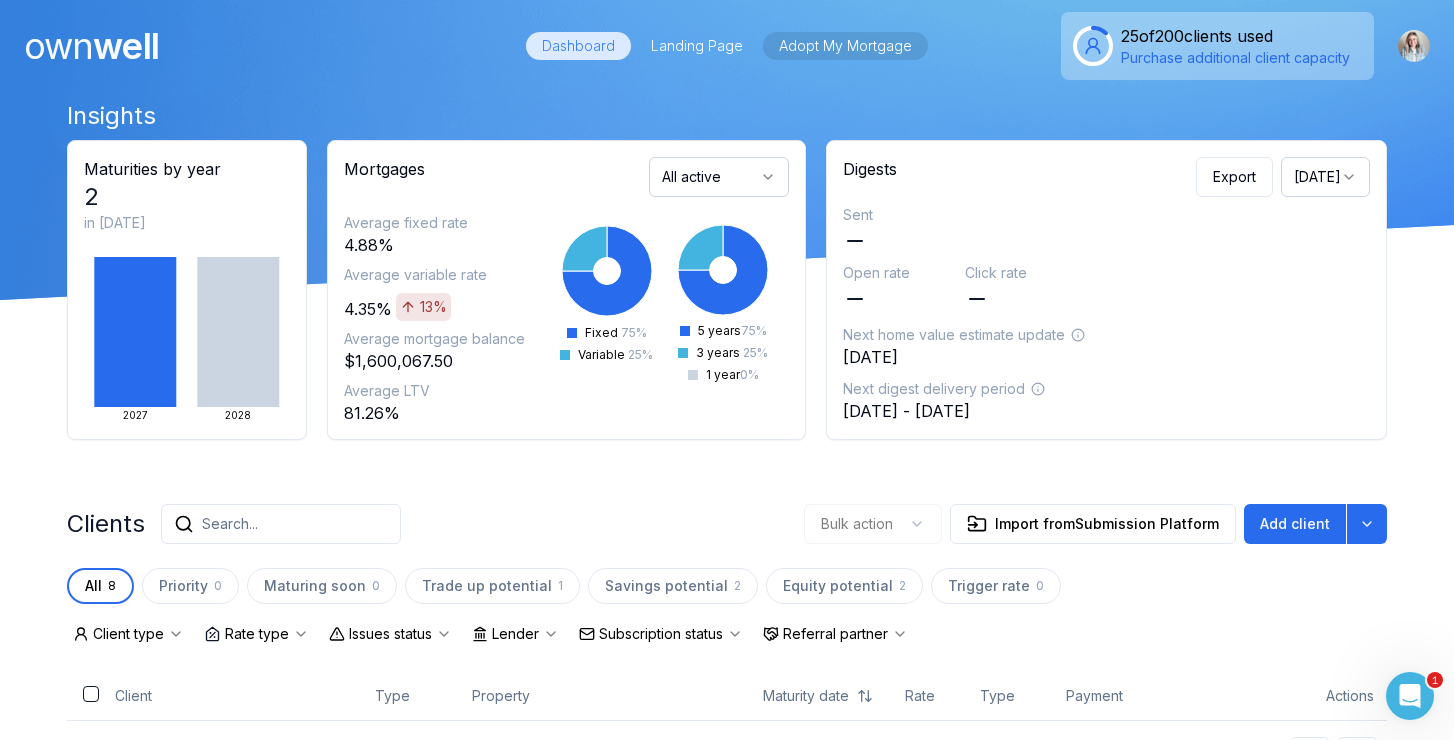 click on "Adopt My Mortgage" at bounding box center [845, 46] 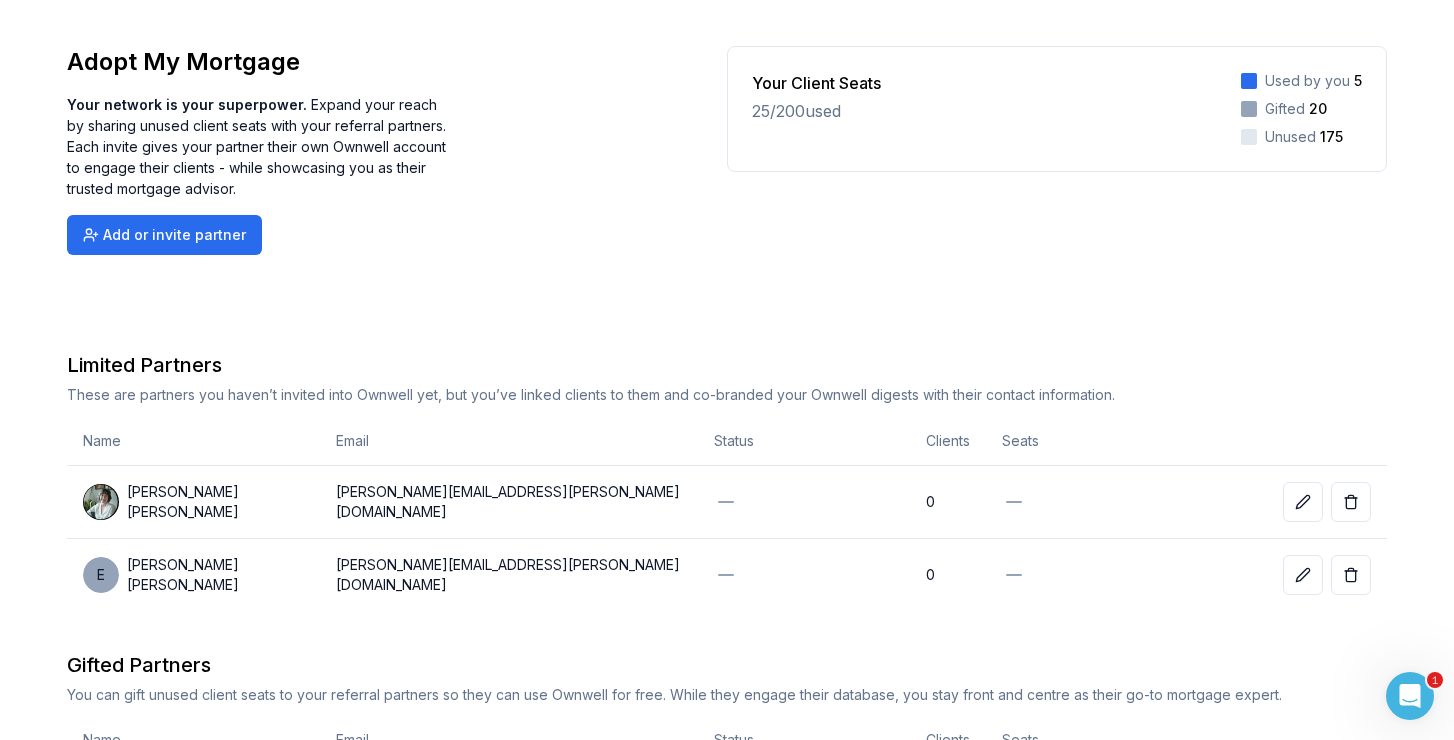 scroll, scrollTop: 0, scrollLeft: 0, axis: both 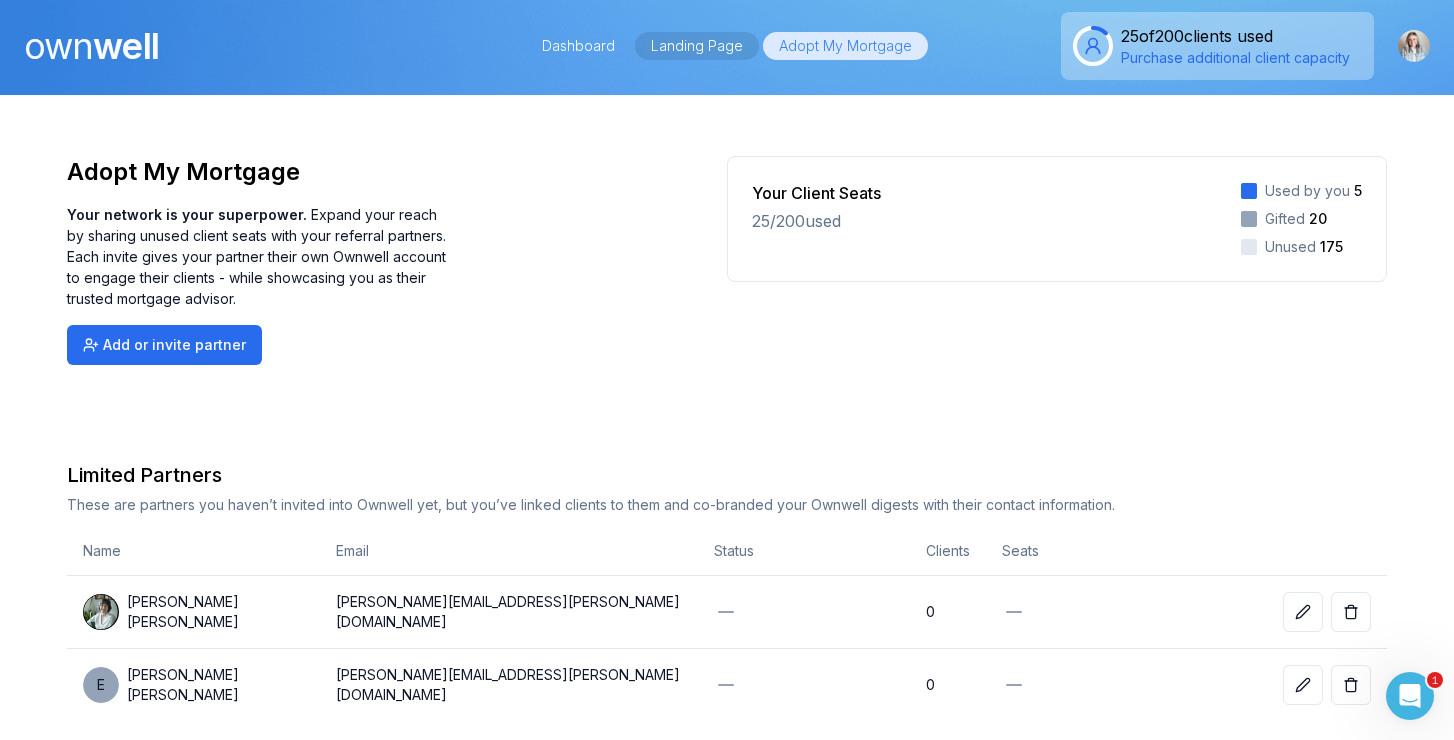 click on "Landing Page" at bounding box center [697, 46] 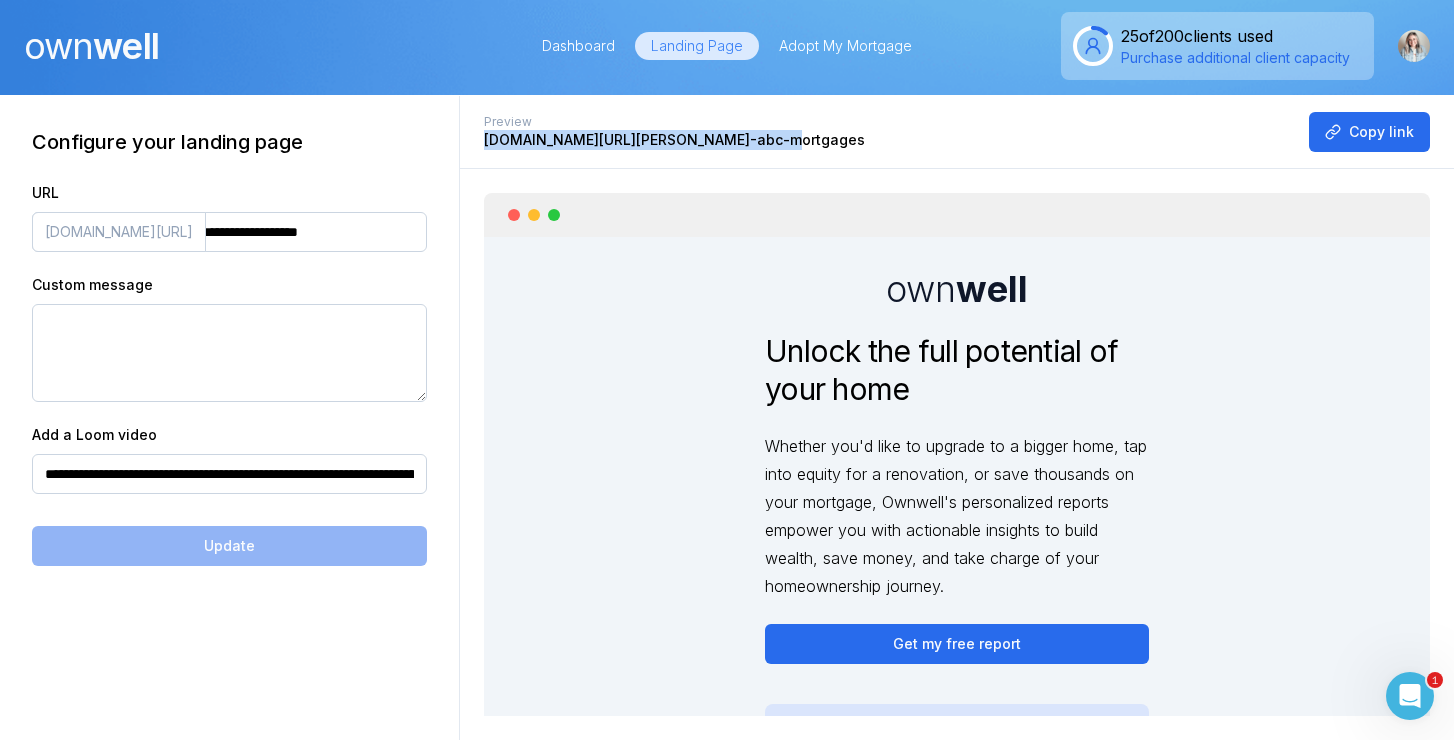 drag, startPoint x: 775, startPoint y: 143, endPoint x: 479, endPoint y: 143, distance: 296 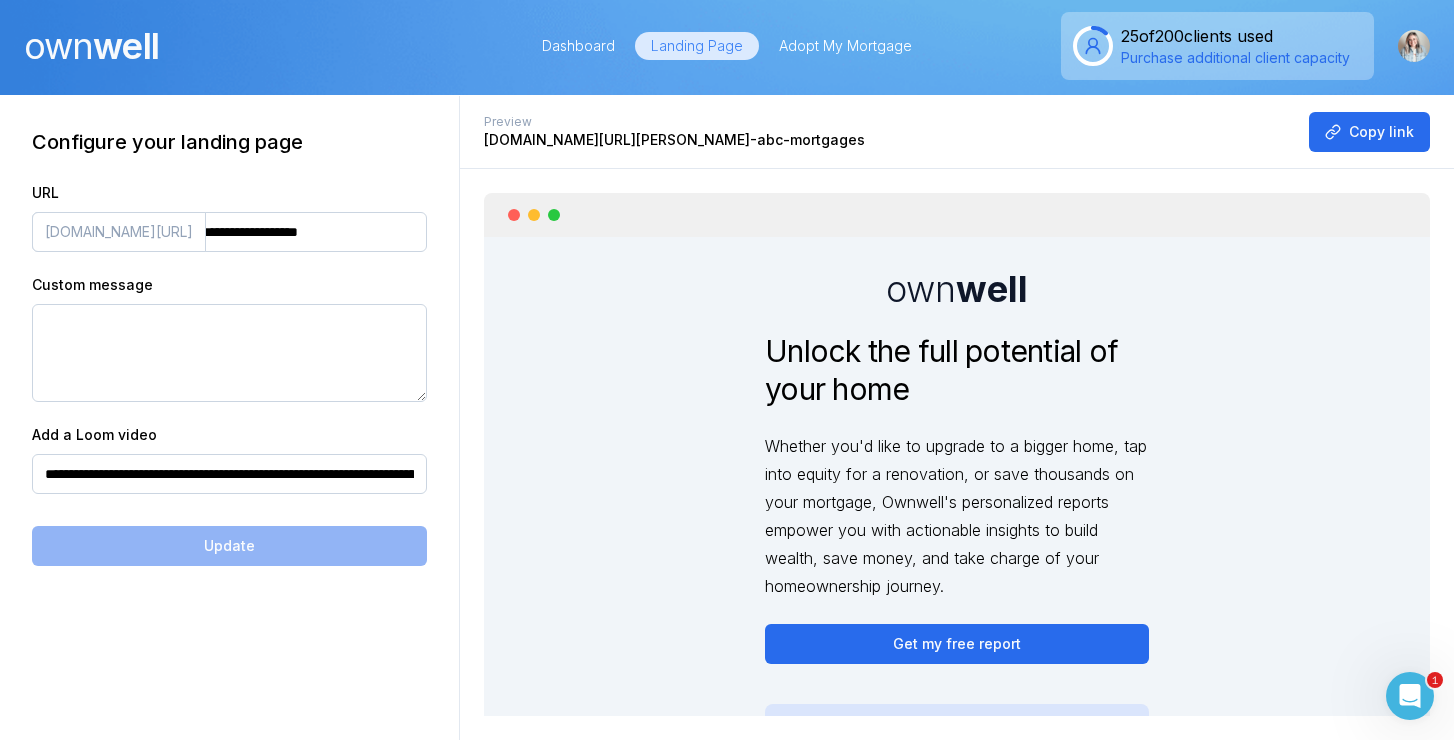click on "own well" at bounding box center [258, 46] 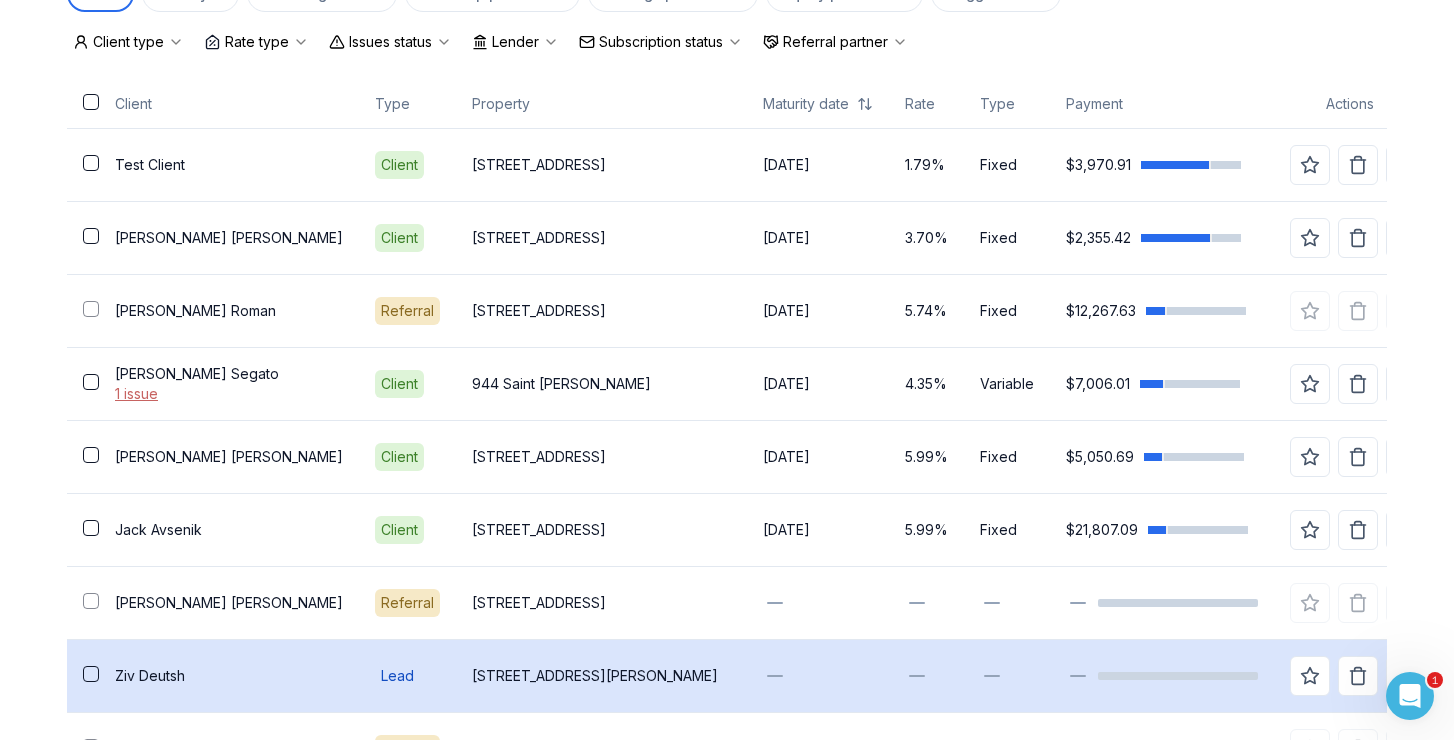 scroll, scrollTop: 712, scrollLeft: 0, axis: vertical 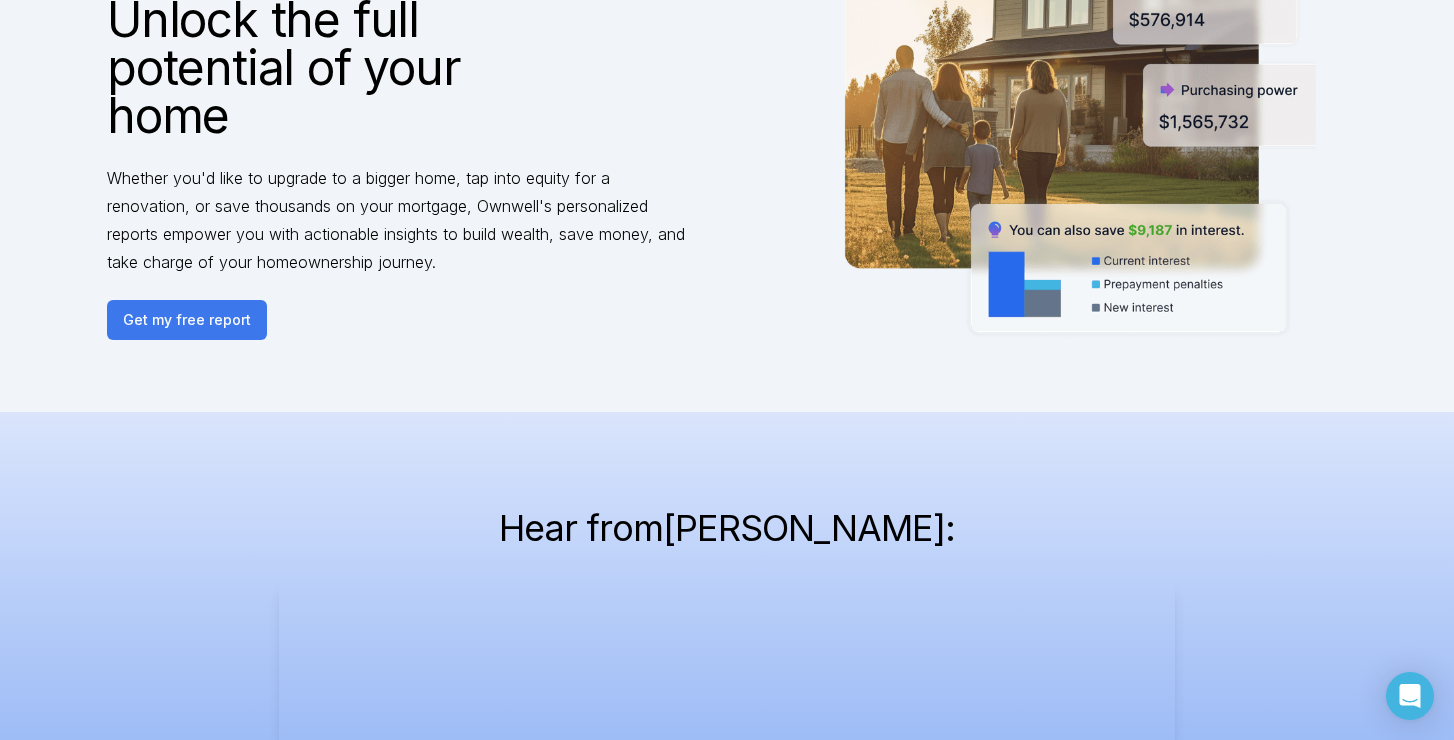 click on "Get my free report" at bounding box center [187, 320] 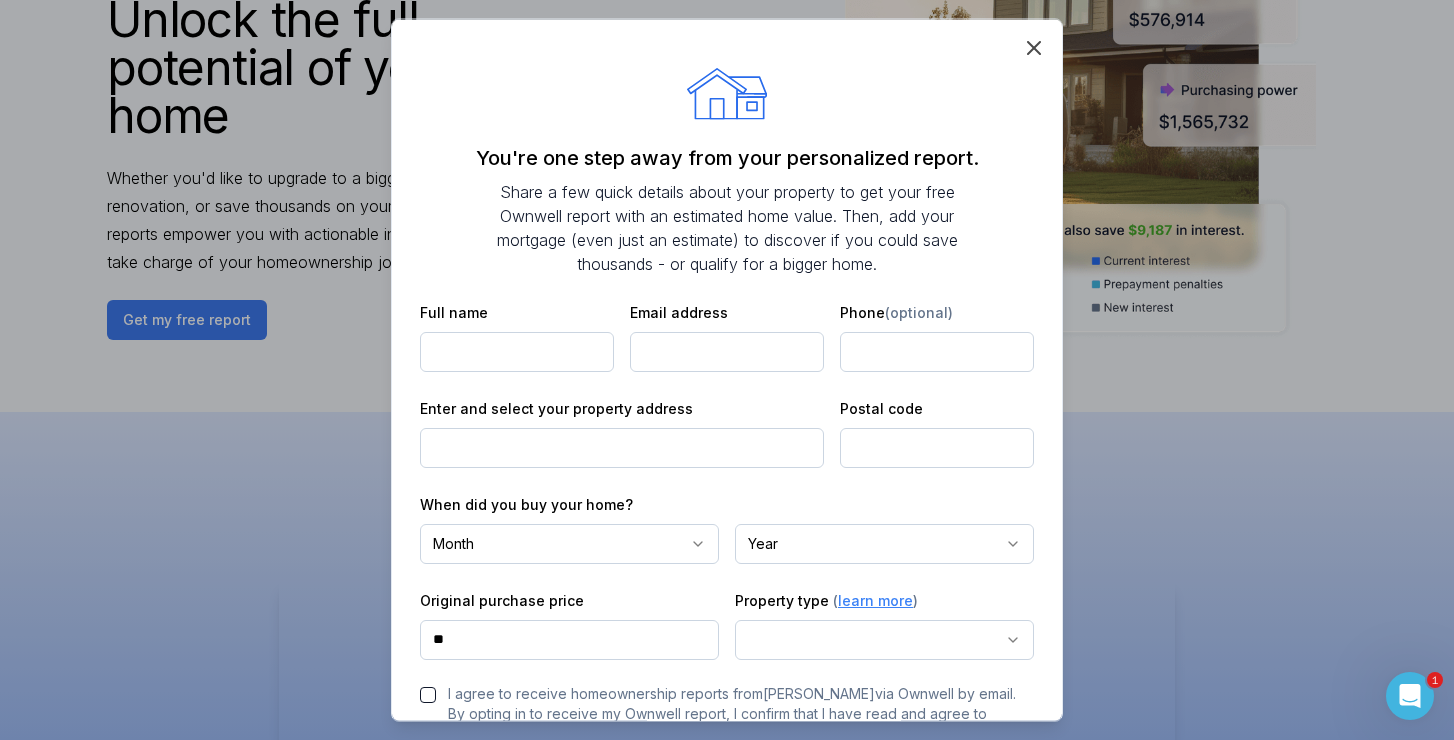 scroll, scrollTop: 0, scrollLeft: 0, axis: both 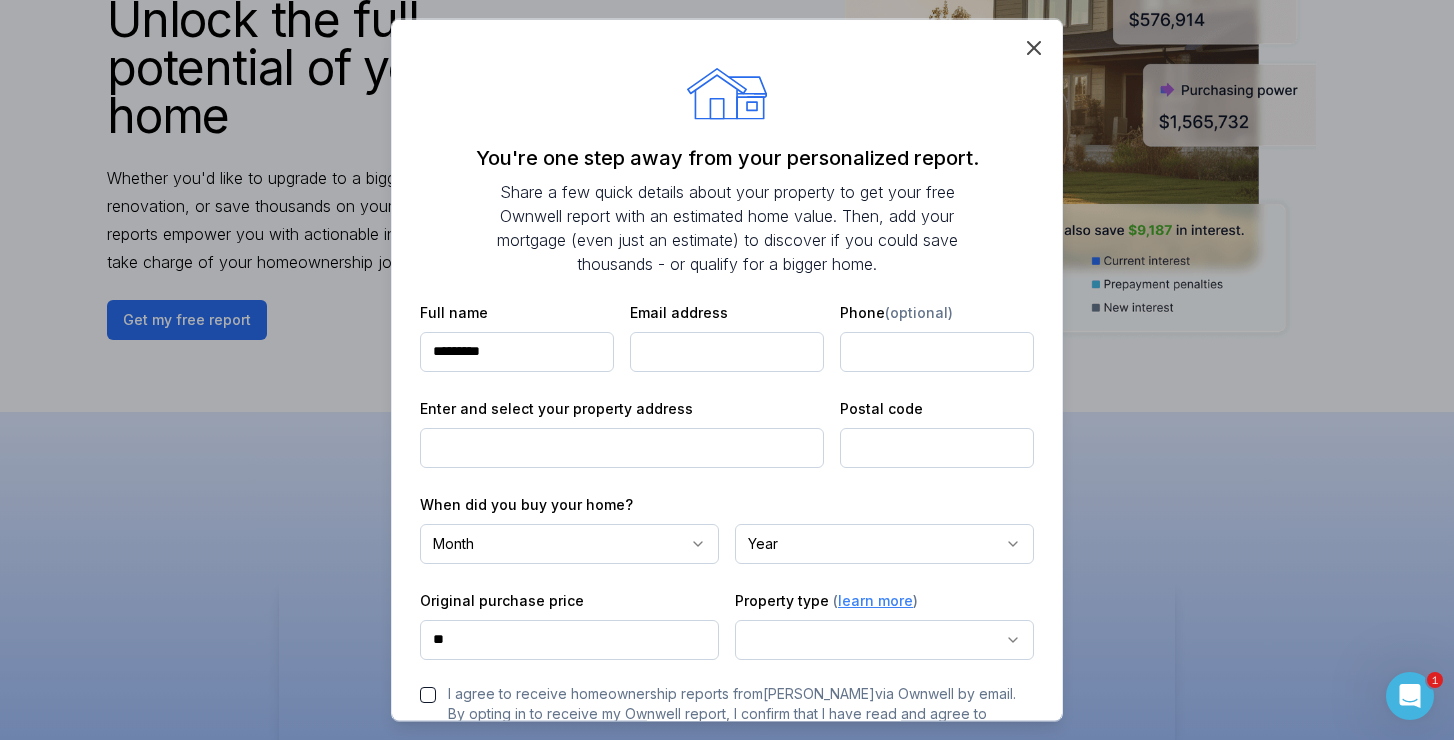 type on "*********" 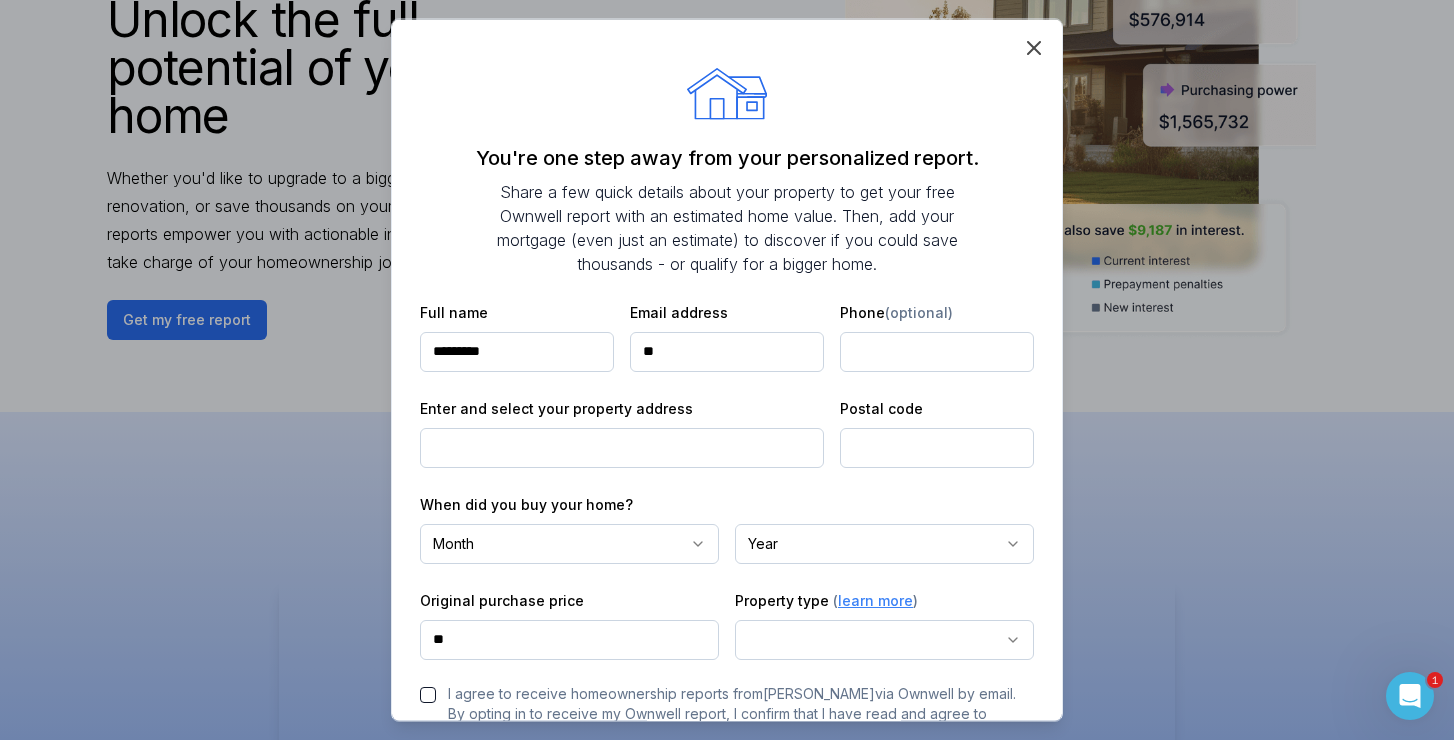 type on "*" 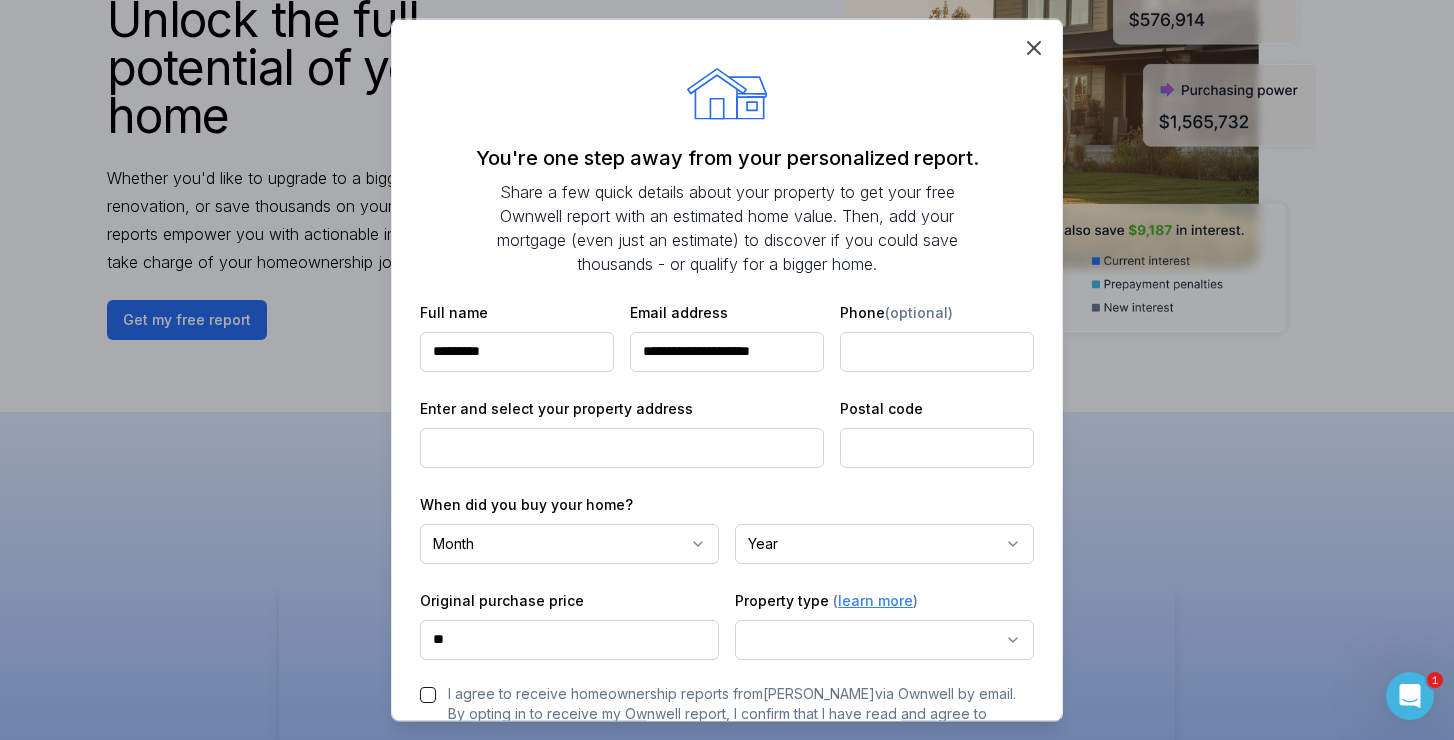 type on "**********" 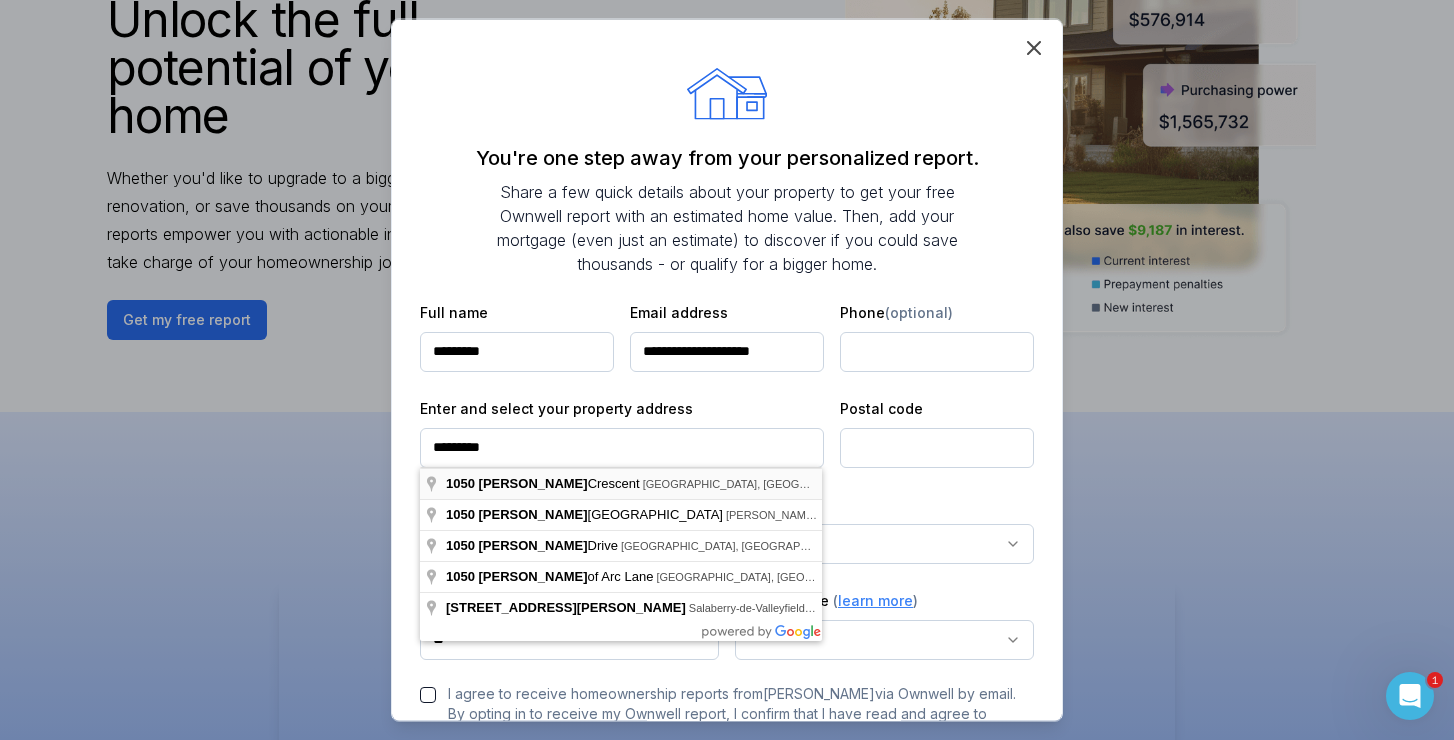 type on "**********" 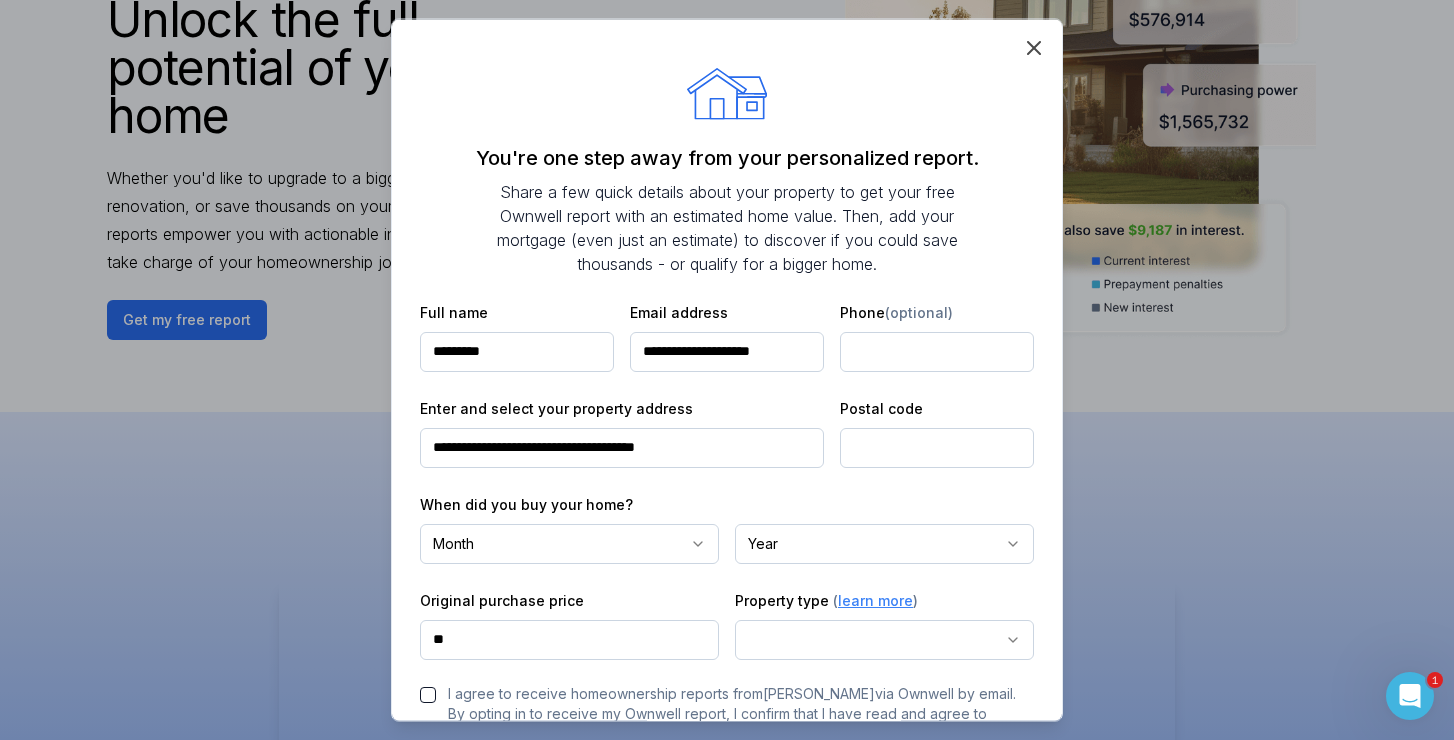 click on "own well Unlock the full potential of your home Whether you'd like to upgrade to a bigger home, tap into equity for a renovation, or save thousands on your mortgage, Ownwell's personalized reports empower you with actionable insights to build wealth, save money, and take charge of your homeownership journey. Hey, this is Julie! If you'd like to see how I can help you save money and build wealth through homeownership, sign up for your free, personalized homeownership report below! Get my free report Hear from  Julie : See How the Ownwell Report Helps You Save Money and Build Wealth Price Estimate Monitor Your Home's Value Stay updated with monthly home price estimates. Savings Potential Identify Interest Savings Opportunities Discover opportunities to reduce interest payments and save thousands on your mortgage. Purchasing Power Track Your Purchasing Power See if upgrading to a bigger or better home is within reach, based on your home equity and current mortgage rates. Home Equity Tap Into Your Home Equity own" at bounding box center (727, 1898) 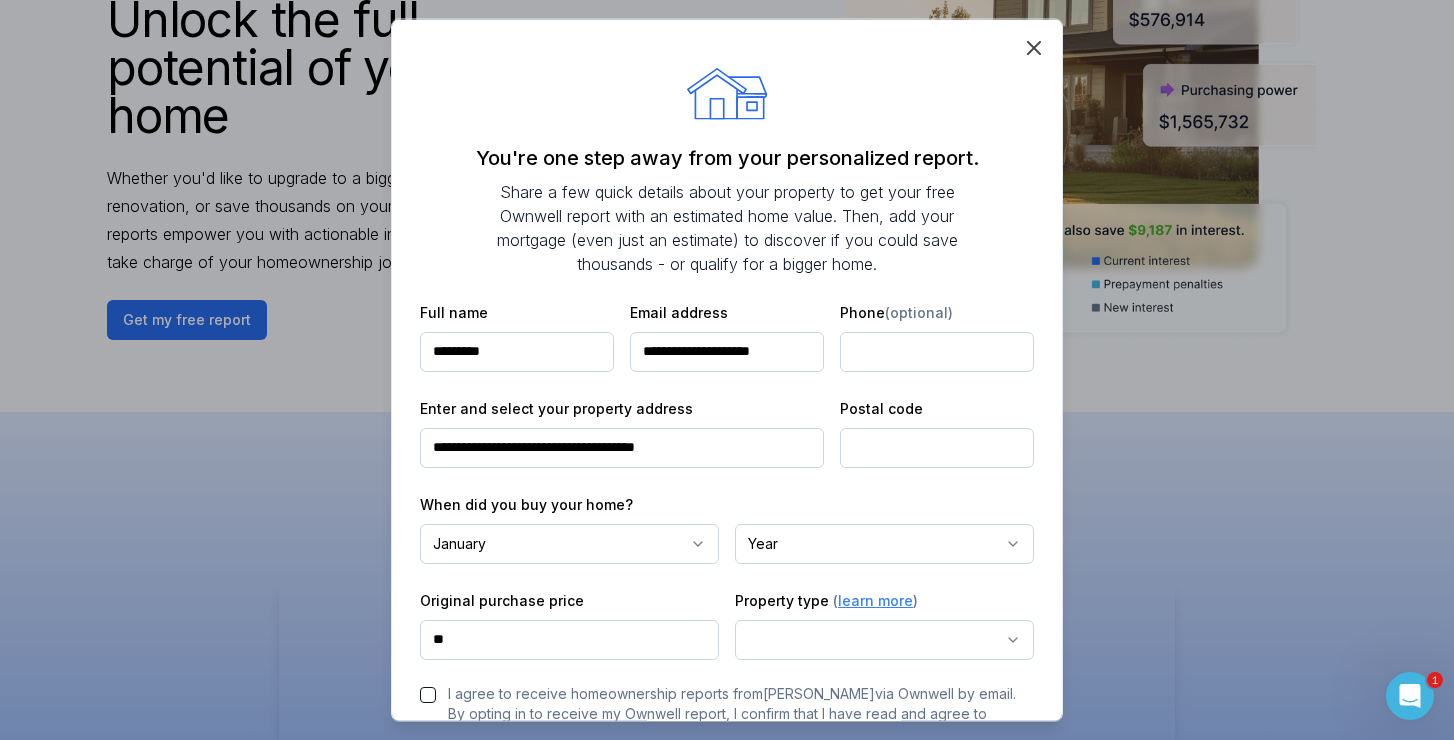 click on "**********" at bounding box center (622, 447) 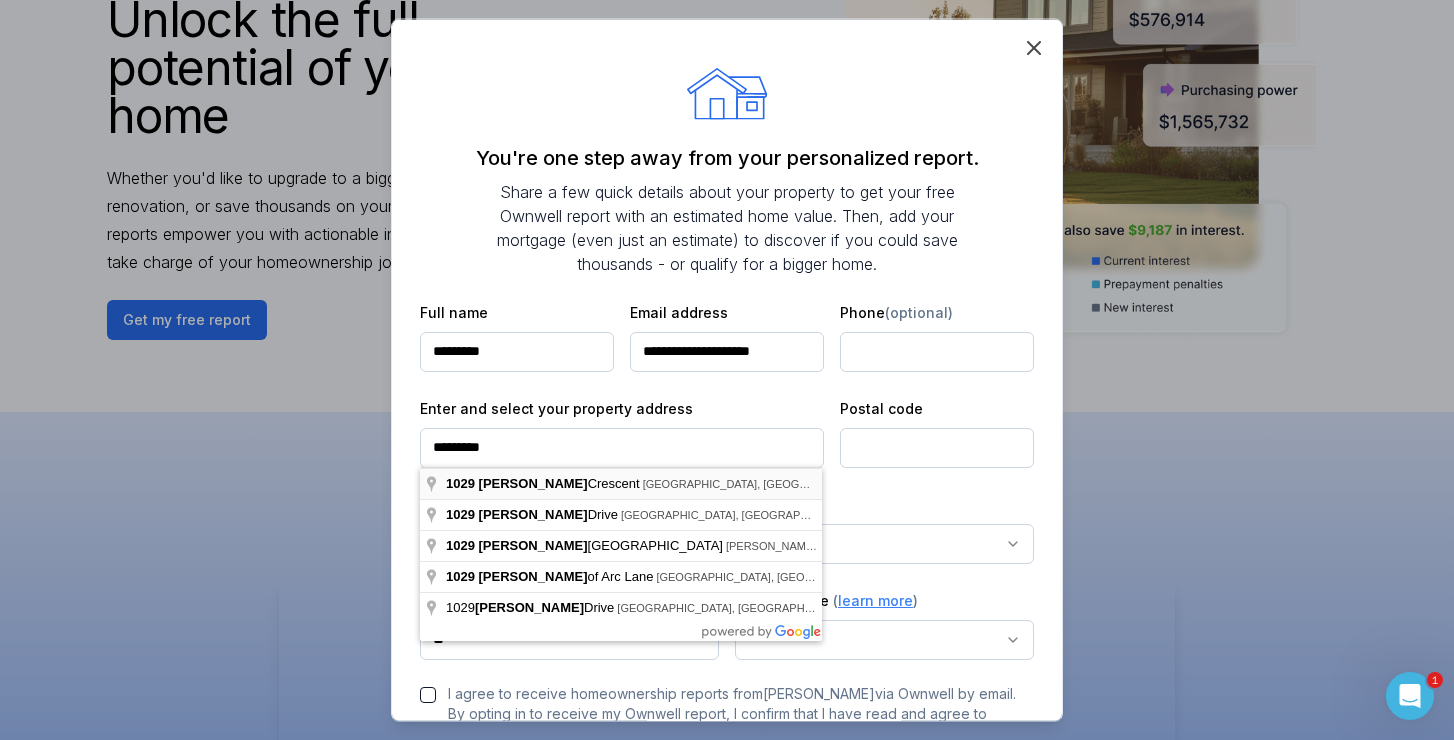 type on "**********" 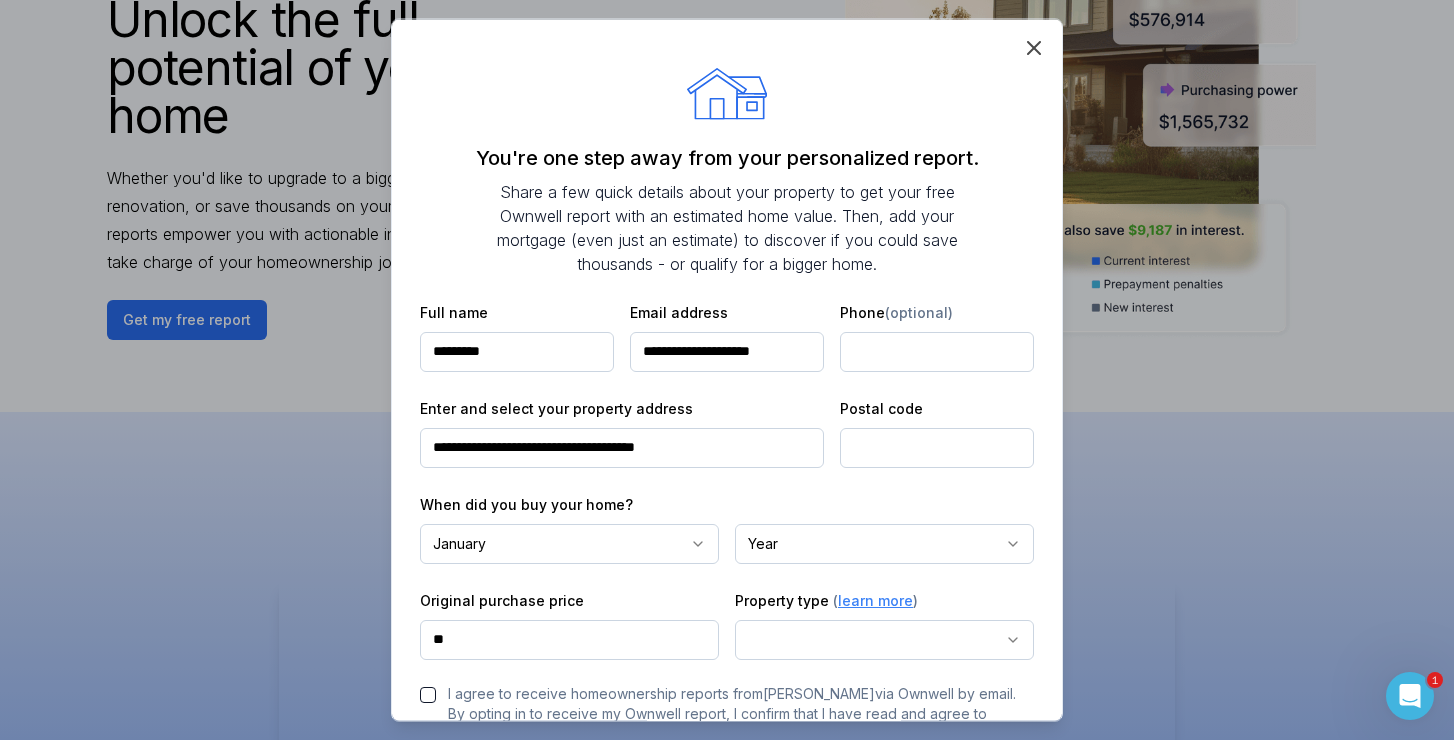 click on "**" at bounding box center [569, 639] 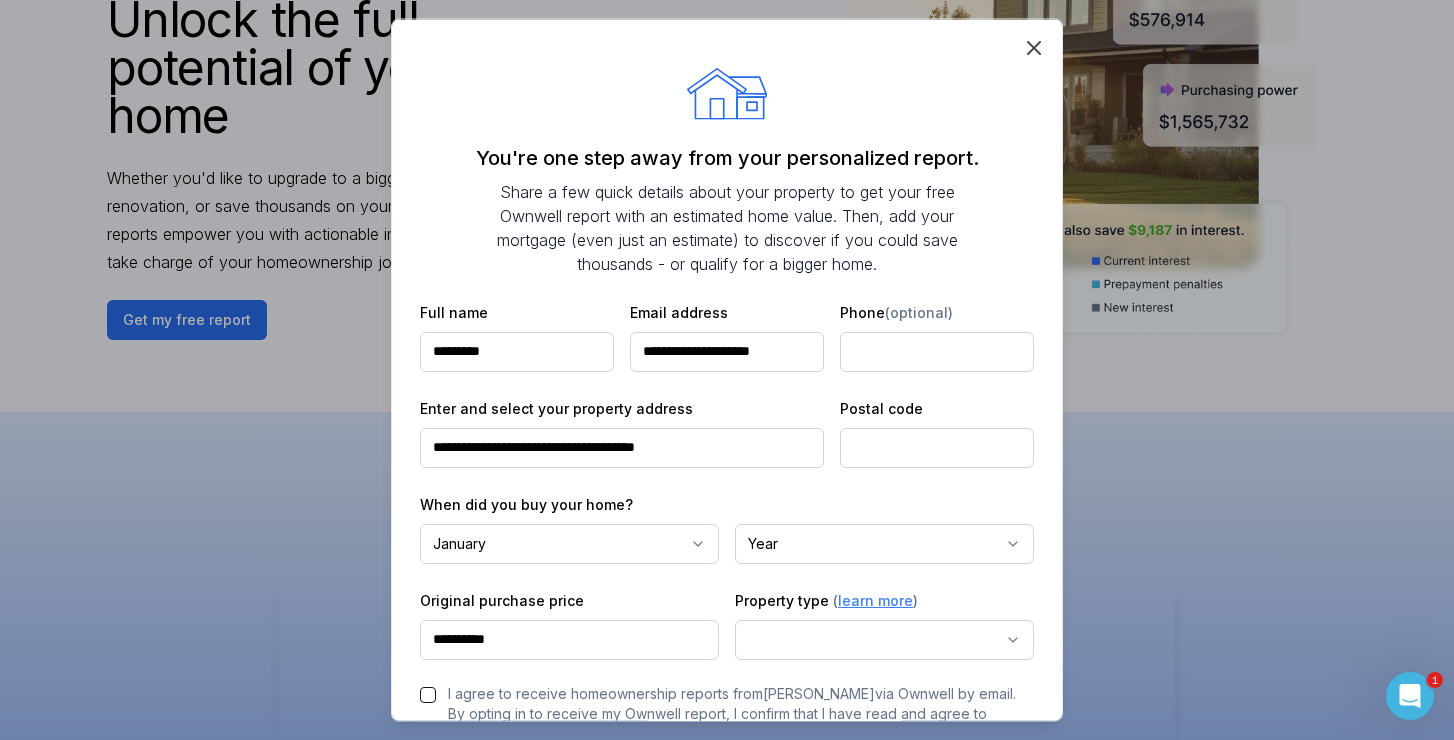 type on "**********" 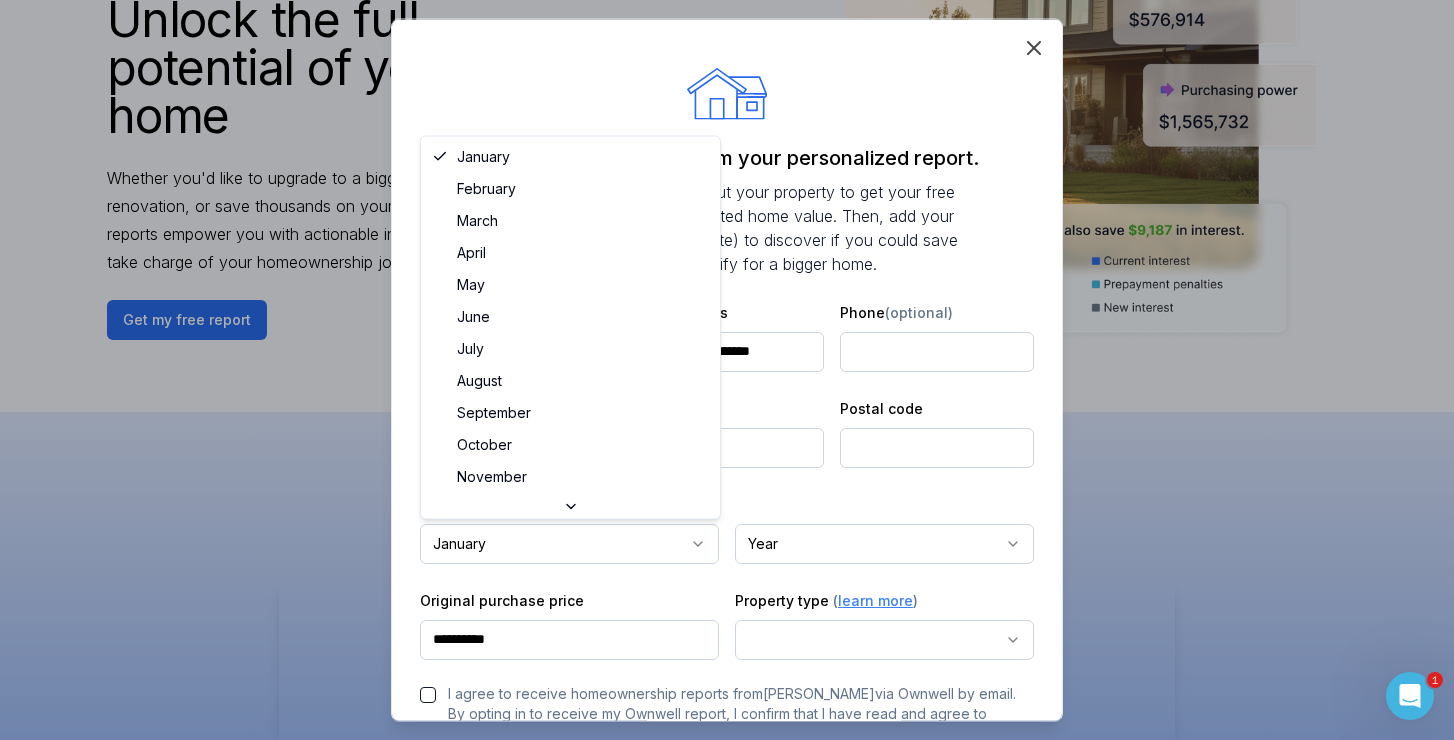 select on "*" 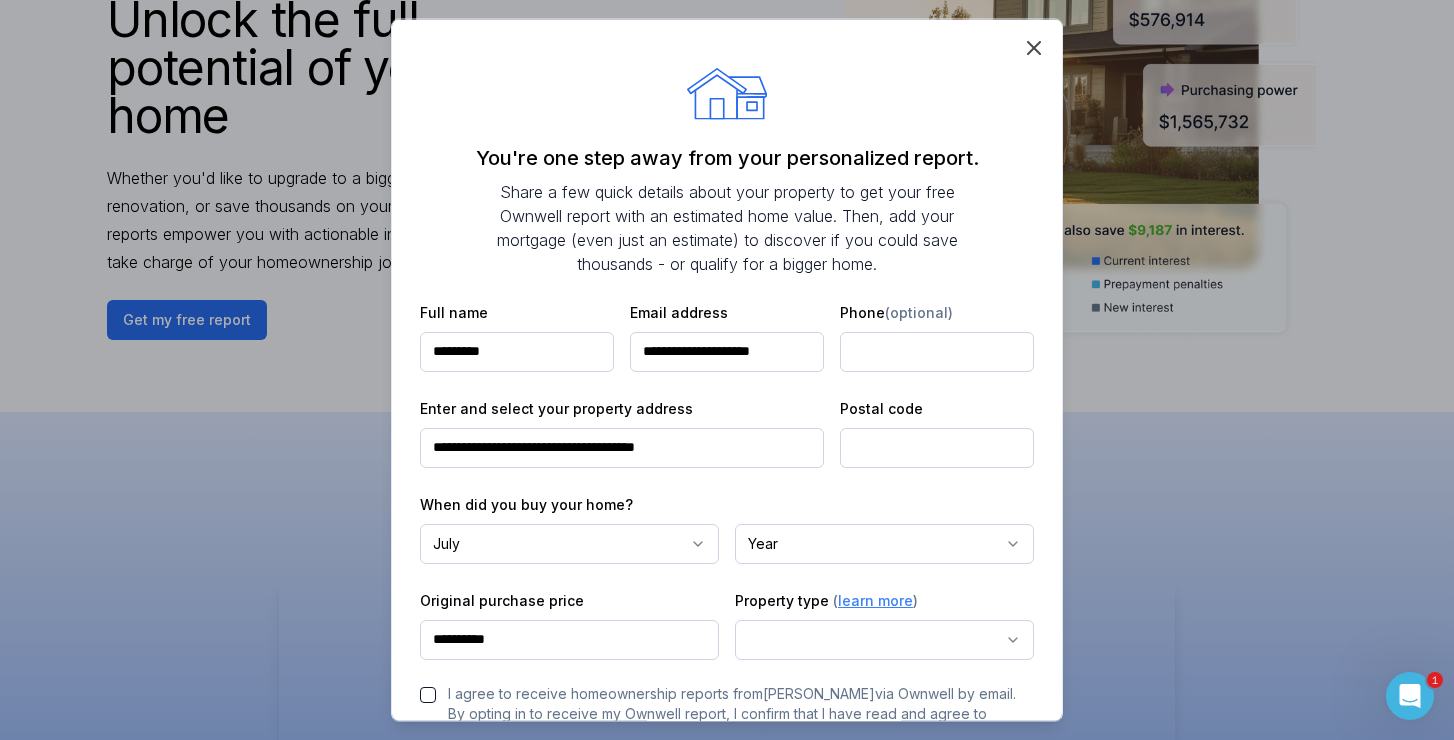 click on "own well Unlock the full potential of your home Whether you'd like to upgrade to a bigger home, tap into equity for a renovation, or save thousands on your mortgage, Ownwell's personalized reports empower you with actionable insights to build wealth, save money, and take charge of your homeownership journey. Hey, this is Julie! If you'd like to see how I can help you save money and build wealth through homeownership, sign up for your free, personalized homeownership report below! Get my free report Hear from  Julie : See How the Ownwell Report Helps You Save Money and Build Wealth Price Estimate Monitor Your Home's Value Stay updated with monthly home price estimates. Savings Potential Identify Interest Savings Opportunities Discover opportunities to reduce interest payments and save thousands on your mortgage. Purchasing Power Track Your Purchasing Power See if upgrading to a bigger or better home is within reach, based on your home equity and current mortgage rates. Home Equity Tap Into Your Home Equity own" at bounding box center [727, 1898] 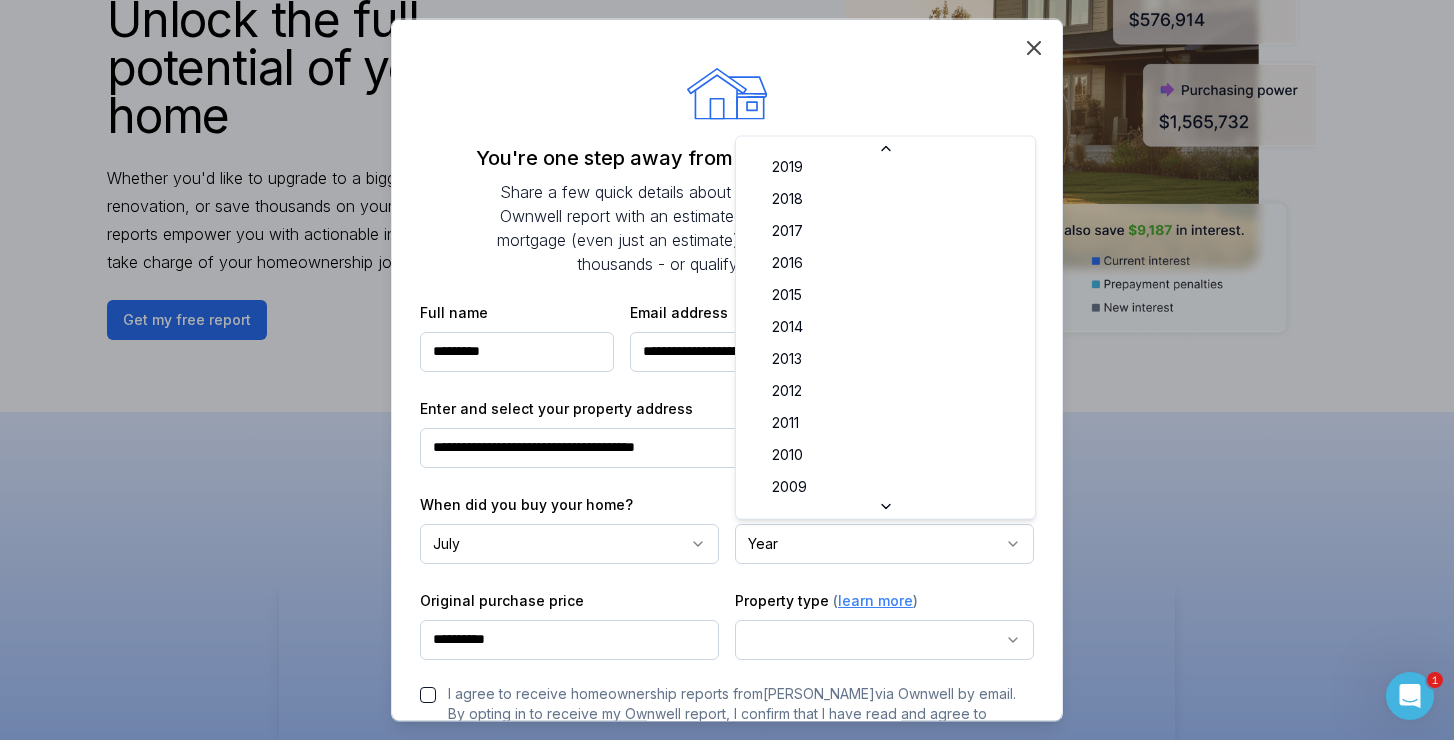 scroll, scrollTop: 0, scrollLeft: 0, axis: both 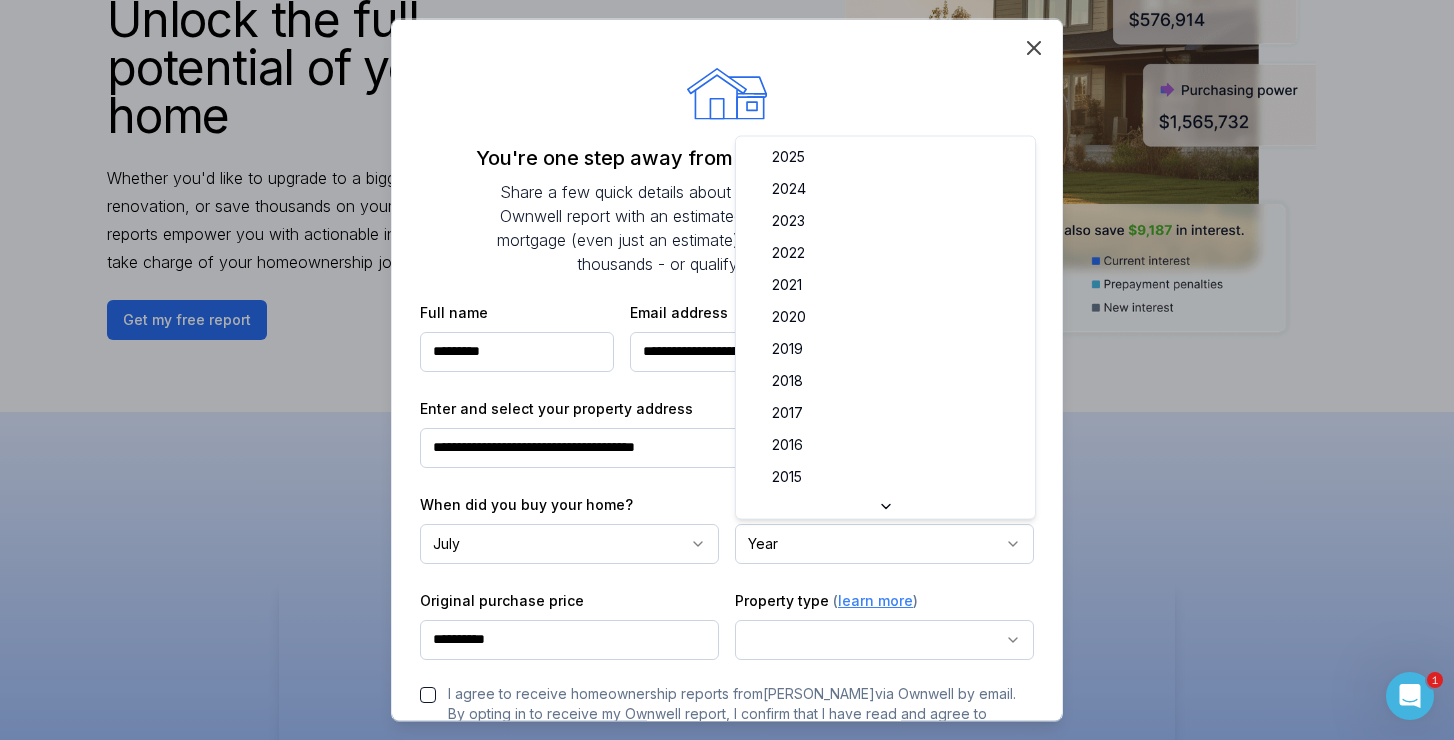select on "****" 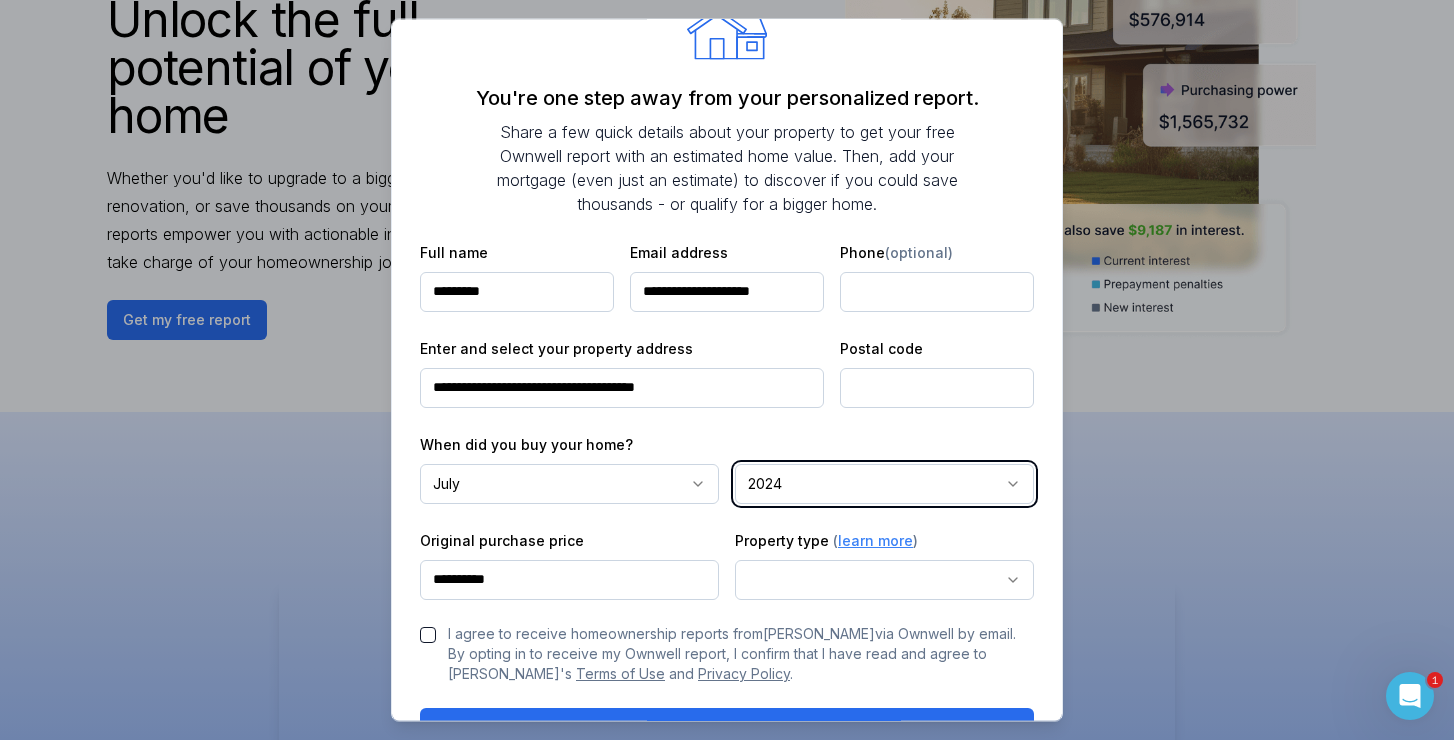 scroll, scrollTop: 67, scrollLeft: 0, axis: vertical 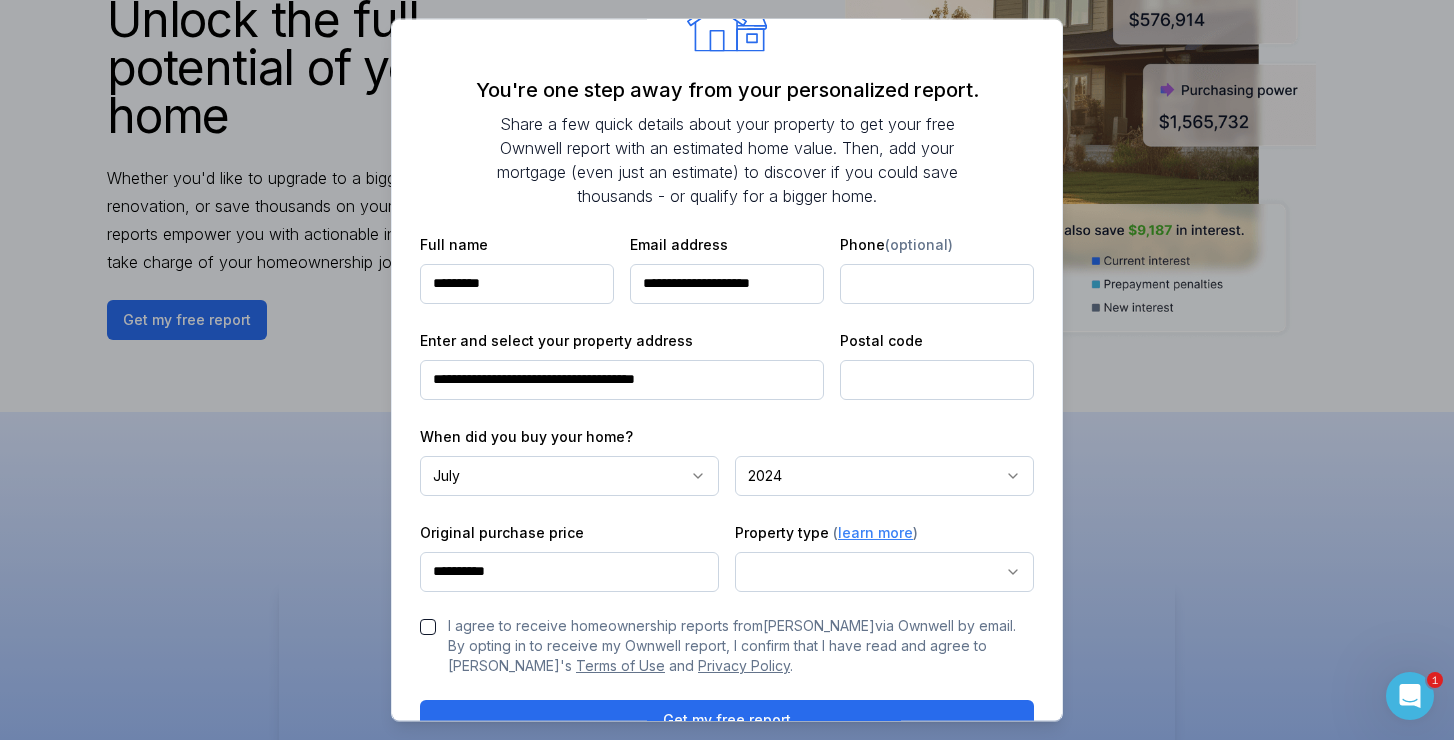 click on "own well Unlock the full potential of your home Whether you'd like to upgrade to a bigger home, tap into equity for a renovation, or save thousands on your mortgage, Ownwell's personalized reports empower you with actionable insights to build wealth, save money, and take charge of your homeownership journey. Hey, this is Julie! If you'd like to see how I can help you save money and build wealth through homeownership, sign up for your free, personalized homeownership report below! Get my free report Hear from  Julie : See How the Ownwell Report Helps You Save Money and Build Wealth Price Estimate Monitor Your Home's Value Stay updated with monthly home price estimates. Savings Potential Identify Interest Savings Opportunities Discover opportunities to reduce interest payments and save thousands on your mortgage. Purchasing Power Track Your Purchasing Power See if upgrading to a bigger or better home is within reach, based on your home equity and current mortgage rates. Home Equity Tap Into Your Home Equity own" at bounding box center [727, 1898] 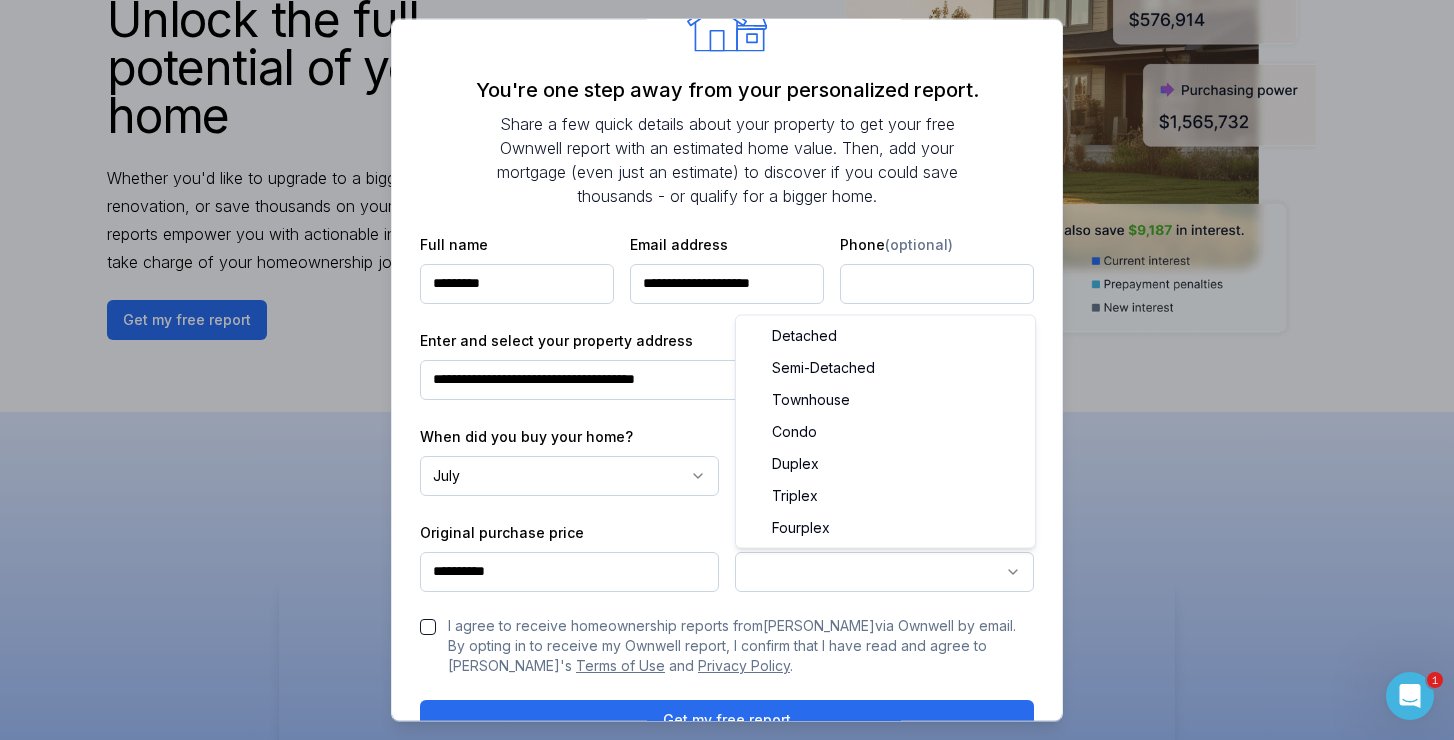select on "********" 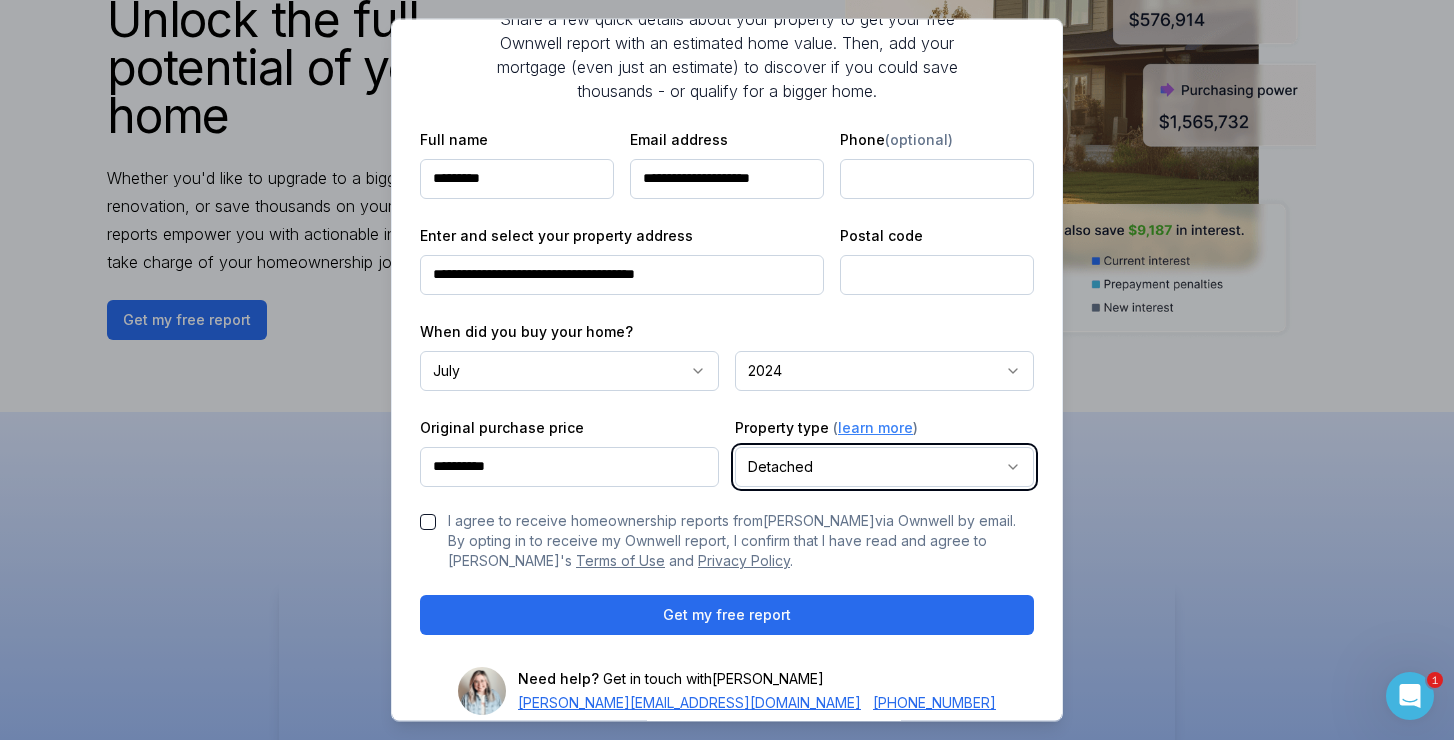 scroll, scrollTop: 215, scrollLeft: 0, axis: vertical 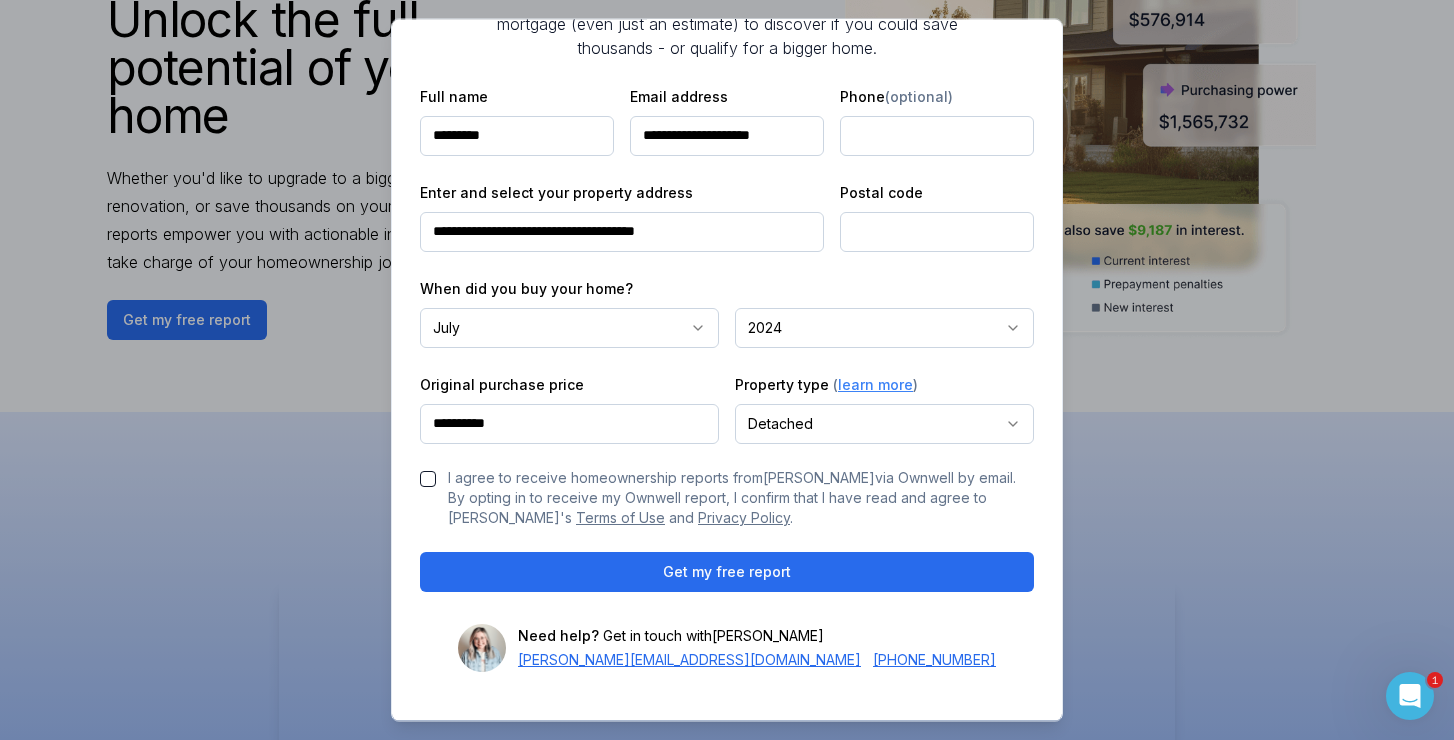 click on "I agree to receive homeownership reports from  Julie Edwards  via Ownwell by email. By opting in to receive my Ownwell report, I confirm that I have read and agree to Ownwell's   Terms of Use   and   Privacy Policy ." at bounding box center [428, 479] 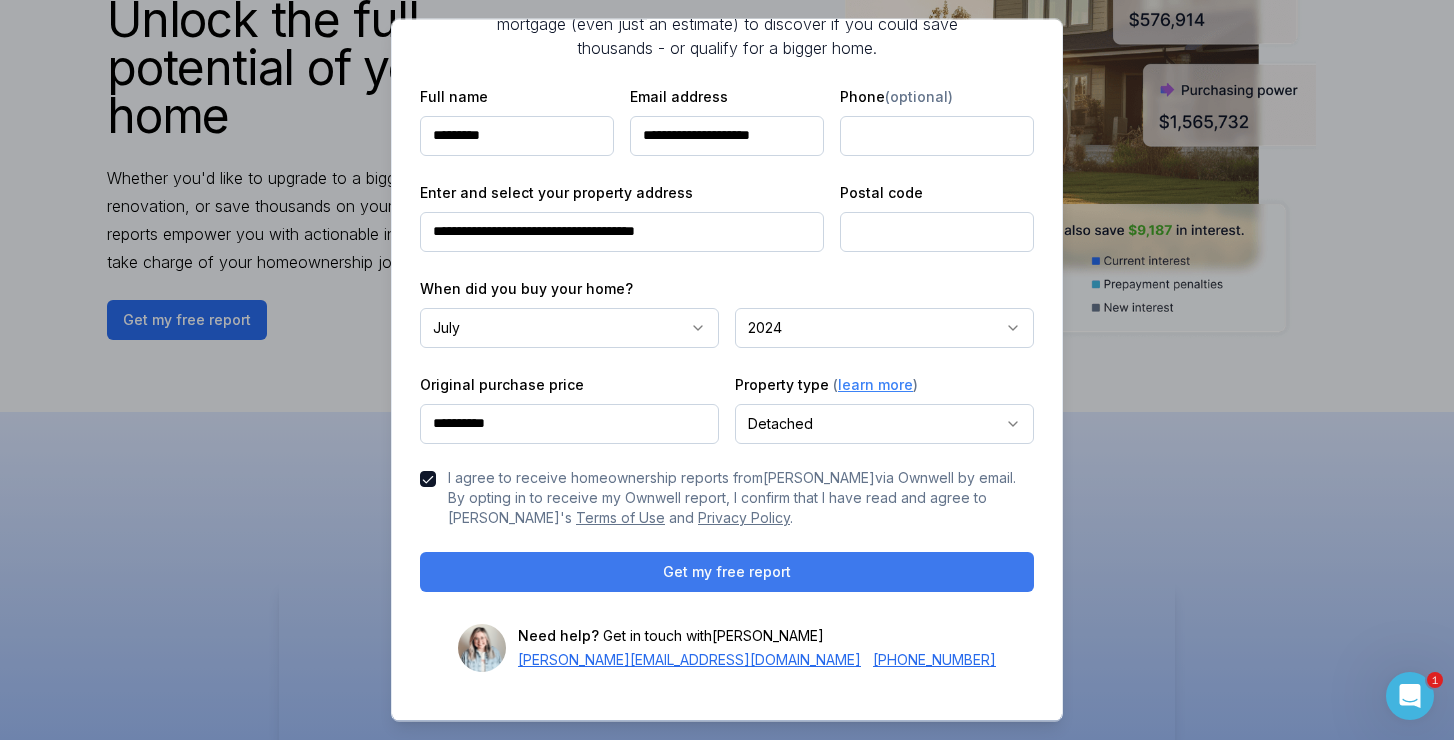 click on "Get my free report" at bounding box center [727, 572] 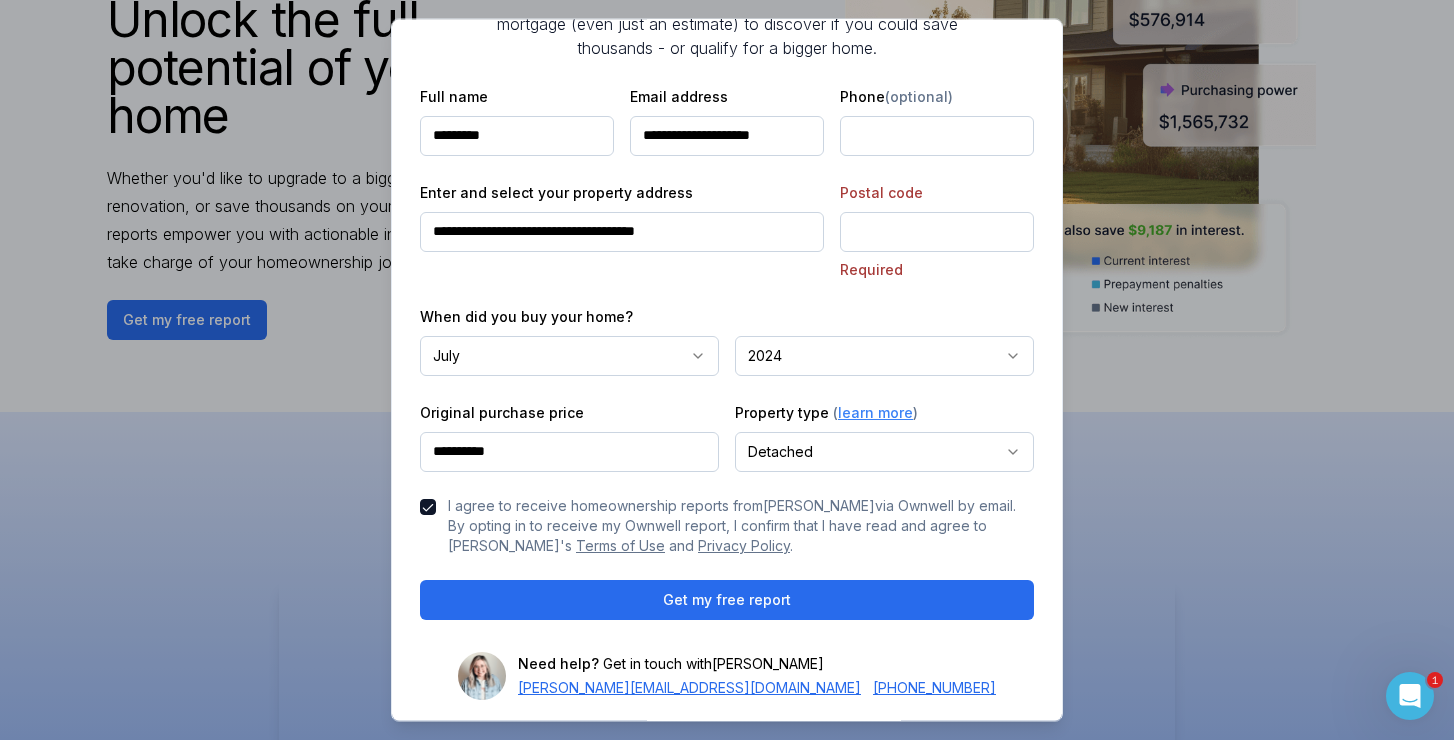 paste on "**********" 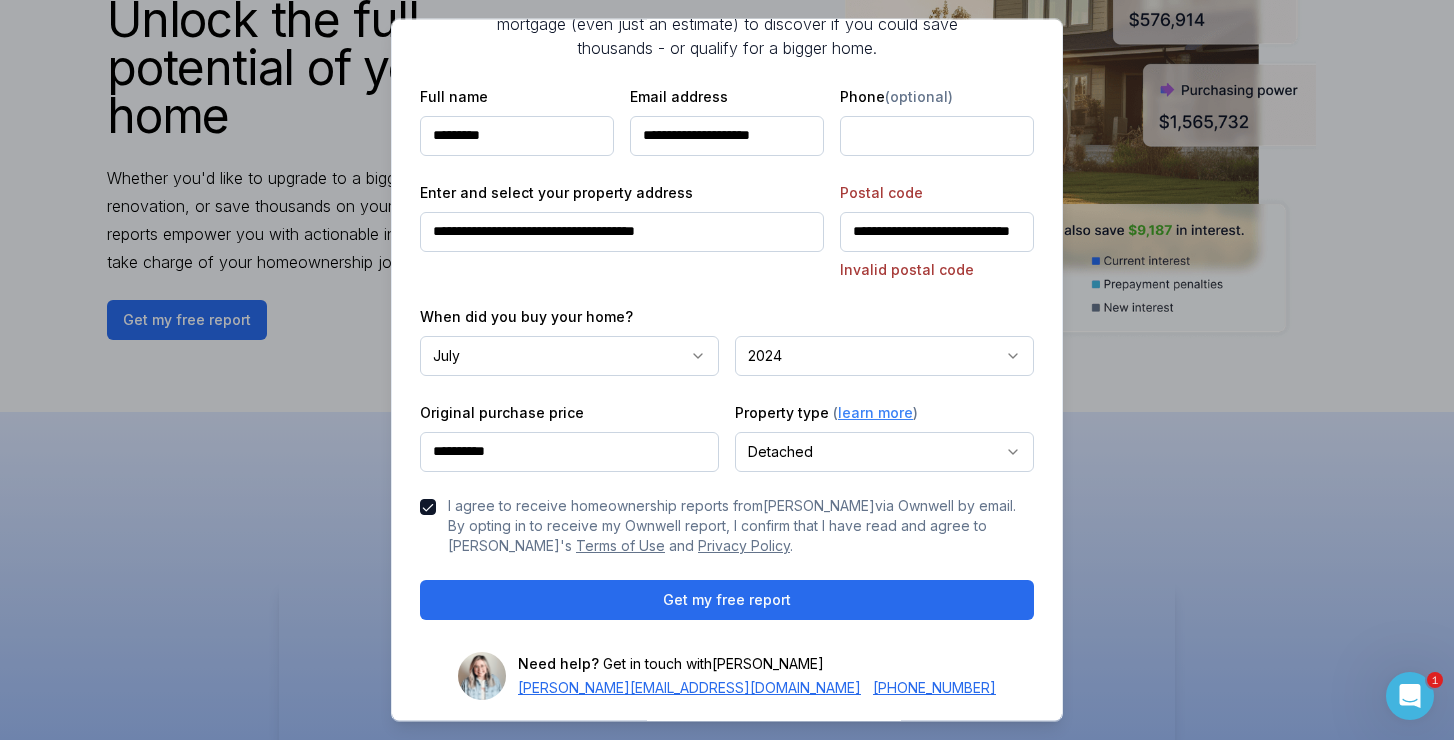 scroll, scrollTop: 0, scrollLeft: 45, axis: horizontal 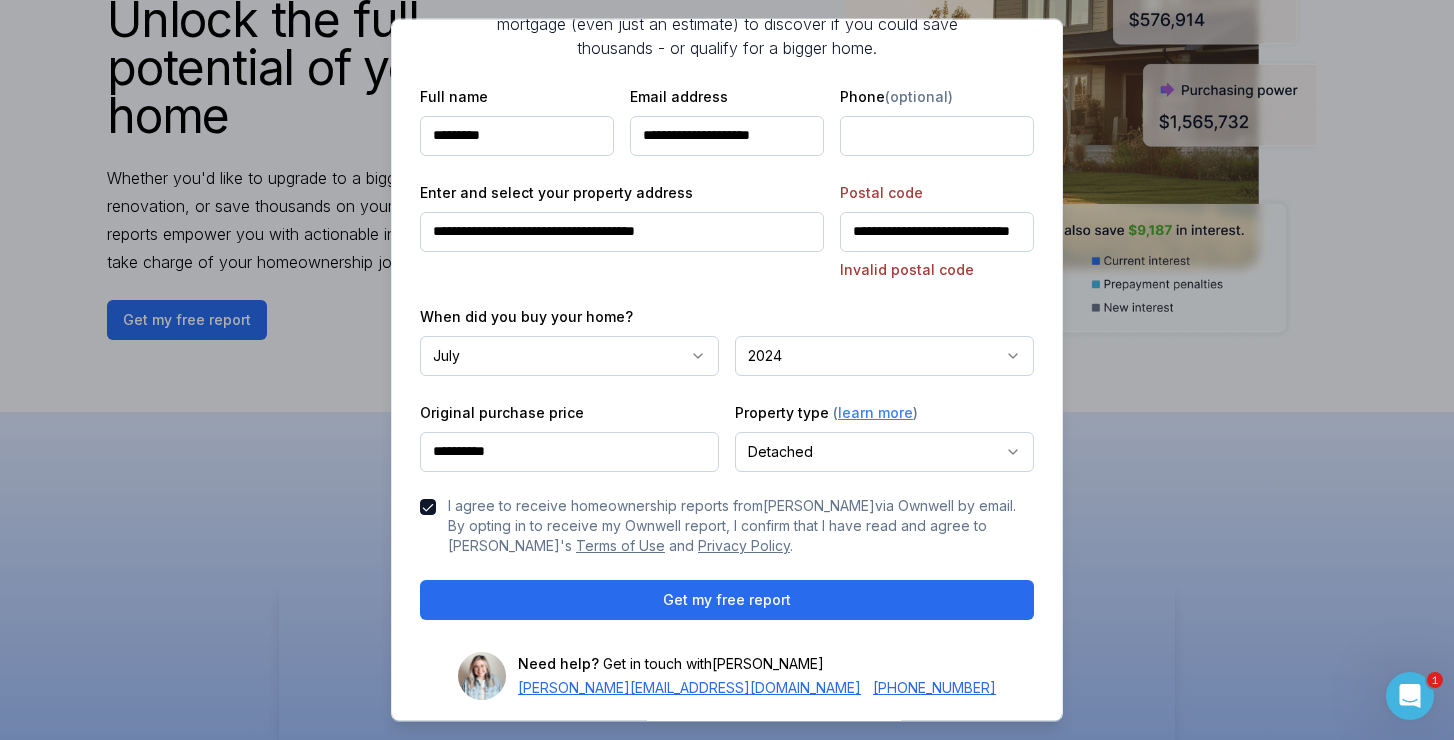 drag, startPoint x: 1021, startPoint y: 231, endPoint x: 754, endPoint y: 231, distance: 267 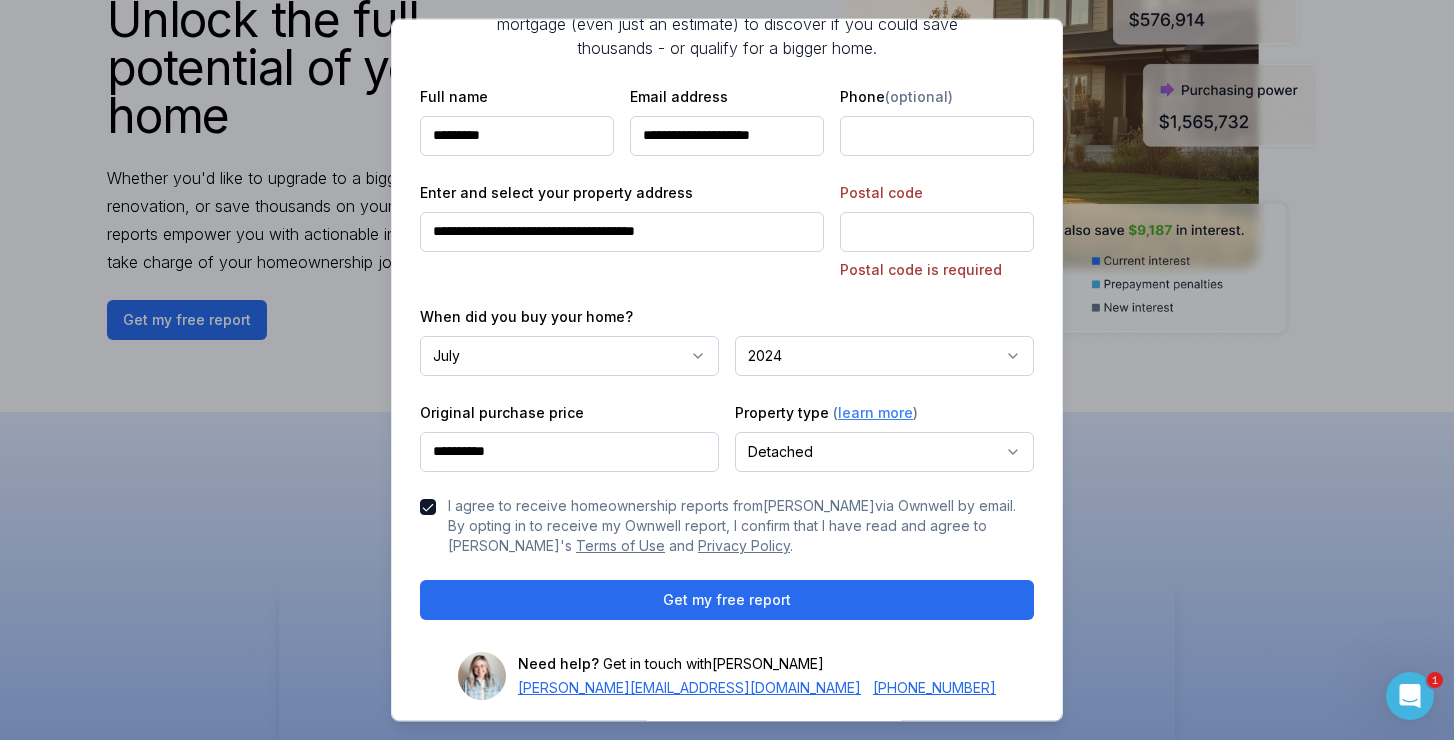 paste on "*******" 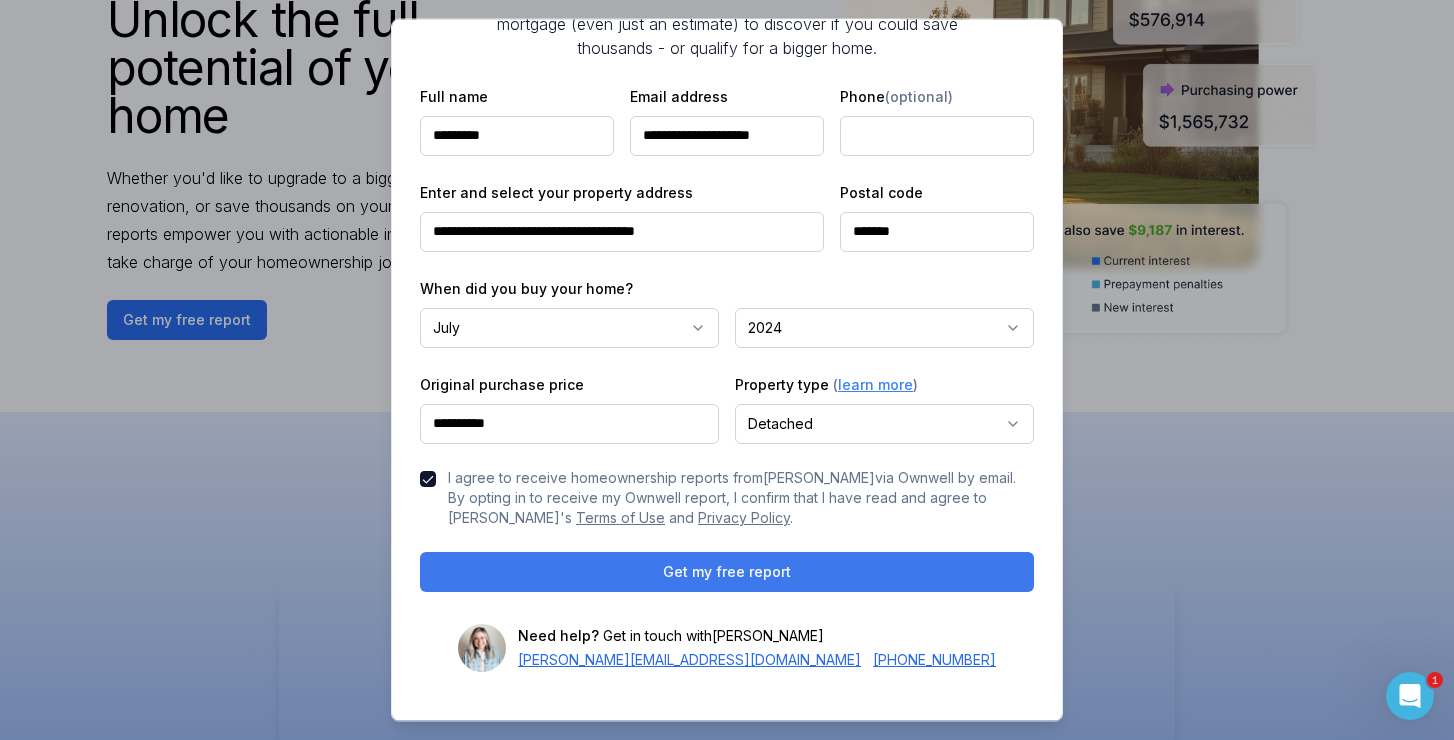 type on "*******" 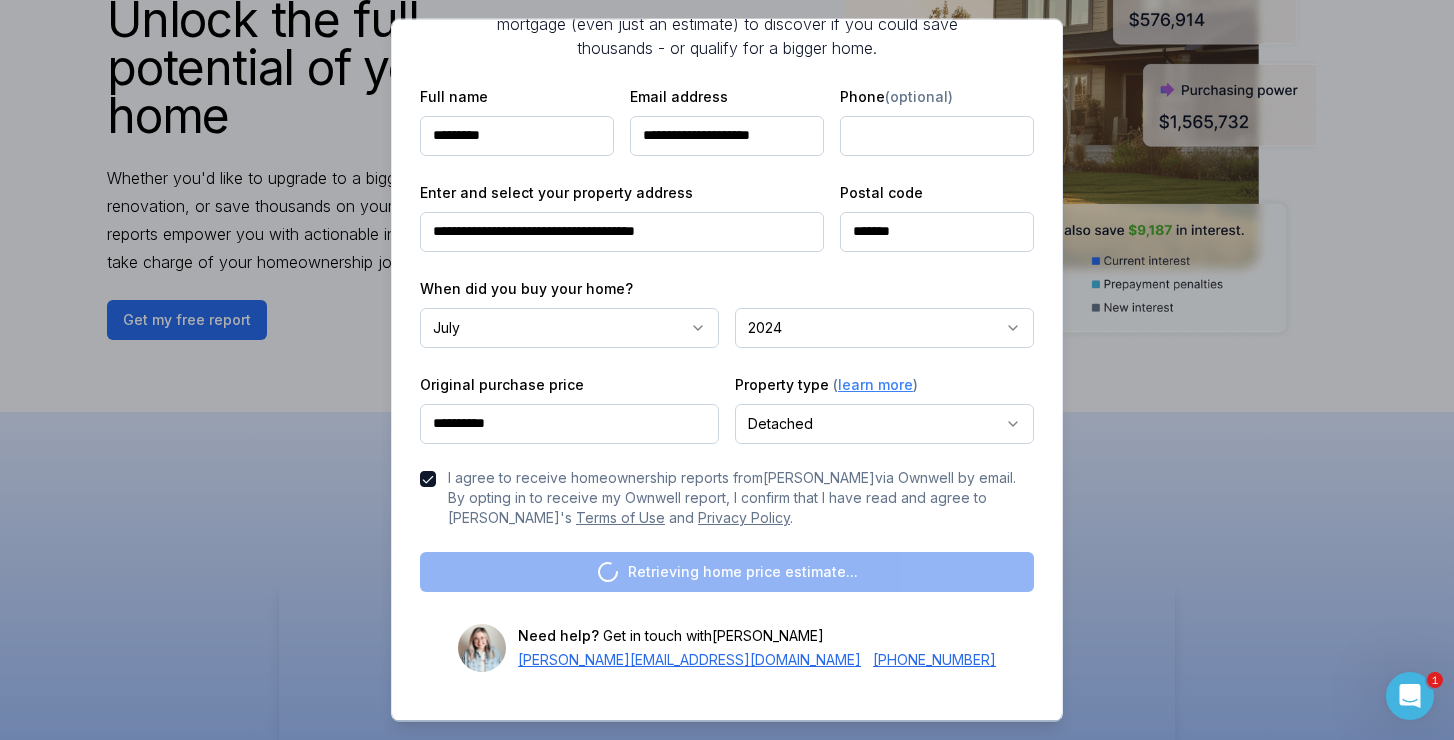 scroll, scrollTop: 0, scrollLeft: 0, axis: both 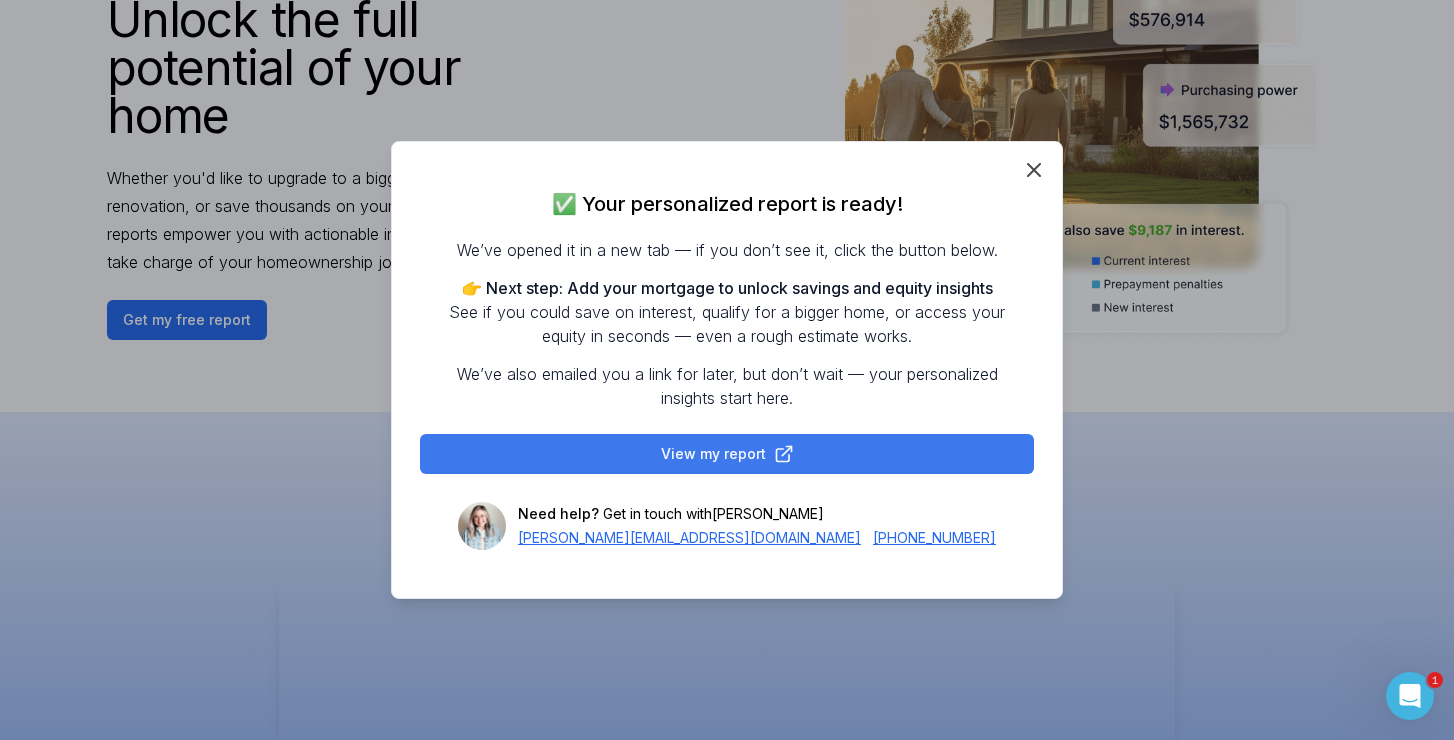 click on "View my report" at bounding box center [727, 454] 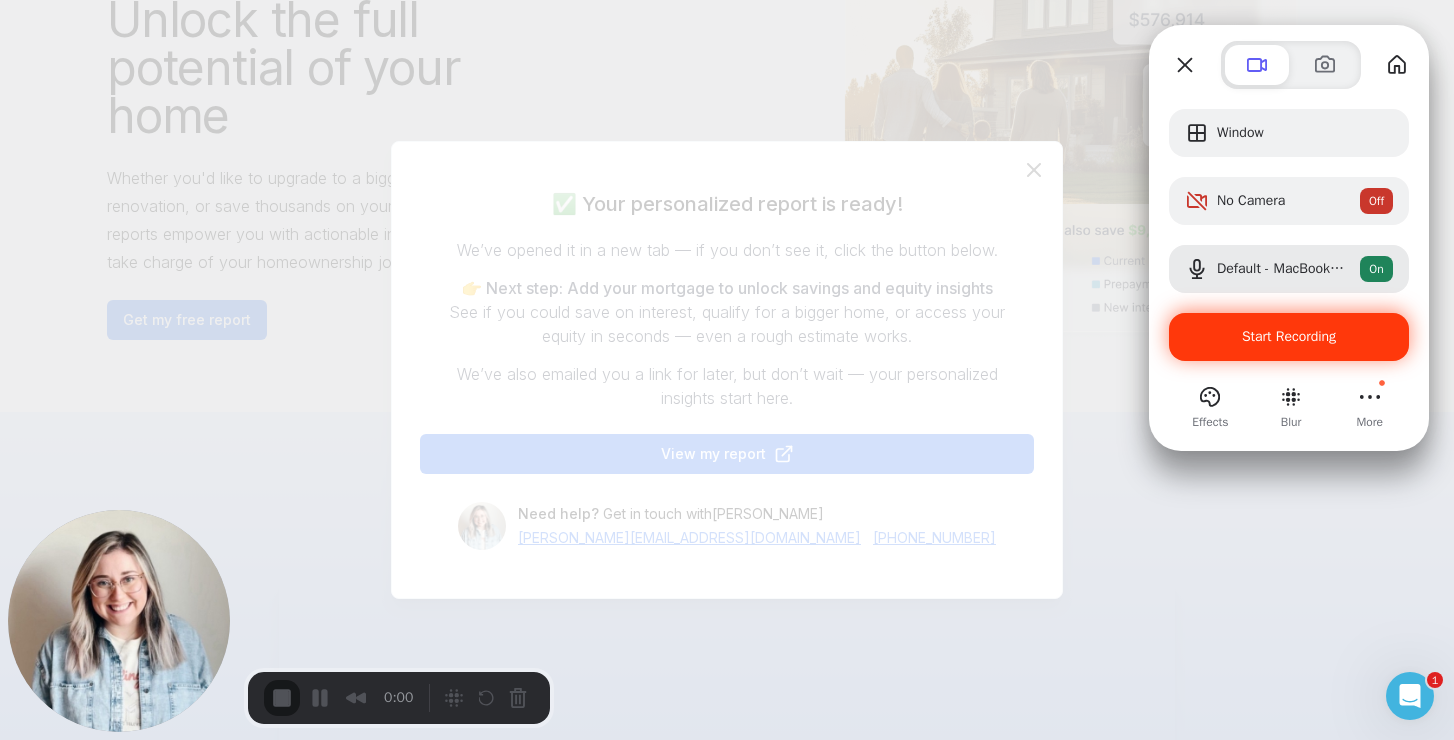 click on "Start Recording" at bounding box center [1289, 337] 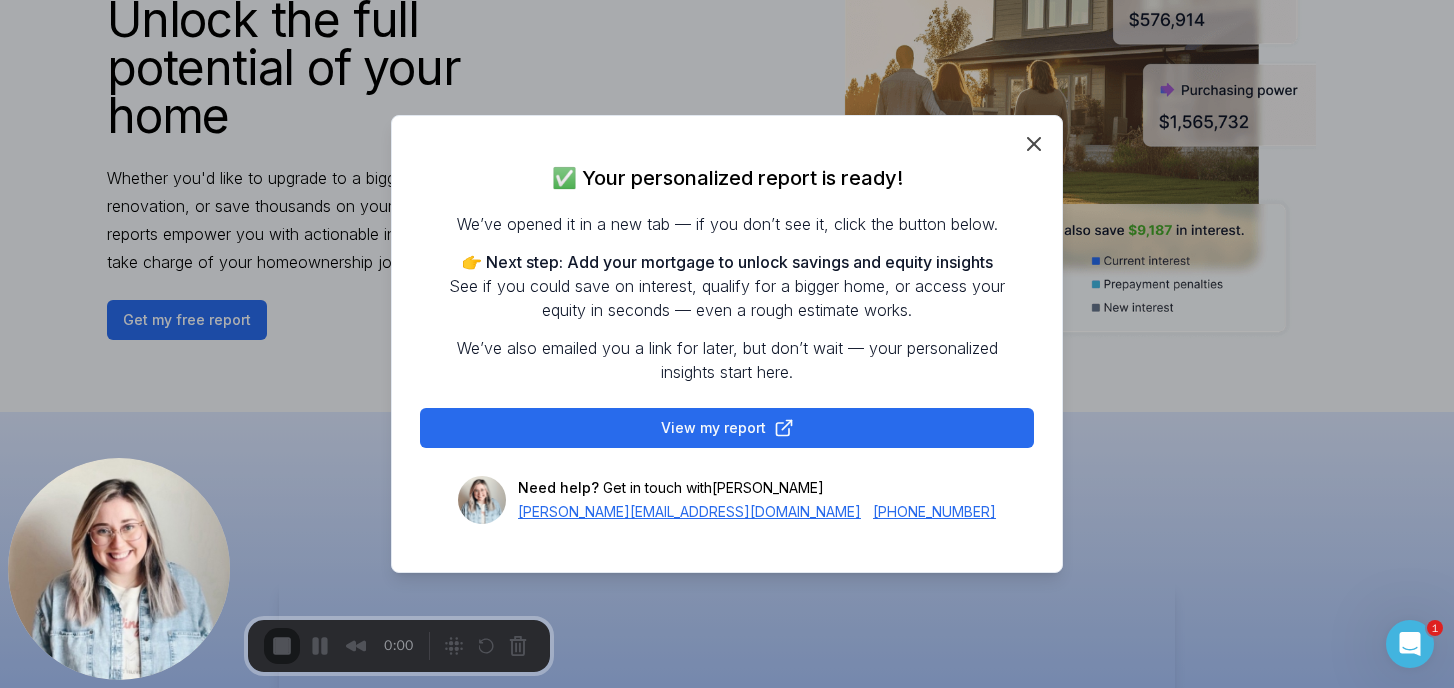click on "Start Recording" at bounding box center [54, 740] 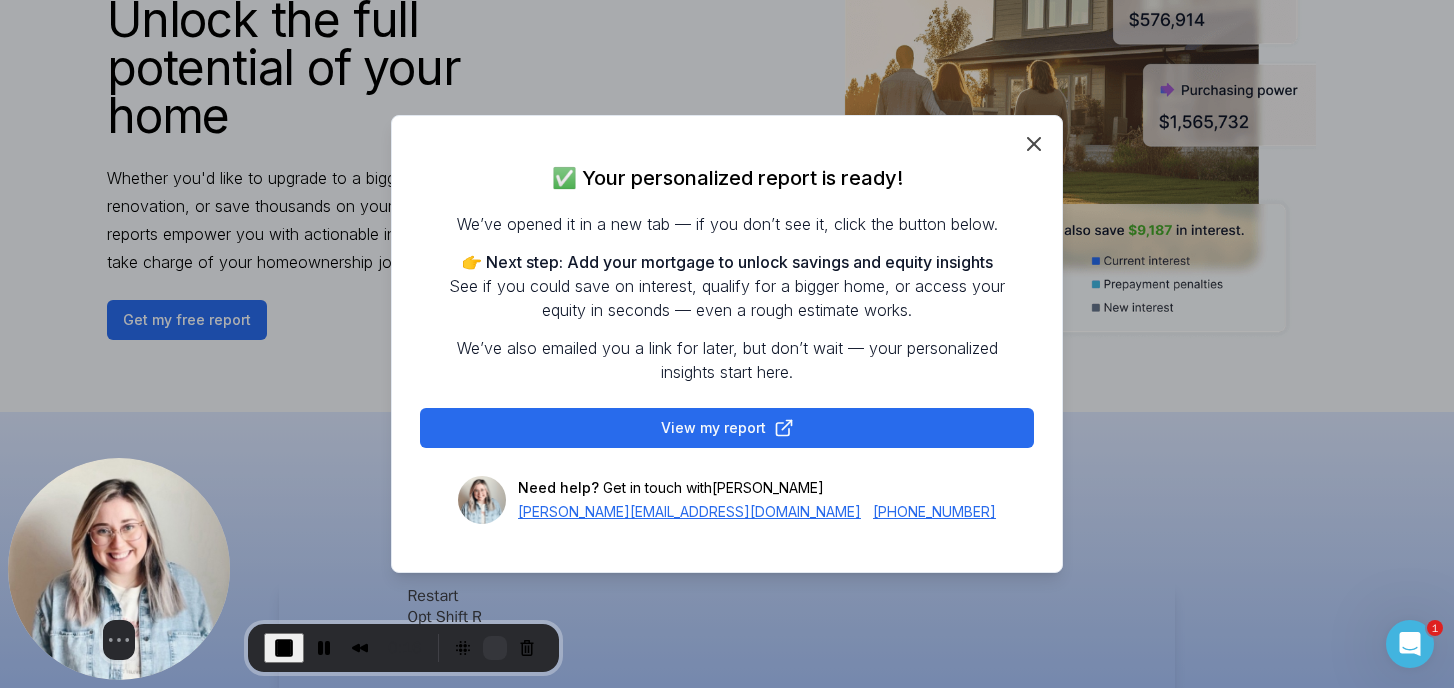 click at bounding box center [495, 648] 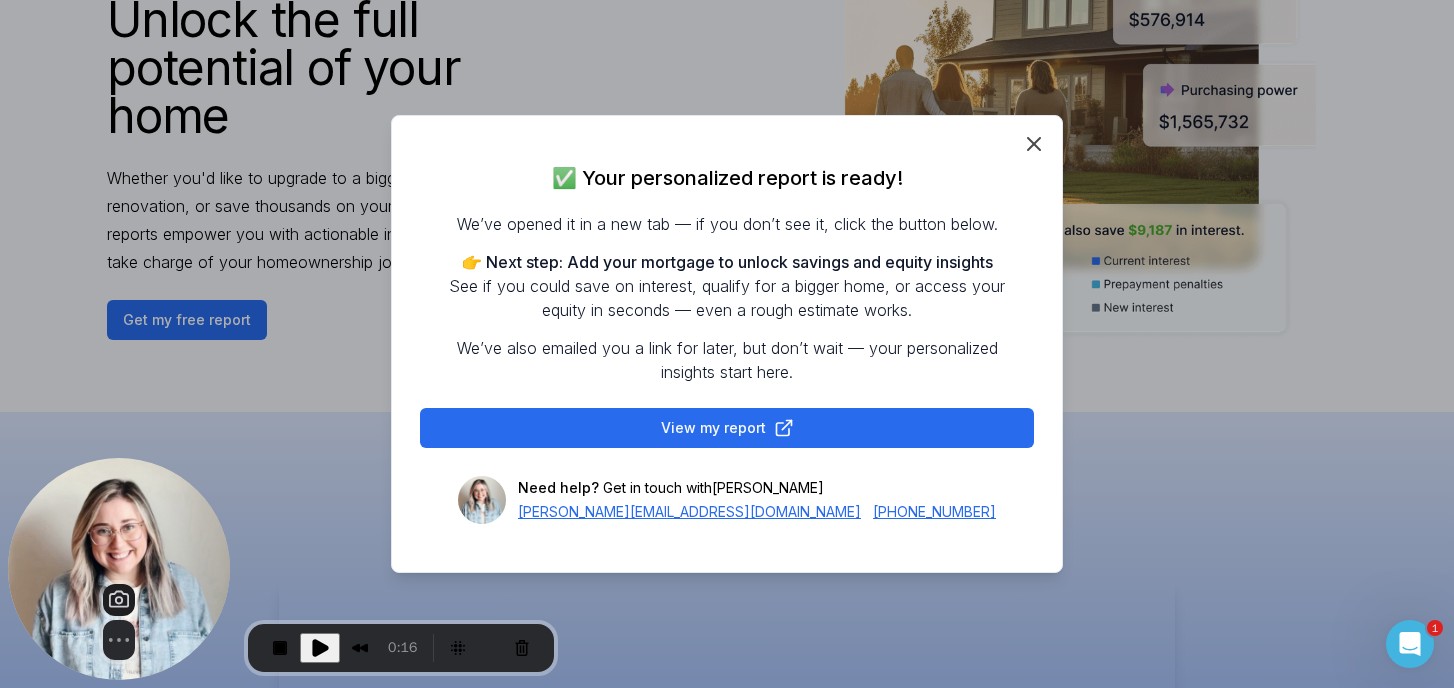 click on "Restart recording" at bounding box center (559, 812) 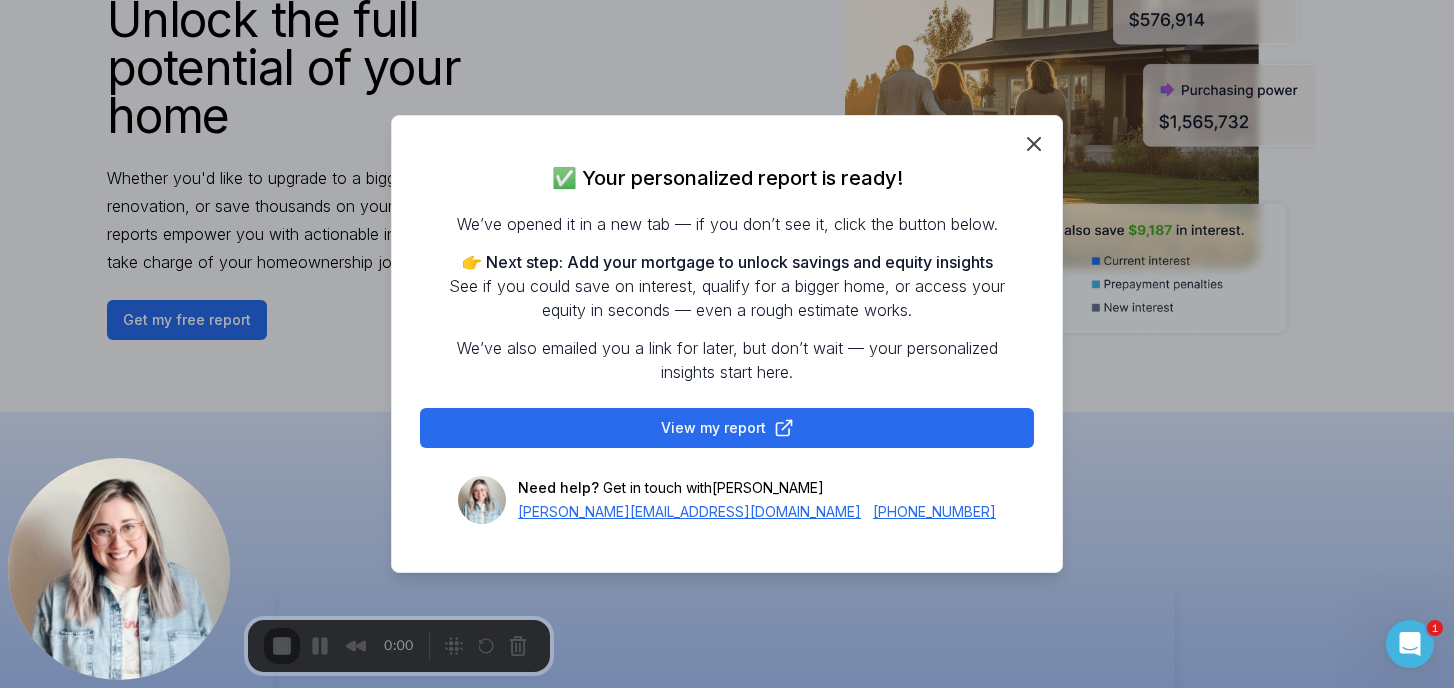 click on "3 Skip Keep going, you can edit mistakes later   ✂️ Click anywhere to pause countdown" at bounding box center (727, 728) 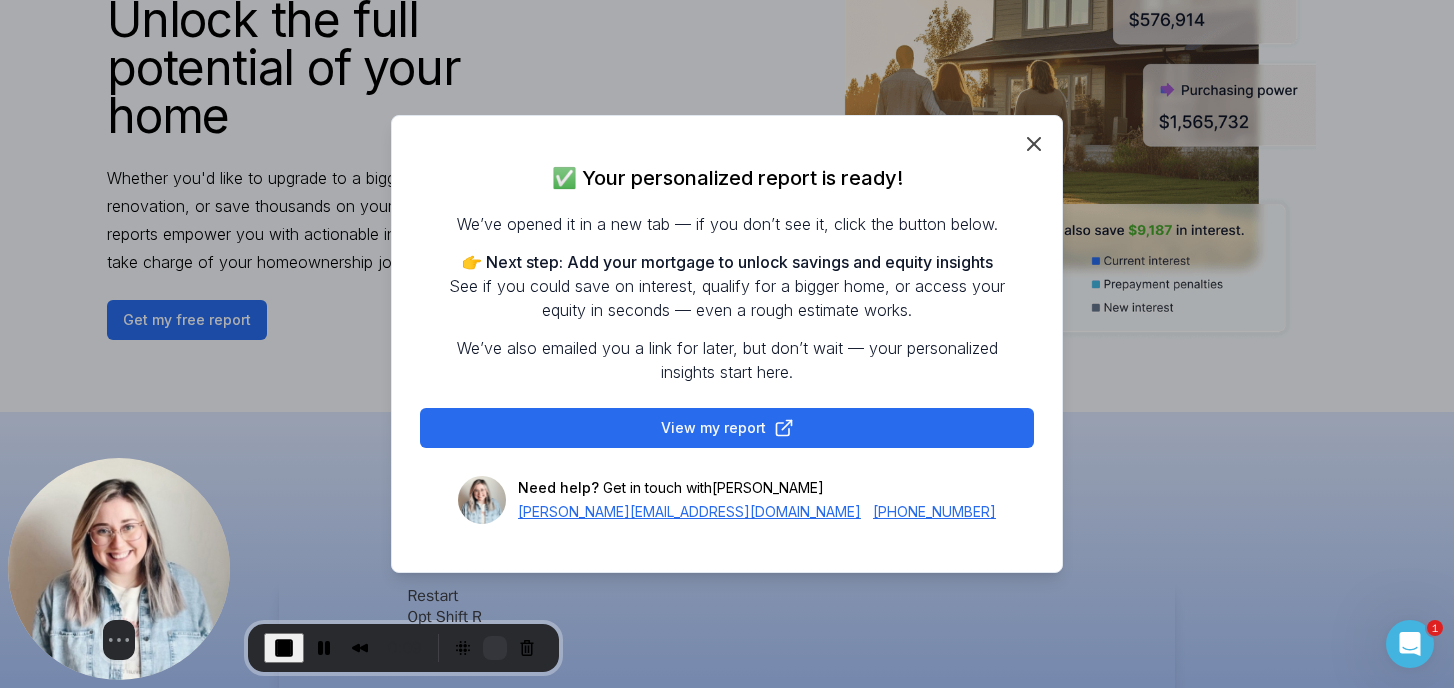 click at bounding box center (495, 648) 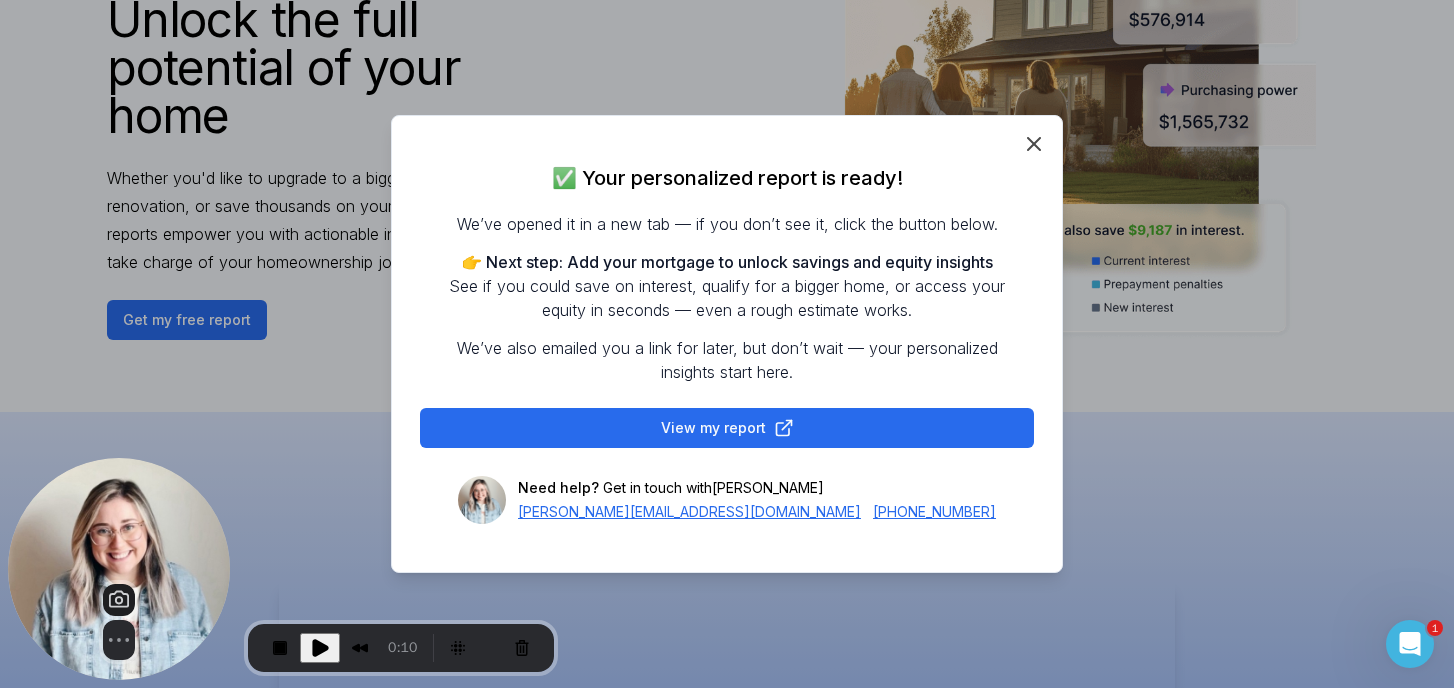 click on "Restart recording" at bounding box center [559, 812] 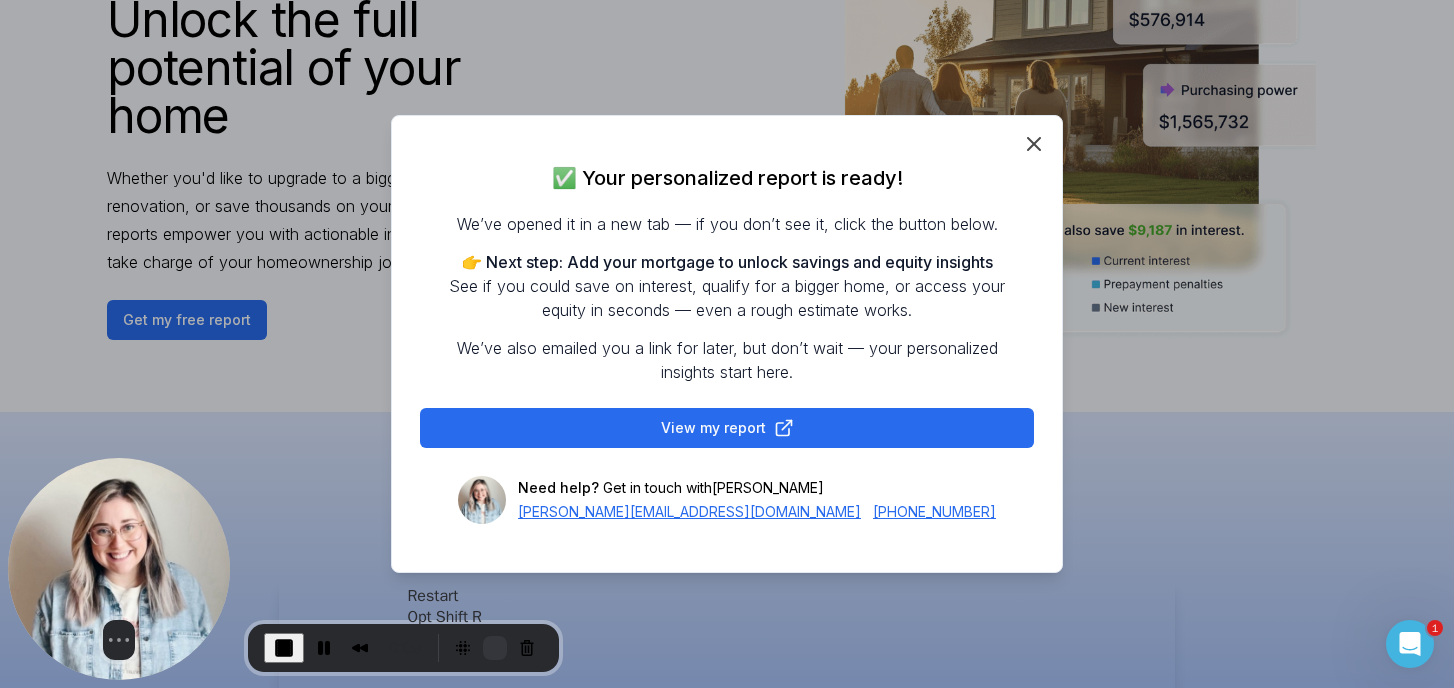 click at bounding box center [495, 648] 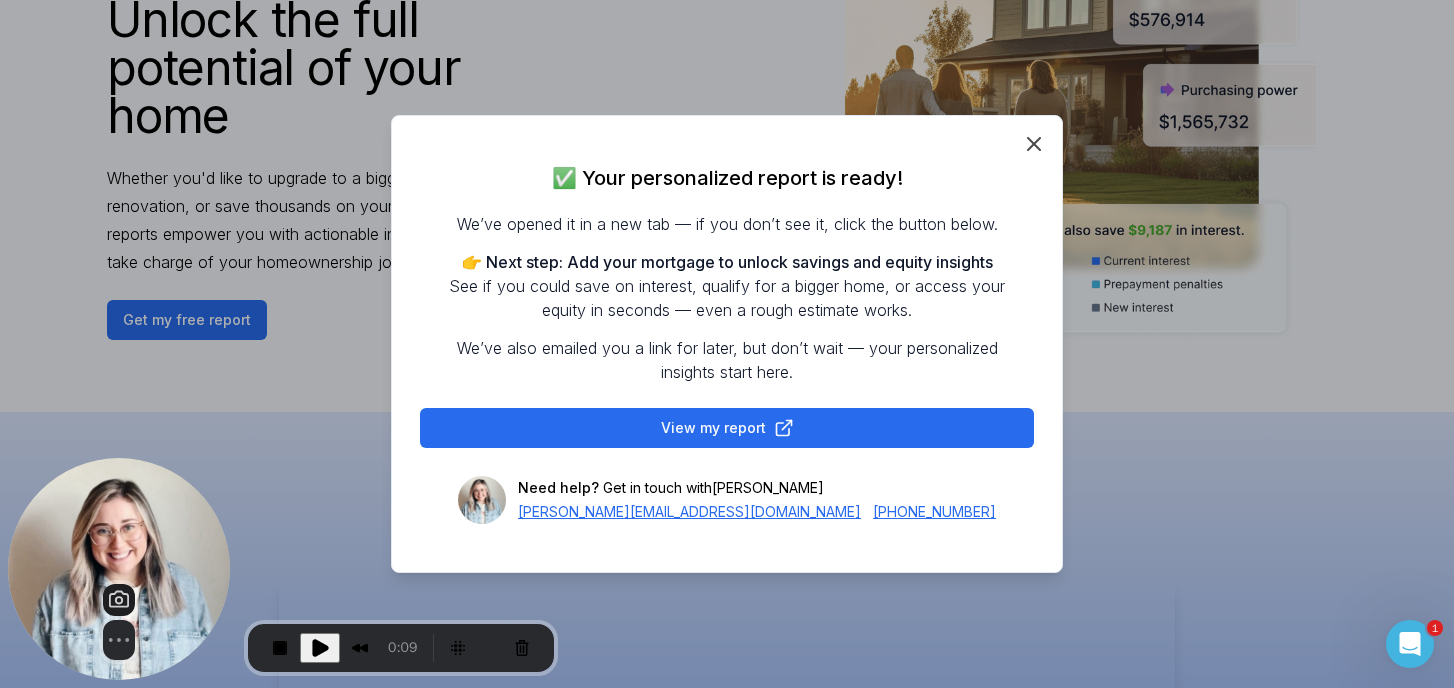 click on "Restart recording" at bounding box center [559, 812] 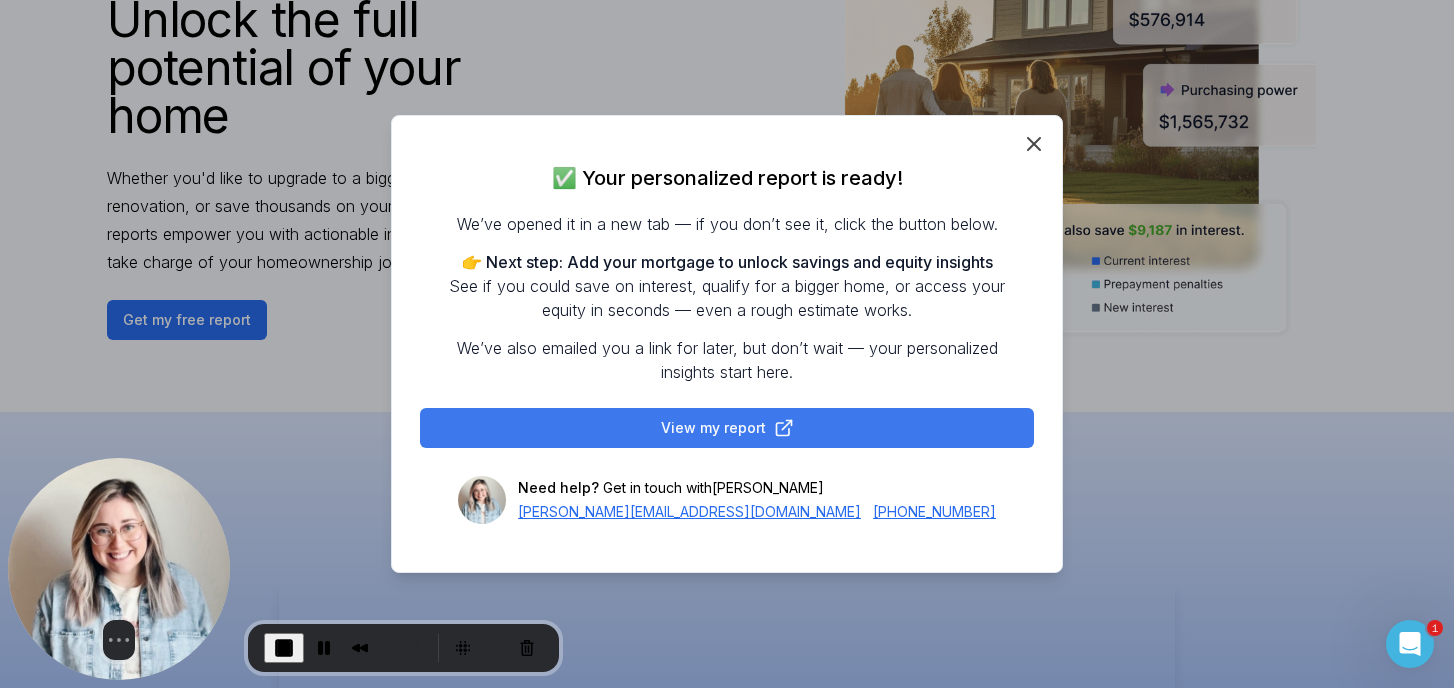 click on "View my report" at bounding box center [727, 428] 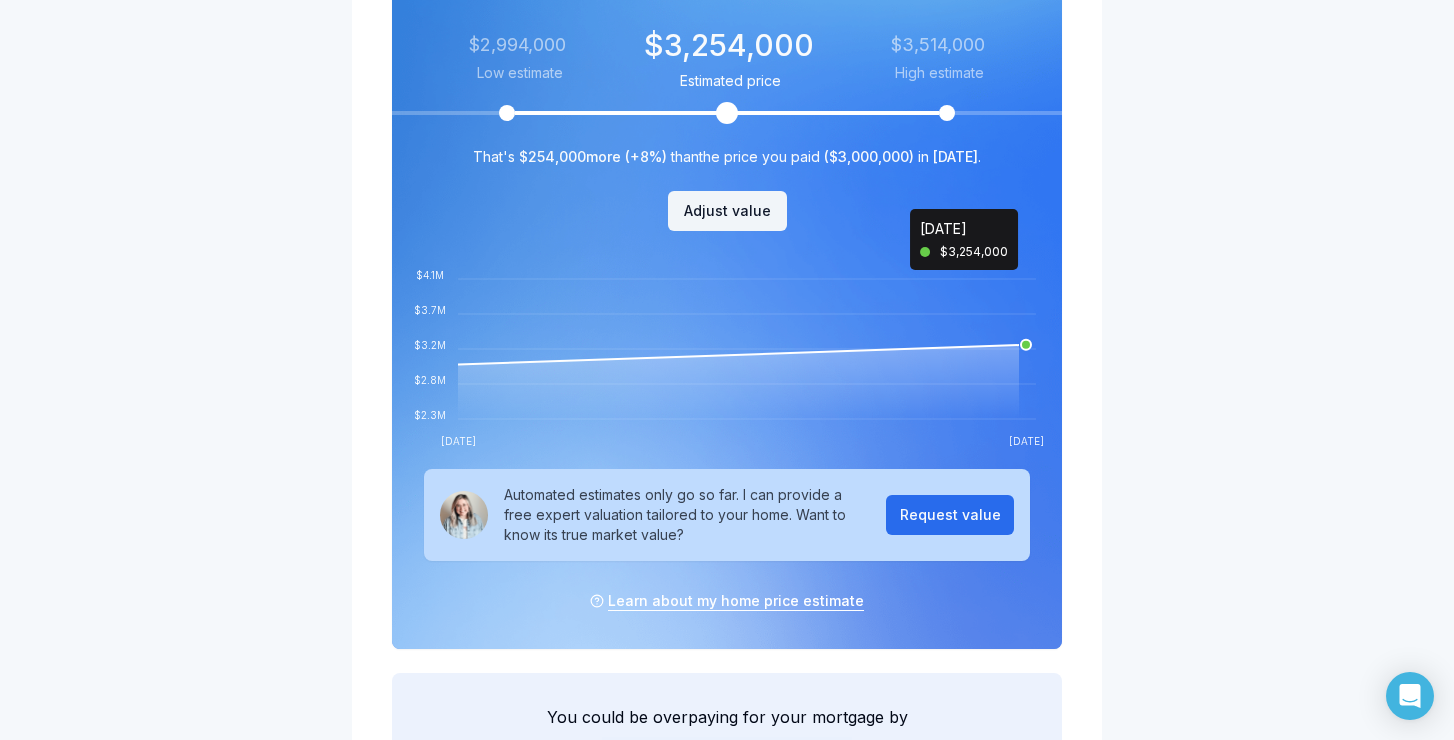 scroll, scrollTop: 1333, scrollLeft: 0, axis: vertical 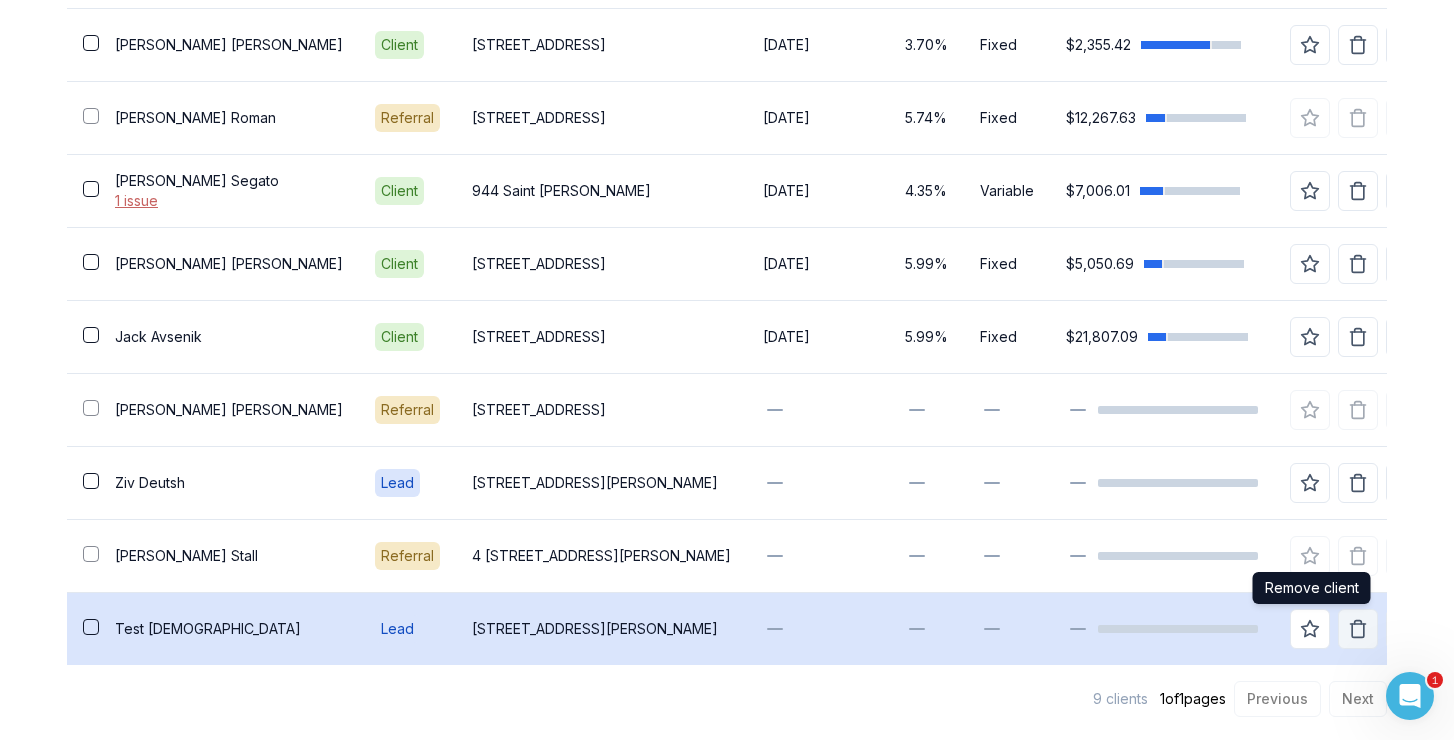 click 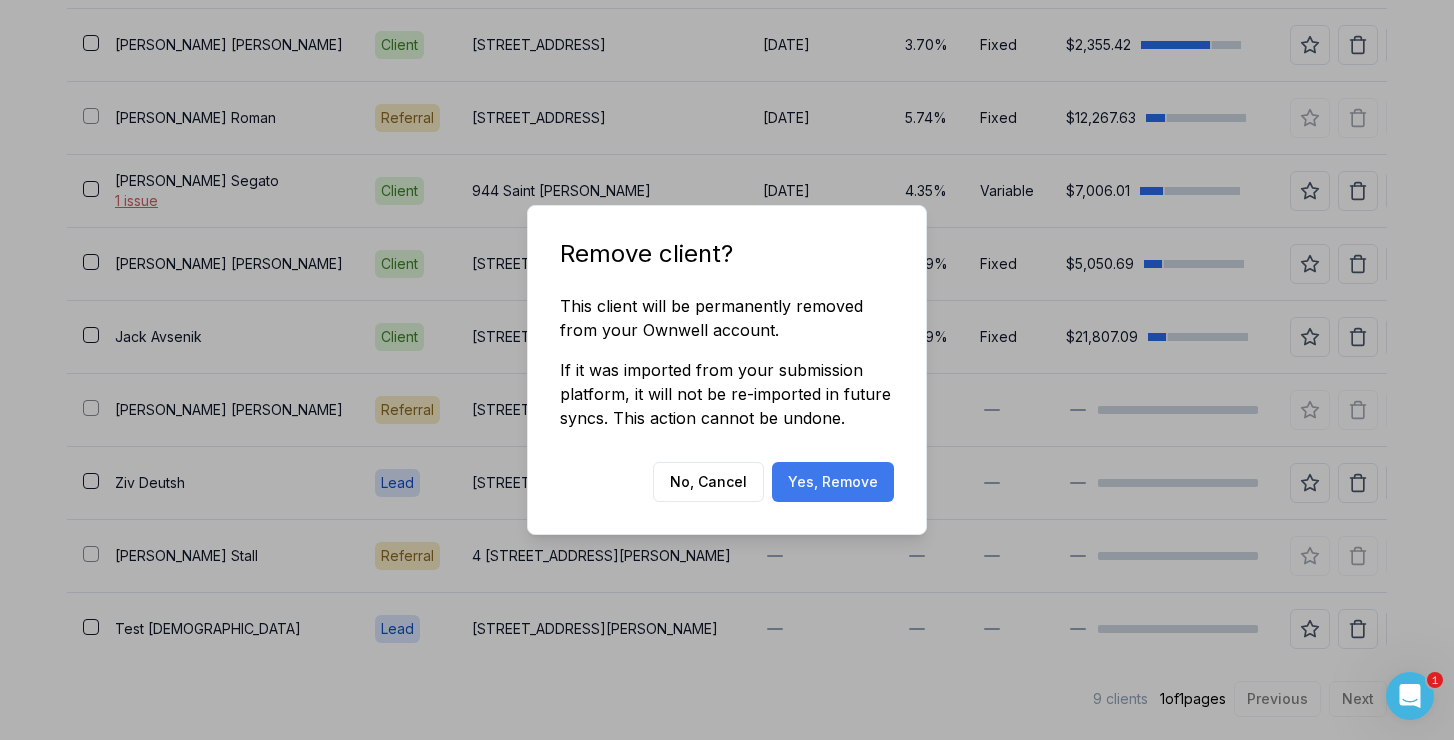 click on "Yes, Remove" at bounding box center [833, 482] 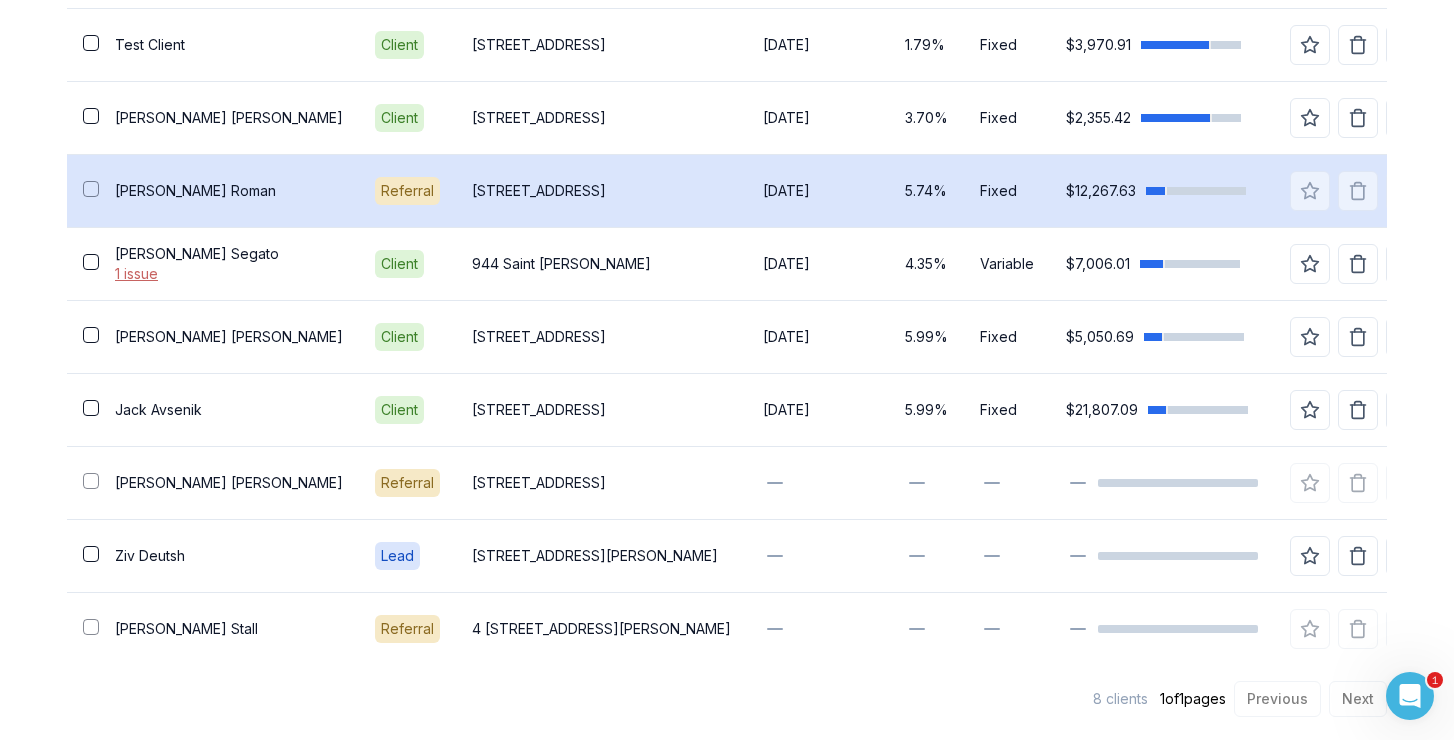 scroll, scrollTop: 0, scrollLeft: 0, axis: both 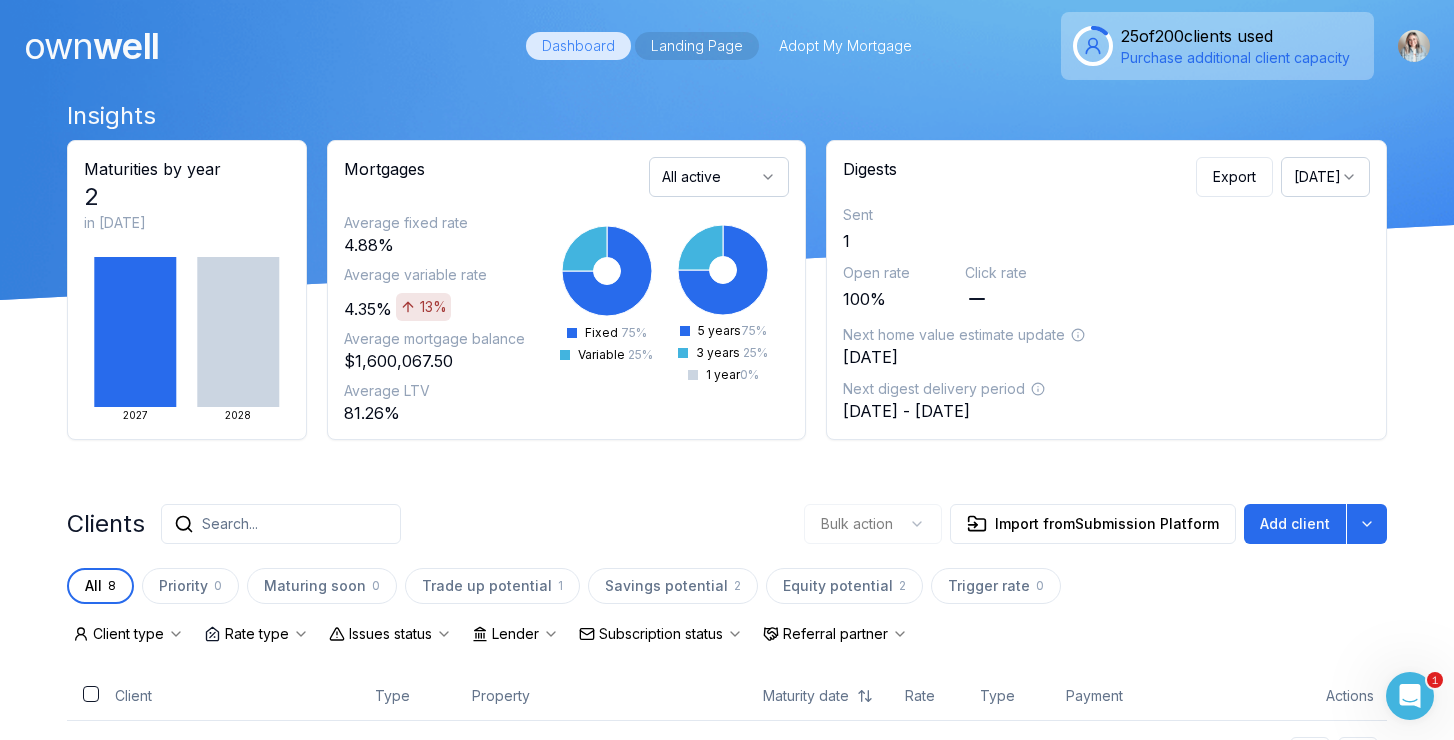 click on "Landing Page" at bounding box center [697, 46] 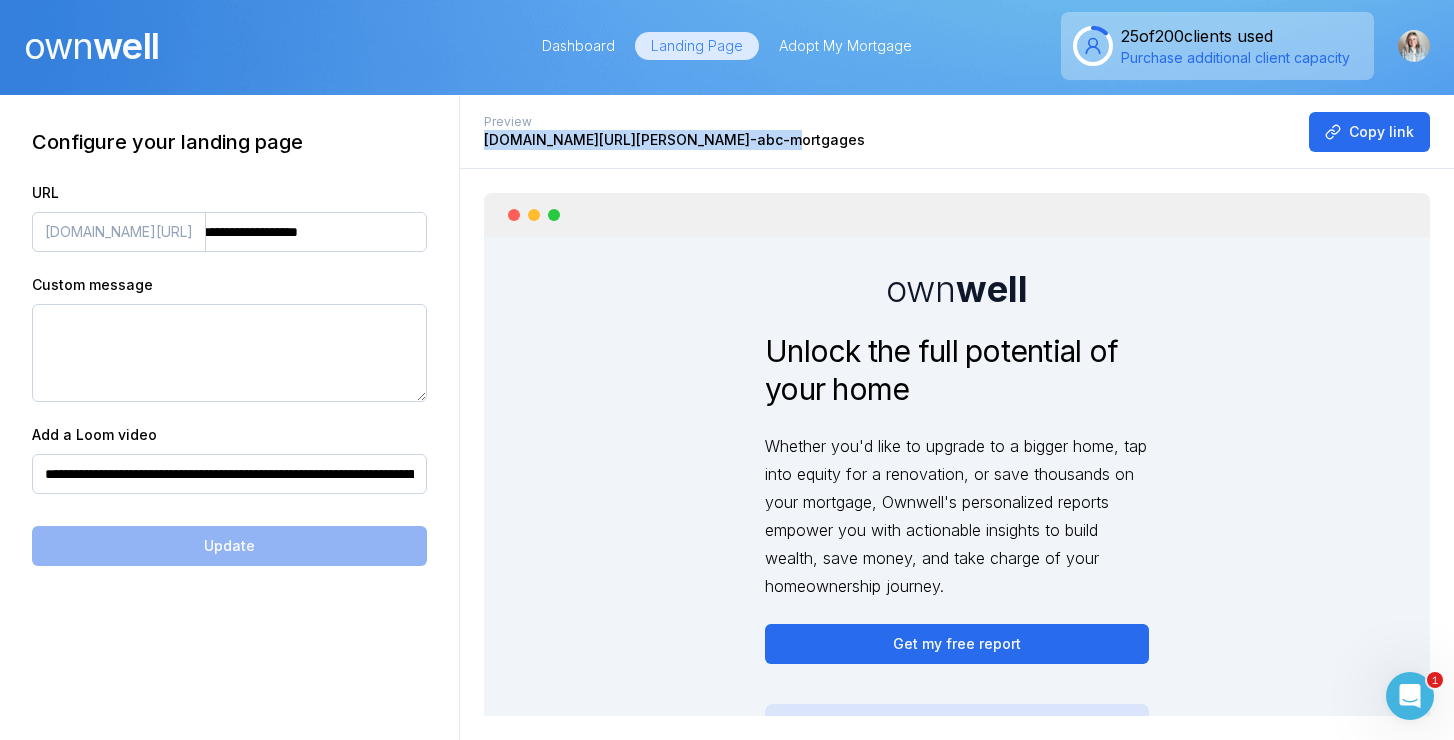drag, startPoint x: 760, startPoint y: 139, endPoint x: 483, endPoint y: 140, distance: 277.0018 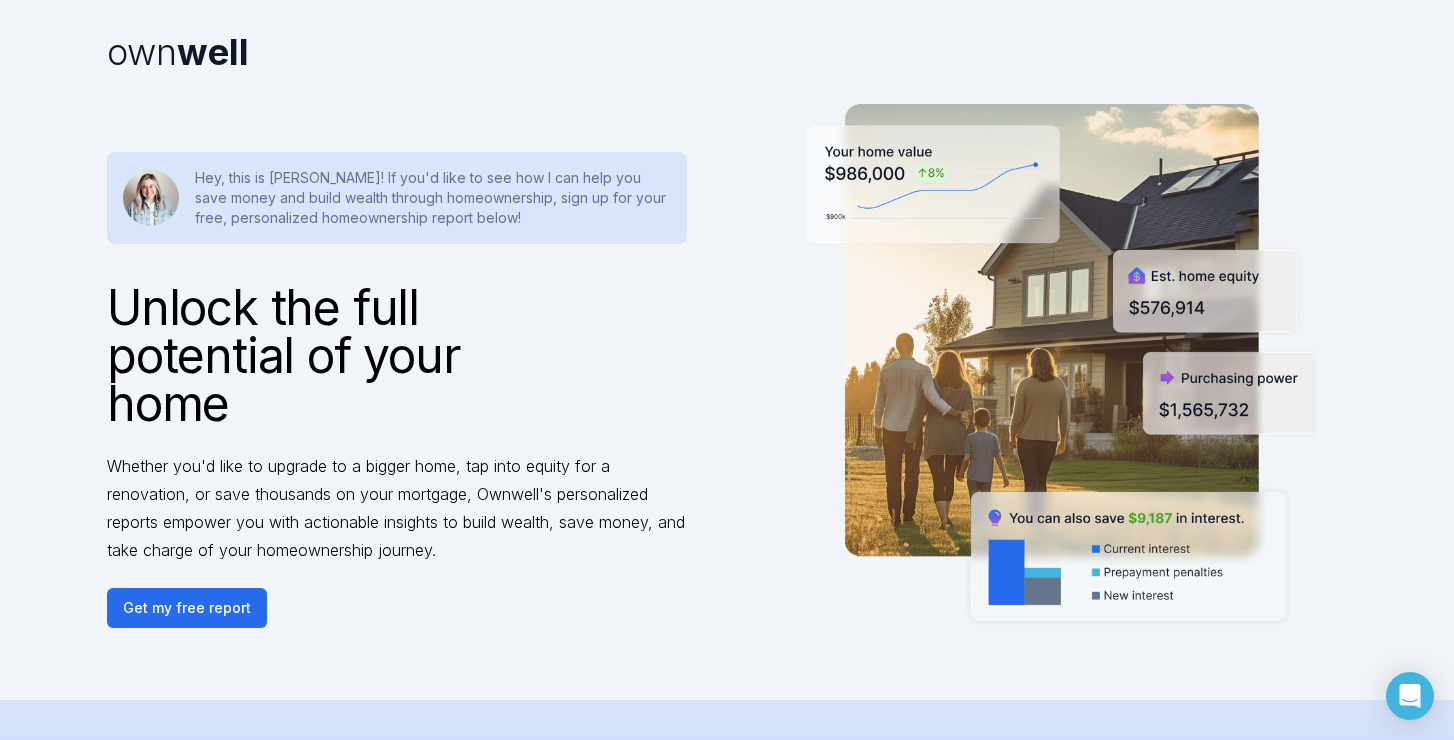 scroll, scrollTop: 0, scrollLeft: 0, axis: both 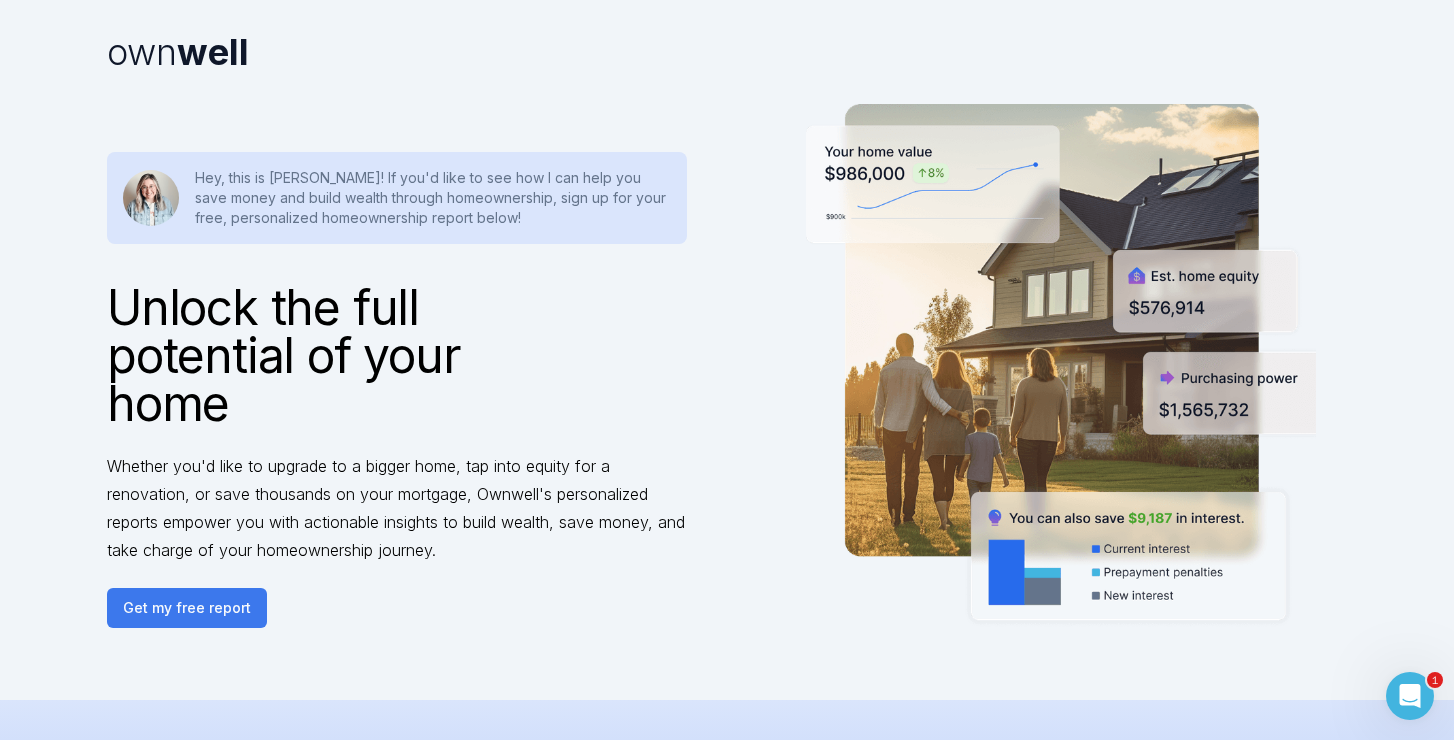 click on "Get my free report" at bounding box center [187, 608] 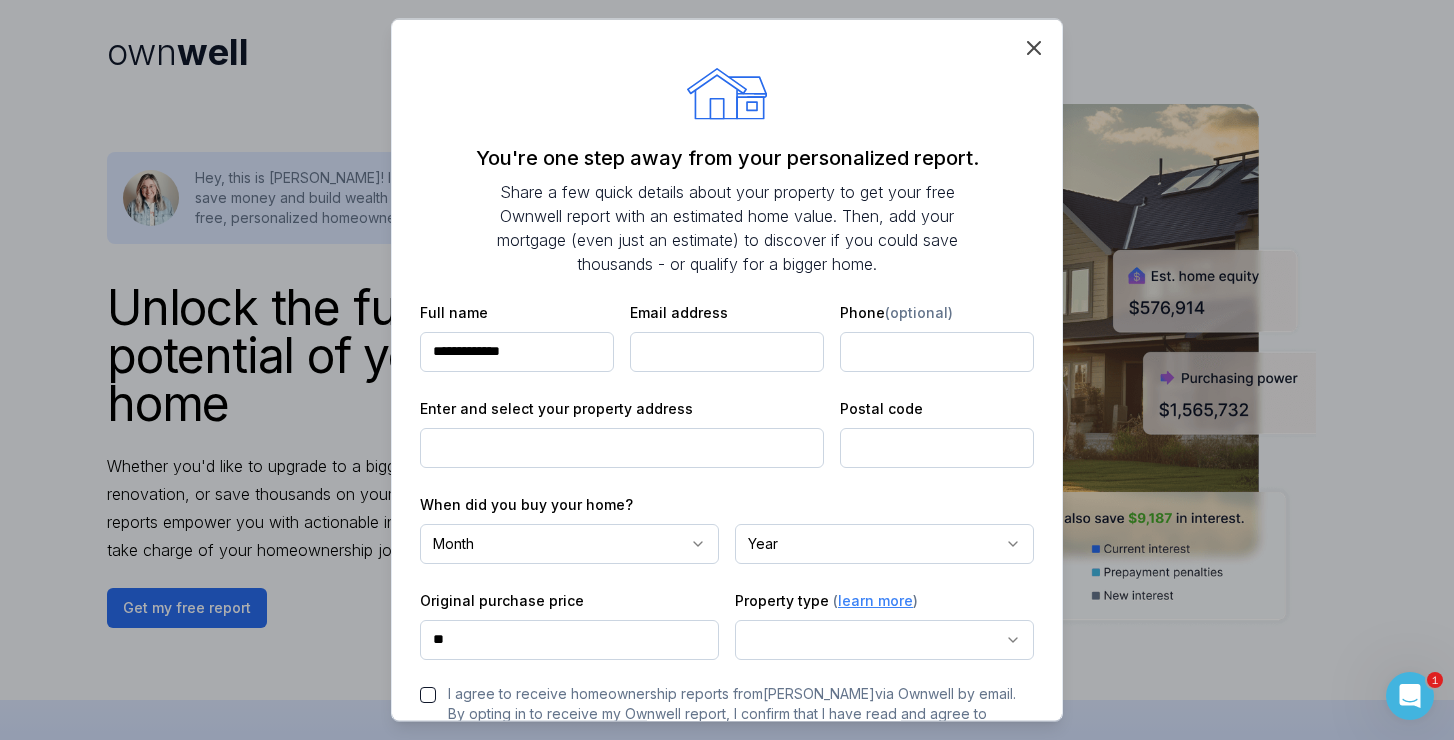 type on "**********" 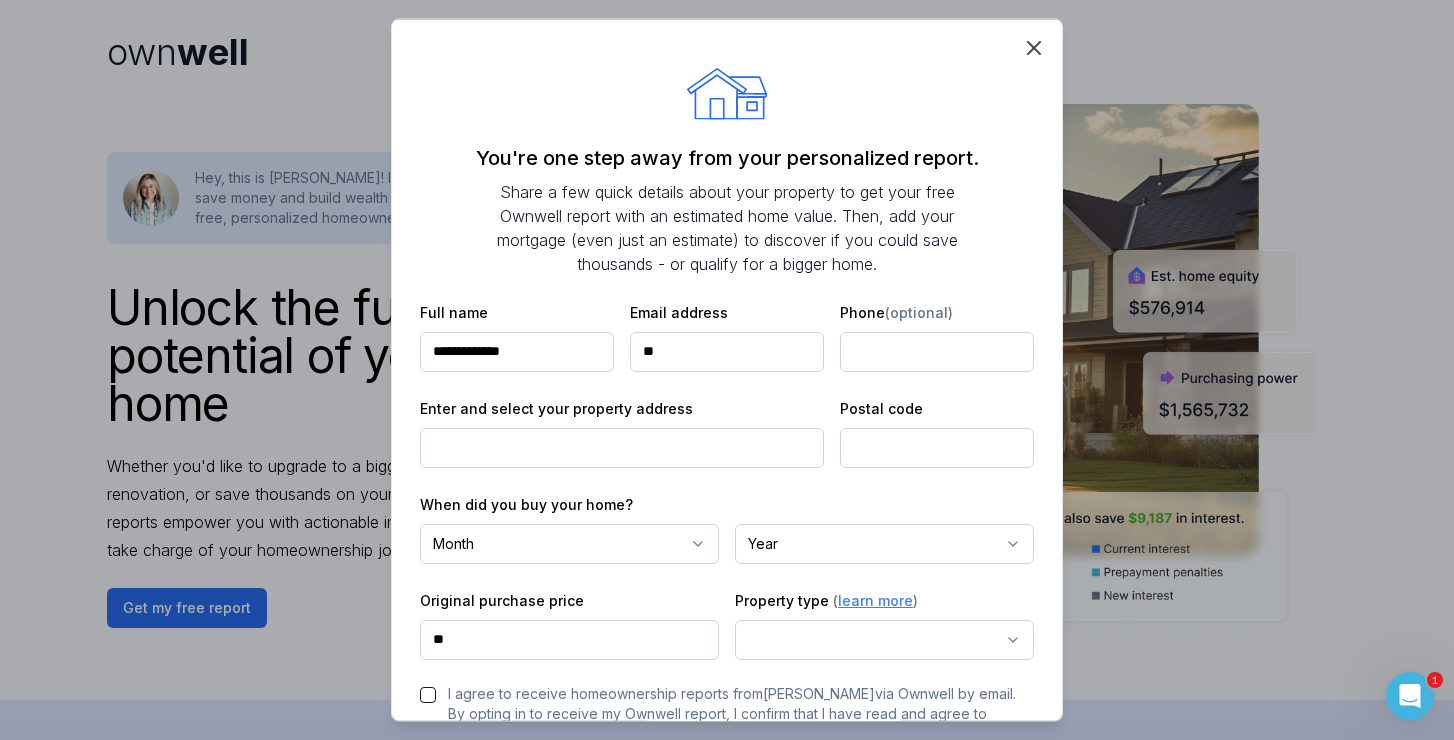 type on "*" 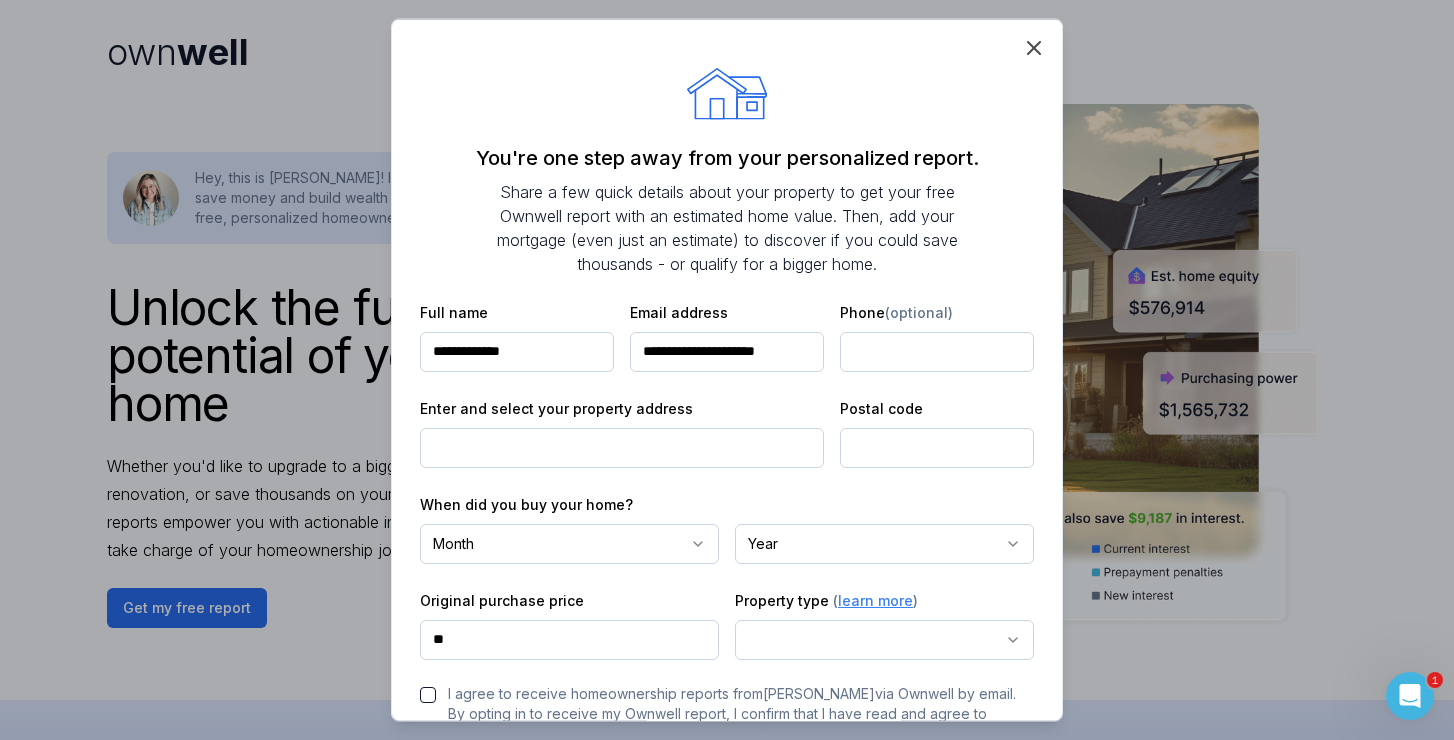 type on "**********" 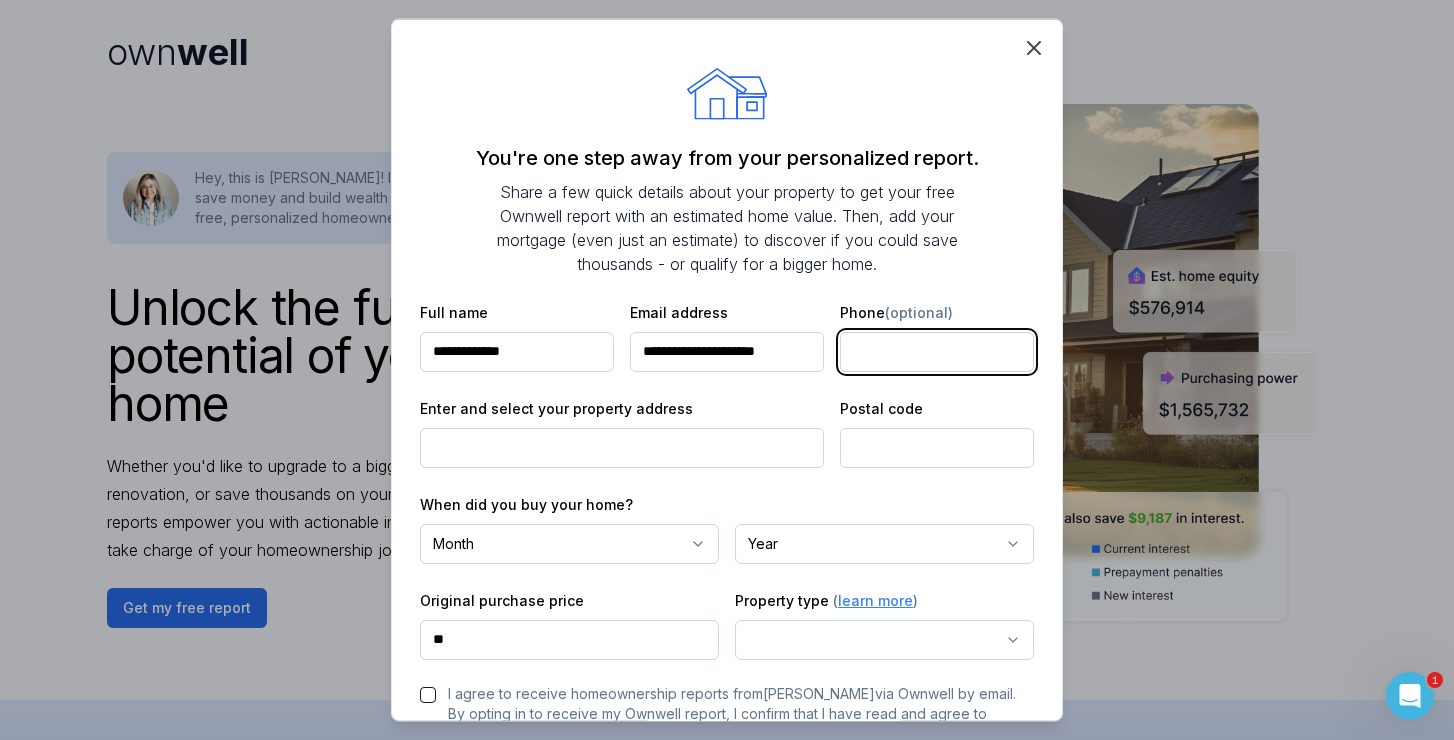 click at bounding box center [937, 351] 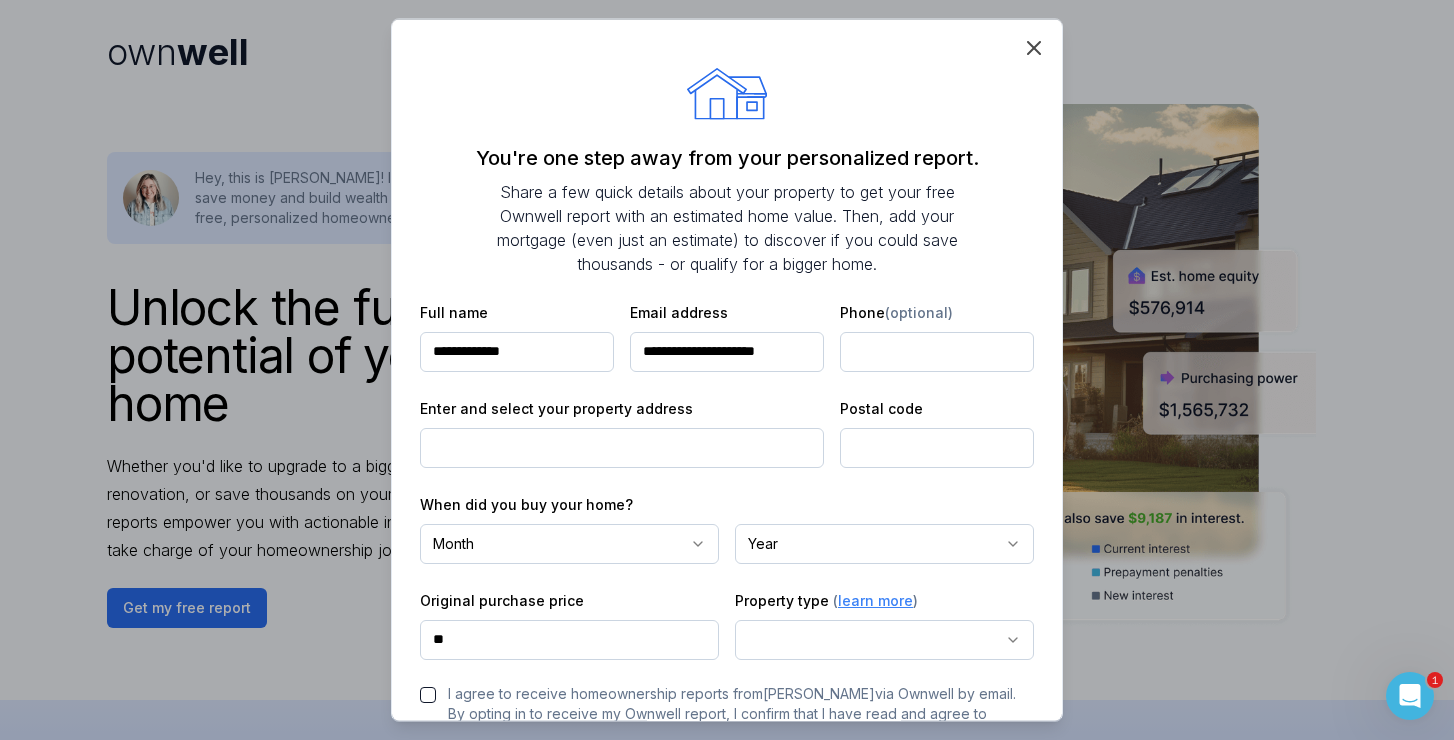 click at bounding box center [622, 447] 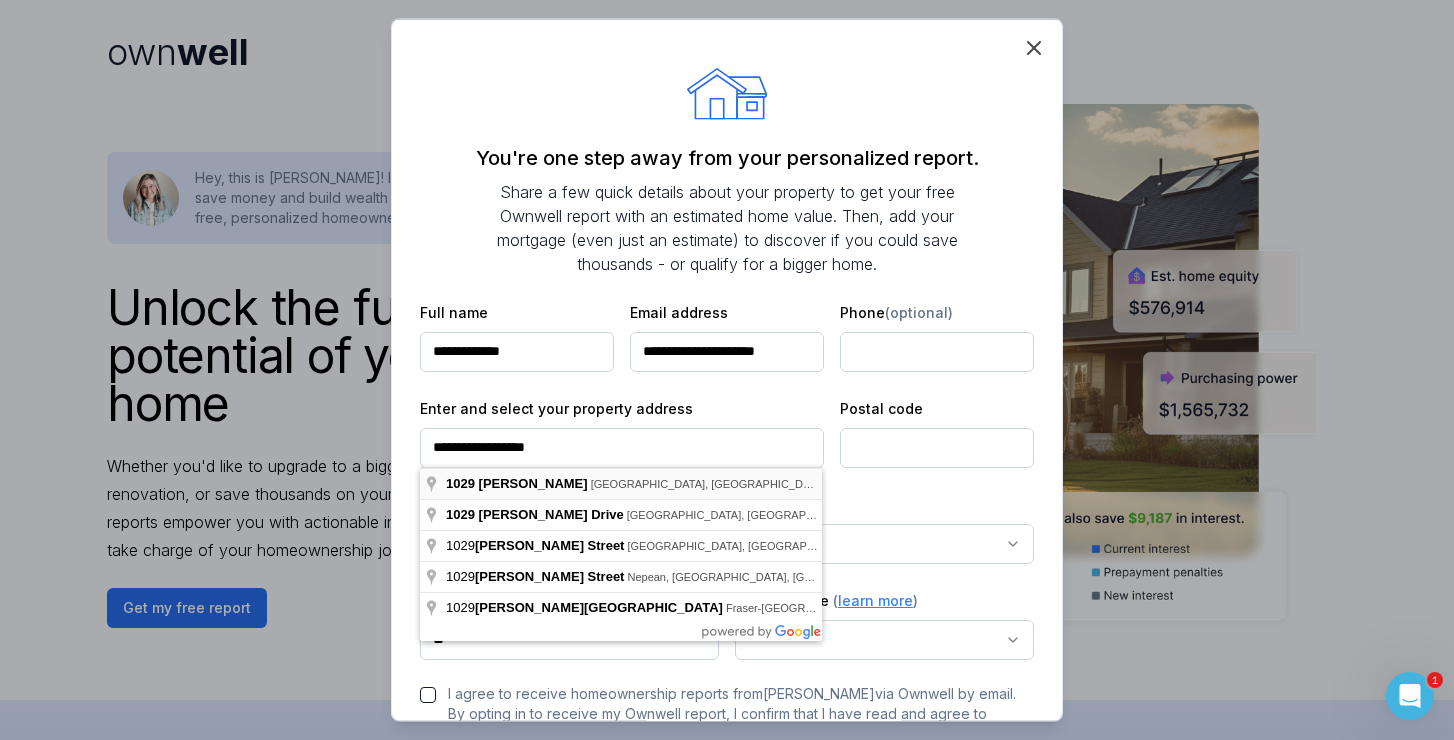 type on "**********" 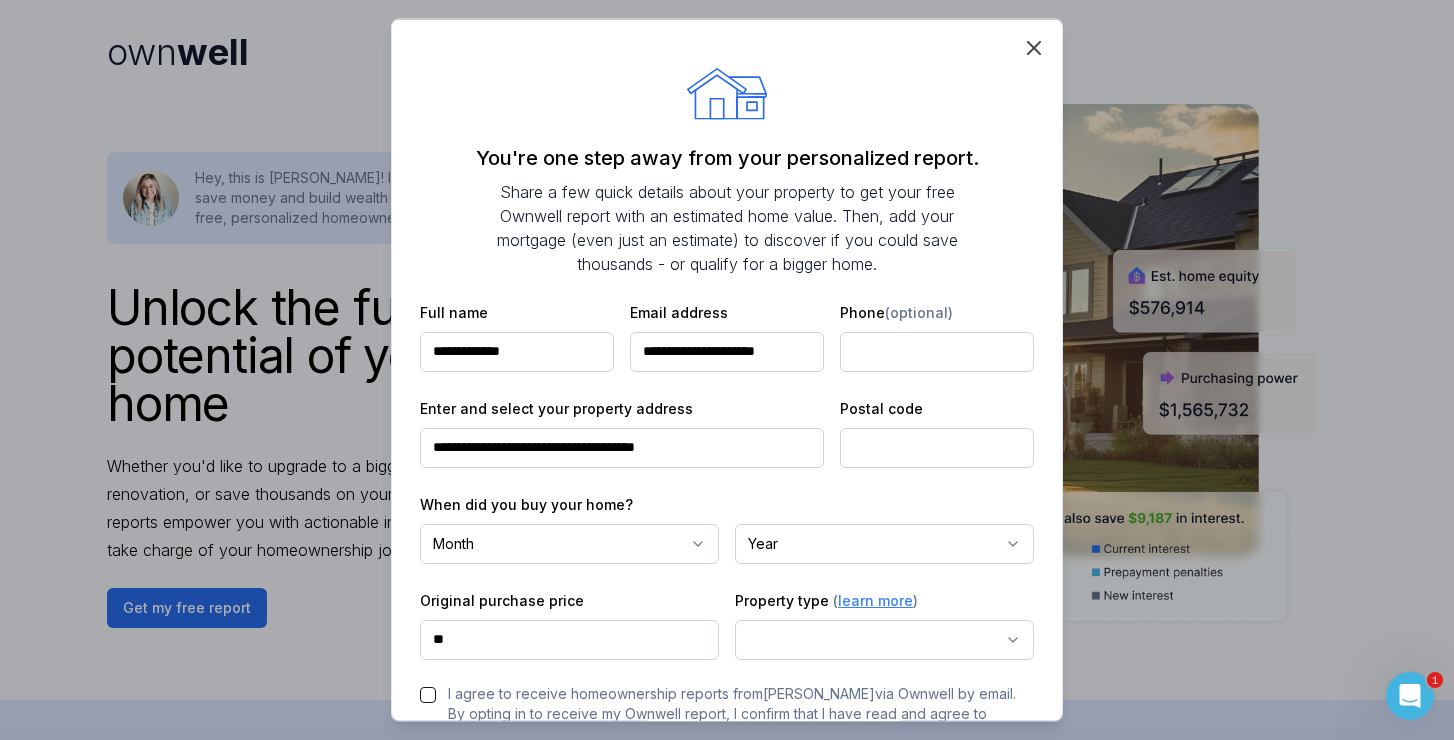 click at bounding box center [937, 447] 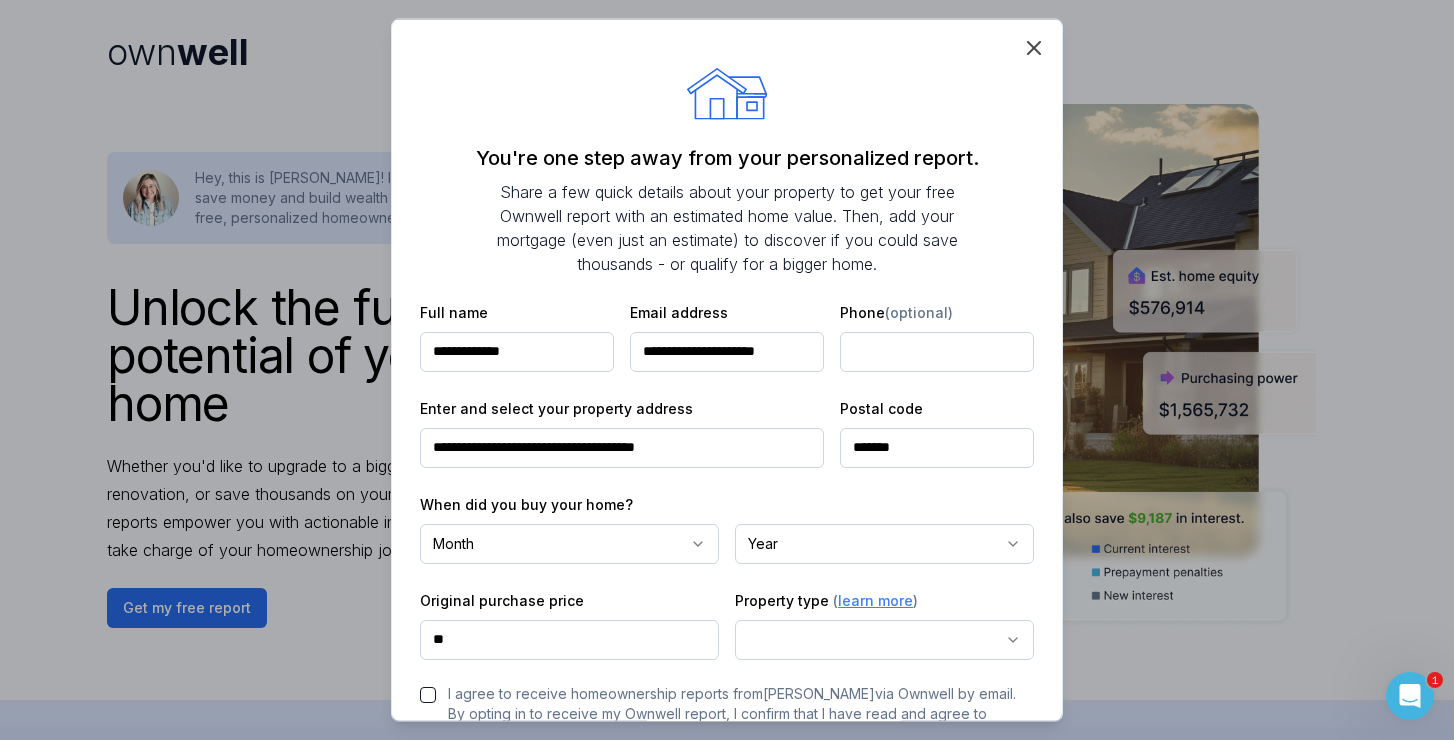 type on "*******" 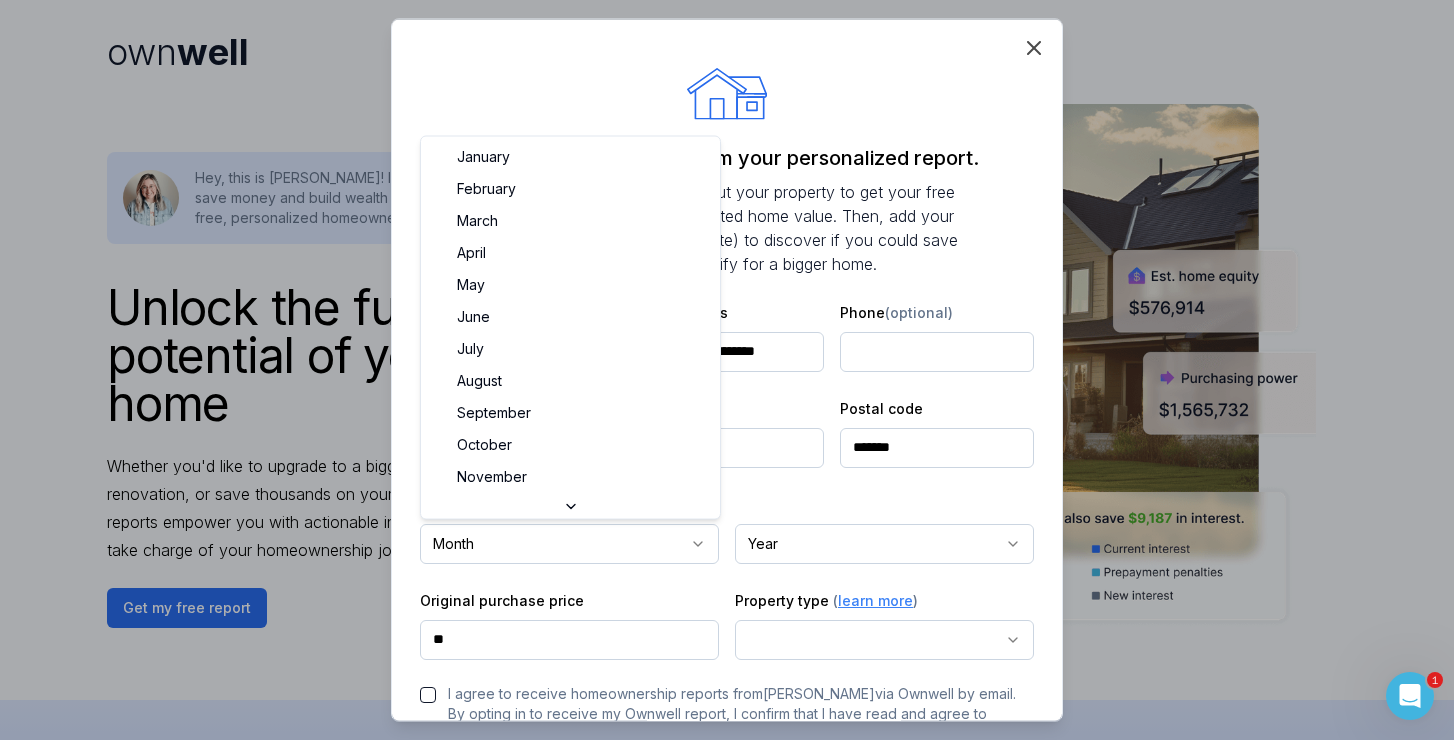 select on "*" 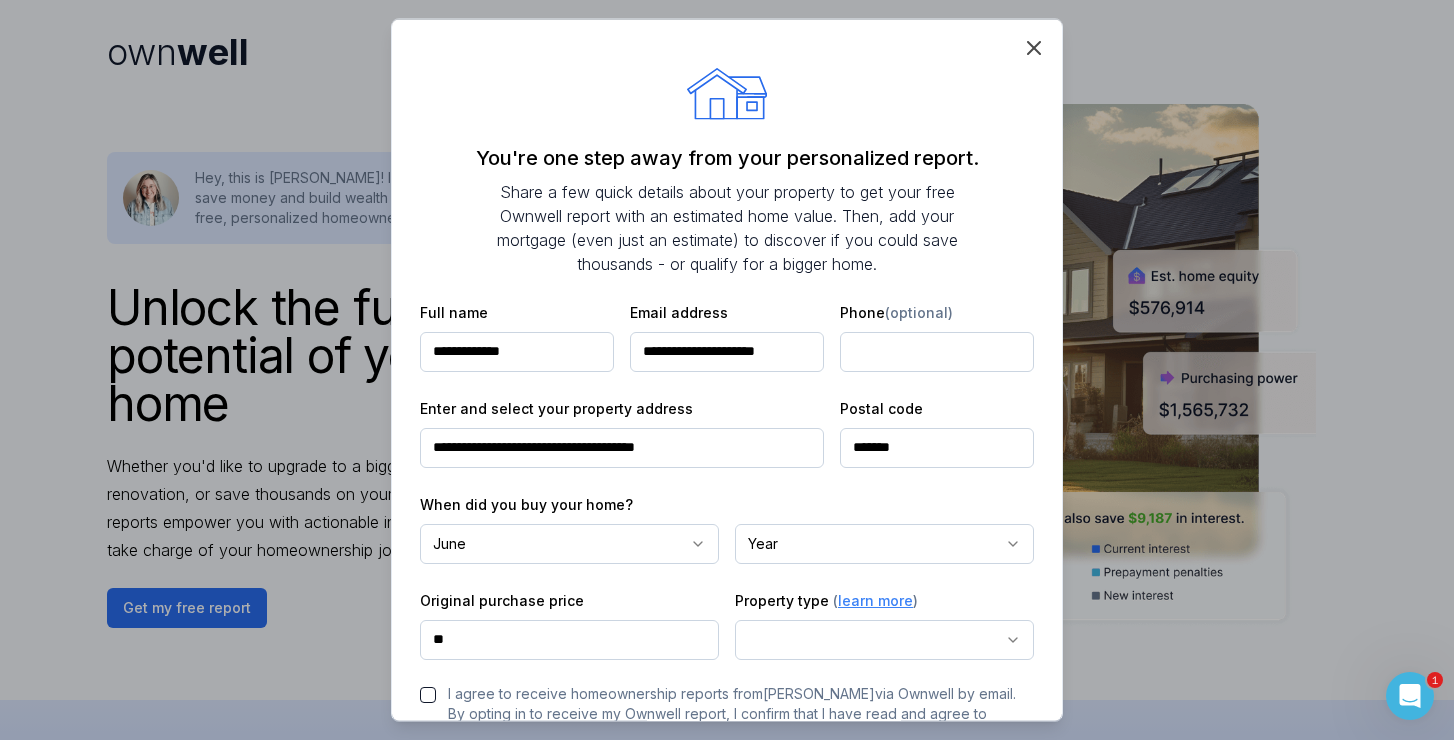 click on "own well Unlock the full potential of your home Whether you'd like to upgrade to a bigger home, tap into equity for a renovation, or save thousands on your mortgage, Ownwell's personalized reports empower you with actionable insights to build wealth, save money, and take charge of your homeownership journey. Hey, this is Julie! If you'd like to see how I can help you save money and build wealth through homeownership, sign up for your free, personalized homeownership report below! Get my free report Hear from  Julie : See How the Ownwell Report Helps You Save Money and Build Wealth Price Estimate Monitor Your Home's Value Stay updated with monthly home price estimates. Savings Potential Identify Interest Savings Opportunities Discover opportunities to reduce interest payments and save thousands on your mortgage. Purchasing Power Track Your Purchasing Power See if upgrading to a bigger or better home is within reach, based on your home equity and current mortgage rates. Home Equity Tap Into Your Home Equity own" at bounding box center [727, 2186] 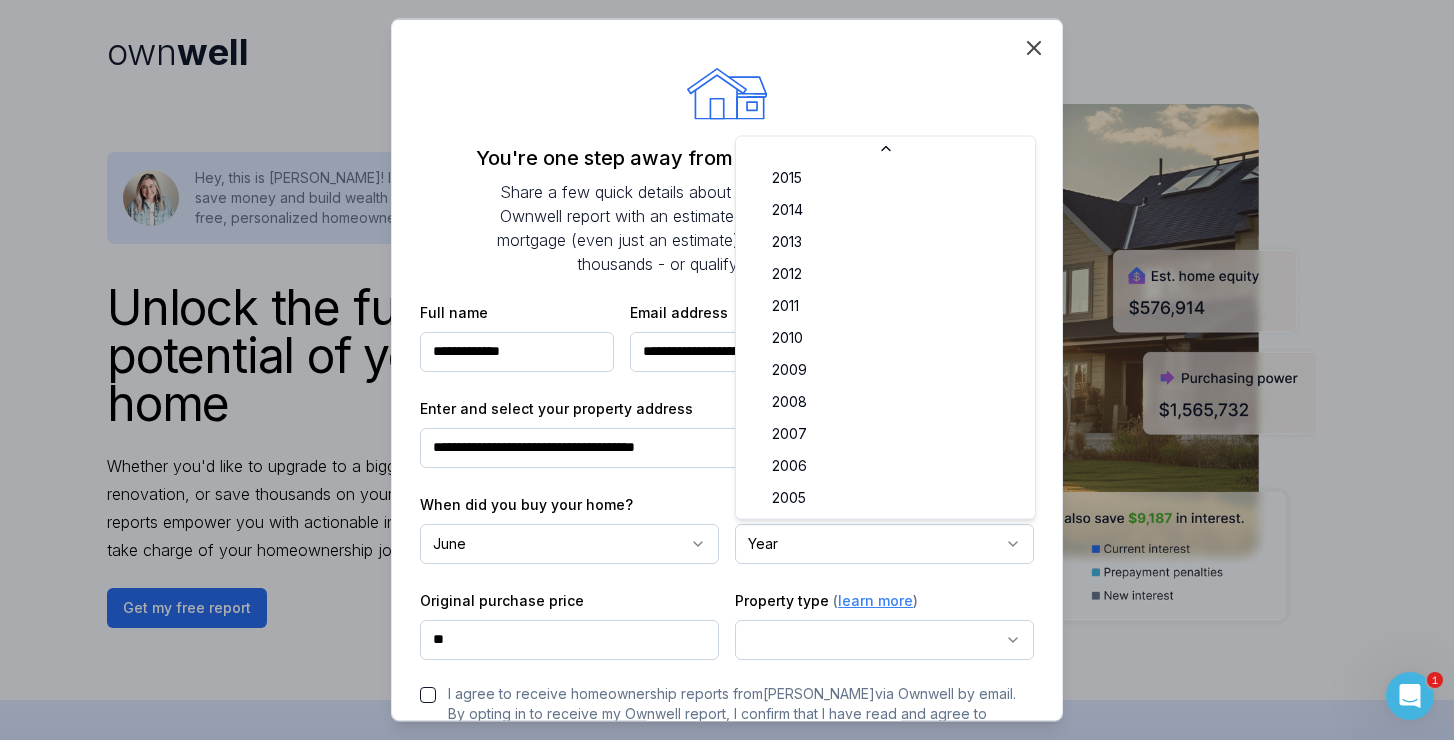 scroll, scrollTop: 0, scrollLeft: 0, axis: both 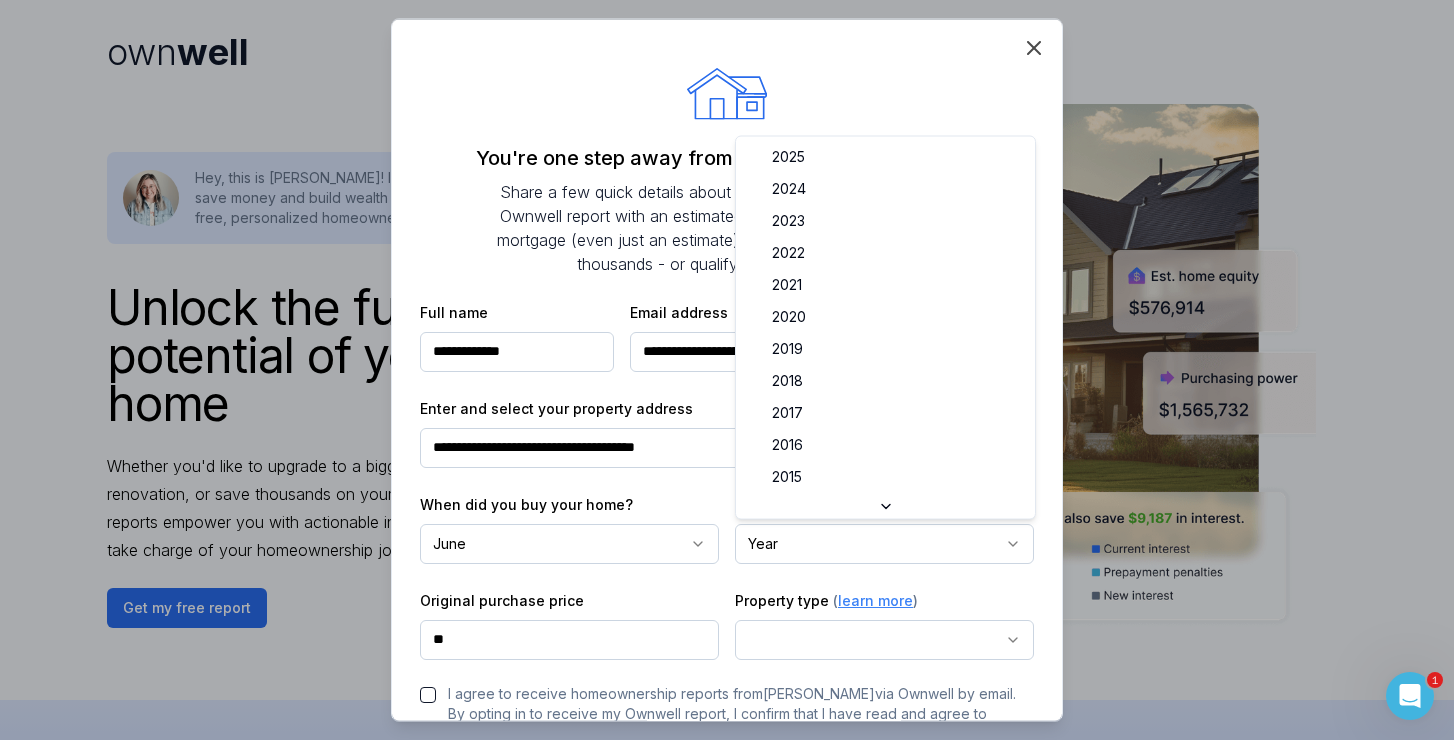 select on "****" 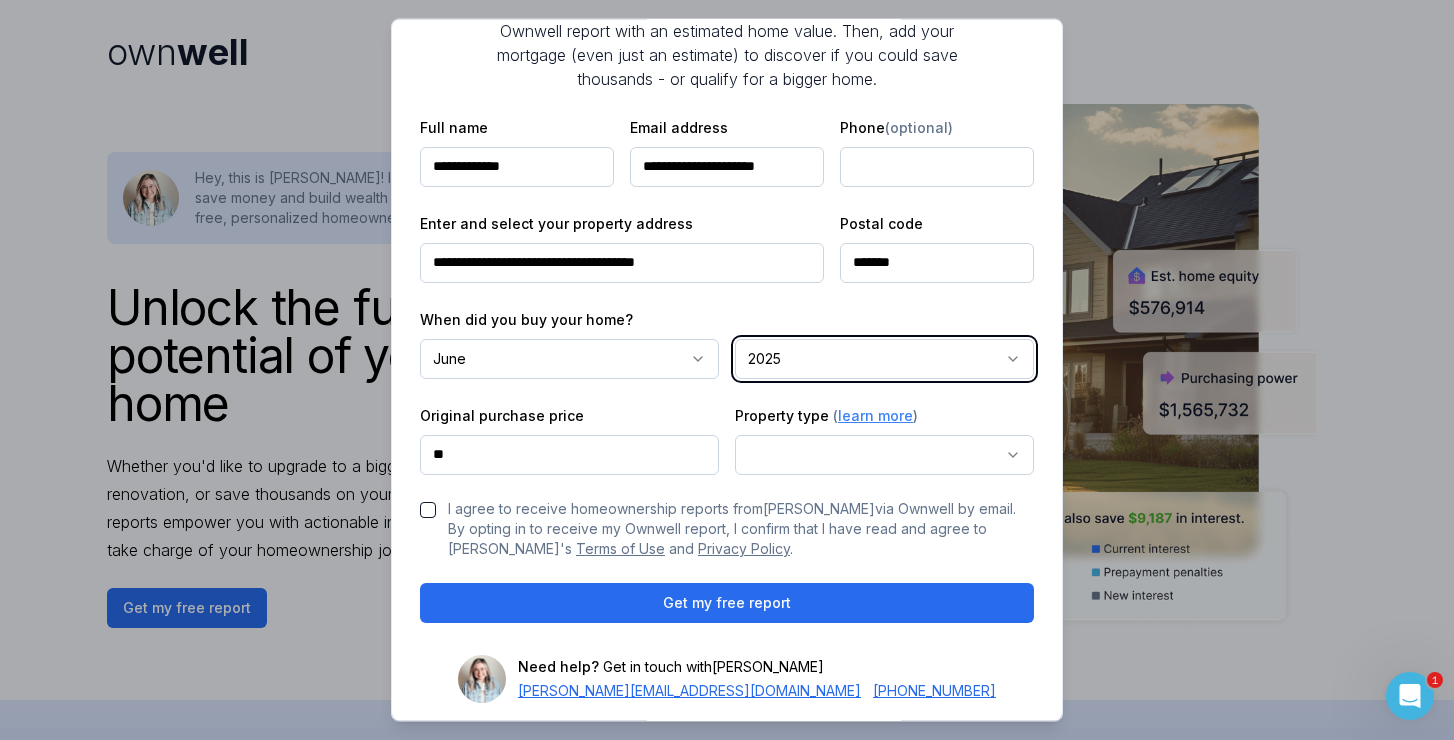 scroll, scrollTop: 215, scrollLeft: 0, axis: vertical 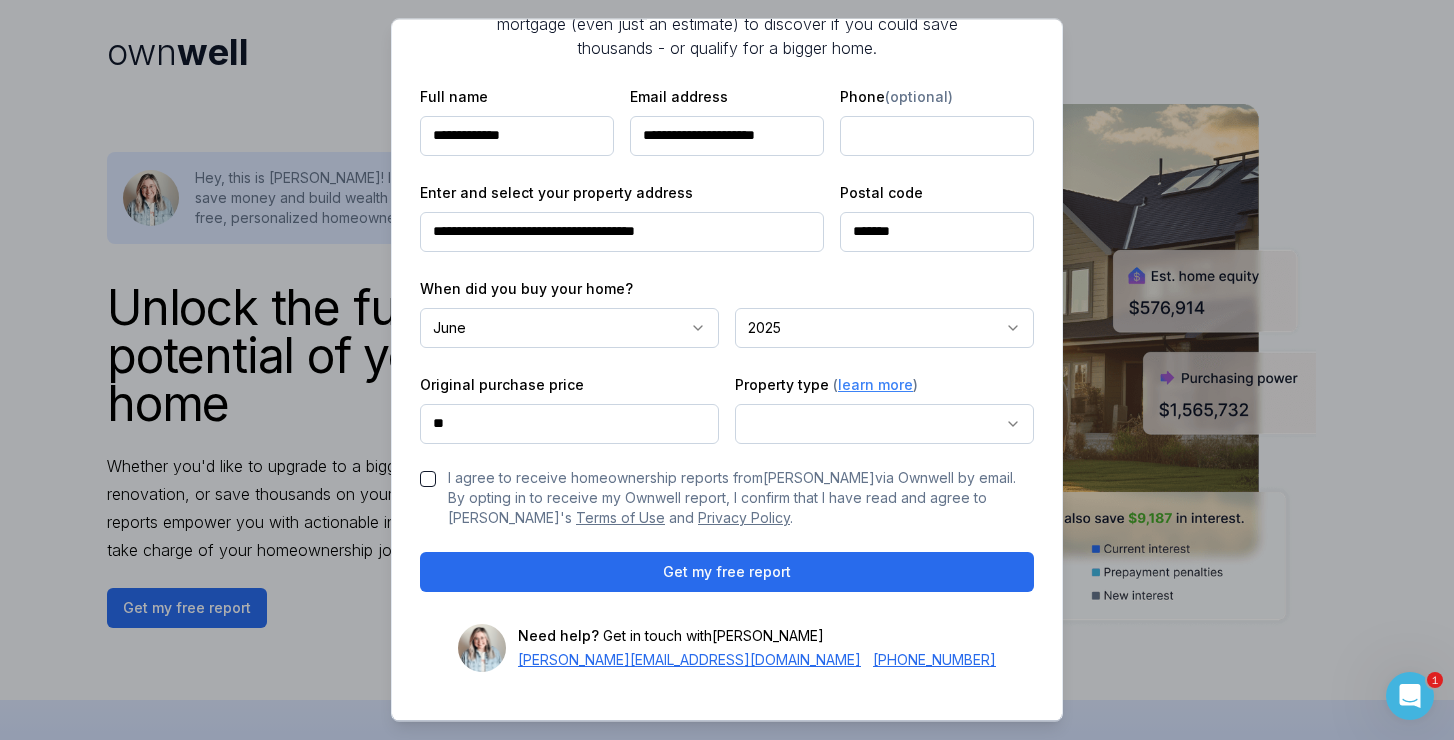 click on "**" at bounding box center [569, 424] 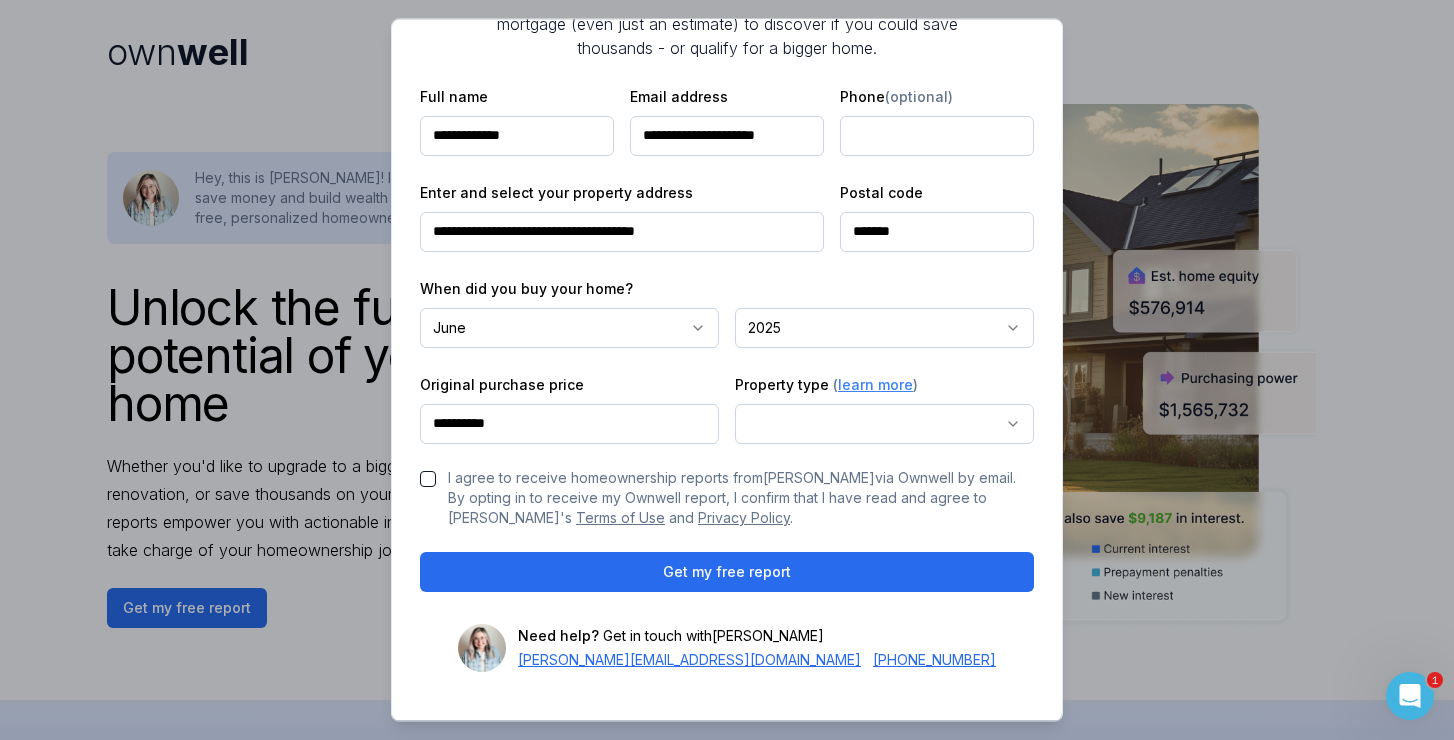 type on "**********" 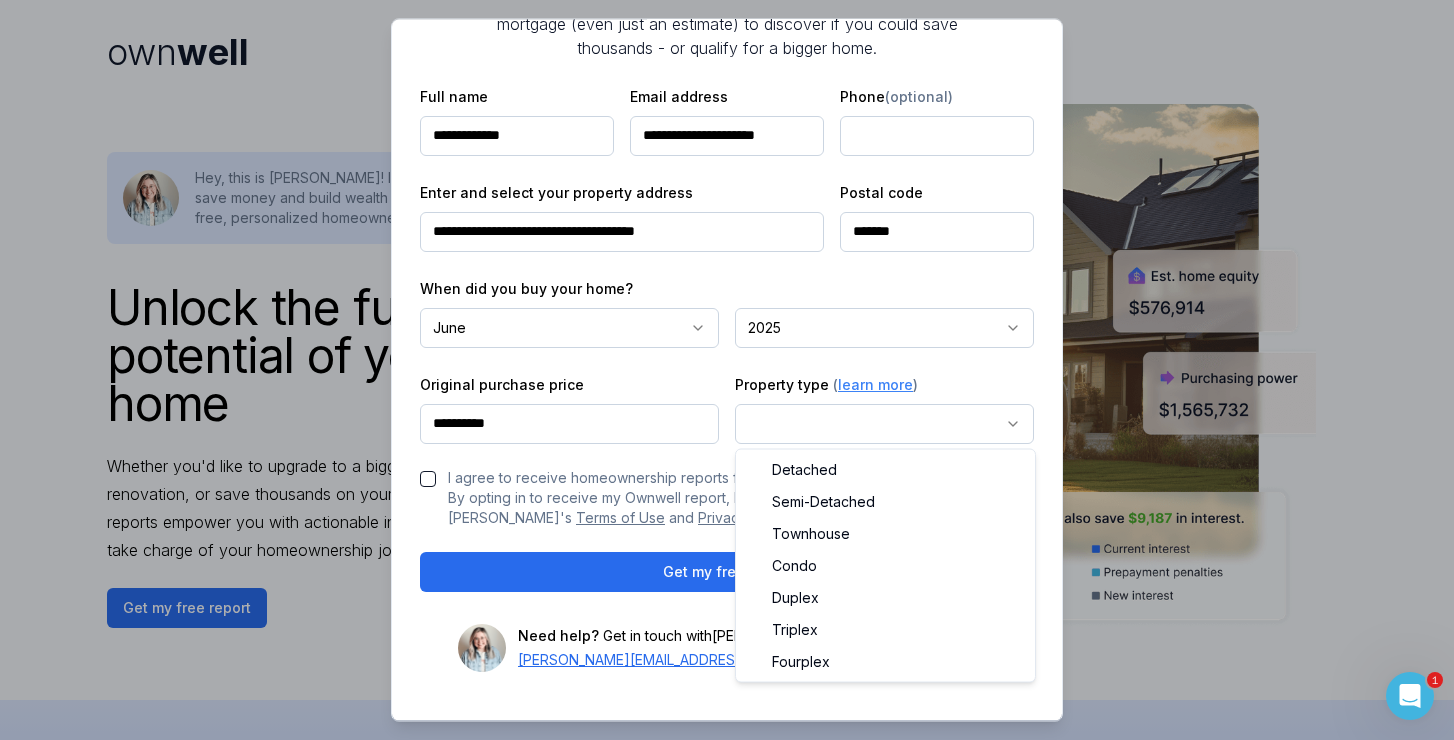 select on "********" 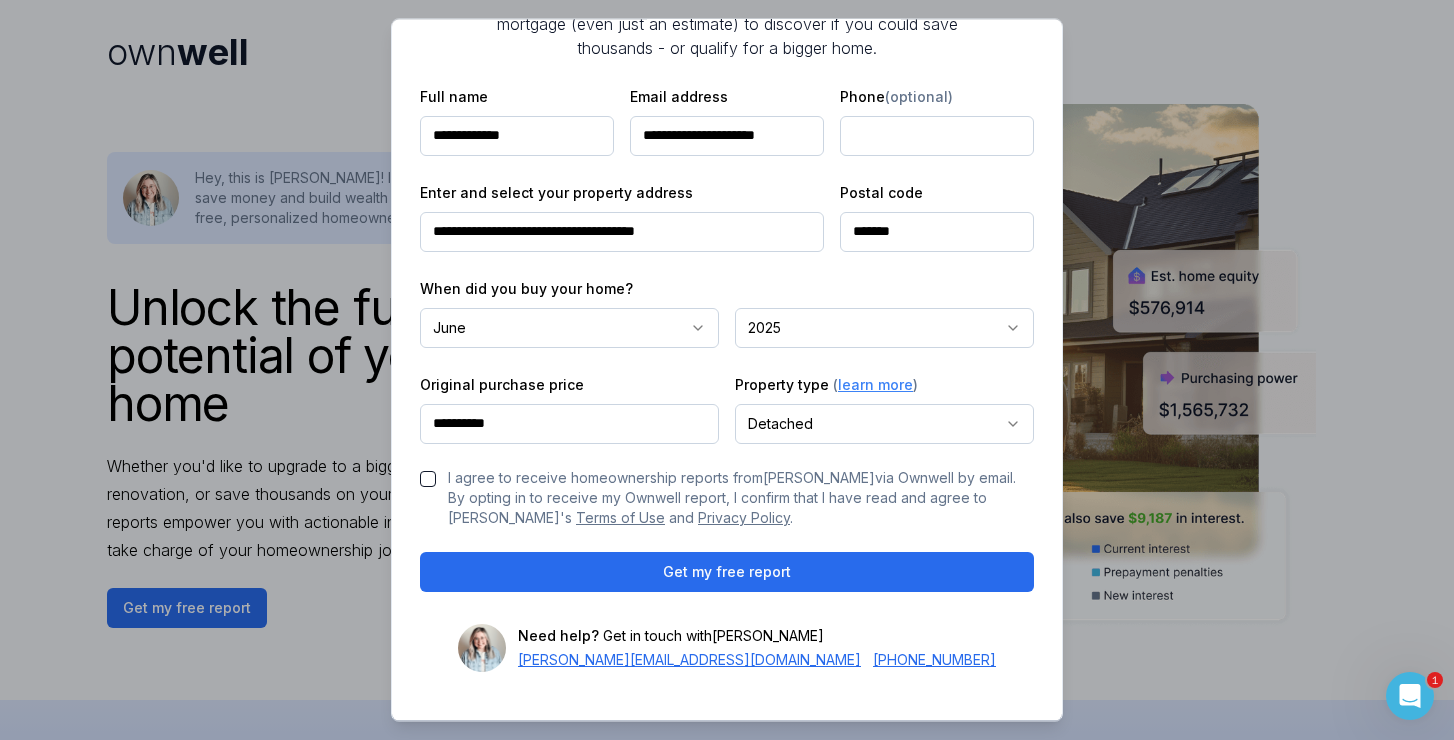 click on "I agree to receive homeownership reports from  Julie Edwards  via Ownwell by email. By opting in to receive my Ownwell report, I confirm that I have read and agree to Ownwell's   Terms of Use   and   Privacy Policy ." at bounding box center [428, 479] 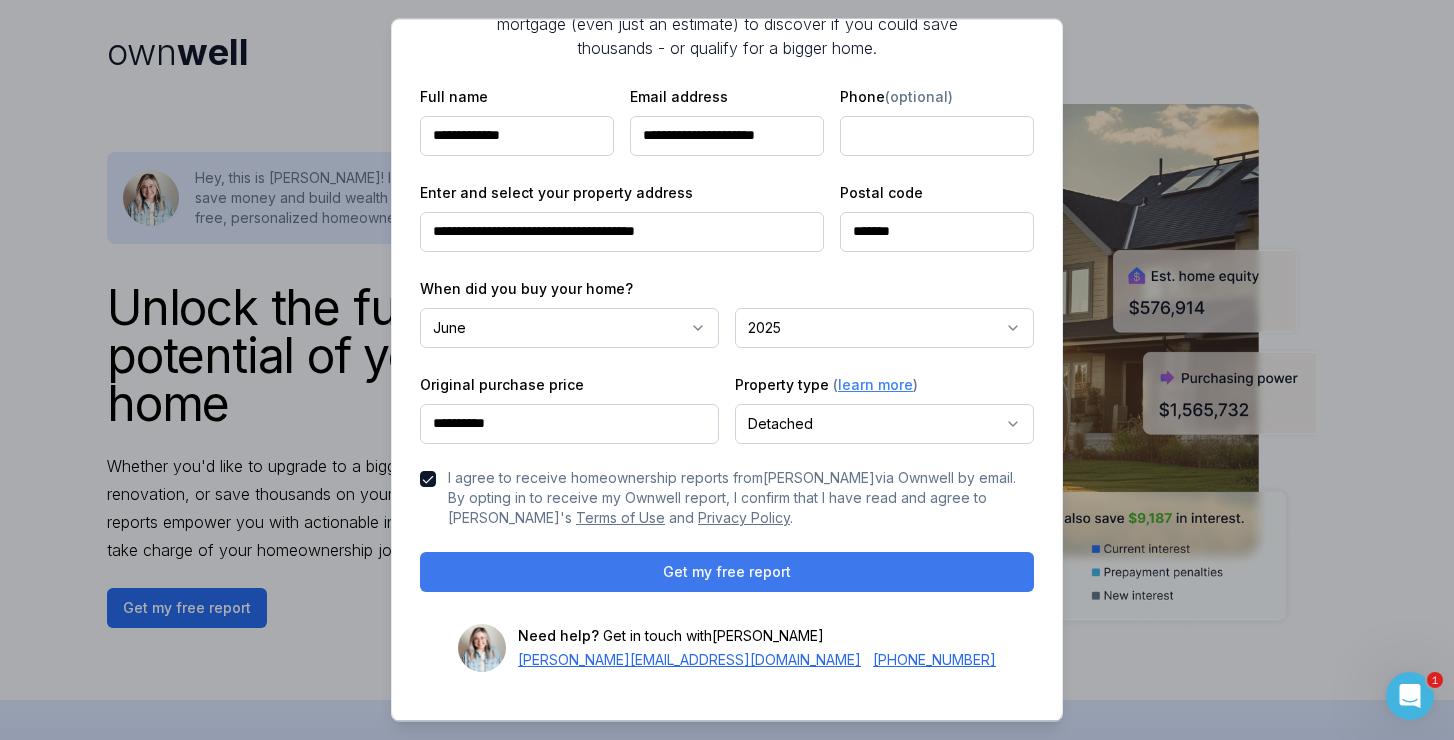 click on "Get my free report" at bounding box center (727, 572) 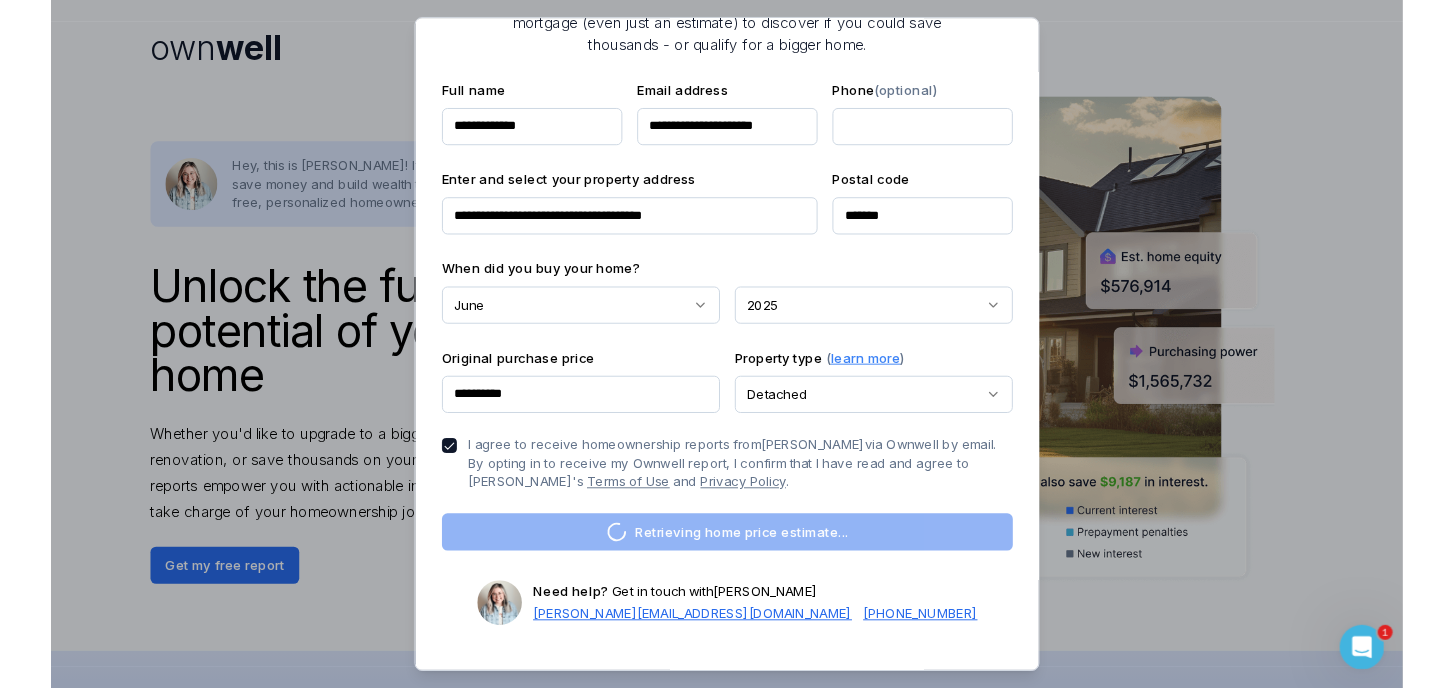 scroll, scrollTop: 0, scrollLeft: 0, axis: both 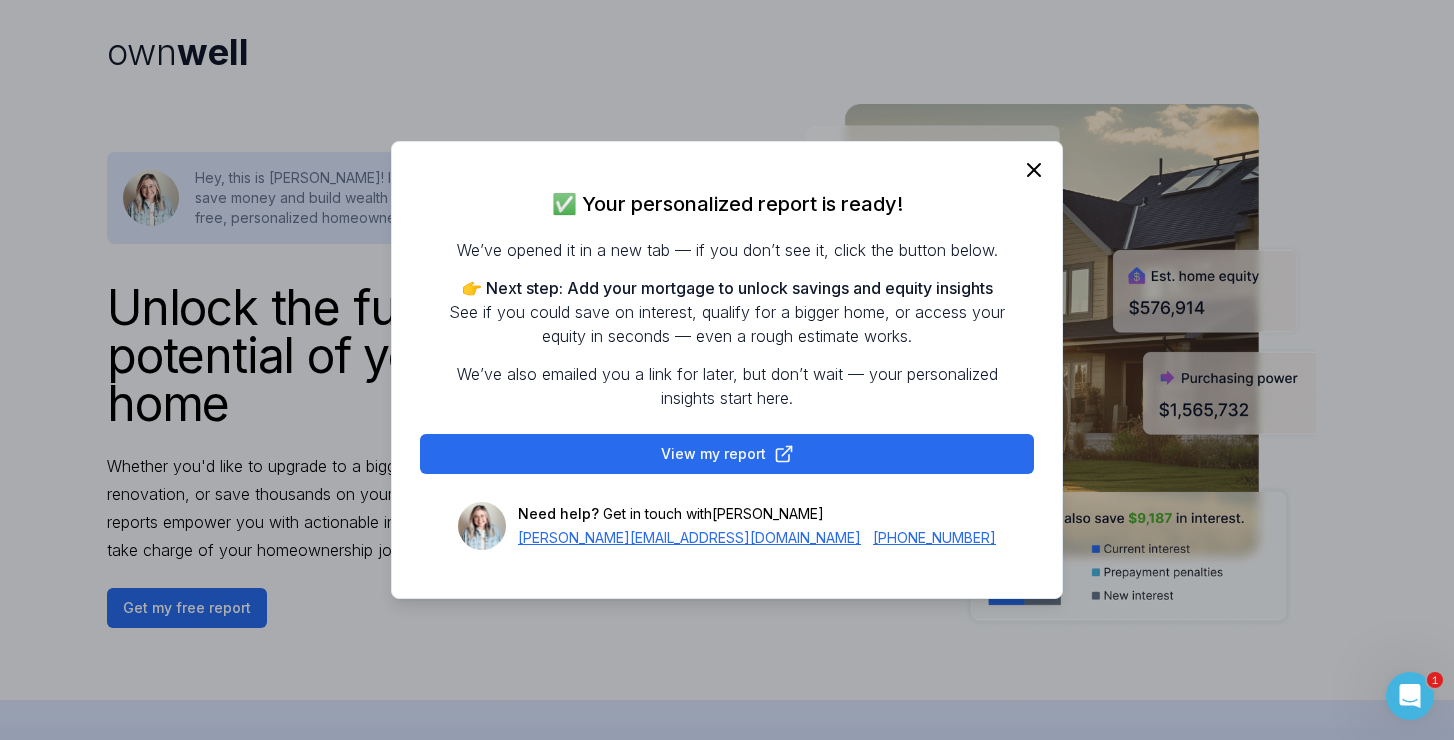click 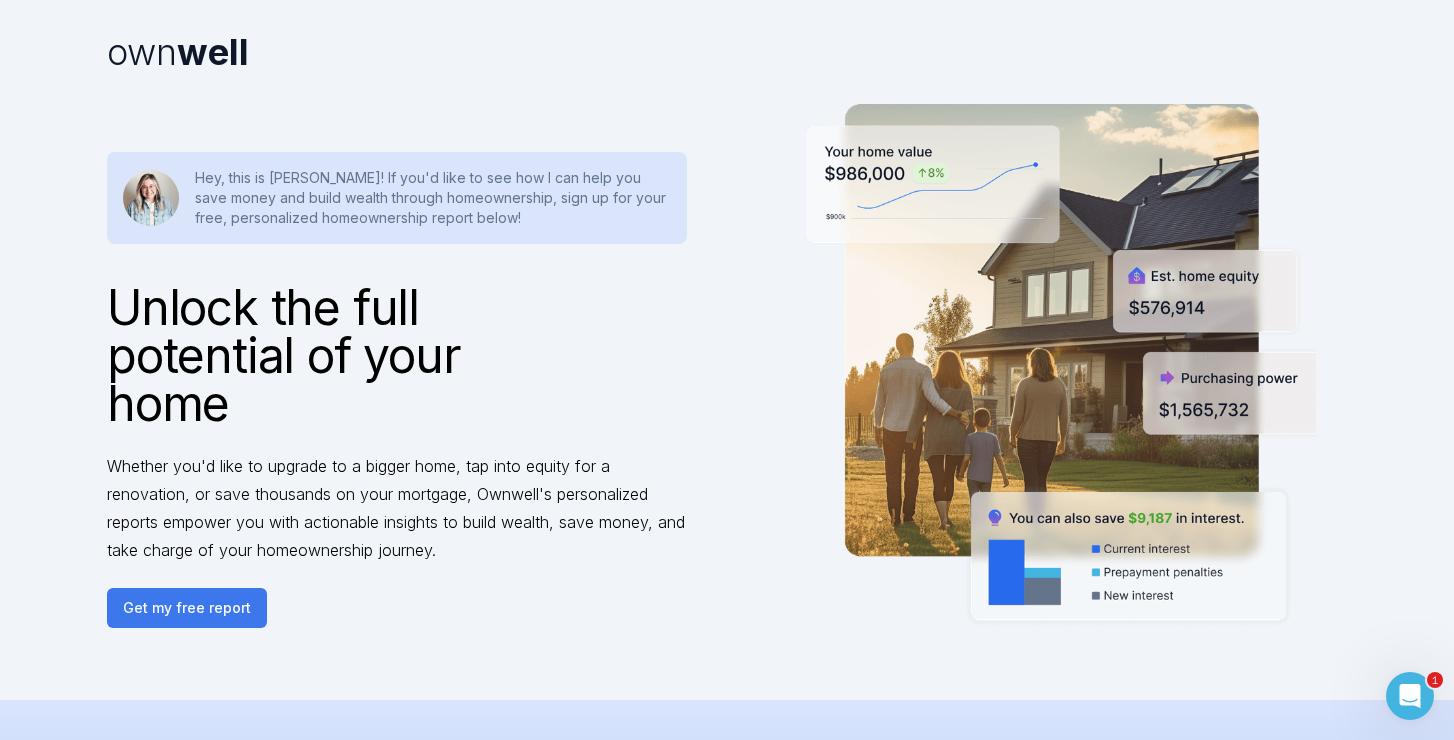 click on "Get my free report" at bounding box center [187, 608] 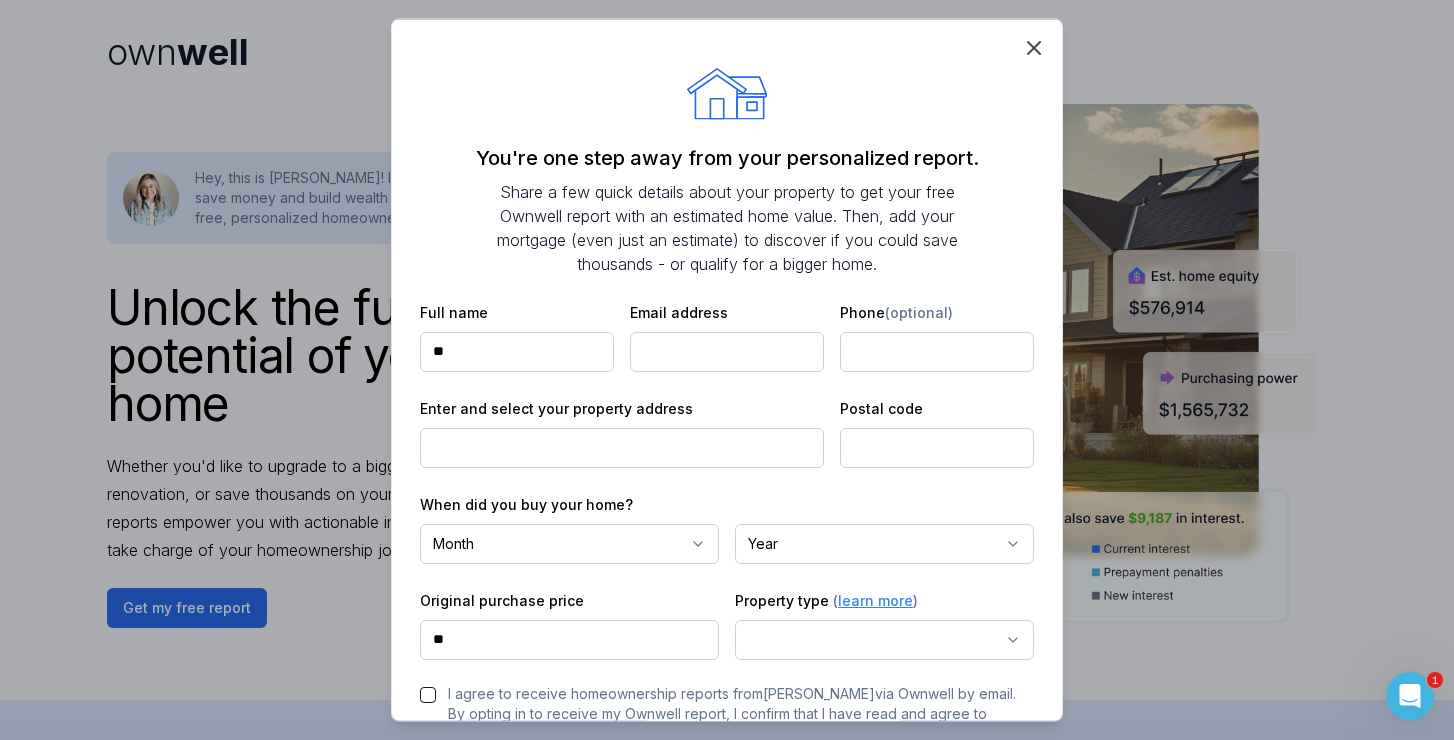 type on "*" 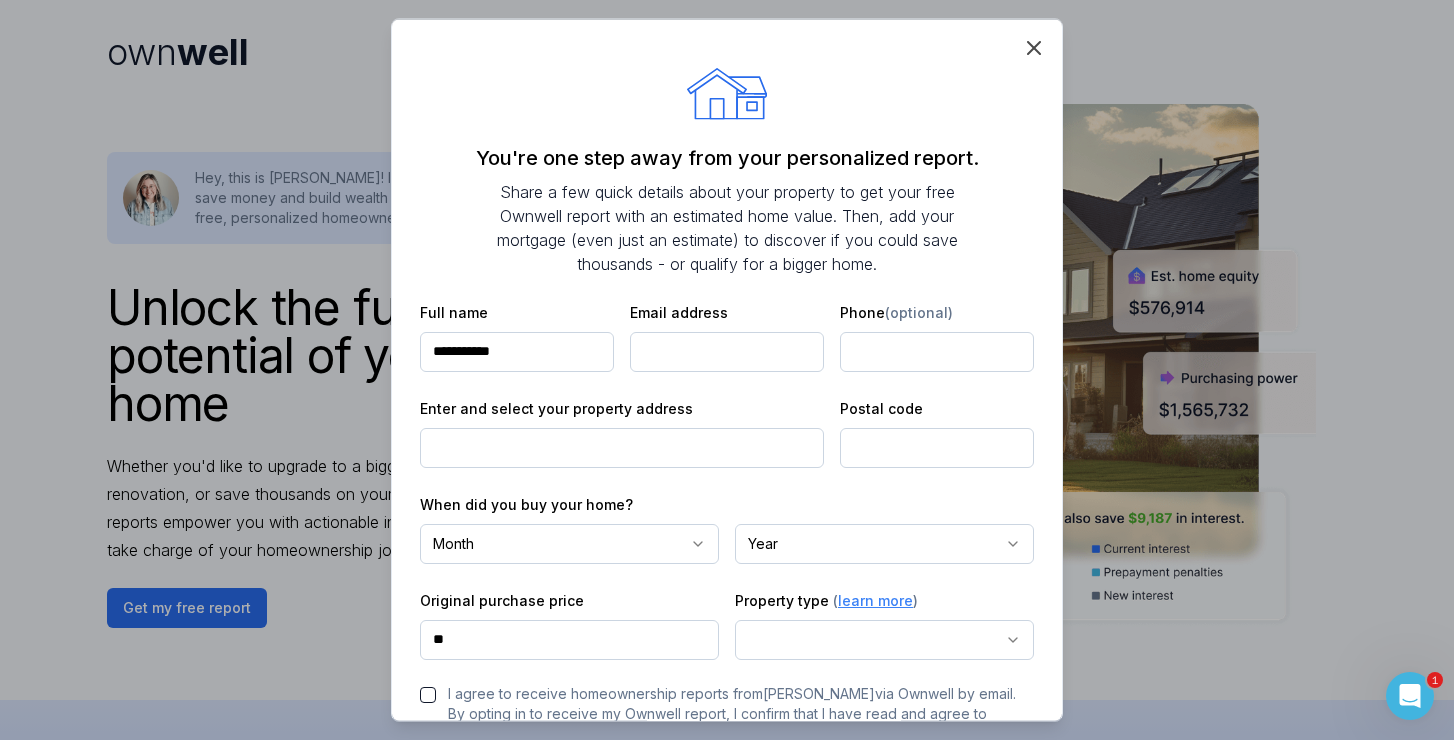 type on "**********" 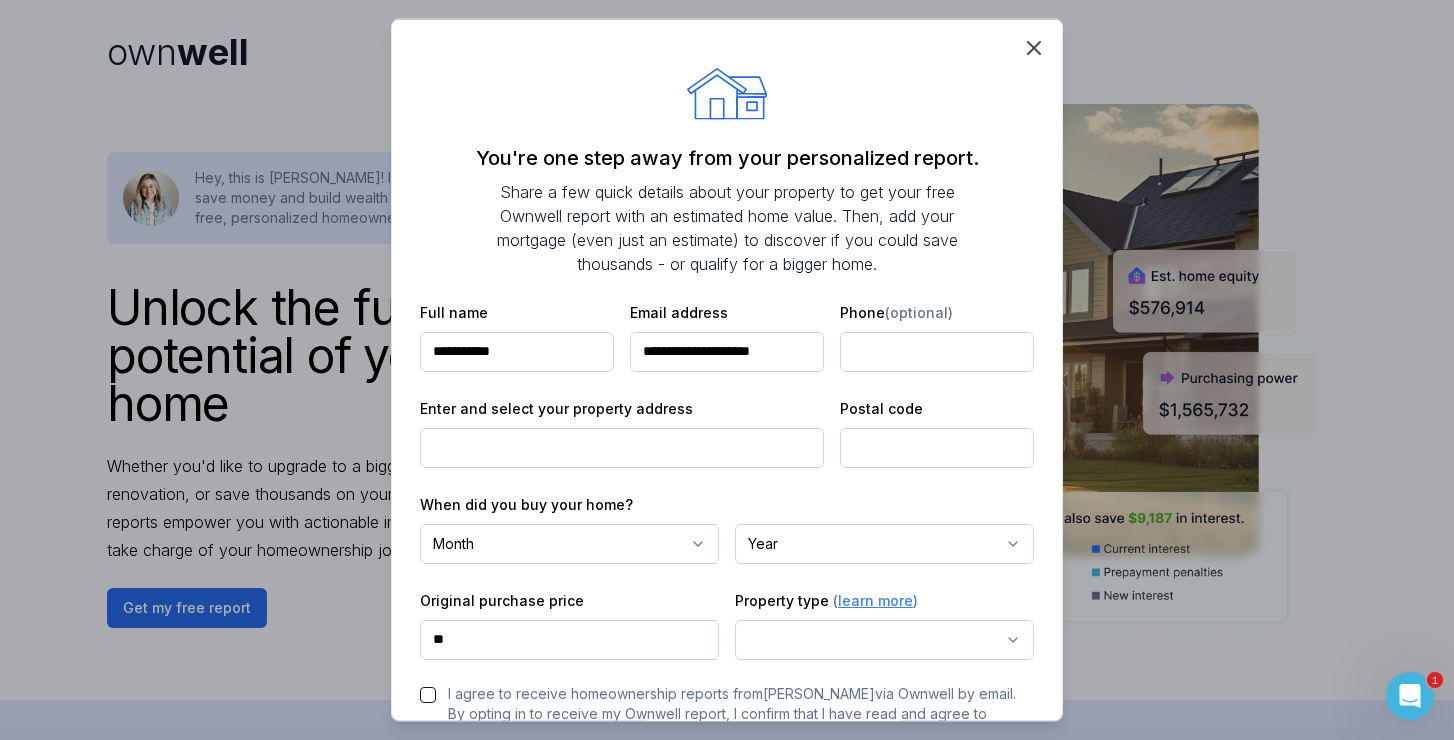 type on "**********" 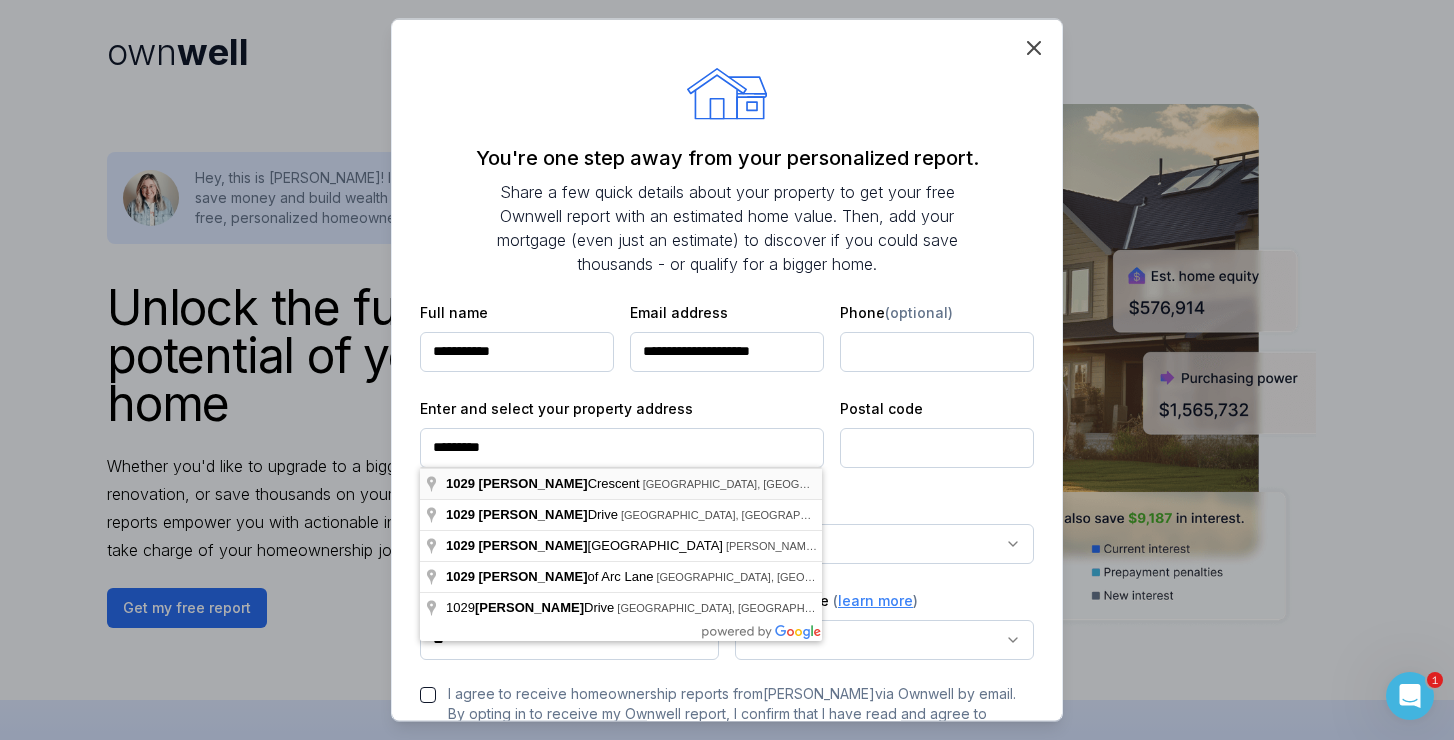 type on "**********" 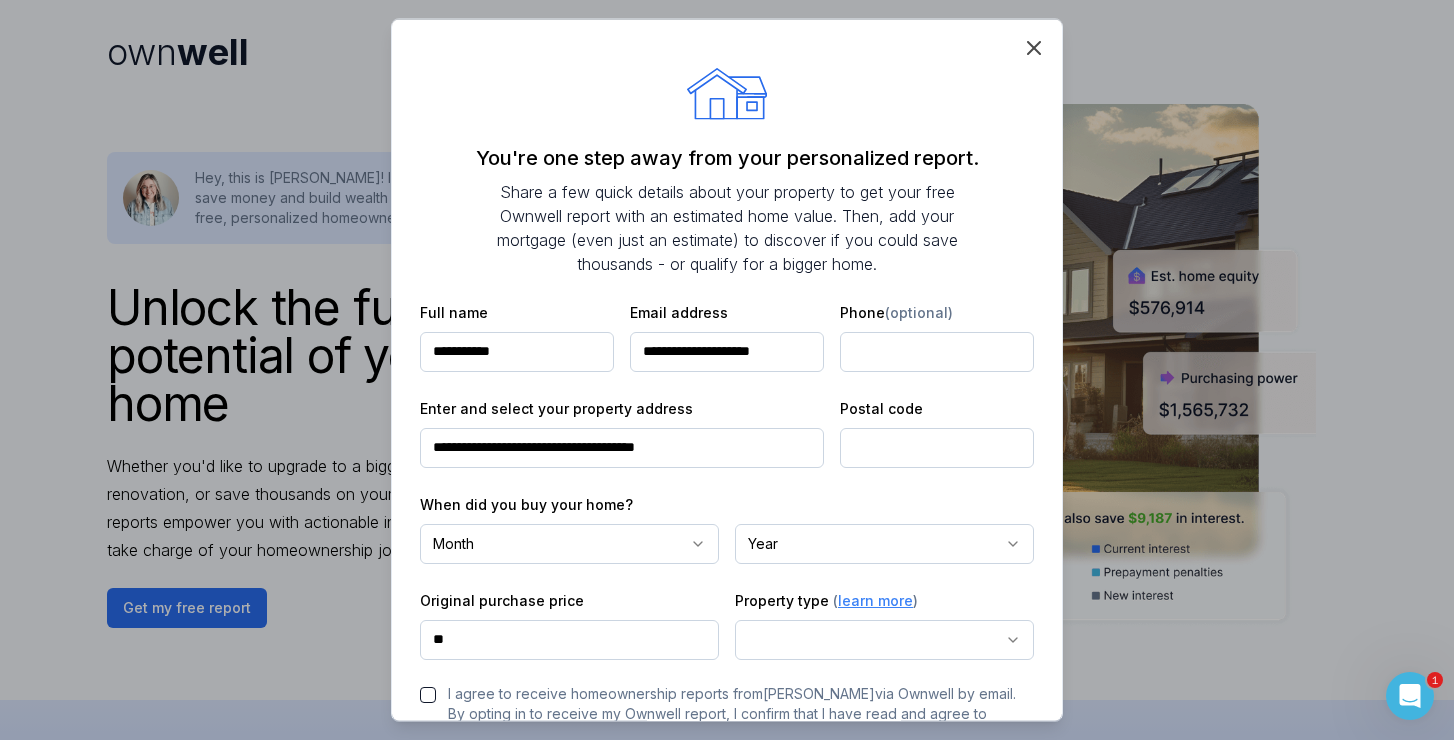 click at bounding box center (937, 447) 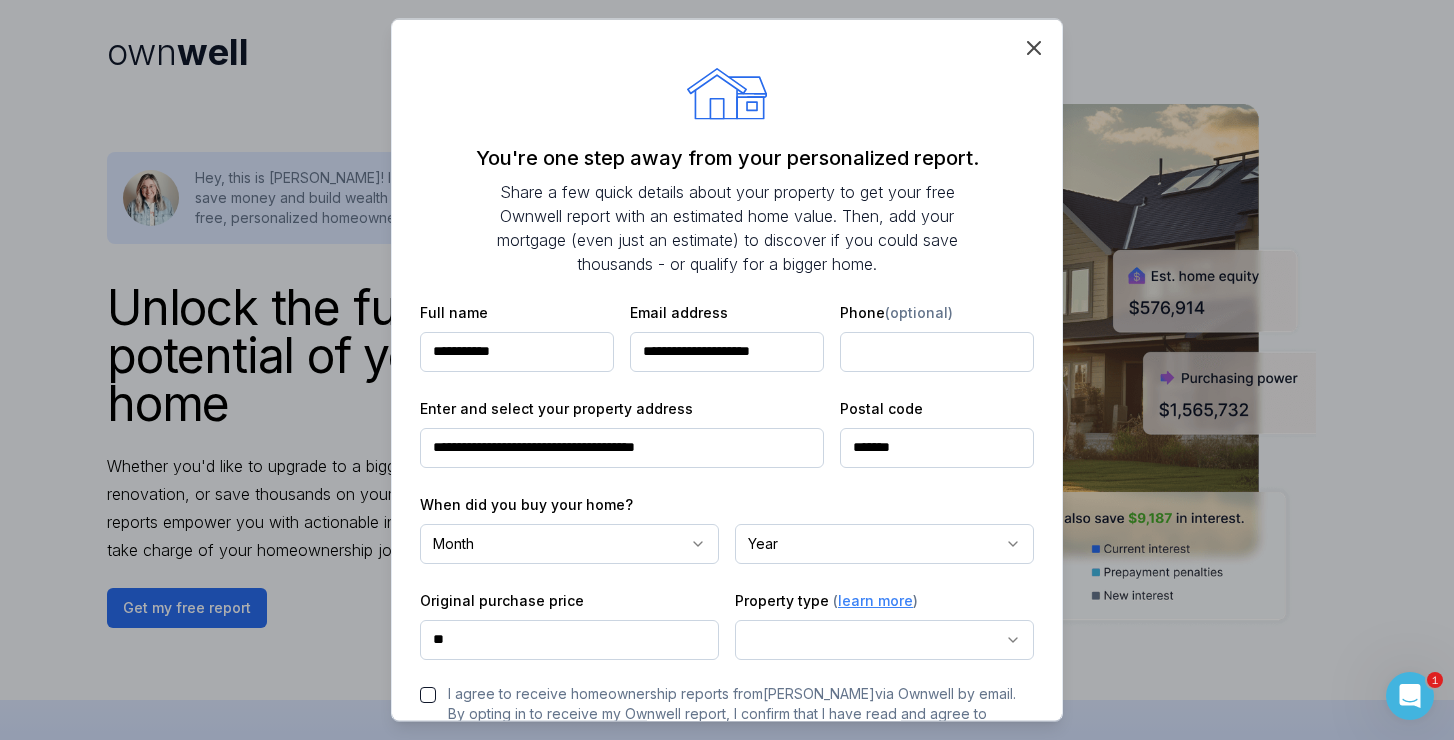 type on "*******" 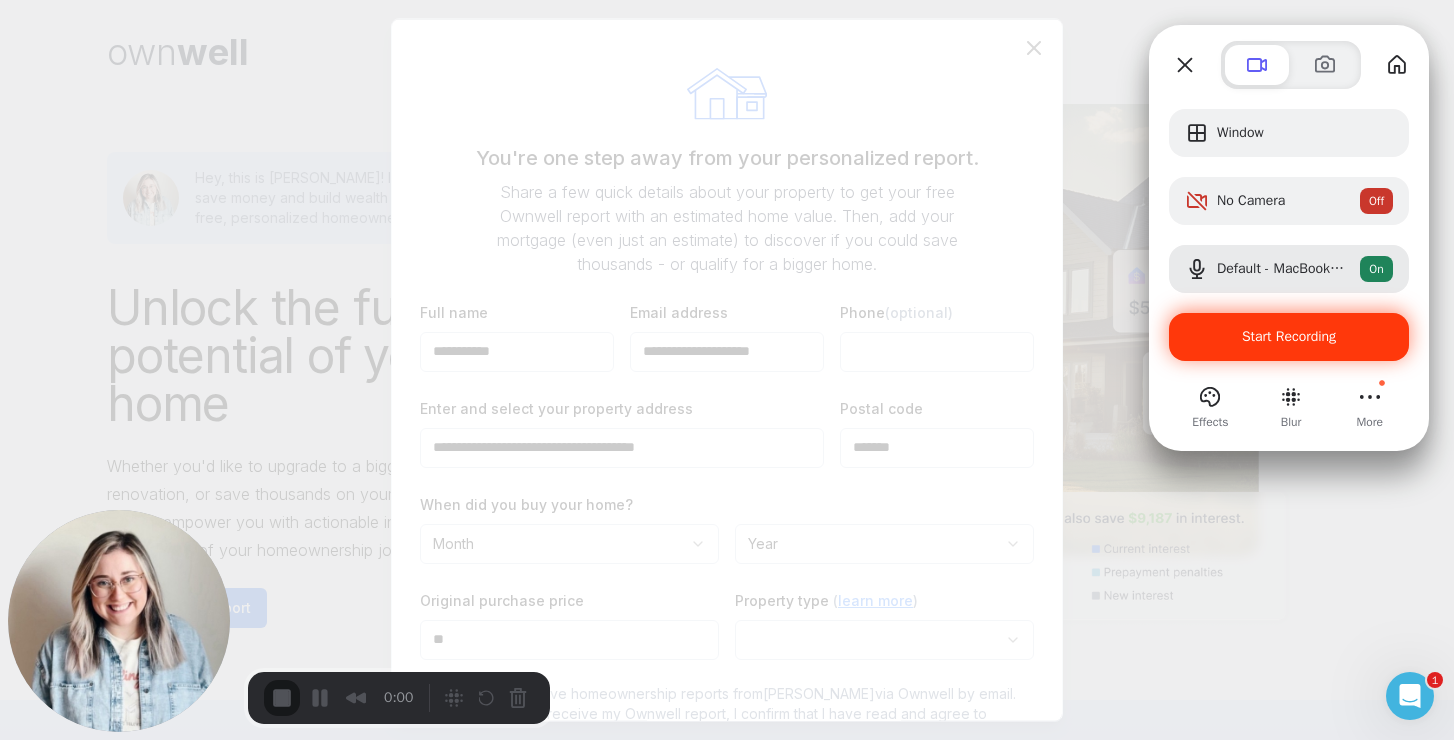 click on "Start Recording" at bounding box center [1289, 336] 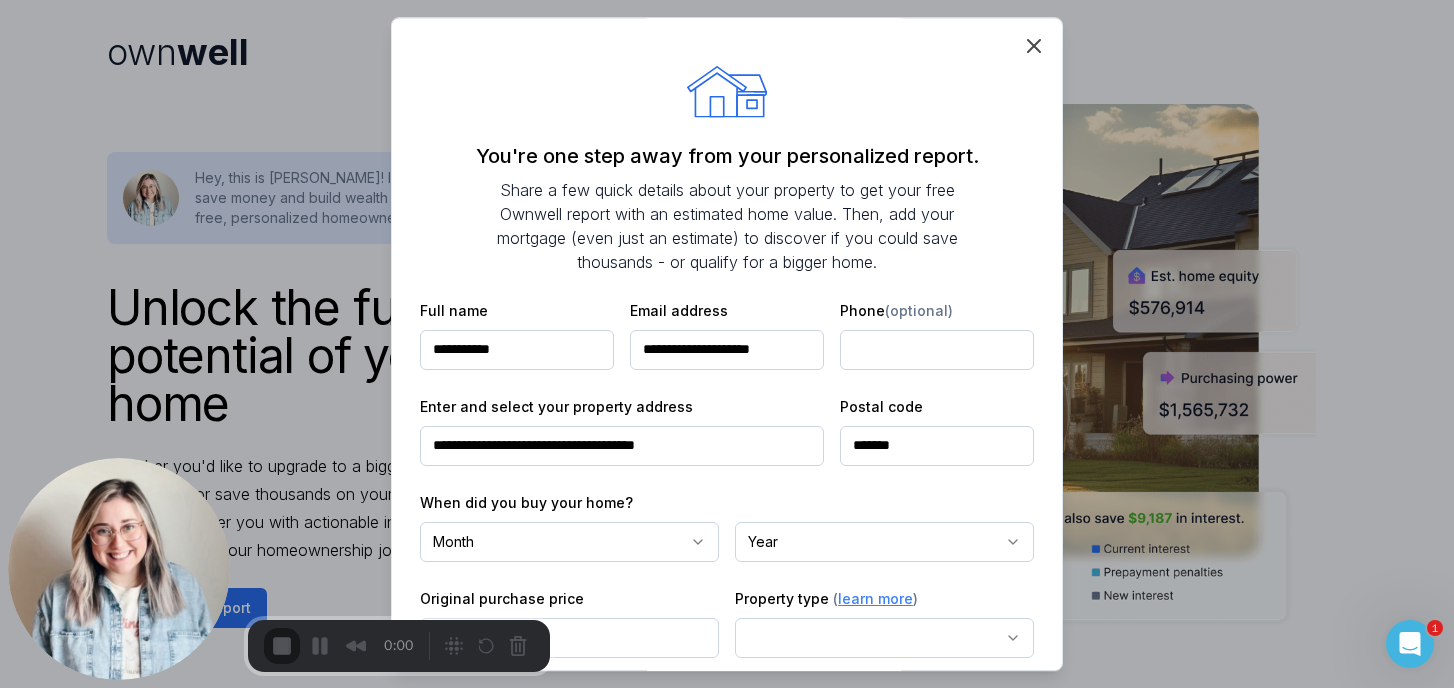 click on "Start Recording" at bounding box center (54, 740) 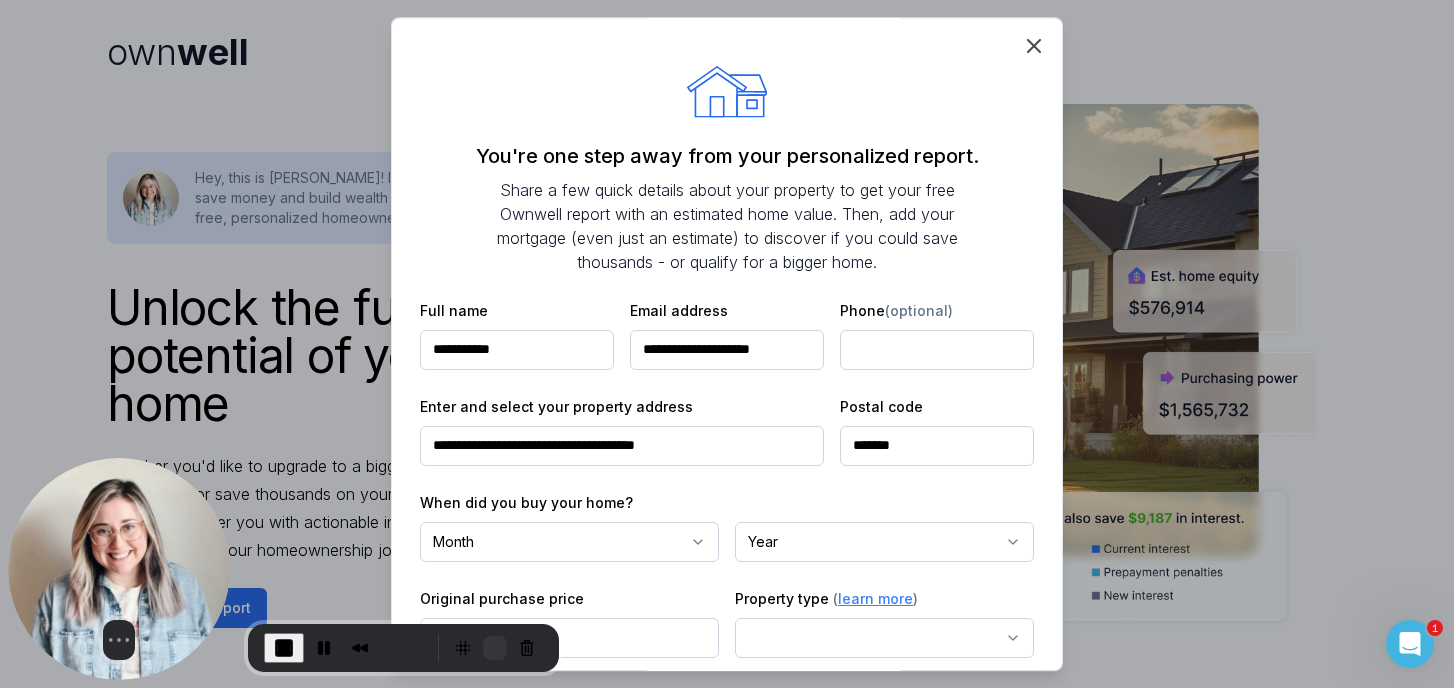 click at bounding box center [495, 648] 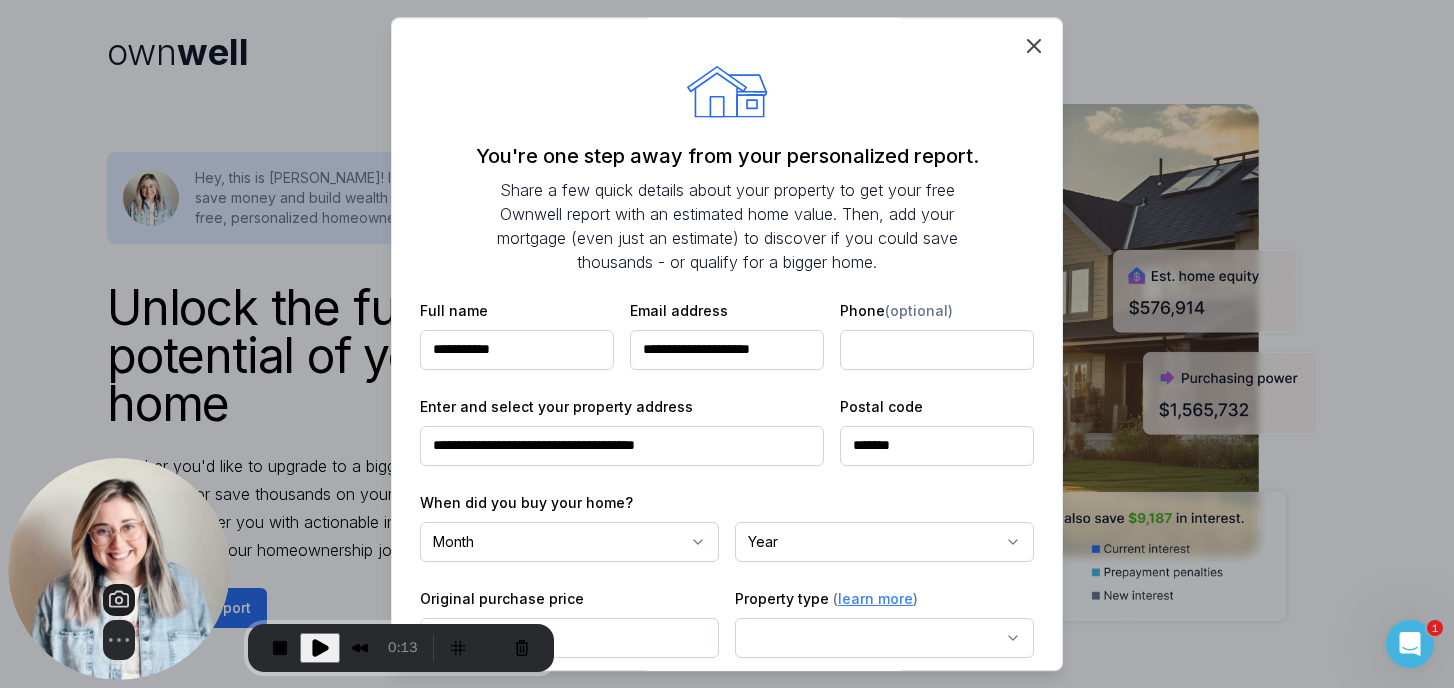 click on "Restart recording" at bounding box center [559, 812] 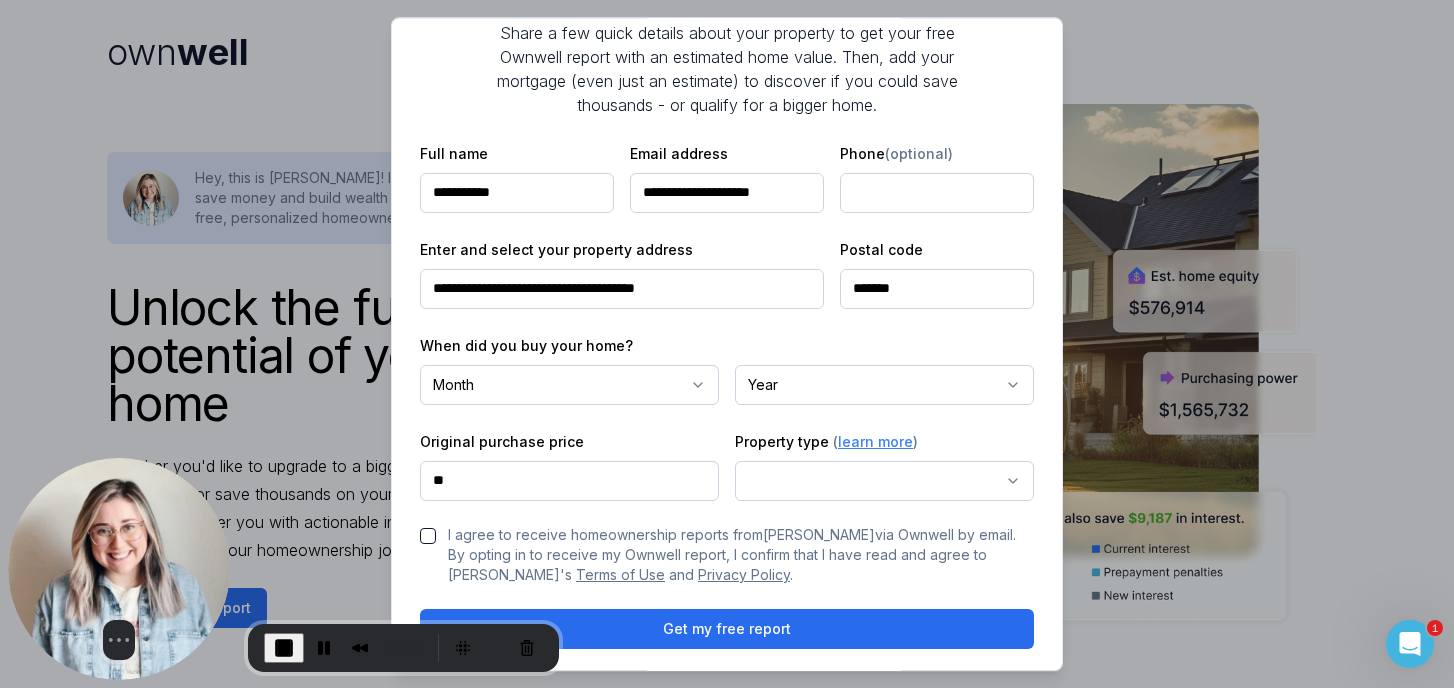 scroll, scrollTop: 158, scrollLeft: 0, axis: vertical 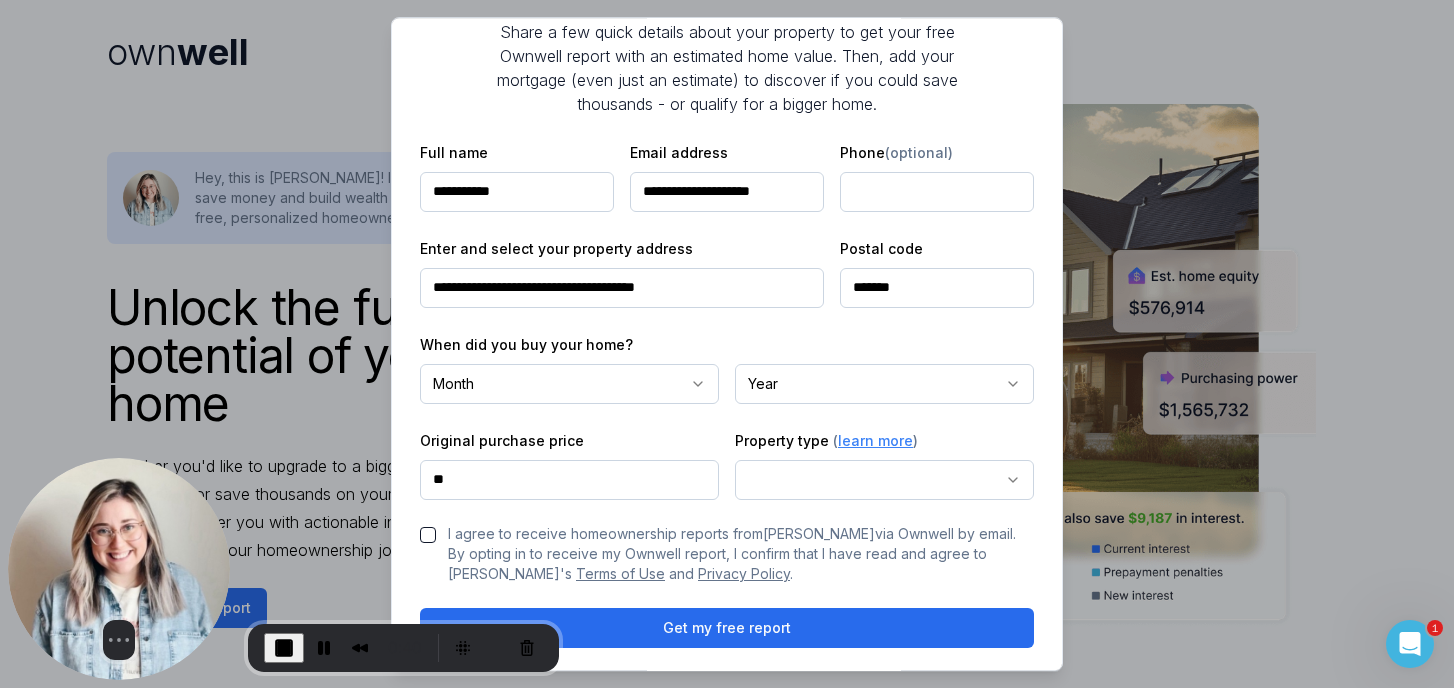 click on "own well Unlock the full potential of your home Whether you'd like to upgrade to a bigger home, tap into equity for a renovation, or save thousands on your mortgage, Ownwell's personalized reports empower you with actionable insights to build wealth, save money, and take charge of your homeownership journey. Hey, this is Julie! If you'd like to see how I can help you save money and build wealth through homeownership, sign up for your free, personalized homeownership report below! Get my free report Hear from  Julie : See How the Ownwell Report Helps You Save Money and Build Wealth Price Estimate Monitor Your Home's Value Stay updated with monthly home price estimates. Savings Potential Identify Interest Savings Opportunities Discover opportunities to reduce interest payments and save thousands on your mortgage. Purchasing Power Track Your Purchasing Power See if upgrading to a bigger or better home is within reach, based on your home equity and current mortgage rates. Home Equity Tap Into Your Home Equity own" at bounding box center [727, 2186] 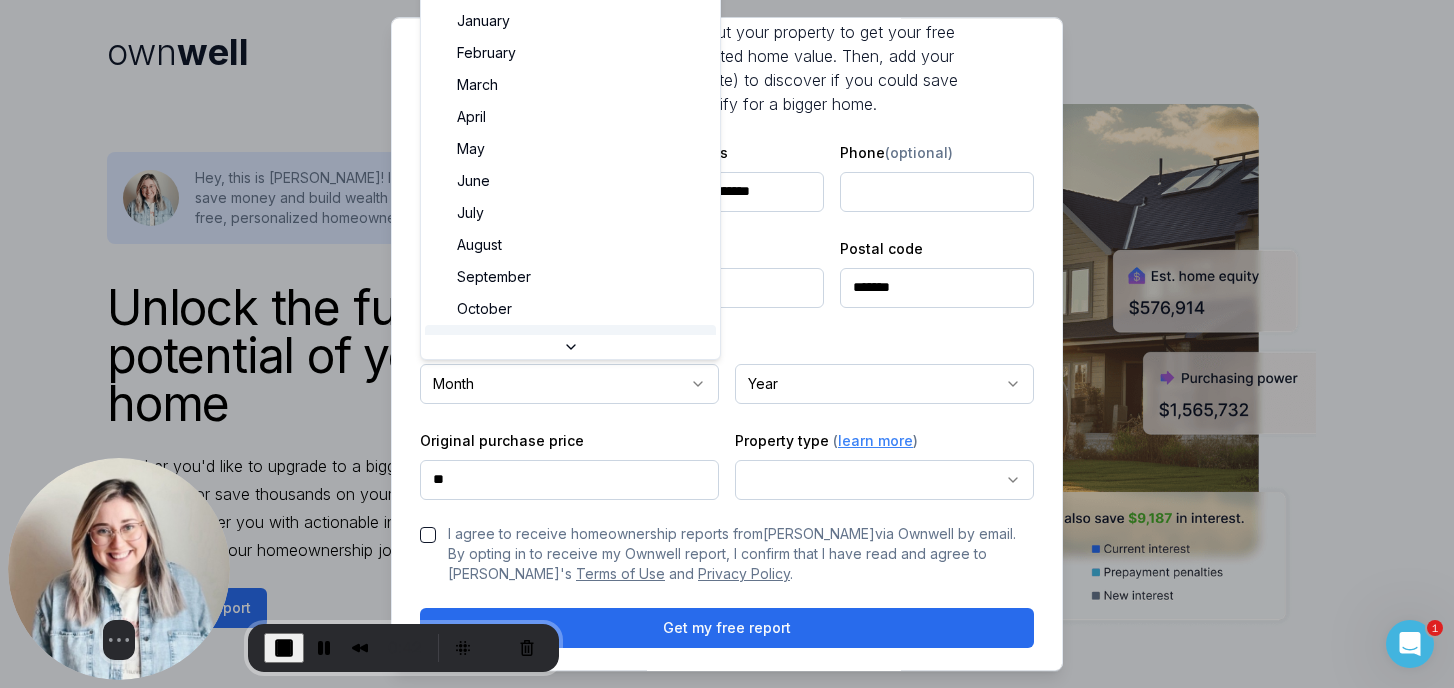 scroll, scrollTop: 34, scrollLeft: 0, axis: vertical 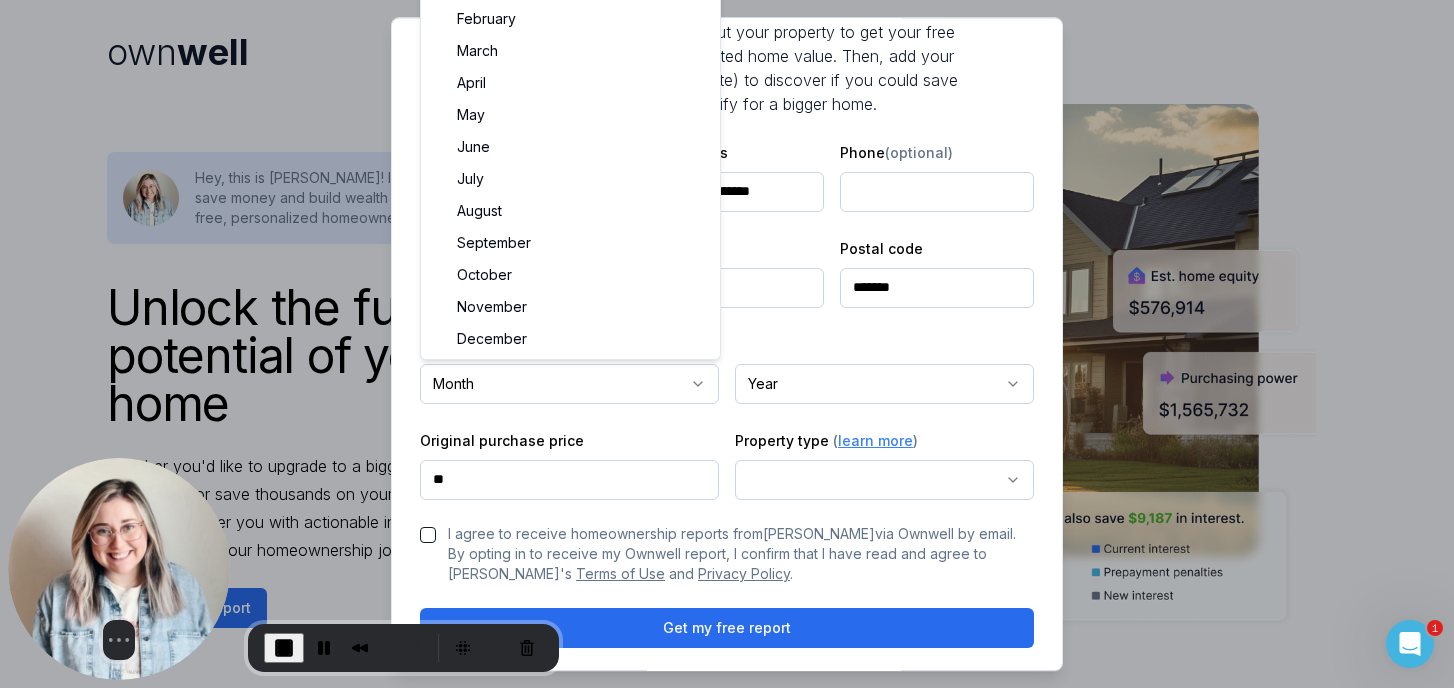 select on "*" 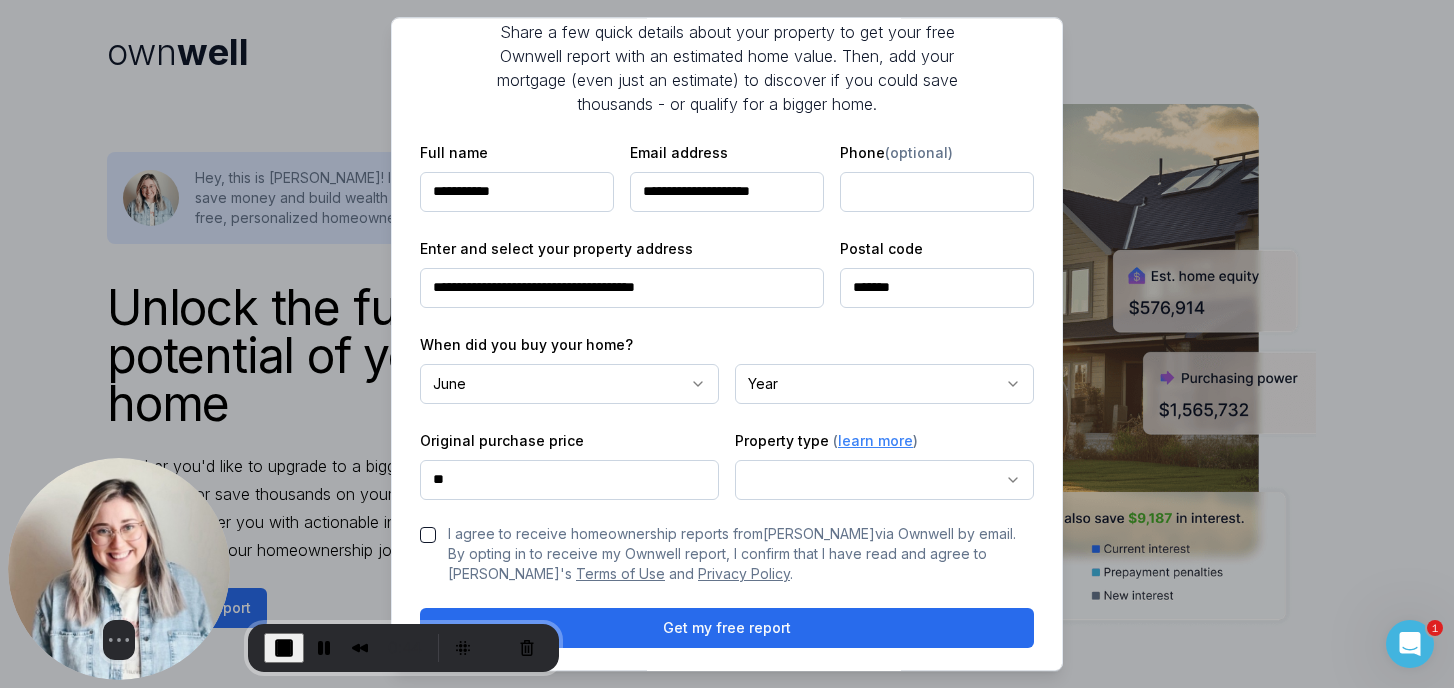 click on "own well Unlock the full potential of your home Whether you'd like to upgrade to a bigger home, tap into equity for a renovation, or save thousands on your mortgage, Ownwell's personalized reports empower you with actionable insights to build wealth, save money, and take charge of your homeownership journey. Hey, this is Julie! If you'd like to see how I can help you save money and build wealth through homeownership, sign up for your free, personalized homeownership report below! Get my free report Hear from  Julie : See How the Ownwell Report Helps You Save Money and Build Wealth Price Estimate Monitor Your Home's Value Stay updated with monthly home price estimates. Savings Potential Identify Interest Savings Opportunities Discover opportunities to reduce interest payments and save thousands on your mortgage. Purchasing Power Track Your Purchasing Power See if upgrading to a bigger or better home is within reach, based on your home equity and current mortgage rates. Home Equity Tap Into Your Home Equity own" at bounding box center [727, 2186] 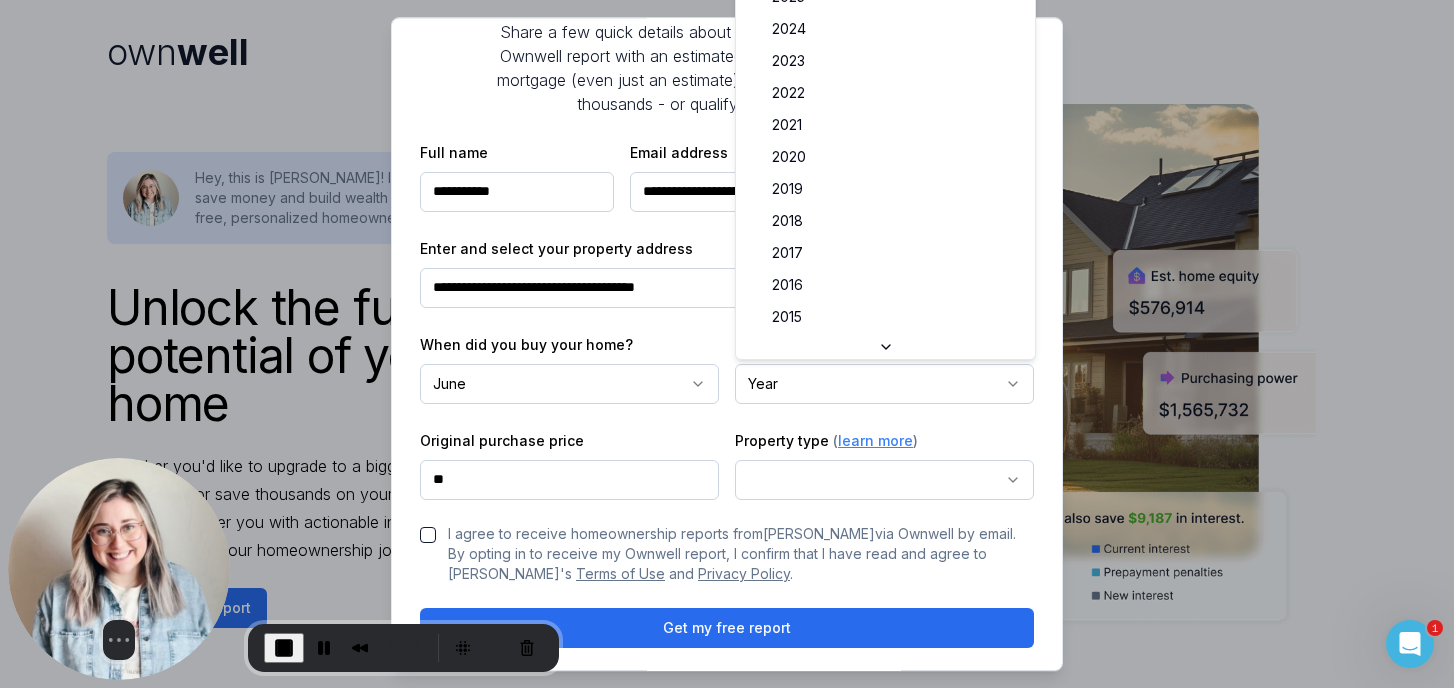select on "****" 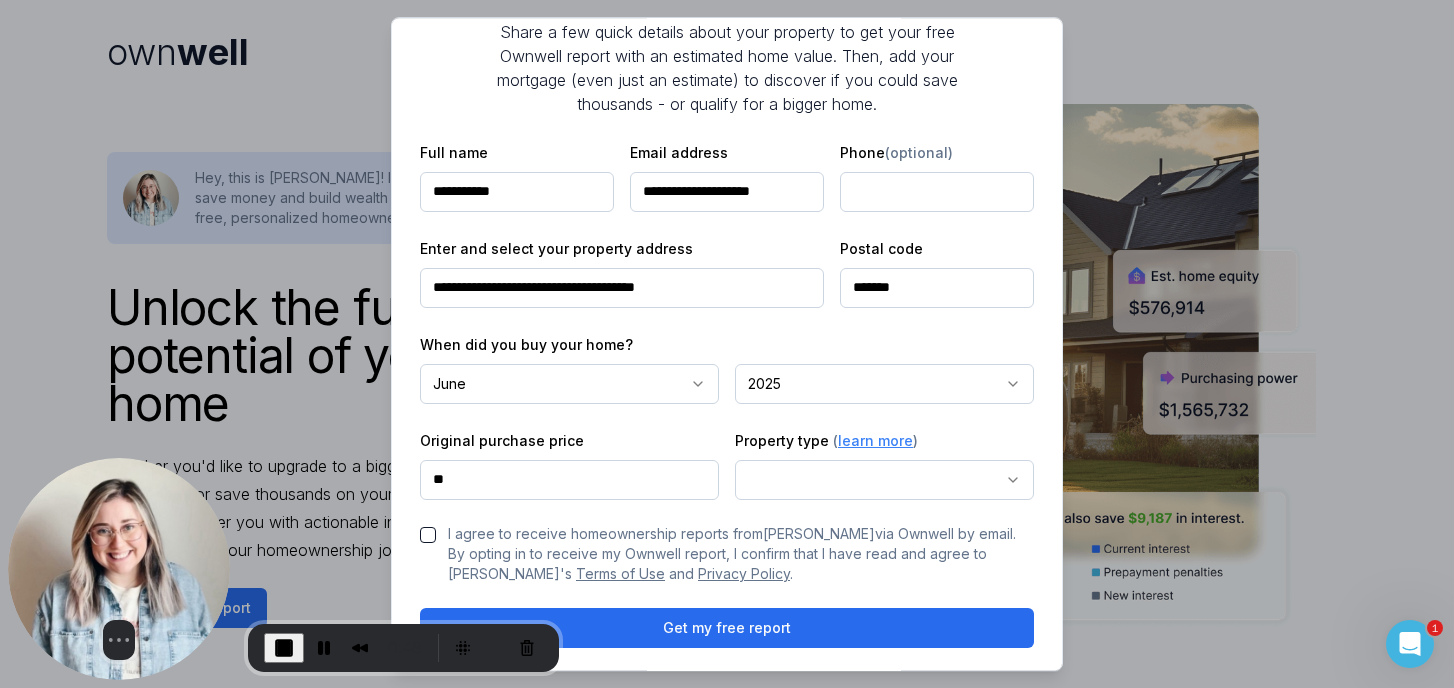 click on "**" at bounding box center (569, 480) 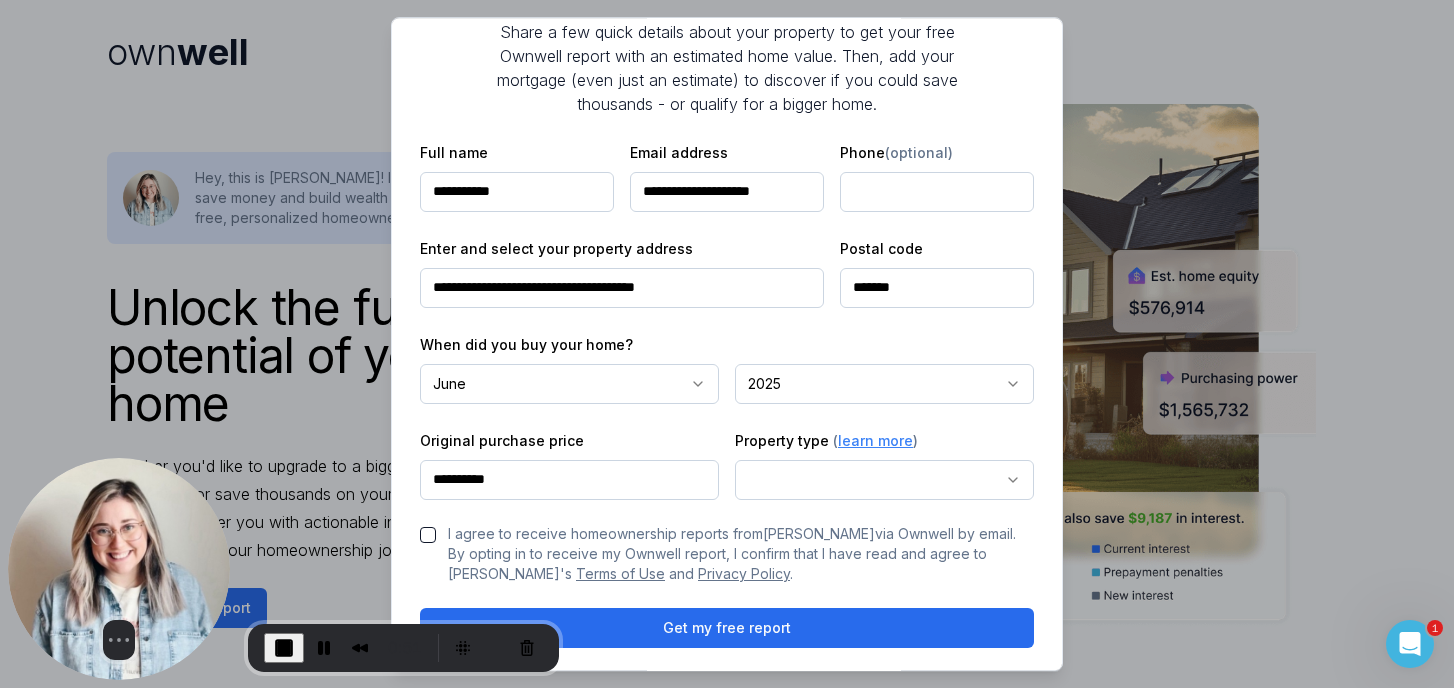 type on "**********" 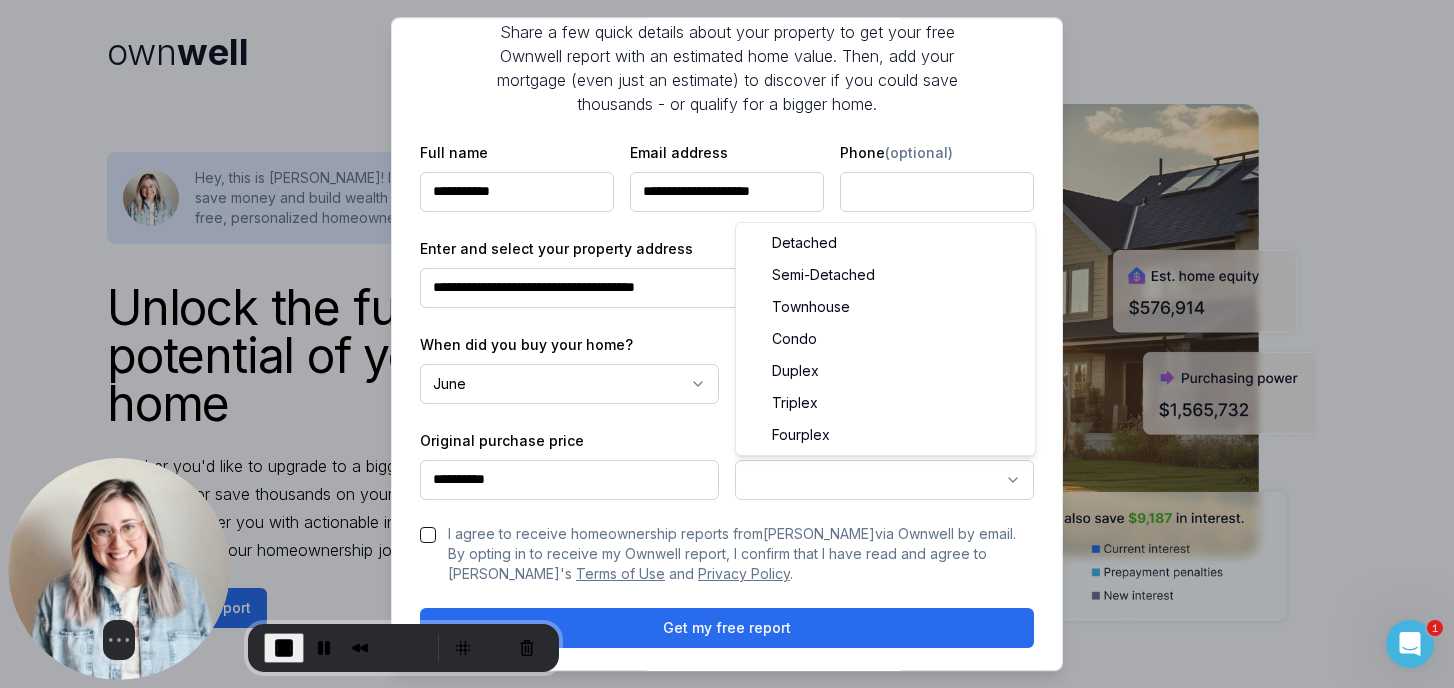 select on "********" 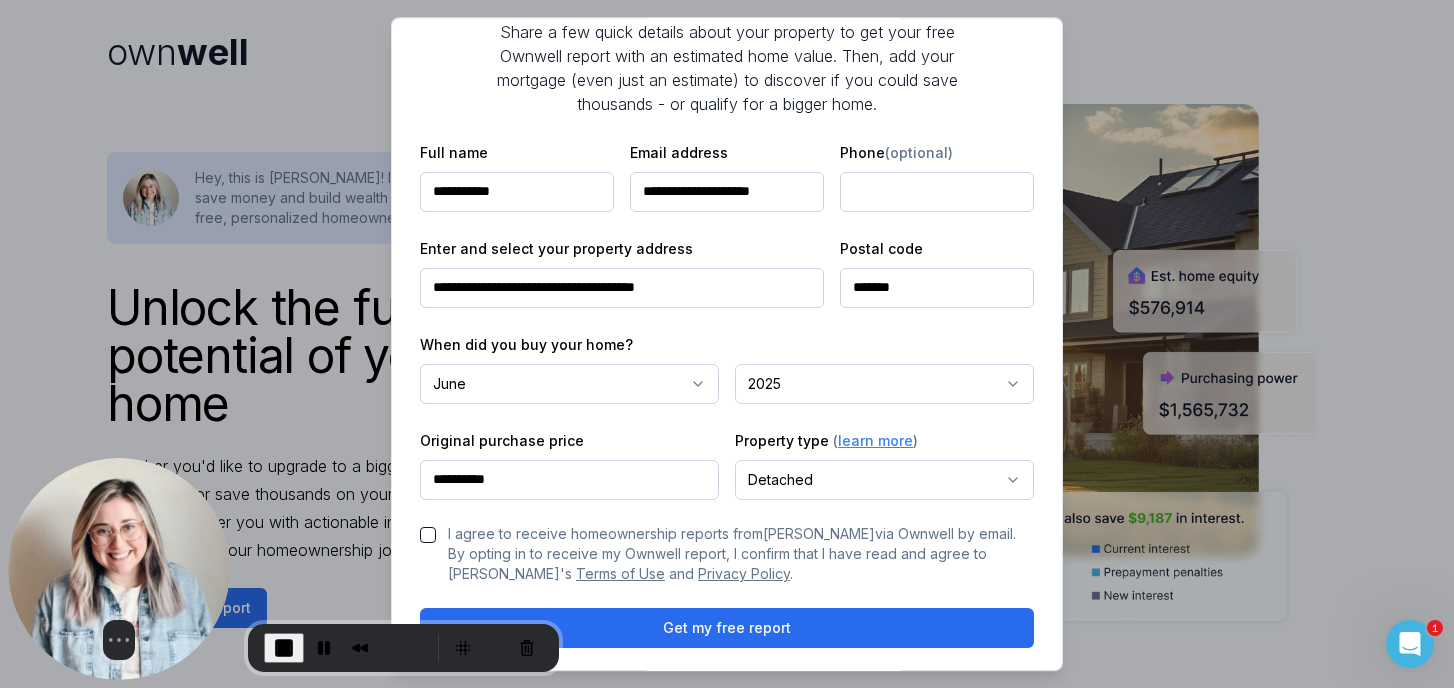 click on "I agree to receive homeownership reports from  Julie Edwards  via Ownwell by email. By opting in to receive my Ownwell report, I confirm that I have read and agree to Ownwell's   Terms of Use   and   Privacy Policy ." at bounding box center [428, 535] 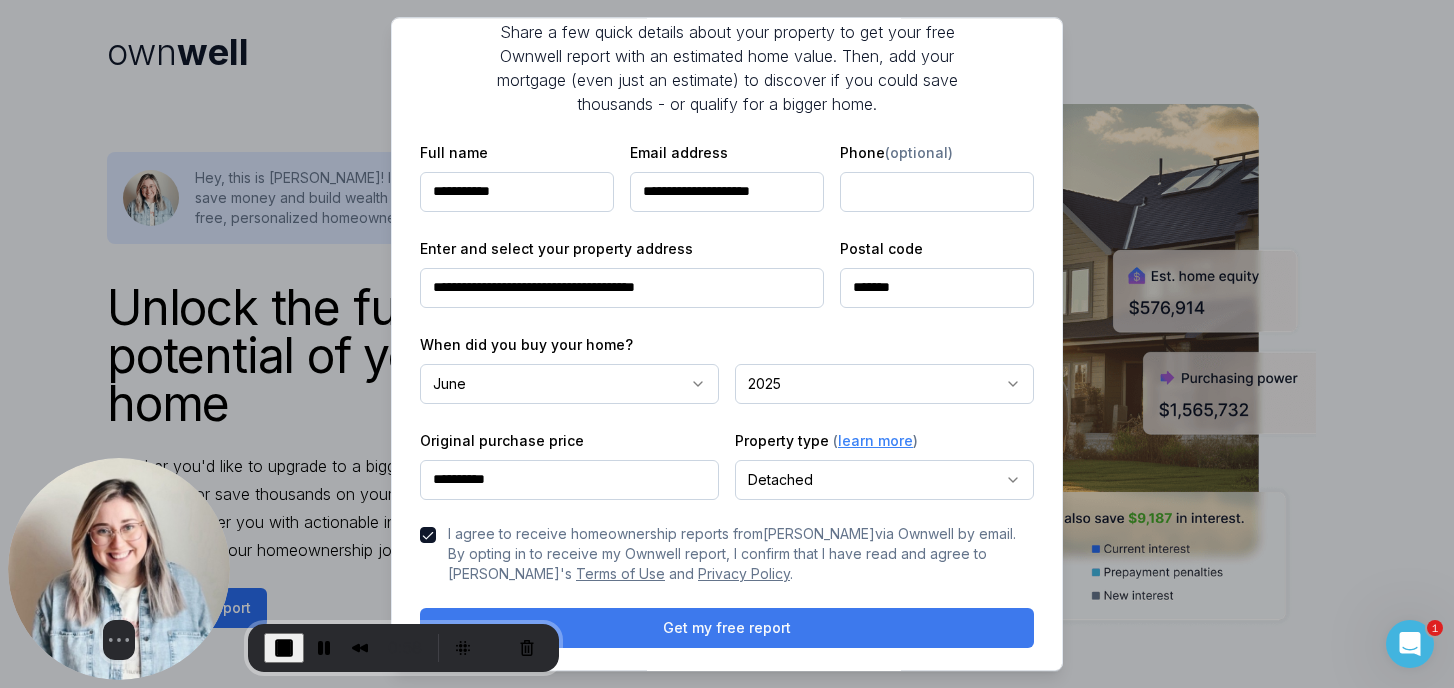 click on "Get my free report" at bounding box center (727, 628) 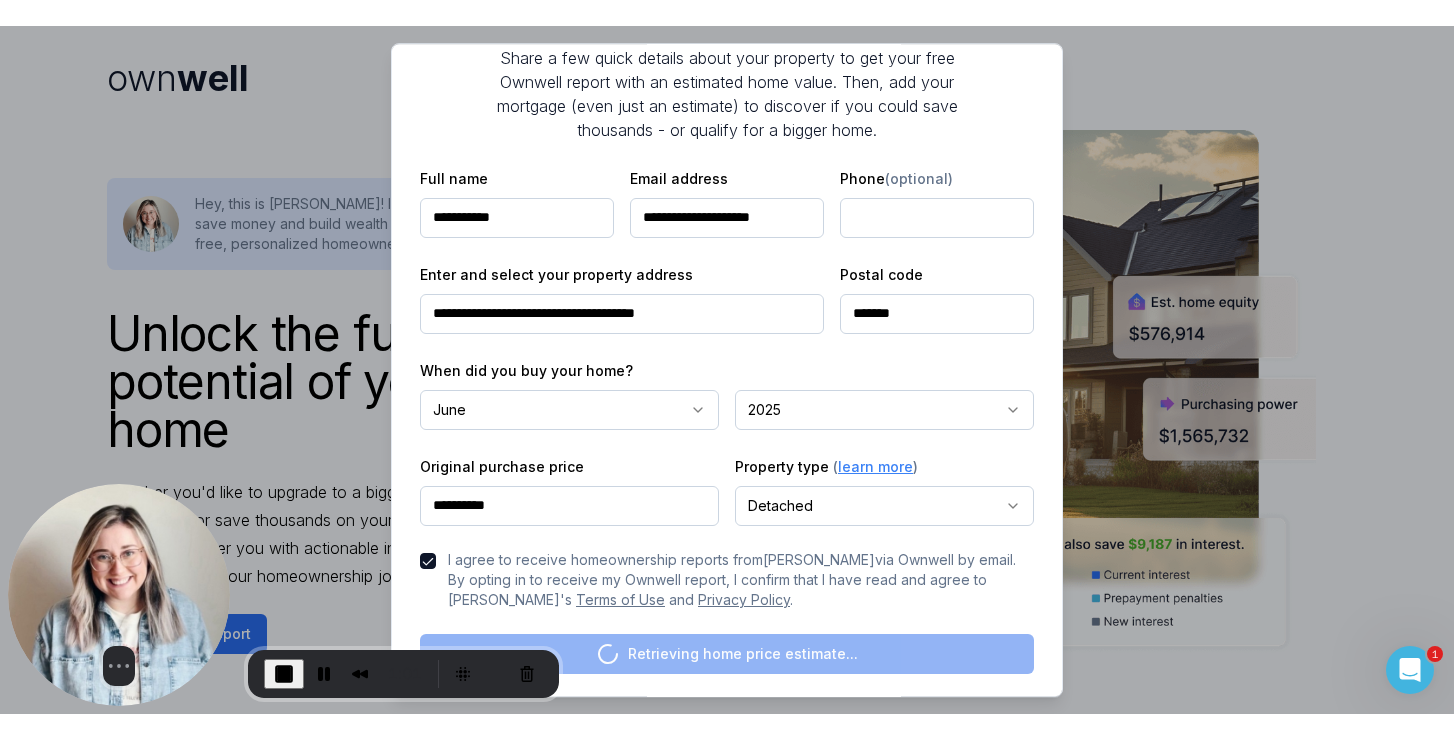 scroll, scrollTop: 0, scrollLeft: 0, axis: both 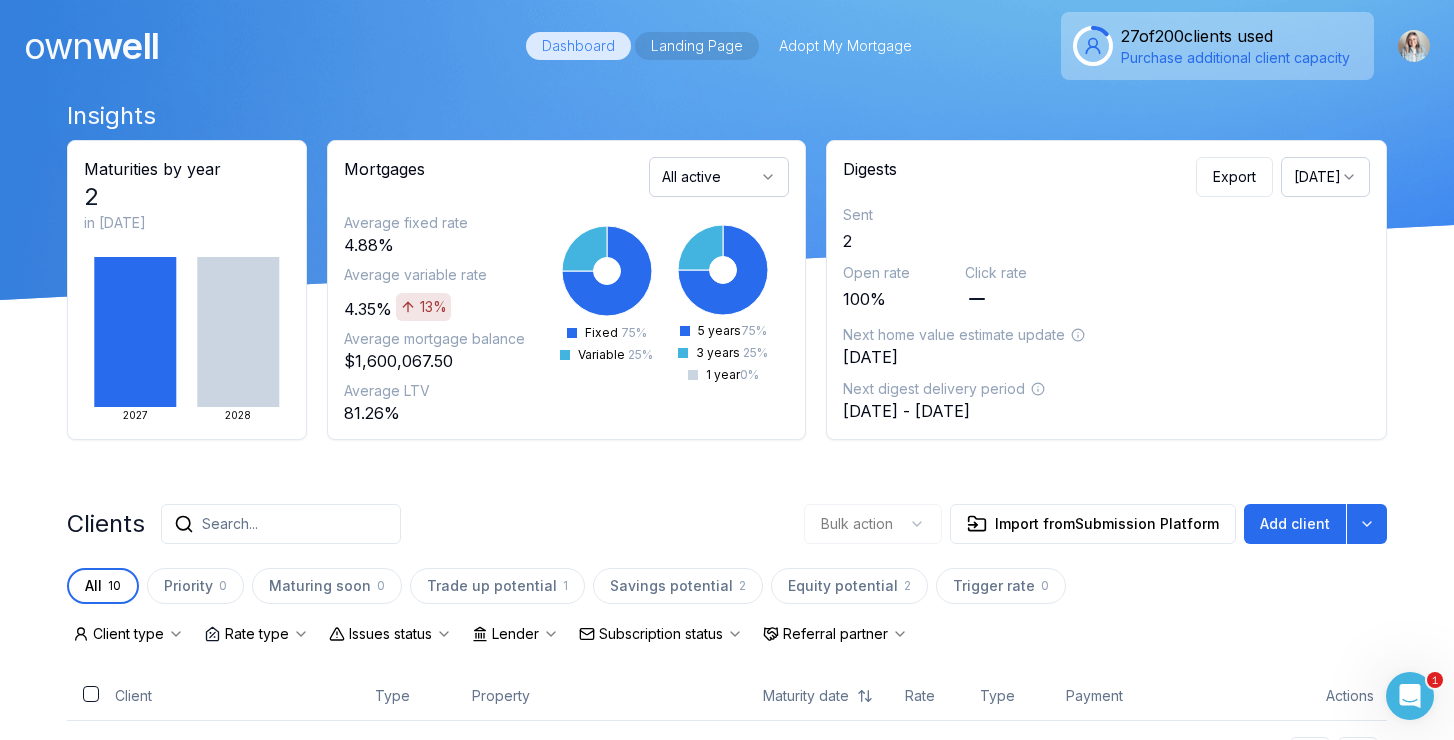 click on "Landing Page" at bounding box center [697, 46] 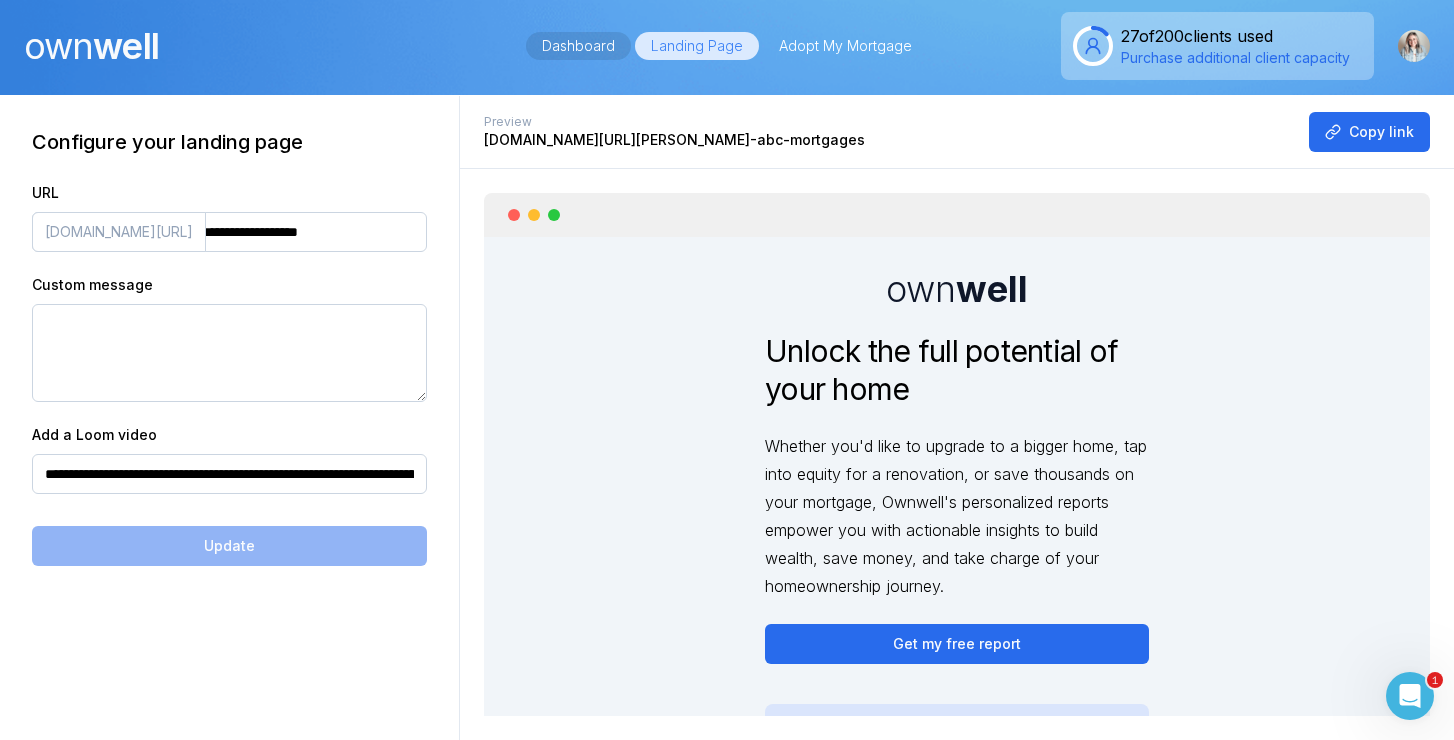 click on "Dashboard" at bounding box center [578, 46] 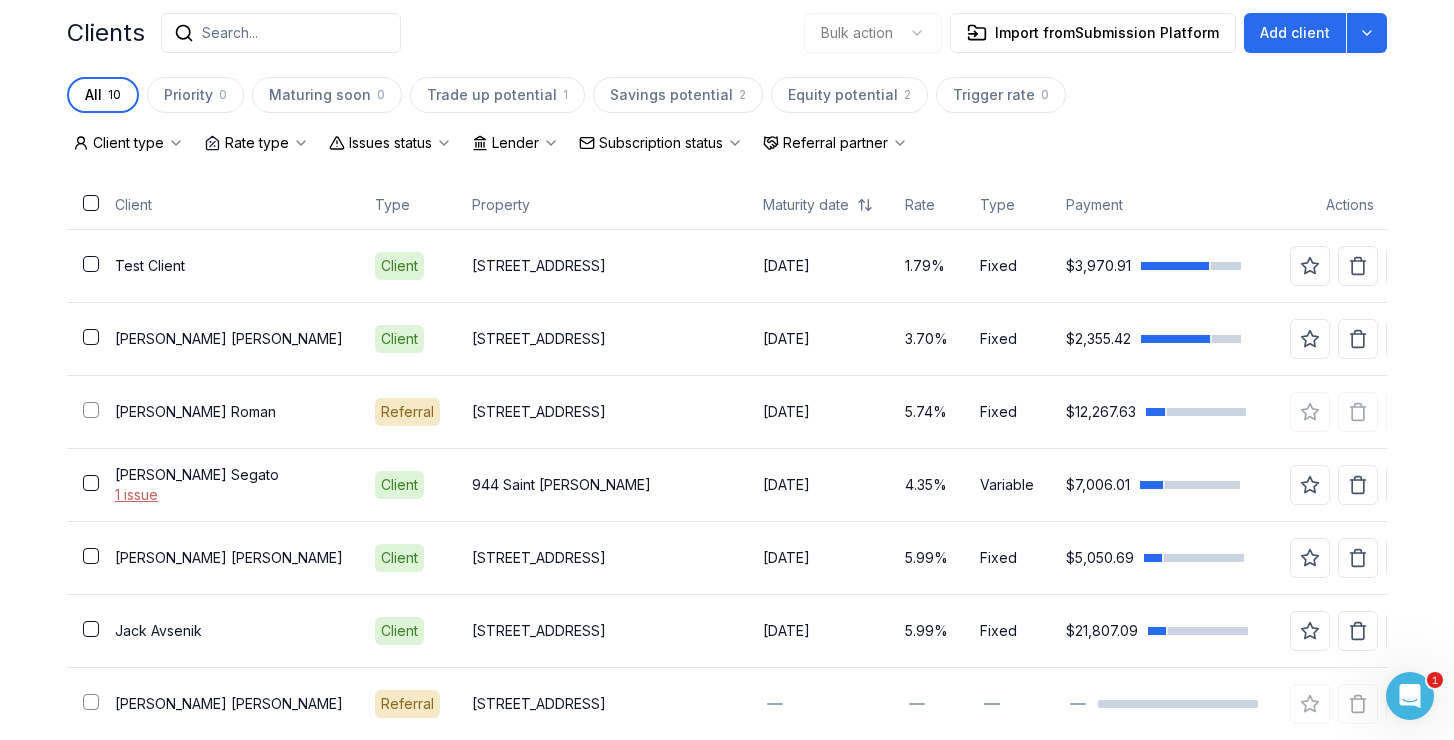 scroll, scrollTop: 858, scrollLeft: 0, axis: vertical 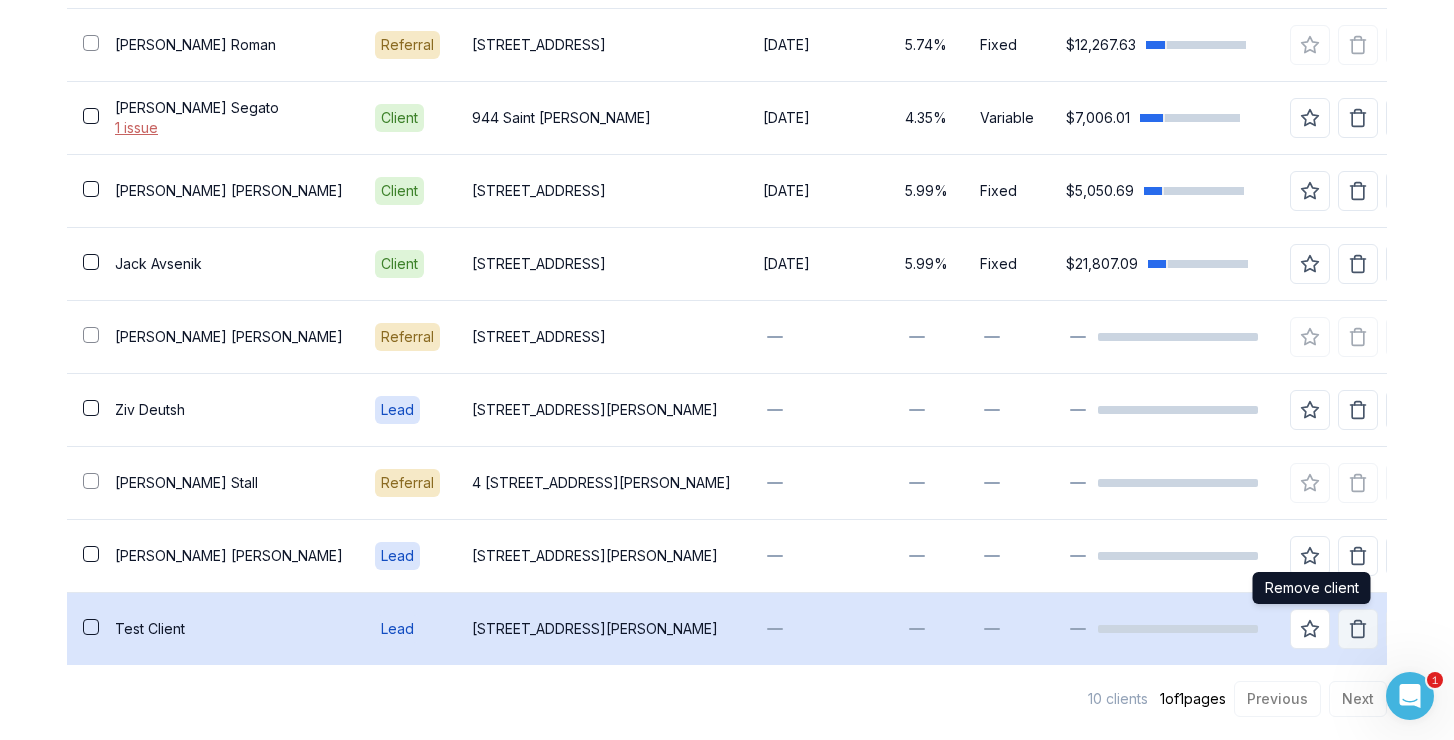 click 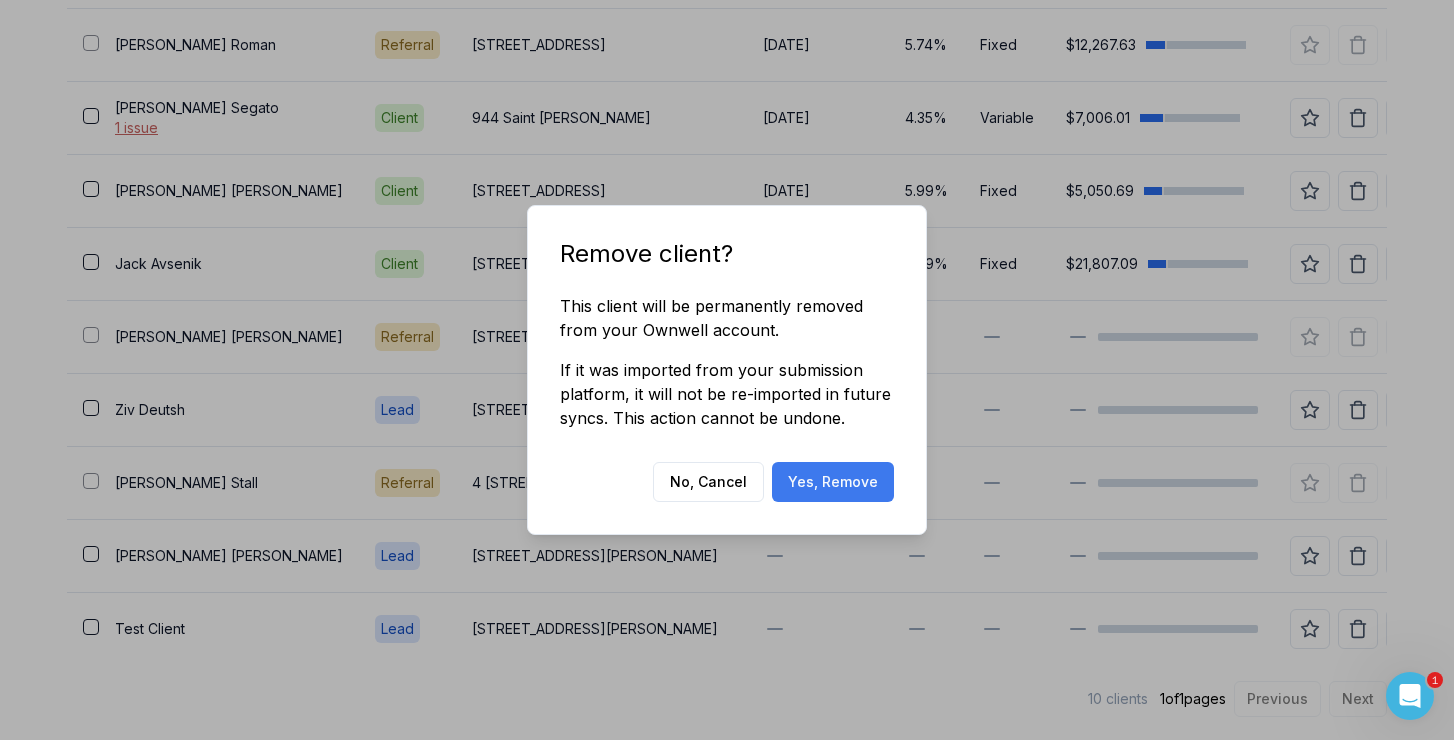 click on "Yes, Remove" at bounding box center (833, 482) 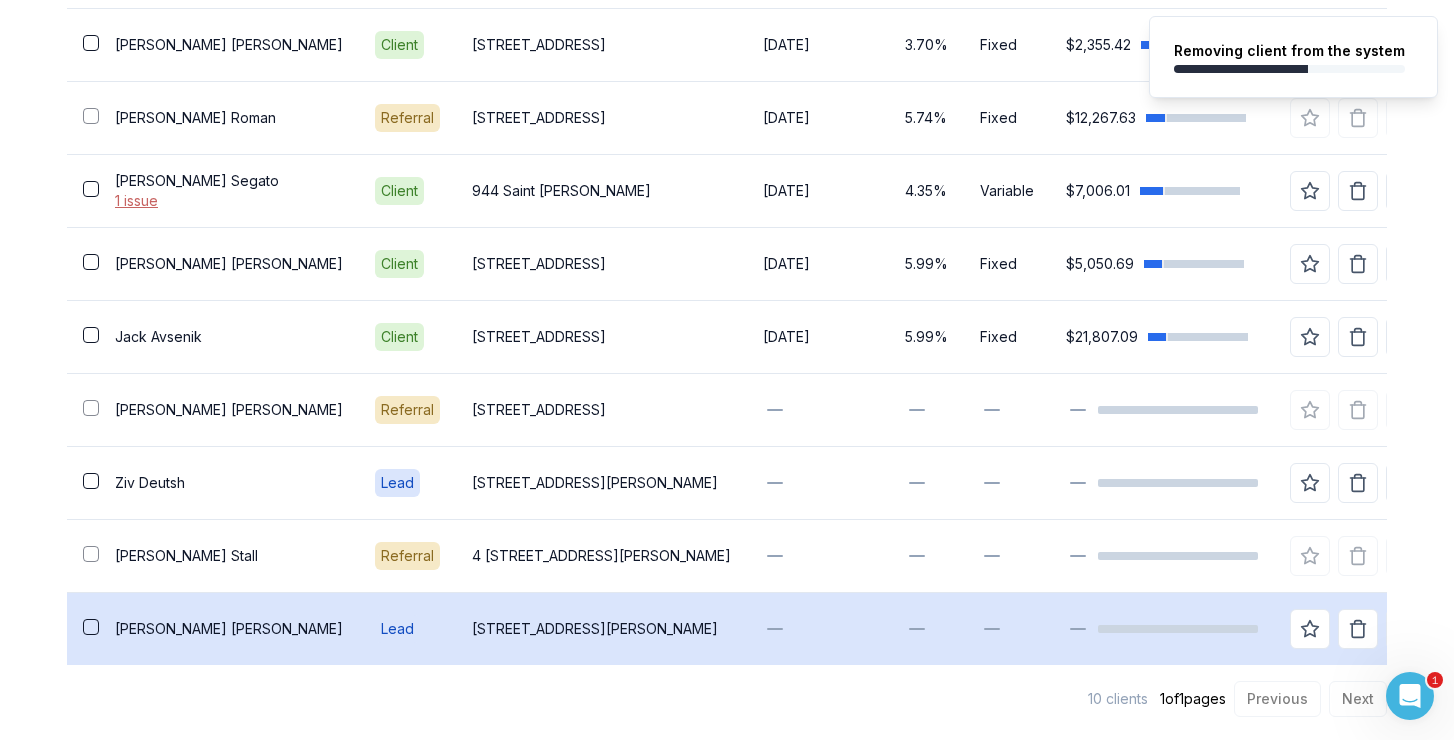 click on "[STREET_ADDRESS][PERSON_NAME]" at bounding box center (601, 629) 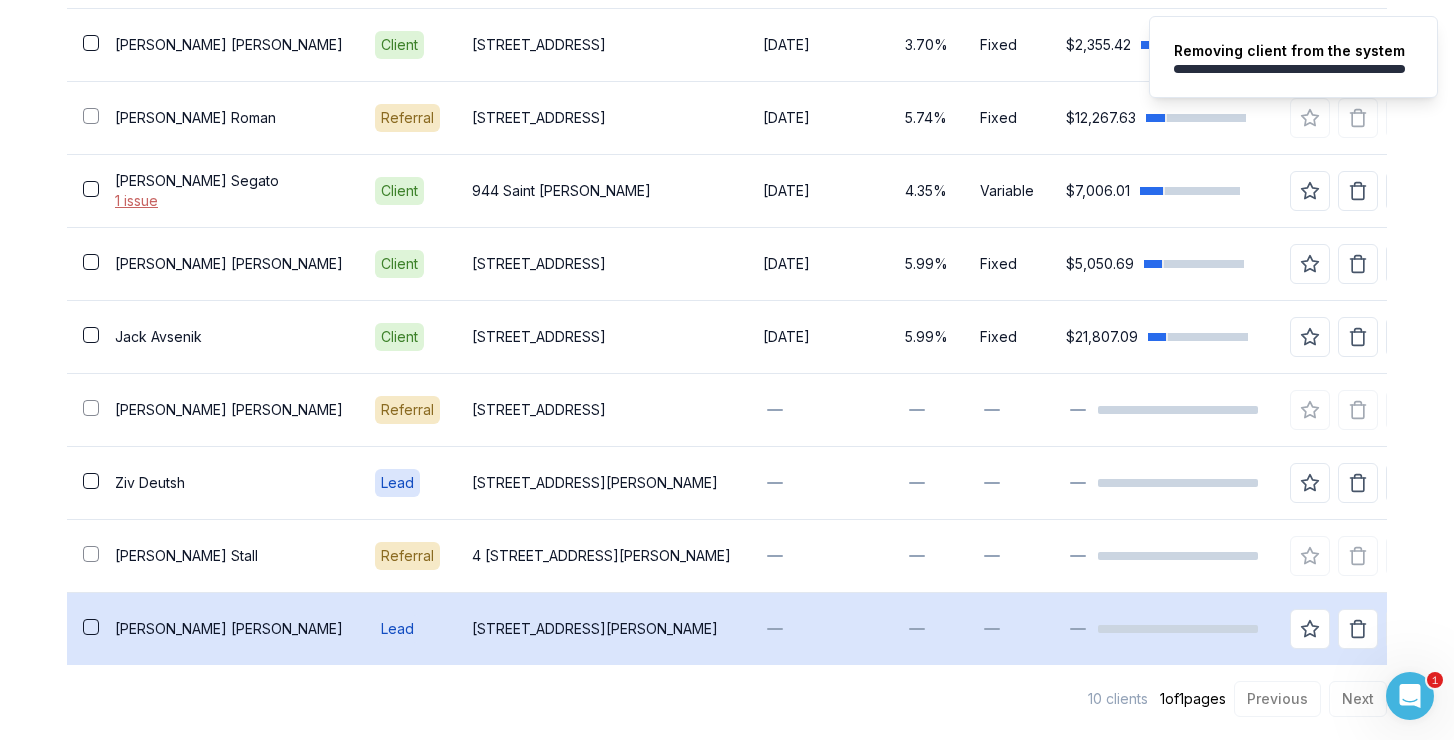 scroll, scrollTop: 0, scrollLeft: 0, axis: both 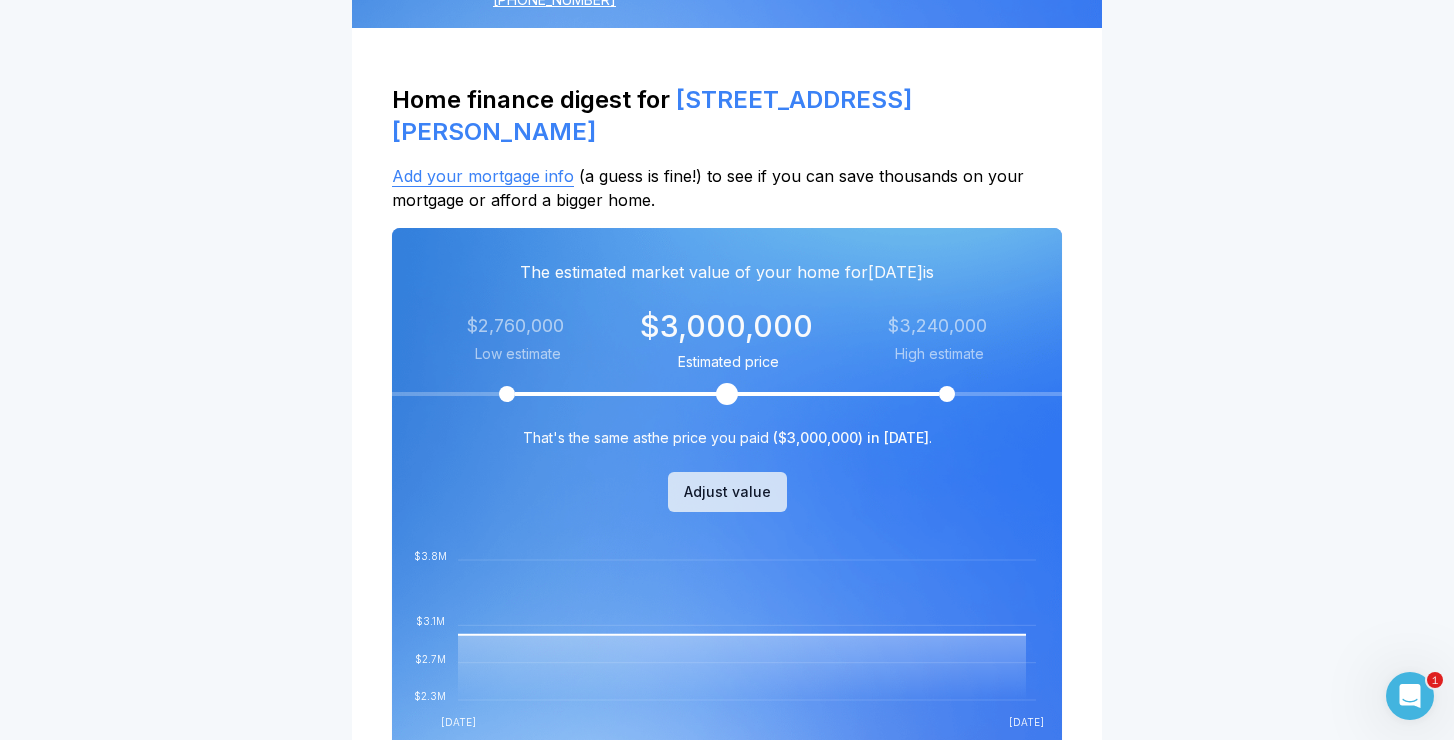 click on "Adjust value" at bounding box center (727, 492) 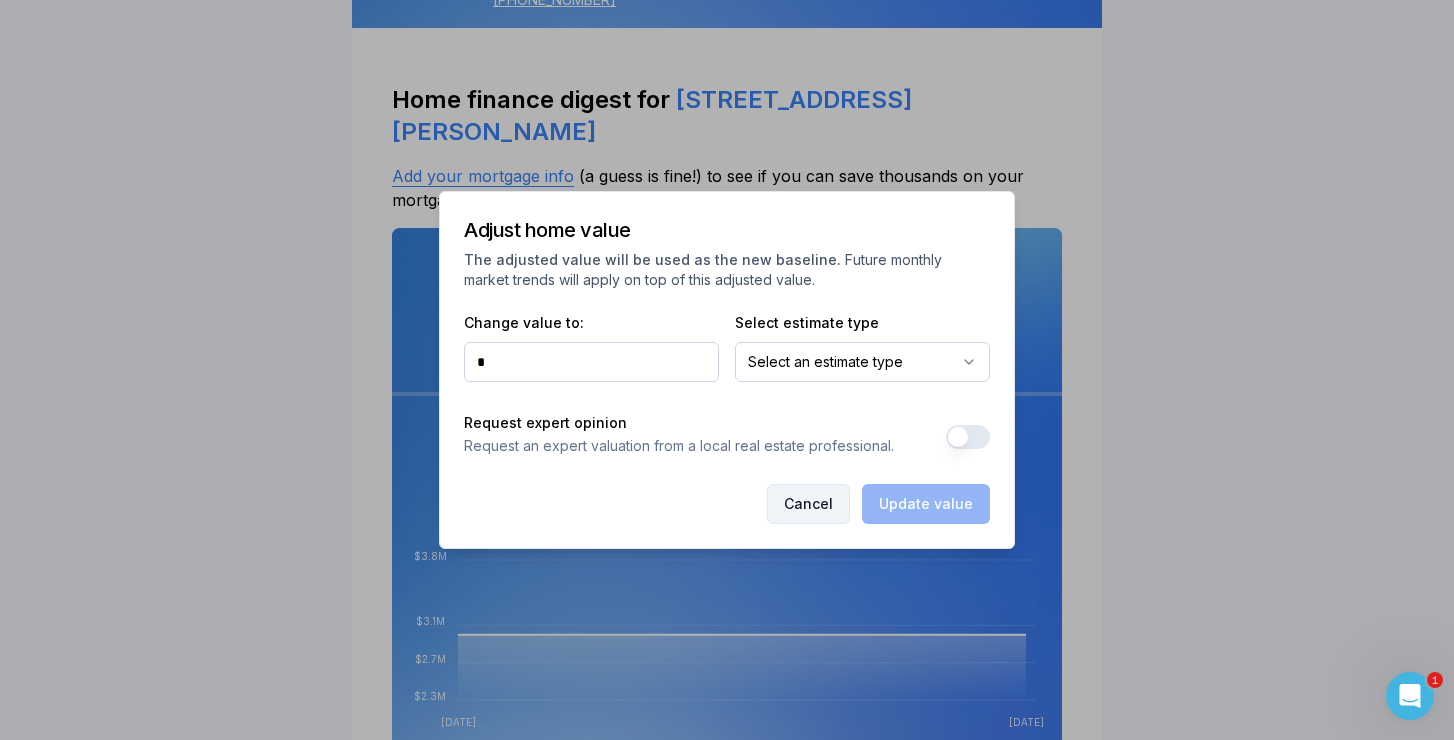 click on "Cancel" at bounding box center [808, 504] 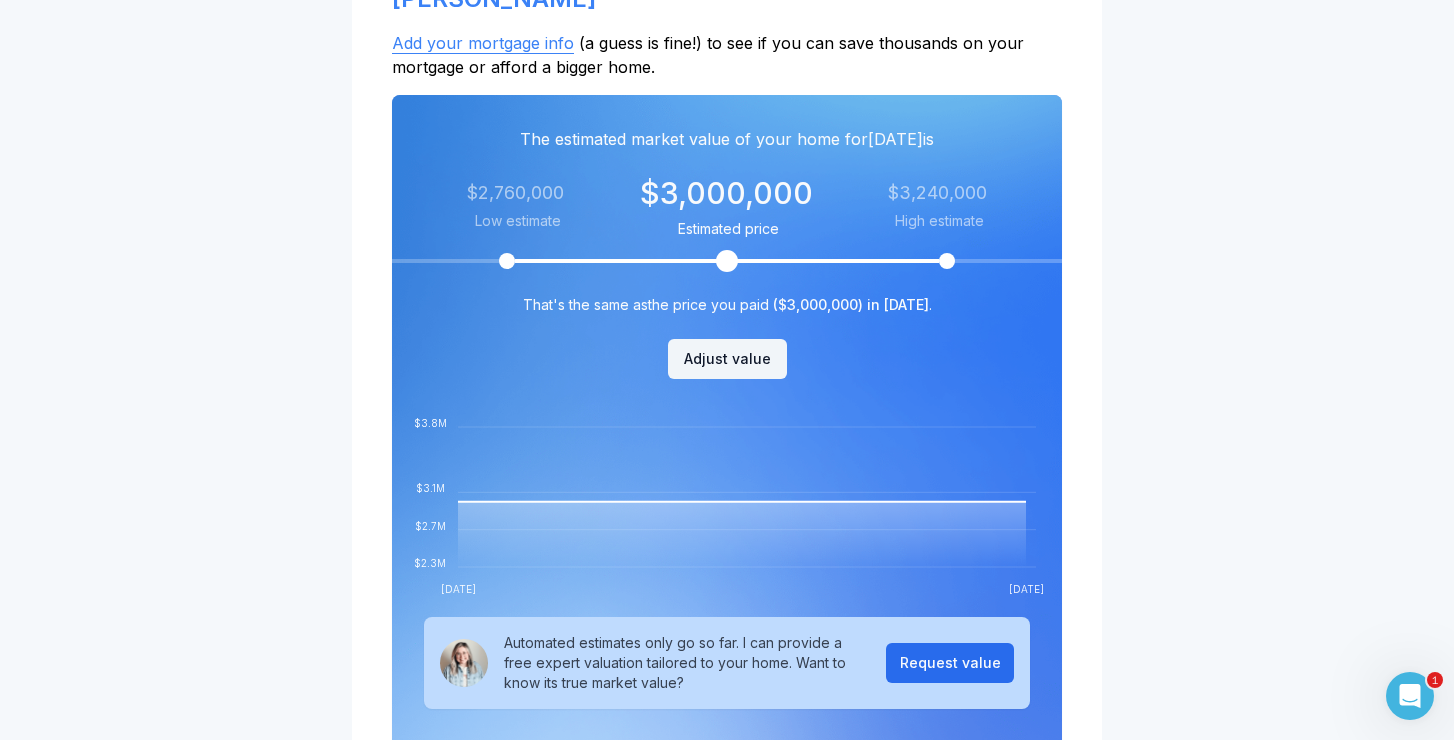scroll, scrollTop: 765, scrollLeft: 0, axis: vertical 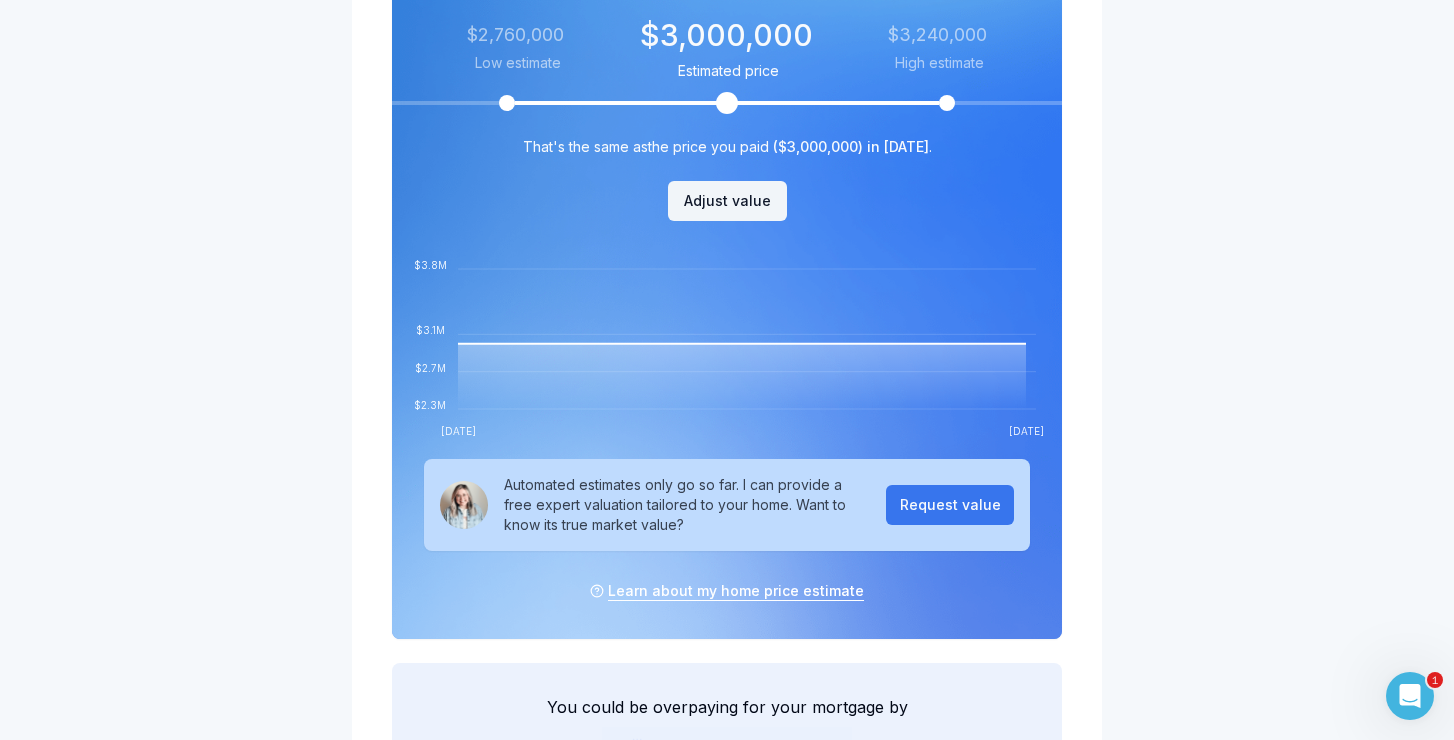 click on "Request value" at bounding box center (950, 505) 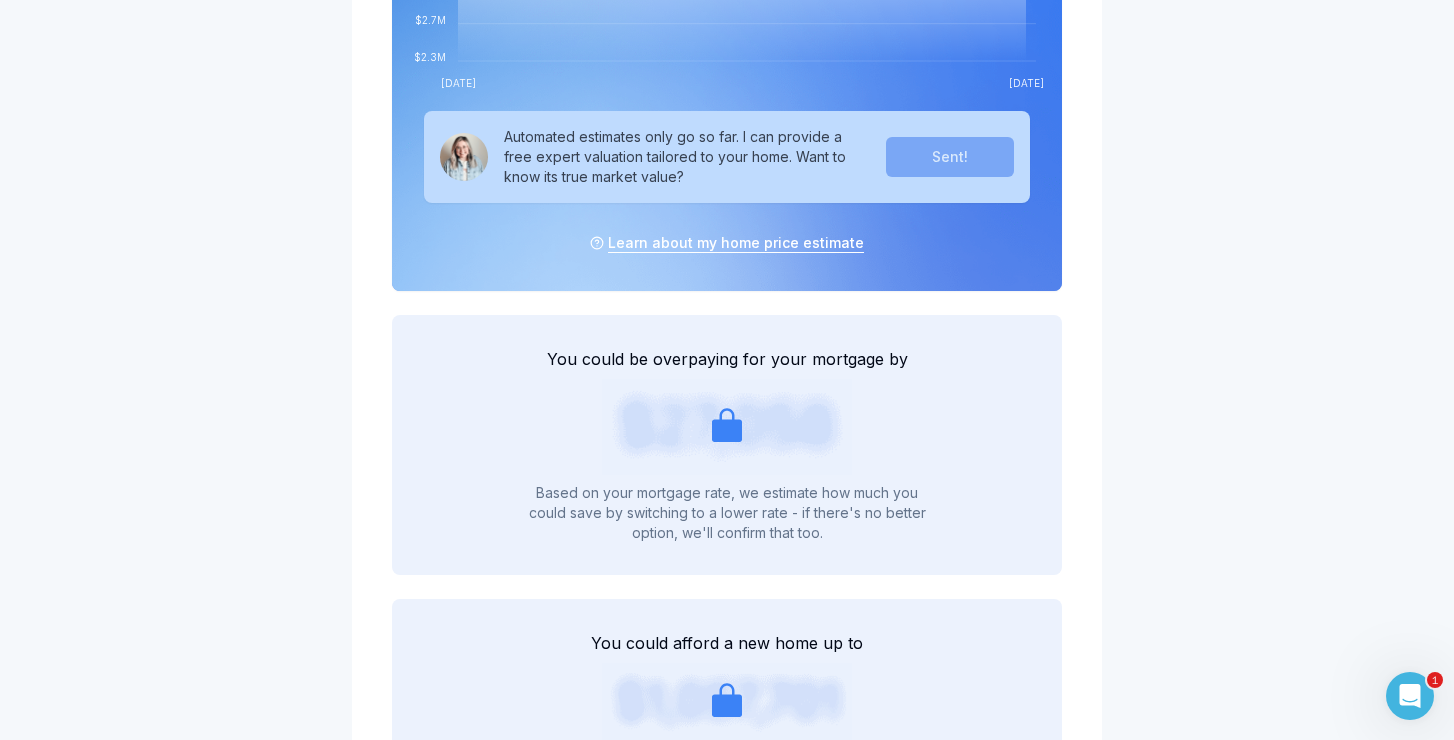 scroll, scrollTop: 1180, scrollLeft: 0, axis: vertical 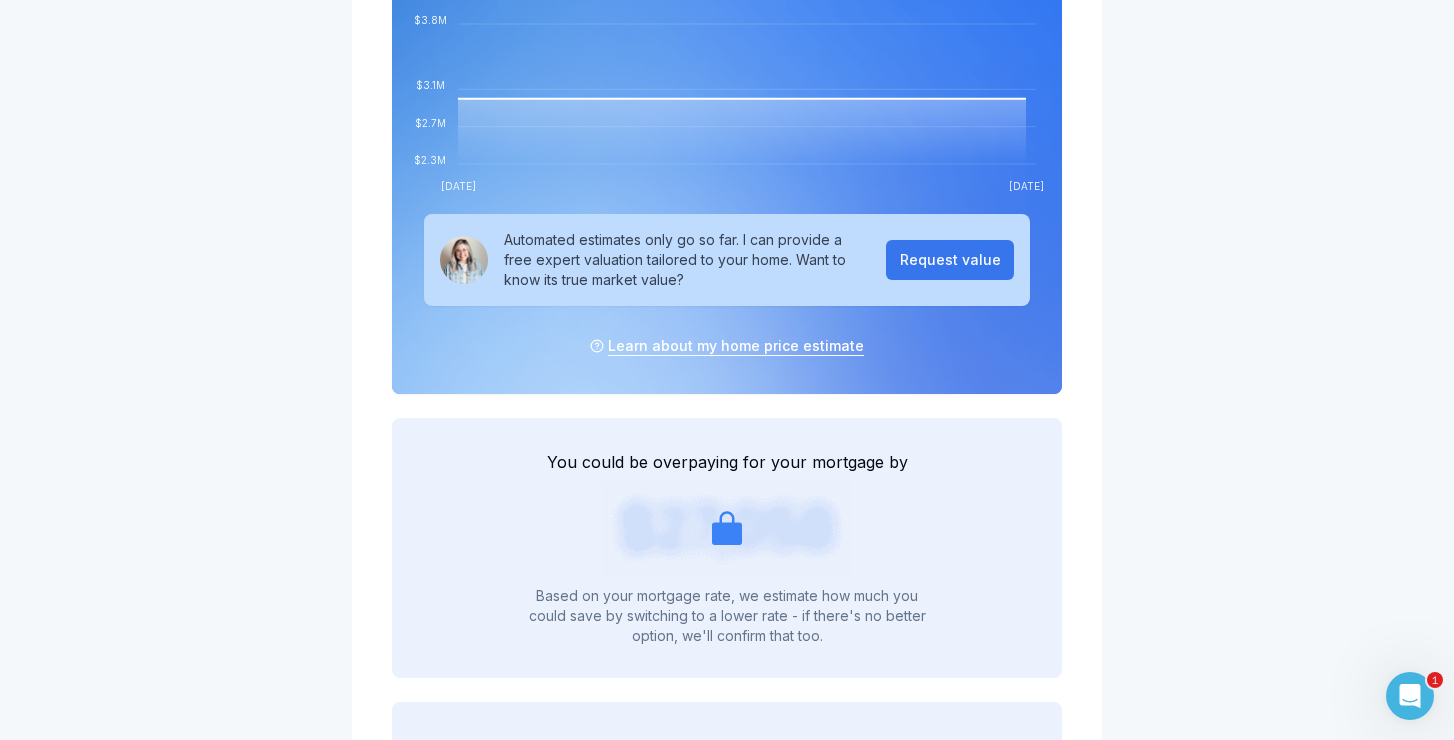 click on "Request value" at bounding box center [950, 260] 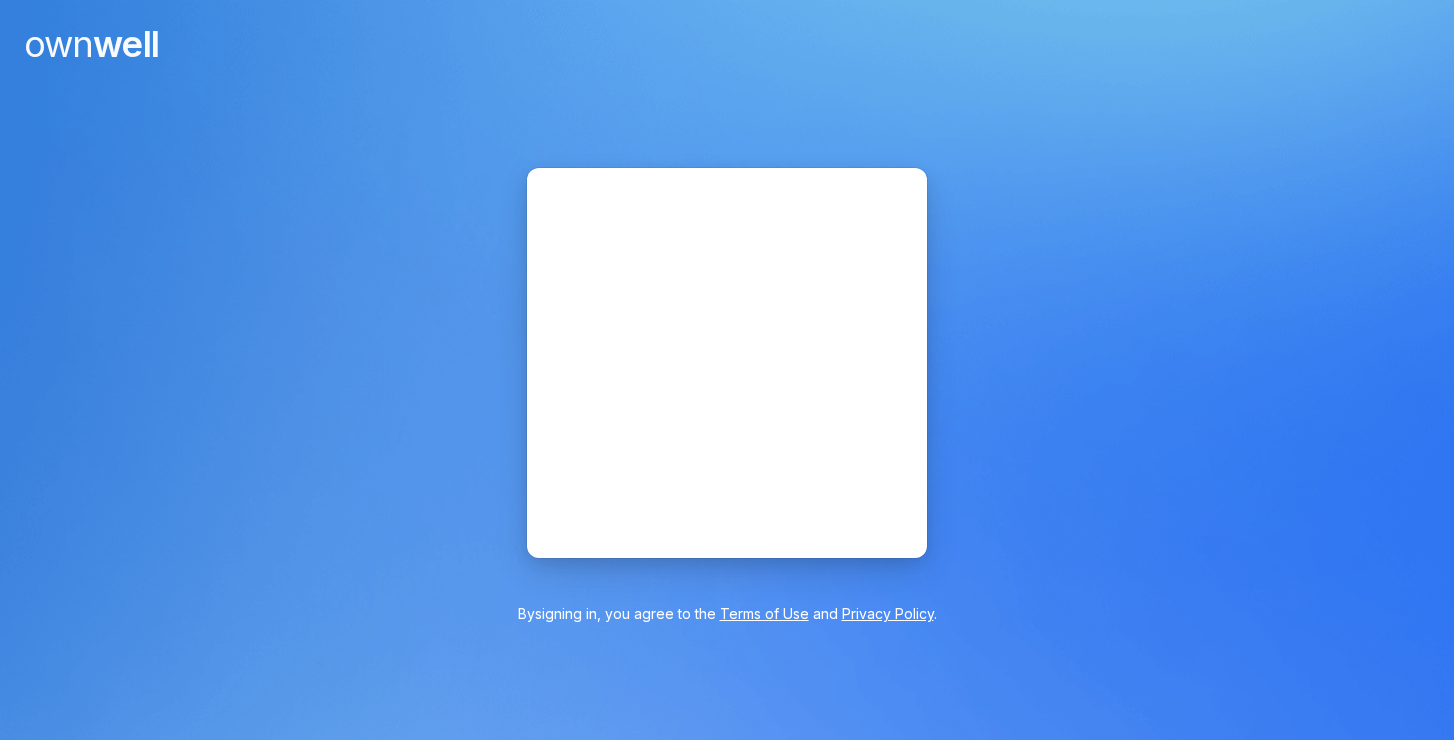 scroll, scrollTop: 0, scrollLeft: 0, axis: both 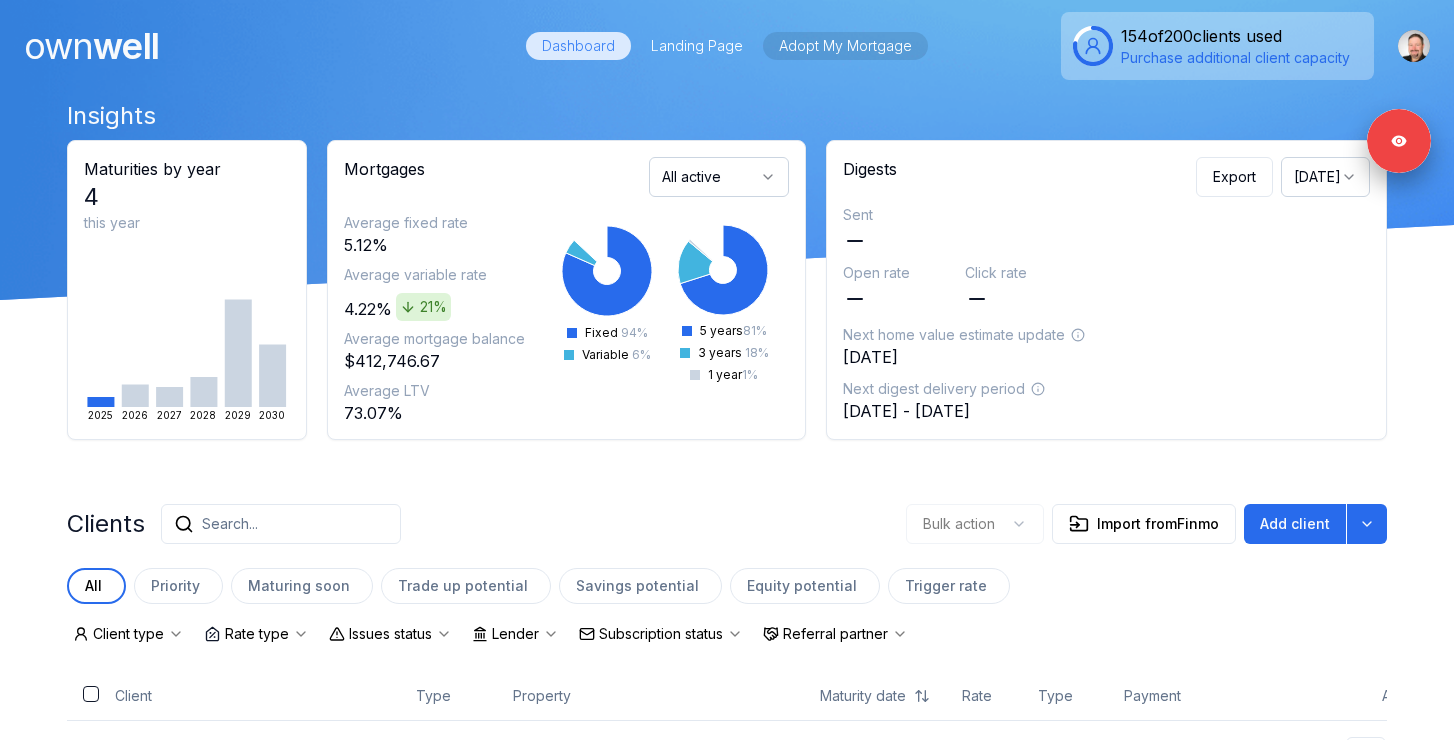 click on "Adopt My Mortgage" at bounding box center [845, 46] 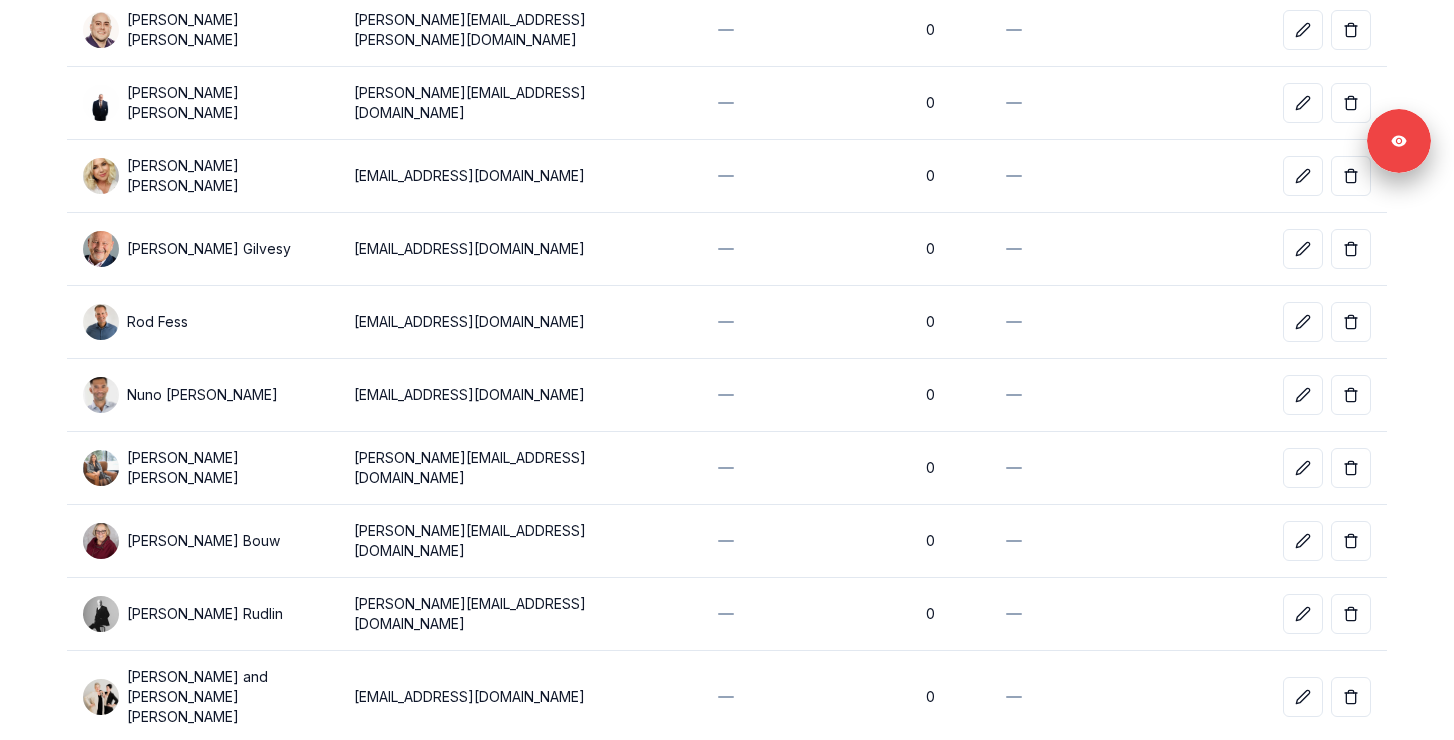 scroll, scrollTop: 0, scrollLeft: 0, axis: both 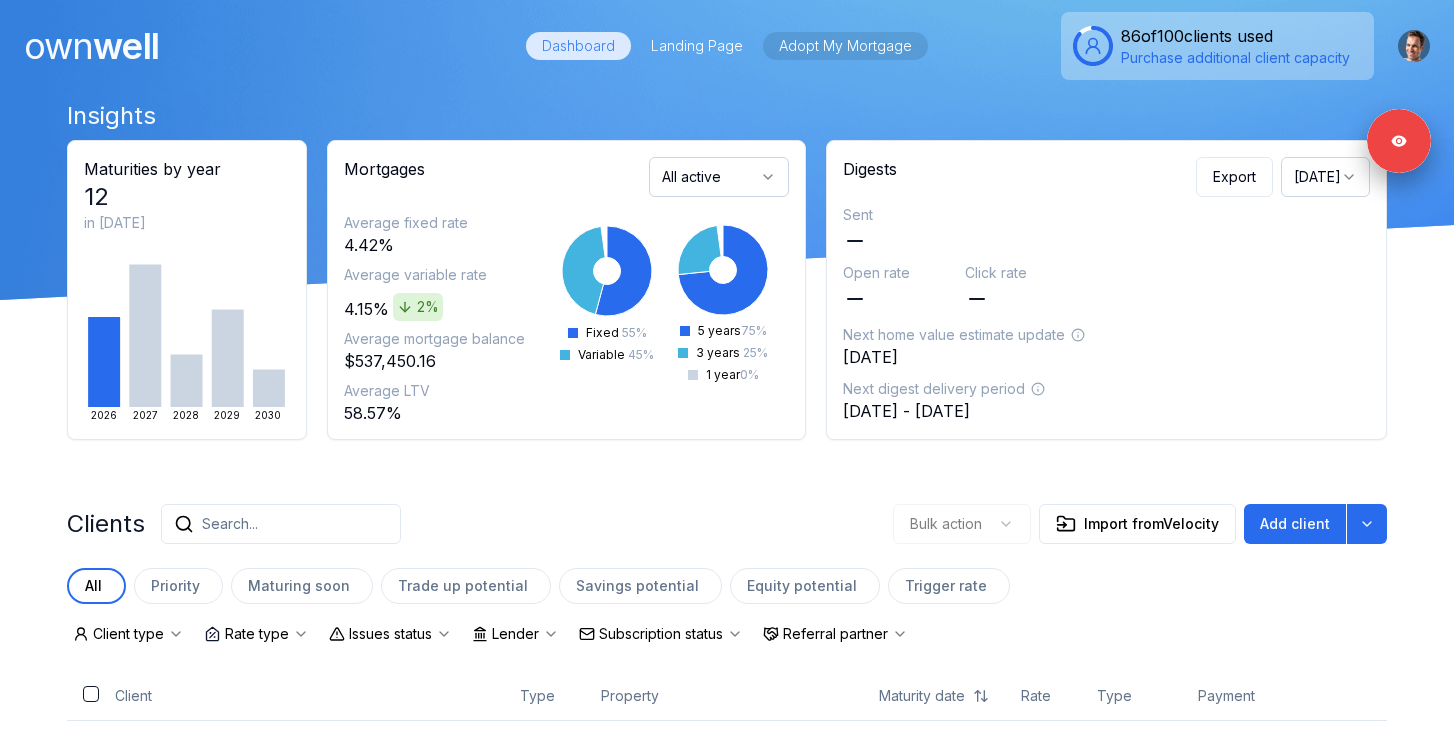 click on "Adopt My Mortgage" at bounding box center (845, 46) 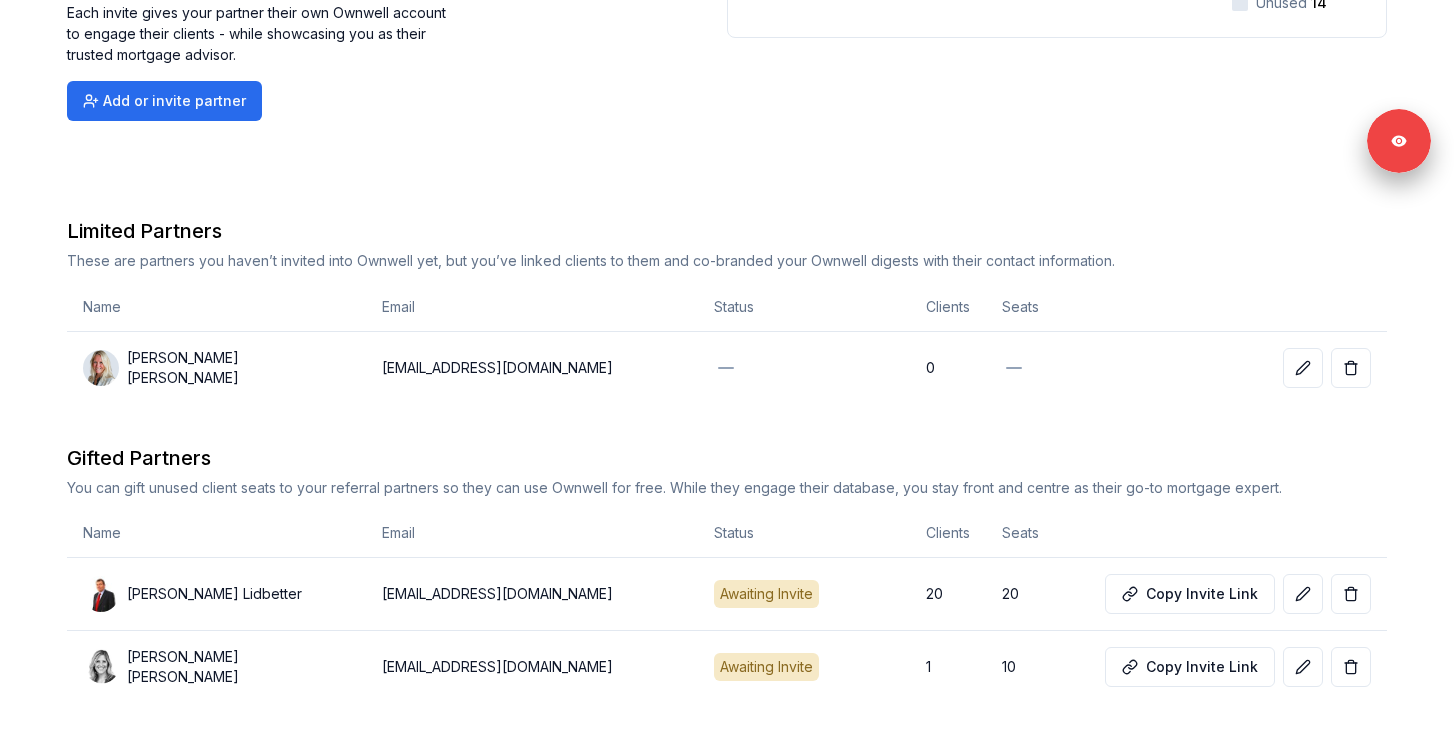 scroll, scrollTop: 287, scrollLeft: 0, axis: vertical 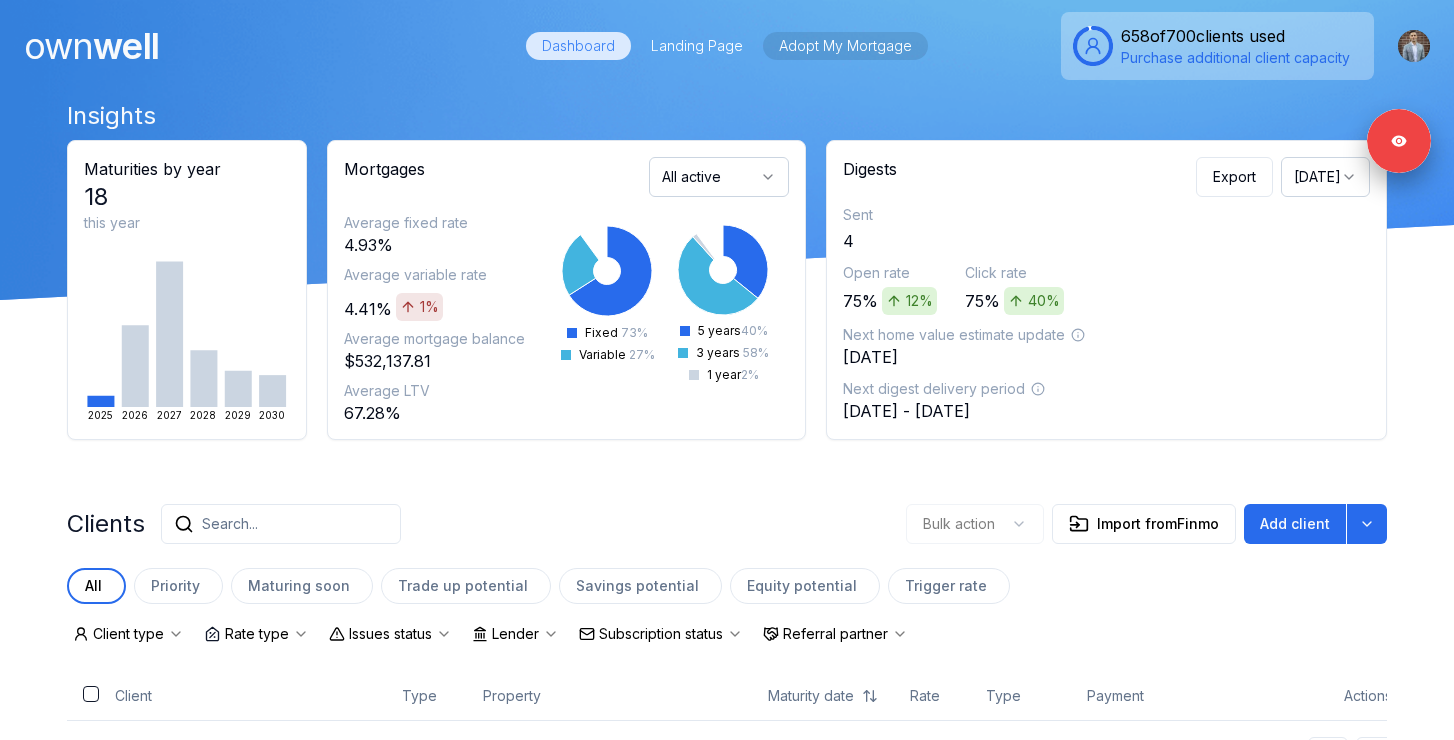 click on "Adopt My Mortgage" at bounding box center [845, 46] 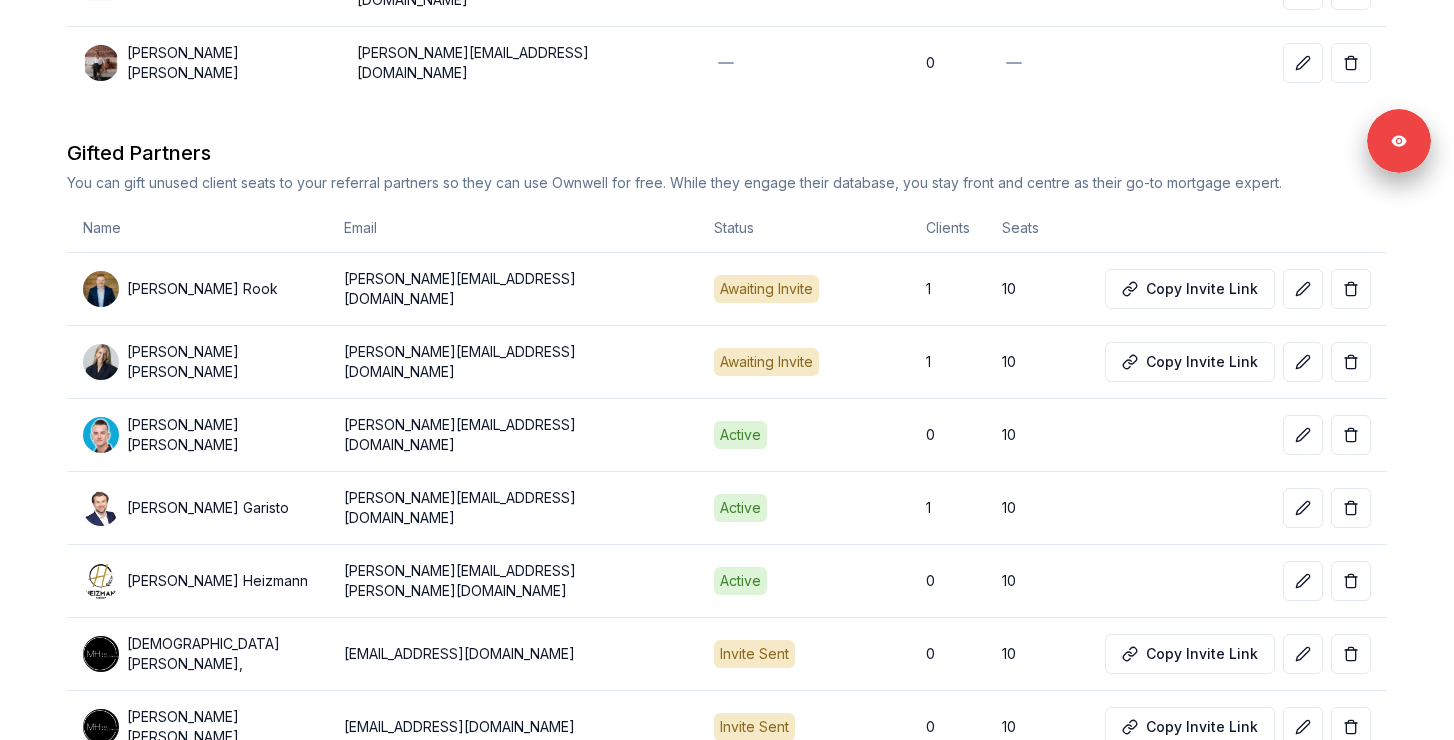 scroll, scrollTop: 871, scrollLeft: 0, axis: vertical 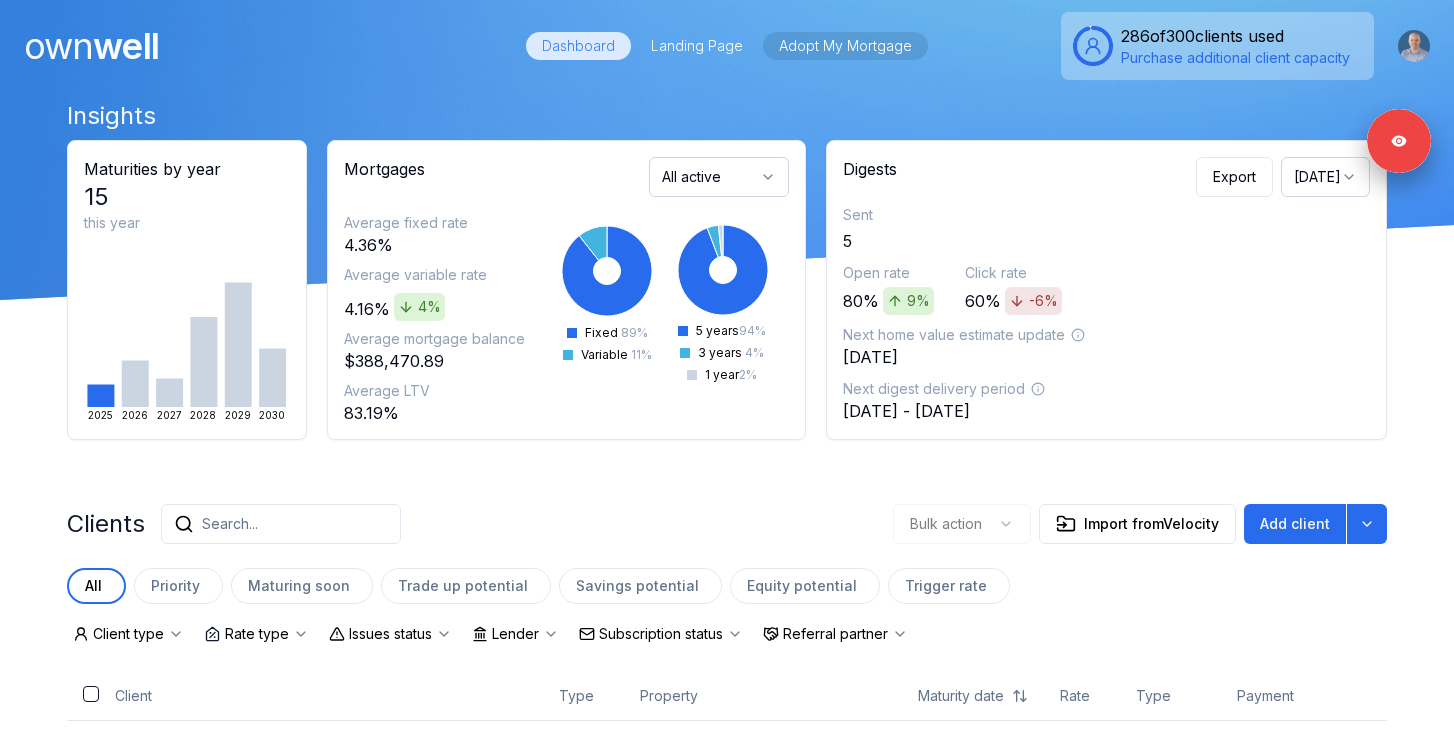 click on "Adopt My Mortgage" at bounding box center [845, 46] 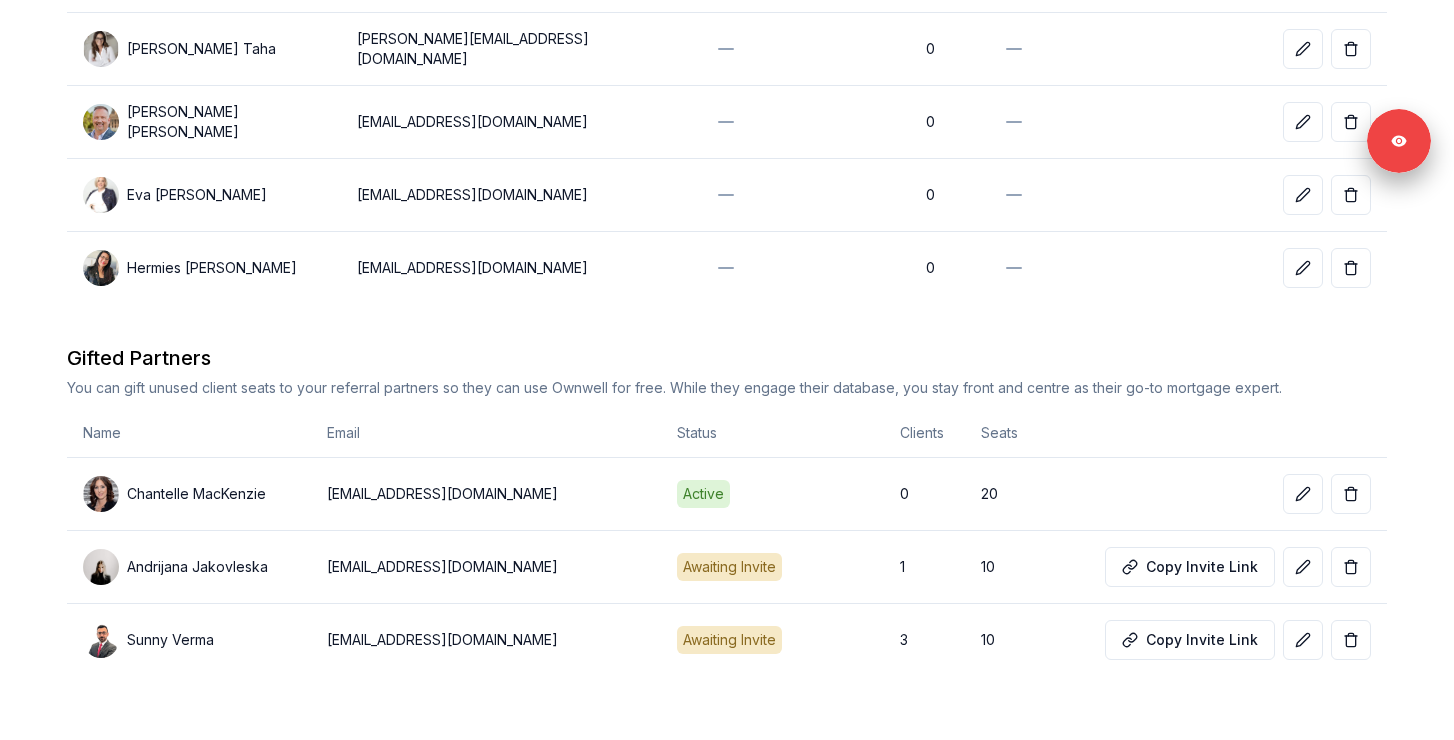 scroll, scrollTop: 725, scrollLeft: 0, axis: vertical 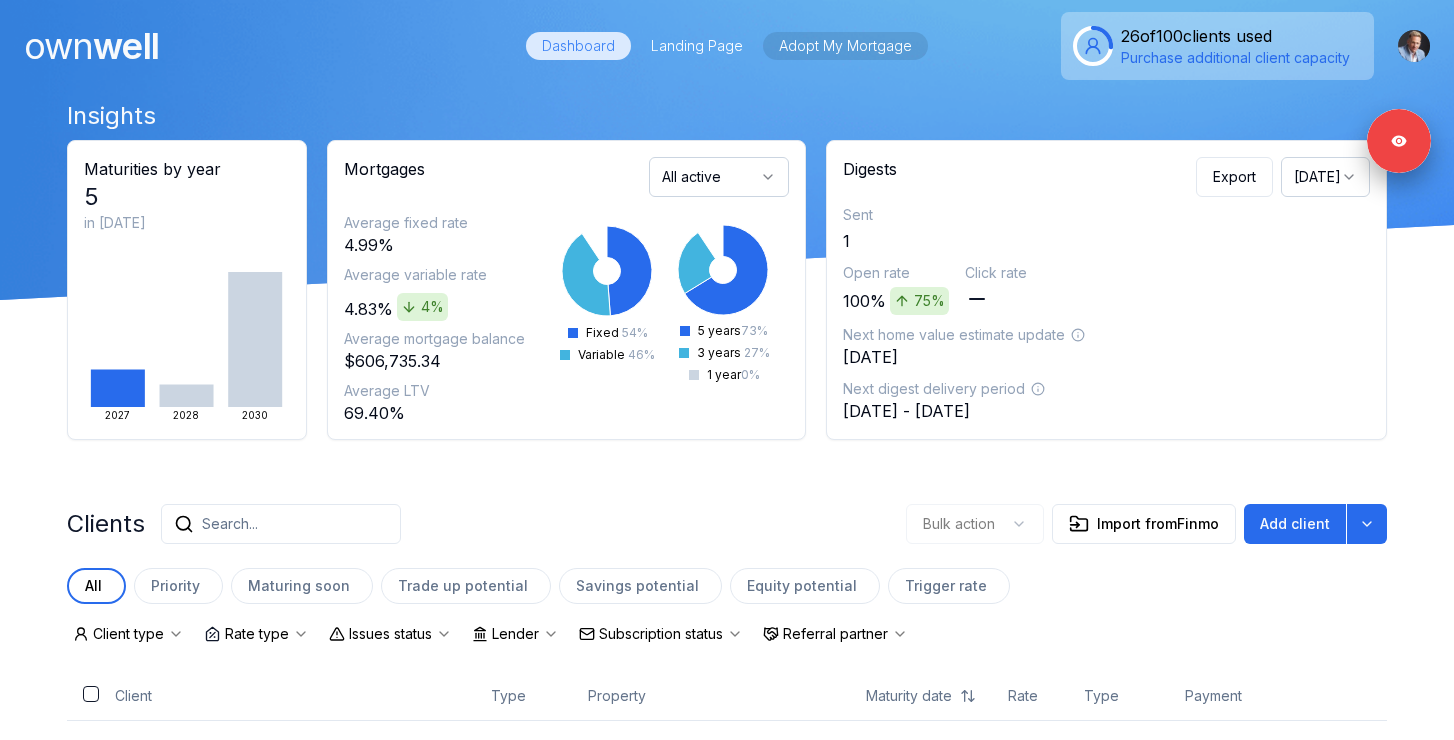 click on "Adopt My Mortgage" at bounding box center (845, 46) 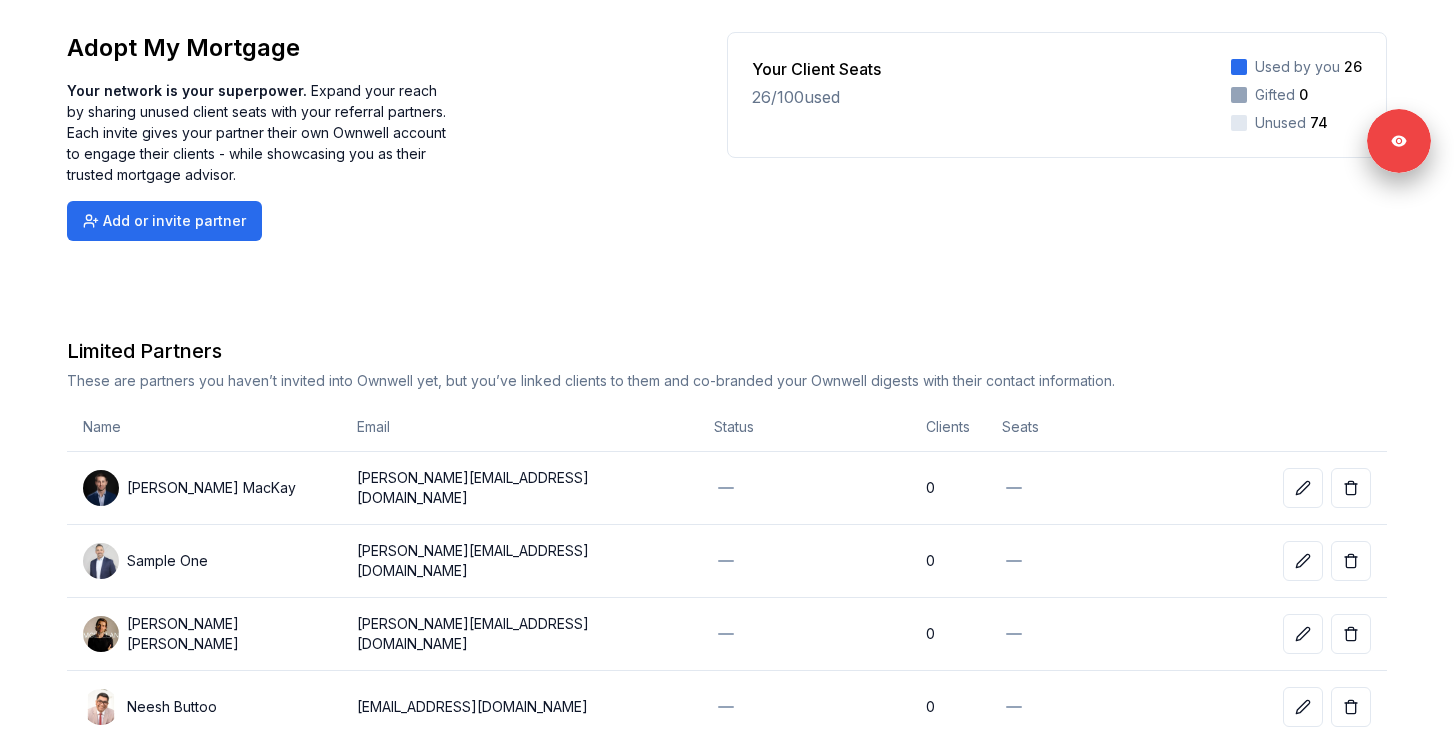 scroll, scrollTop: 0, scrollLeft: 0, axis: both 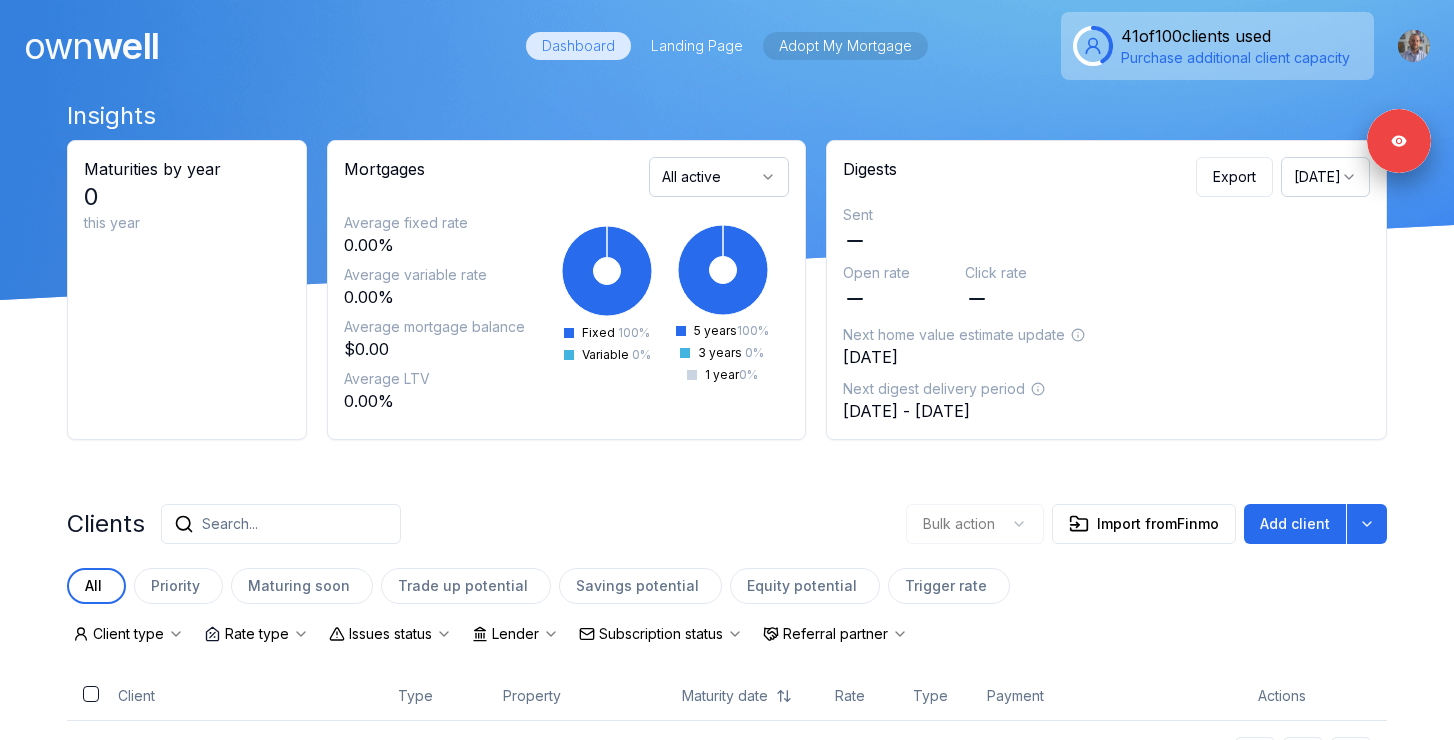 click on "Adopt My Mortgage" at bounding box center (845, 46) 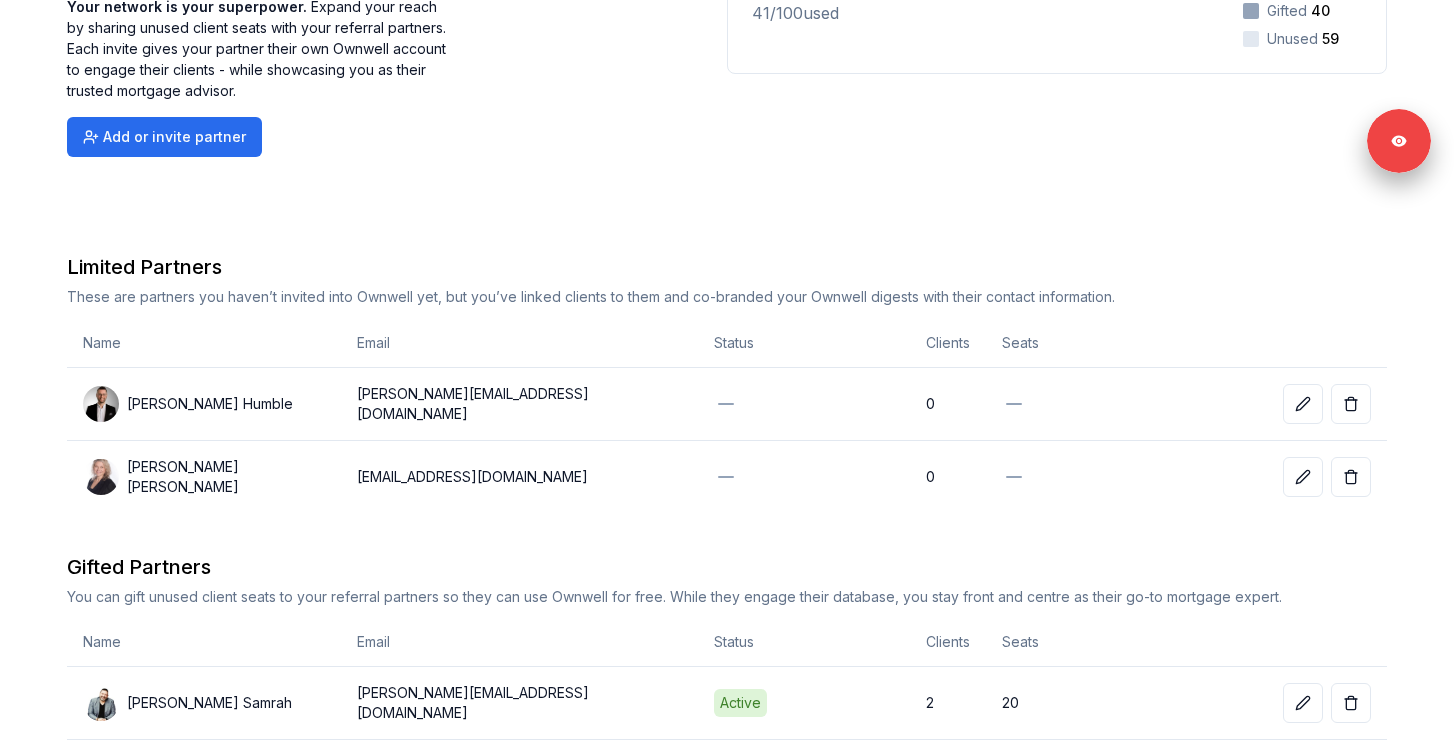 scroll, scrollTop: 433, scrollLeft: 0, axis: vertical 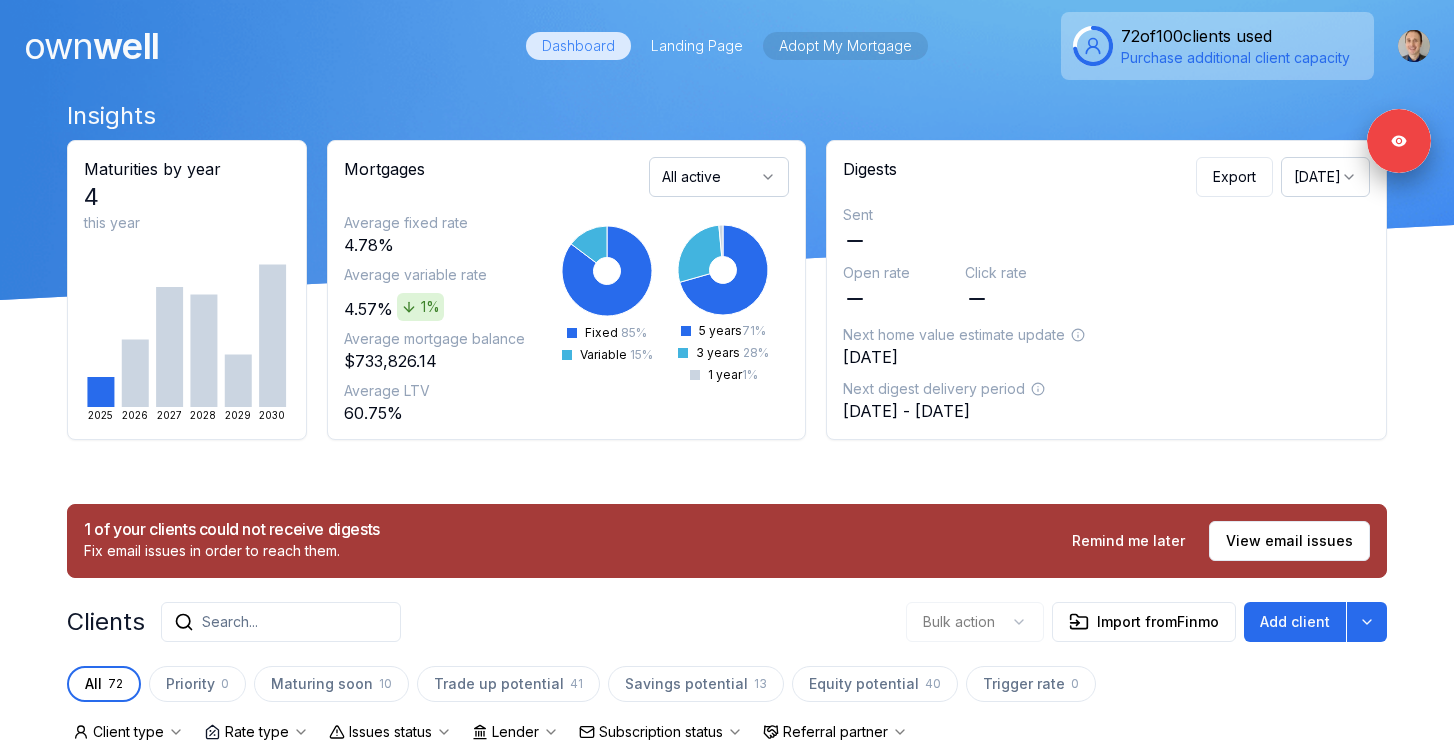 click on "Adopt My Mortgage" at bounding box center [845, 46] 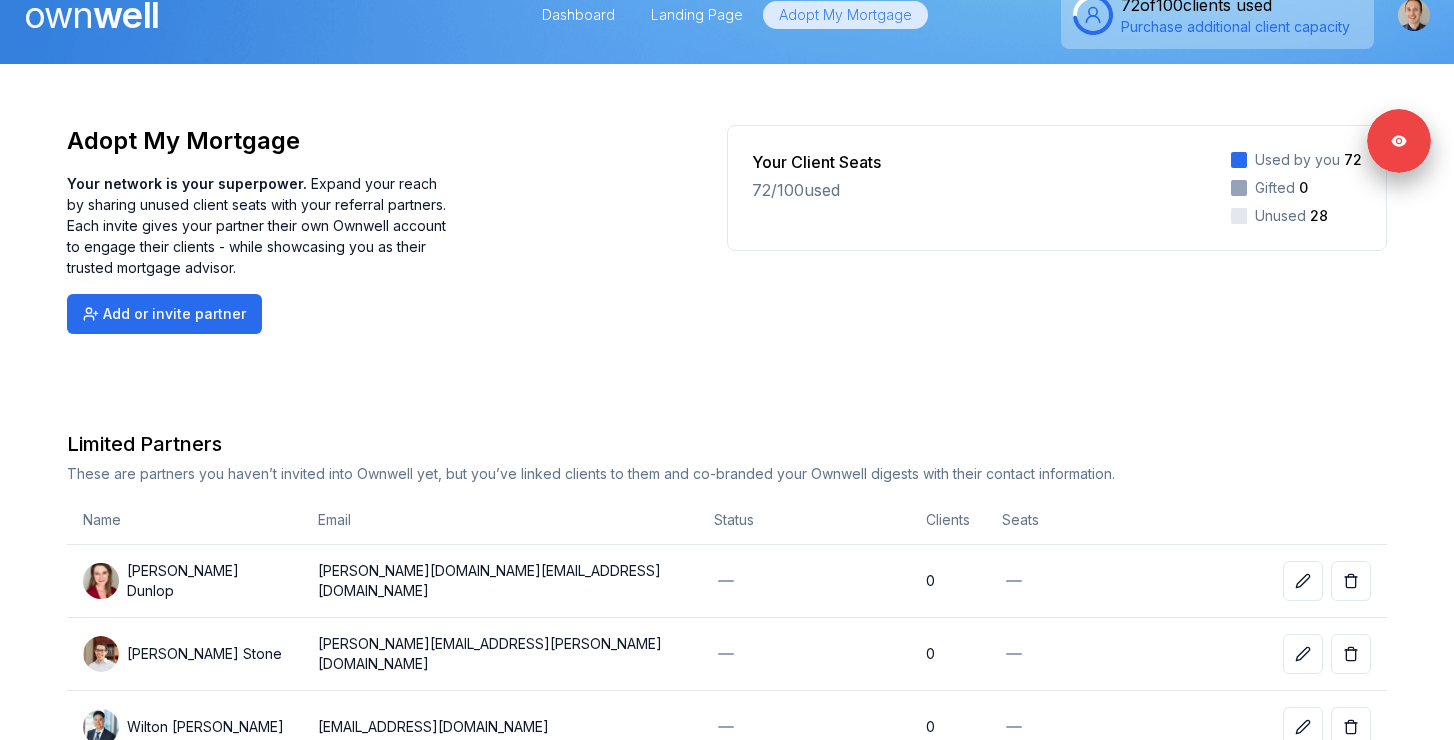 scroll, scrollTop: 0, scrollLeft: 0, axis: both 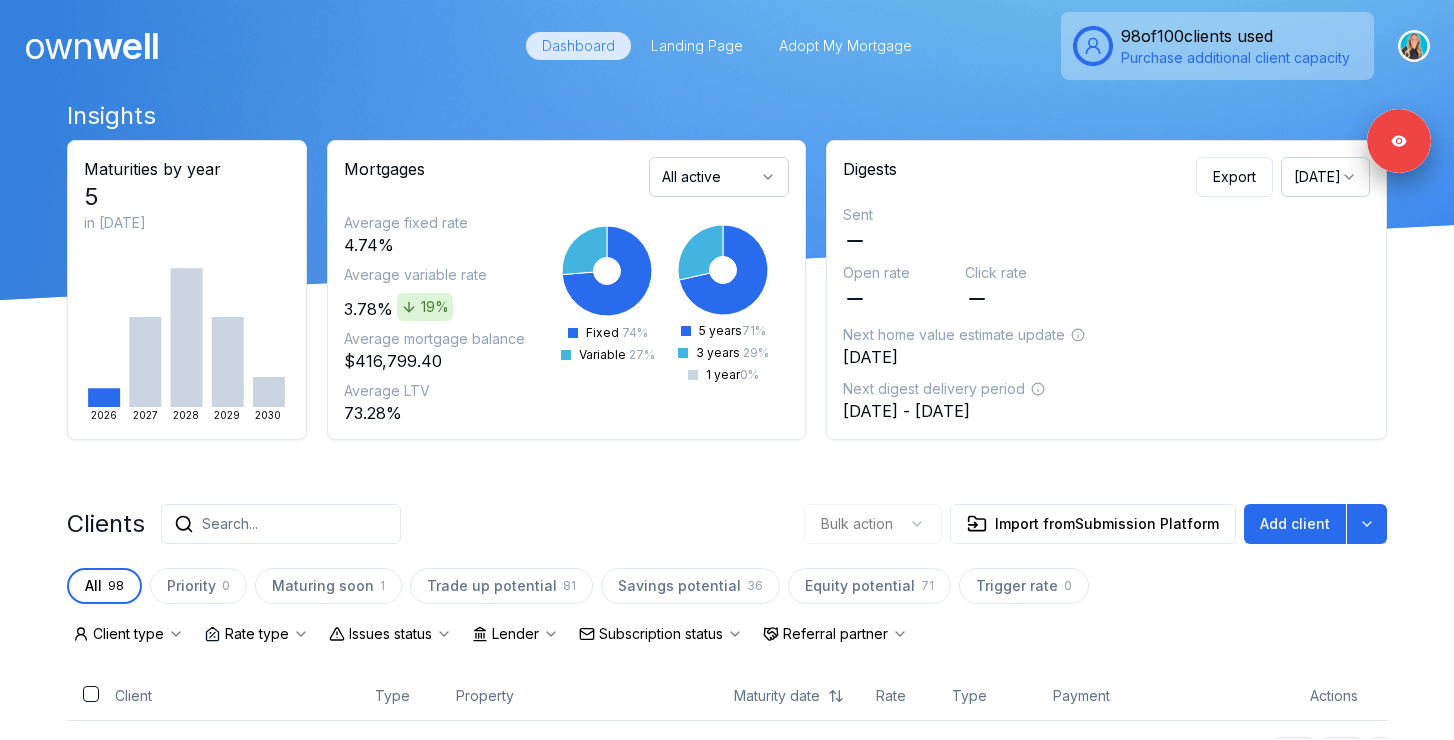 click on "Search..." at bounding box center (230, 524) 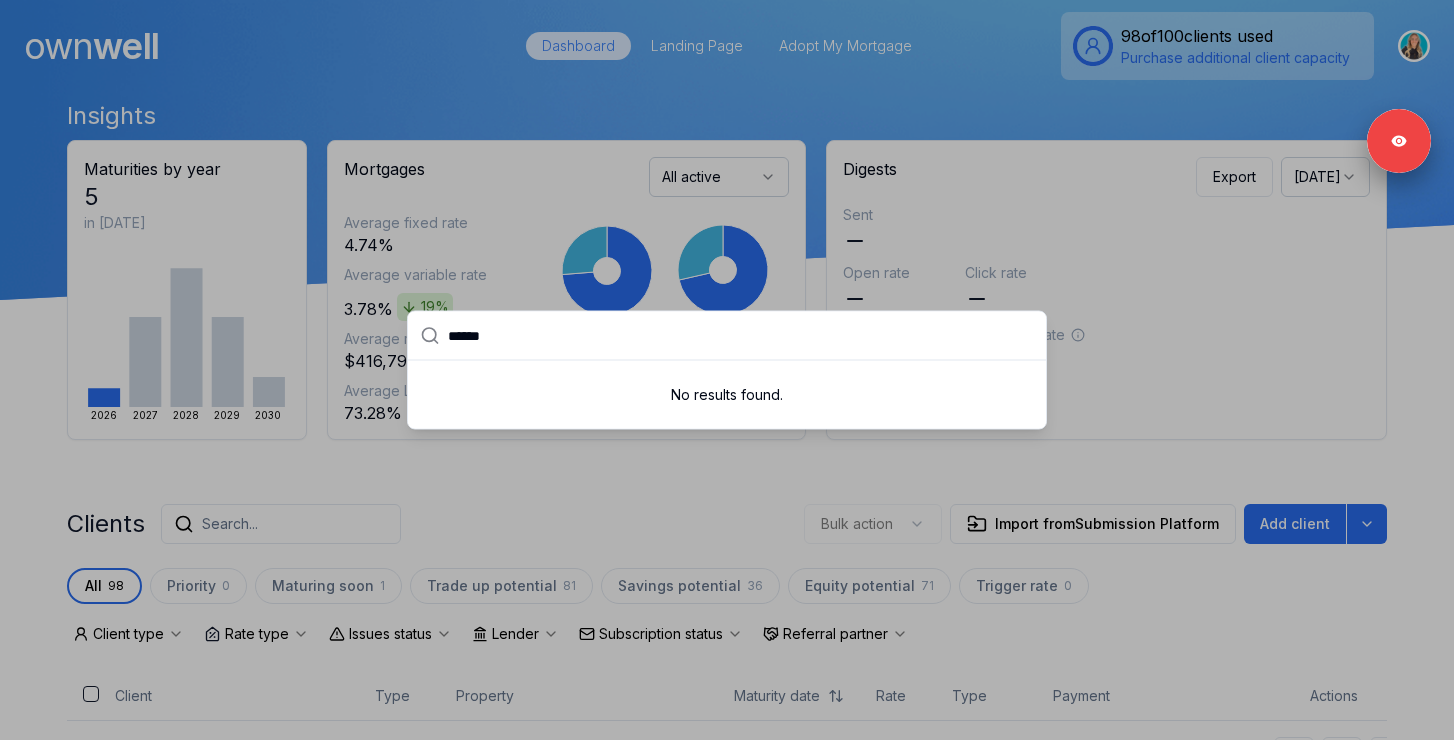 type on "******" 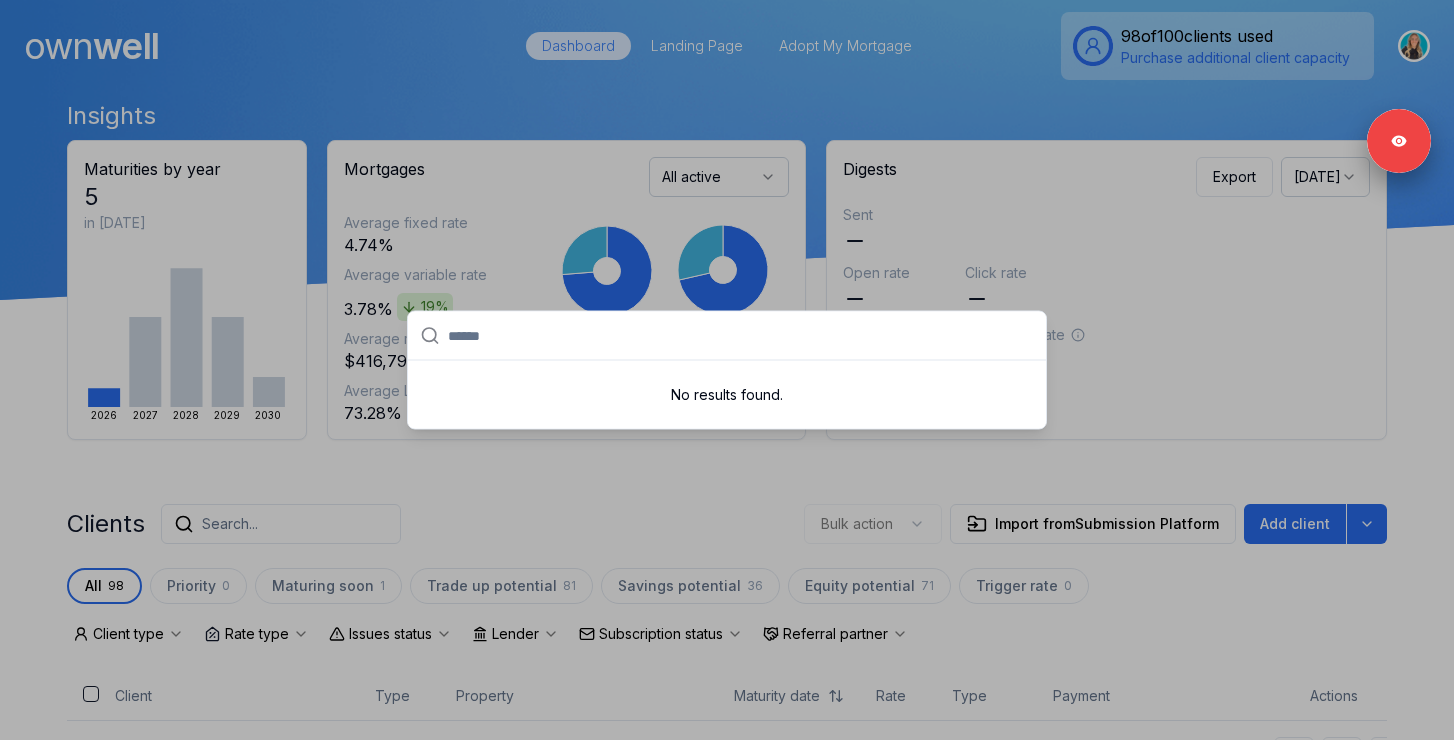 paste on "*********" 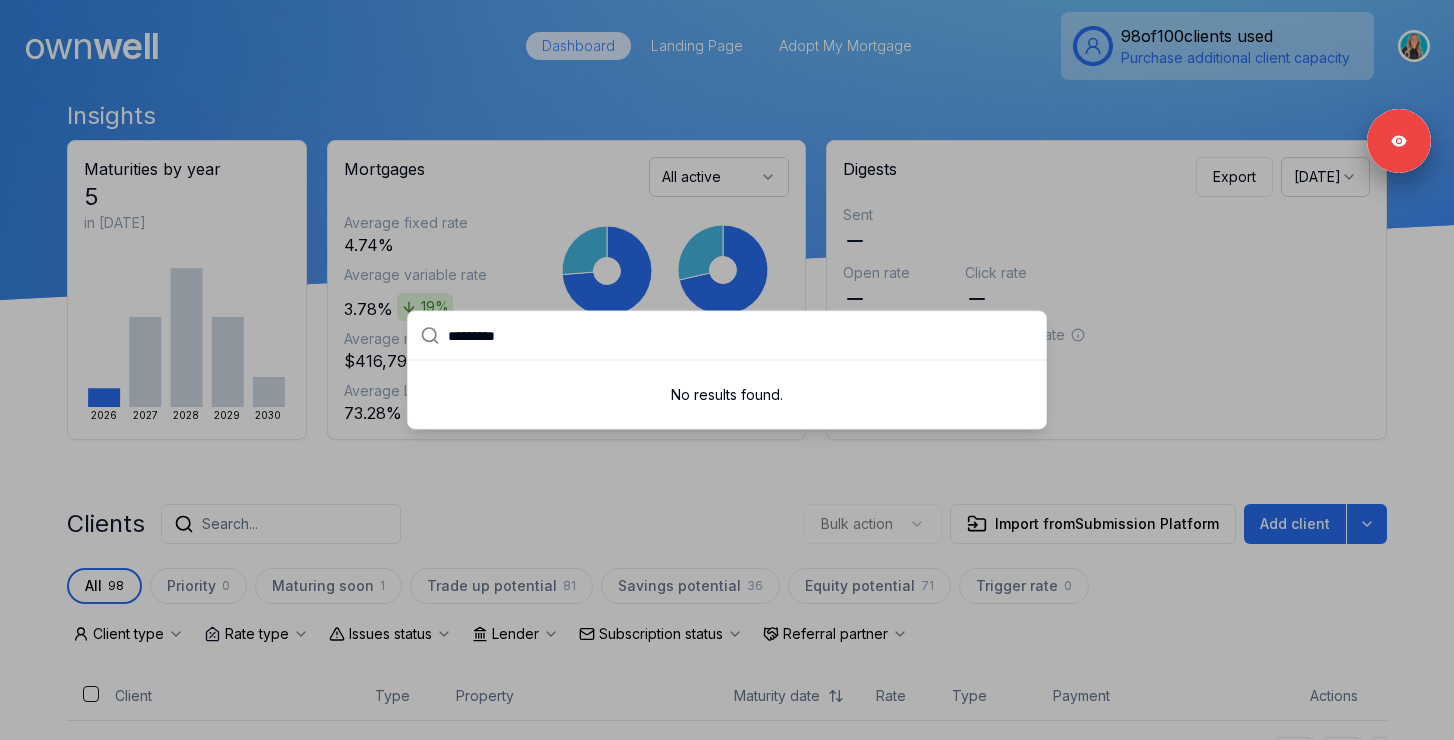 drag, startPoint x: 549, startPoint y: 337, endPoint x: 380, endPoint y: 337, distance: 169 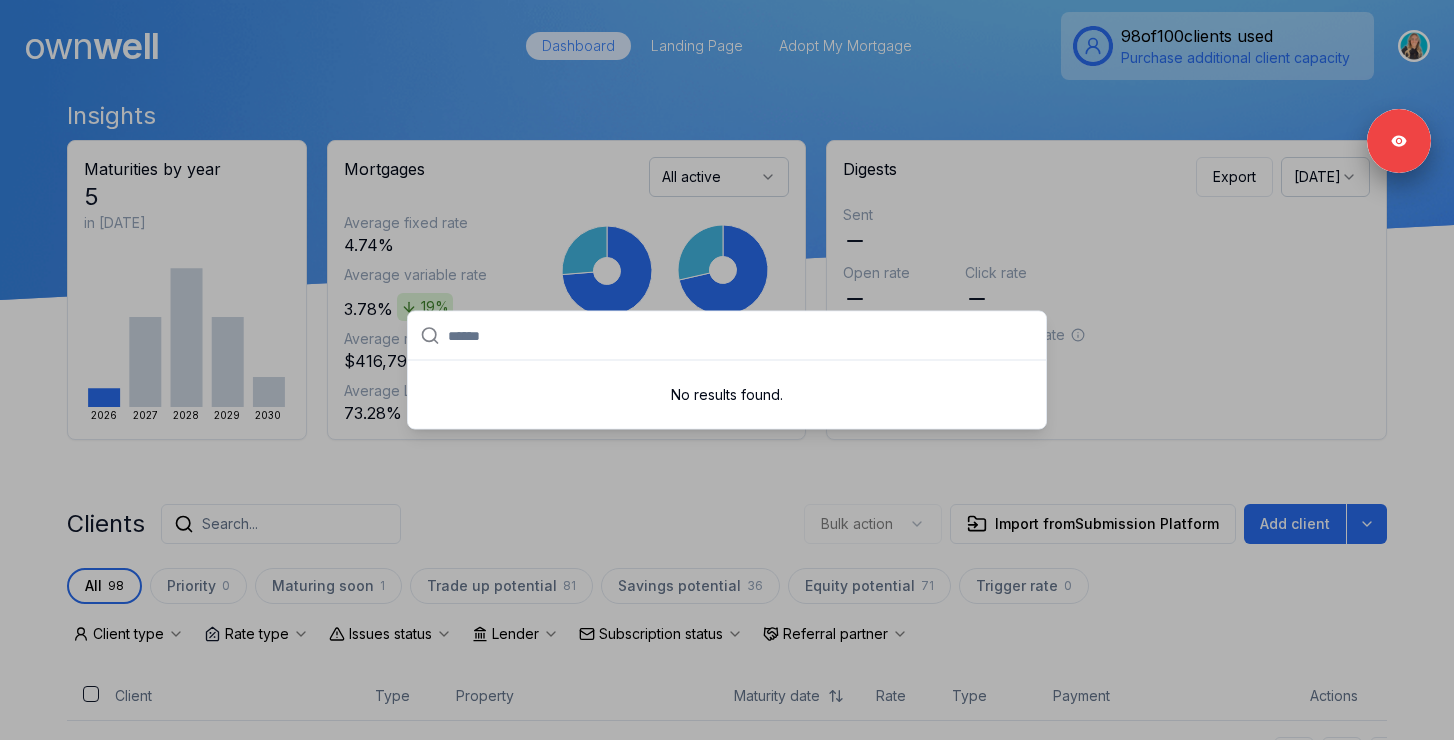 paste on "*******" 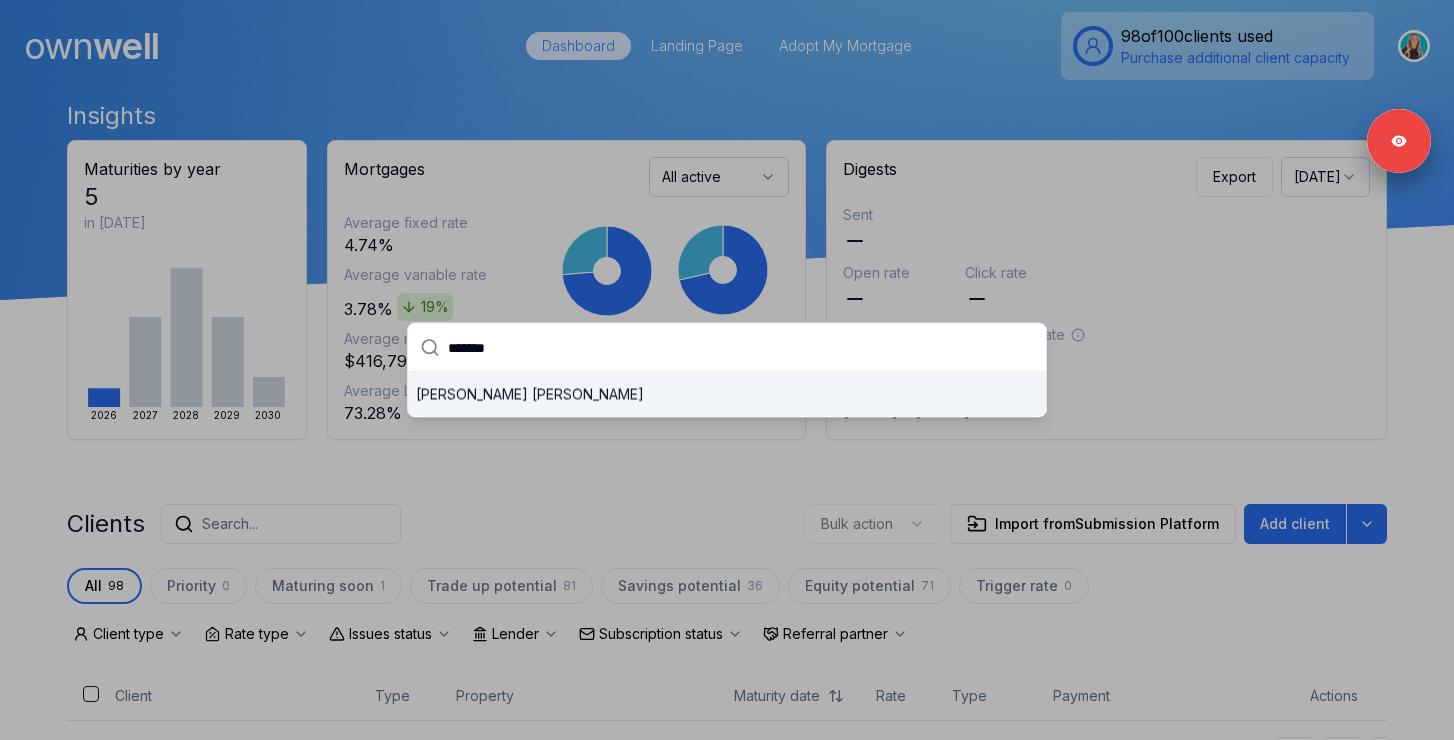 type on "*******" 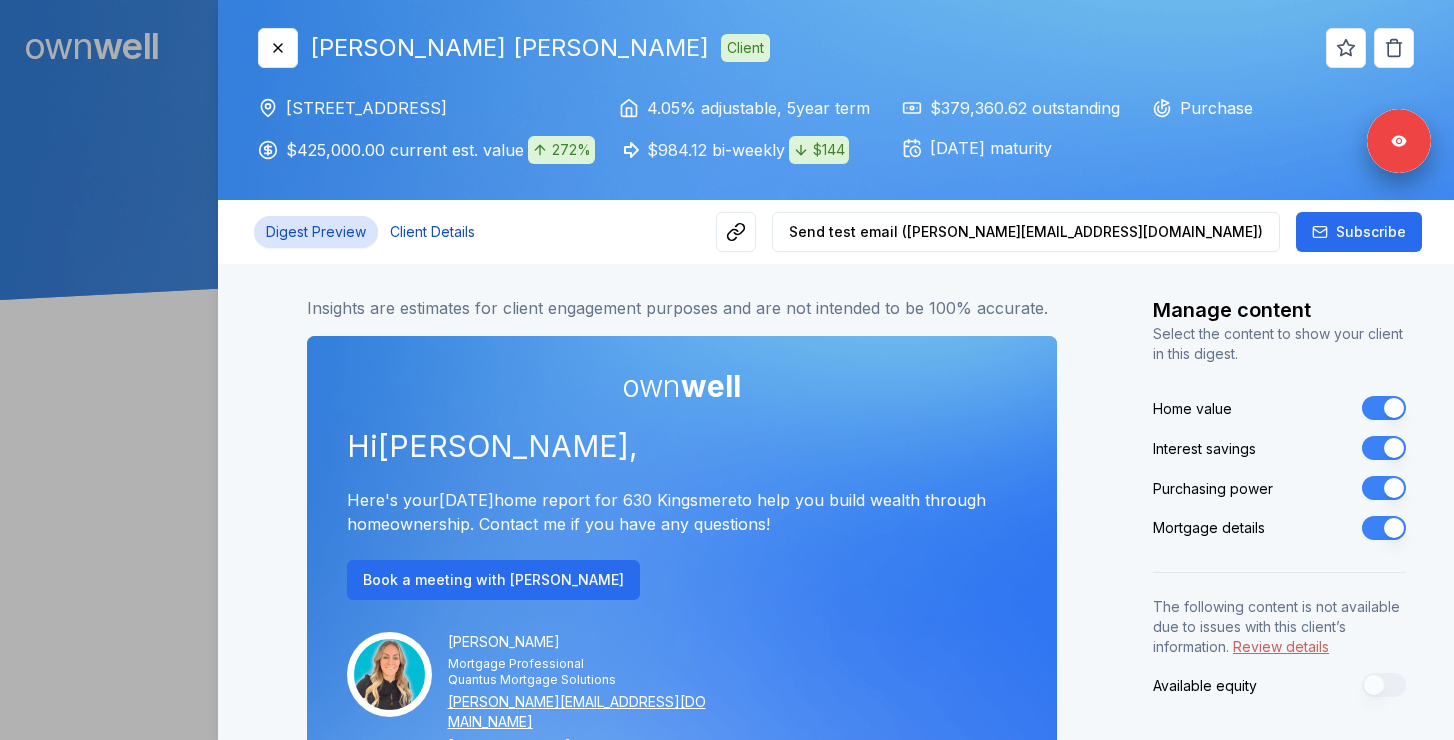 click on "Client Details" at bounding box center [432, 232] 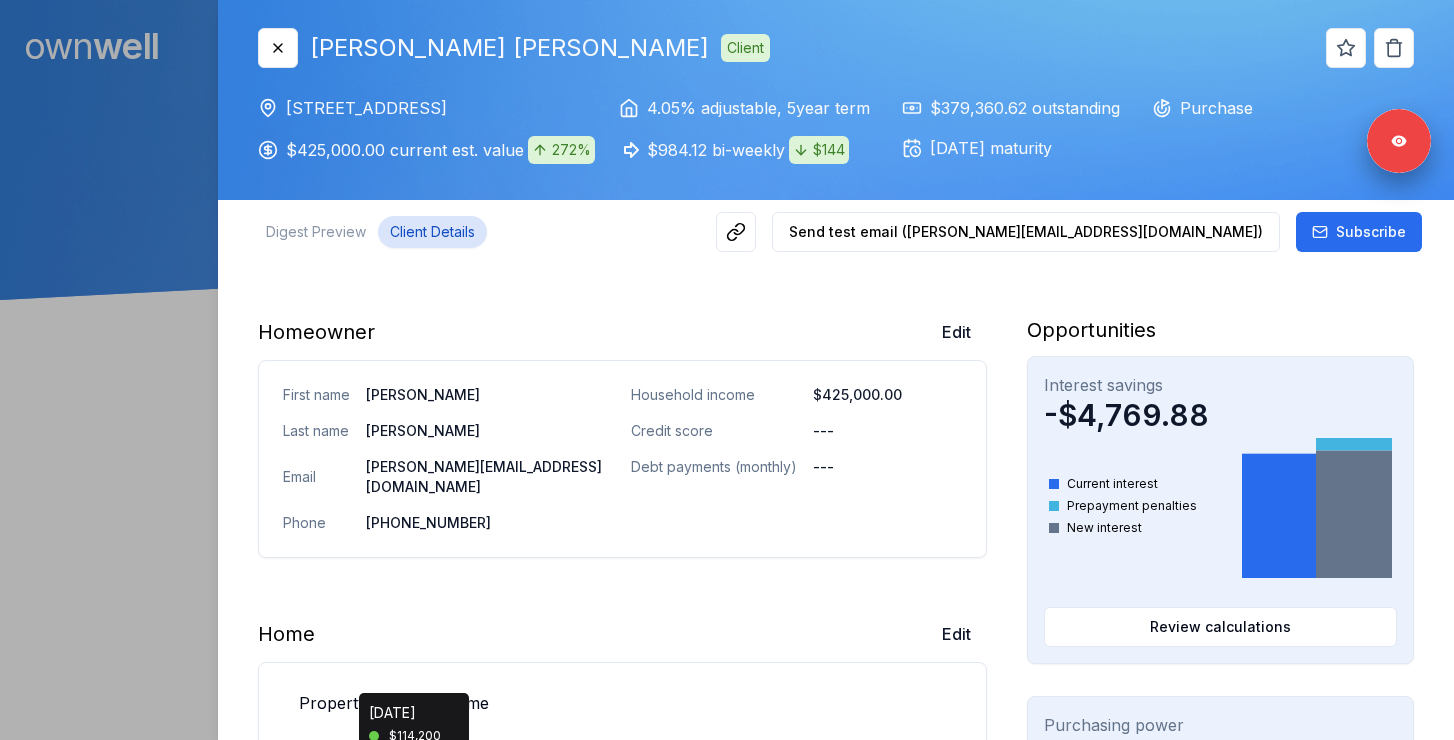 scroll, scrollTop: 332, scrollLeft: 0, axis: vertical 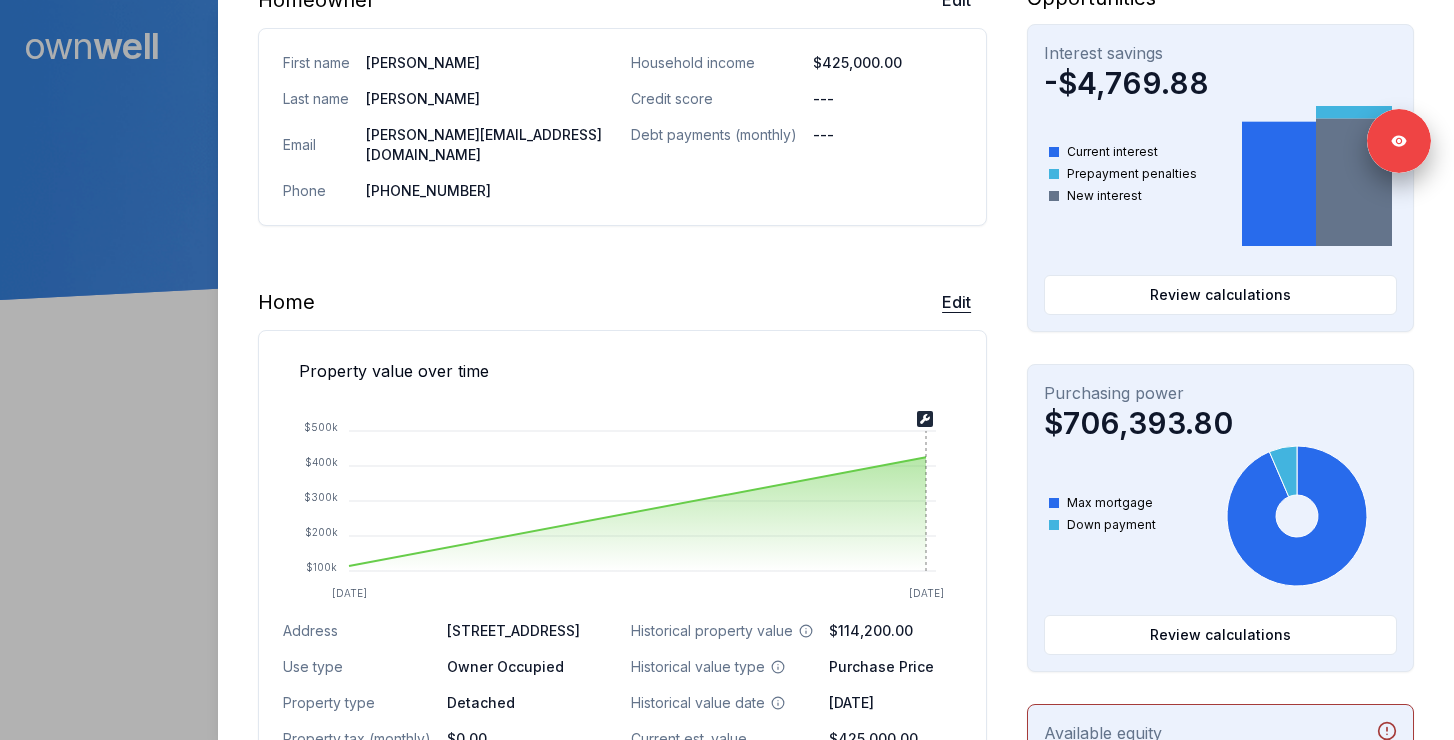 click on "Edit" at bounding box center [956, 302] 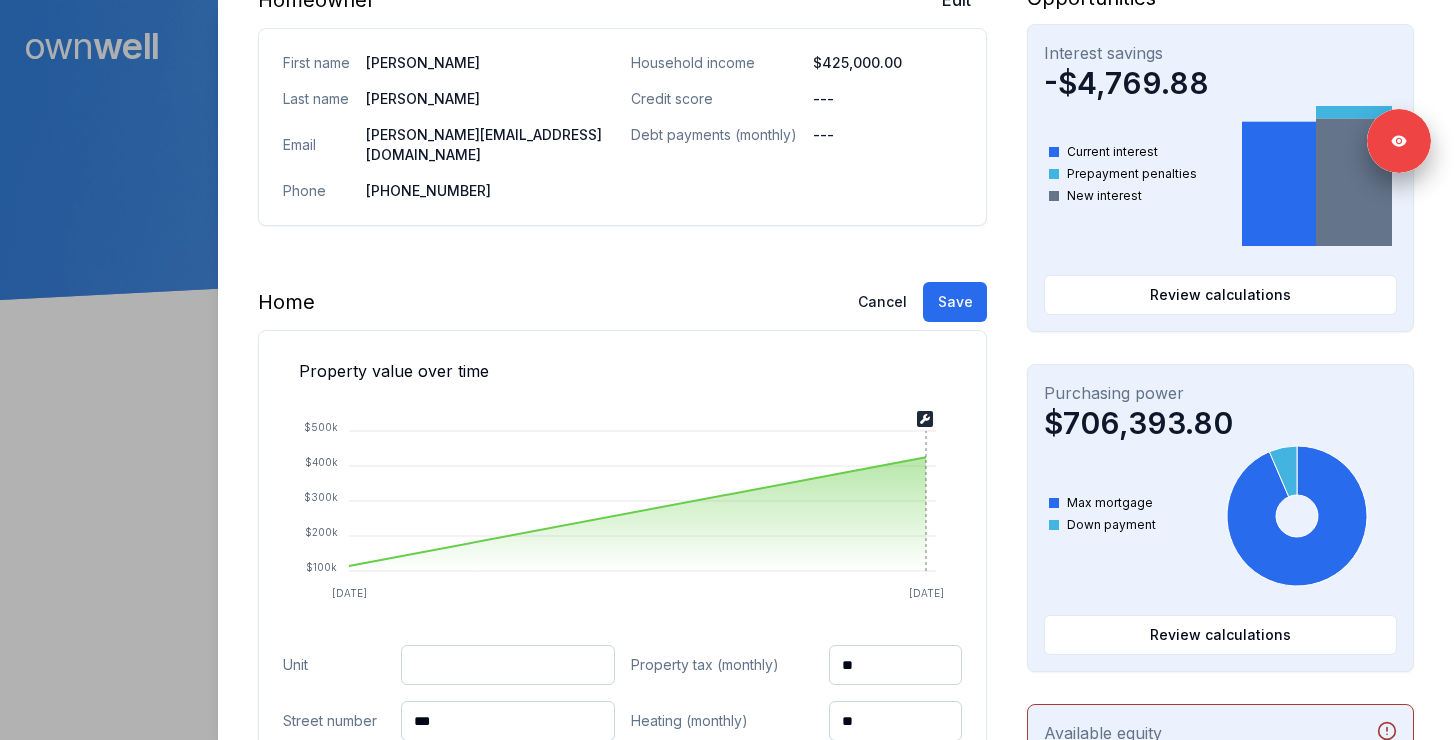 scroll, scrollTop: 648, scrollLeft: 0, axis: vertical 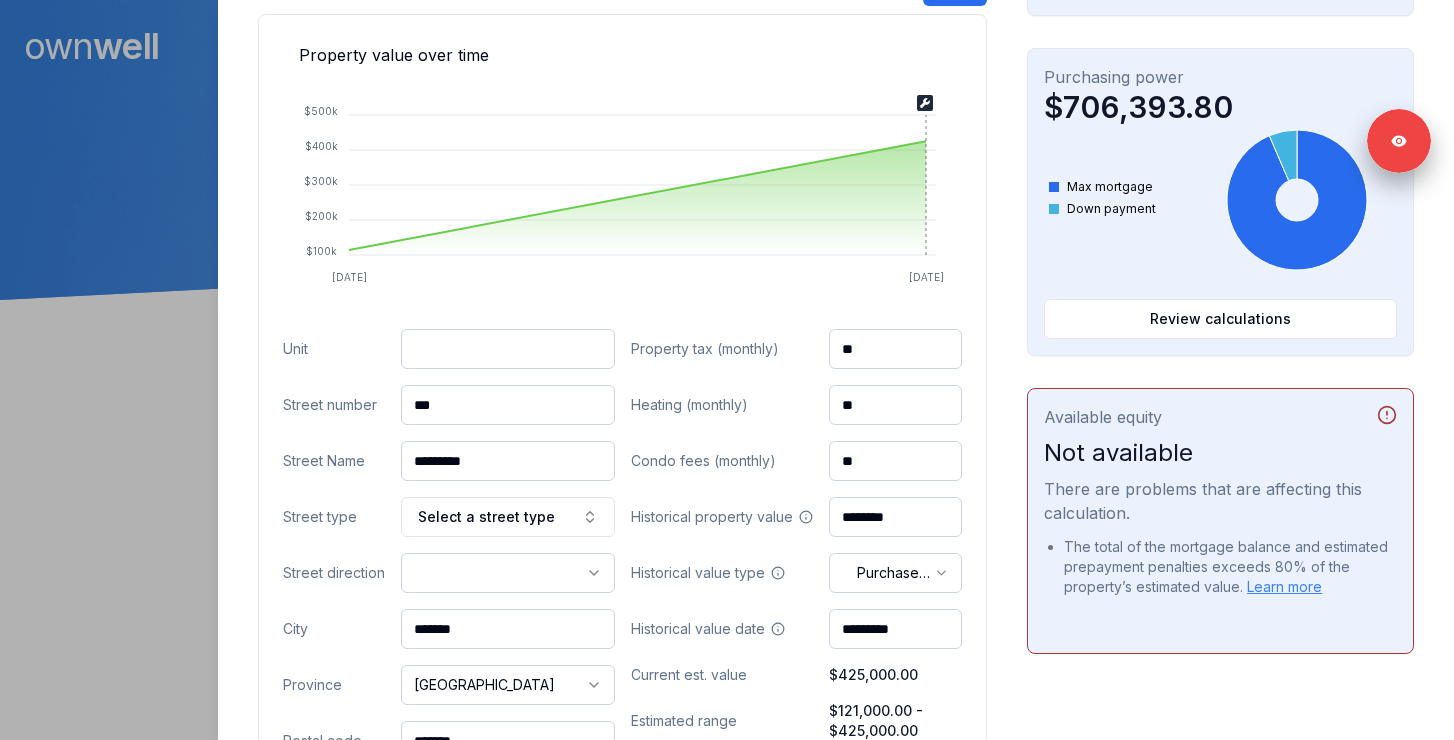 click on "***" at bounding box center (508, 405) 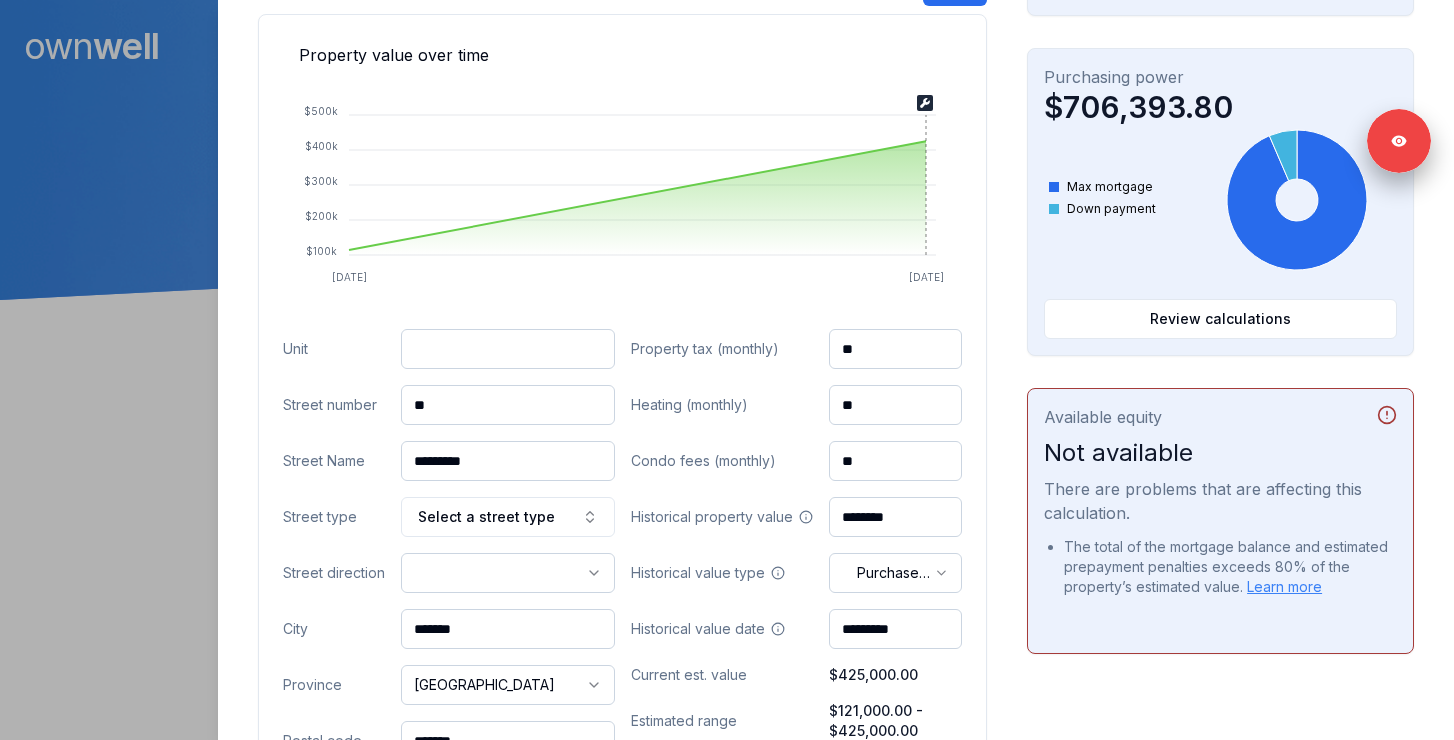 type on "*" 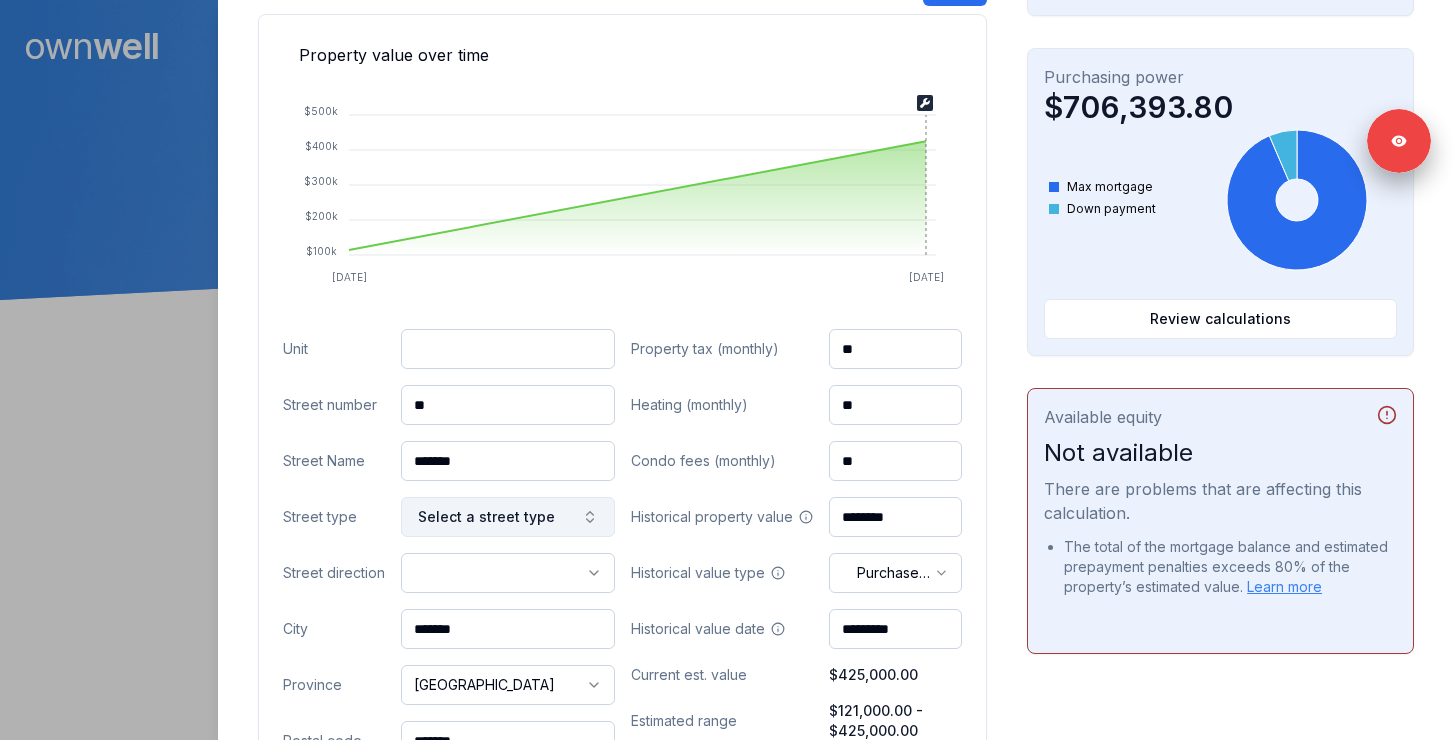 type on "*******" 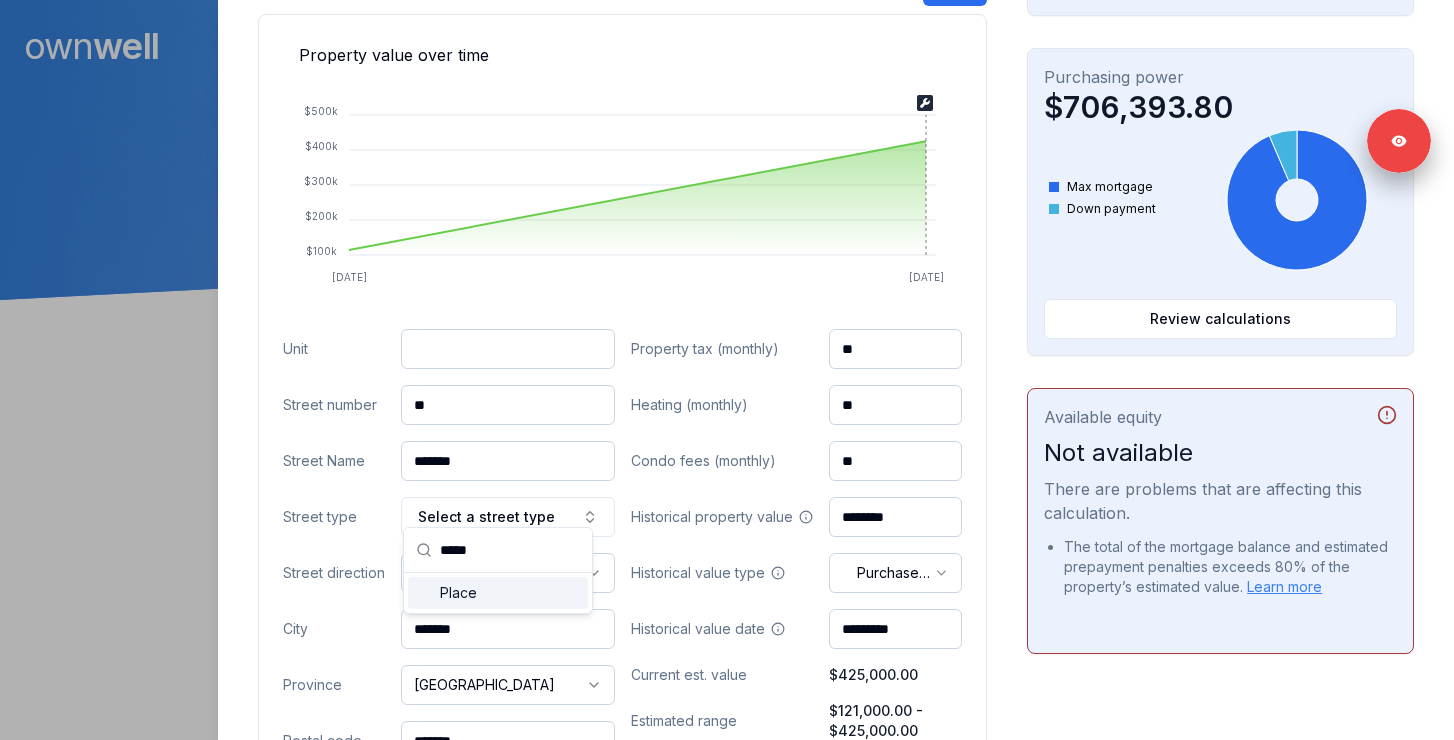 type on "*****" 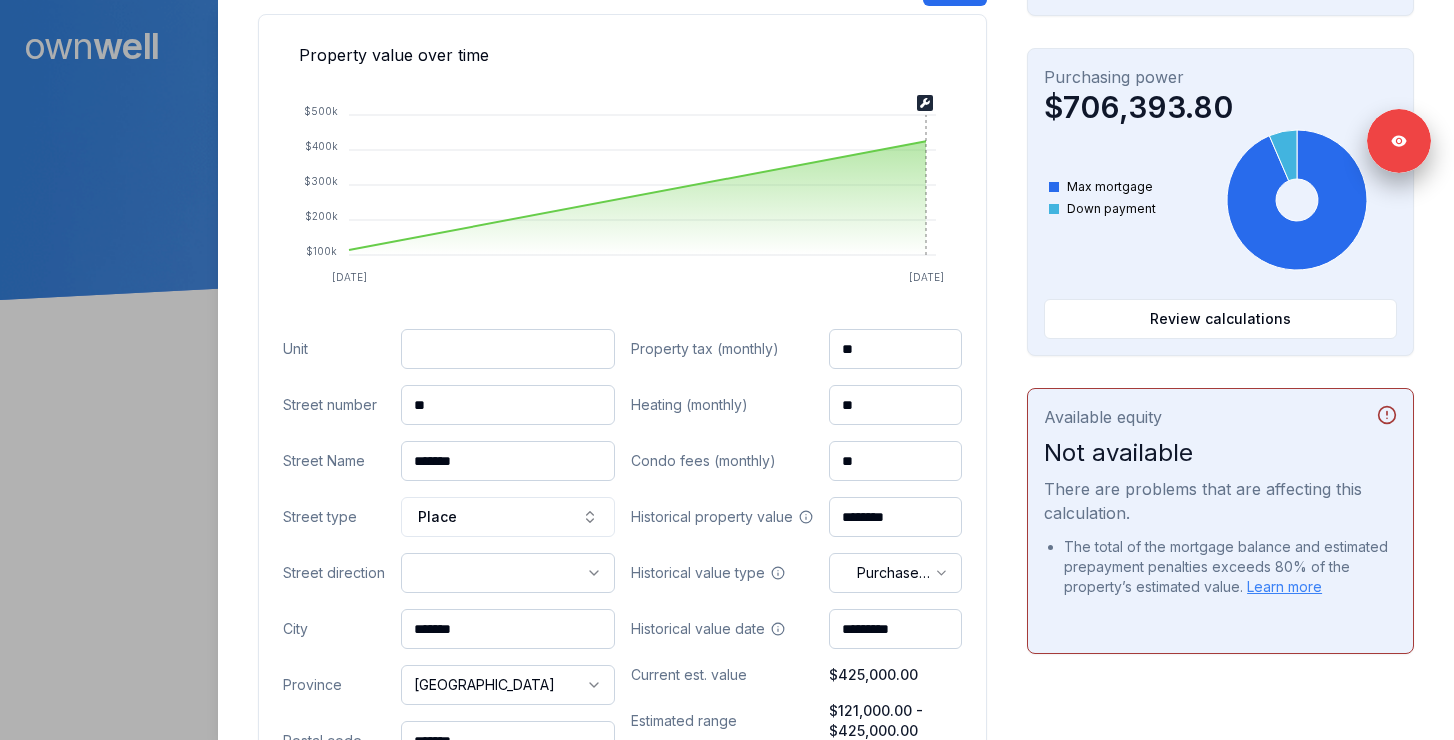 click on "Ownwell's platform is not optimized for mobile at this time.   For the best experience, please use a   desktop or laptop  to manage your account.   Note:  The   personalized homeownership reports   you generate for clients   are fully mobile-friendly   and can be easily viewed on any device. own well Dashboard Landing Page Adopt My Mortgage 98  of  100  clients used Purchase additional client capacity Signed in as Ashley Wilkinson Sign out Close Jenessa   Atwood Client 630 Kingsmere Calgary, AB, T2V 2H7 $425,000.00   current est. value 272% 4.05%   adjustable ,   5  year term $984.12   bi-weekly   $144 $379,360.62   outstanding January 18, 2028   maturity Purchase Digest Preview Client Details Send test email ( ashley@ashleymortgages.ca ) Subscribe Homeowner   Edit First name Jenessa Last name Atwood Email jenessa.beswith@gmail.com Phone (403) 715-5855 Household income $425,000.00 Credit score --- Debt payments (monthly) --- Home   Cancel Save Property value over time Jan 23 Jun 25 $100k $200k $300k $400k" at bounding box center [727, 150] 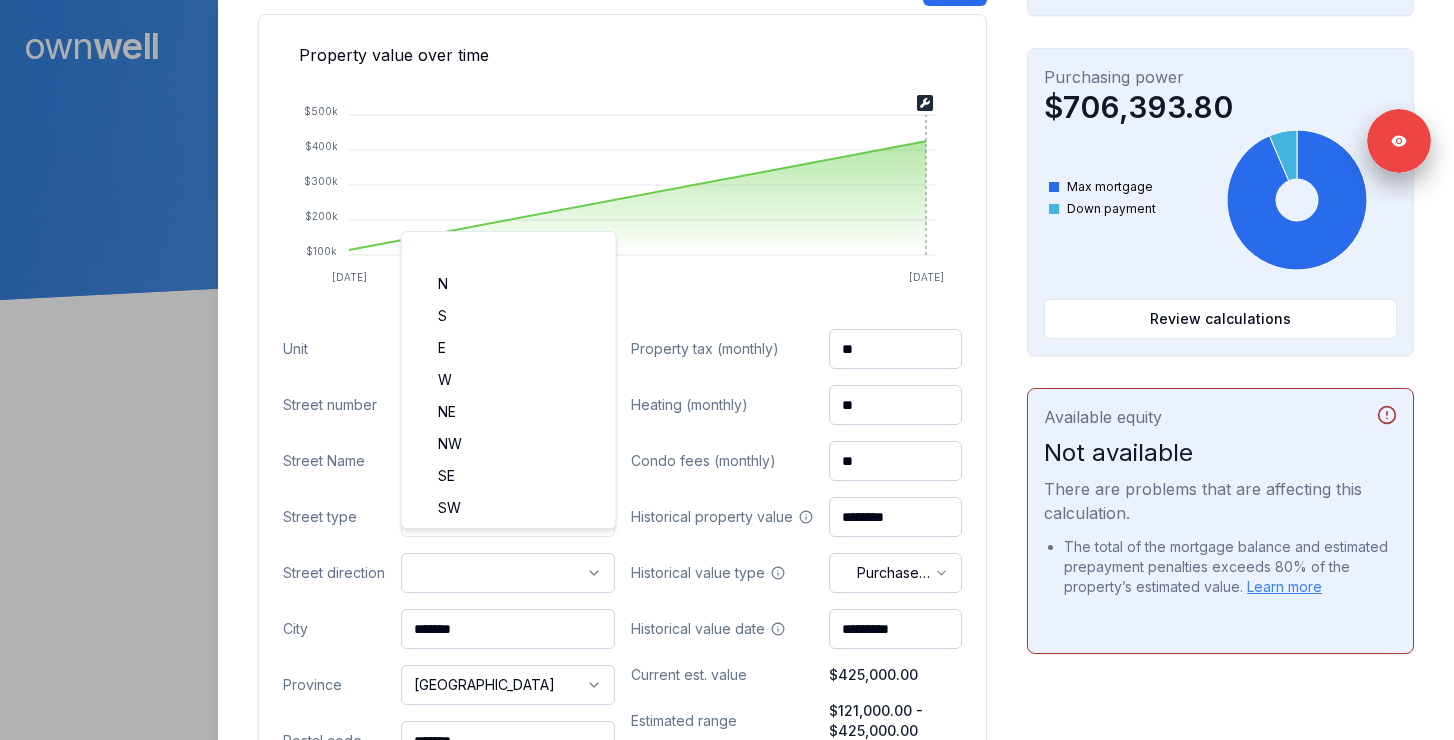 select on "**" 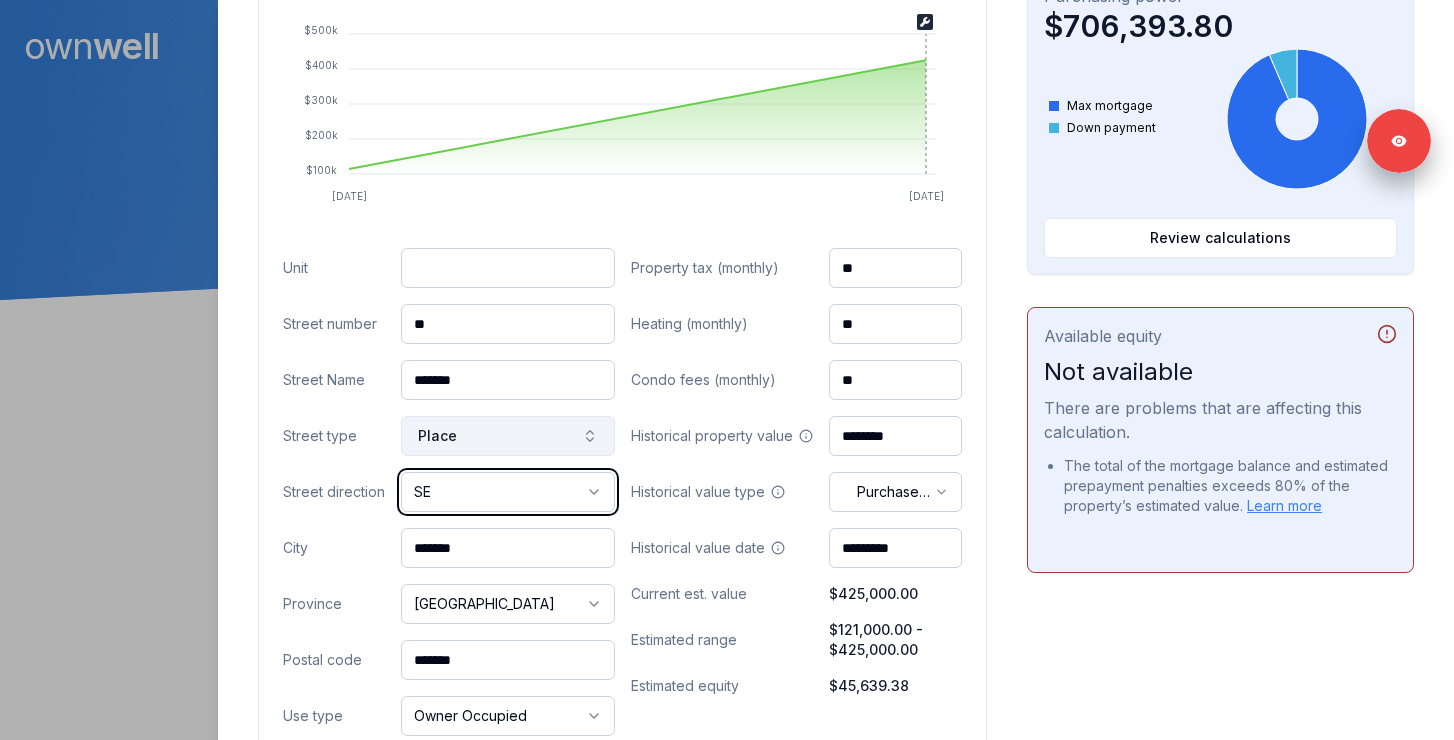 scroll, scrollTop: 744, scrollLeft: 0, axis: vertical 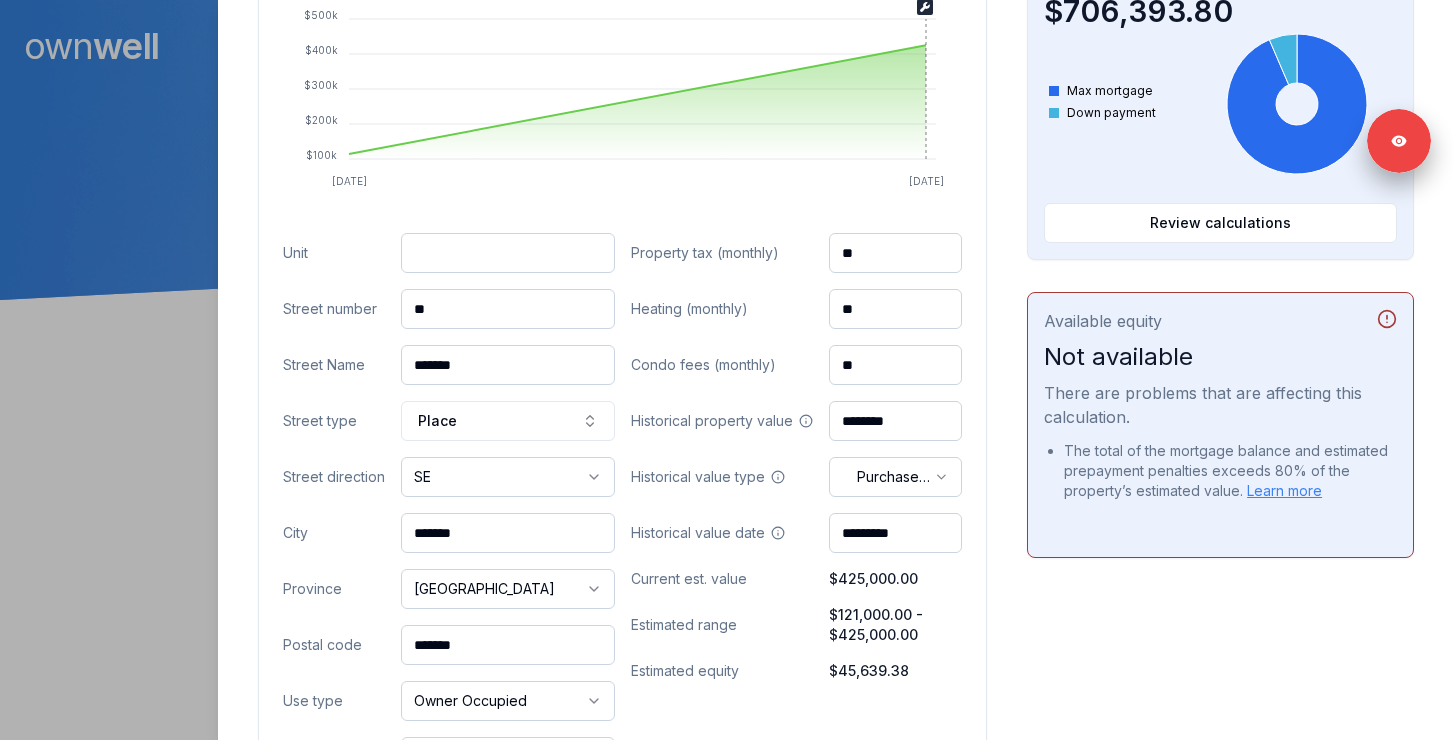 click on "*******" at bounding box center [508, 645] 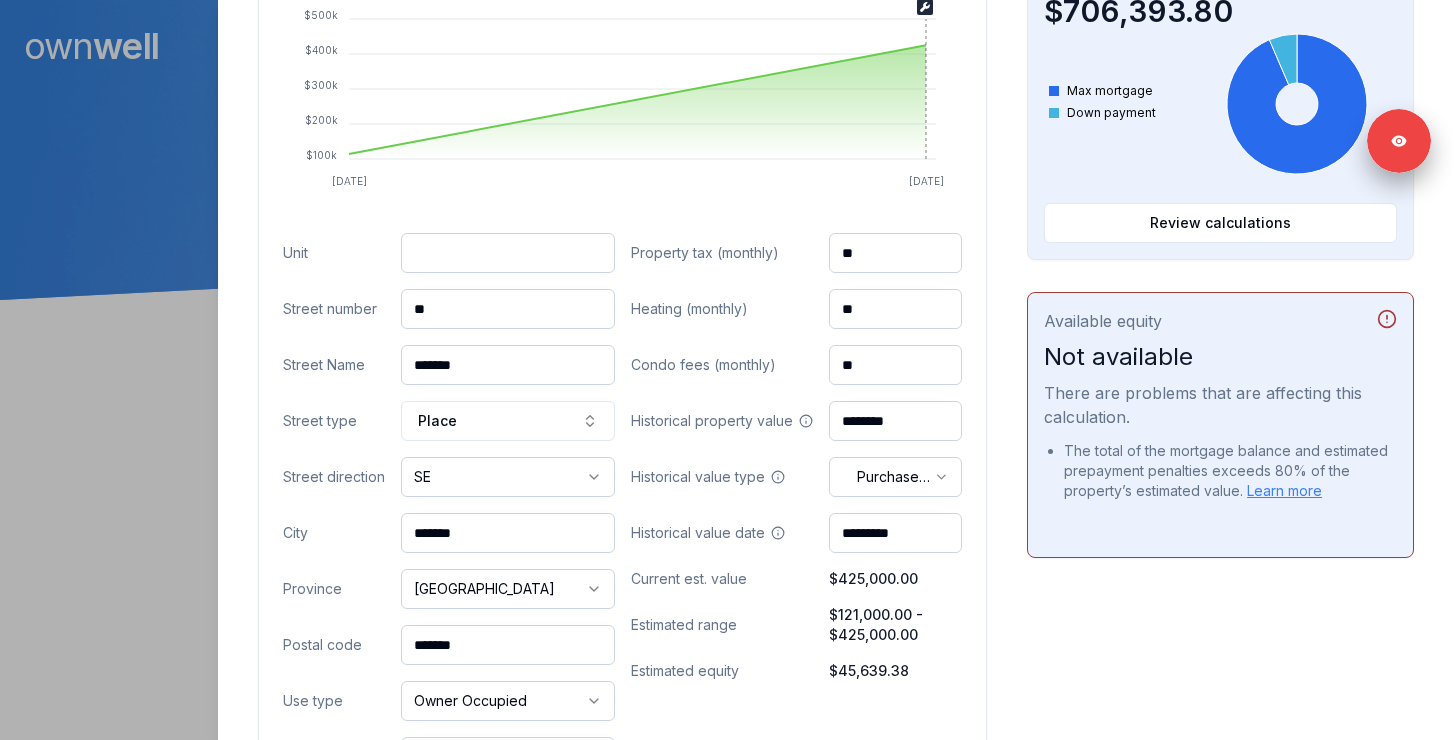drag, startPoint x: 512, startPoint y: 624, endPoint x: 411, endPoint y: 624, distance: 101 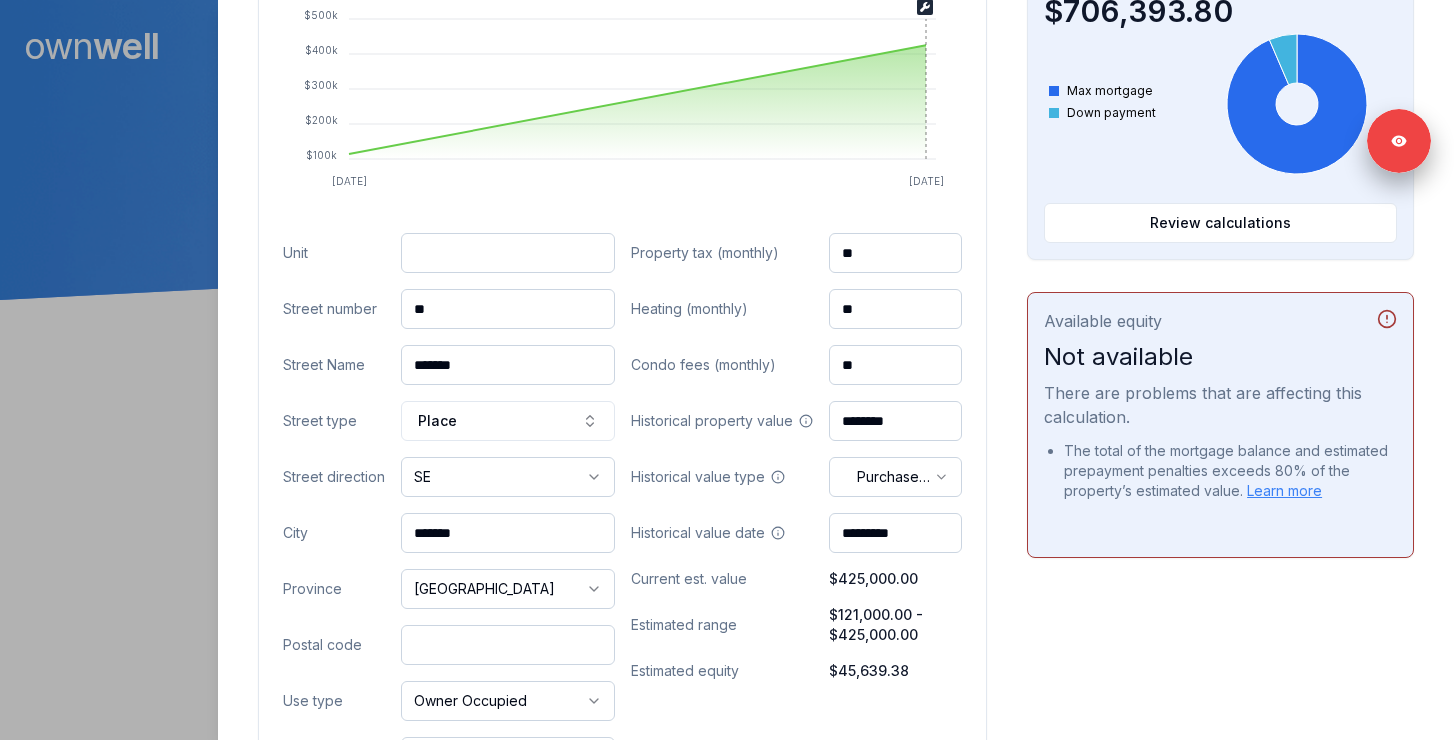 paste on "*******" 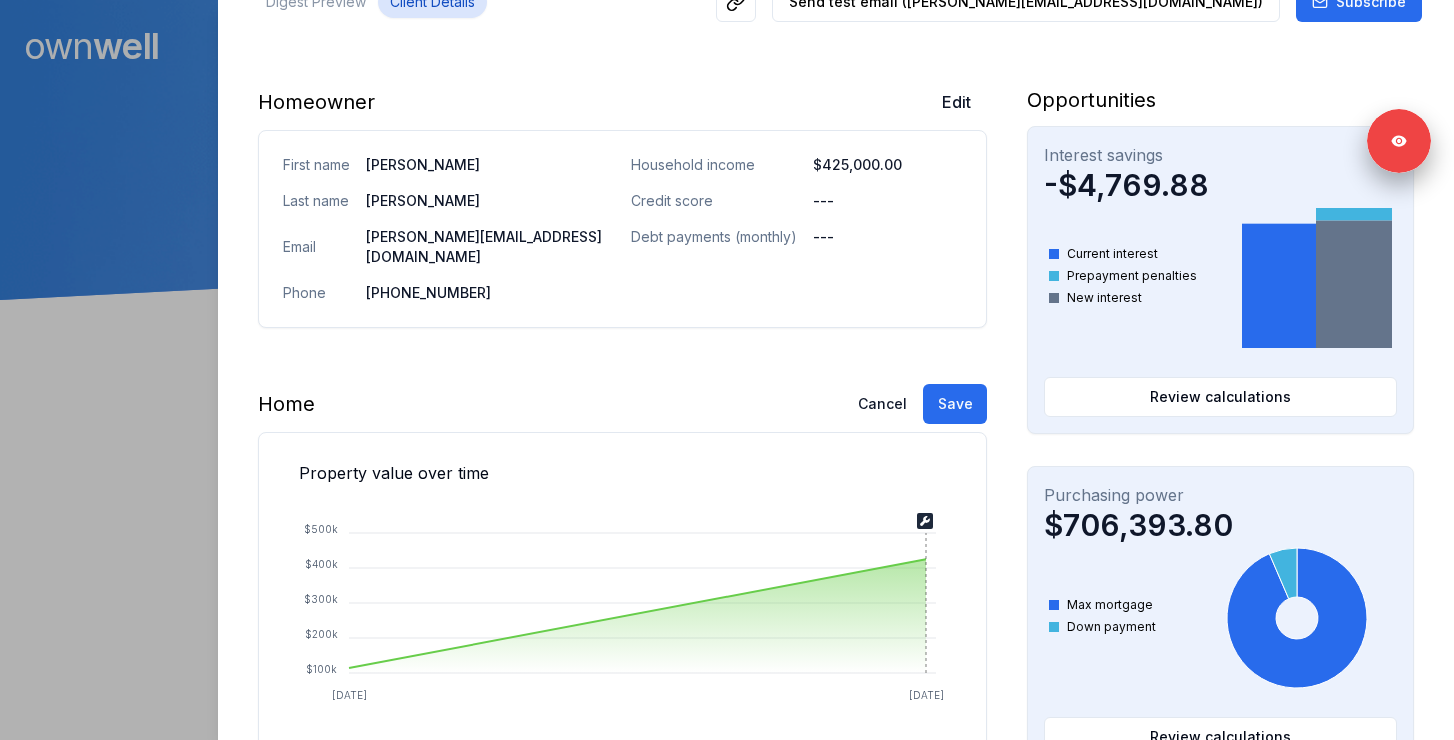 scroll, scrollTop: 110, scrollLeft: 0, axis: vertical 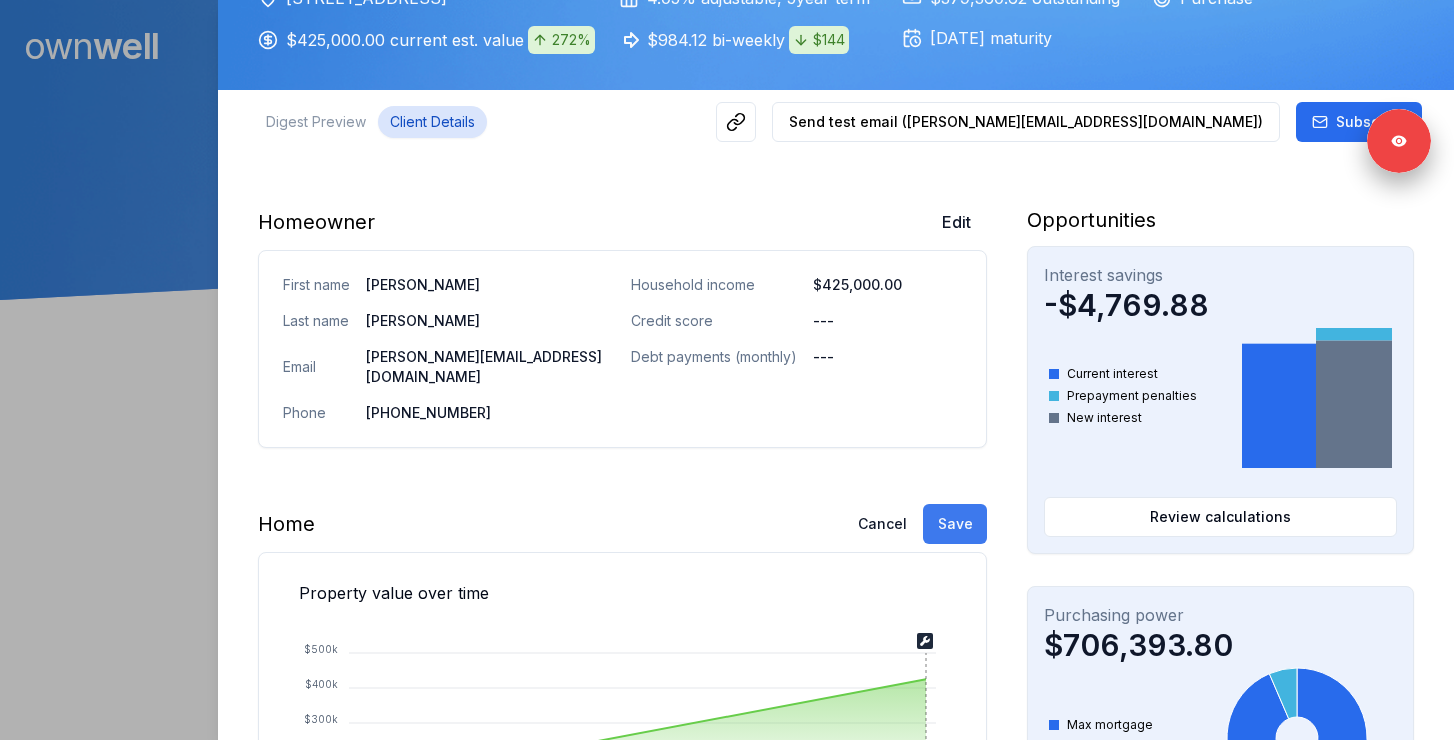 type on "*******" 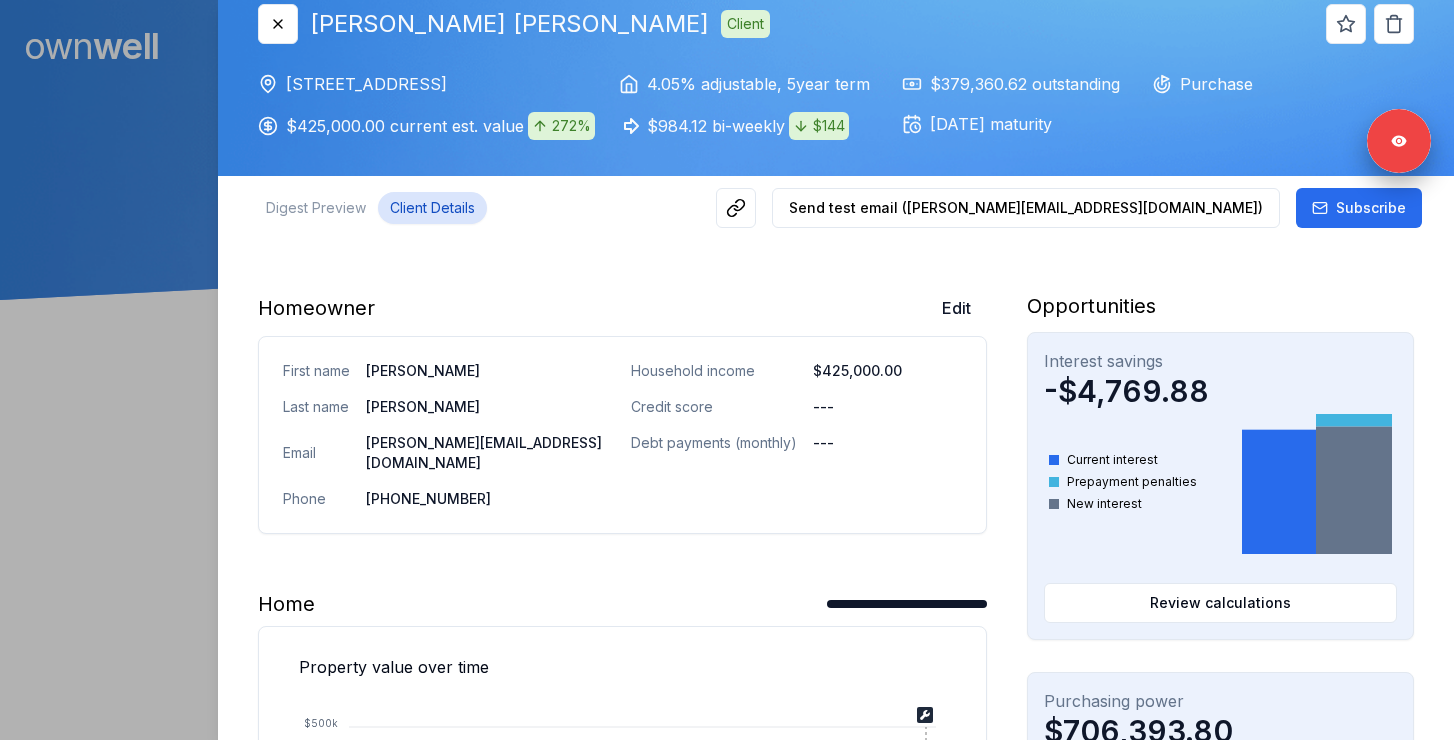 scroll, scrollTop: 0, scrollLeft: 0, axis: both 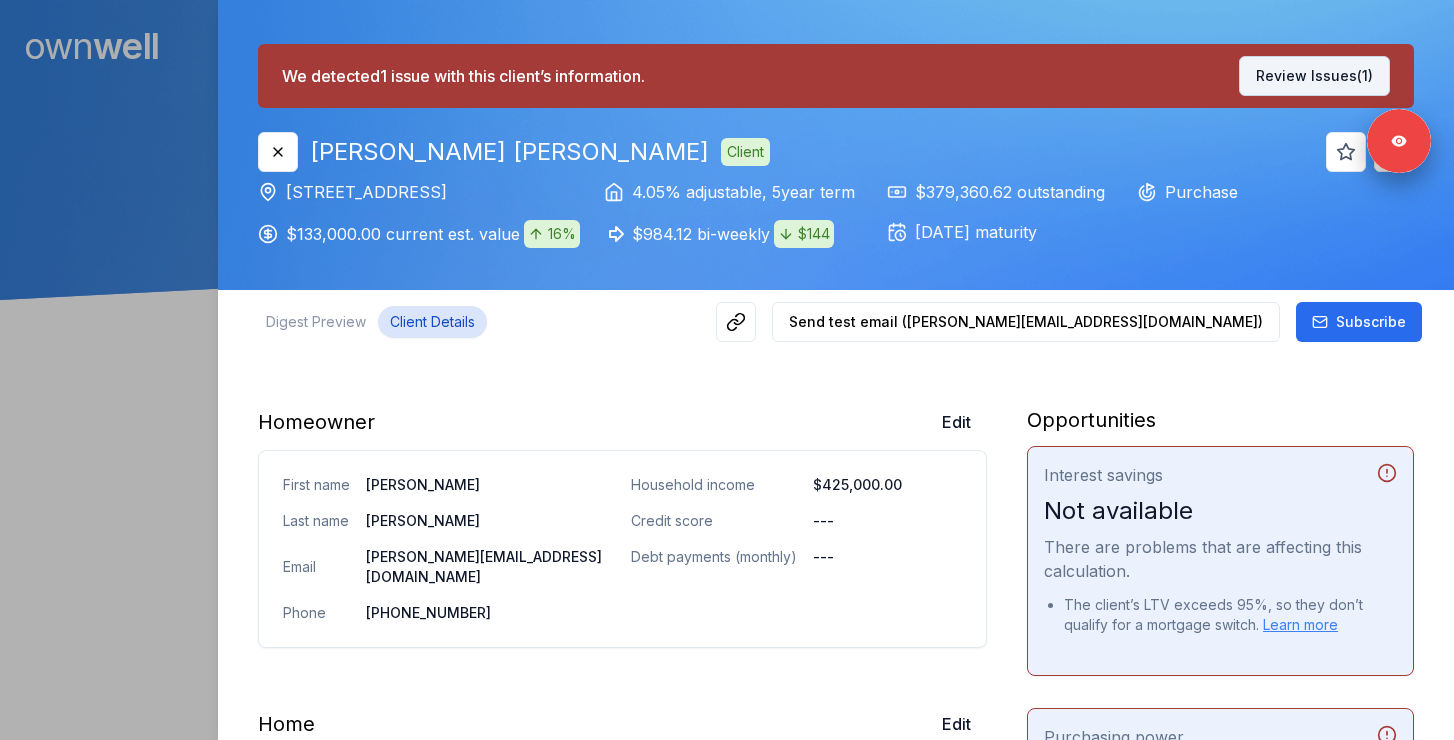 click on "Review Issues  (1)" at bounding box center [1314, 76] 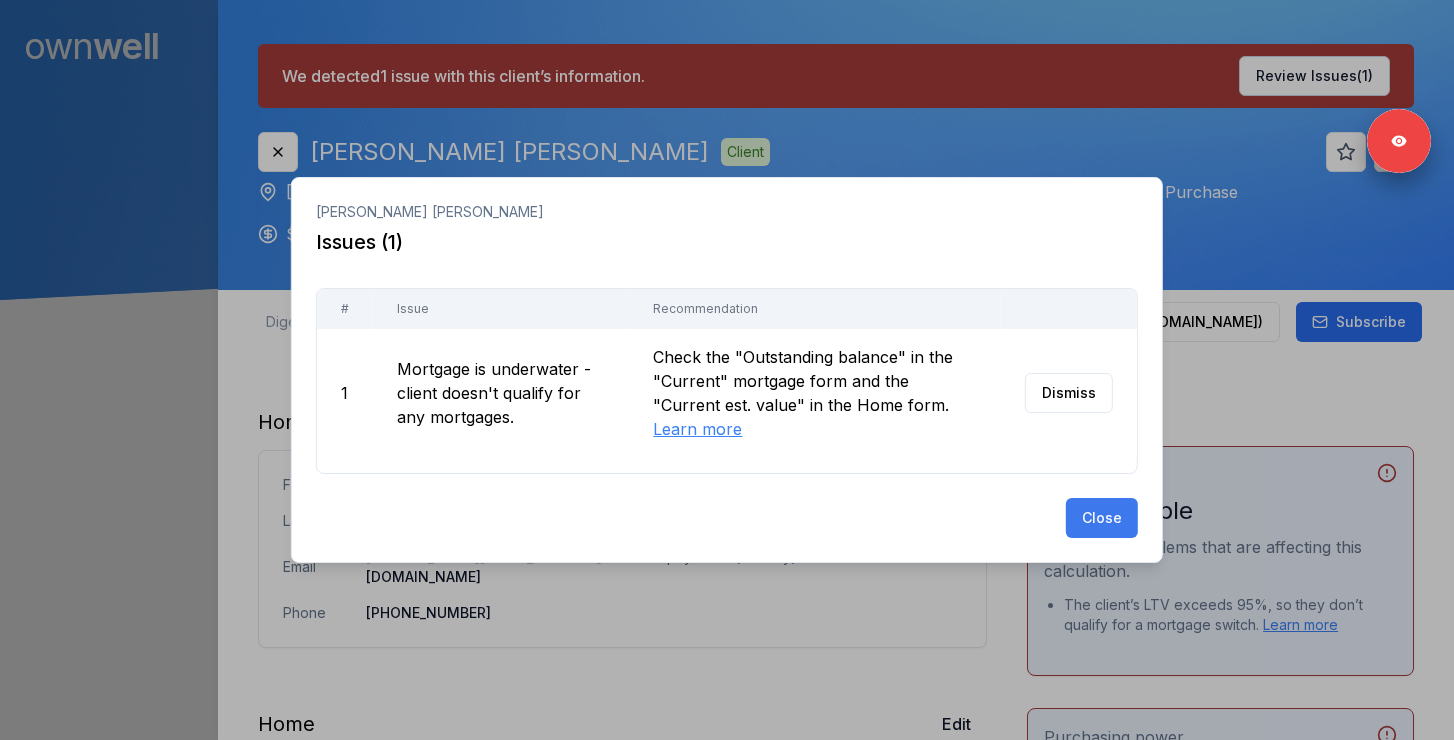 click on "Close" at bounding box center [1102, 518] 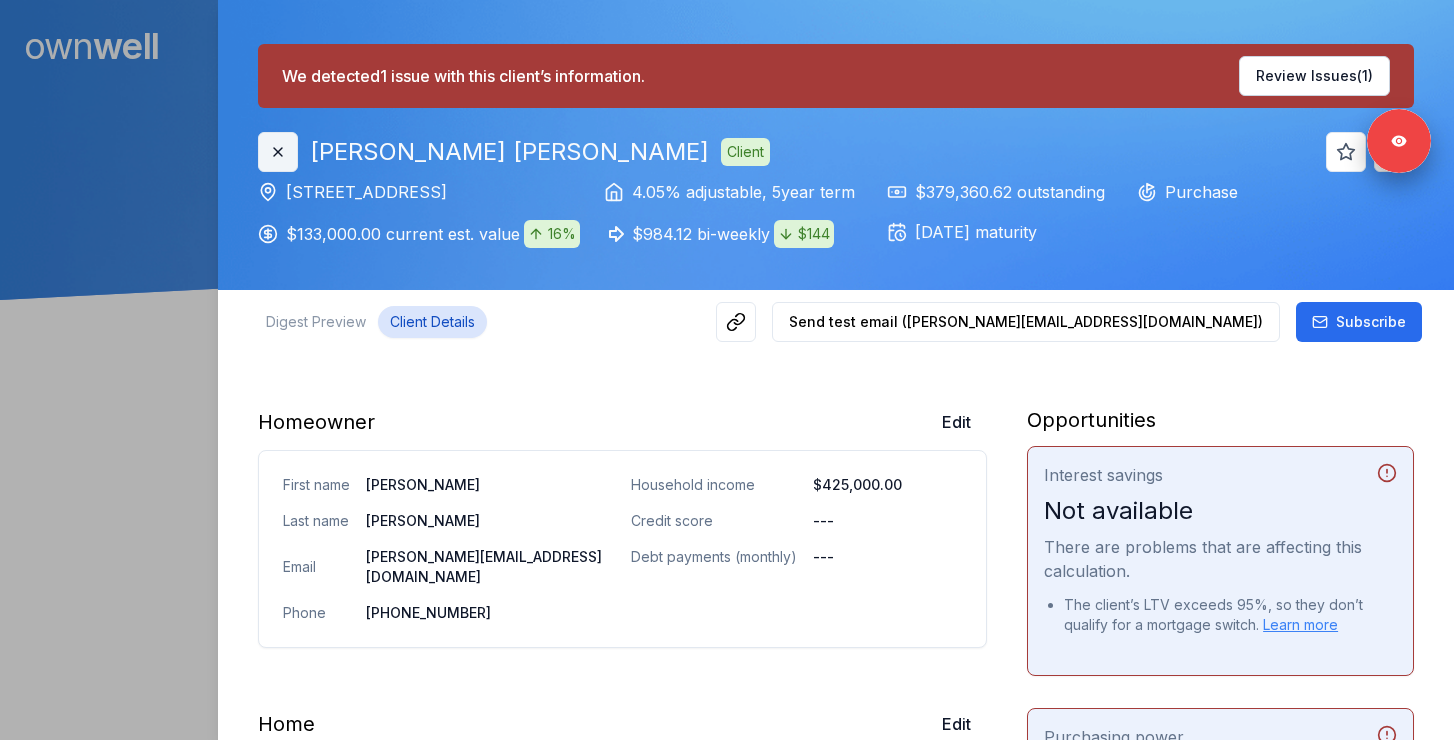 click on "Close" at bounding box center (278, 152) 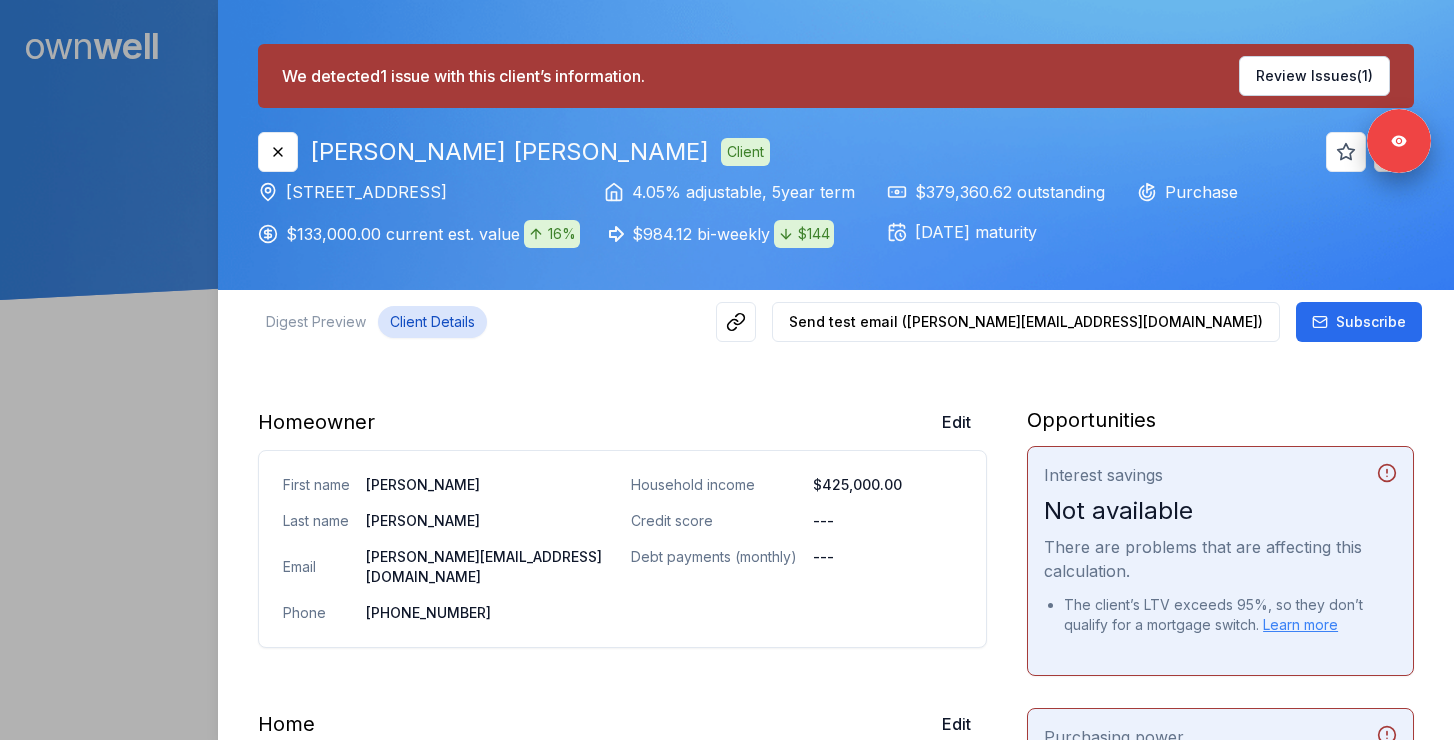 click at bounding box center (727, 370) 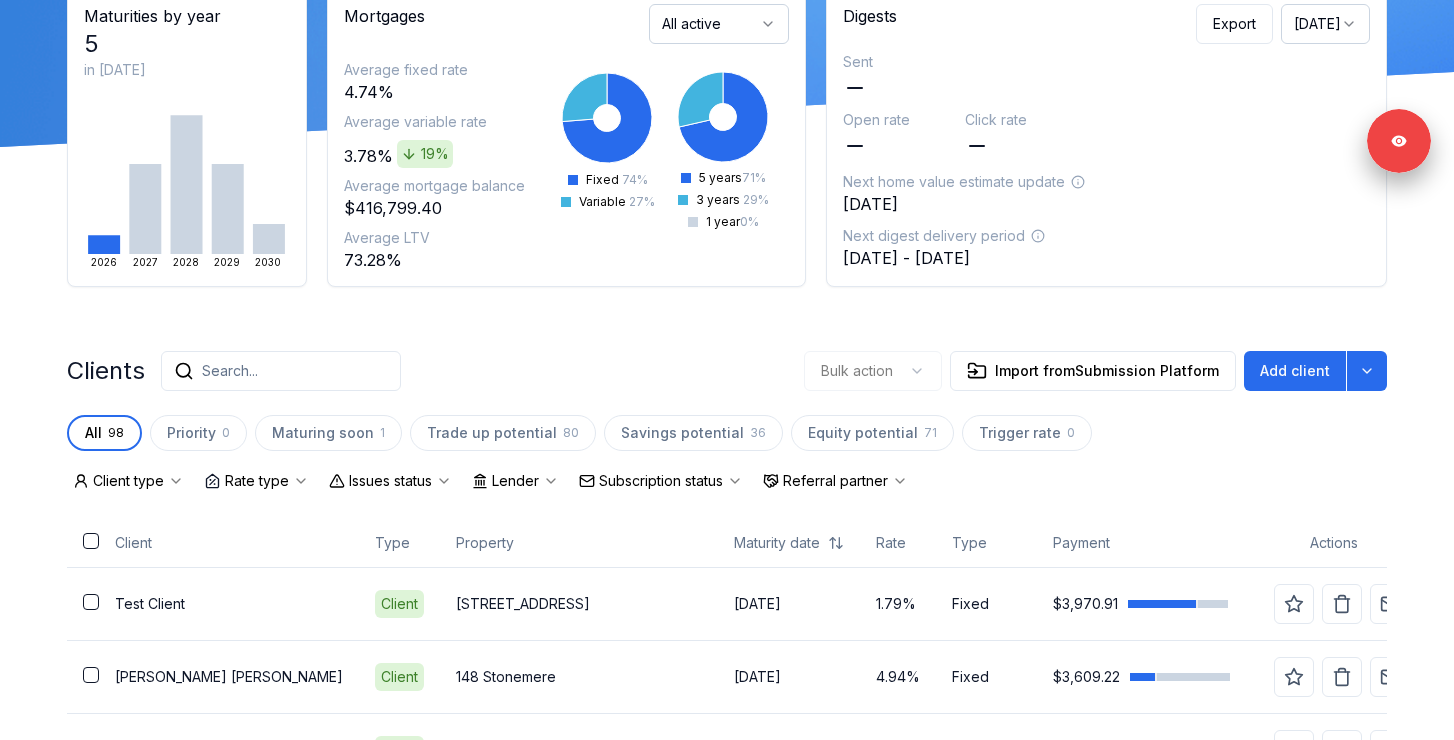 scroll, scrollTop: 72, scrollLeft: 0, axis: vertical 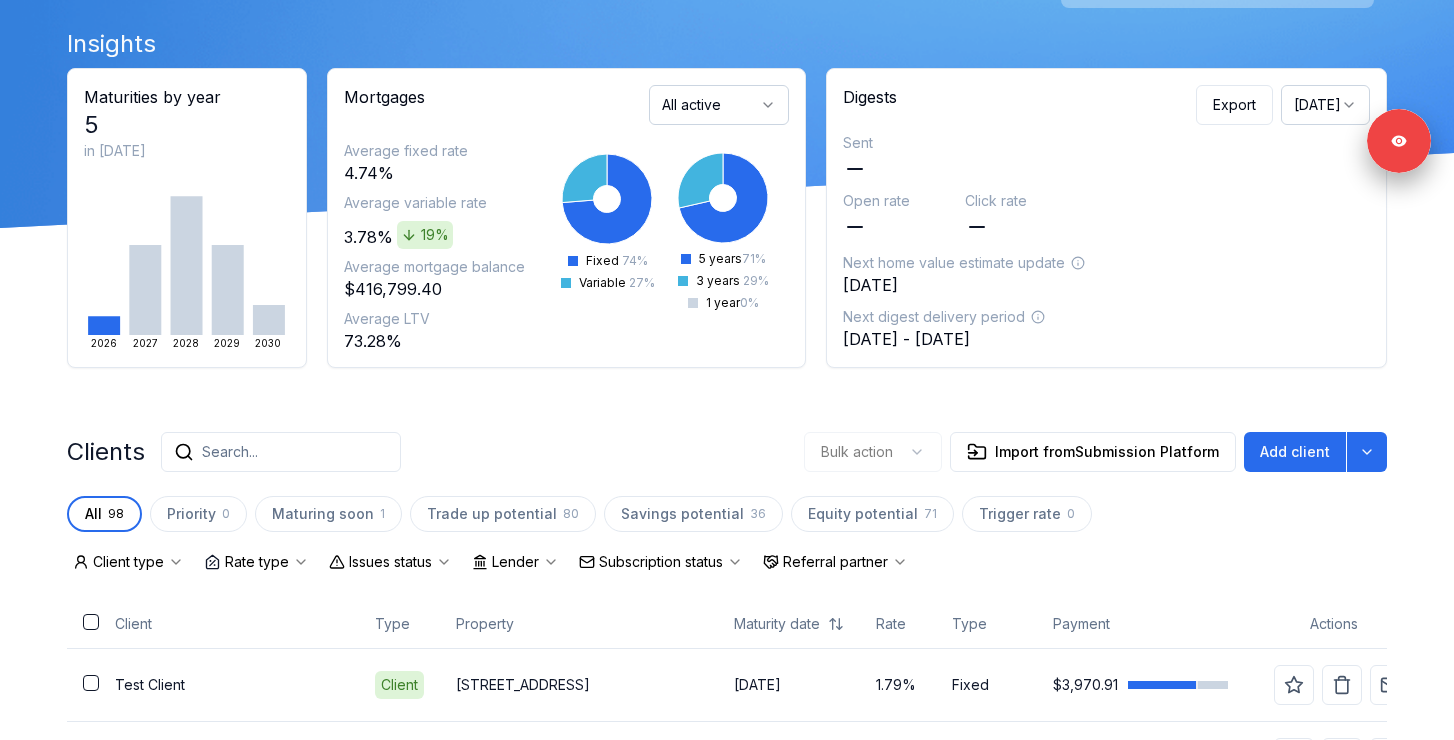 click on "Issues status" at bounding box center (390, 562) 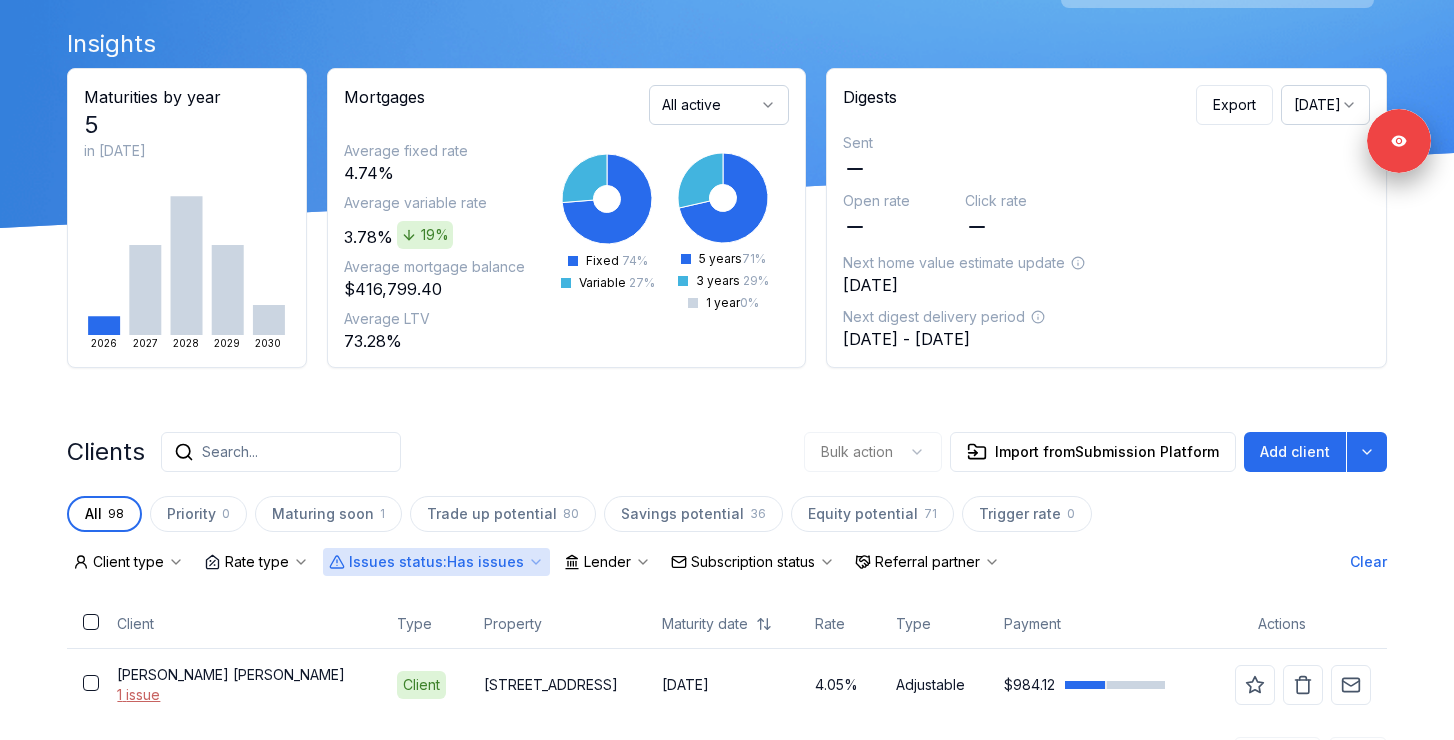 scroll, scrollTop: 128, scrollLeft: 0, axis: vertical 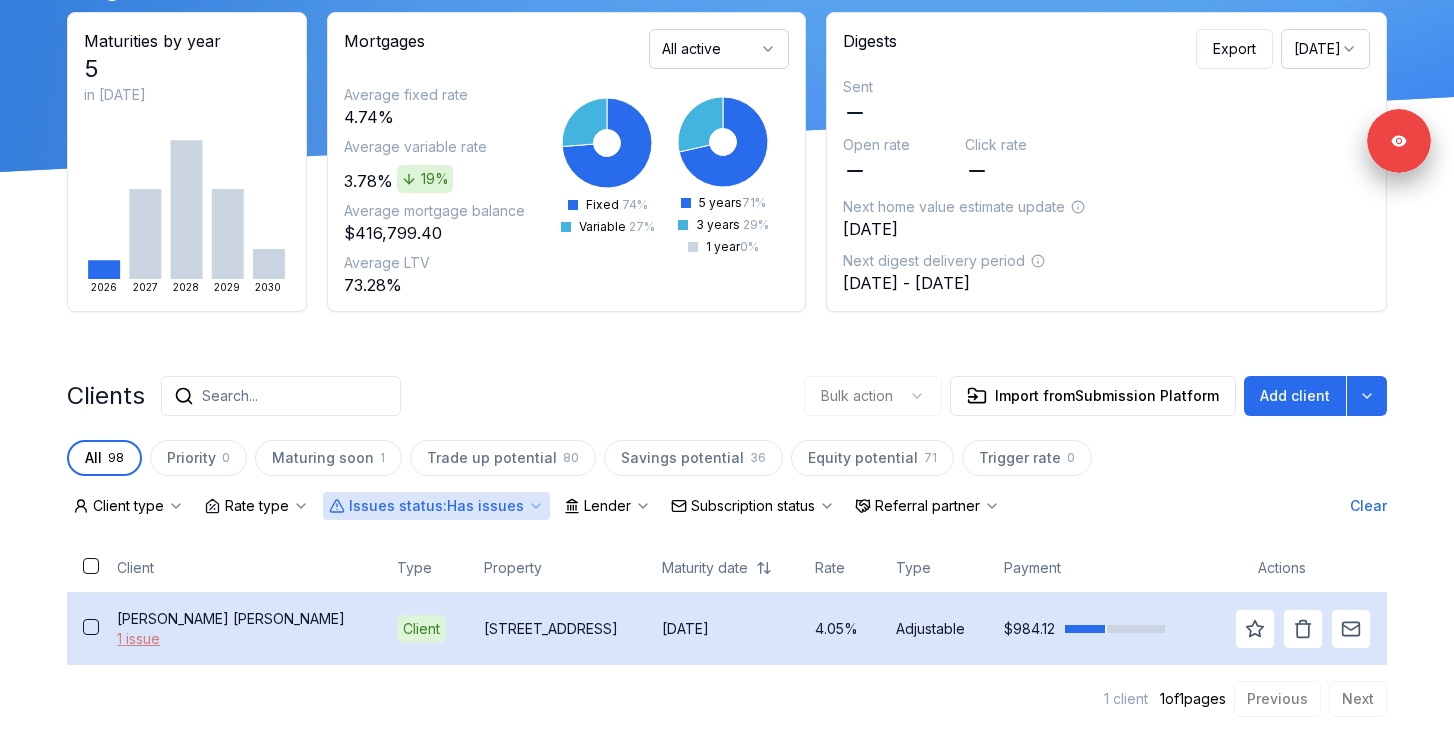 click on "1   issue" at bounding box center [240, 639] 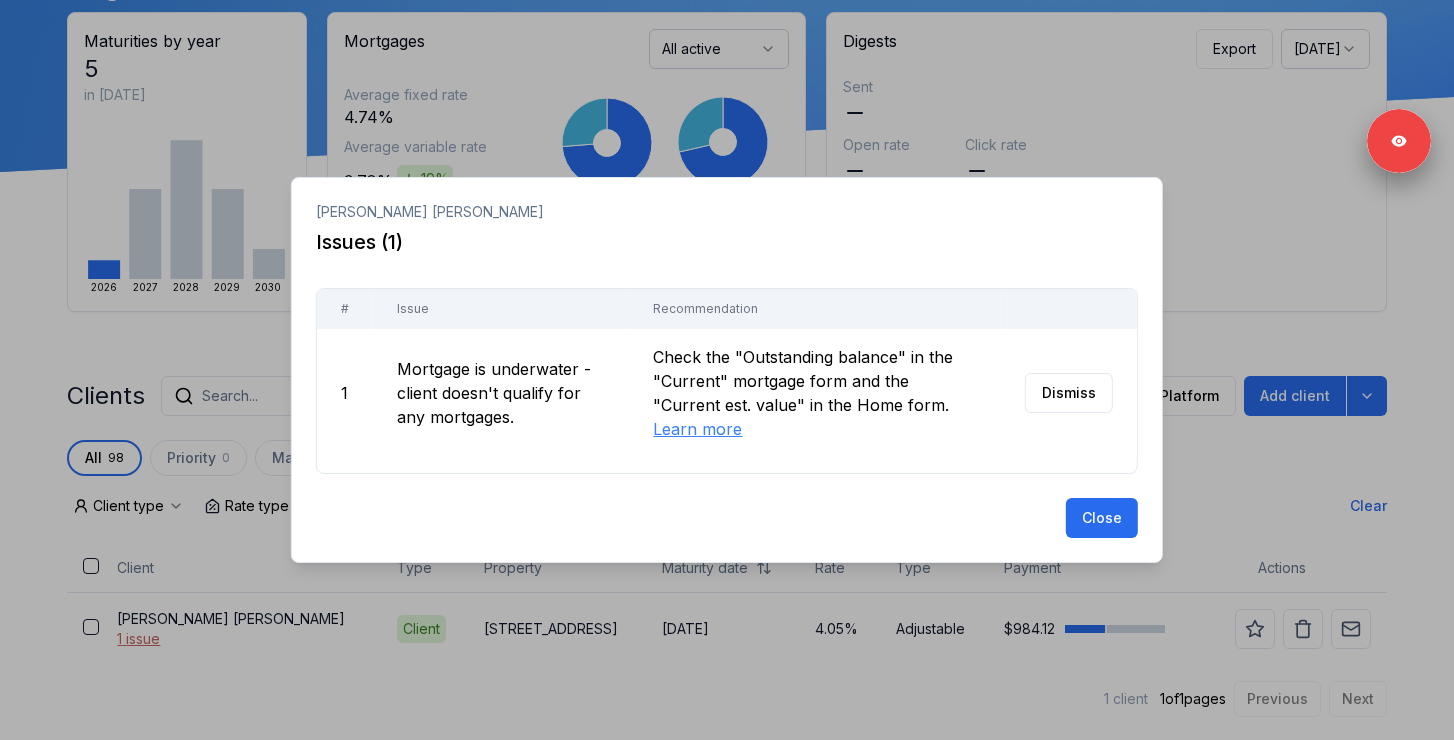 click at bounding box center (727, 370) 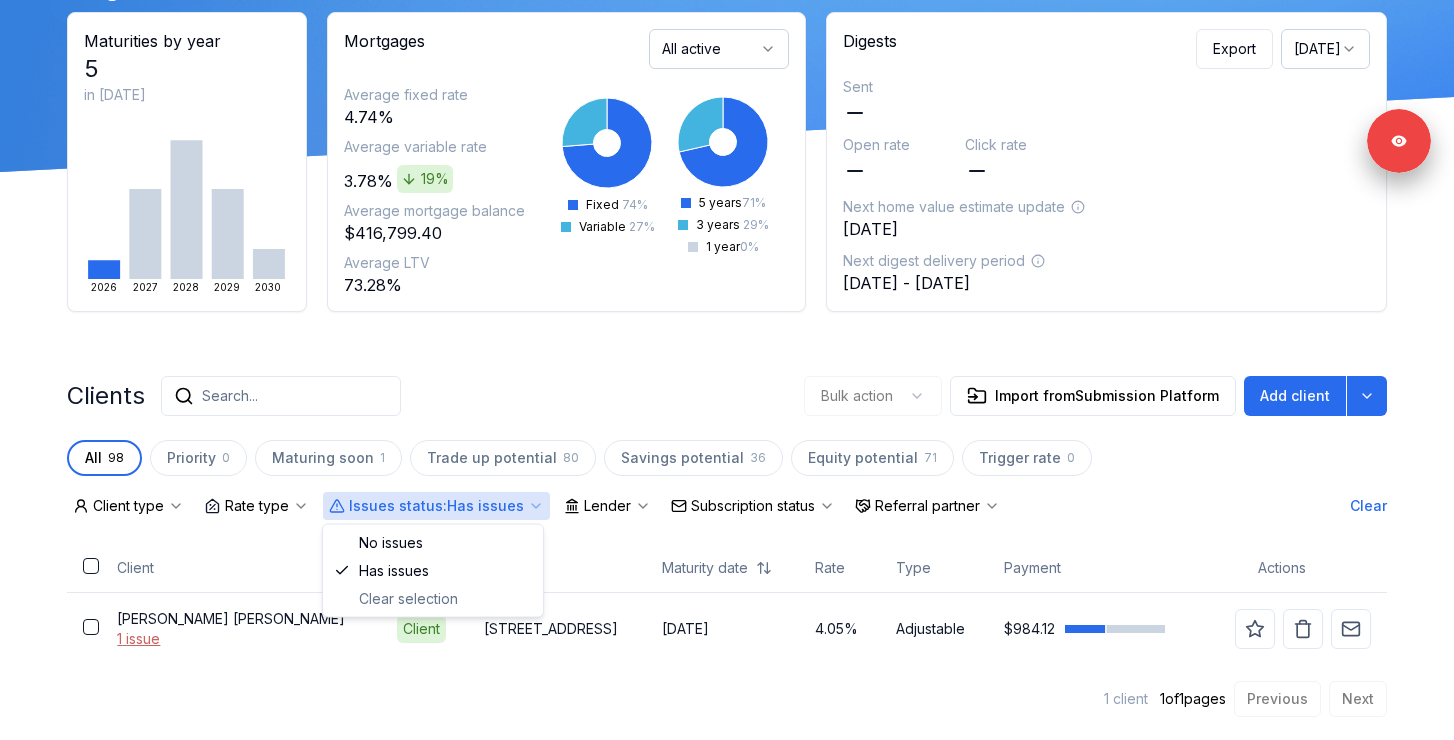 click on "Issues status :  Has issues" at bounding box center (436, 506) 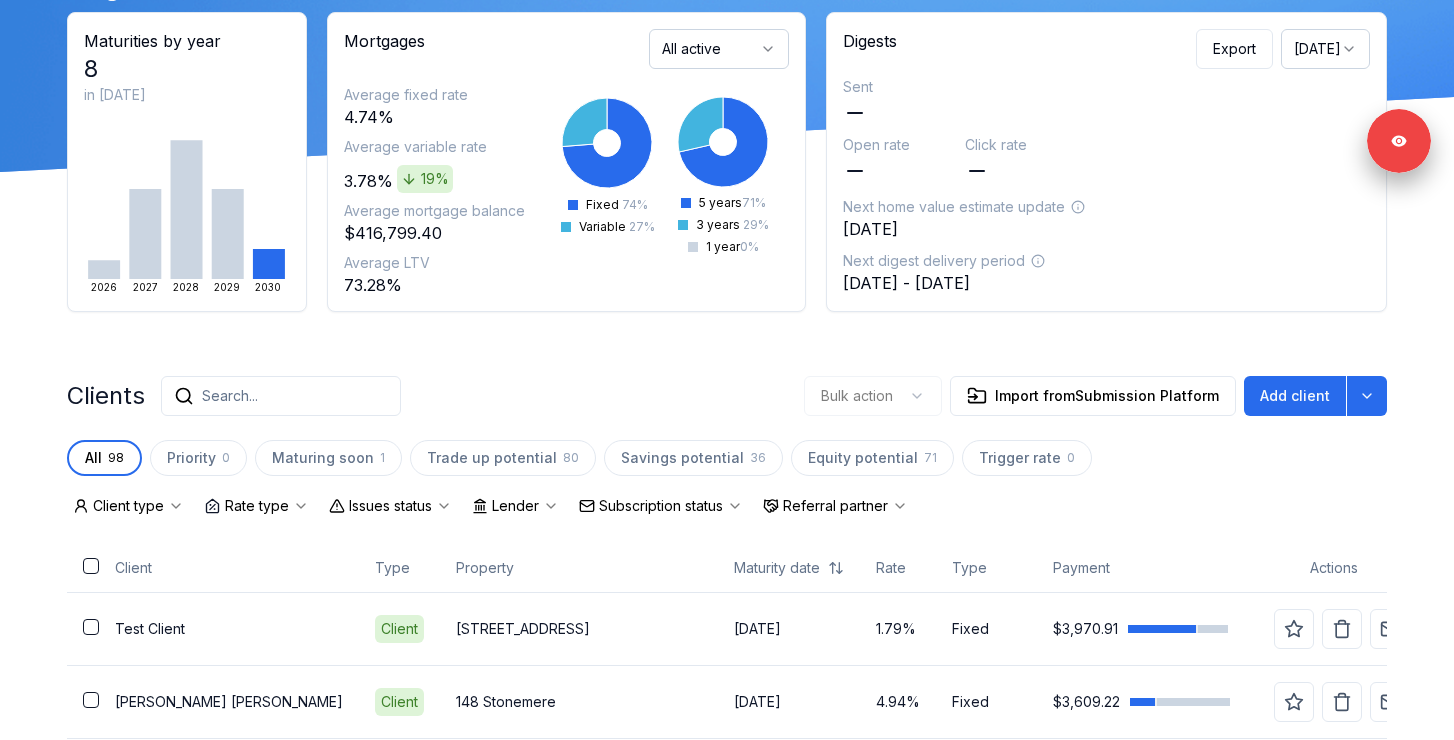 click on "Search..." at bounding box center [281, 396] 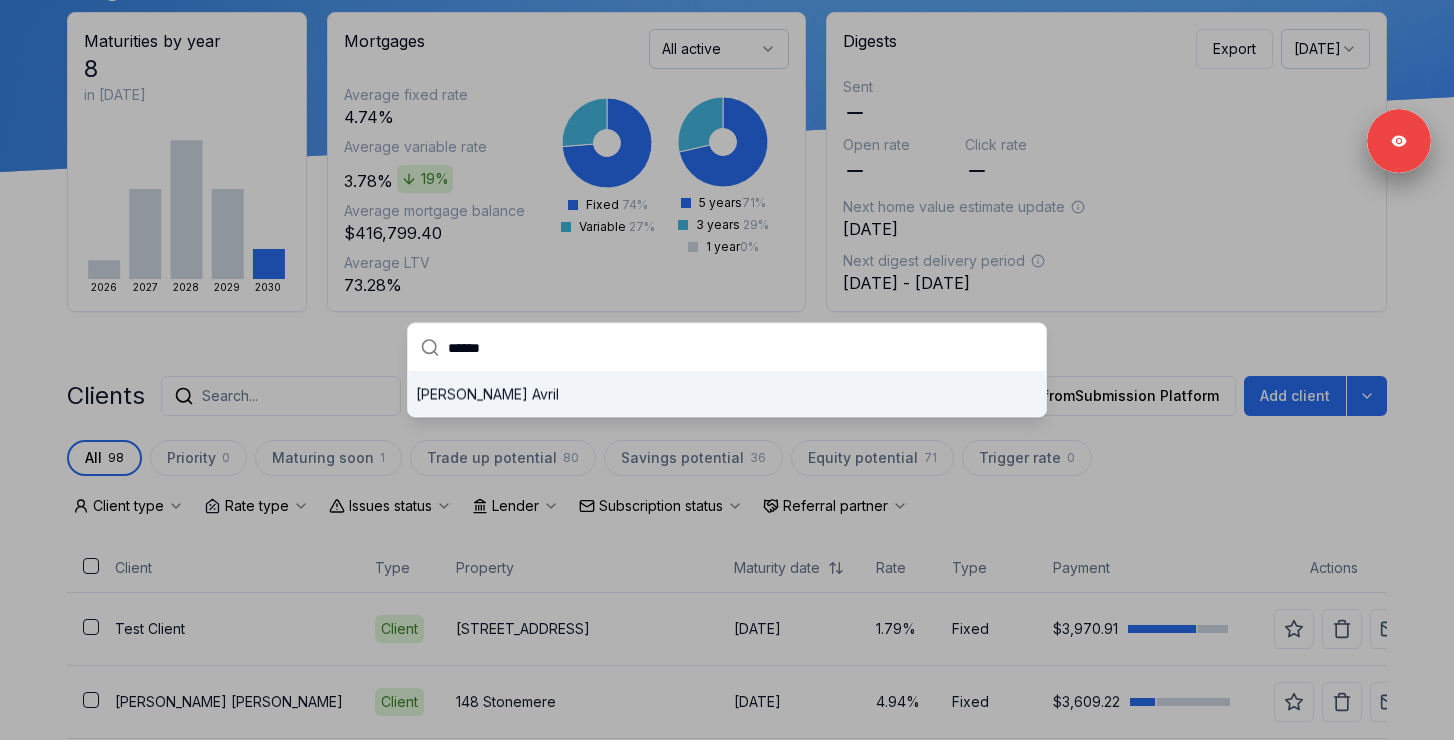 type on "******" 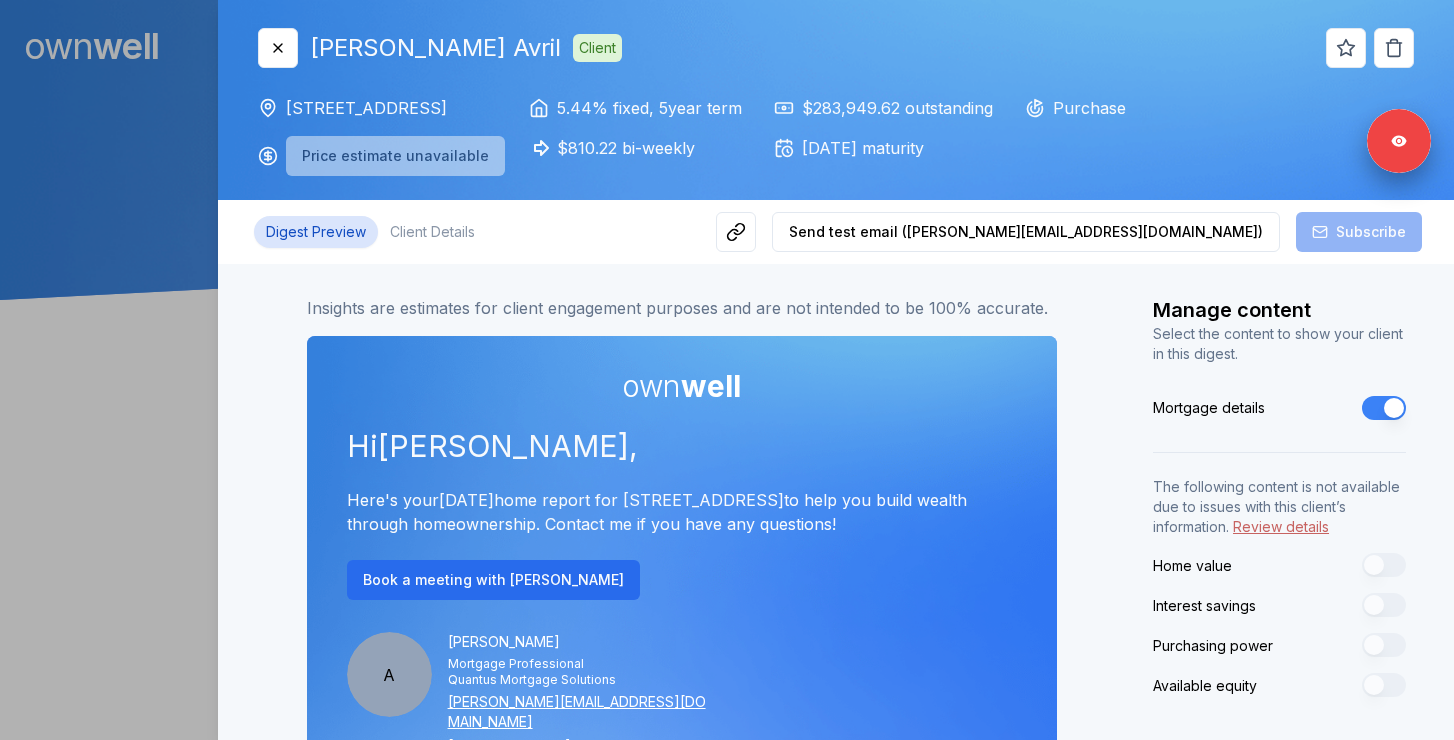 scroll, scrollTop: 0, scrollLeft: 0, axis: both 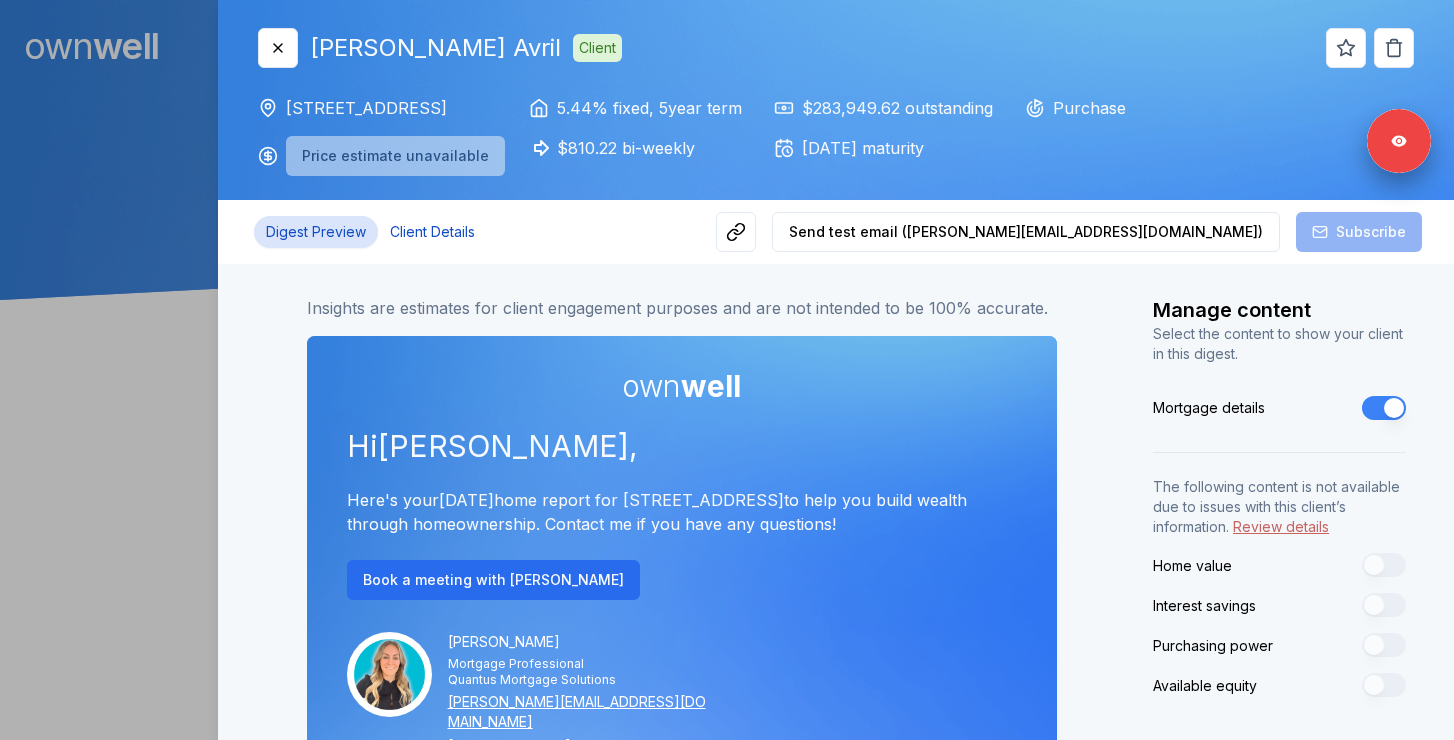 click on "Client Details" at bounding box center (432, 232) 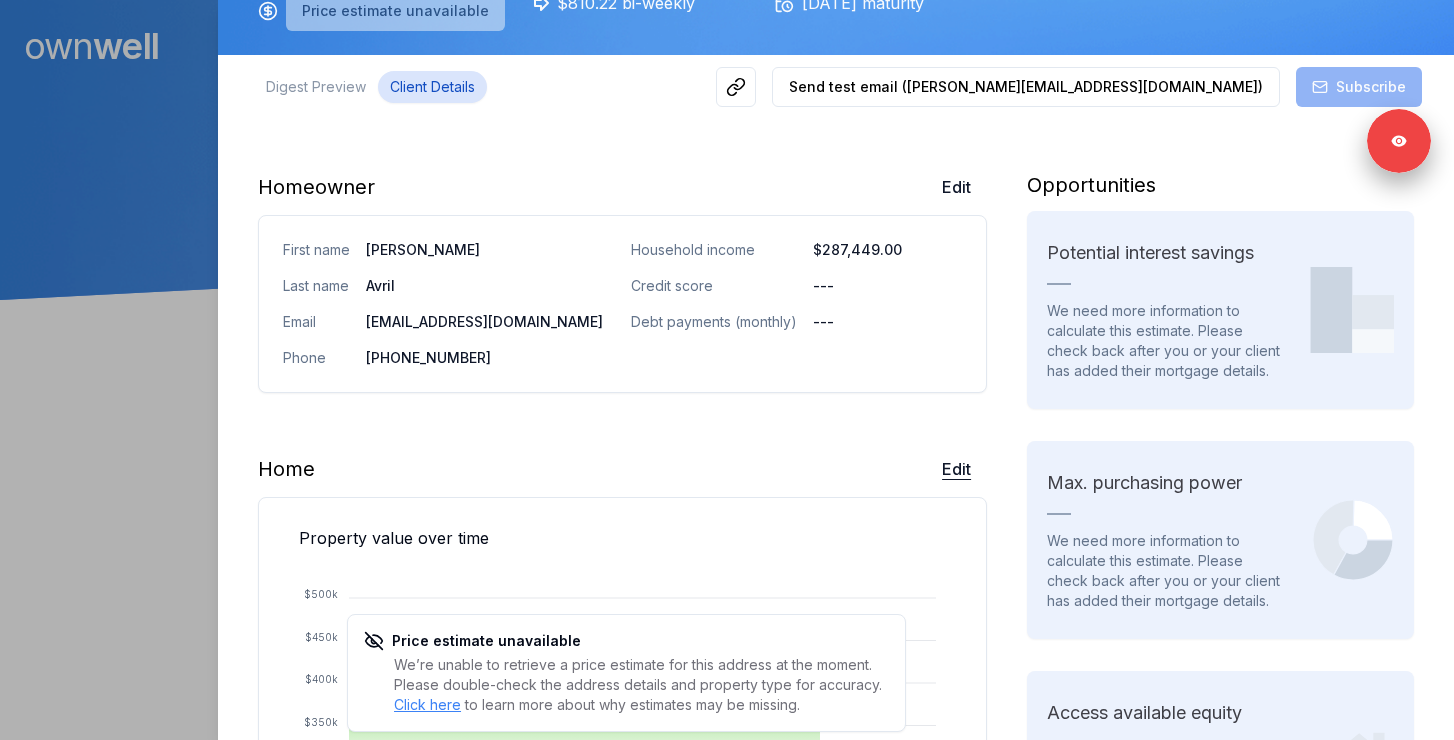 scroll, scrollTop: 153, scrollLeft: 0, axis: vertical 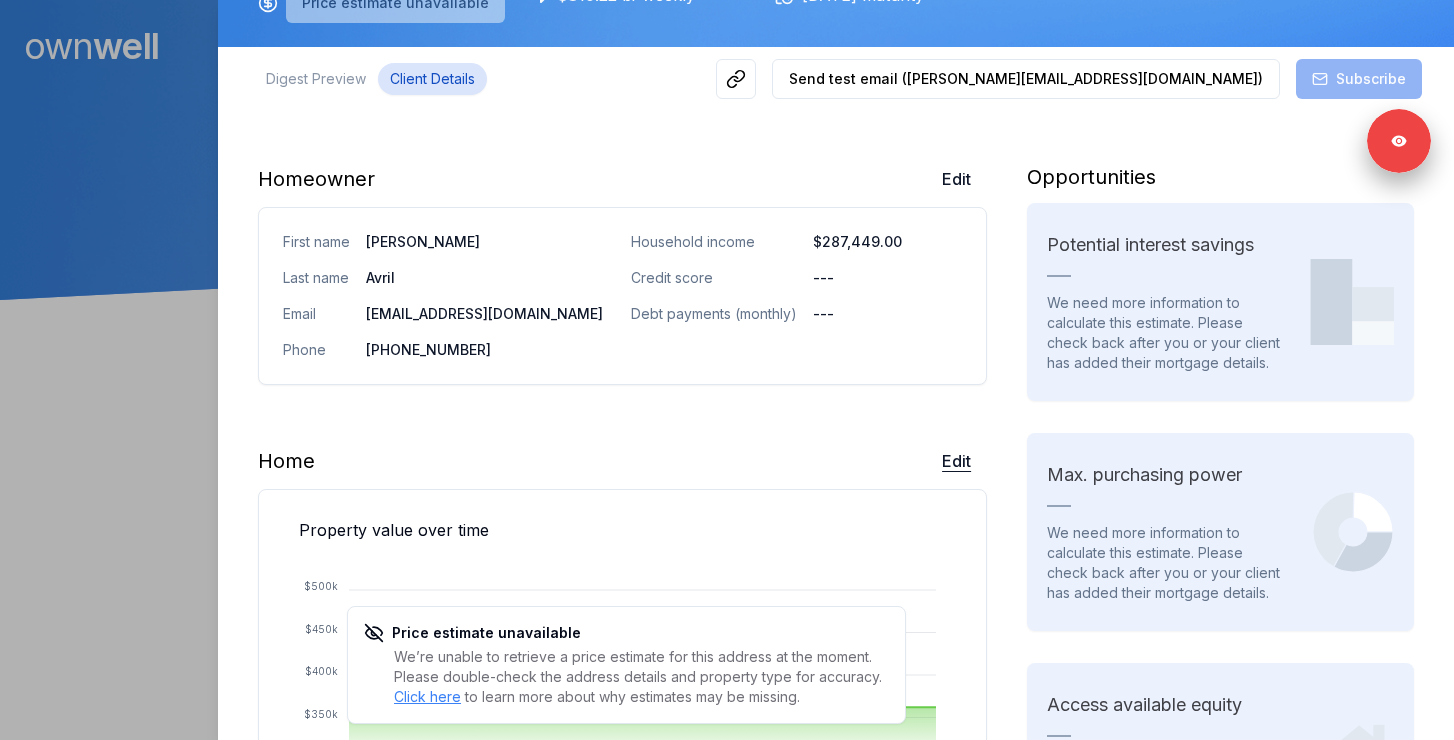 click on "Edit" at bounding box center (956, 461) 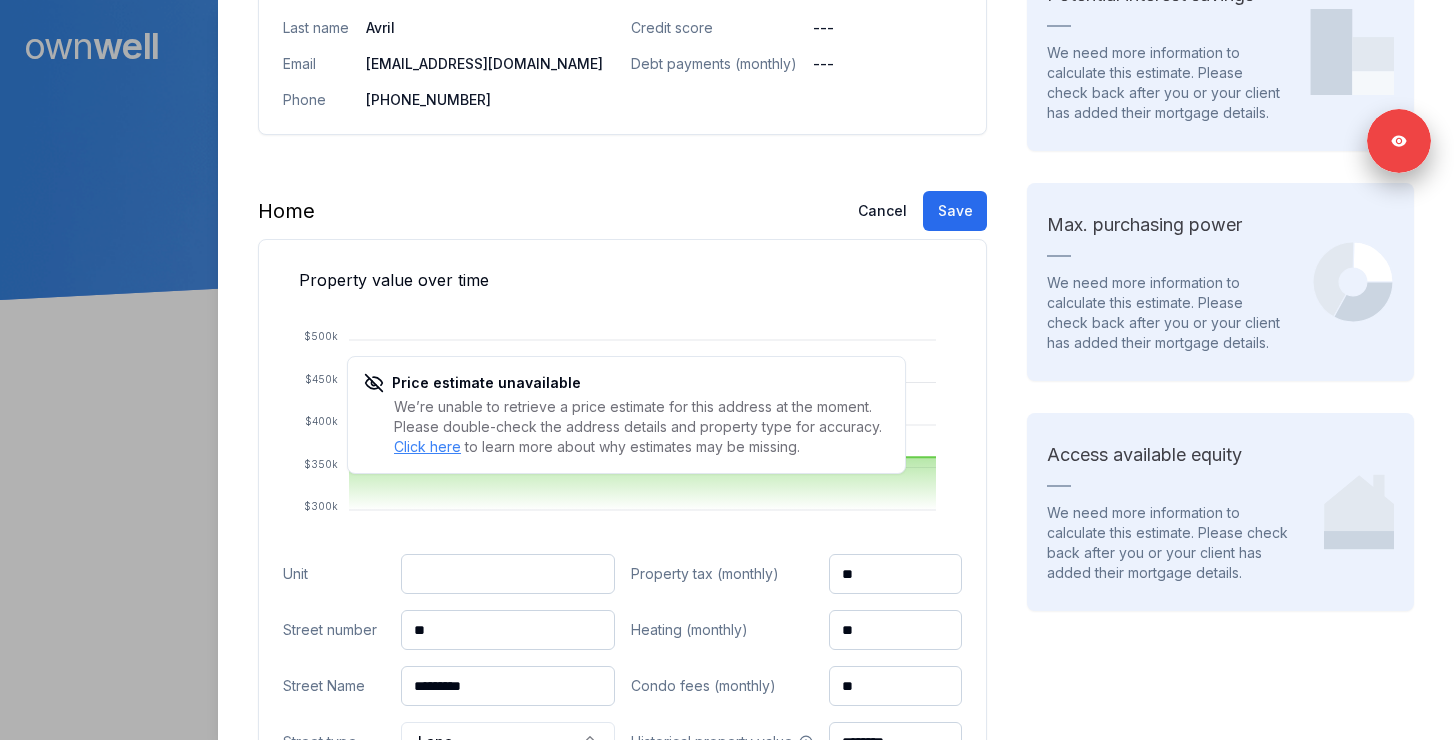 scroll, scrollTop: 641, scrollLeft: 0, axis: vertical 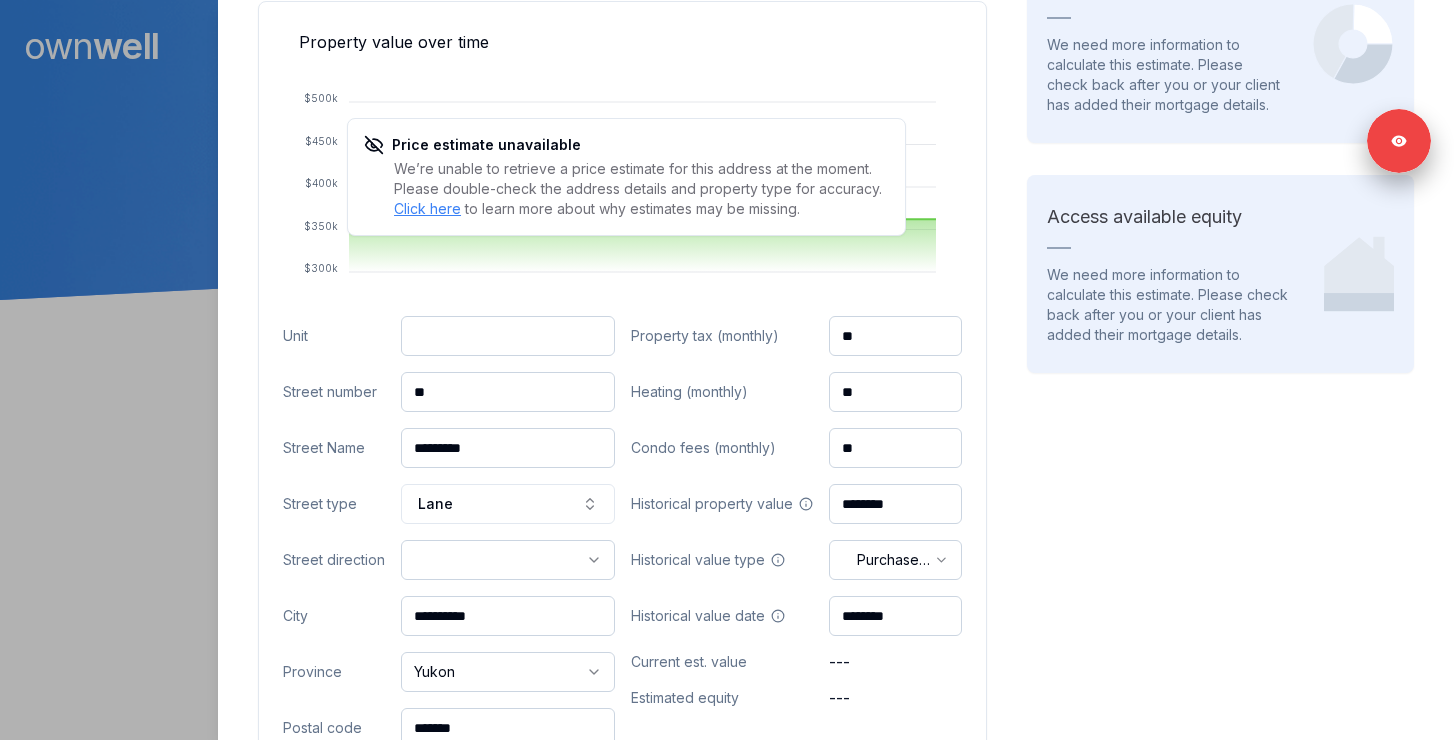 click at bounding box center (508, 336) 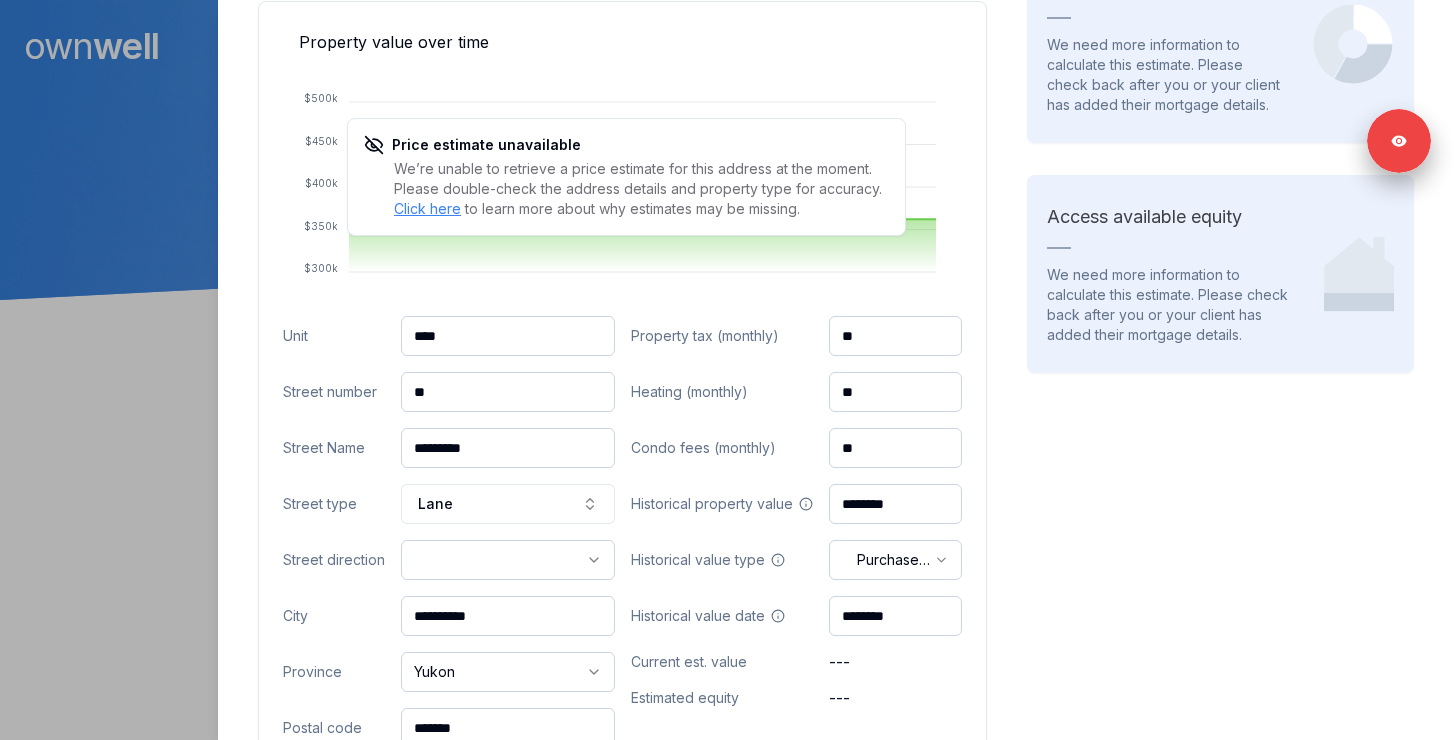 type on "****" 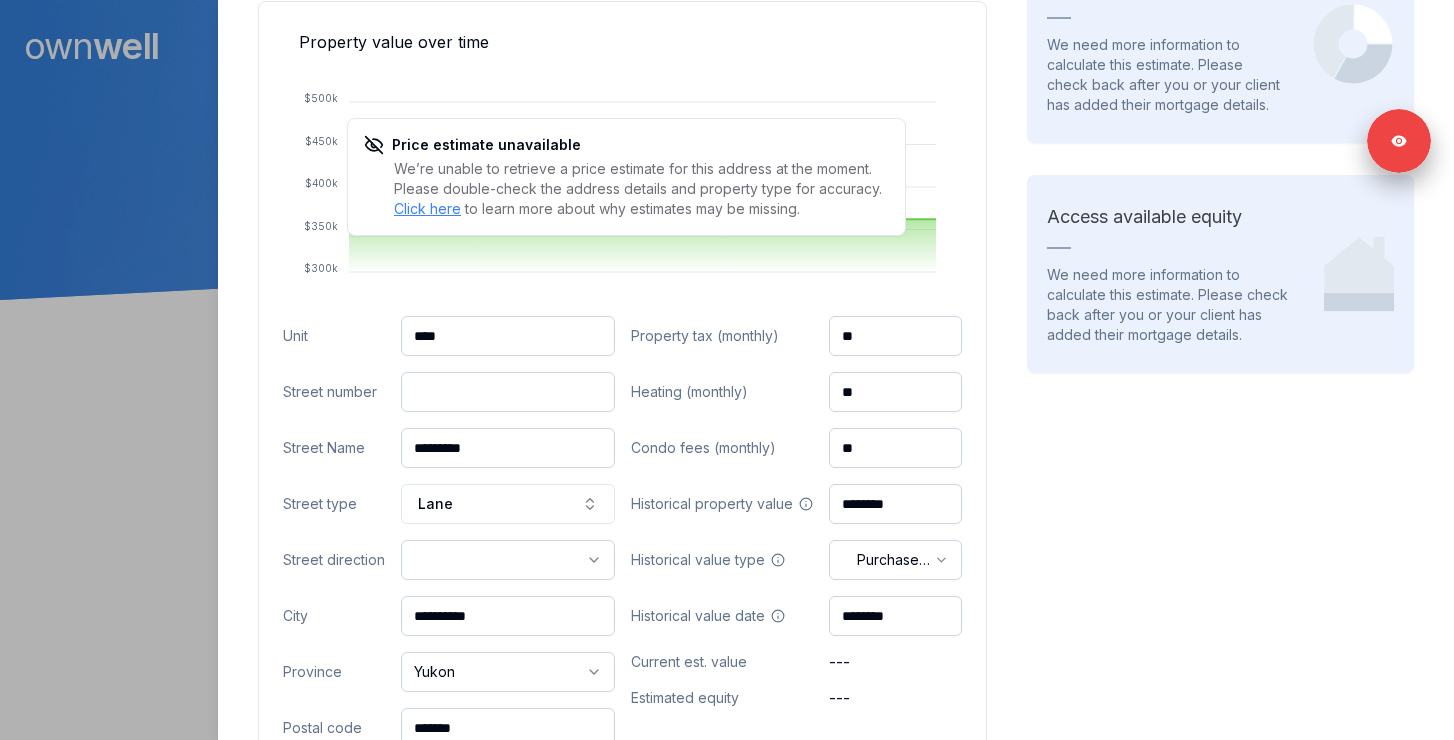 paste on "***" 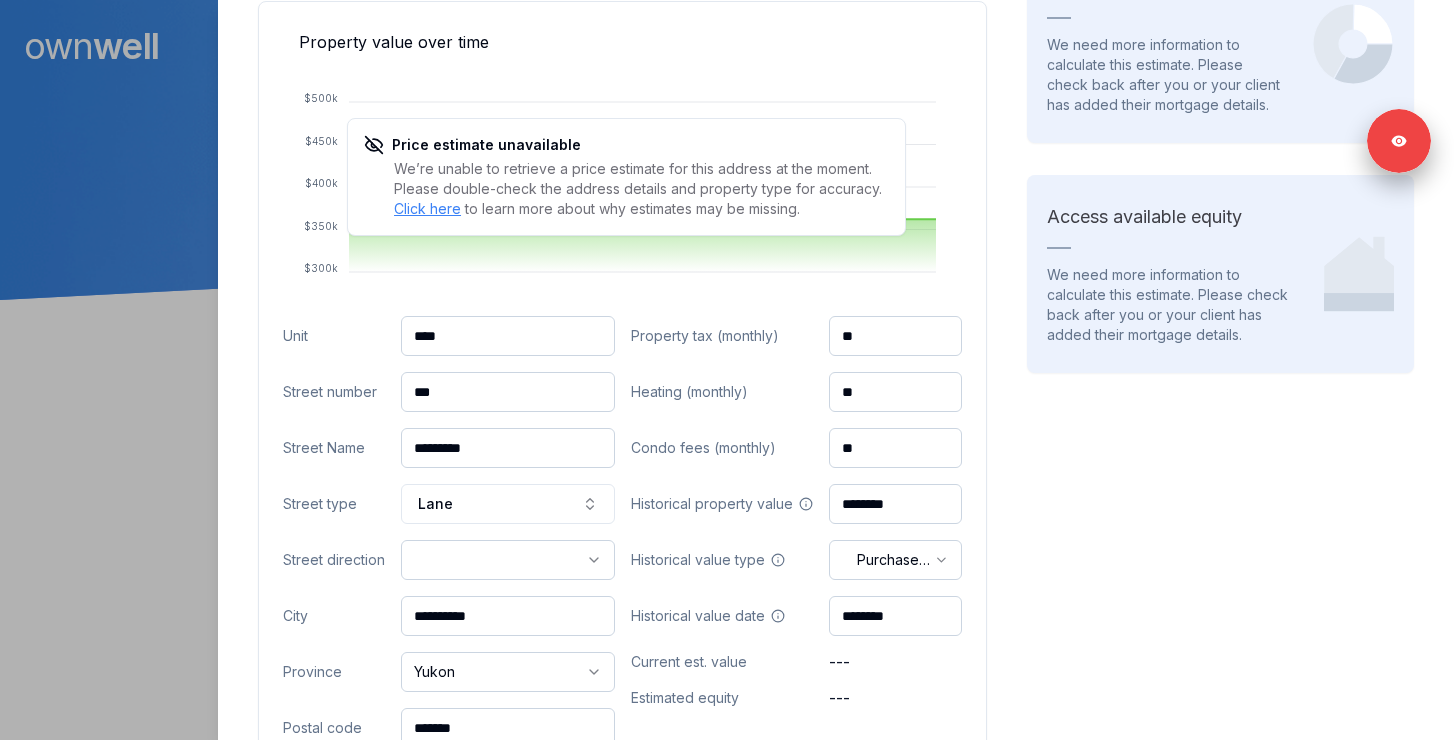 type on "***" 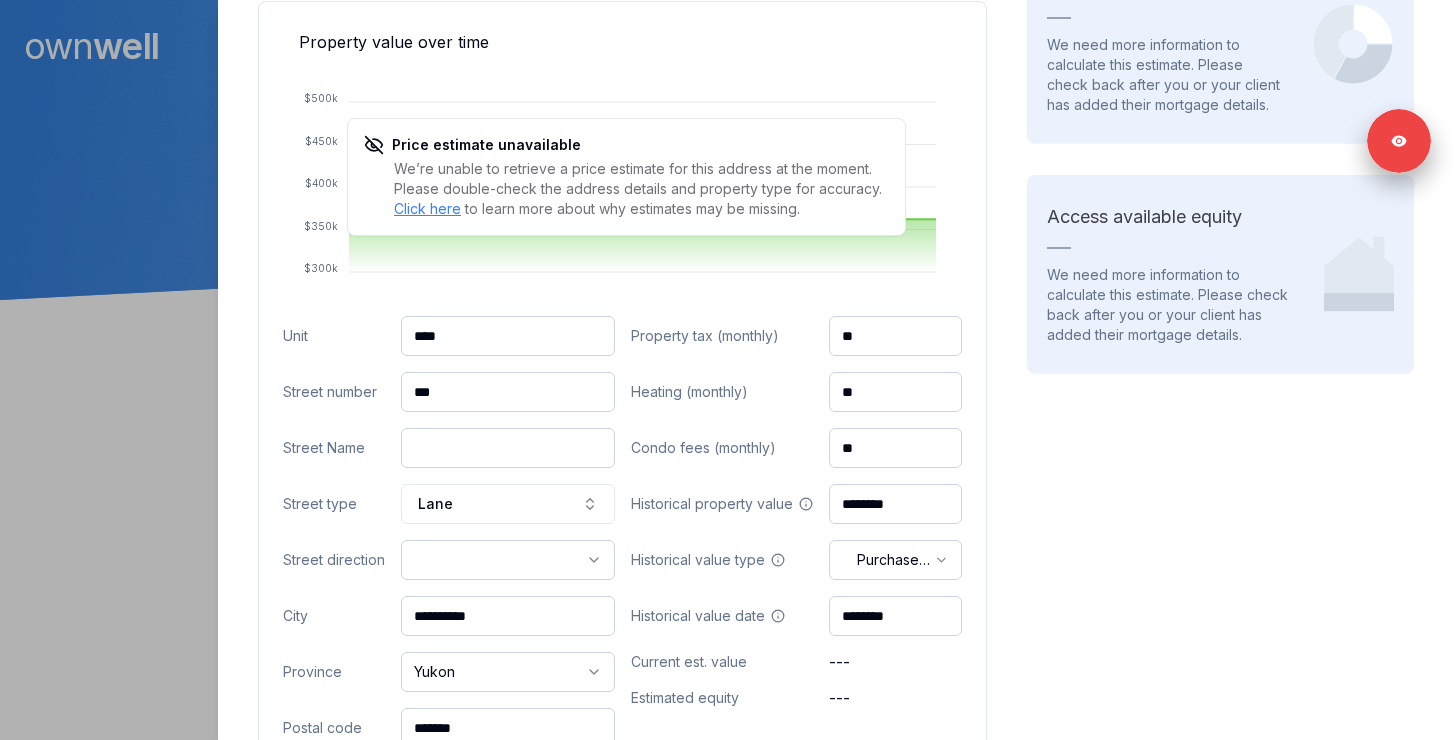 paste on "**" 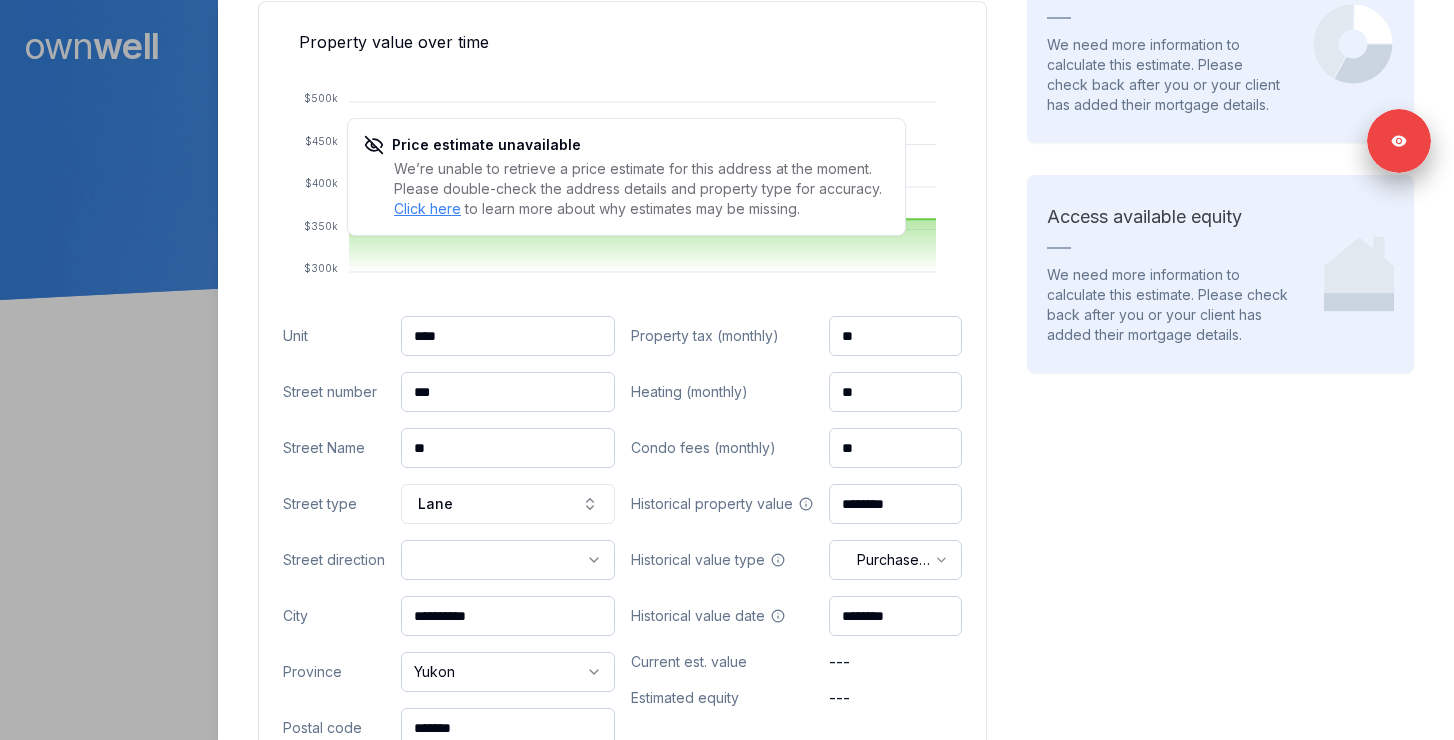 type on "**" 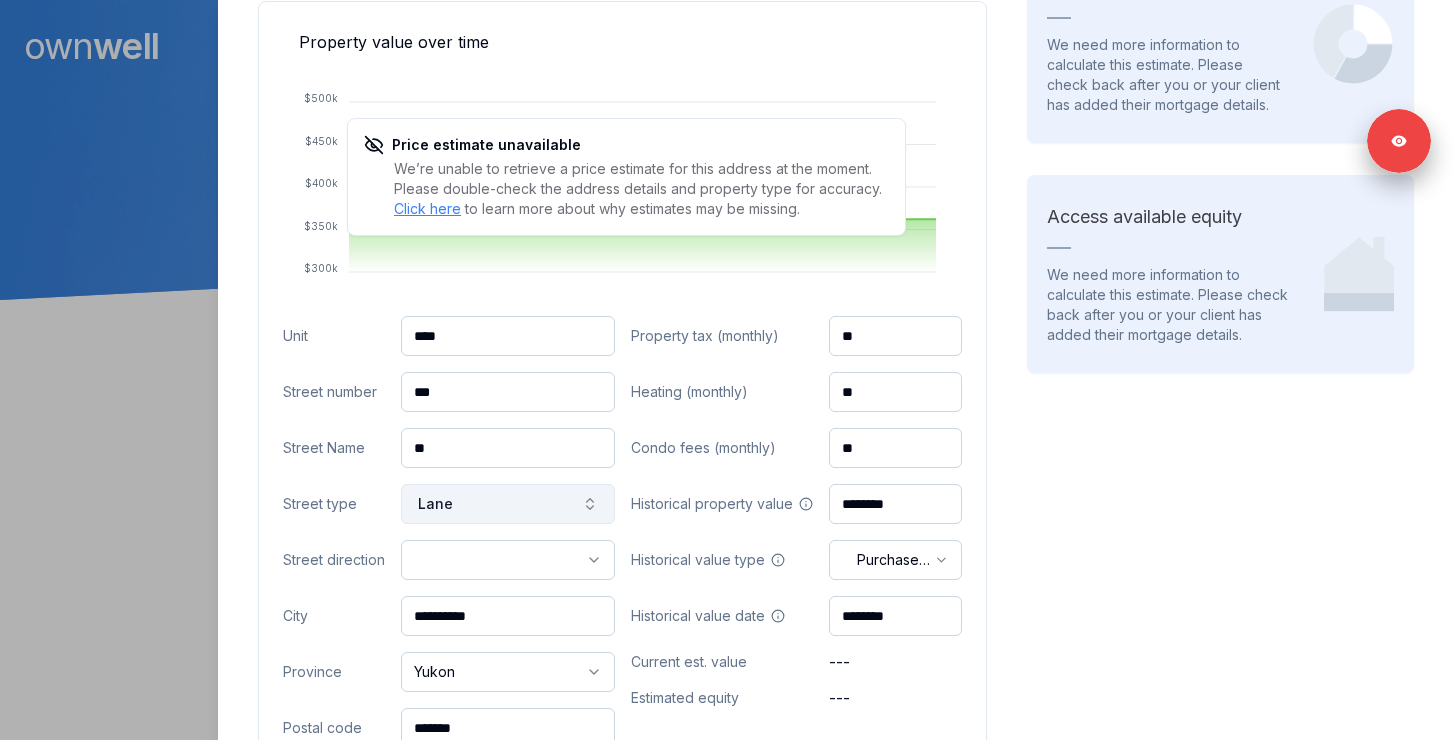 click on "Lane" at bounding box center [508, 504] 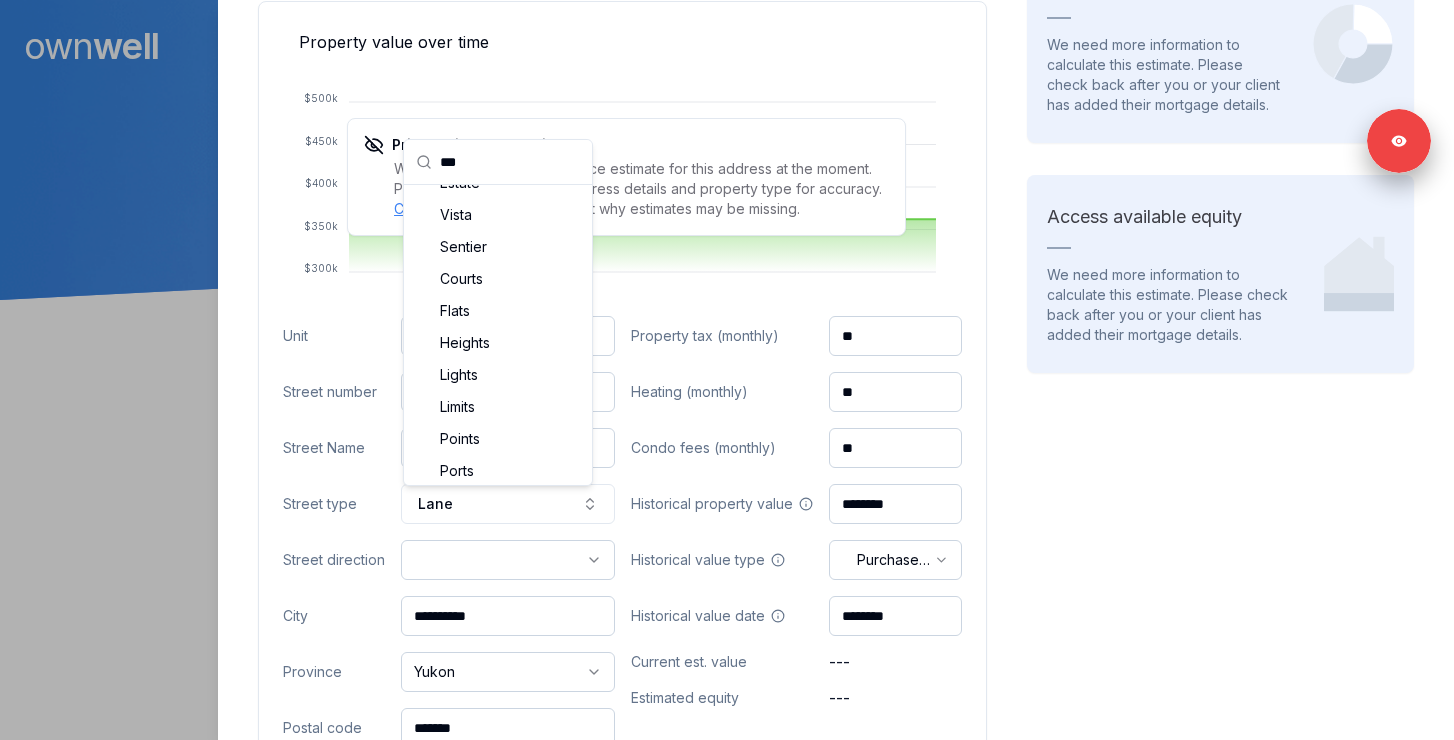 scroll, scrollTop: 0, scrollLeft: 0, axis: both 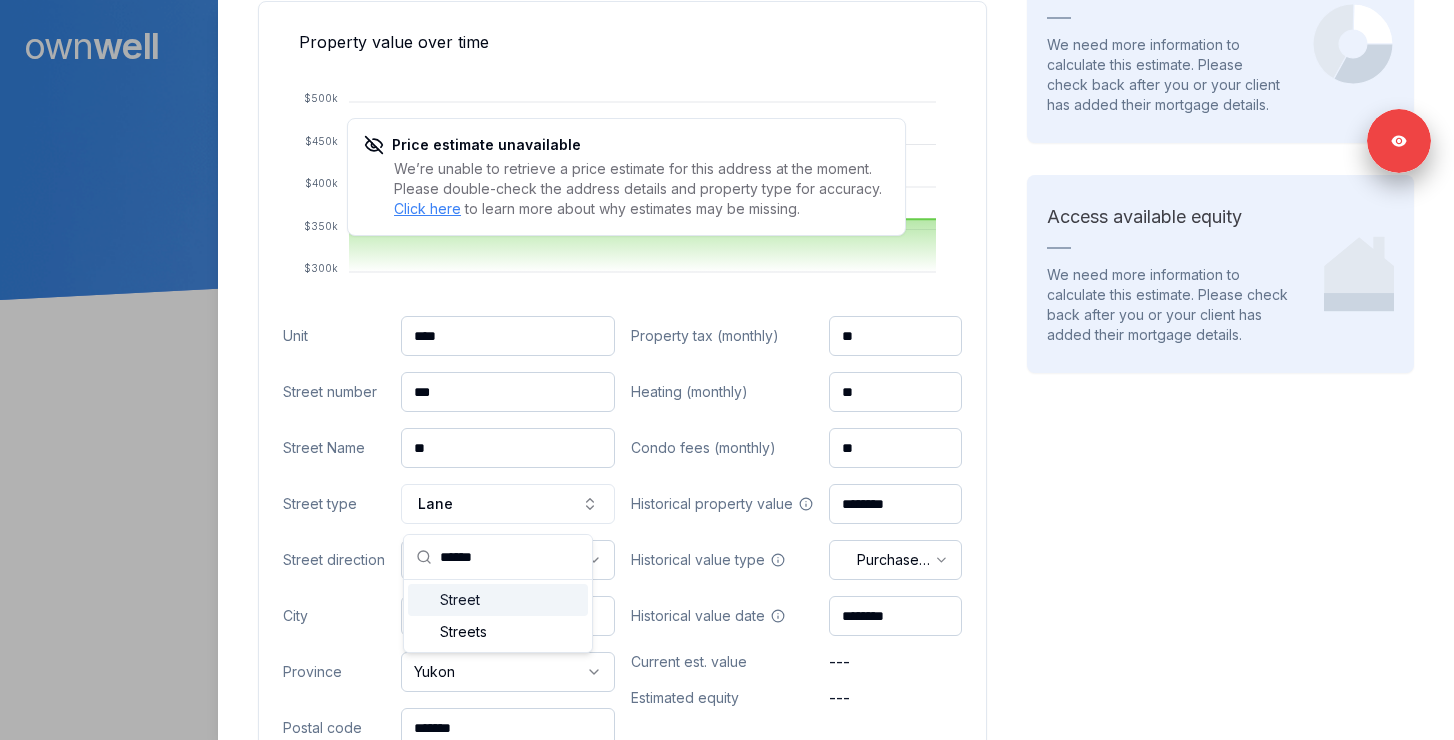 type on "******" 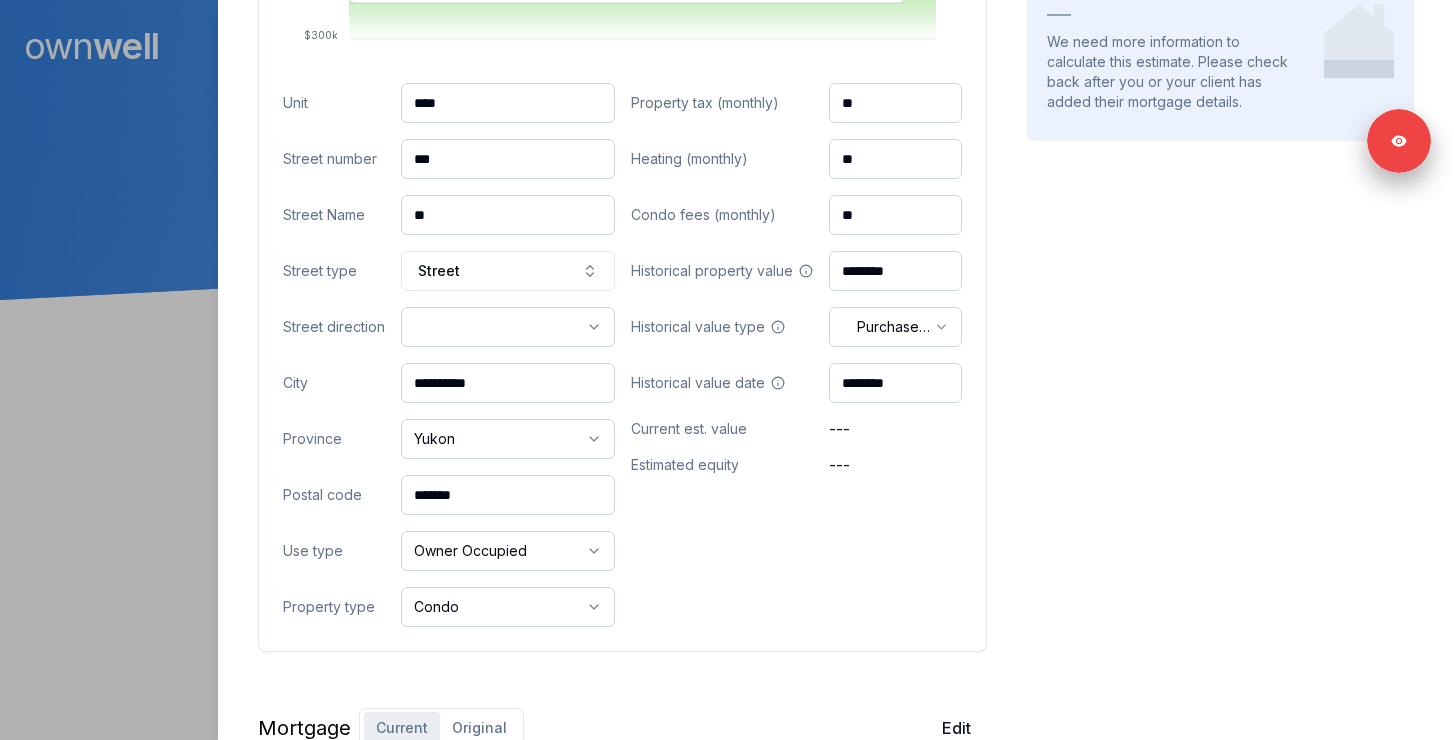 scroll, scrollTop: 876, scrollLeft: 0, axis: vertical 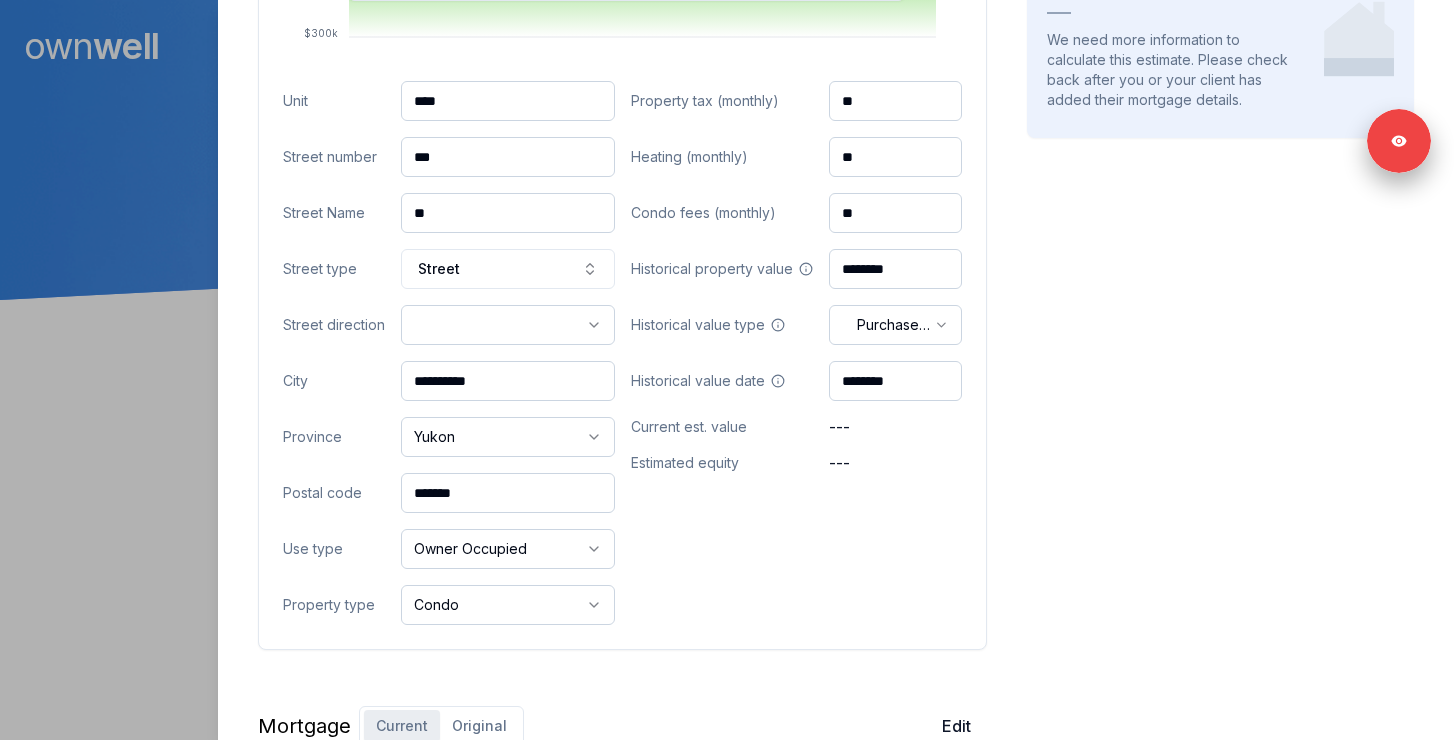 click on "**********" at bounding box center [508, 381] 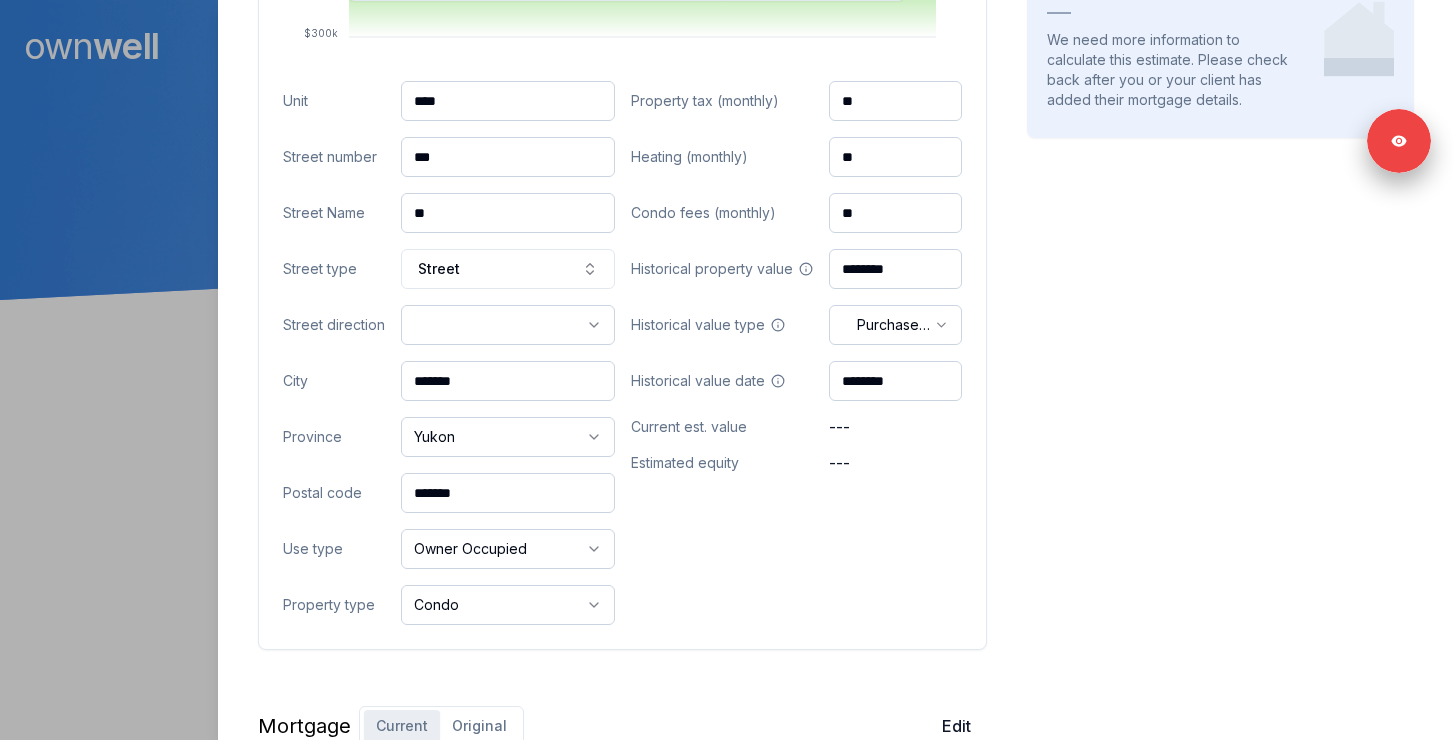 type on "*******" 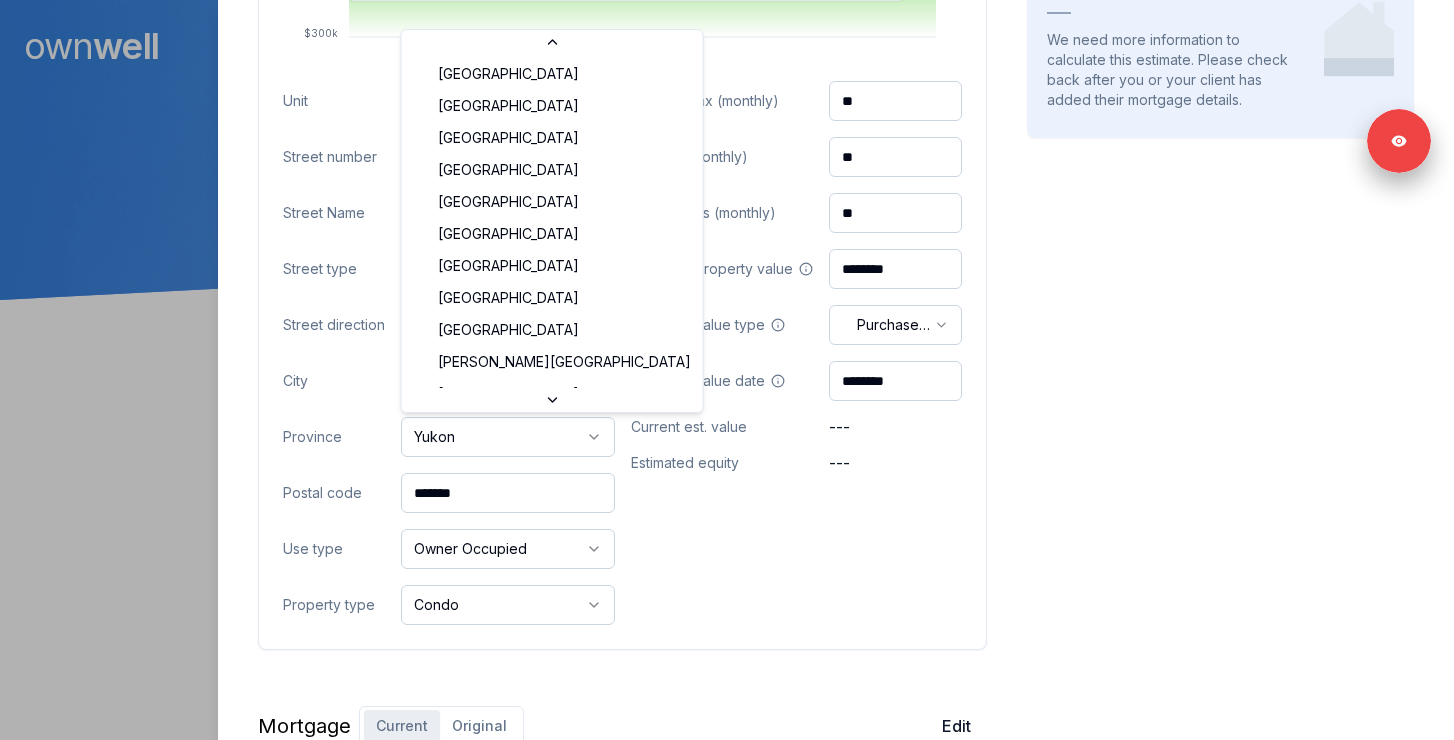 click on "Ownwell's platform is not optimized for mobile at this time.   For the best experience, please use a   desktop or laptop  to manage your account.   Note:  The   personalized homeownership reports   you generate for clients   are fully mobile-friendly   and can be easily viewed on any device. own well Dashboard Landing Page Adopt My Mortgage 98  of  100  clients used Purchase additional client capacity Signed in as Ashley Wilkinson Sign out 0 Close Amilia   Avril Client 14 Chakawana Lane Whitehorse, YT, Y1A 0N3 Price estimate unavailable 5.44%   fixed ,   5  year term $810.22   bi-weekly   $283,949.62   outstanding July 5, 2029   maturity Purchase Digest Preview Client Details Send test email ( ashley@ashleymortgages.ca ) Subscribe Homeowner   Edit First name Amilia Last name Avril Email amiliakavril@gmail.com Phone (867) 332-2491 Household income $287,449.00 Credit score --- Debt payments (monthly) --- Home   Cancel Save Property value over time Price estimate unavailable   Click here   $300k $350k $400k" at bounding box center (727, 150) 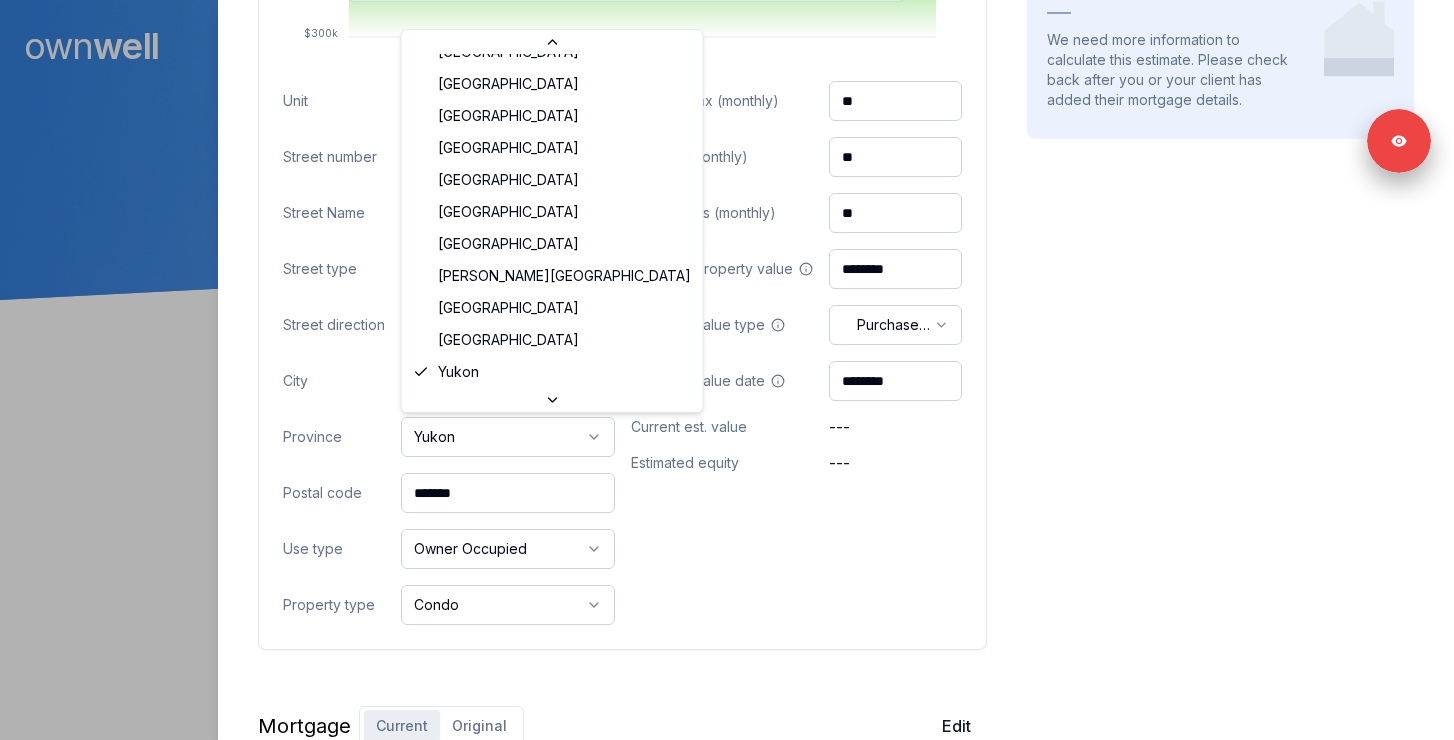 scroll, scrollTop: 0, scrollLeft: 0, axis: both 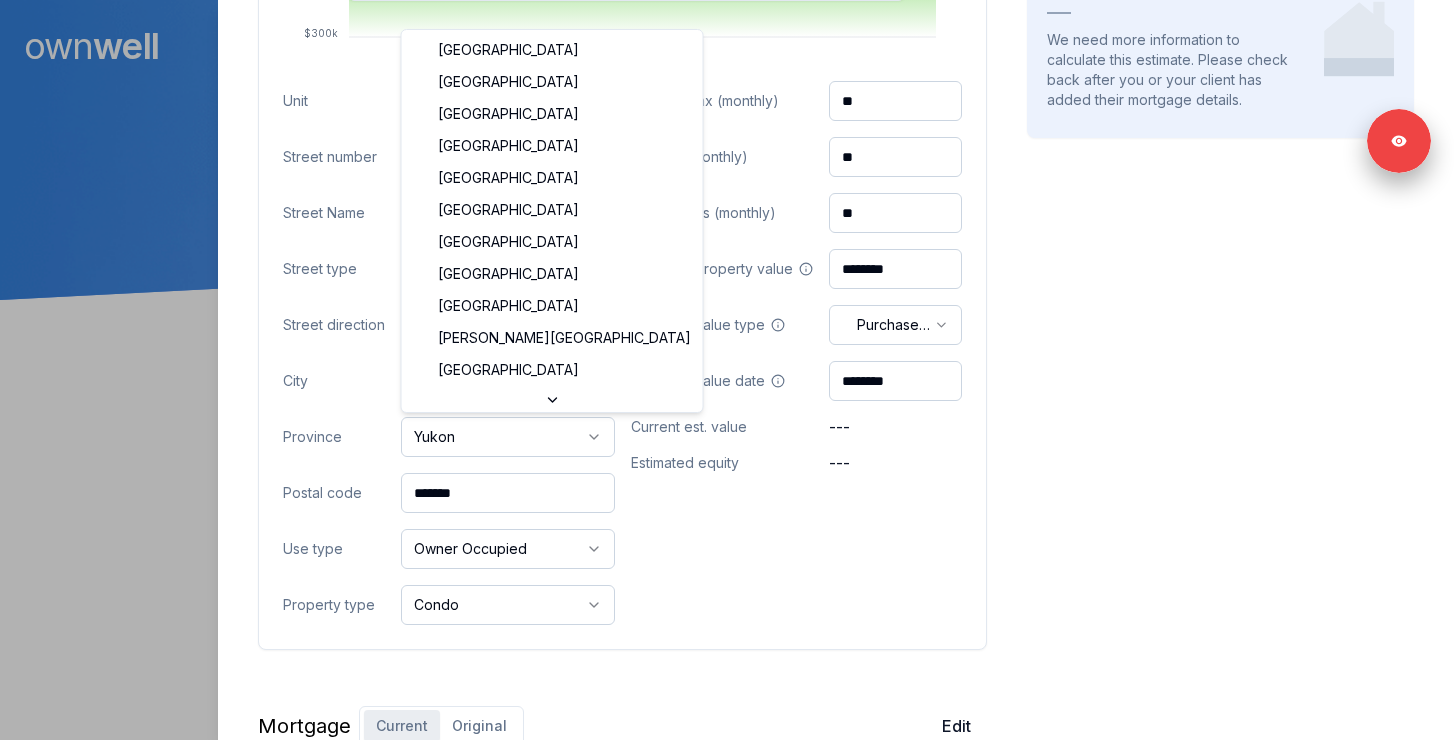 select on "**" 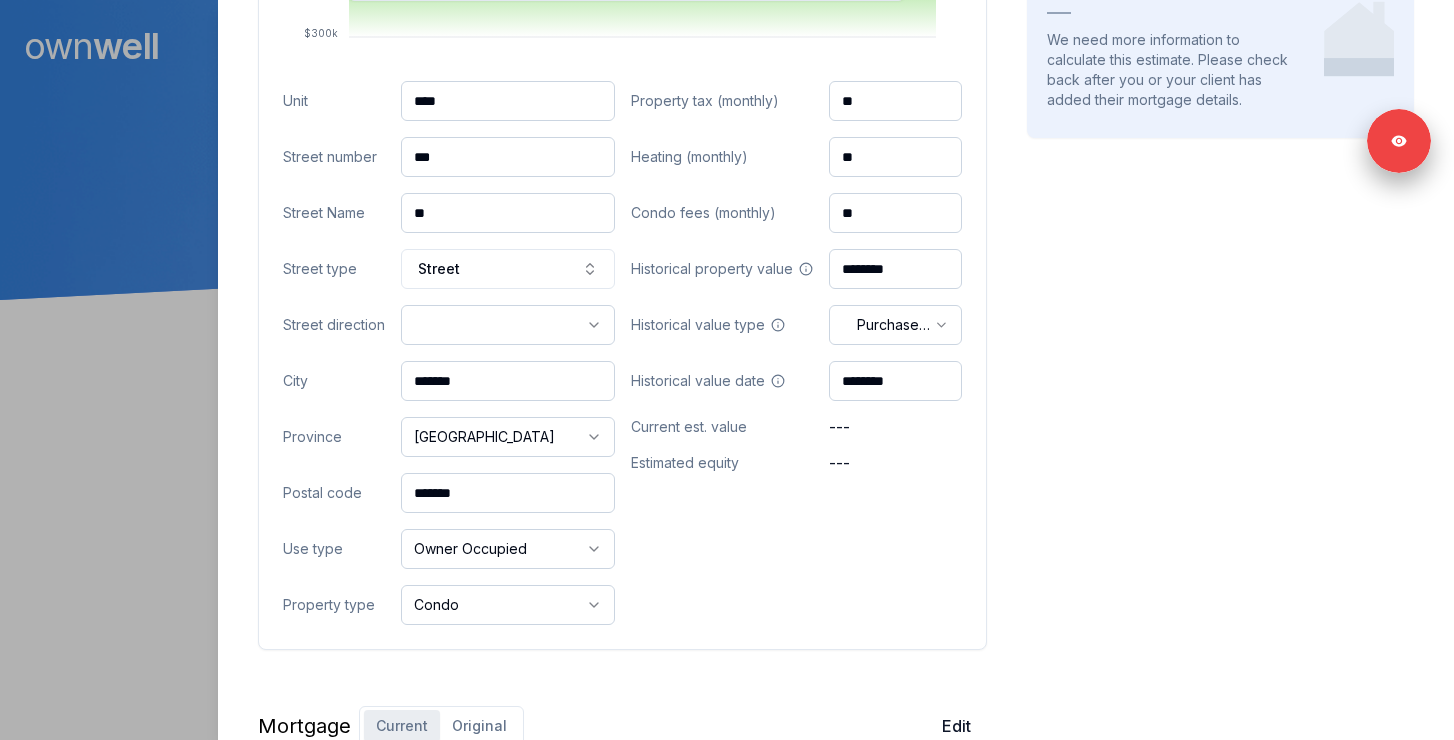 drag, startPoint x: 485, startPoint y: 497, endPoint x: 350, endPoint y: 496, distance: 135.00371 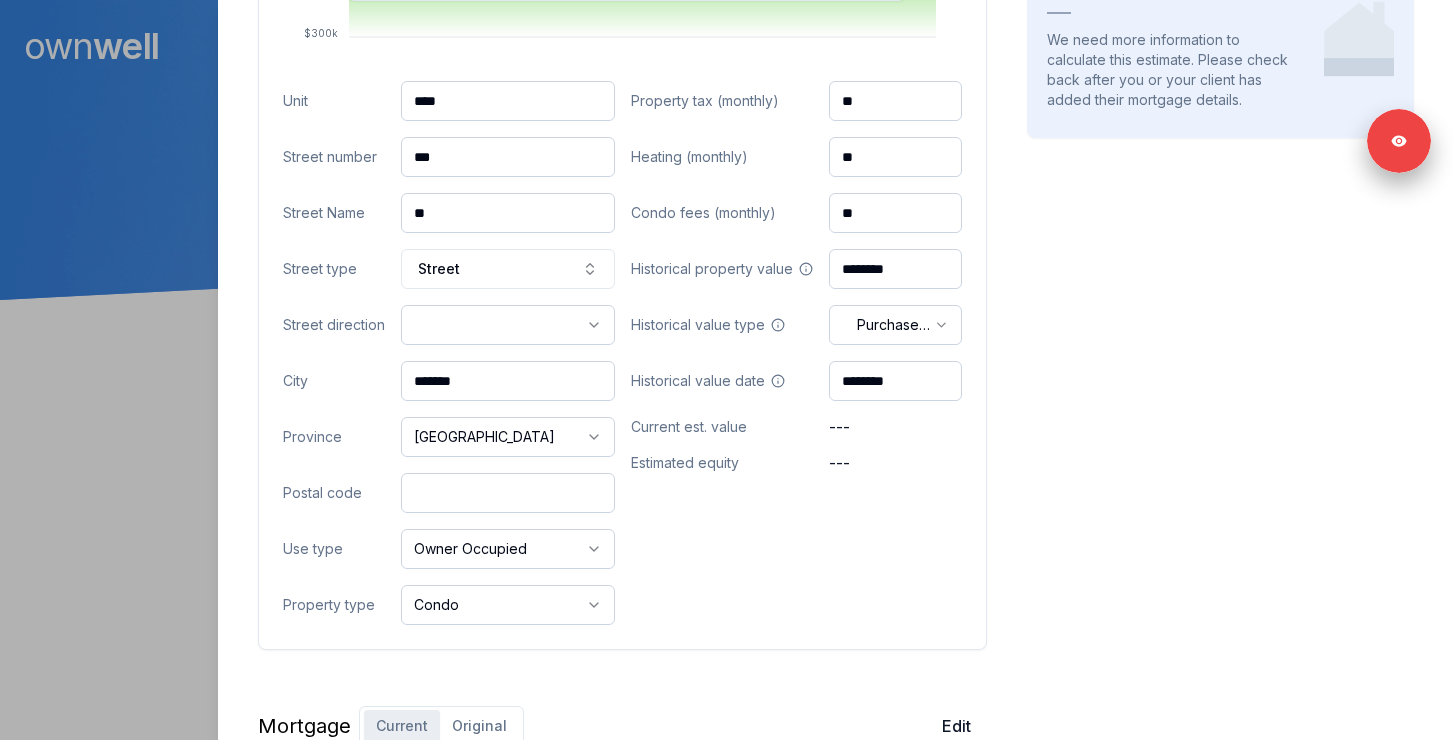 paste on "*******" 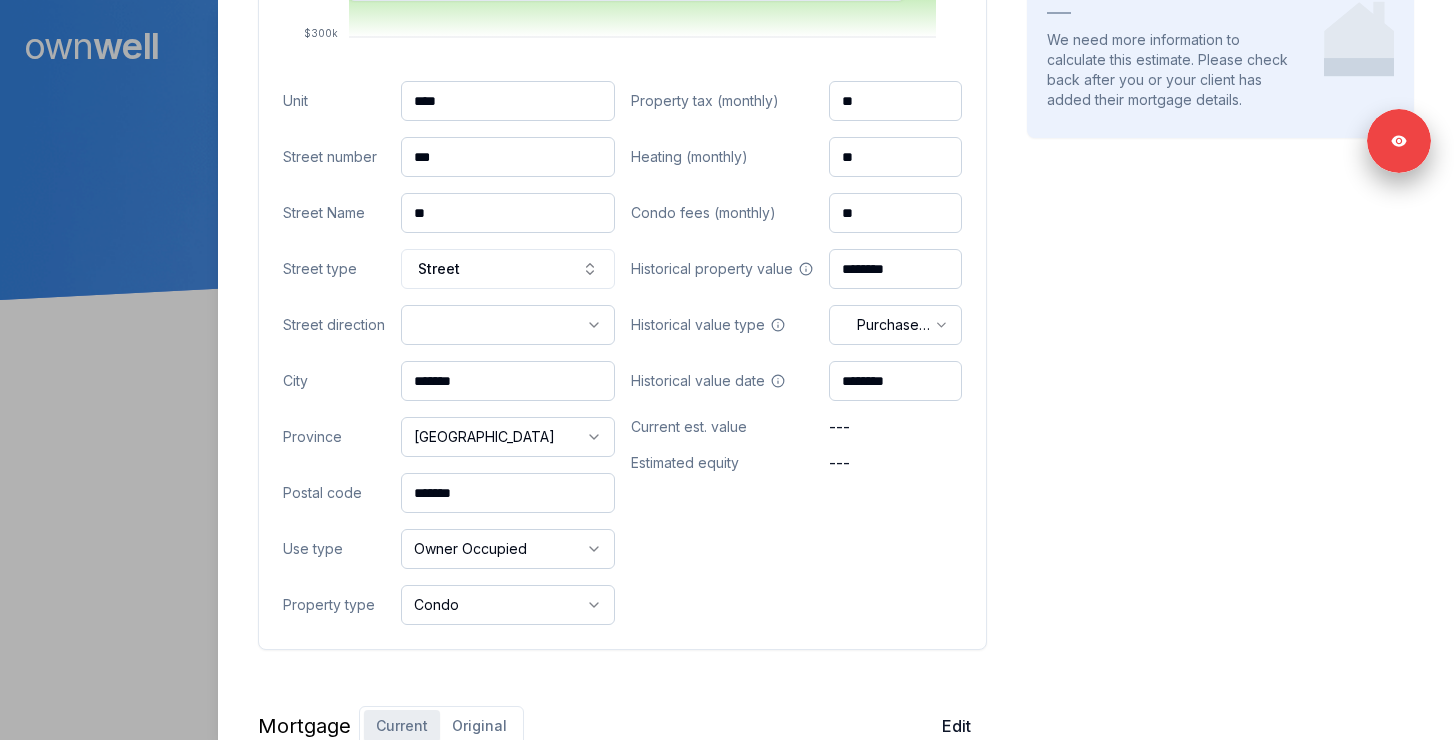 type on "*******" 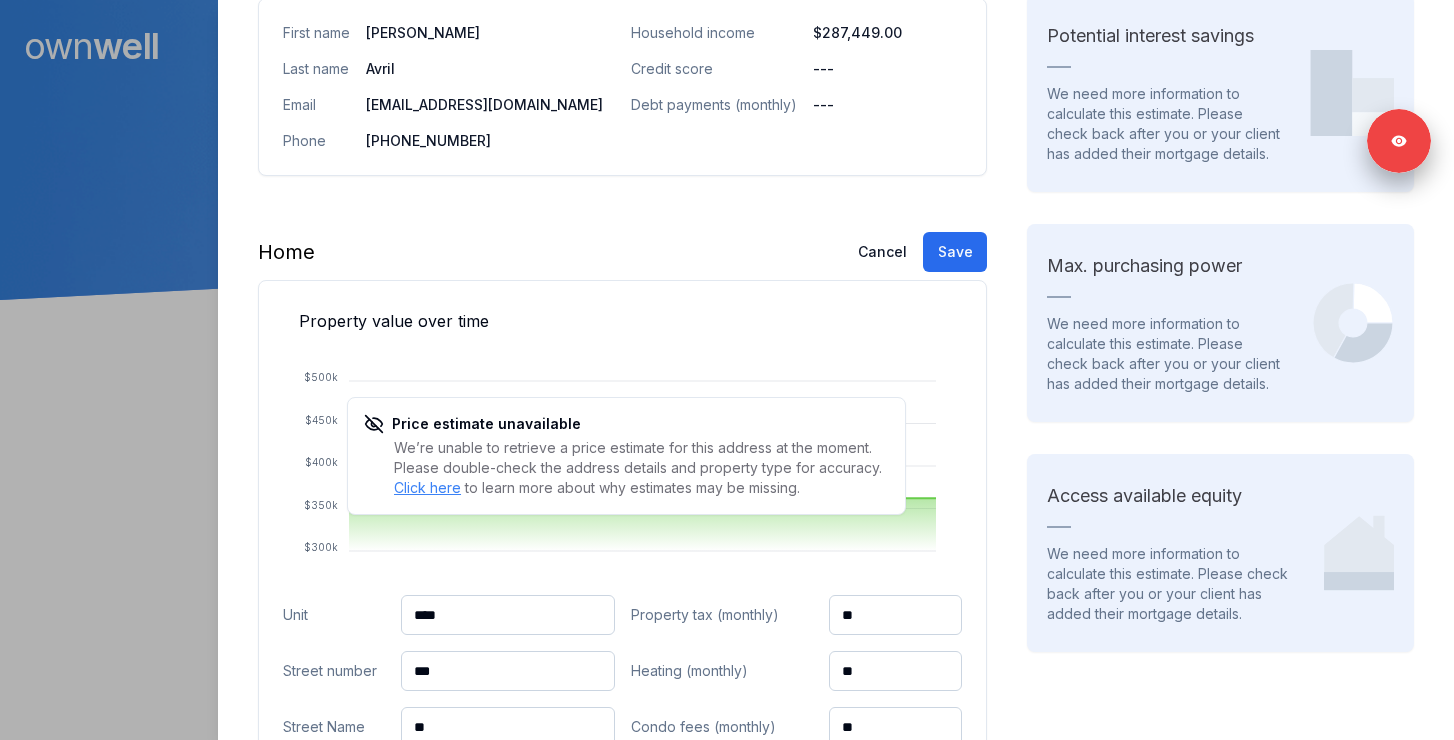 scroll, scrollTop: 307, scrollLeft: 0, axis: vertical 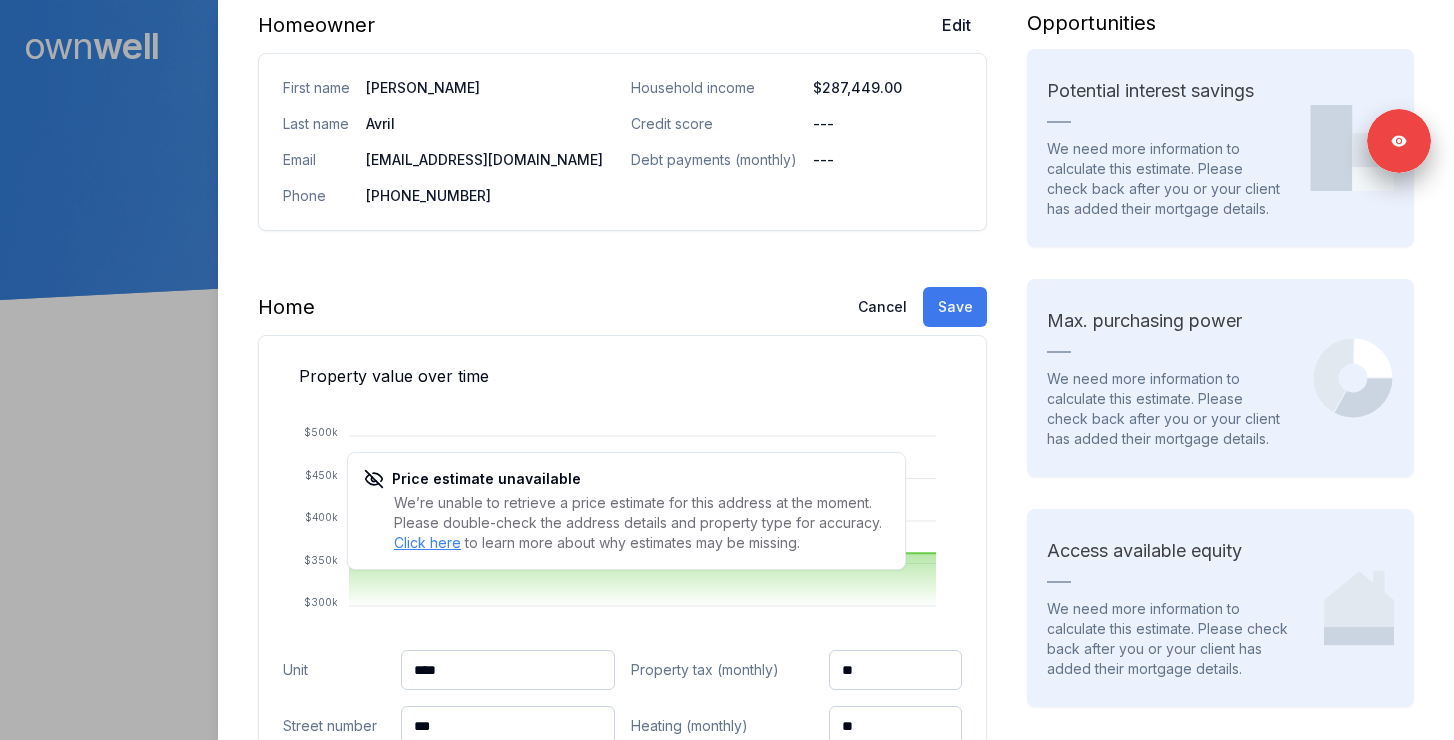 click on "Save" at bounding box center [955, 307] 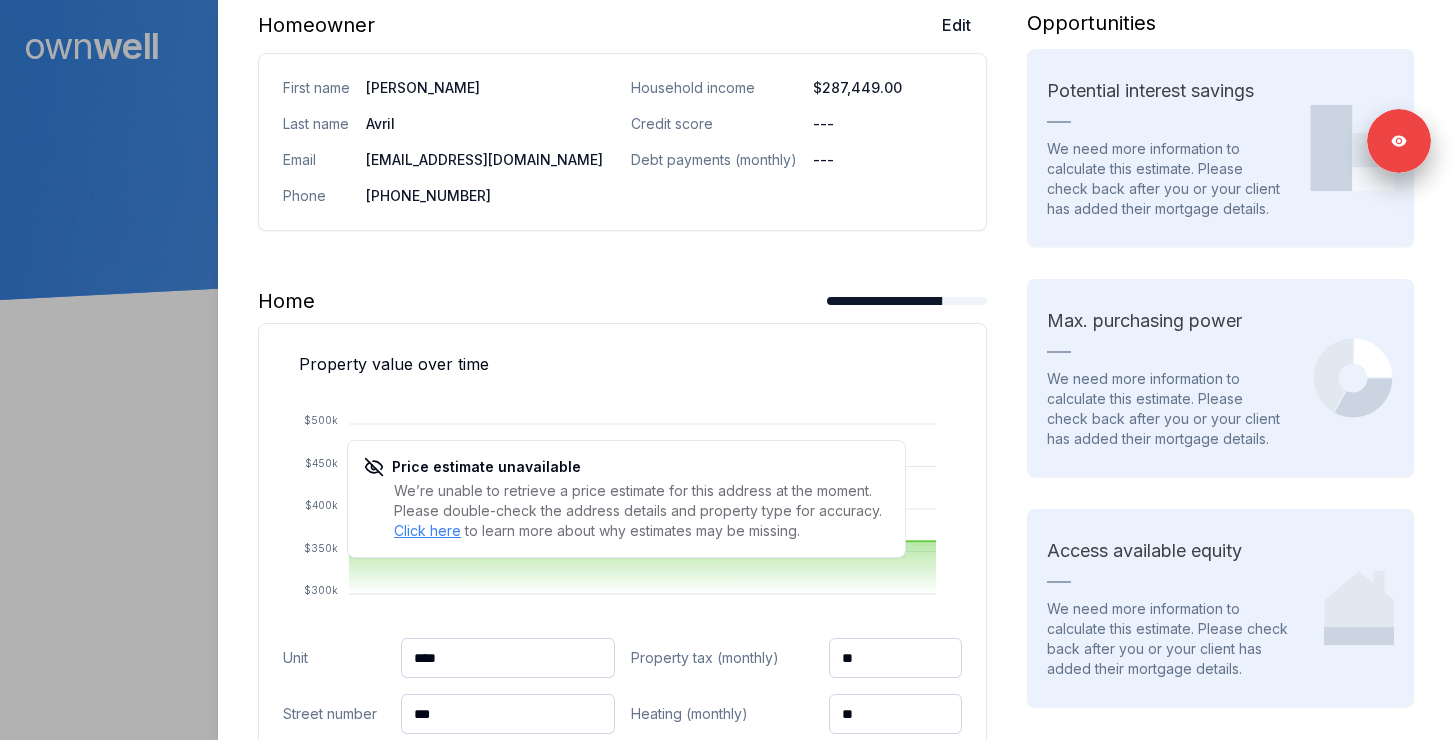 scroll, scrollTop: 0, scrollLeft: 0, axis: both 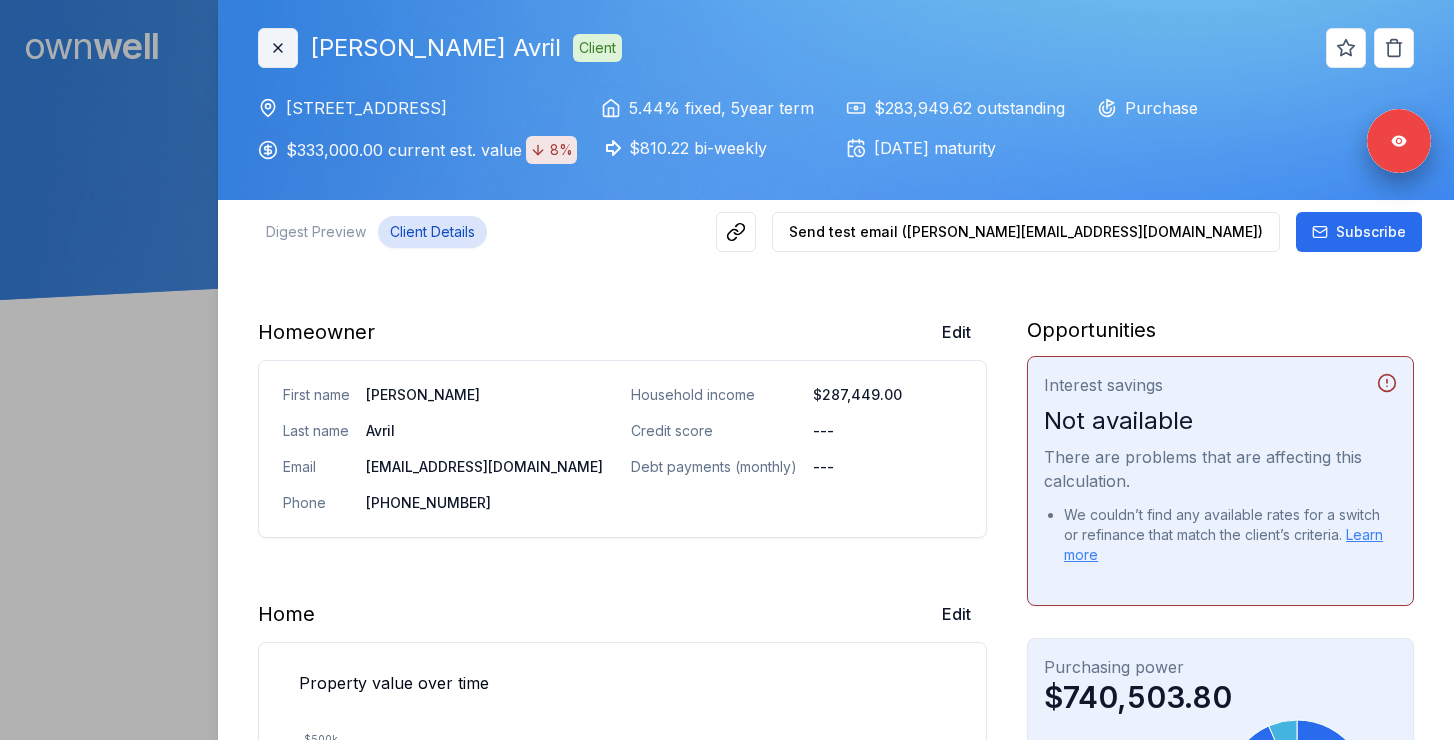 click 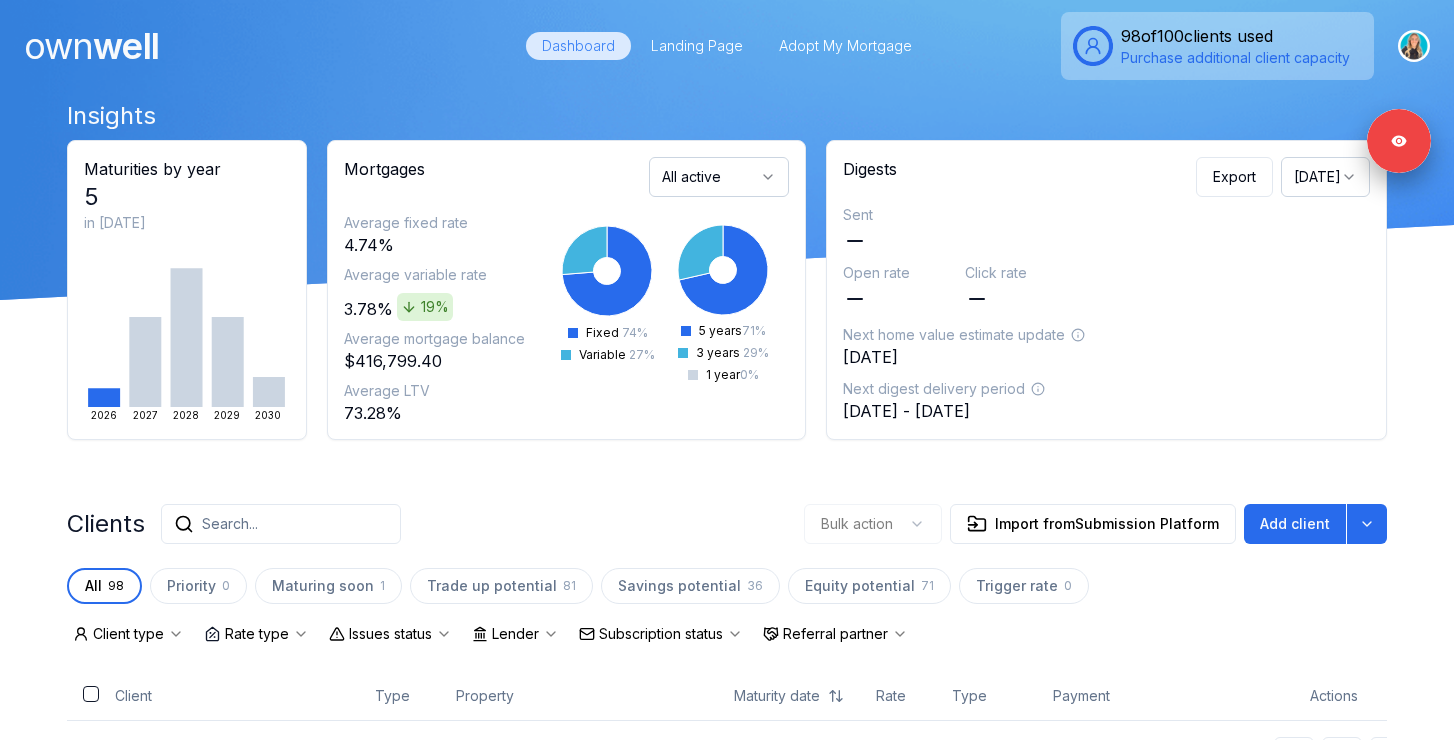 click on "Search..." at bounding box center (281, 524) 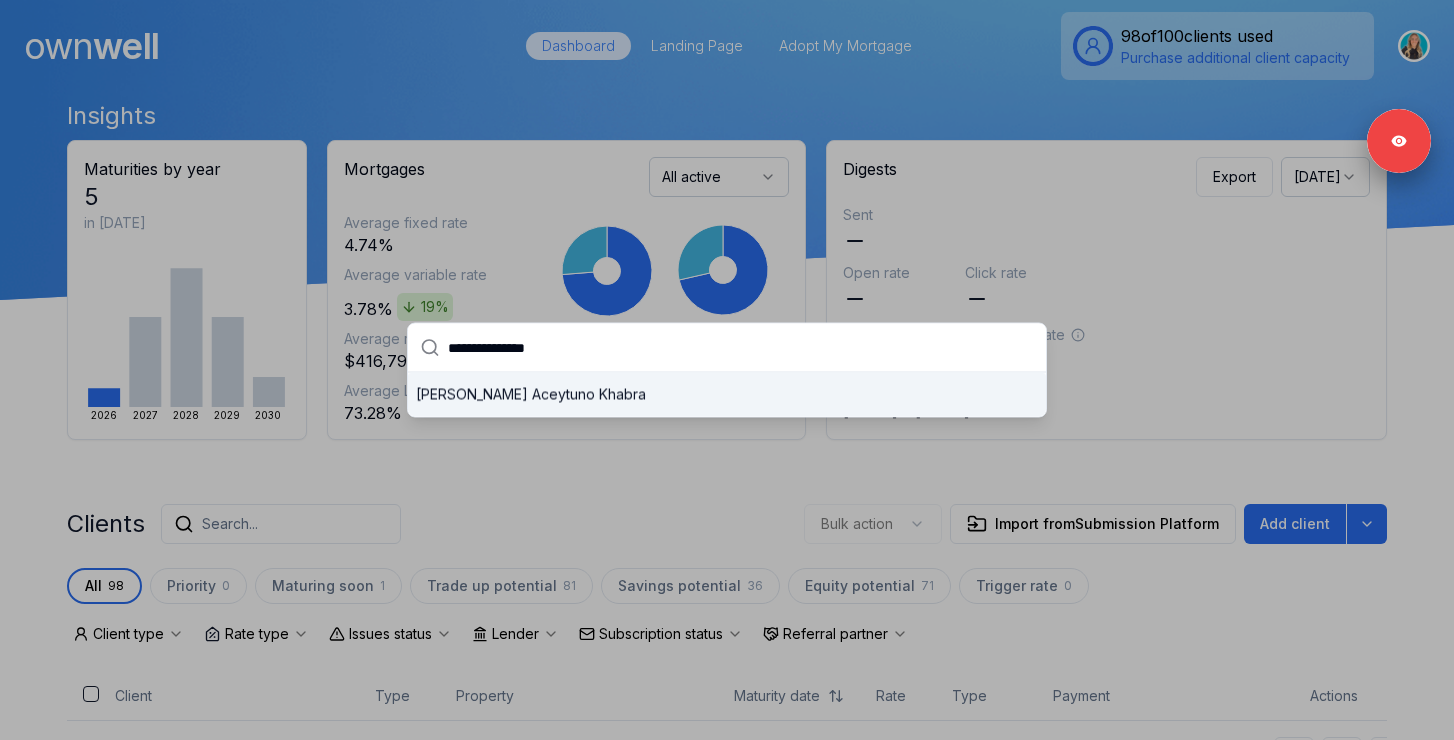 type on "**********" 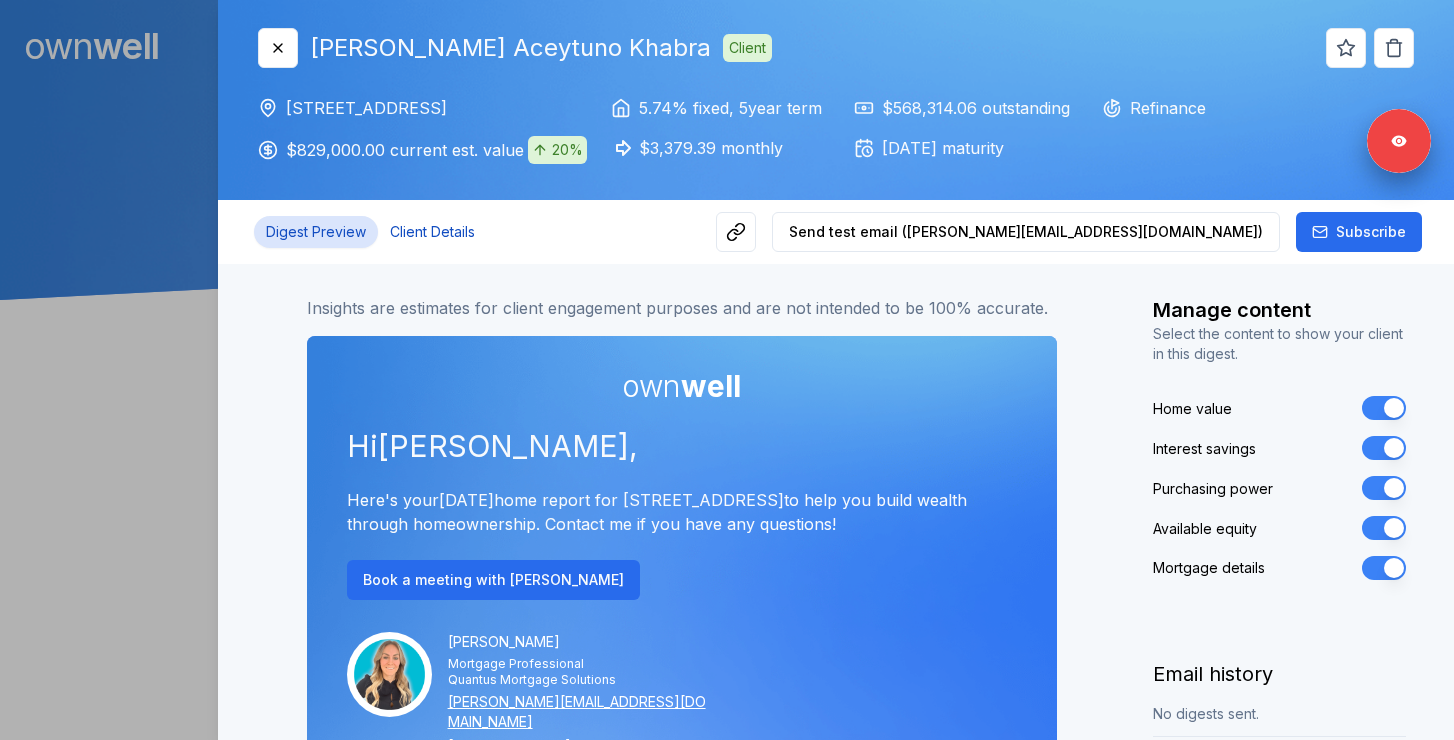 click on "Client Details" at bounding box center [432, 232] 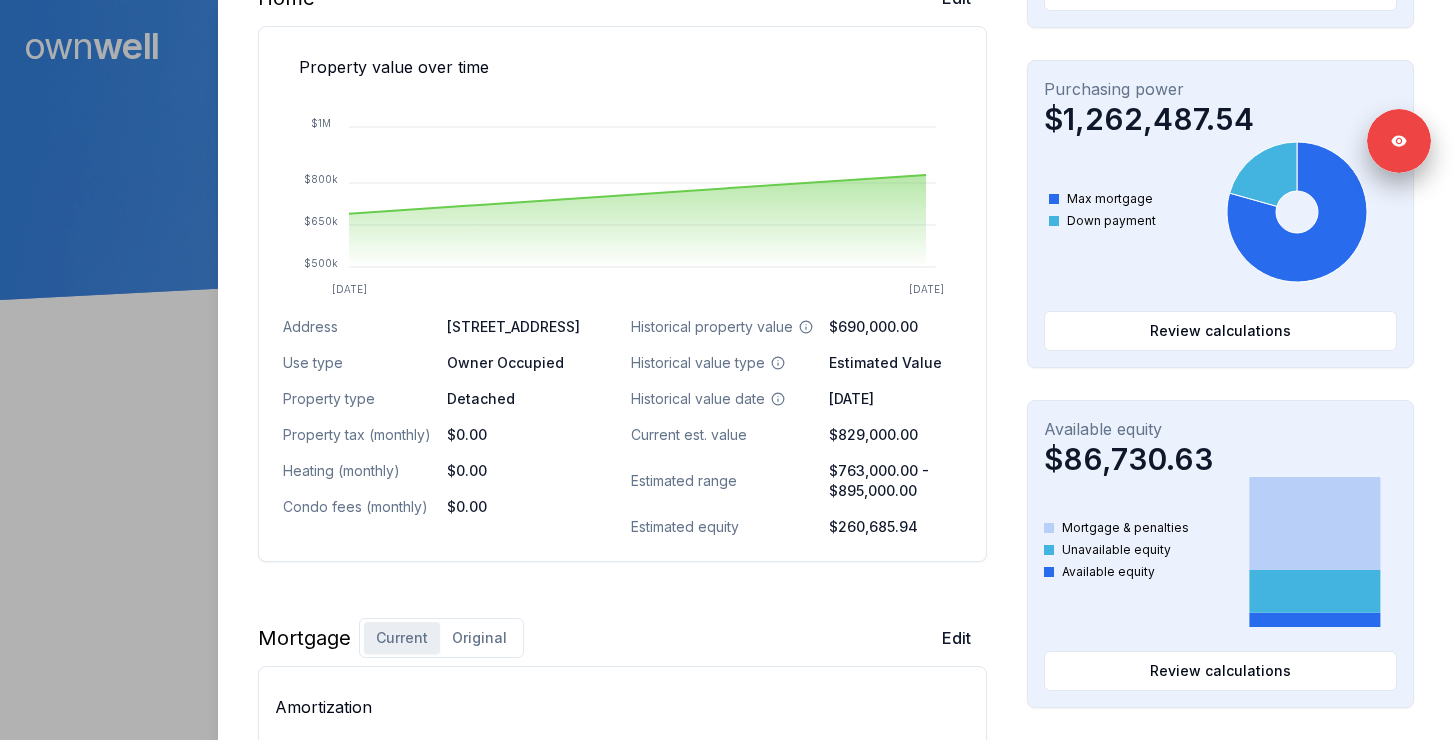scroll, scrollTop: 747, scrollLeft: 0, axis: vertical 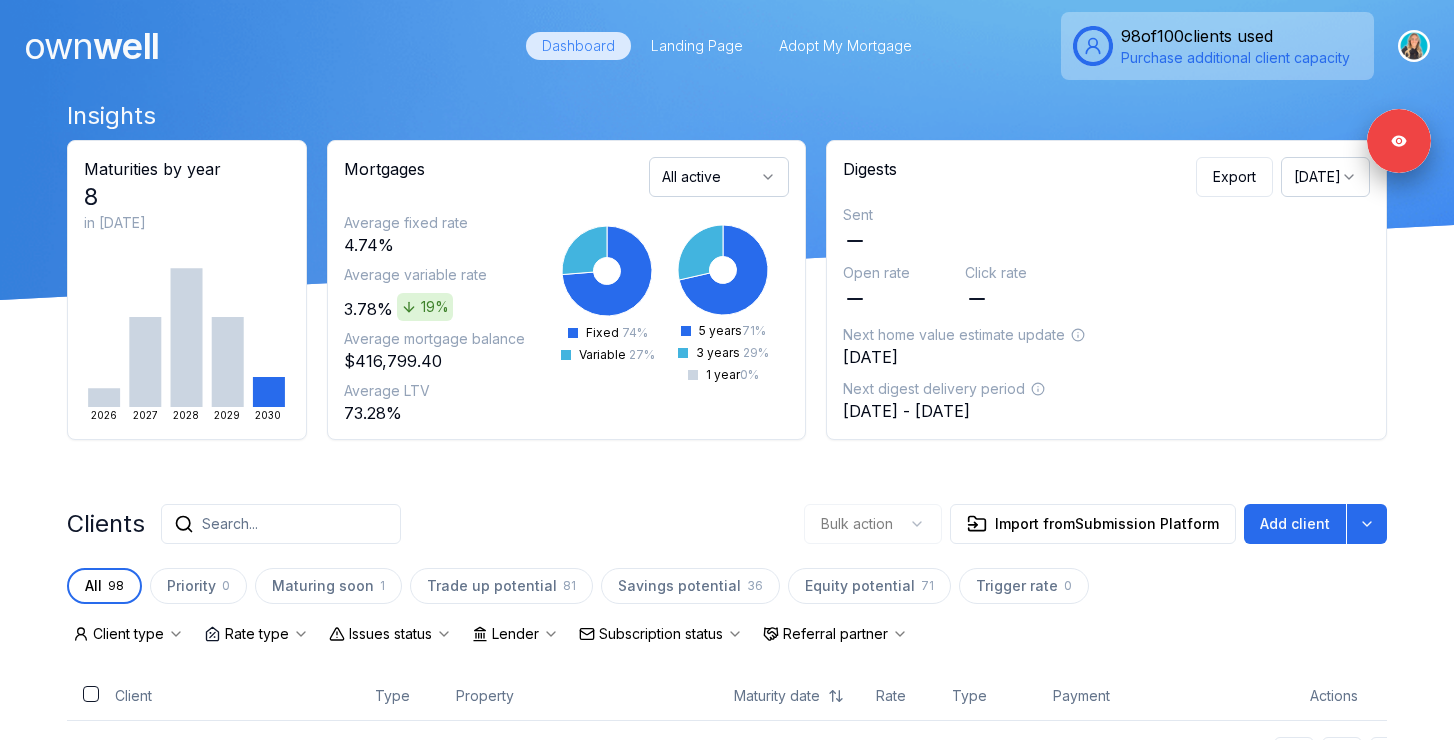 click on "Search..." at bounding box center [230, 524] 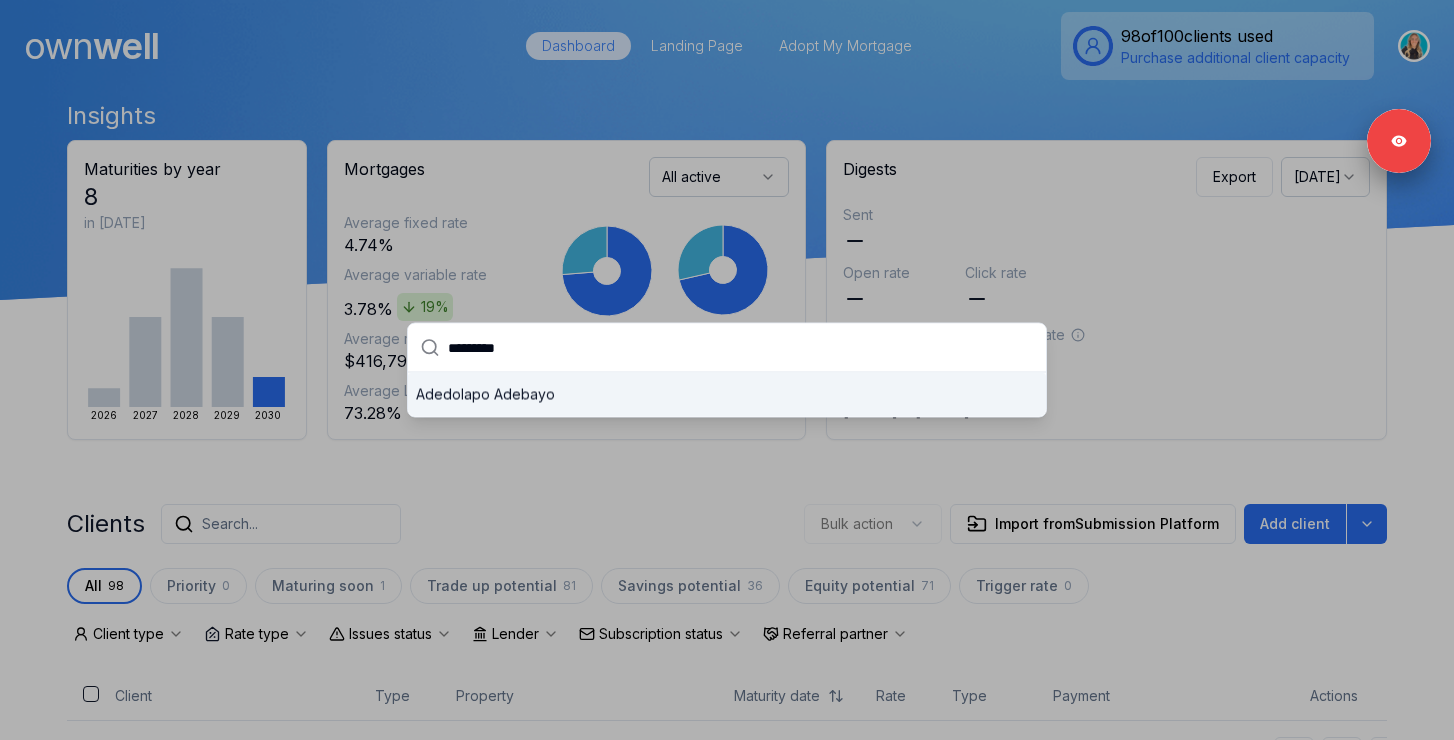 type on "*********" 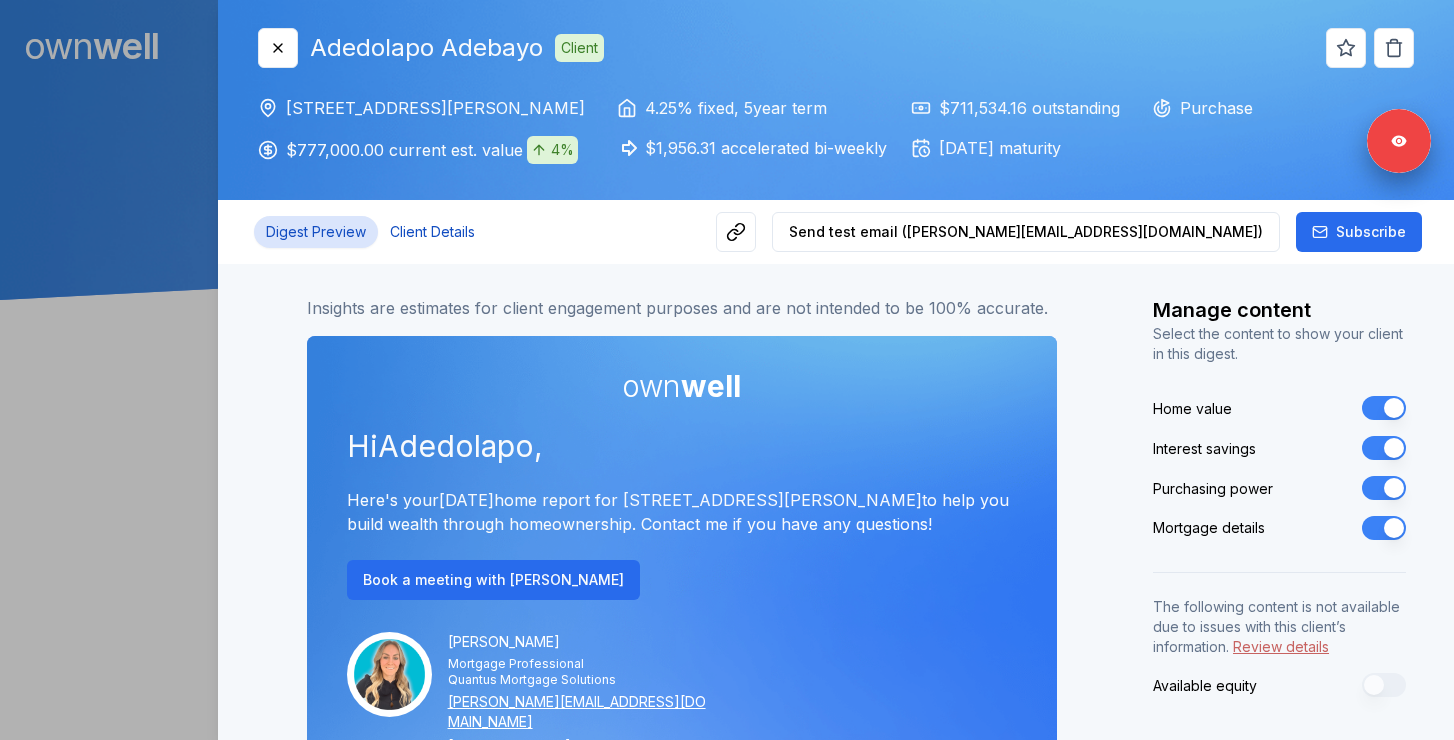 click on "Client Details" at bounding box center [432, 232] 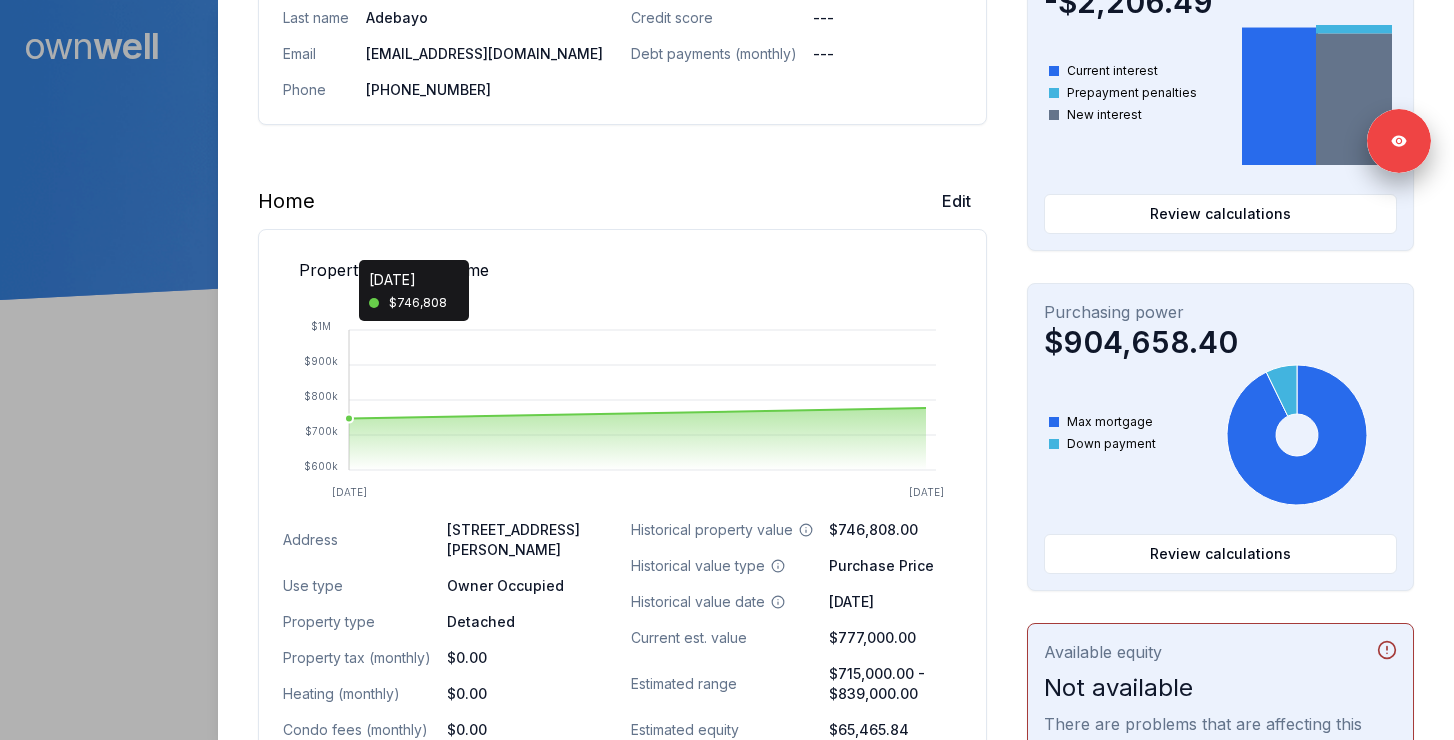 scroll, scrollTop: 550, scrollLeft: 0, axis: vertical 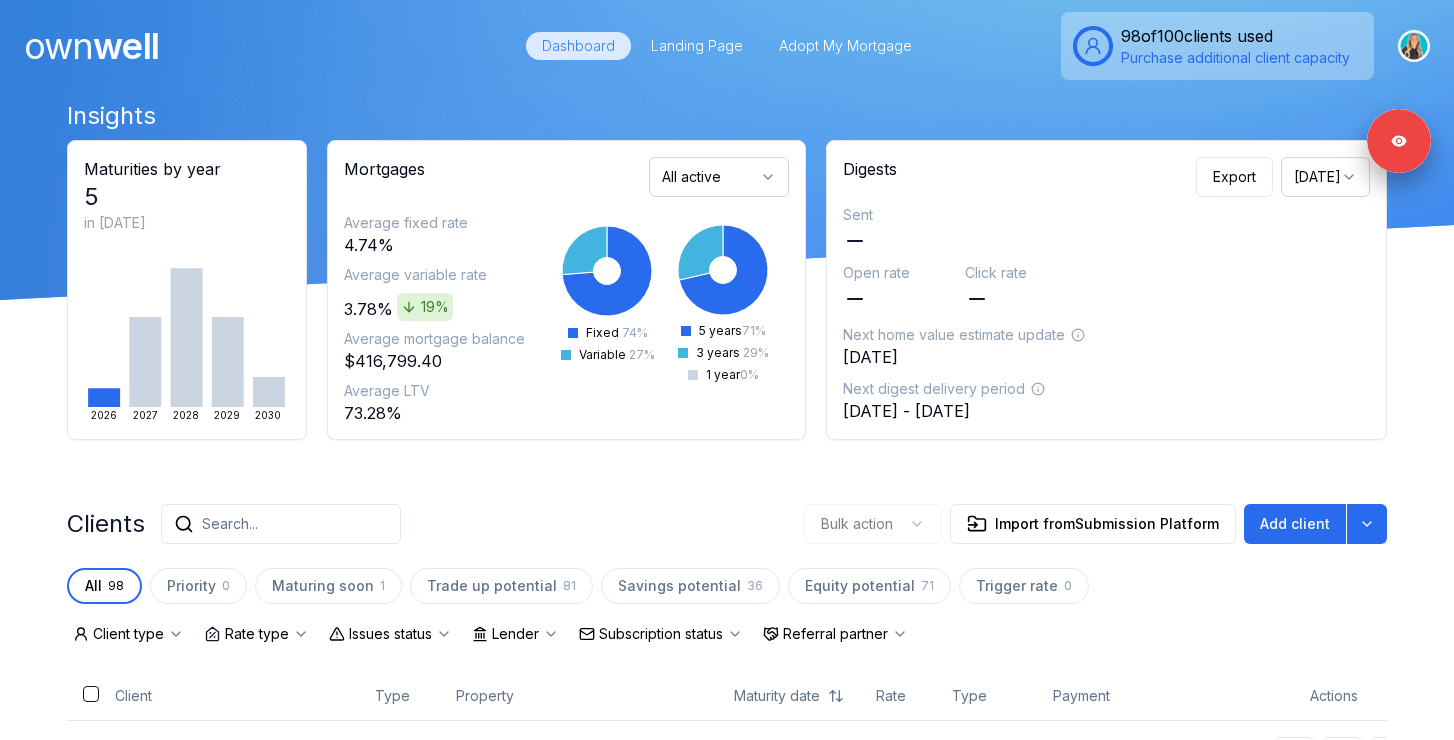 click on "Search..." at bounding box center (230, 524) 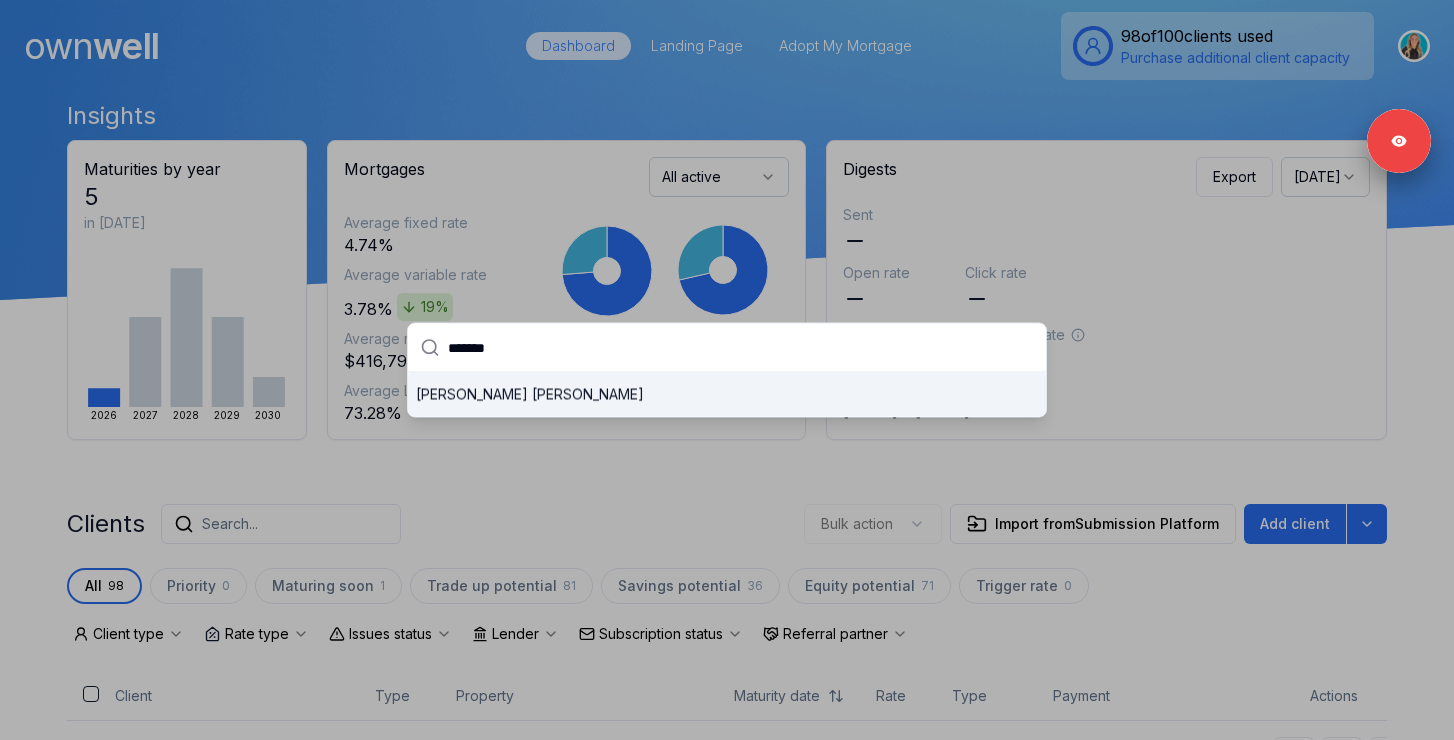 type on "*******" 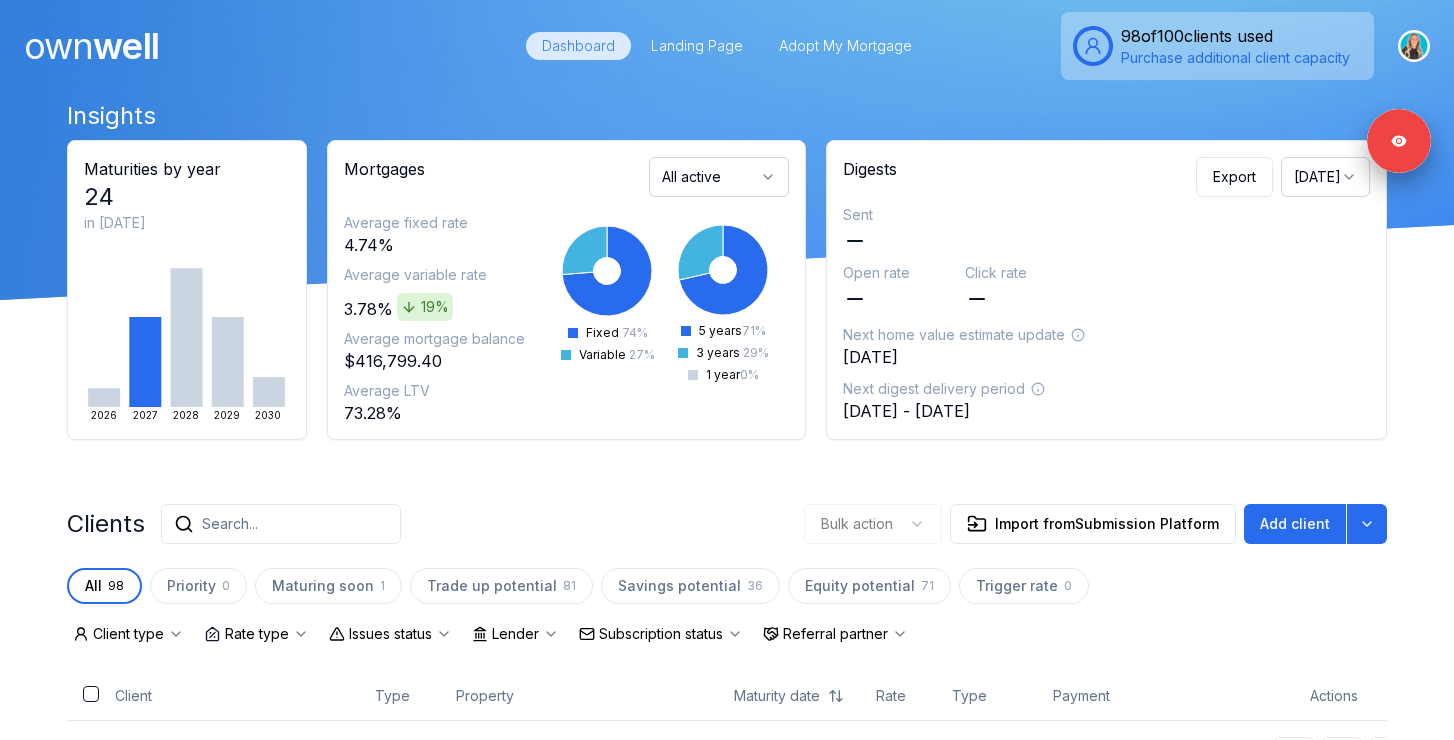 click on "Search..." at bounding box center [281, 524] 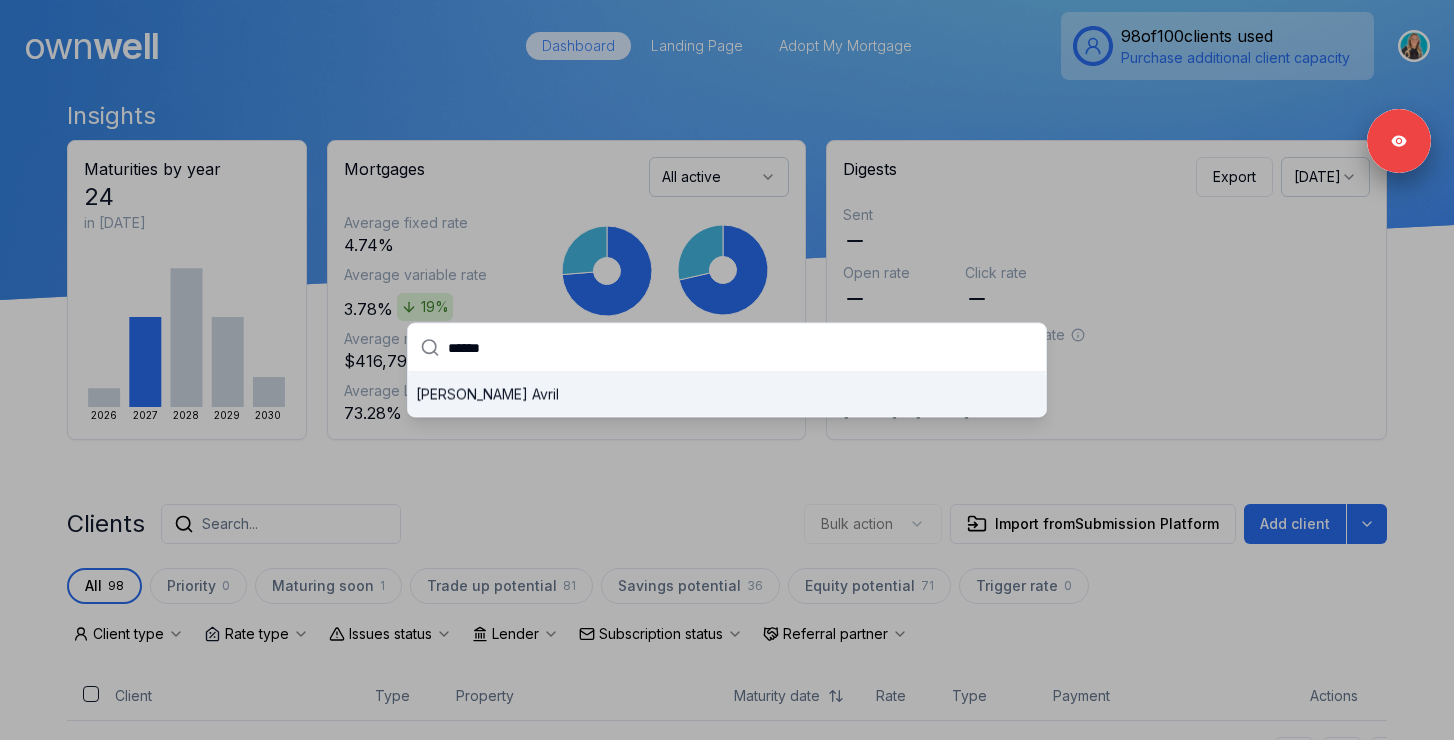 type on "******" 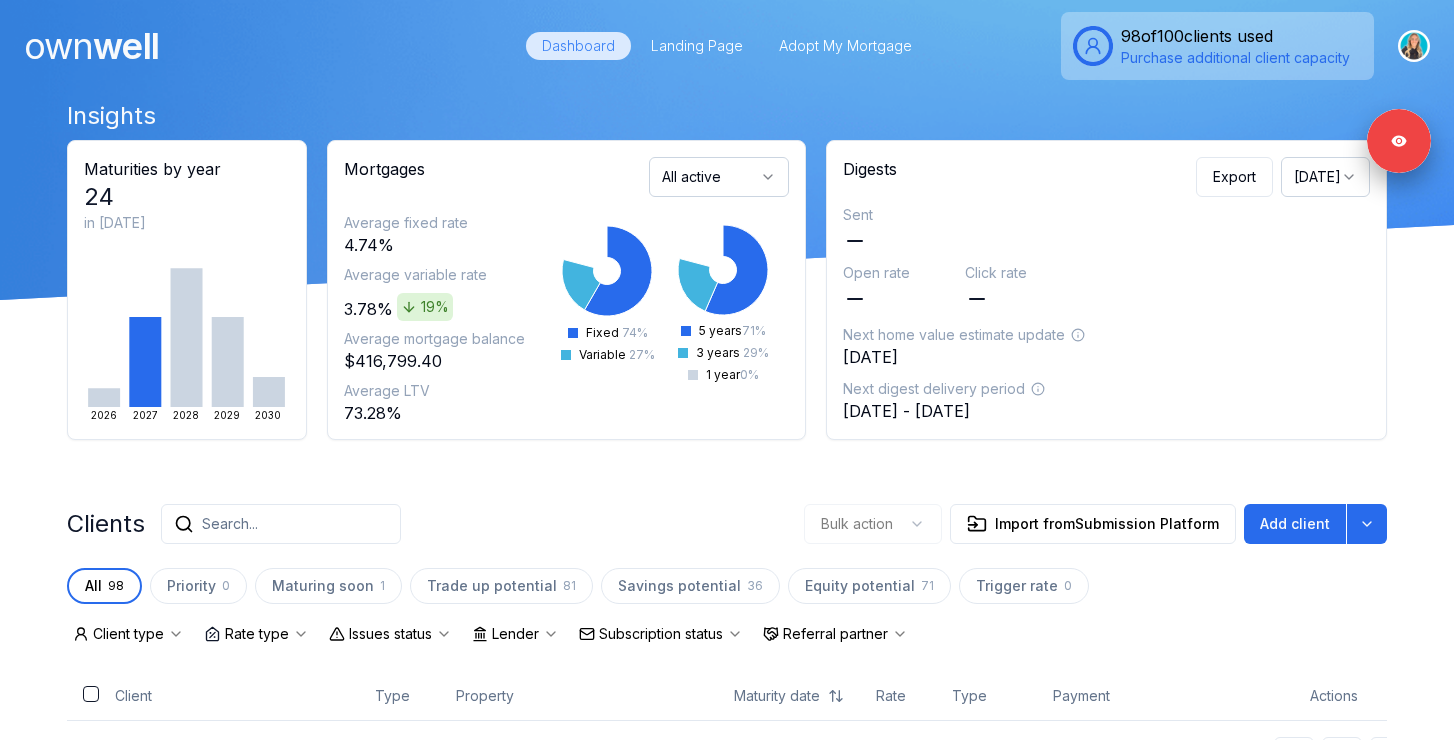 click on "Search..." at bounding box center (230, 524) 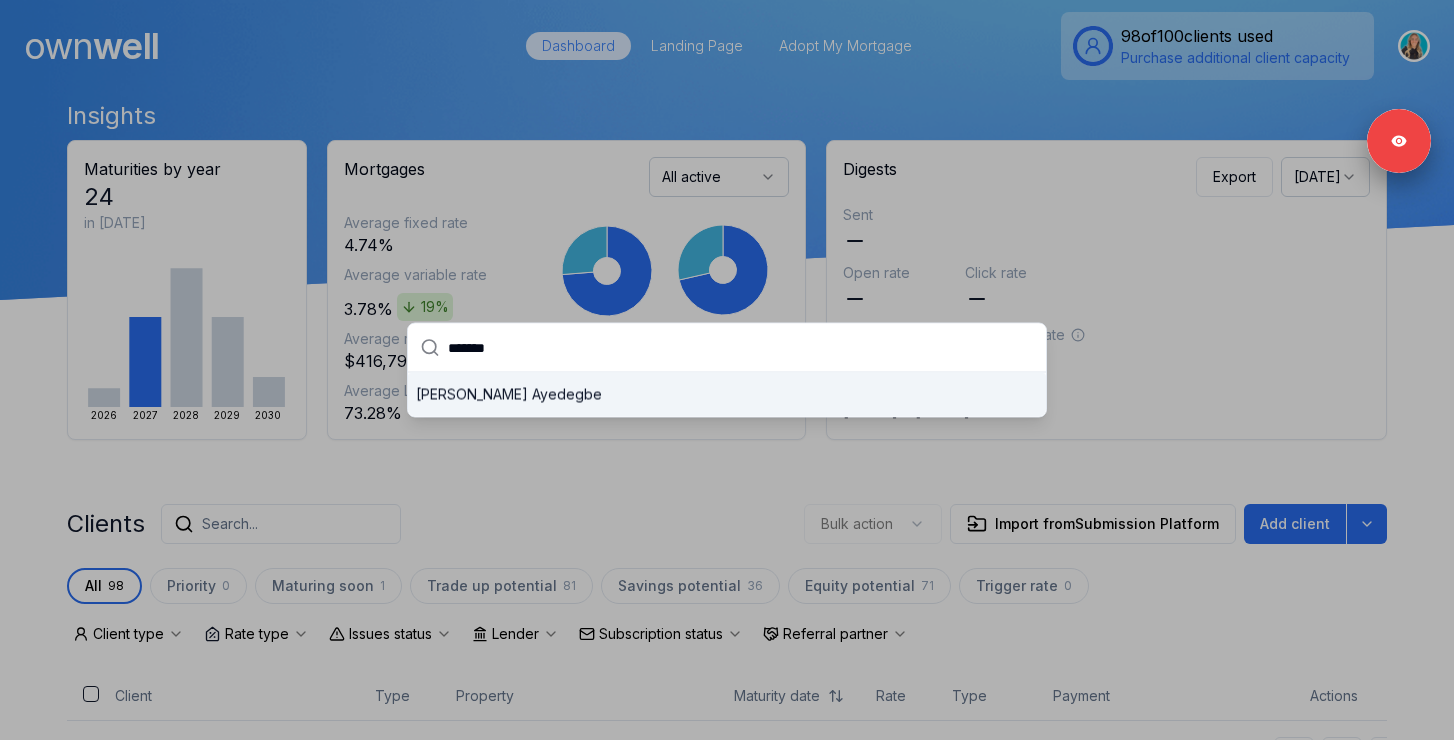 type on "*******" 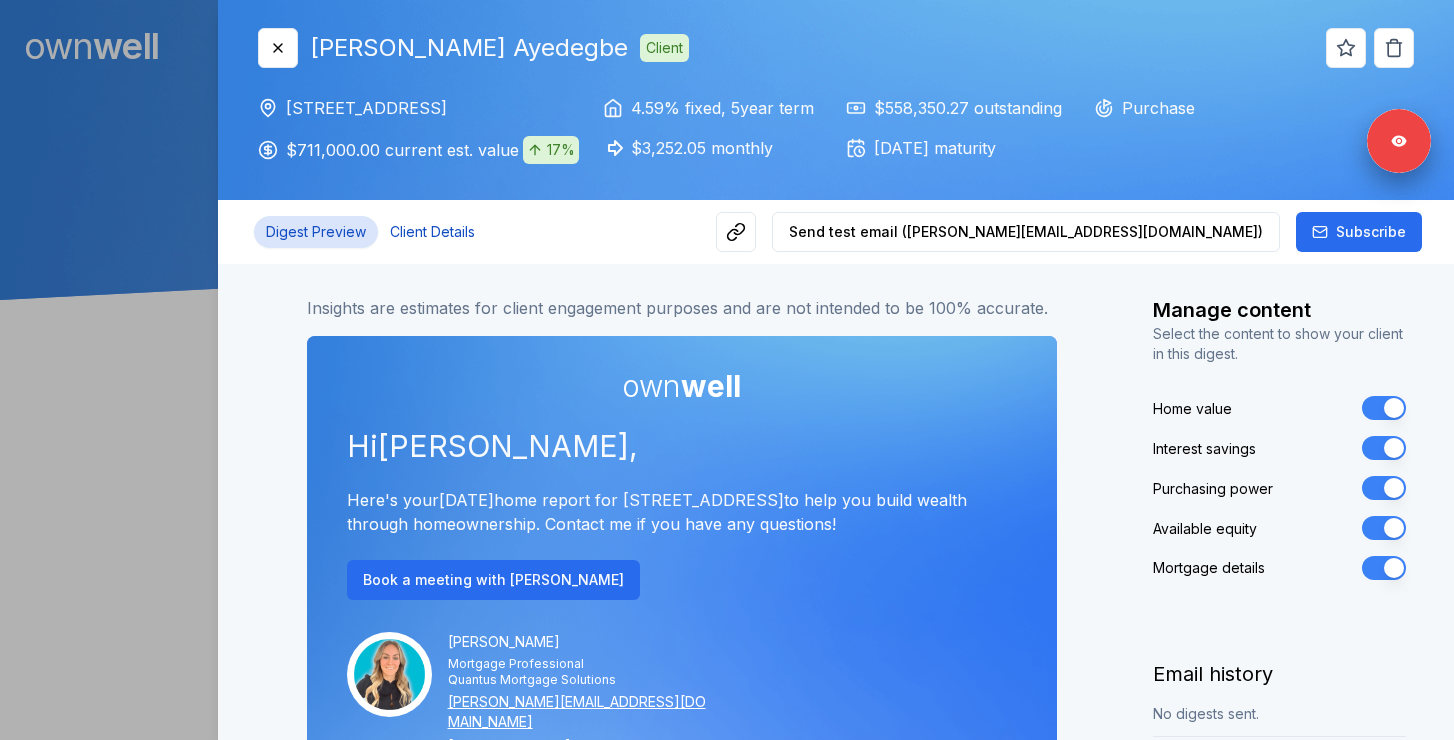 click on "Client Details" at bounding box center (432, 232) 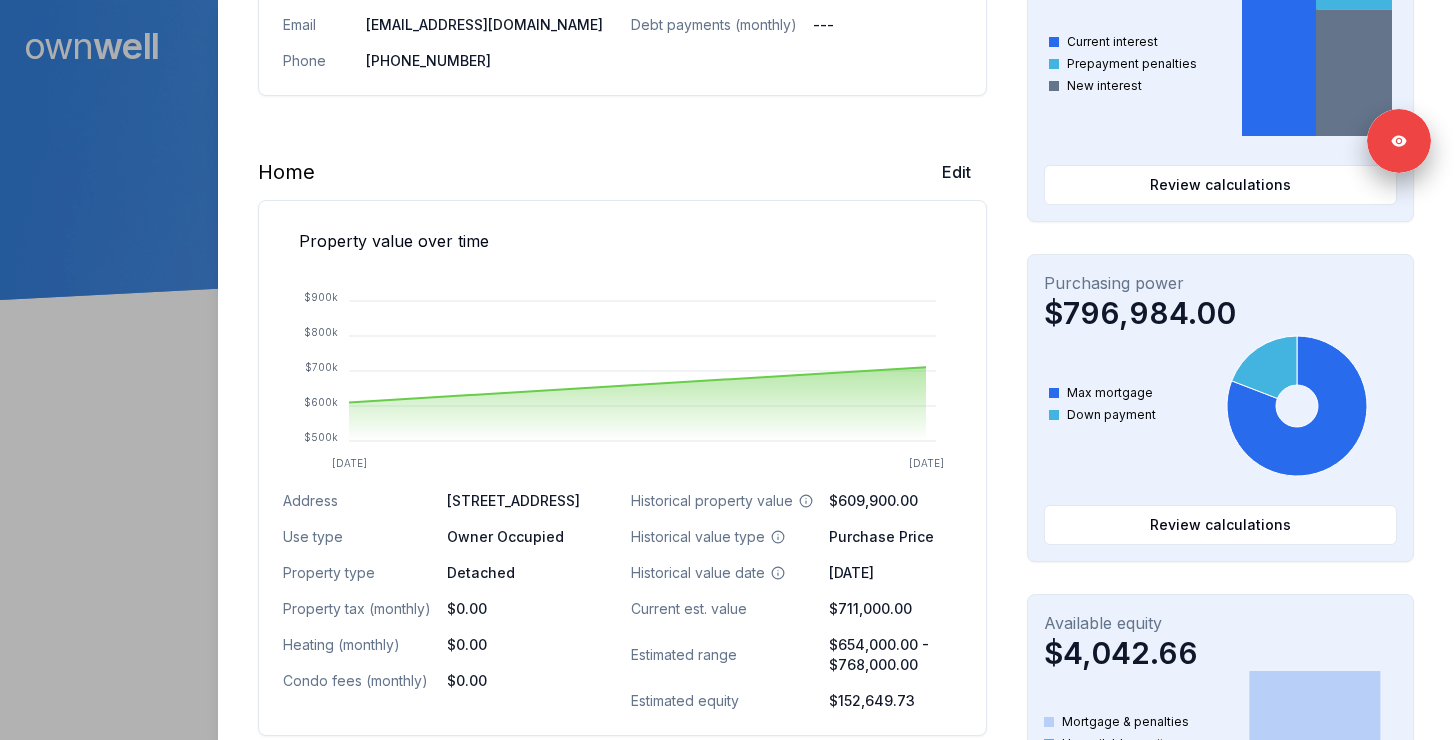 scroll, scrollTop: 466, scrollLeft: 0, axis: vertical 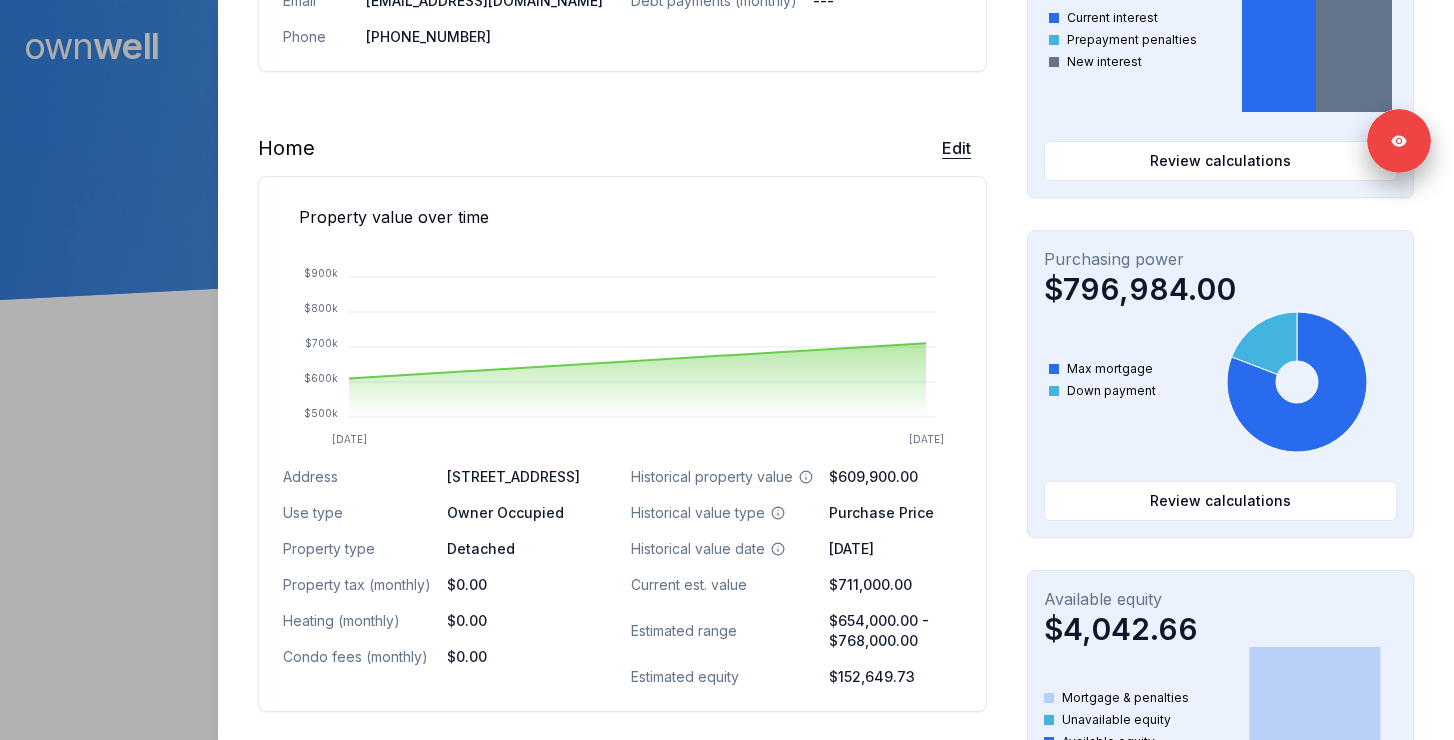 click on "Edit" at bounding box center [956, 148] 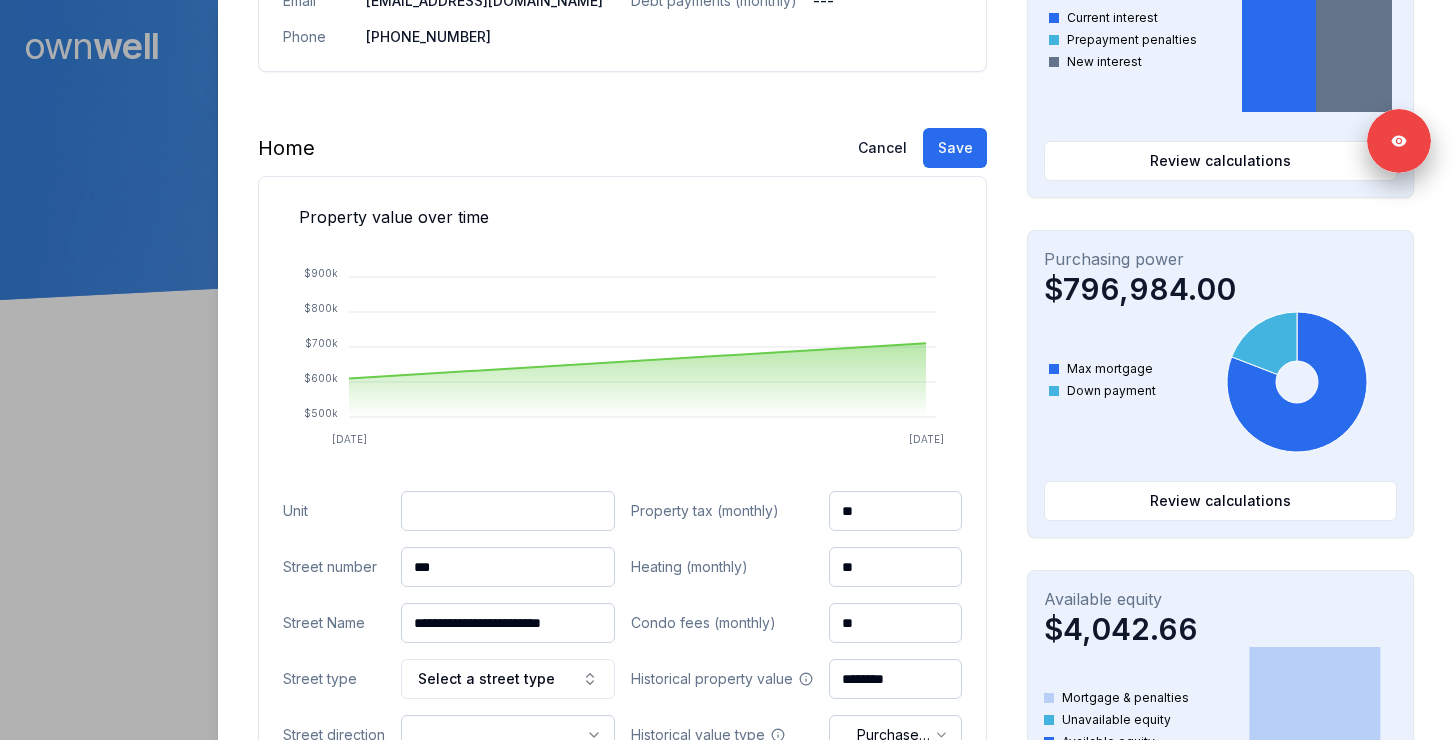 drag, startPoint x: 499, startPoint y: 567, endPoint x: 351, endPoint y: 567, distance: 148 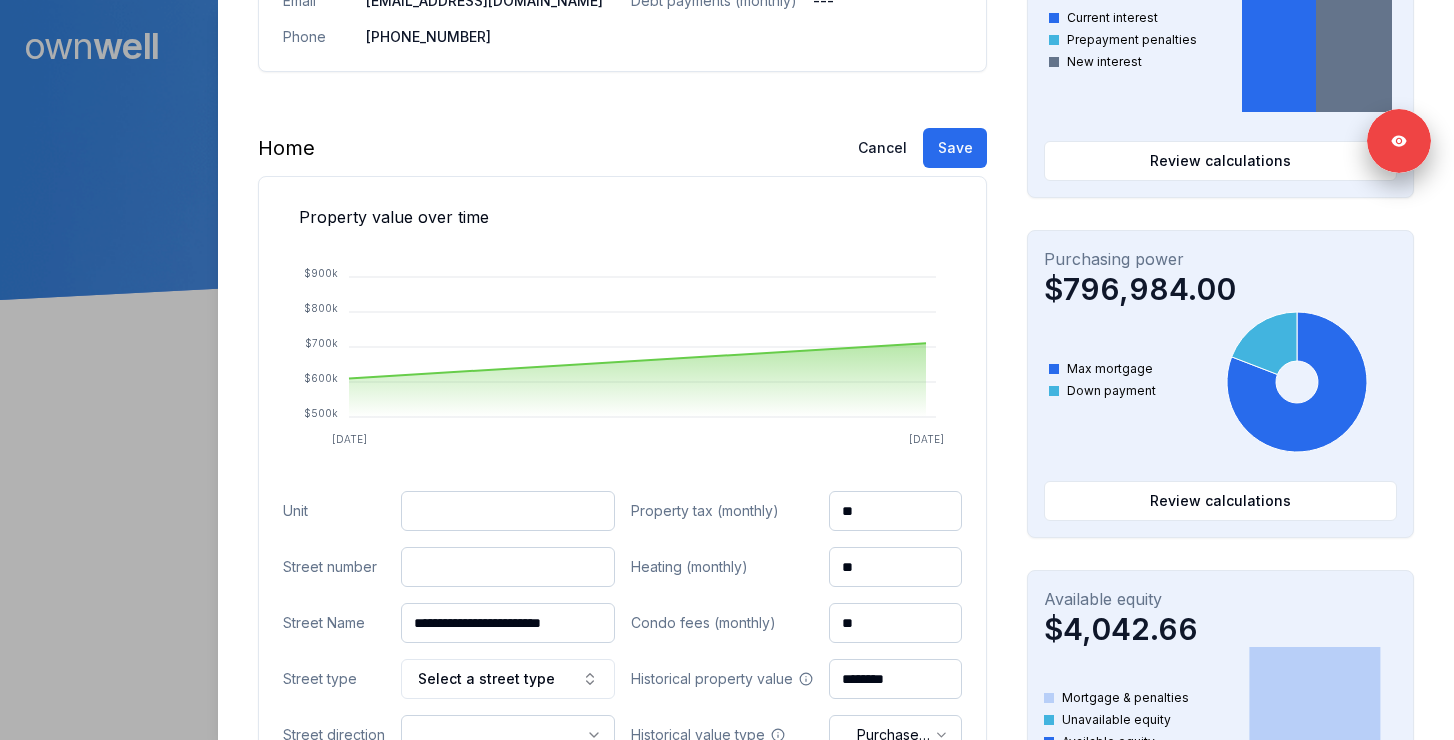 paste on "***" 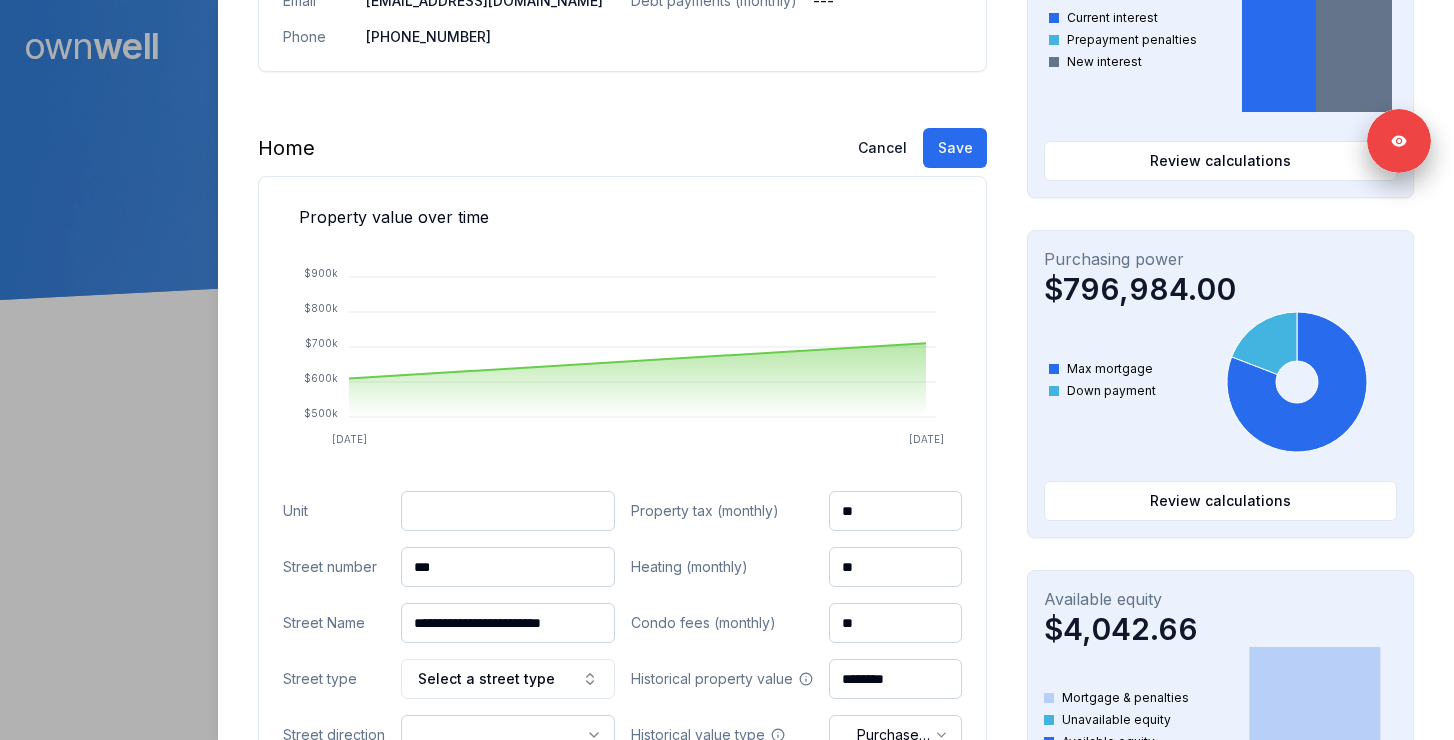 type on "***" 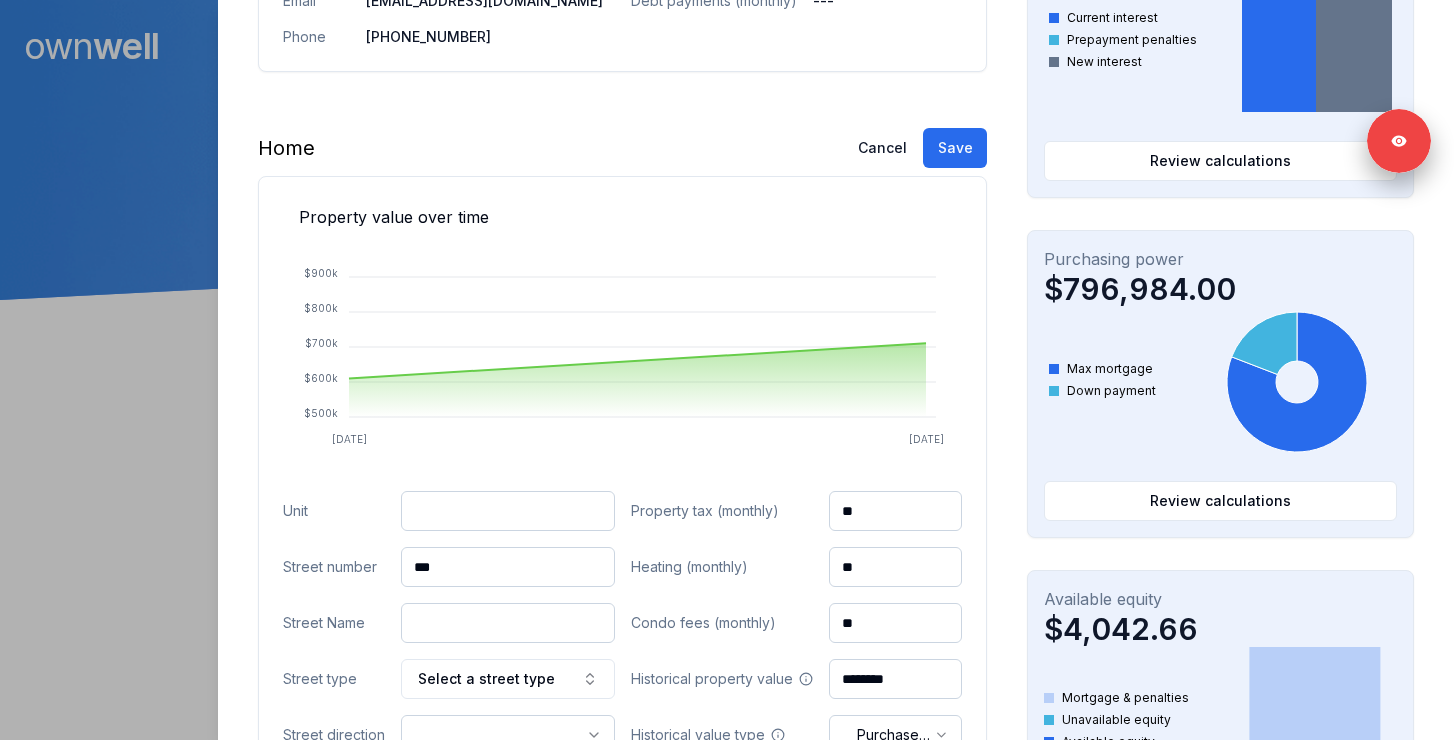 paste on "******" 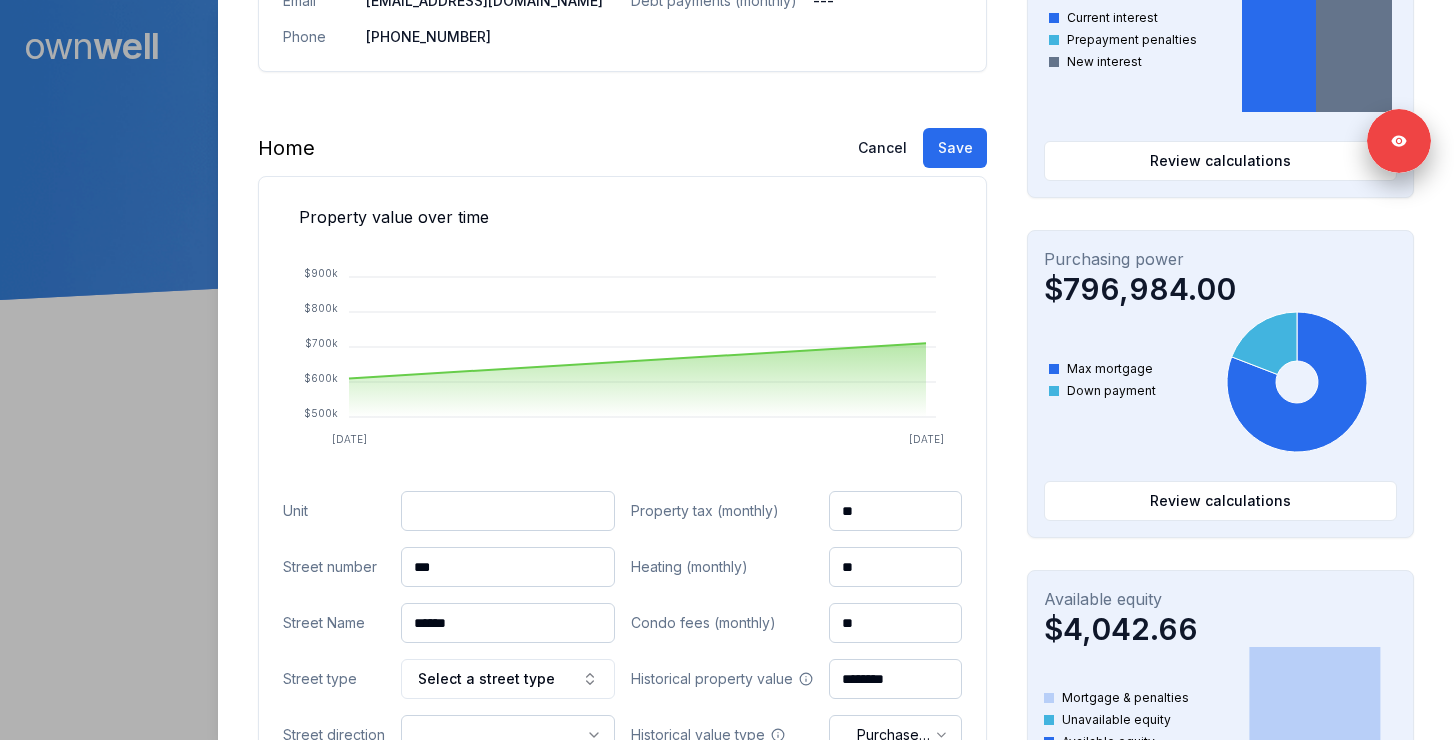 type on "******" 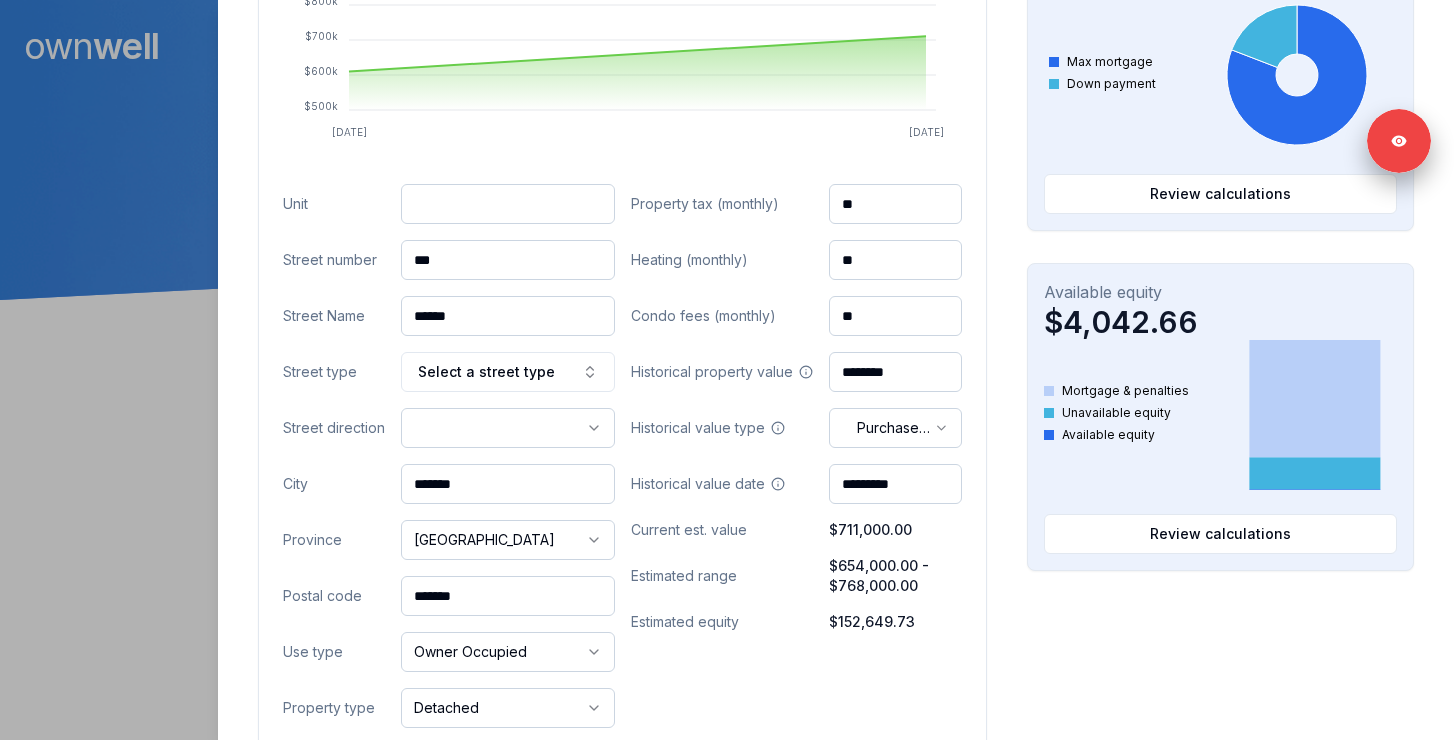scroll, scrollTop: 778, scrollLeft: 0, axis: vertical 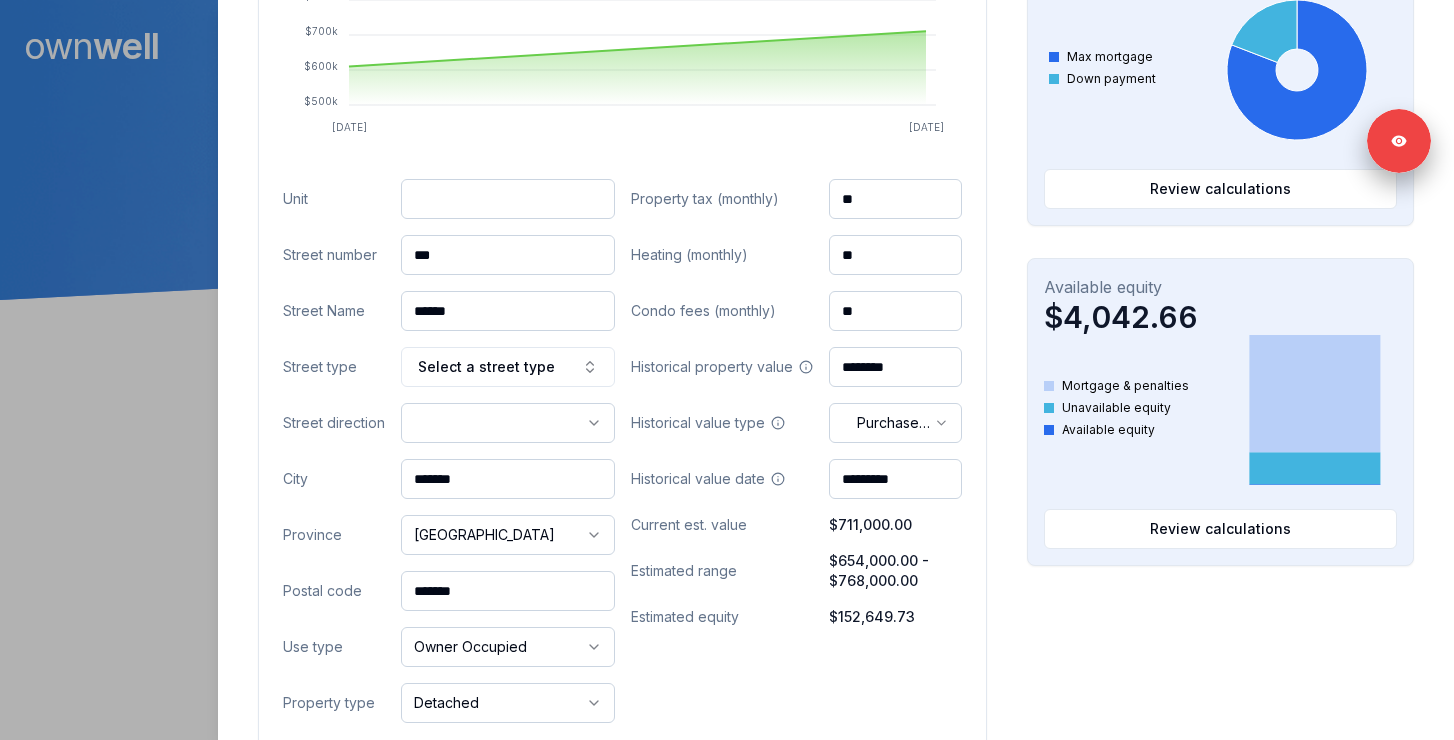 drag, startPoint x: 490, startPoint y: 588, endPoint x: 403, endPoint y: 588, distance: 87 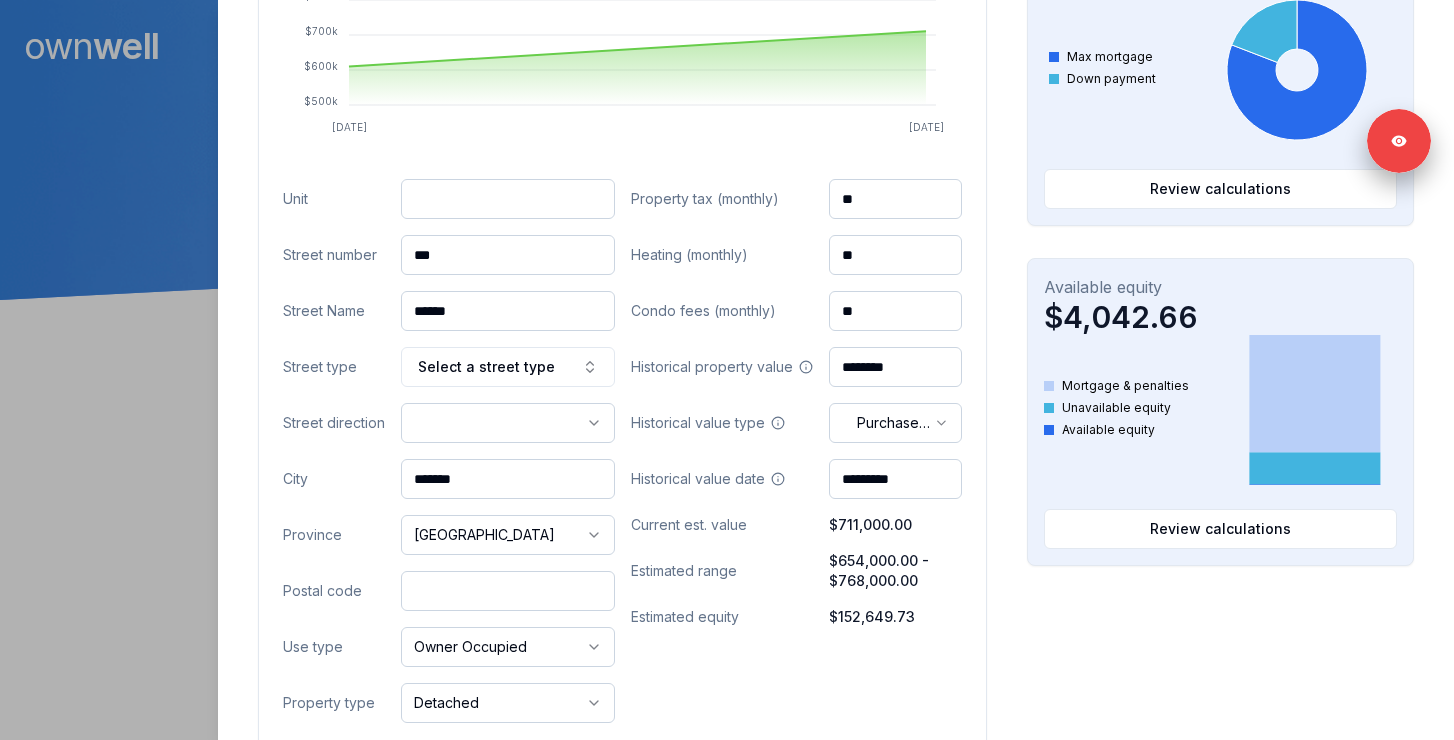 paste on "*******" 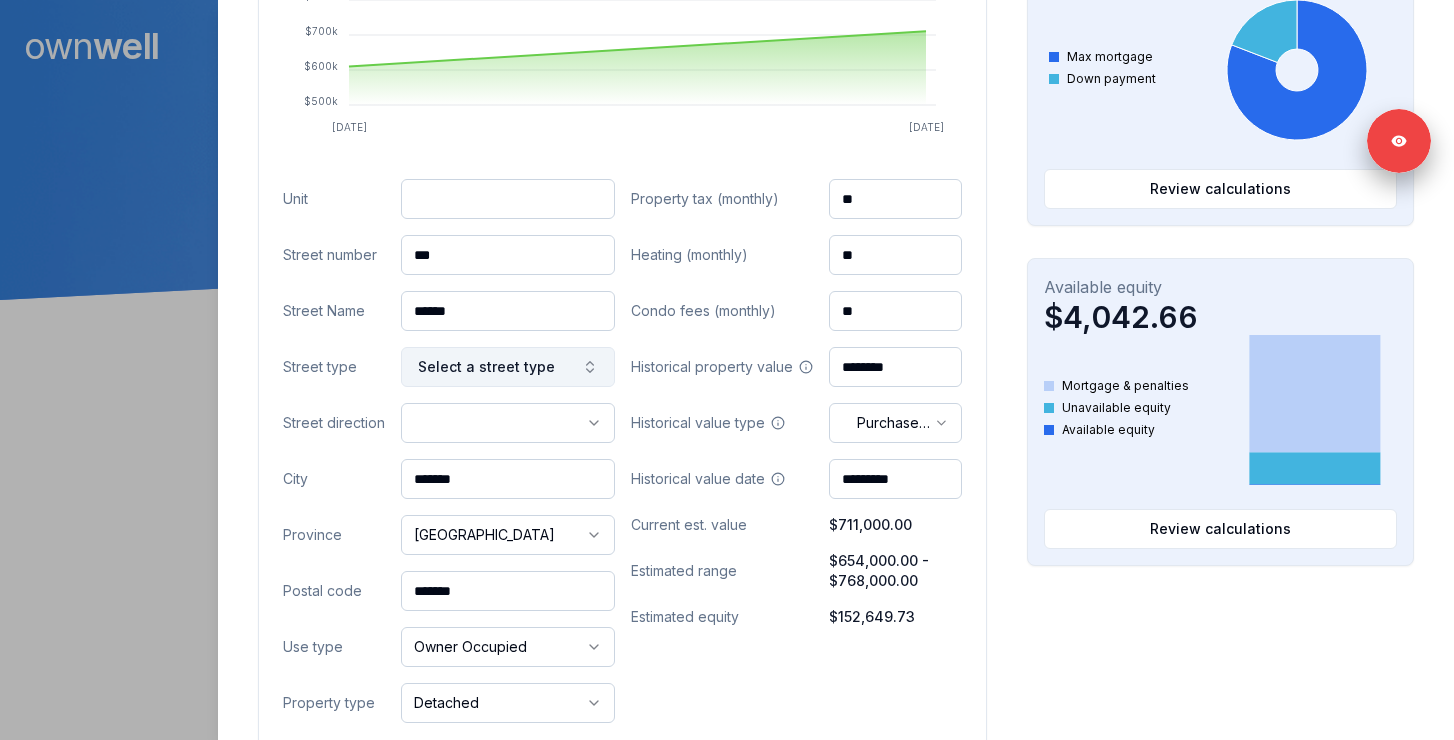 type on "*******" 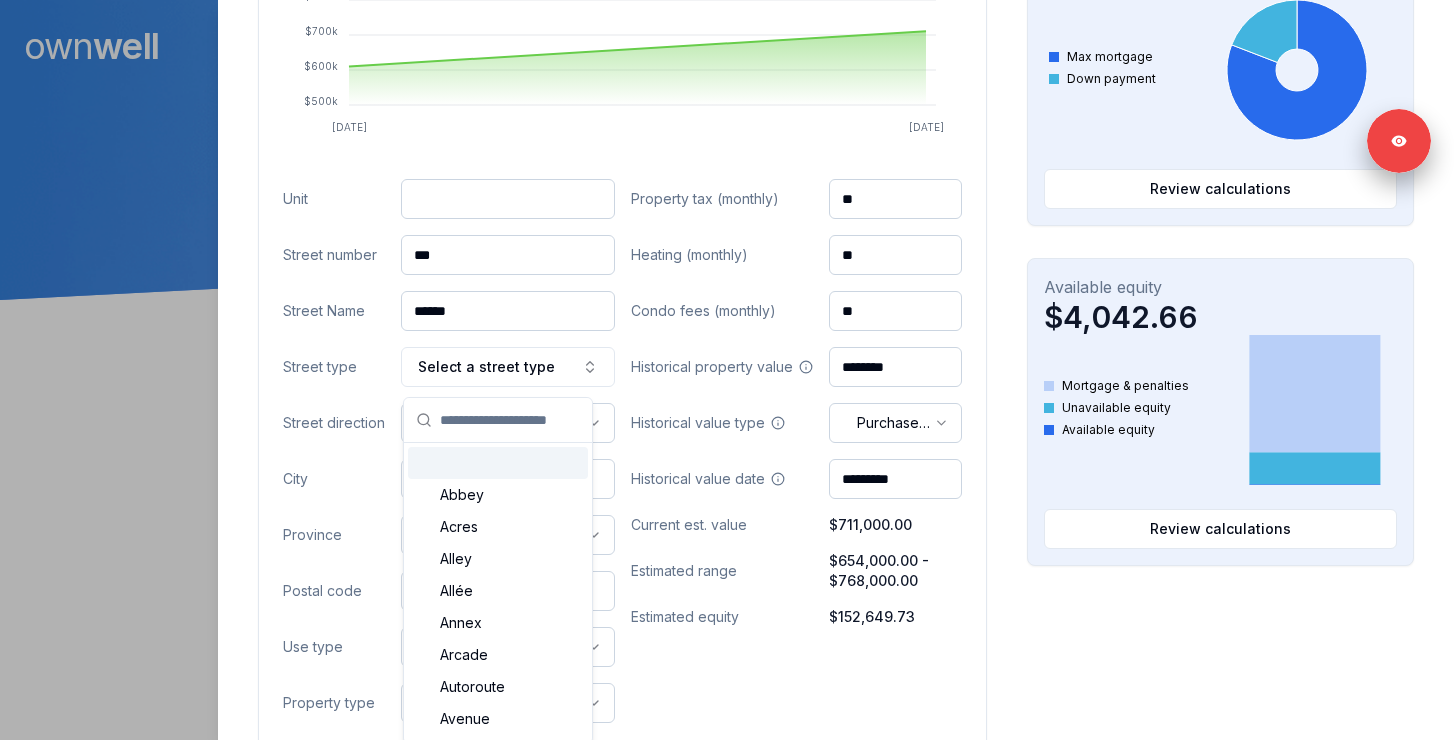 click on "Unit Street number *** Street Name ****** Street type Select a street type Abbey Acres Alley Allée Annex Arcade Autoroute Avenue Bay Bayou Beach Bend Bluff Bluffs Bottom Boulevard Branch Bridge Brook Brooks Burg Burgs By-Pass Bypass Byway Camp Campus Canyon Cape Carrefour Carré Causeway Center Centers Centre Cercle Chase Chemin Circle Circles Circuit Cliff Cliffs Close Club Common Commons Concession Corner Corners Cour Cours Course Court Courts Cove Coves Creek Crescent Crest Croissant Crossing Crossroad Crossroads Cul-de-sac Curve Côte Dale Dam Dell Diversion Divide Downs Drive Drives End Esplanade Estate Estates Expressway Extension Extensions Fall Falls Farm Ferry Field Fields Flat Flats Ford Fords Forest Forge Forges Fork Forks Fort Freeway Front Garden Gardens Gate Gateway Glade Glen Glens Green Greens Grounds Grove Groves Harbor Harbors Harbour Haven Heath Heights Highlands Highway Hill Hills Hollow Ile Impasse Inlet Island Islands Isle Junction Junctions Key Keys Knoll Knolls Lake Lakes Land Landing" at bounding box center [449, 451] 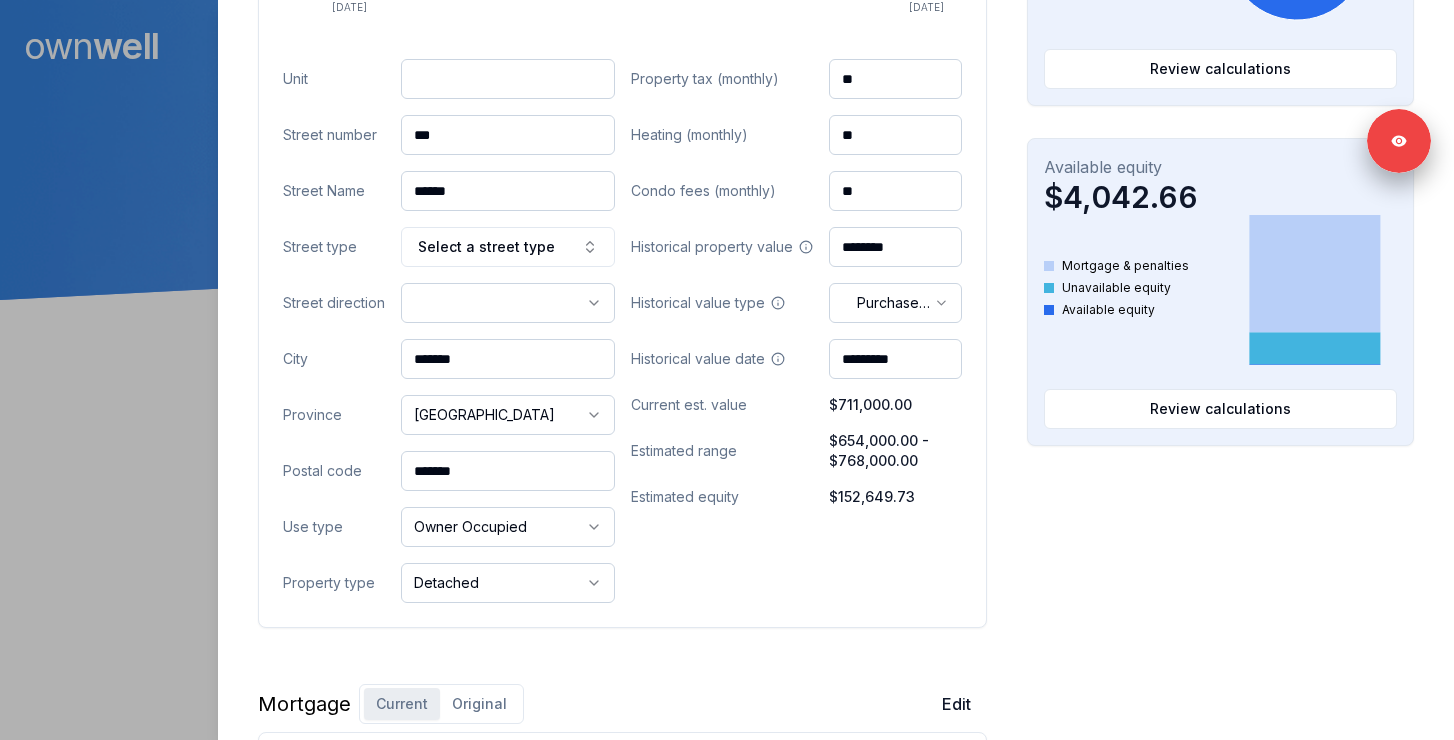scroll, scrollTop: 210, scrollLeft: 0, axis: vertical 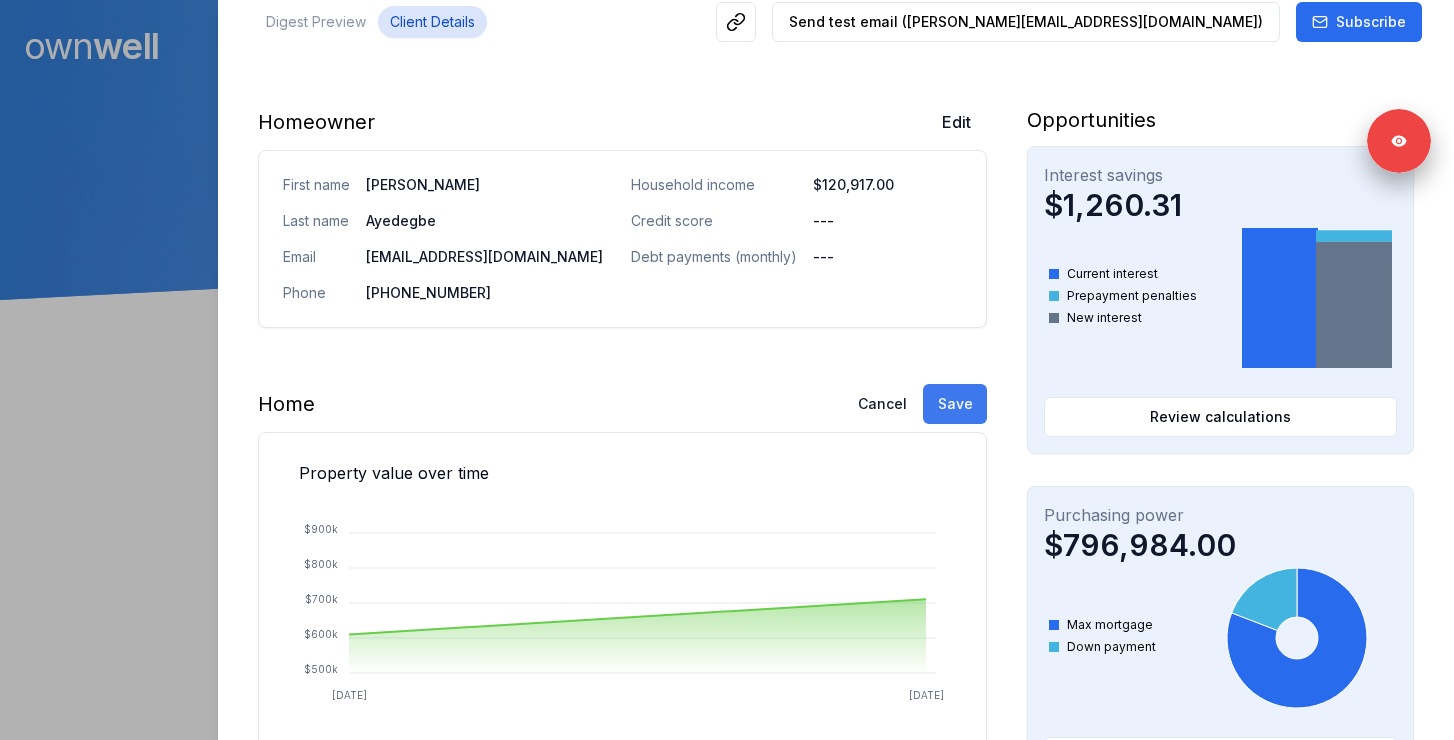 click on "Save" at bounding box center (955, 404) 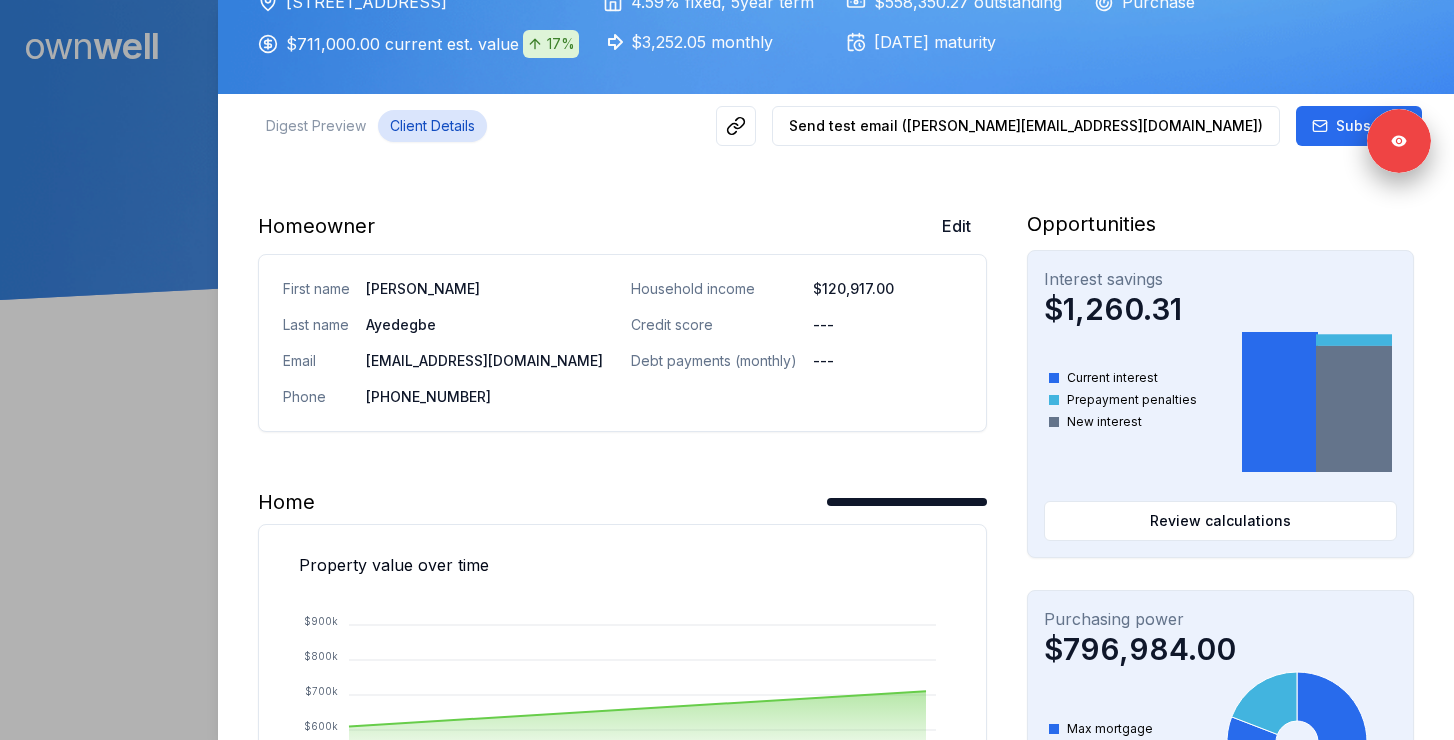 scroll, scrollTop: 0, scrollLeft: 0, axis: both 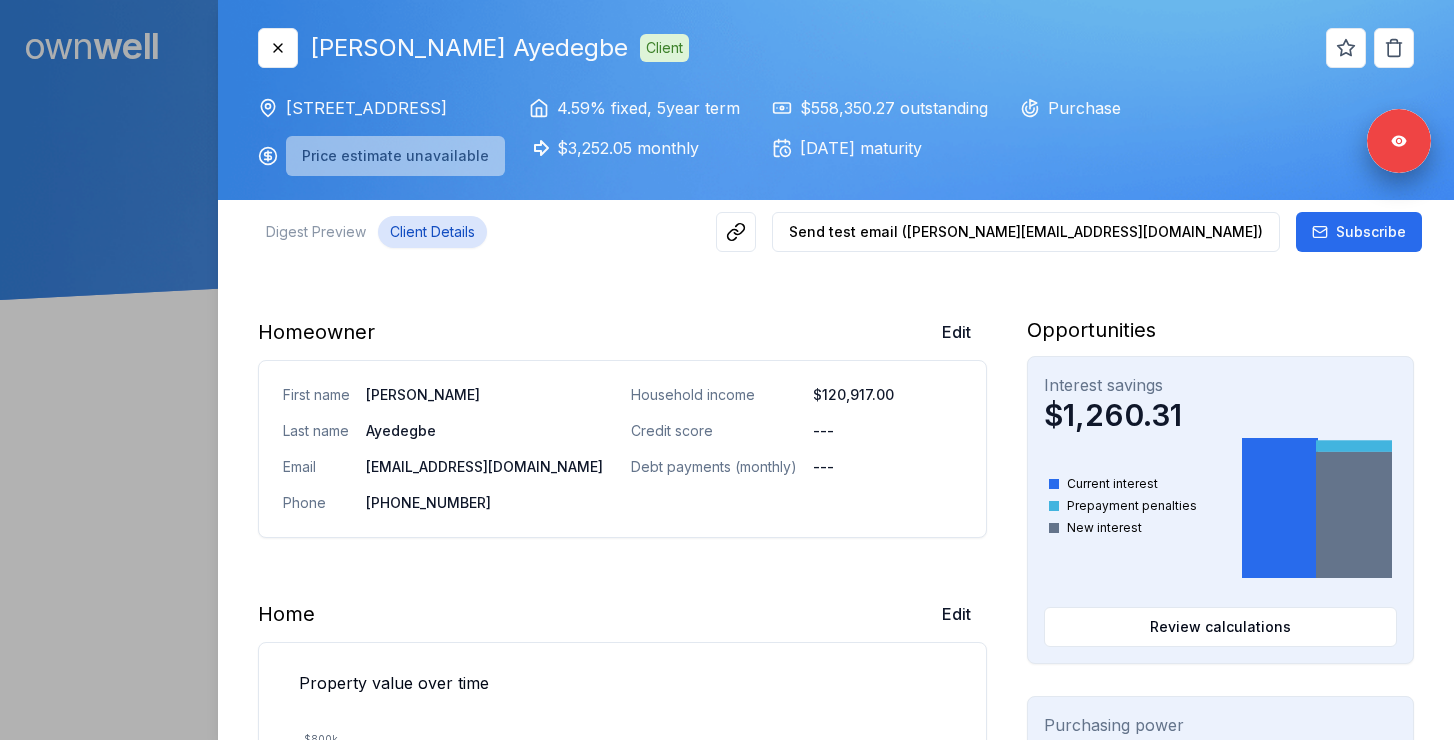 drag, startPoint x: 286, startPoint y: 108, endPoint x: 520, endPoint y: 105, distance: 234.01923 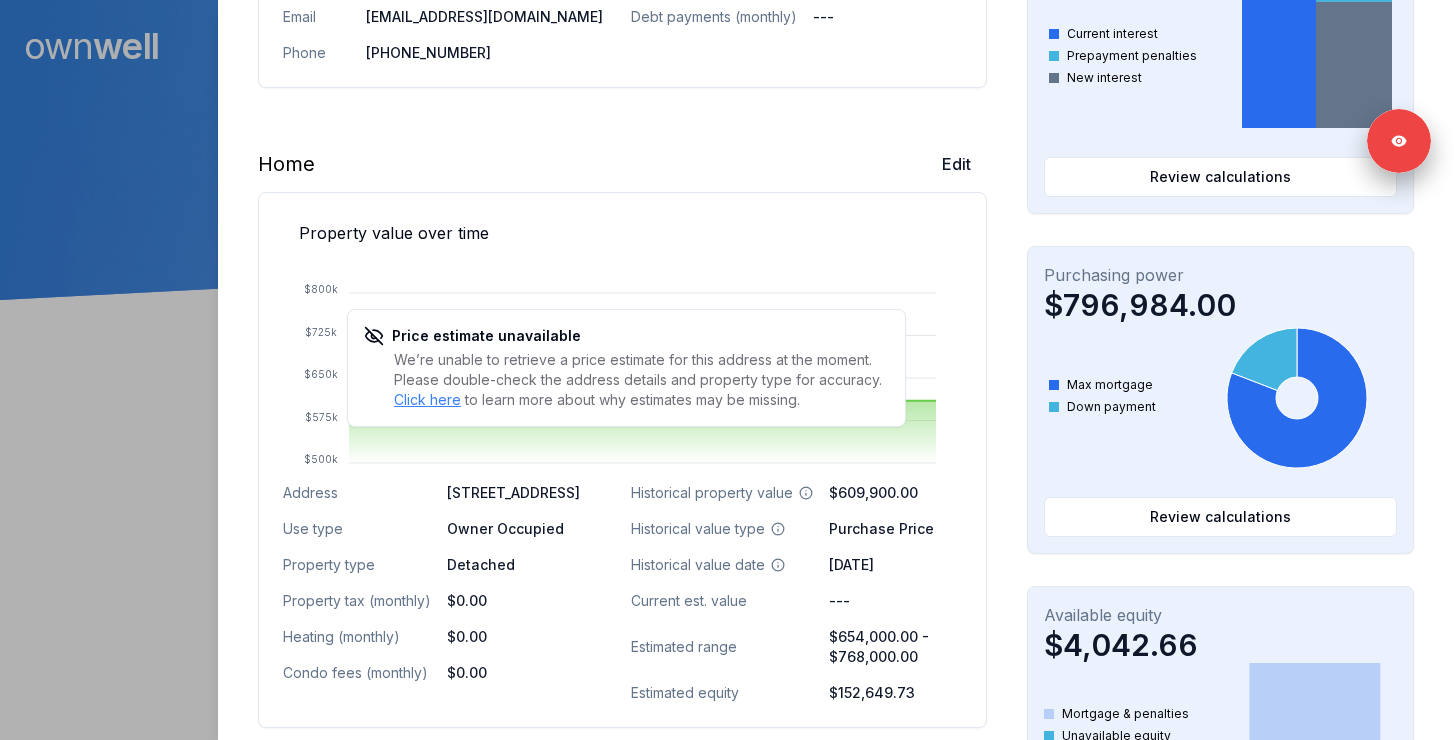 scroll, scrollTop: 467, scrollLeft: 0, axis: vertical 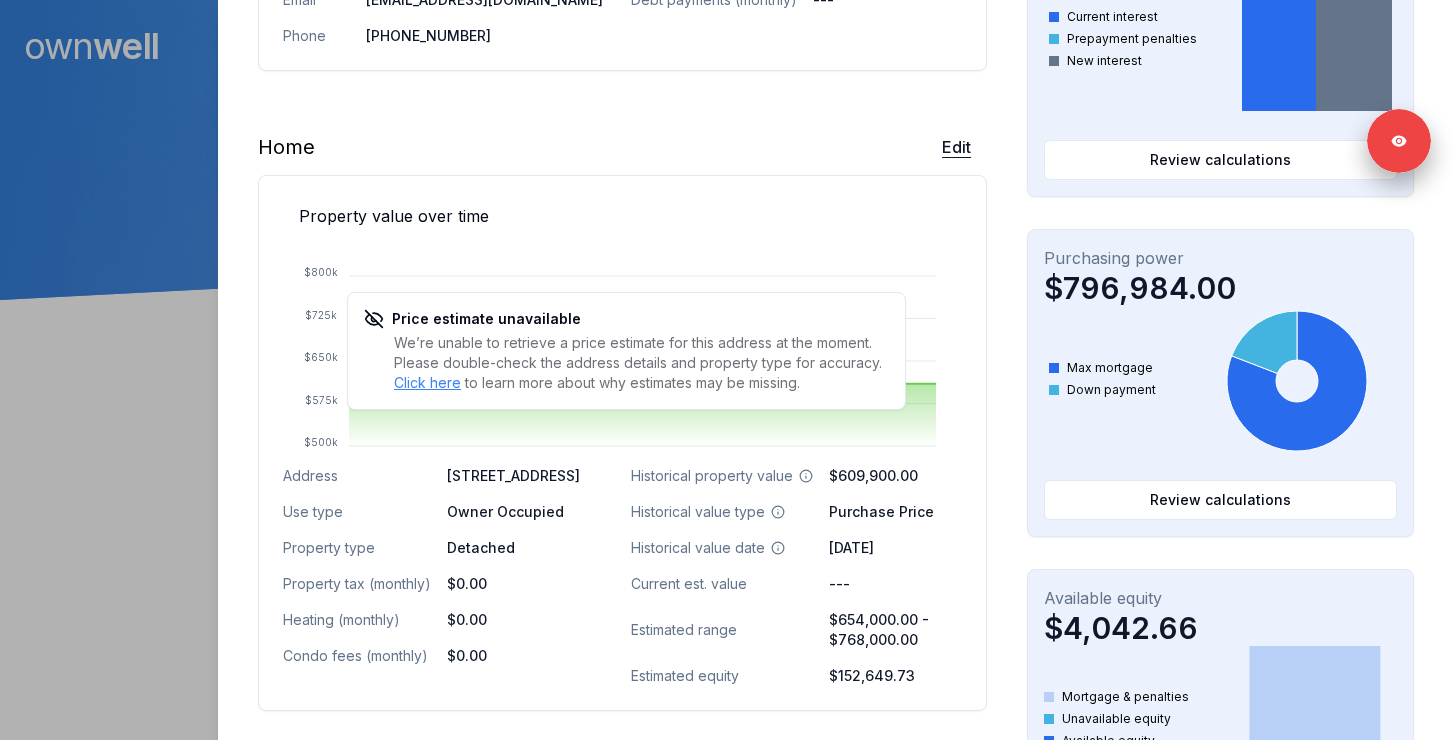 click on "Edit" at bounding box center [956, 147] 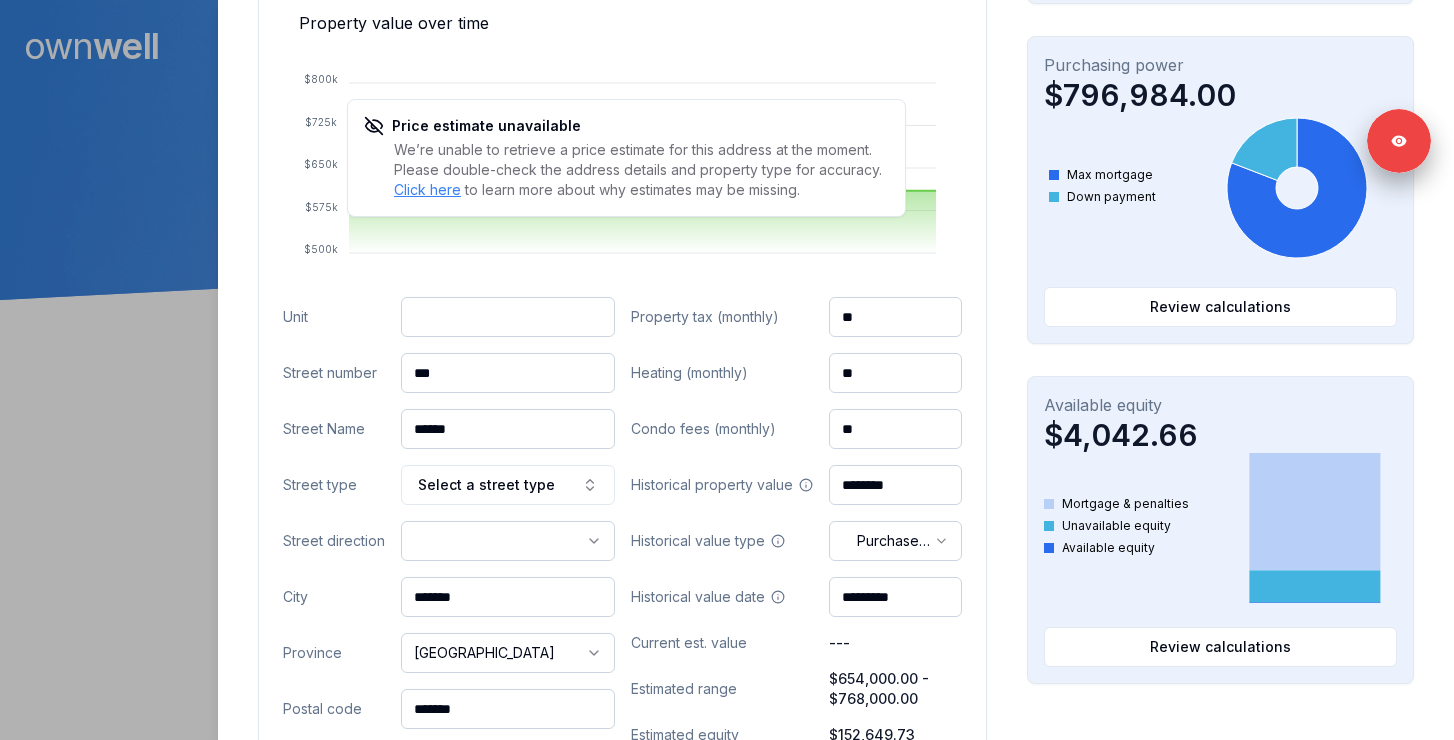 scroll, scrollTop: 662, scrollLeft: 0, axis: vertical 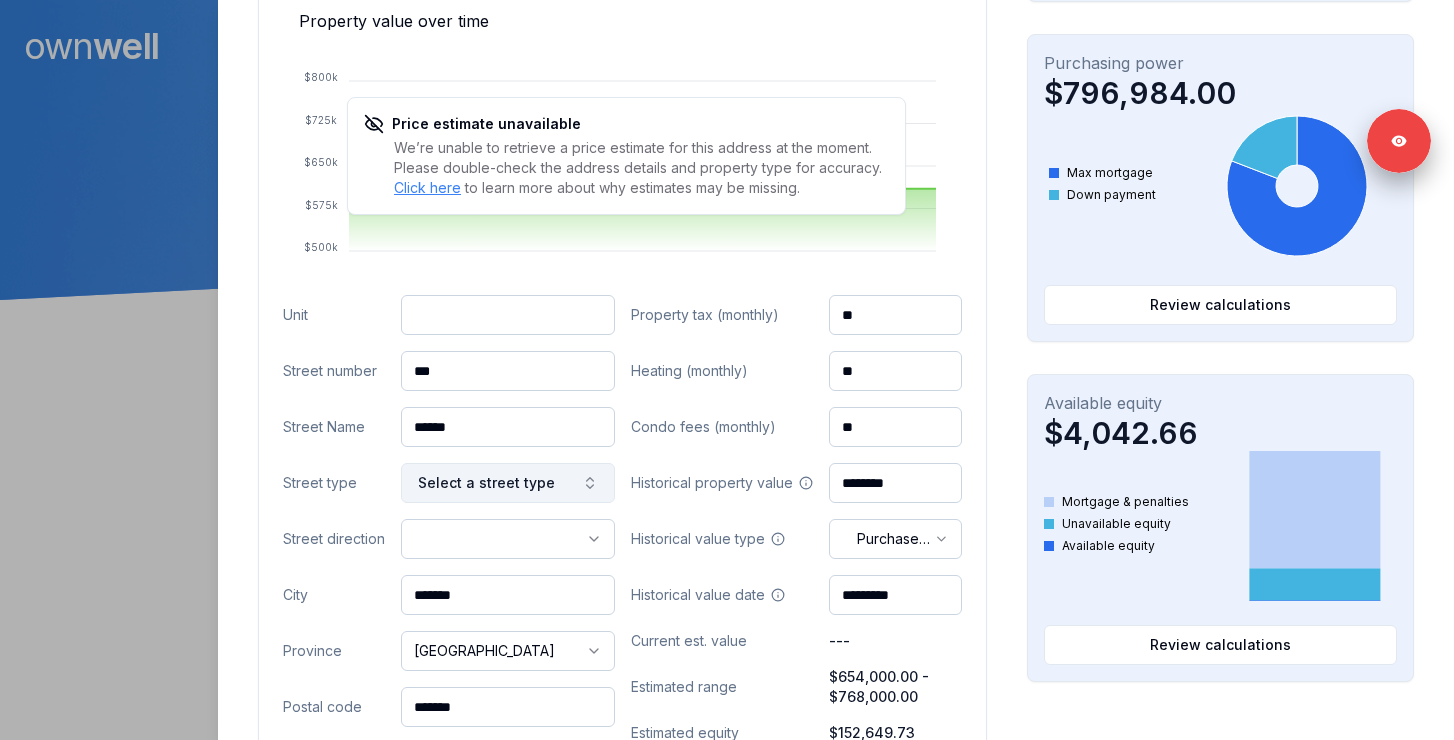 click on "Select a street type" at bounding box center (508, 483) 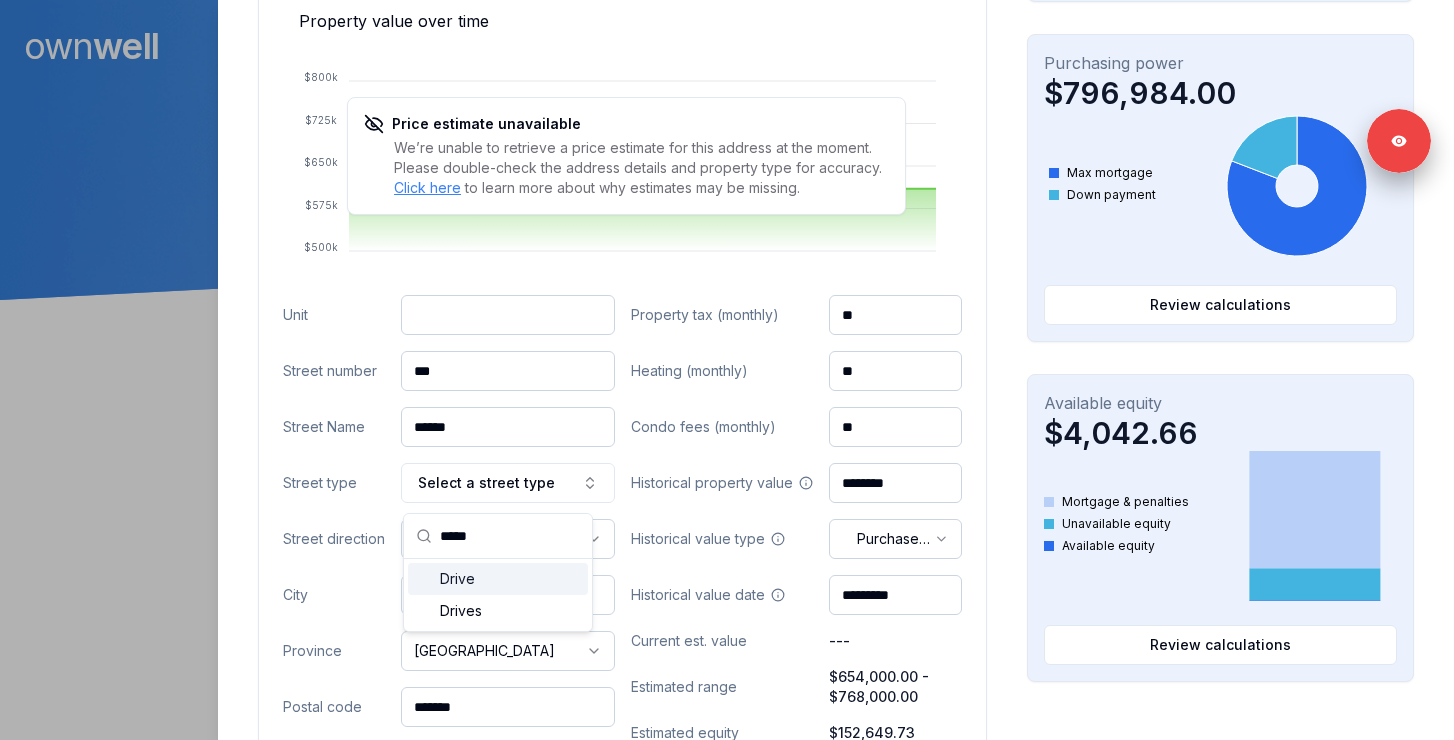 type on "*****" 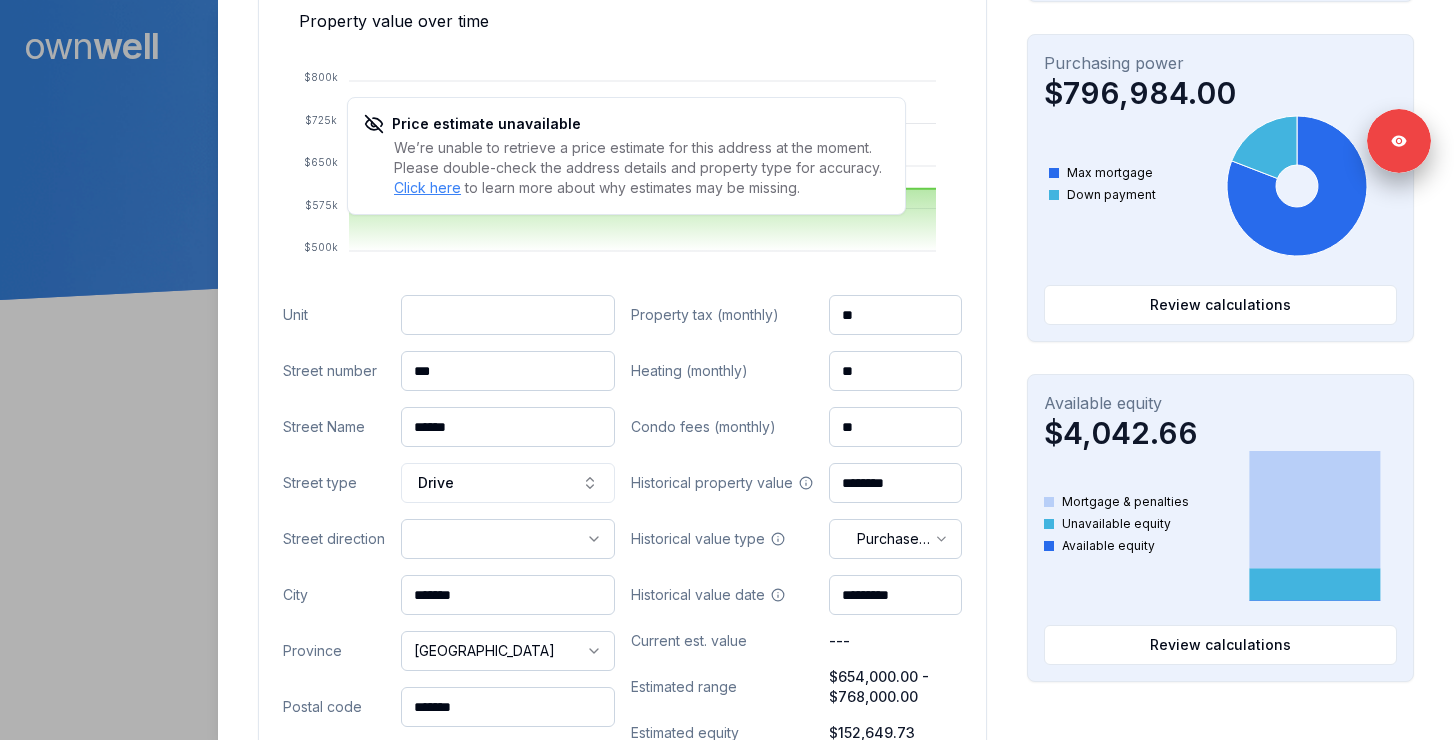 click on "Ownwell's platform is not optimized for mobile at this time.   For the best experience, please use a   desktop or laptop  to manage your account.   Note:  The   personalized homeownership reports   you generate for clients   are fully mobile-friendly   and can be easily viewed on any device. own well Dashboard Landing Page Adopt My Mortgage 98  of  100  clients used Purchase additional client capacity Close Gabriel   Ayedegbe Client 210 Aquila Calgary, AB, T1T 1T1 Price estimate unavailable 4.59%   fixed ,   5  year term $3,252.05   monthly   $558,350.27   outstanding August 31, 2028   maturity Purchase Digest Preview Client Details Send test email ( ashley@ashleymortgages.ca ) Subscribe Homeowner   Edit First name Gabriel Last name Ayedegbe Email dele_ayedegbe@yahoo.com Phone (587) 830-6373 Household income $120,917.00 Credit score --- Debt payments (monthly) --- Home   Cancel Save Property value over time Price estimate unavailable   Click here   to learn more about why estimates may be missing. $500k $575k" at bounding box center [727, 150] 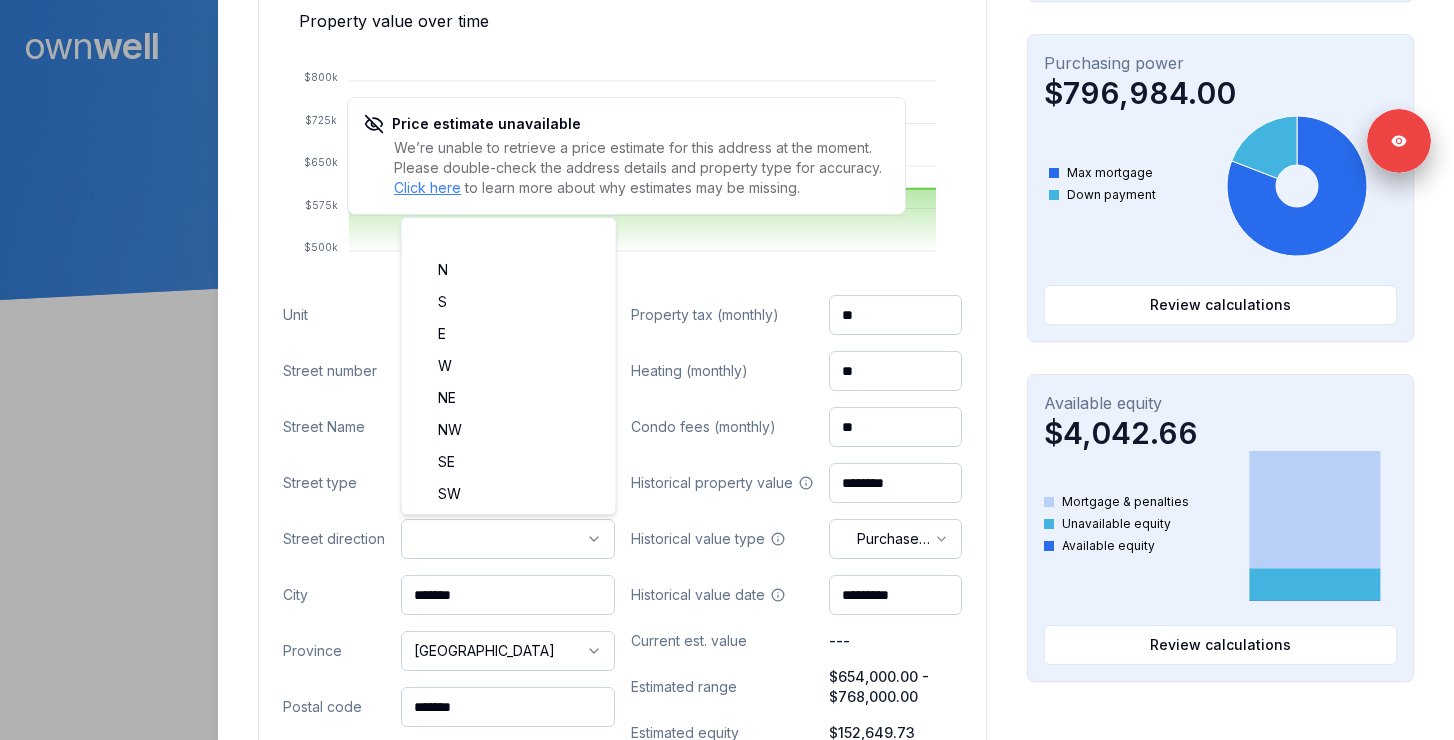 select on "**" 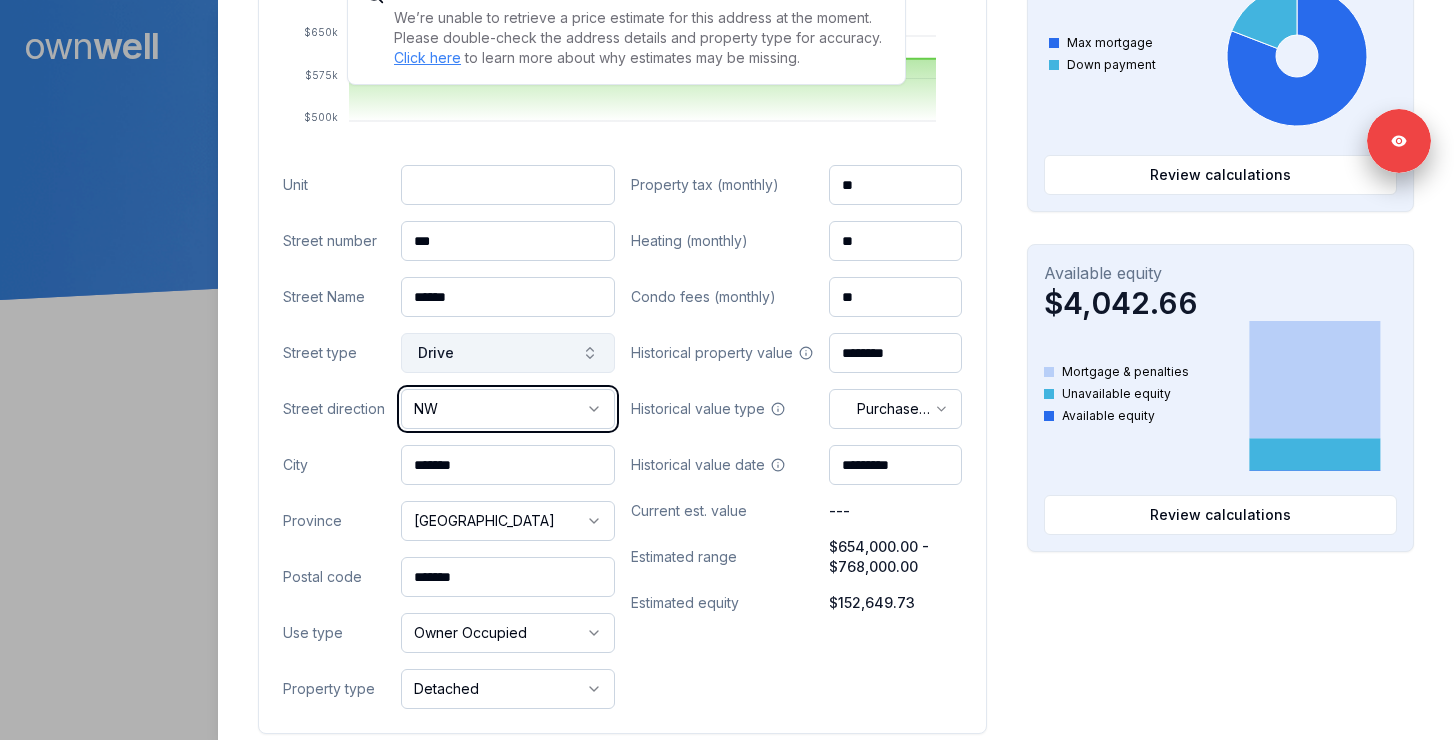 scroll, scrollTop: 545, scrollLeft: 0, axis: vertical 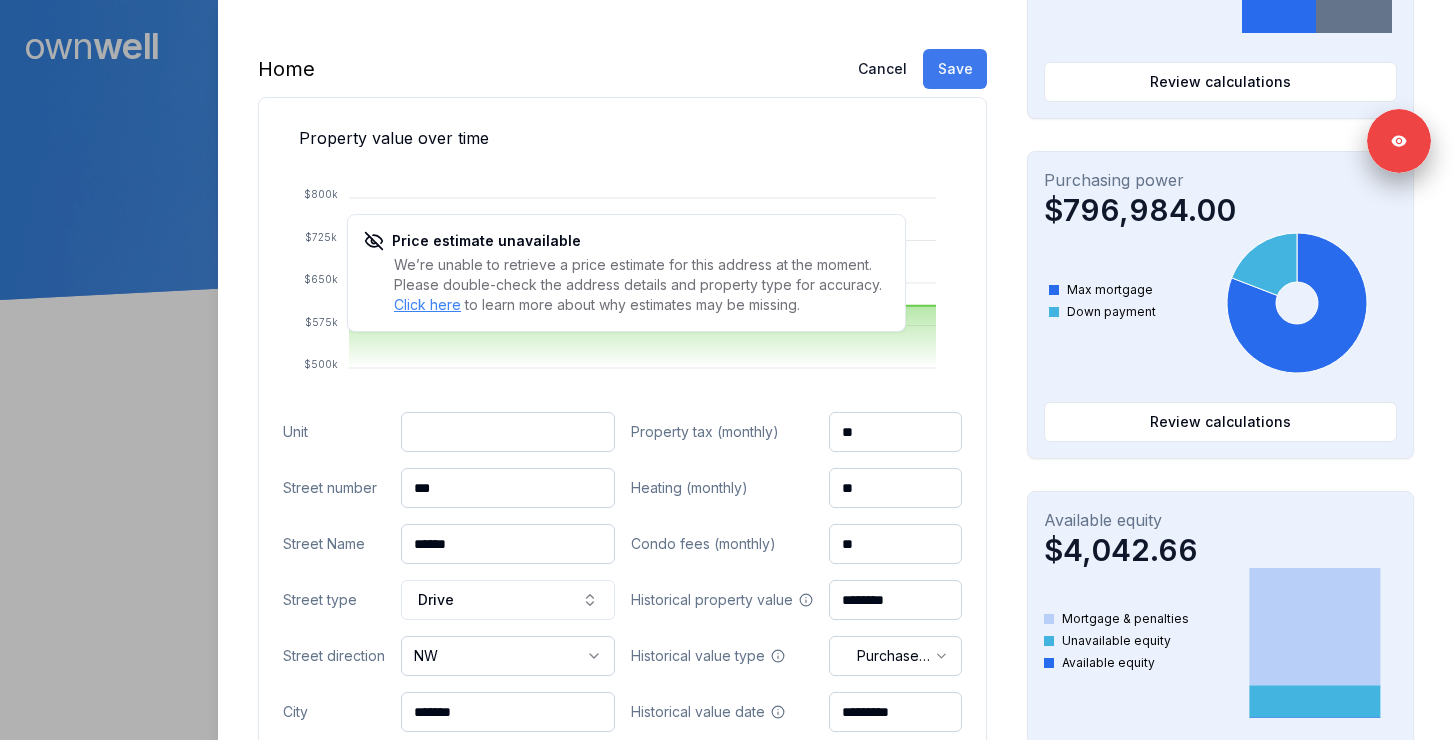 click on "Save" at bounding box center [955, 69] 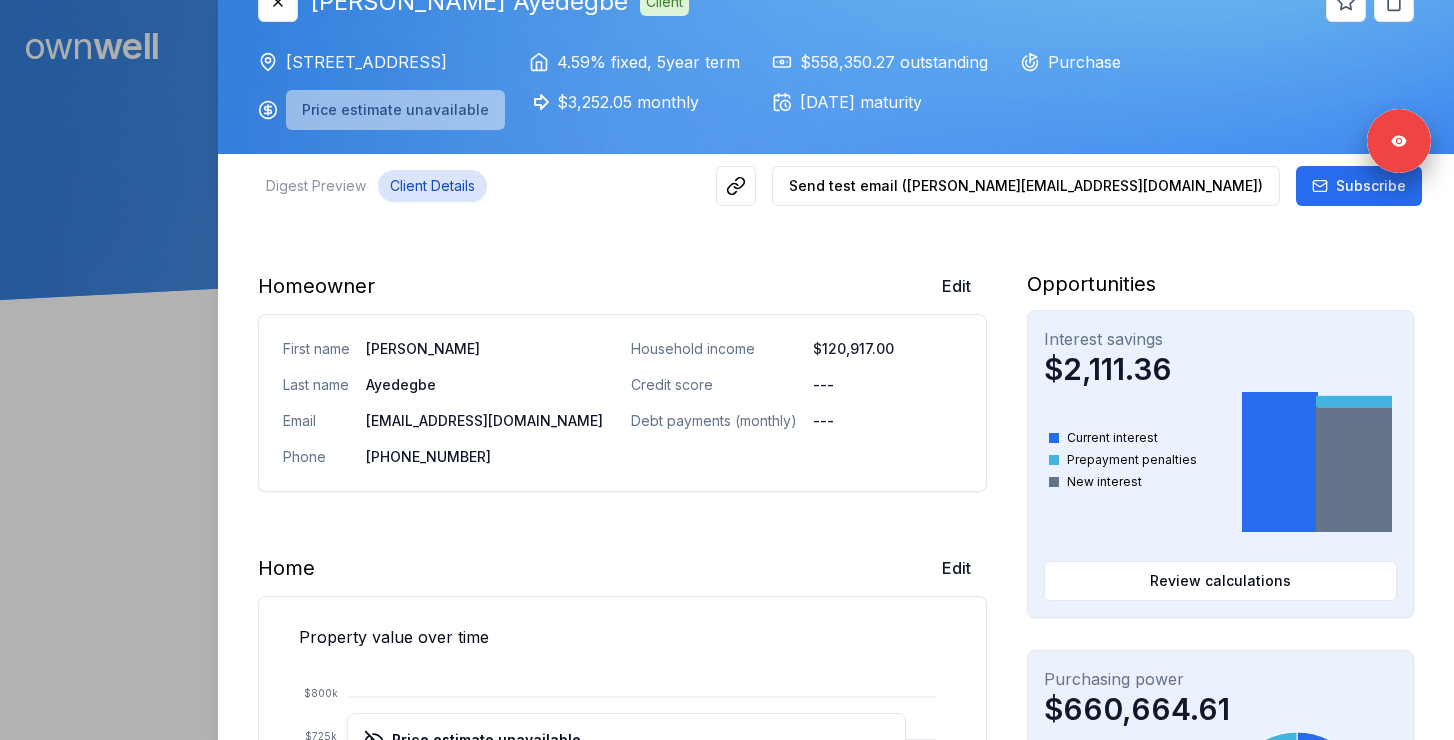 scroll, scrollTop: 0, scrollLeft: 0, axis: both 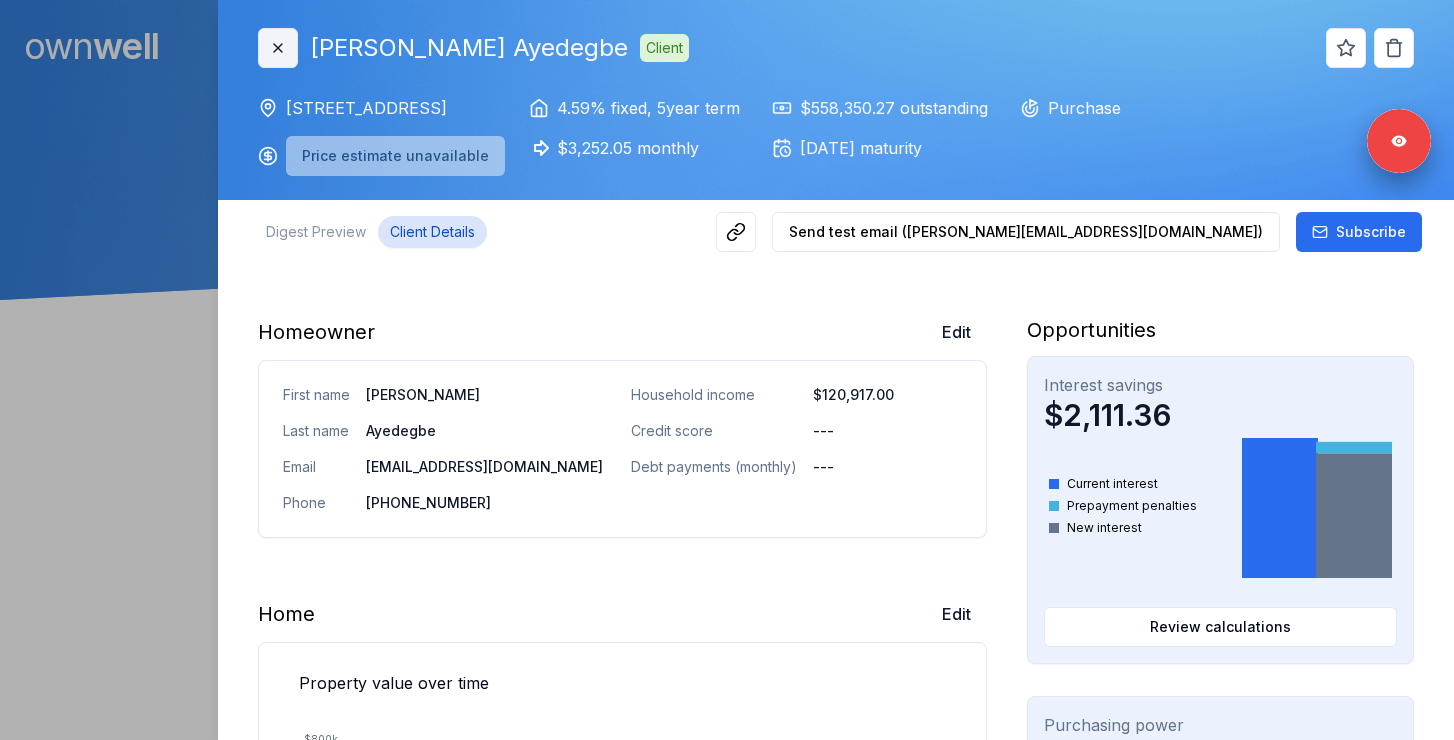 click on "Close" at bounding box center (278, 48) 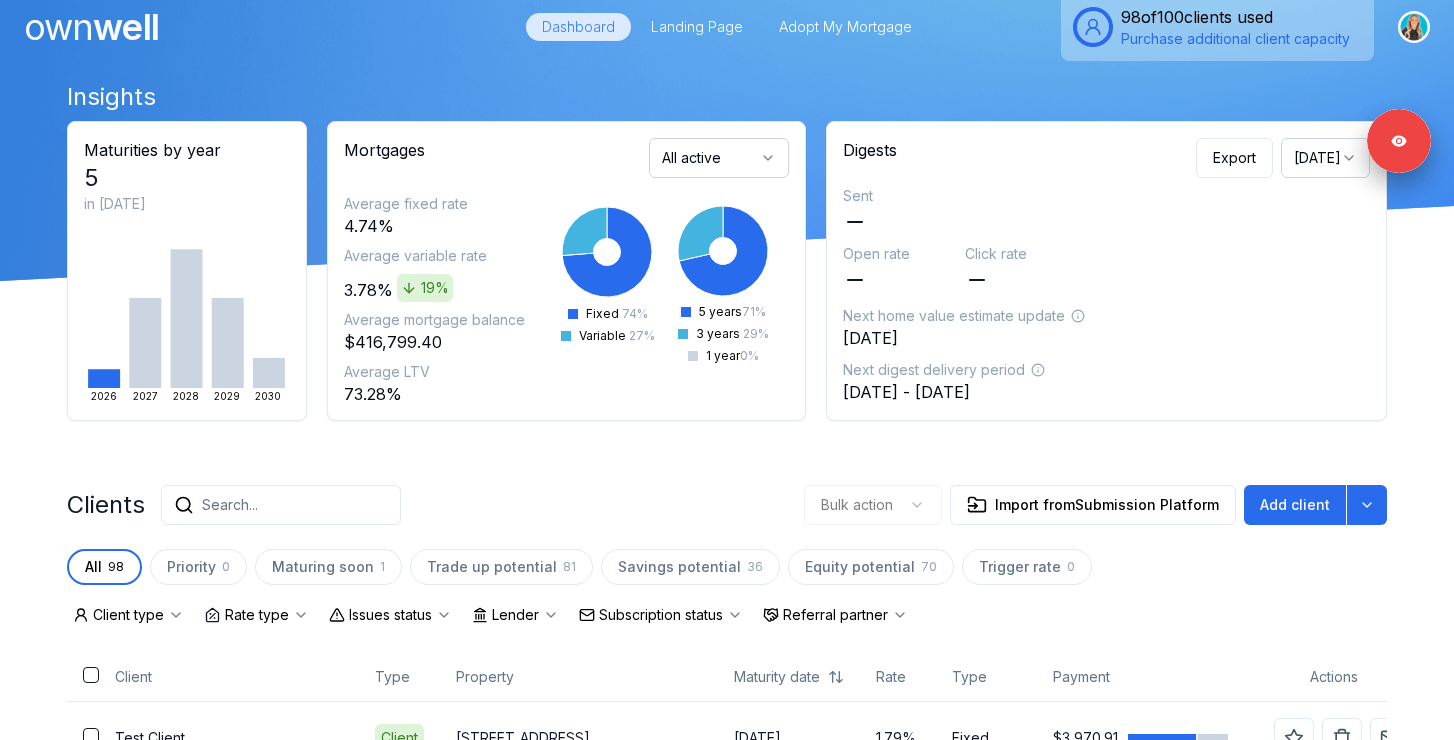 scroll, scrollTop: 0, scrollLeft: 0, axis: both 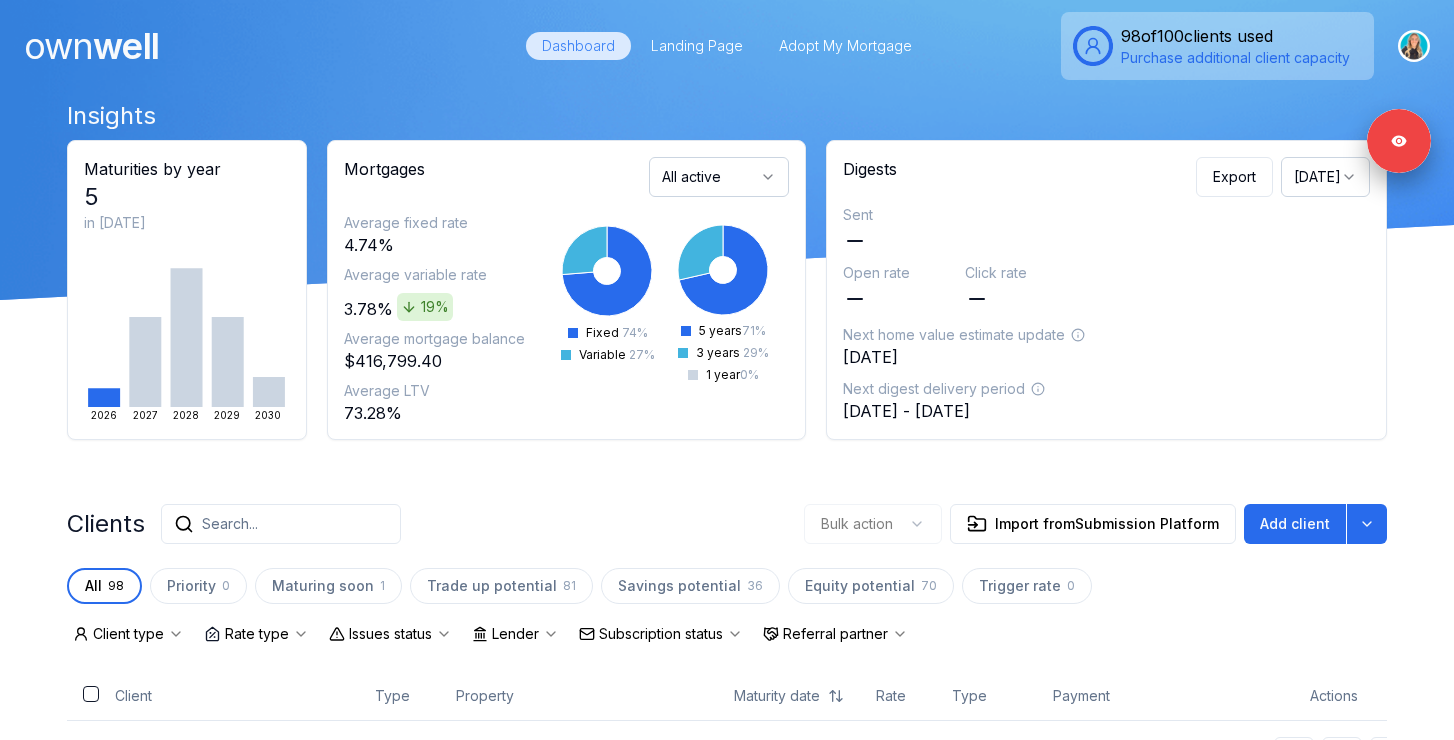 click on "Search..." at bounding box center (281, 524) 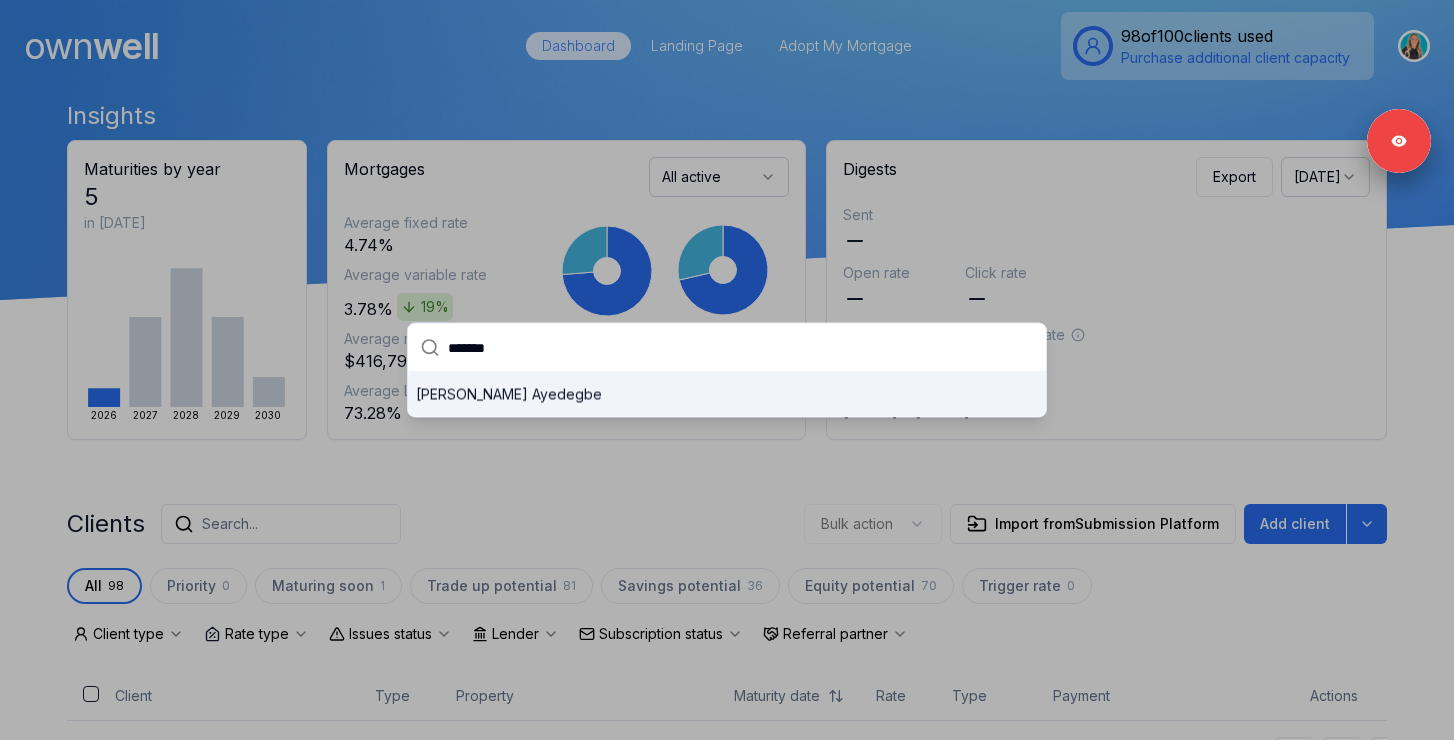 type on "*******" 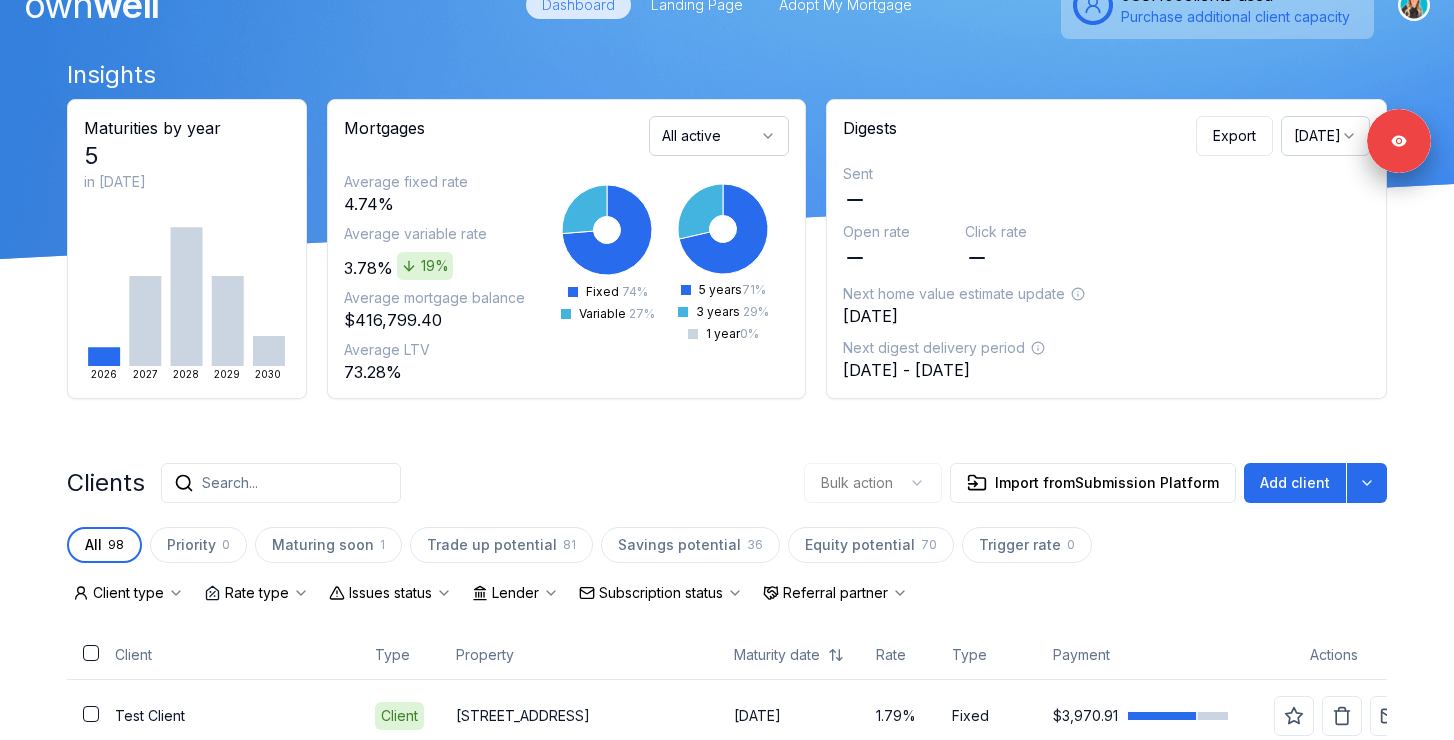 scroll, scrollTop: 0, scrollLeft: 0, axis: both 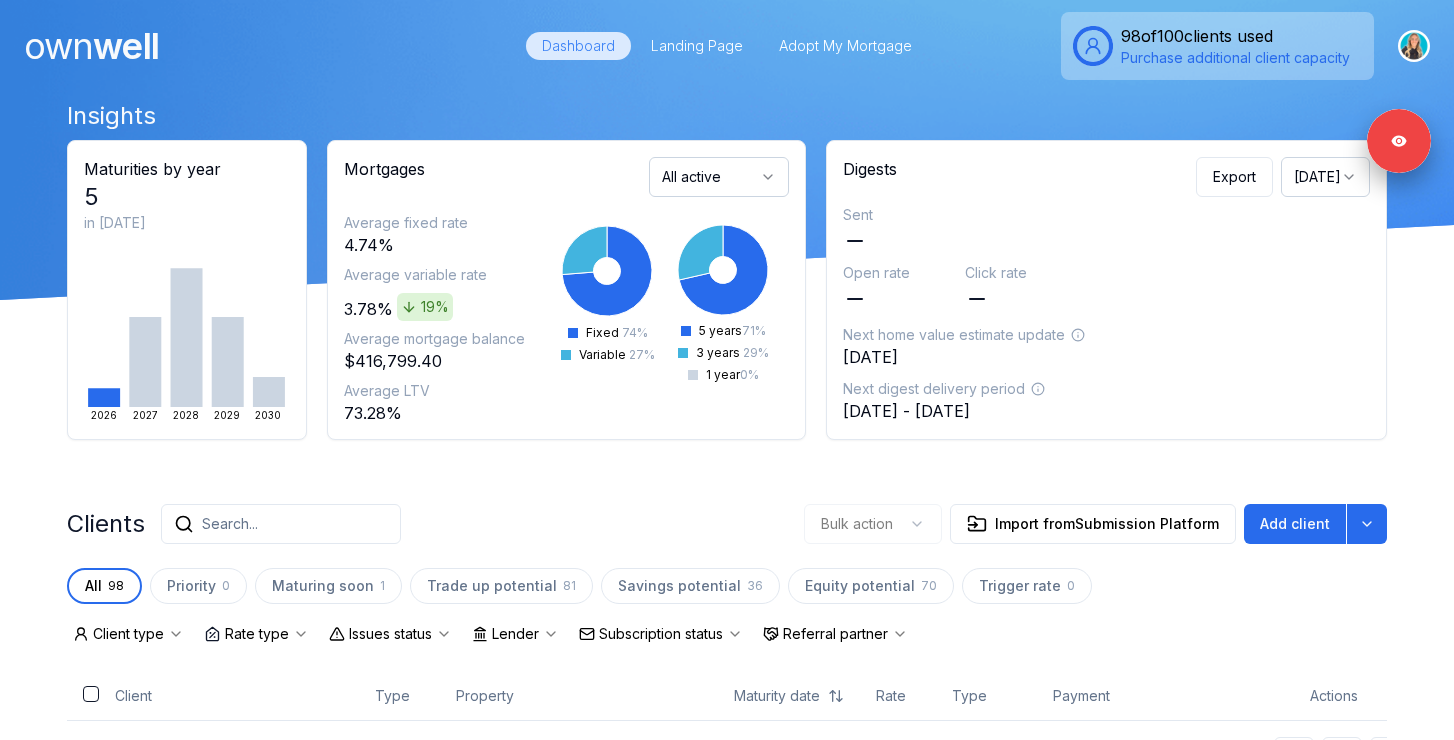 click on "Search..." at bounding box center (281, 524) 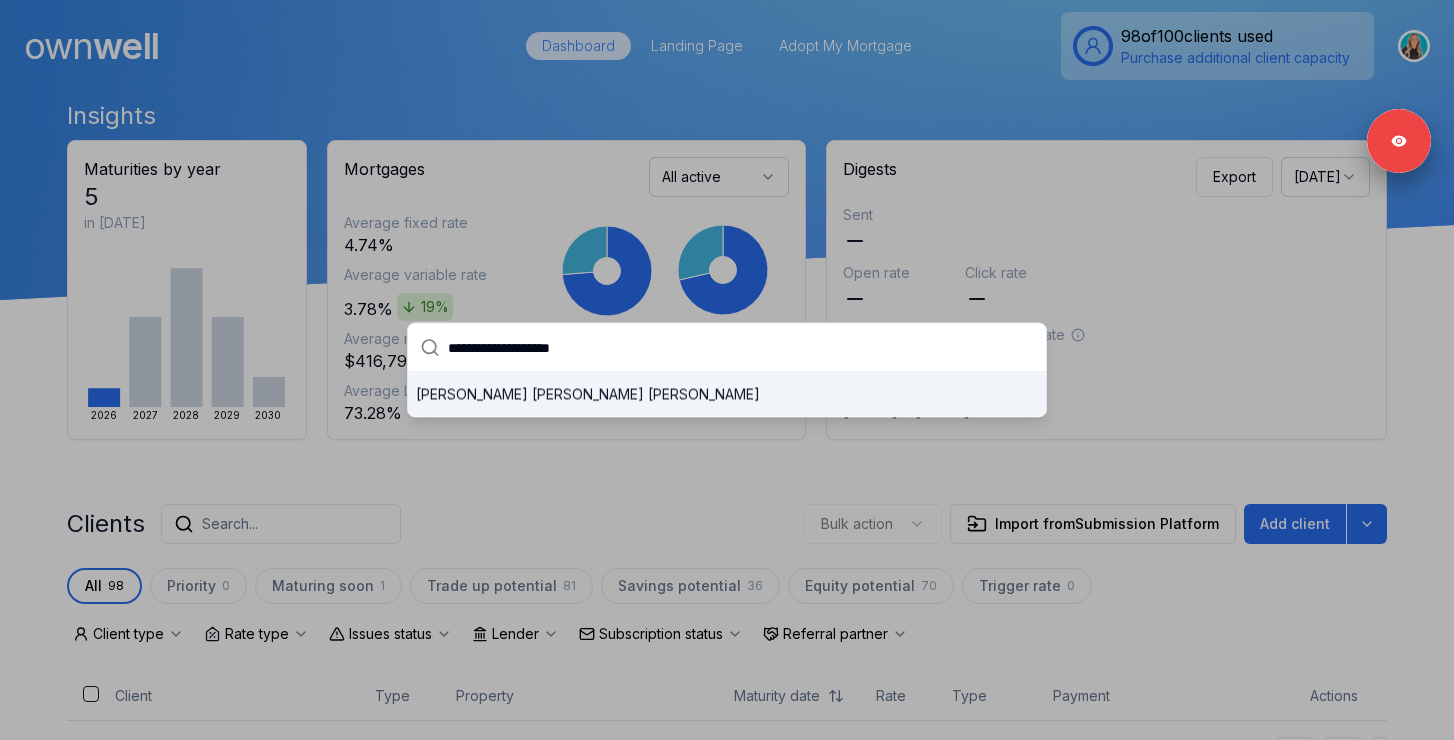 type on "**********" 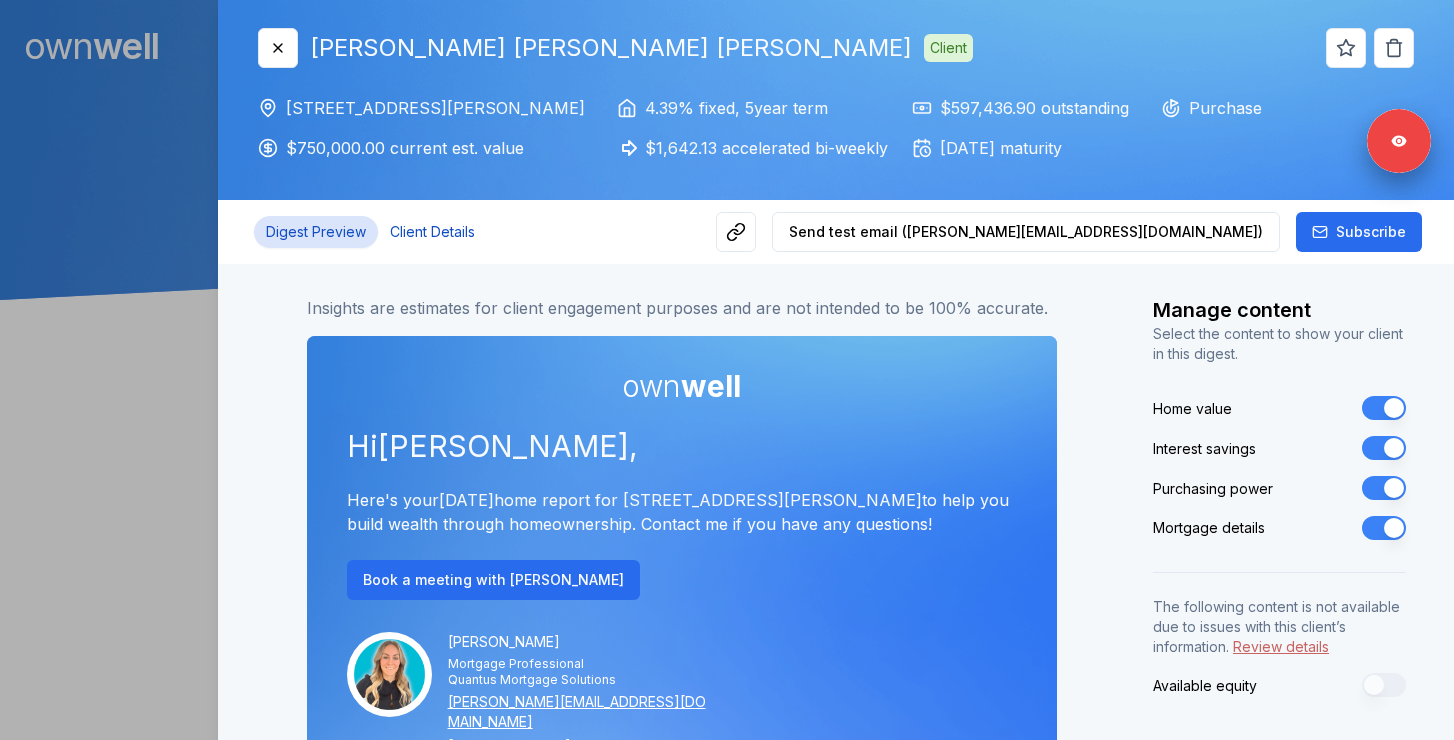 click on "Client Details" at bounding box center [432, 232] 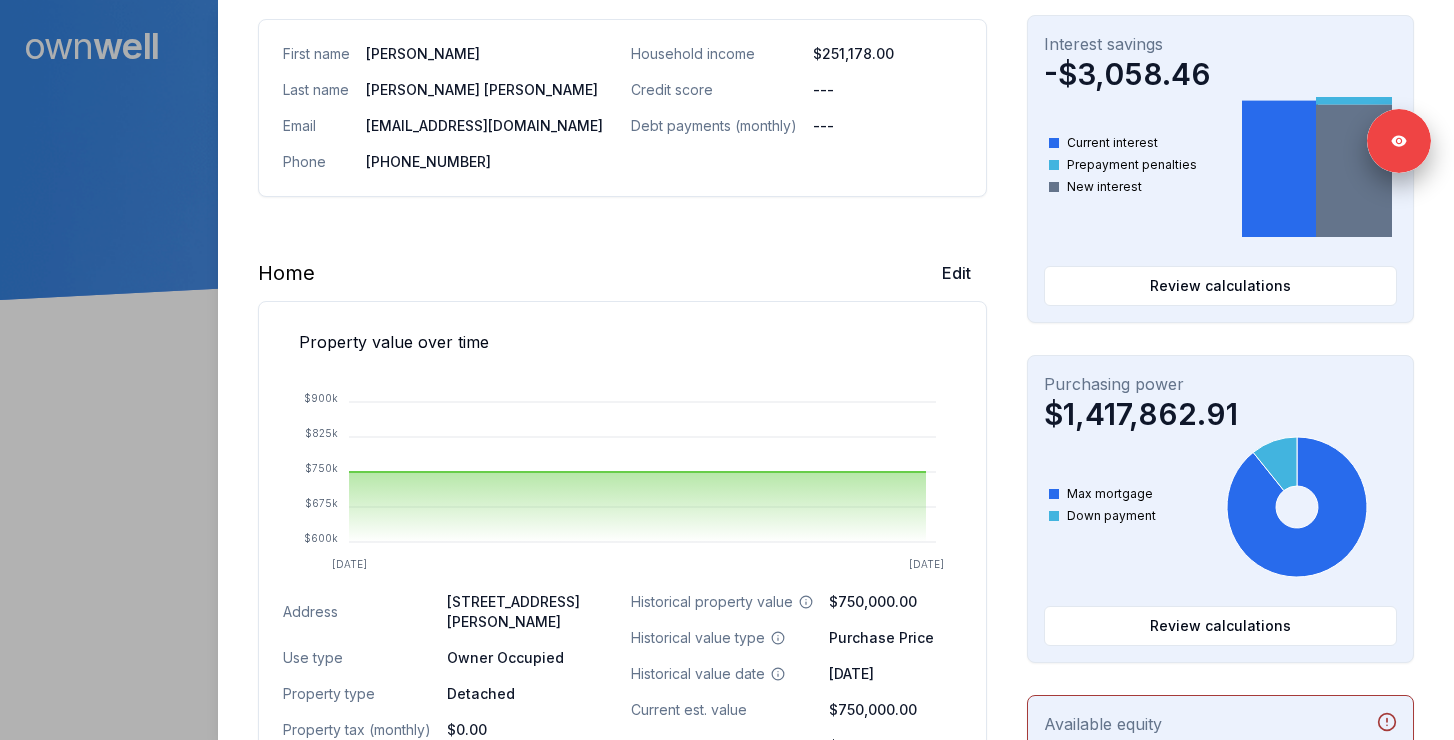 scroll, scrollTop: 356, scrollLeft: 0, axis: vertical 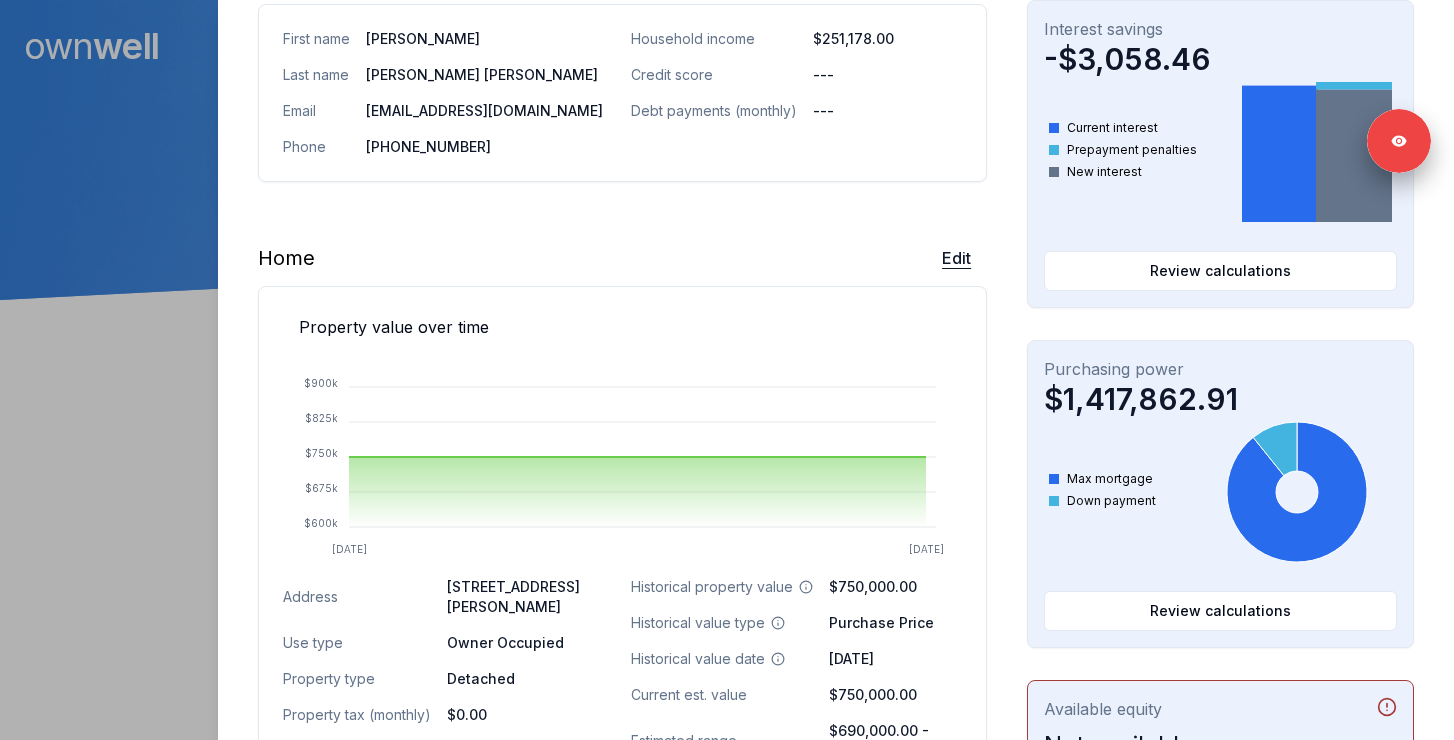 click on "Edit" at bounding box center (956, 258) 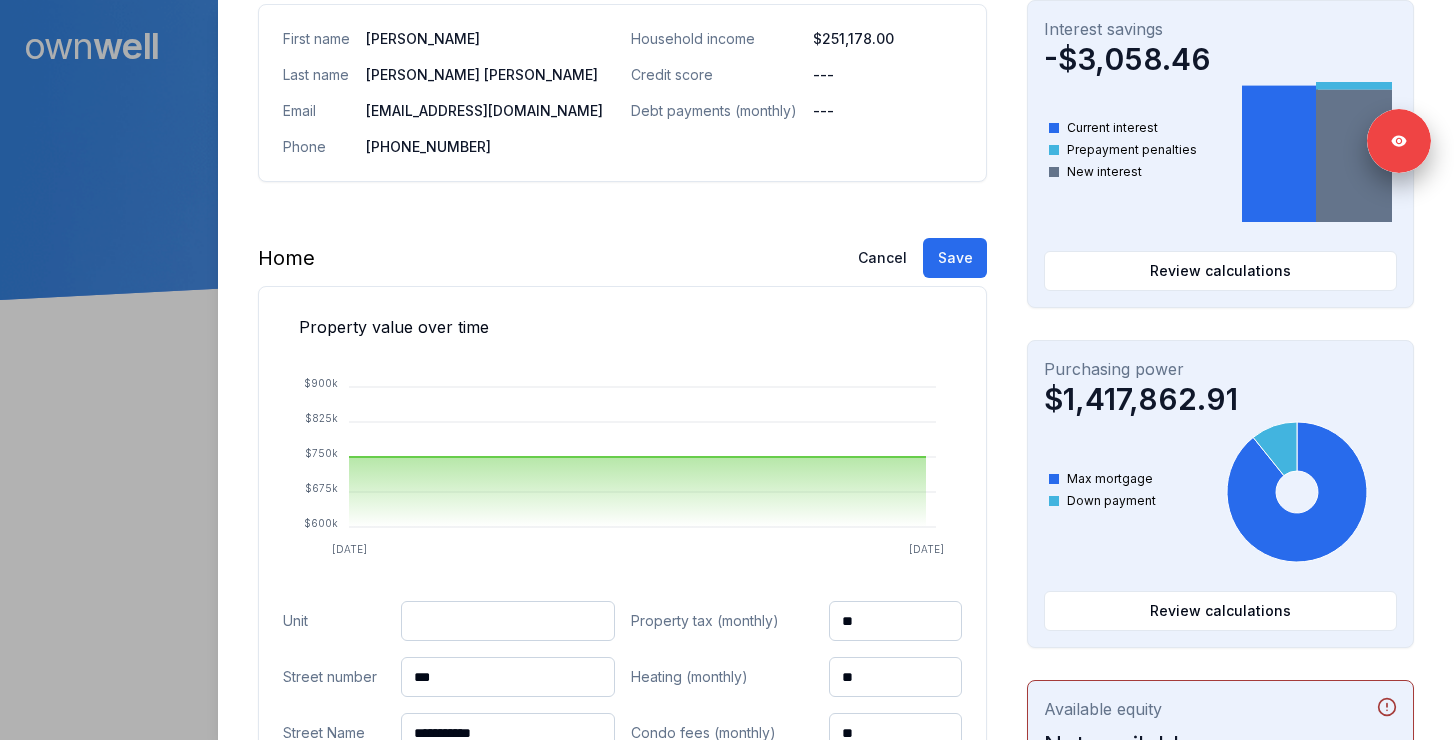 scroll, scrollTop: 706, scrollLeft: 0, axis: vertical 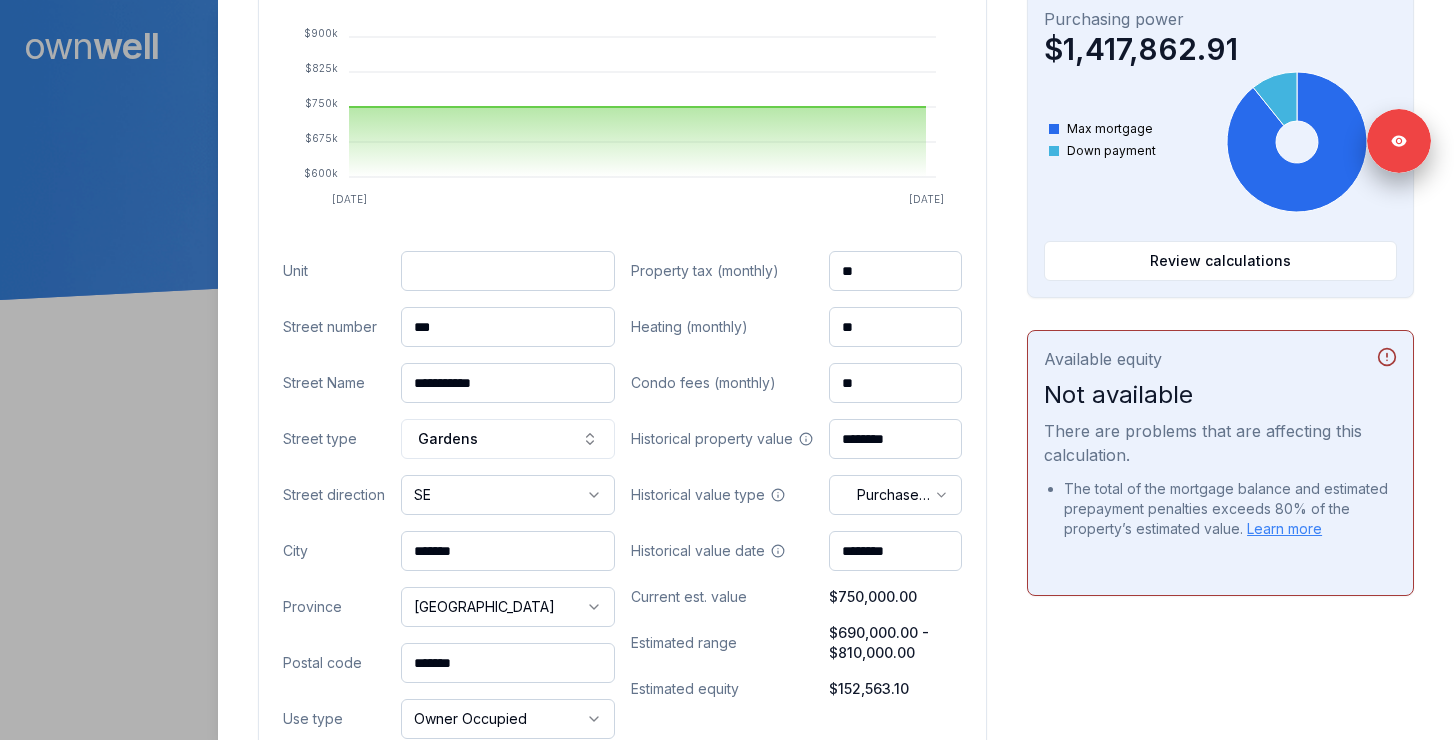 drag, startPoint x: 469, startPoint y: 333, endPoint x: 334, endPoint y: 330, distance: 135.03333 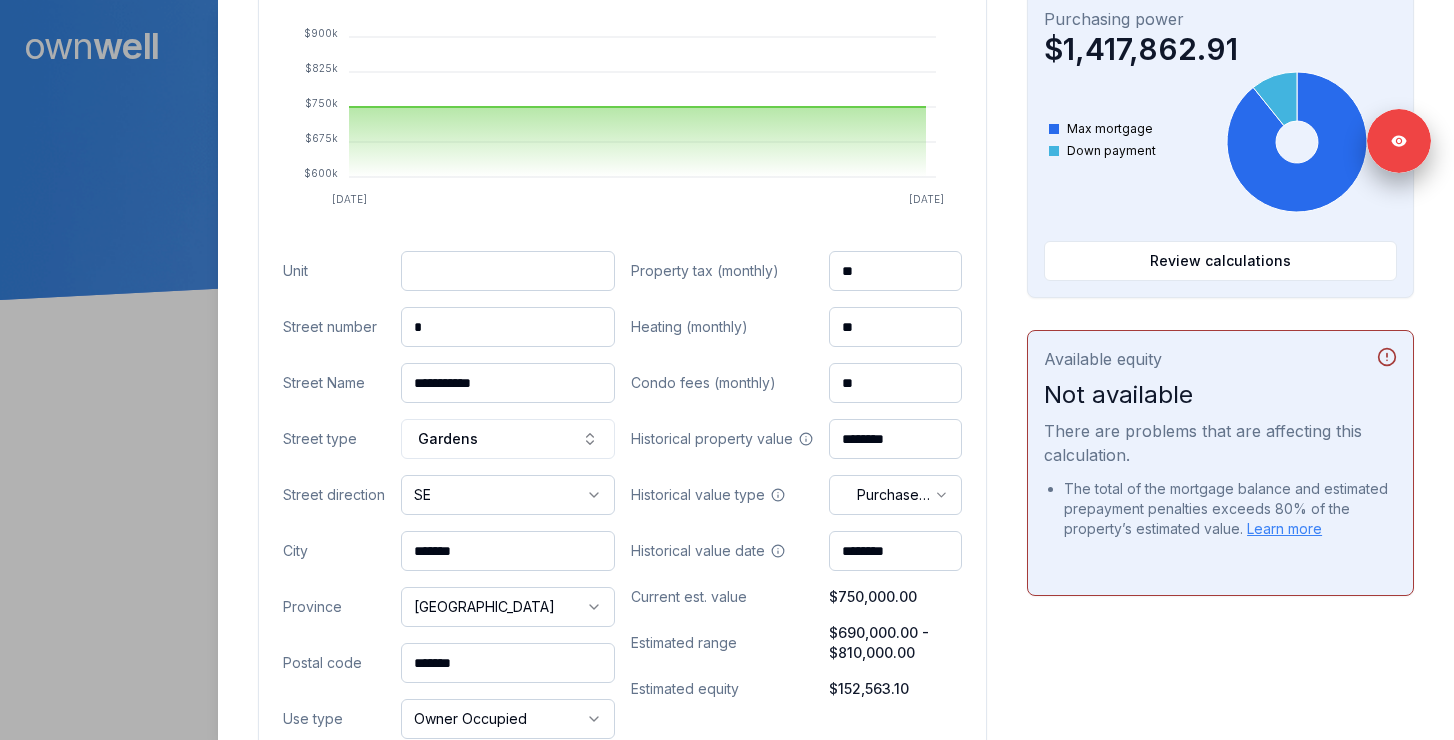 type on "*" 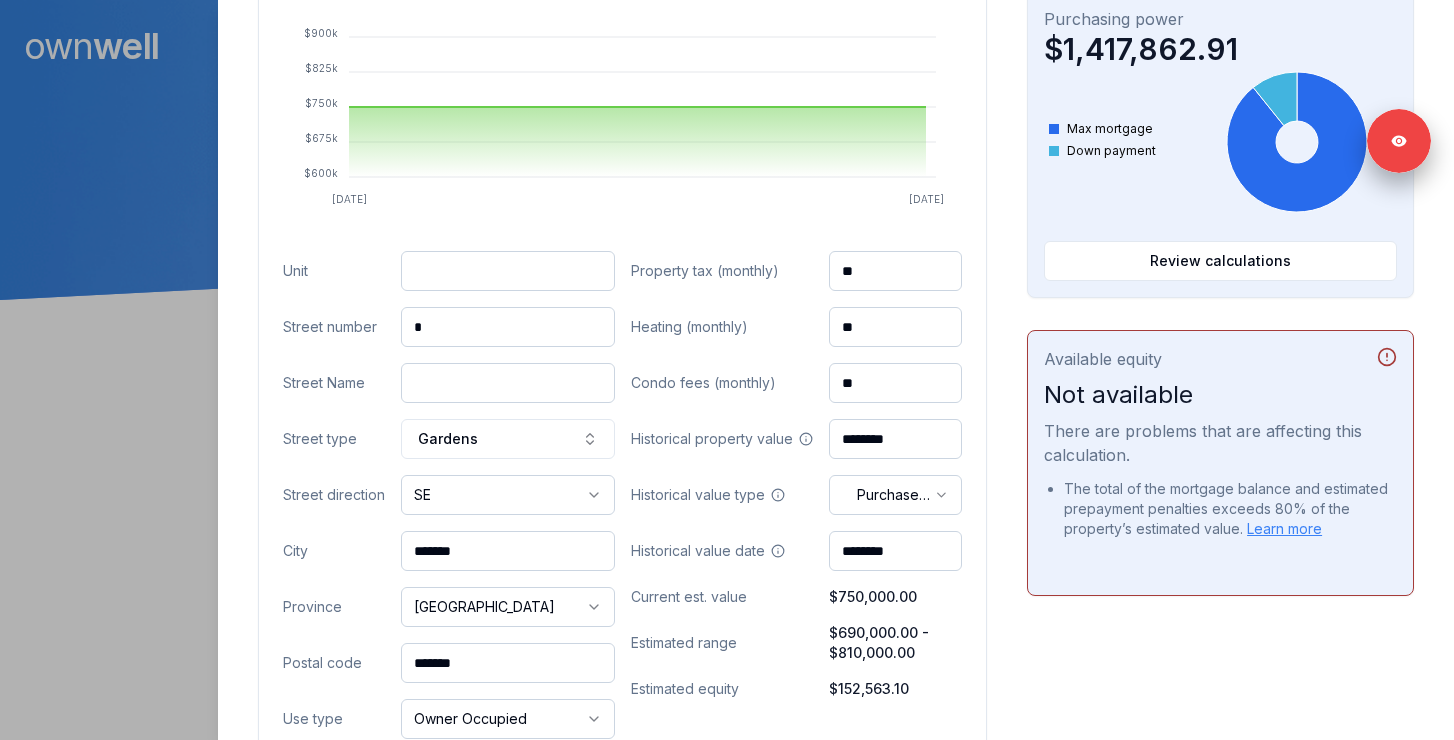 paste on "**********" 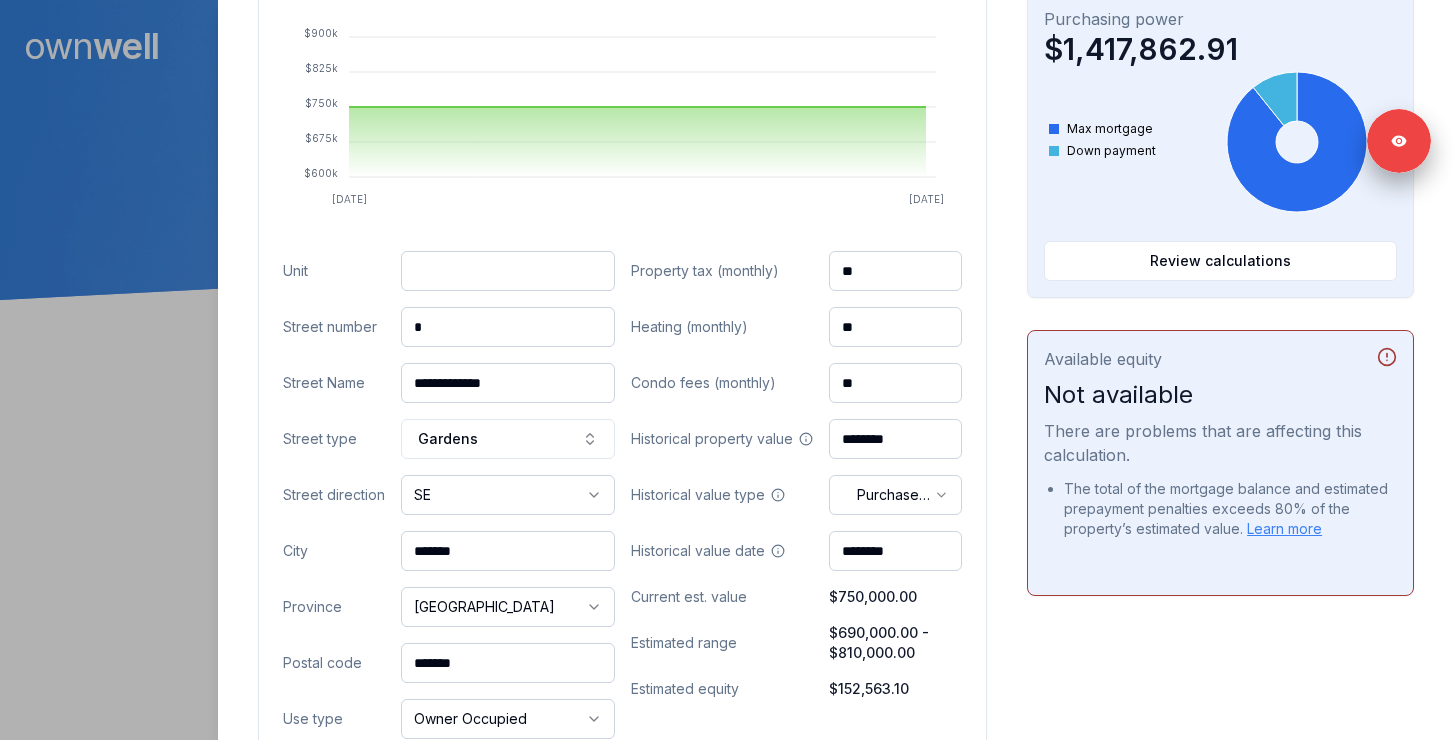 type on "**********" 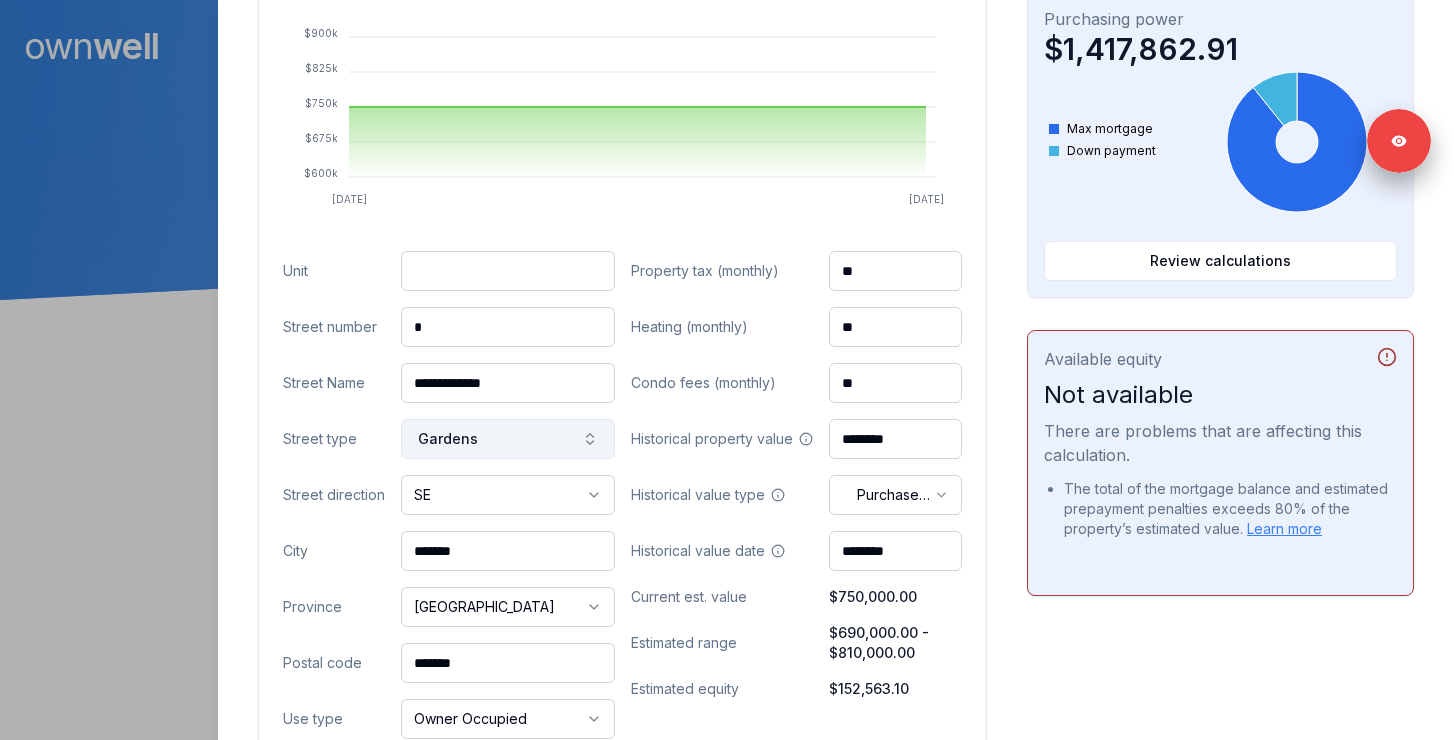 click on "Gardens" at bounding box center [508, 439] 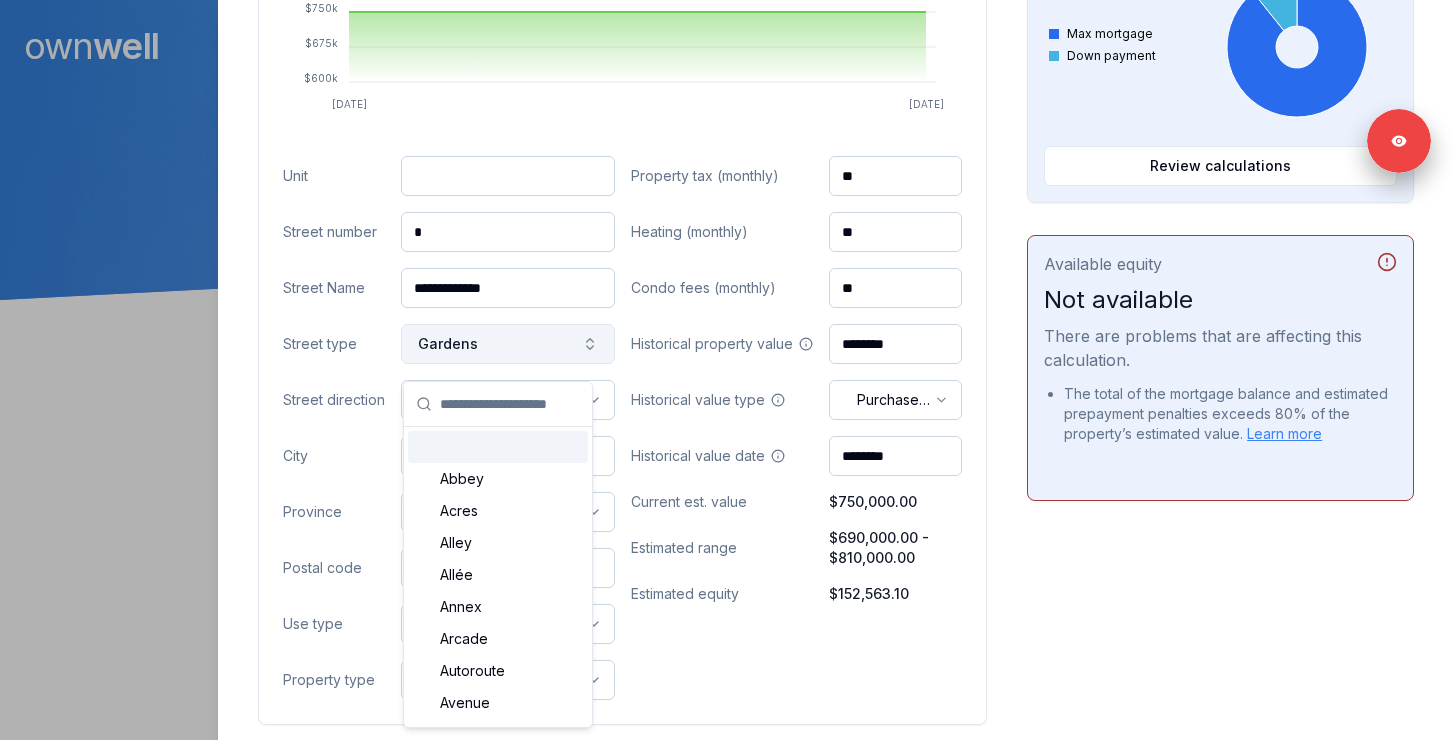 scroll, scrollTop: 938, scrollLeft: 0, axis: vertical 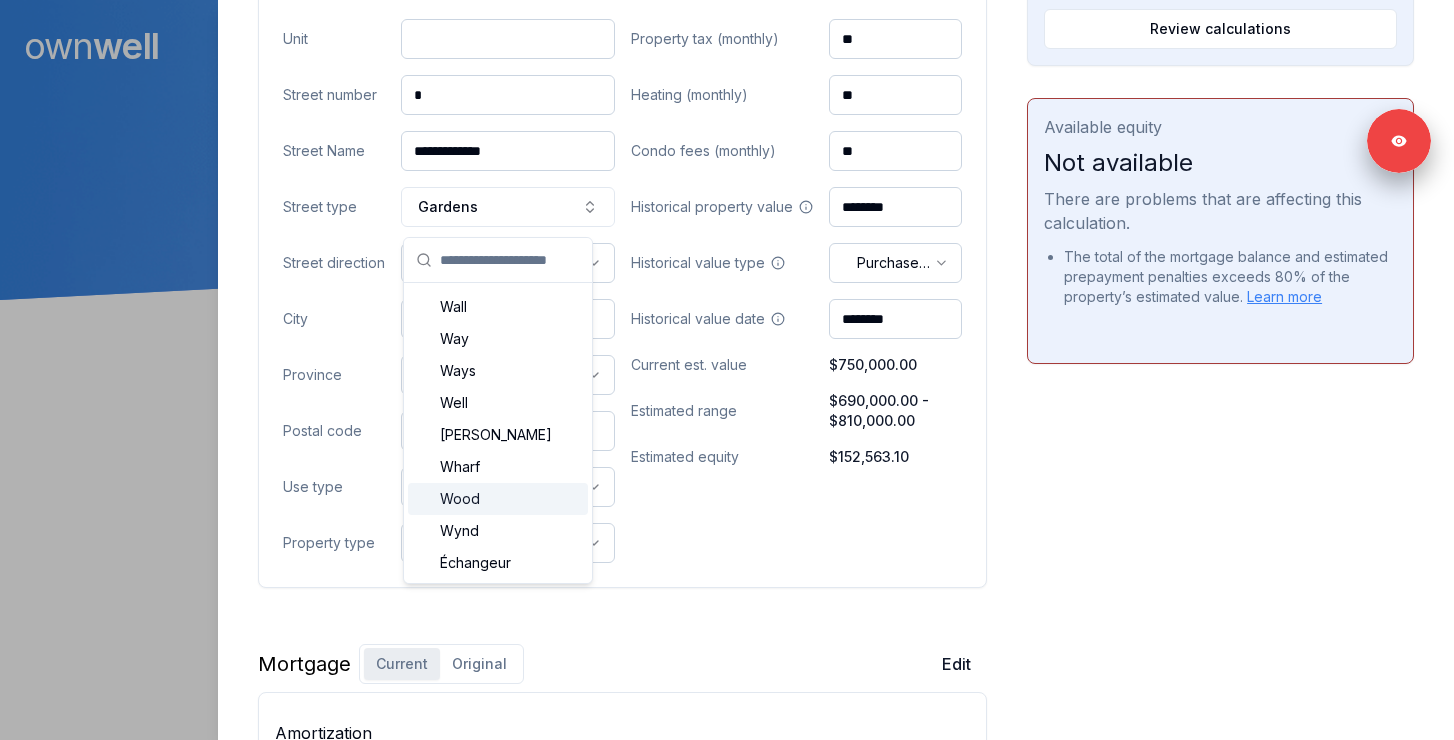 click on "**********" at bounding box center (797, 291) 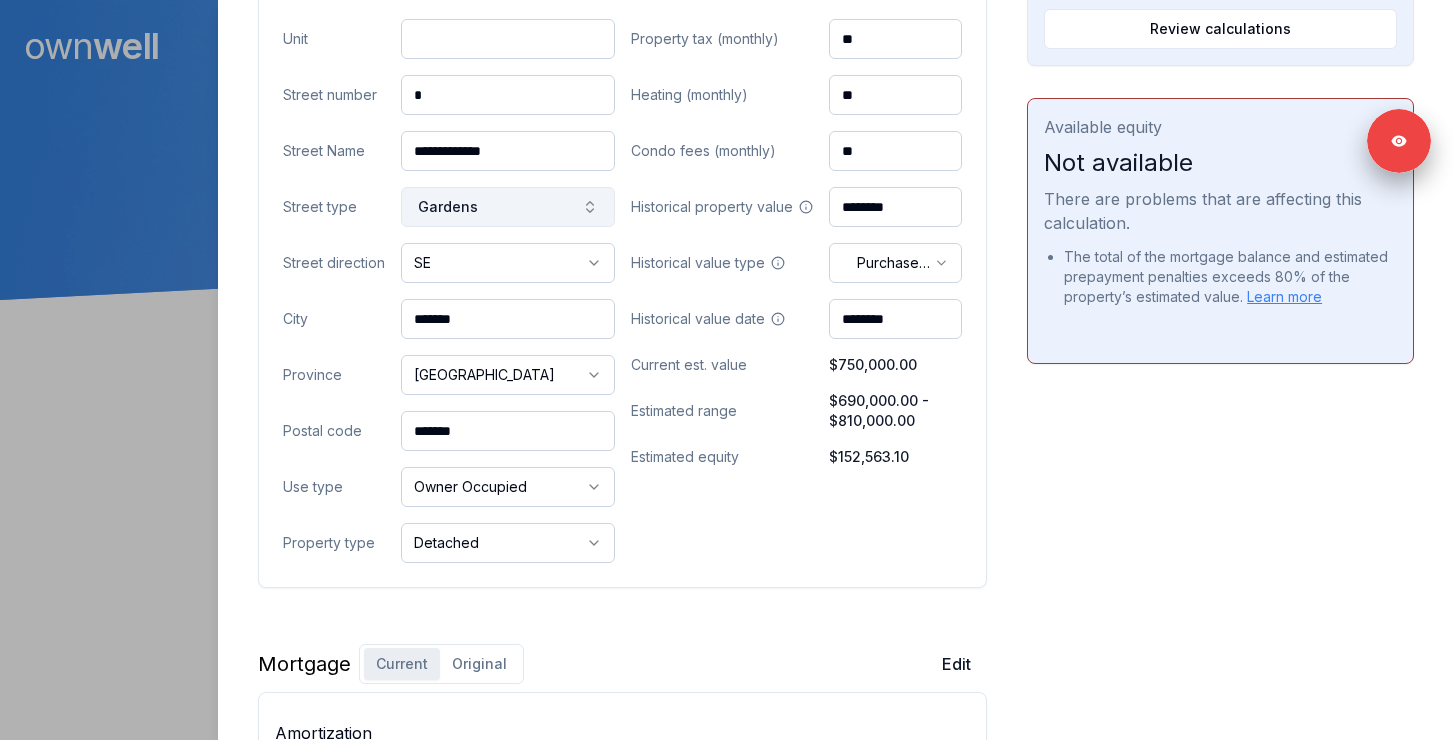 click on "Gardens" at bounding box center [508, 207] 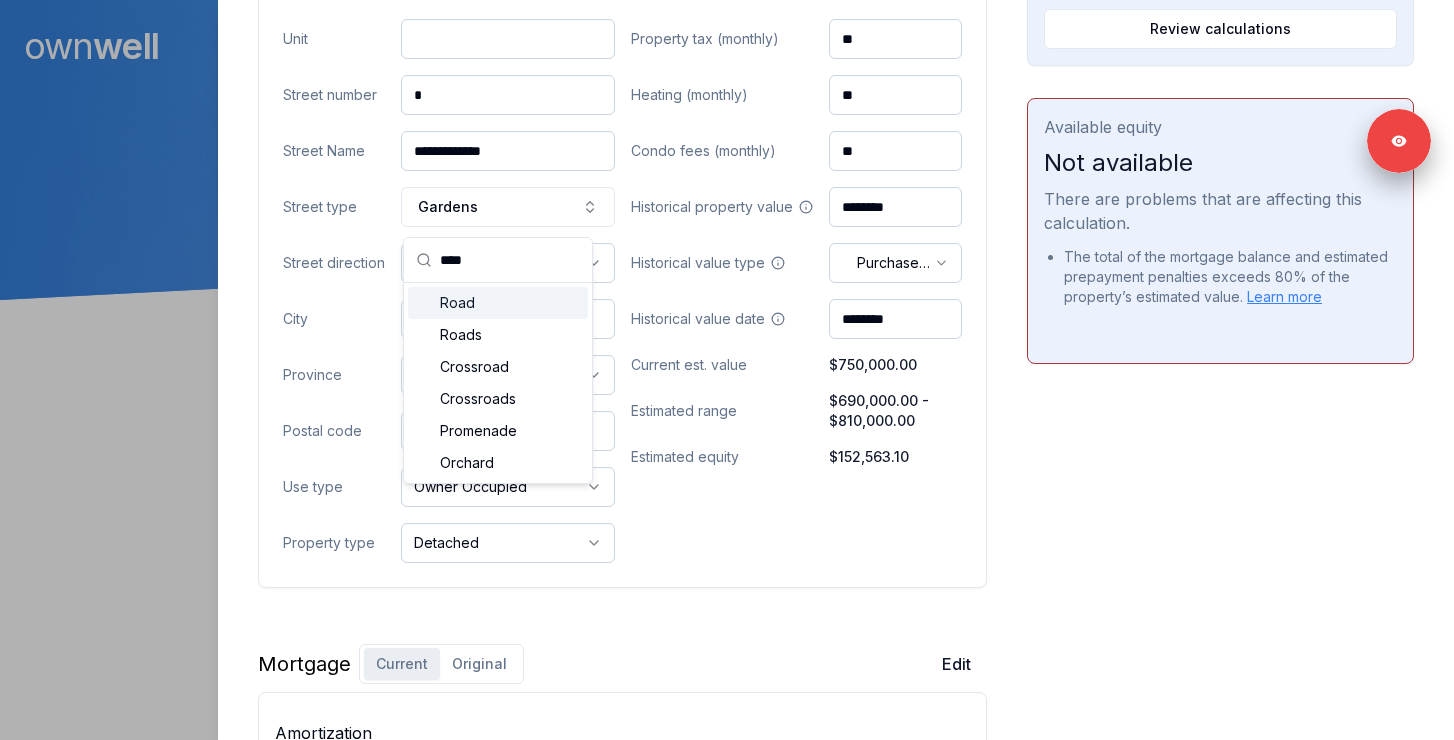type on "****" 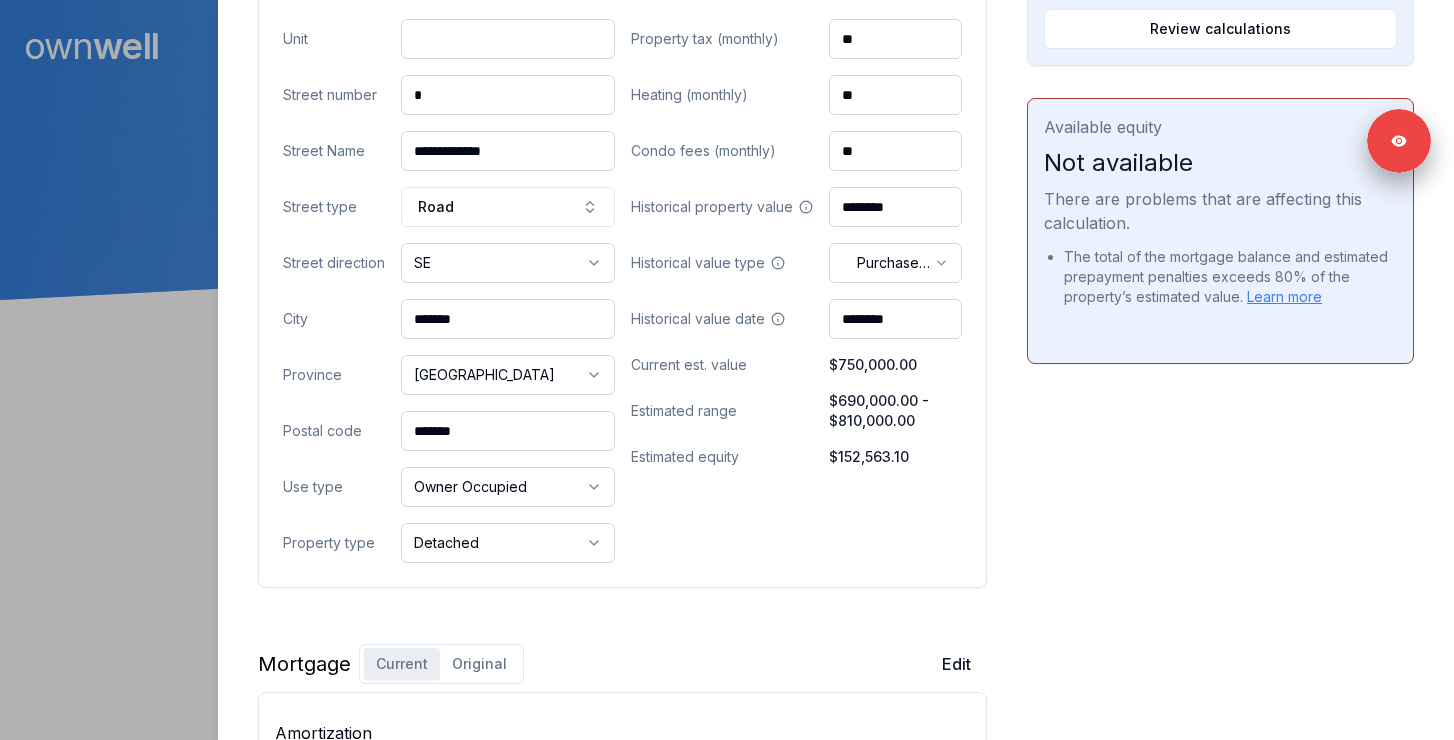 drag, startPoint x: 482, startPoint y: 317, endPoint x: 374, endPoint y: 317, distance: 108 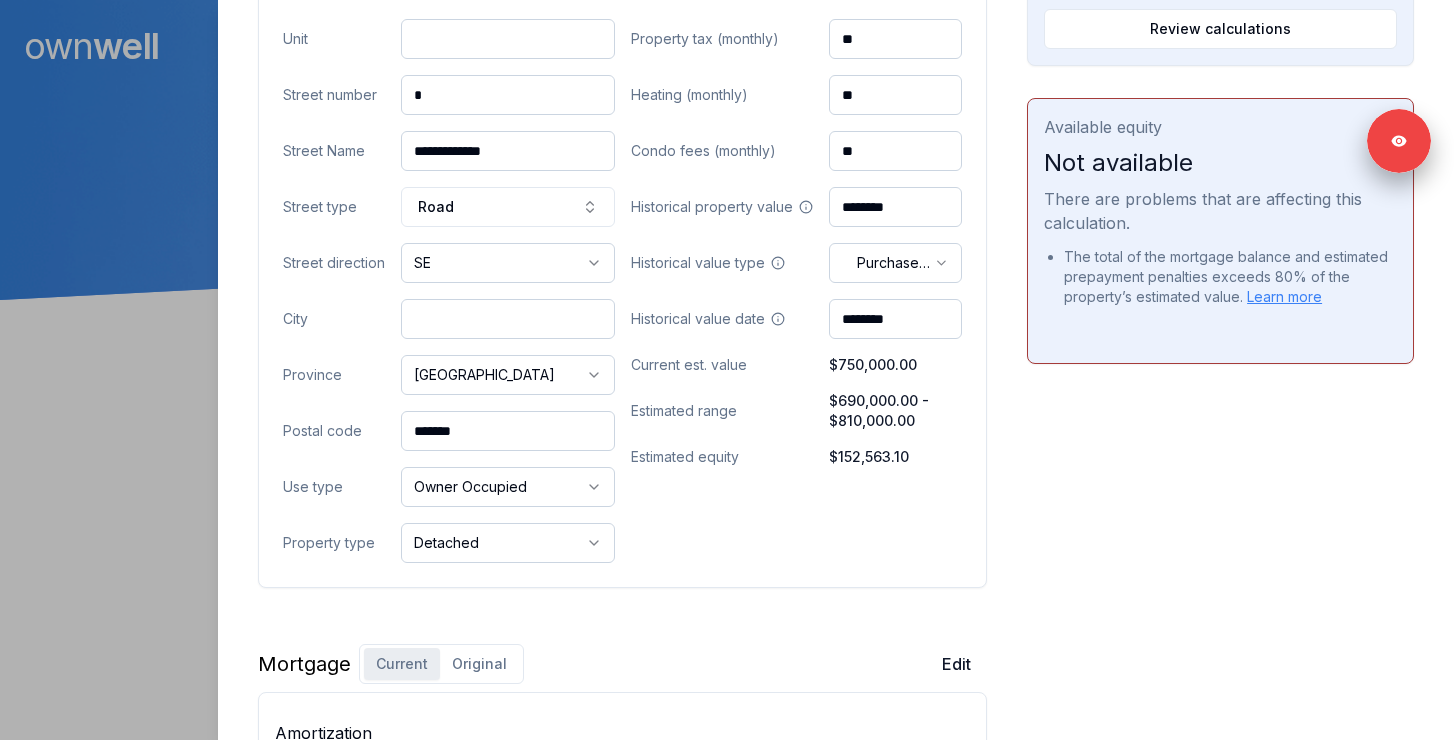 paste on "*******" 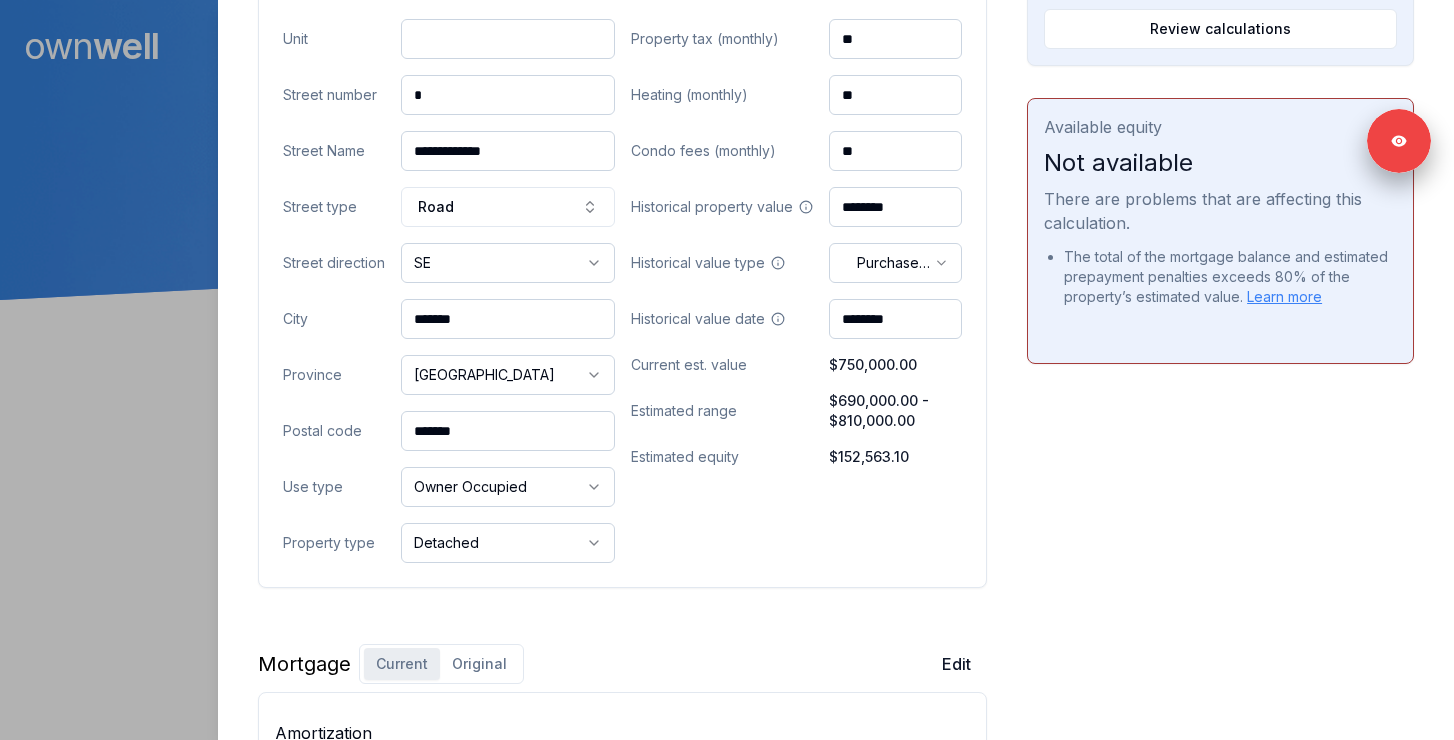type on "*******" 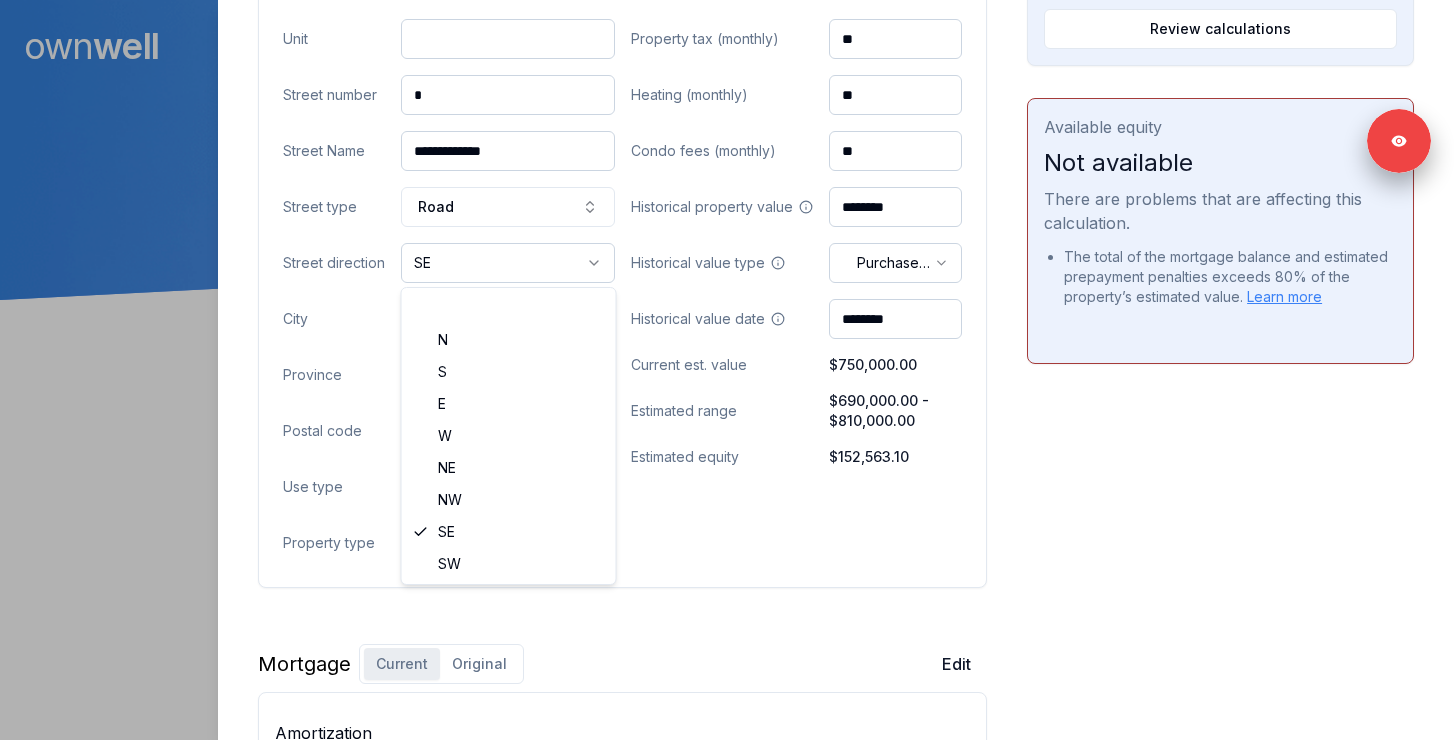click on "Ownwell's platform is not optimized for mobile at this time.   For the best experience, please use a   desktop or laptop  to manage your account.   Note:  The   personalized homeownership reports   you generate for clients   are fully mobile-friendly   and can be easily viewed on any device. own well Dashboard Landing Page Adopt My Mortgage 98  of  100  clients used Purchase additional client capacity 600000 Signed in as Ashley Wilkinson Sign out Close Leah   Babstock Vandenakker Client 190 Copperfield Gardens SE Calgary, AB, T2Z 4C2 $750,000.00   current est. value 4.39%   fixed ,   5  year term $1,642.13   accelerated bi-weekly   $597,436.90   outstanding May 1, 2030   maturity Purchase Digest Preview Client Details Send test email ( ashley@ashleymortgages.ca ) Subscribe Homeowner   Edit First name Leah Last name Babstock Vandenakker Email leahbabstock@icloud.com Phone (587) 493-5135 Household income $251,178.00 Credit score --- Debt payments (monthly) --- Home   Cancel Save Property value over time May 25" at bounding box center [727, 150] 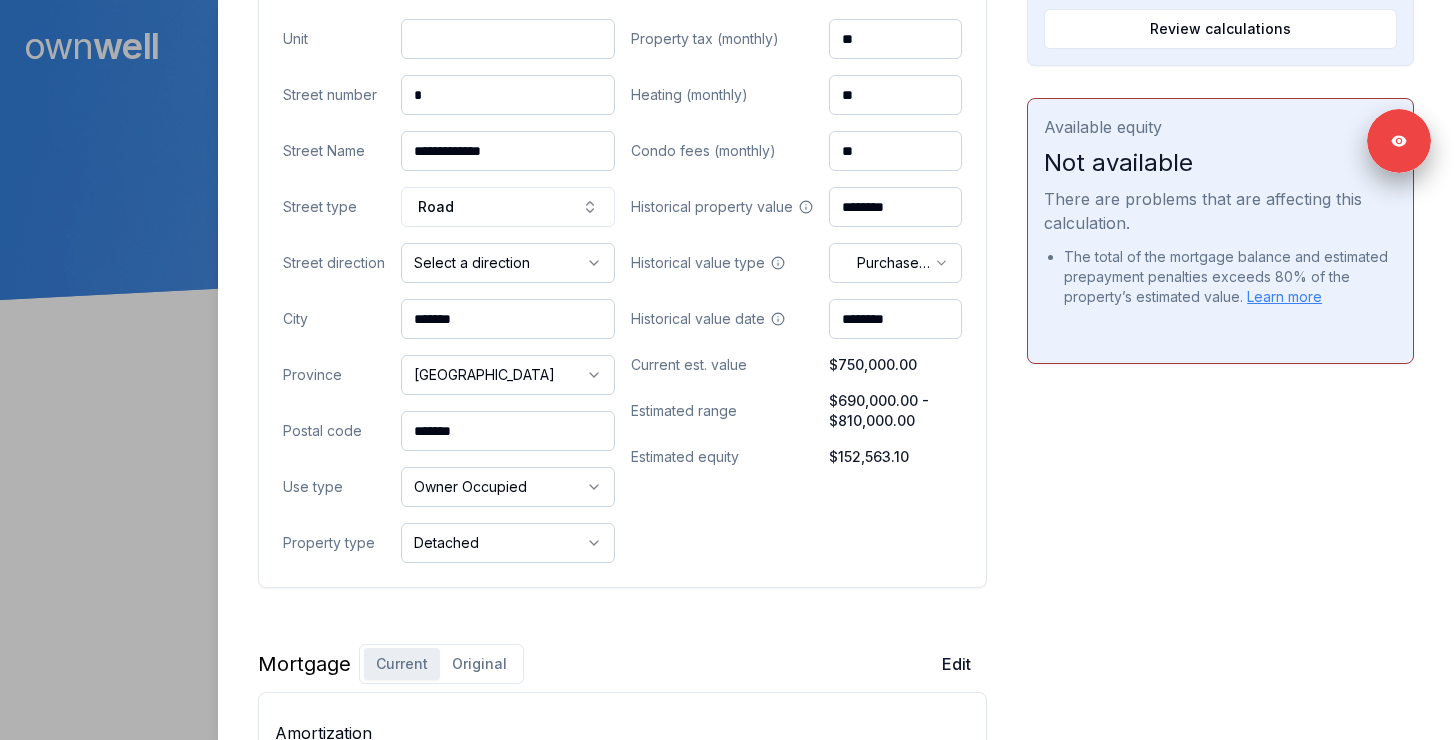 click on "**********" at bounding box center [449, 291] 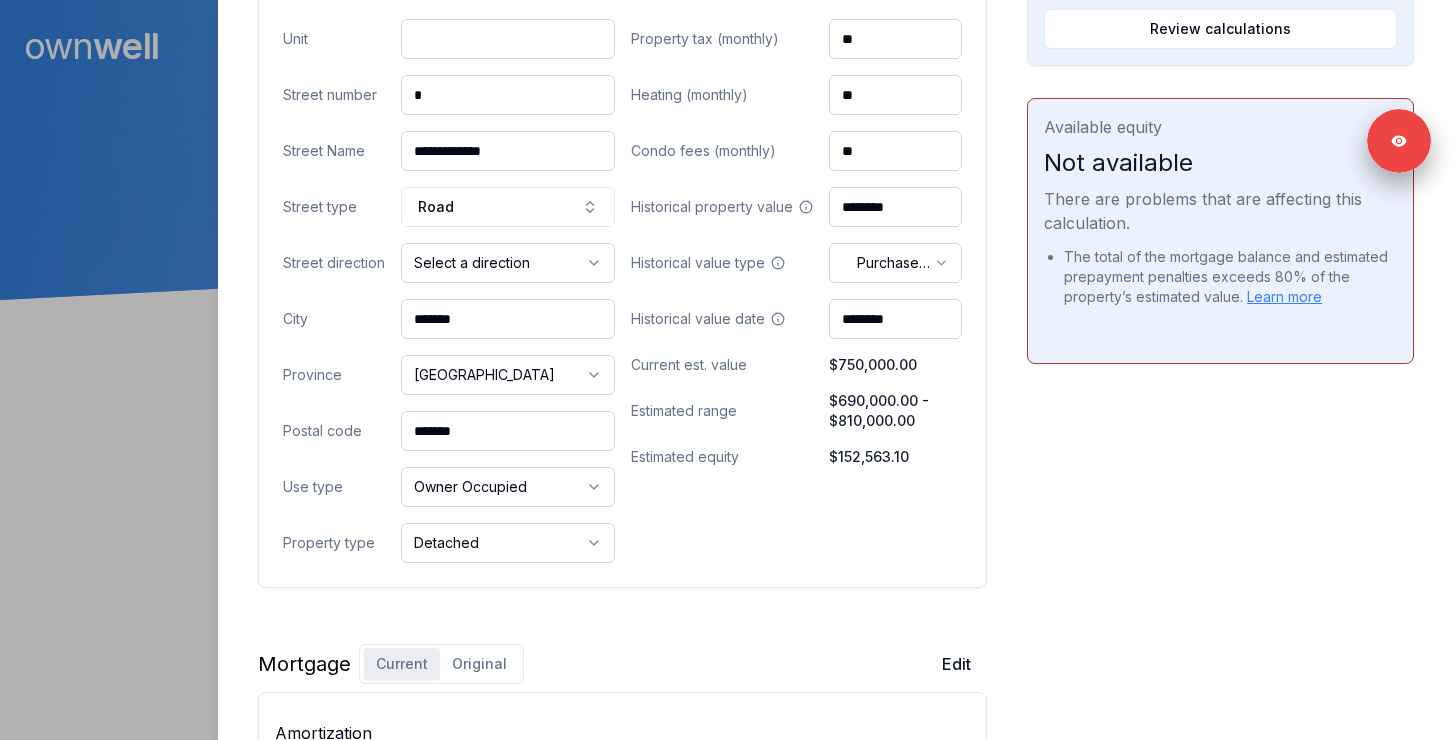 drag, startPoint x: 487, startPoint y: 433, endPoint x: 321, endPoint y: 424, distance: 166.24379 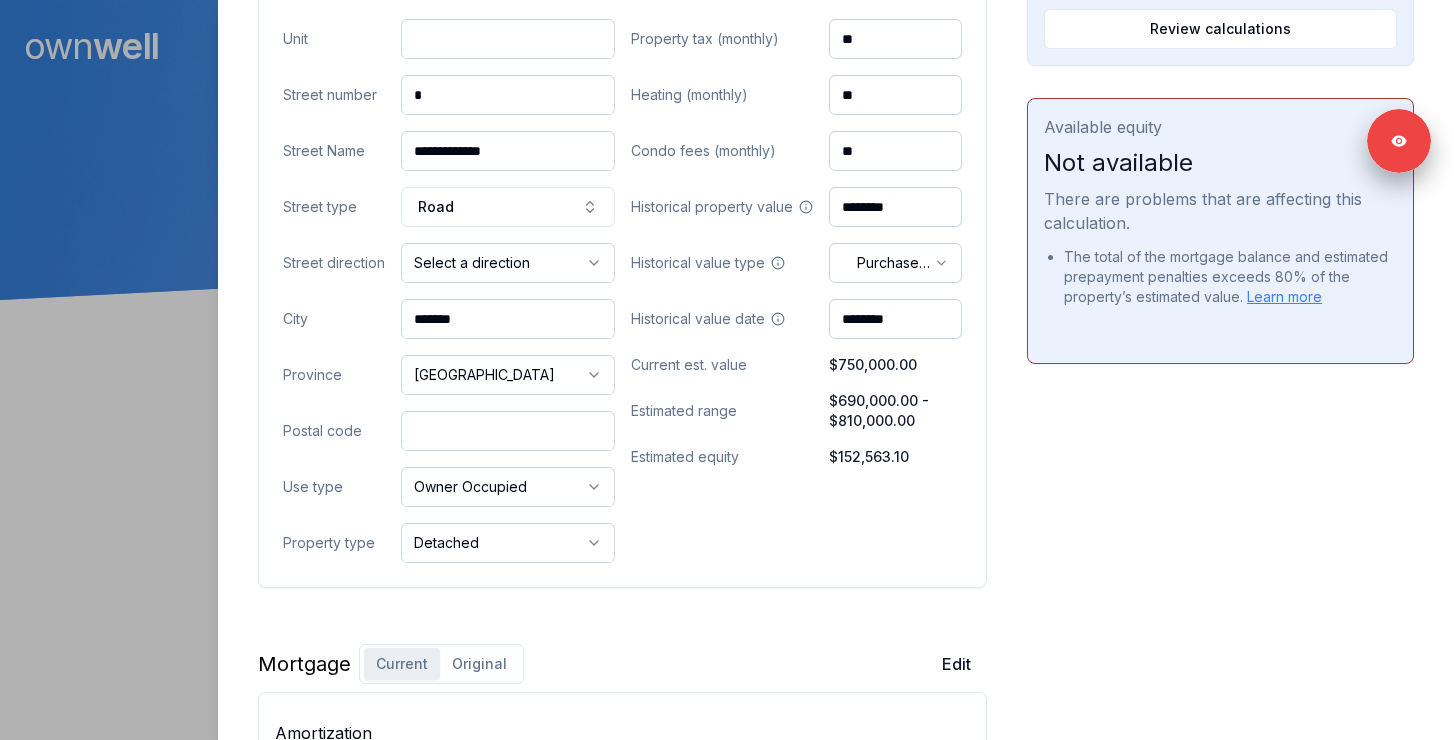 paste on "*******" 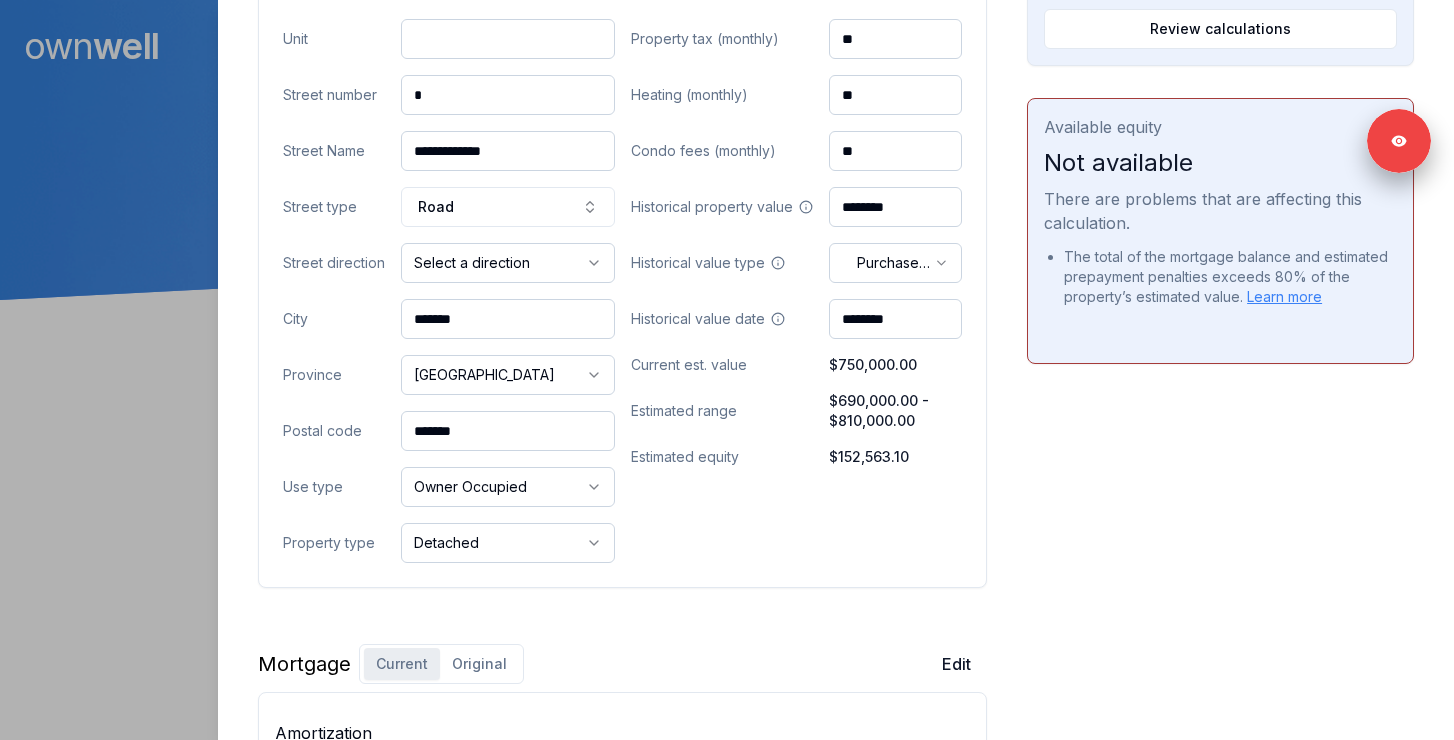 type on "*******" 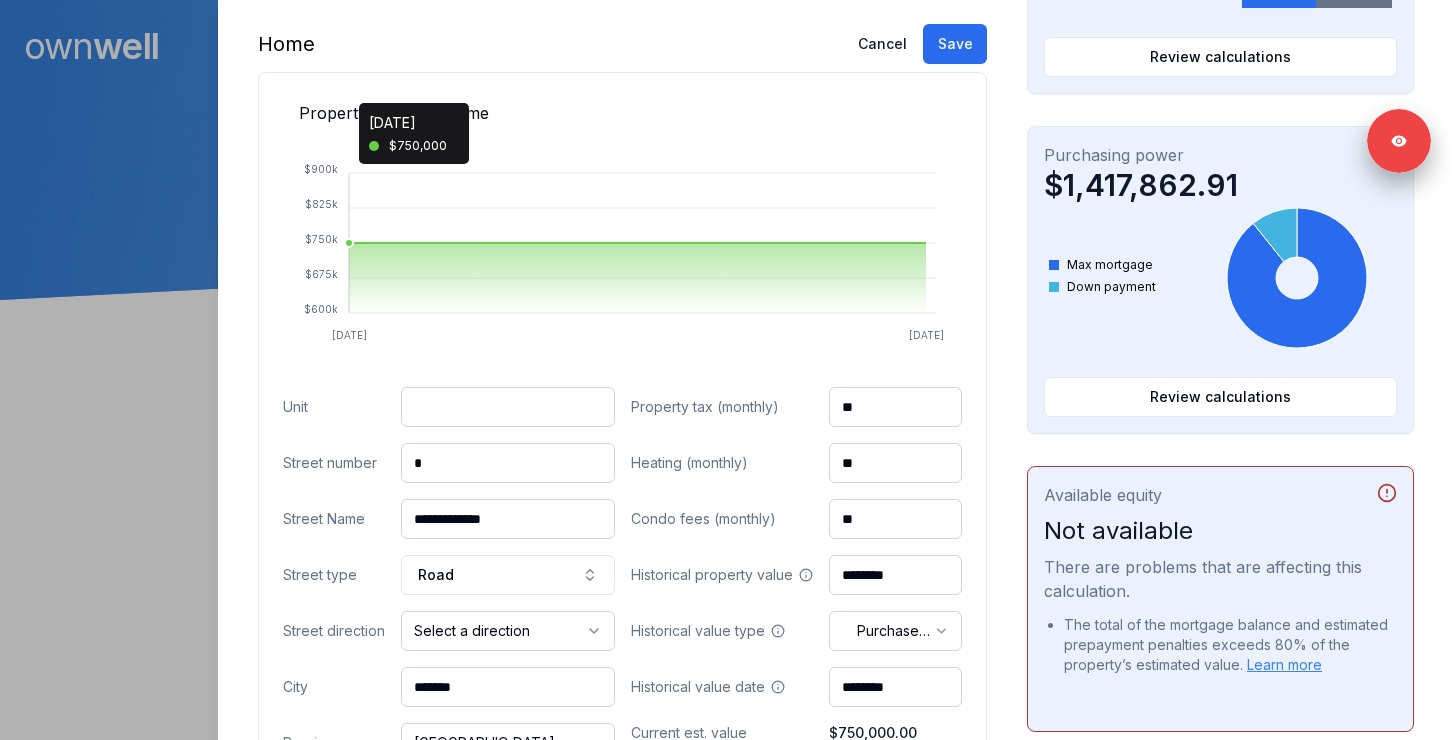 scroll, scrollTop: 451, scrollLeft: 0, axis: vertical 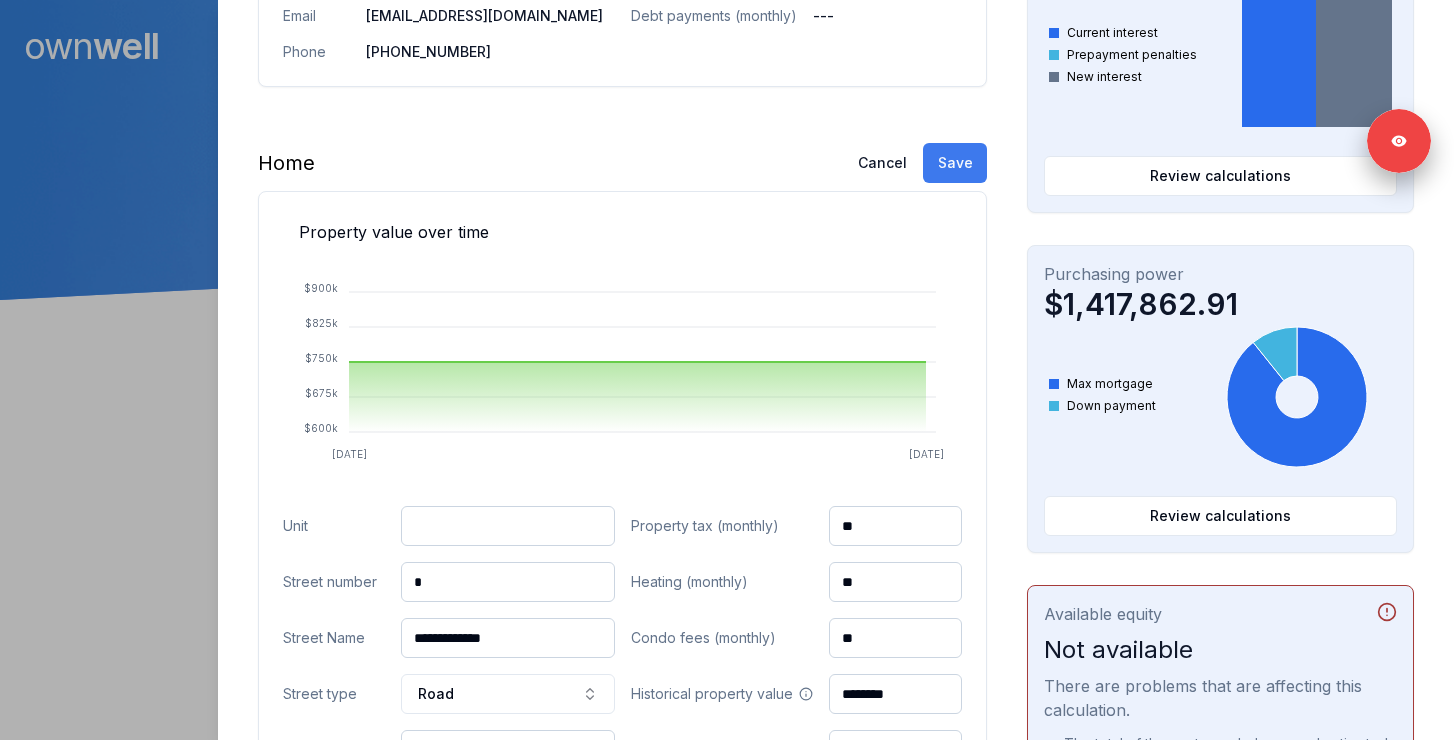 click on "Save" at bounding box center [955, 163] 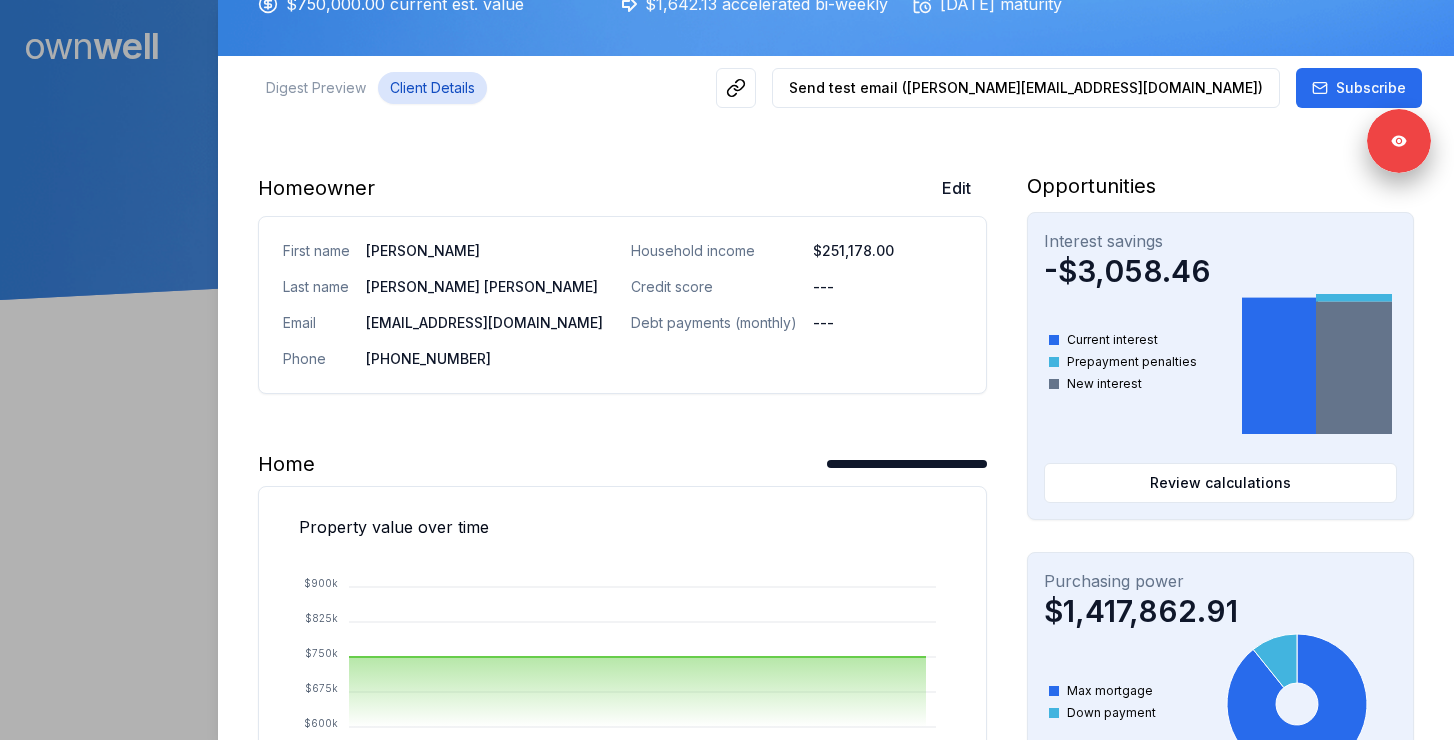 scroll, scrollTop: 0, scrollLeft: 0, axis: both 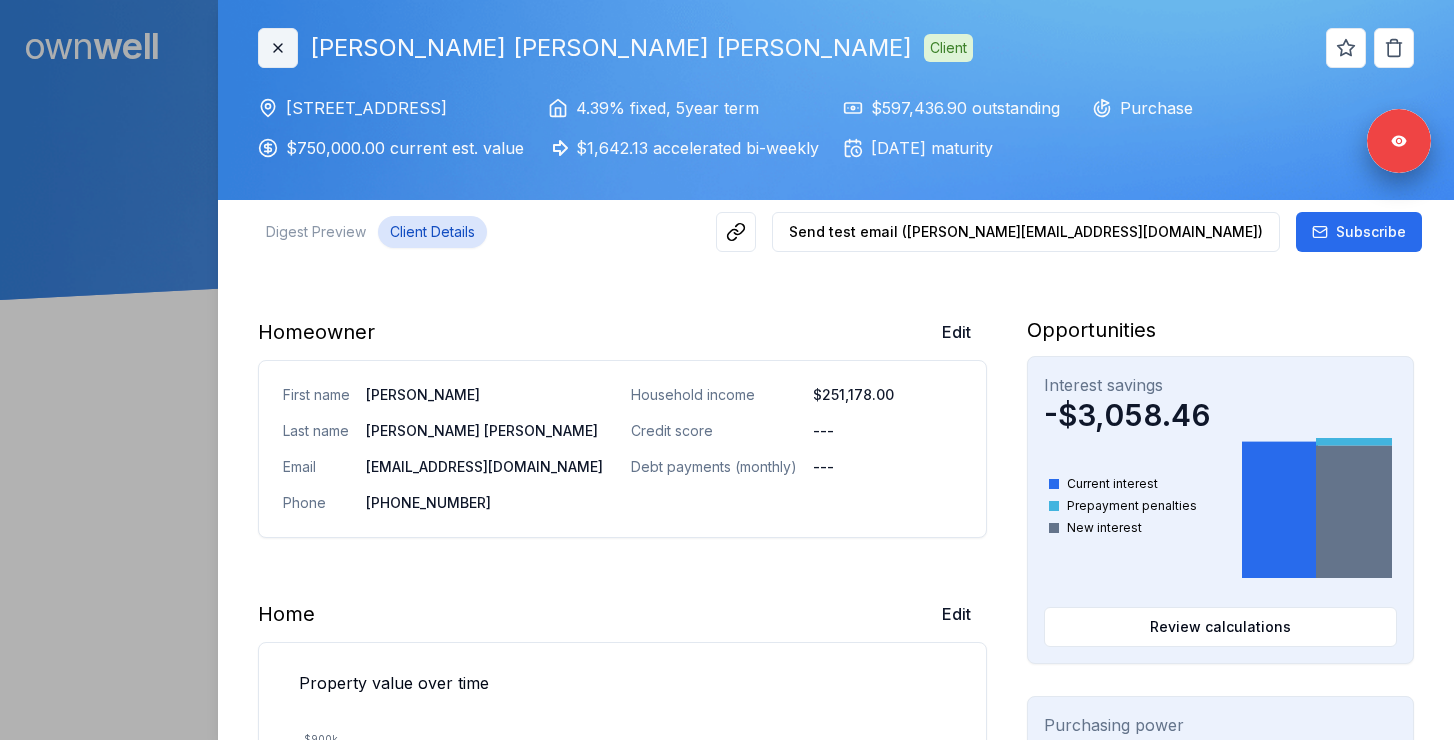 click 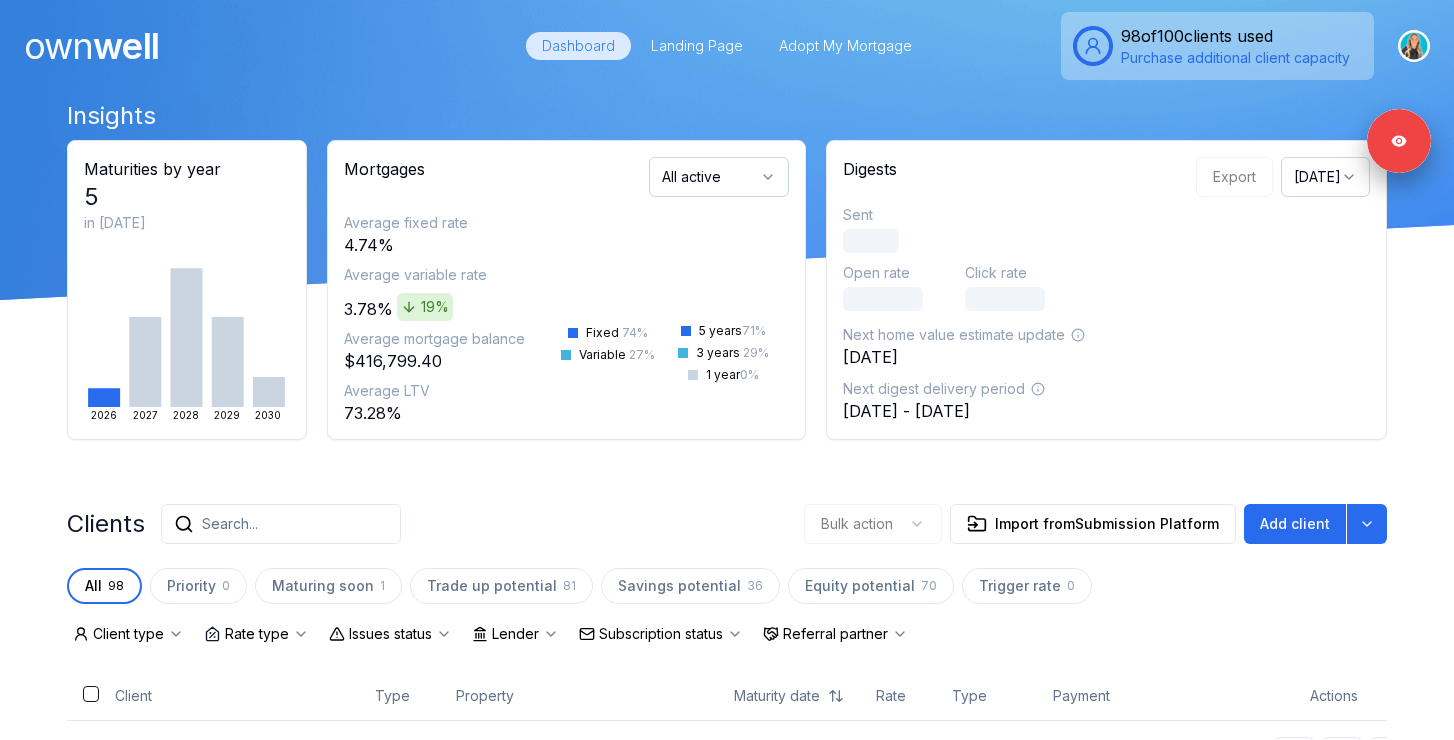 click on "own well" at bounding box center (258, 46) 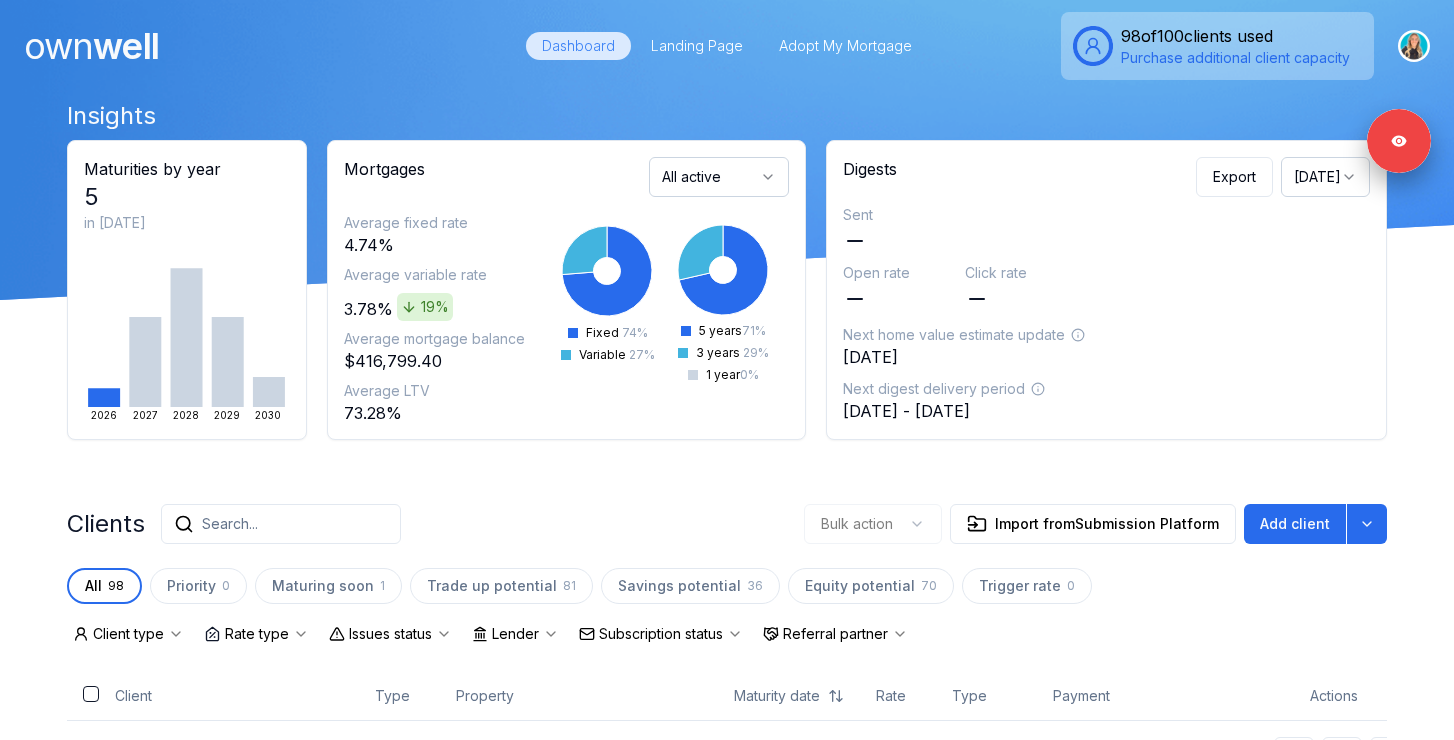 click on "Search..." at bounding box center [230, 524] 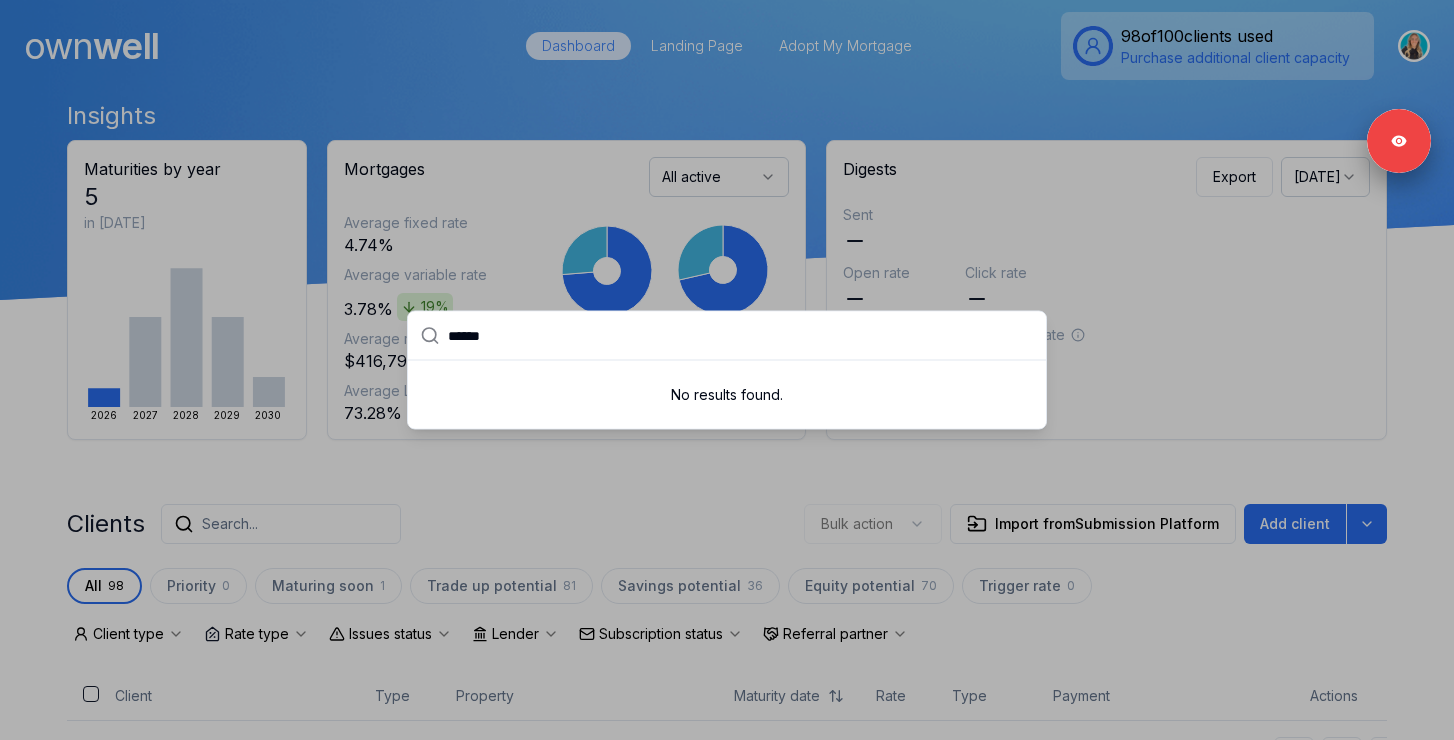 type on "******" 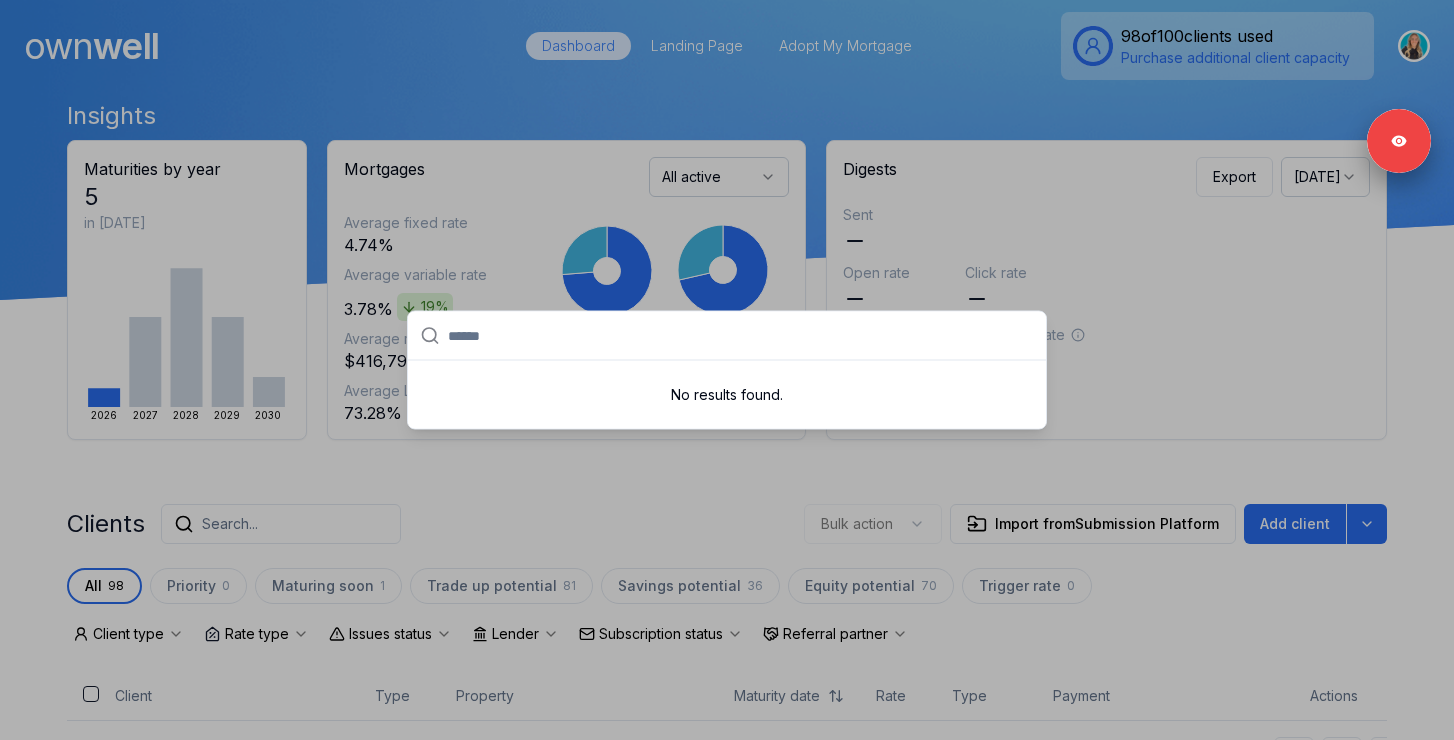 paste on "***" 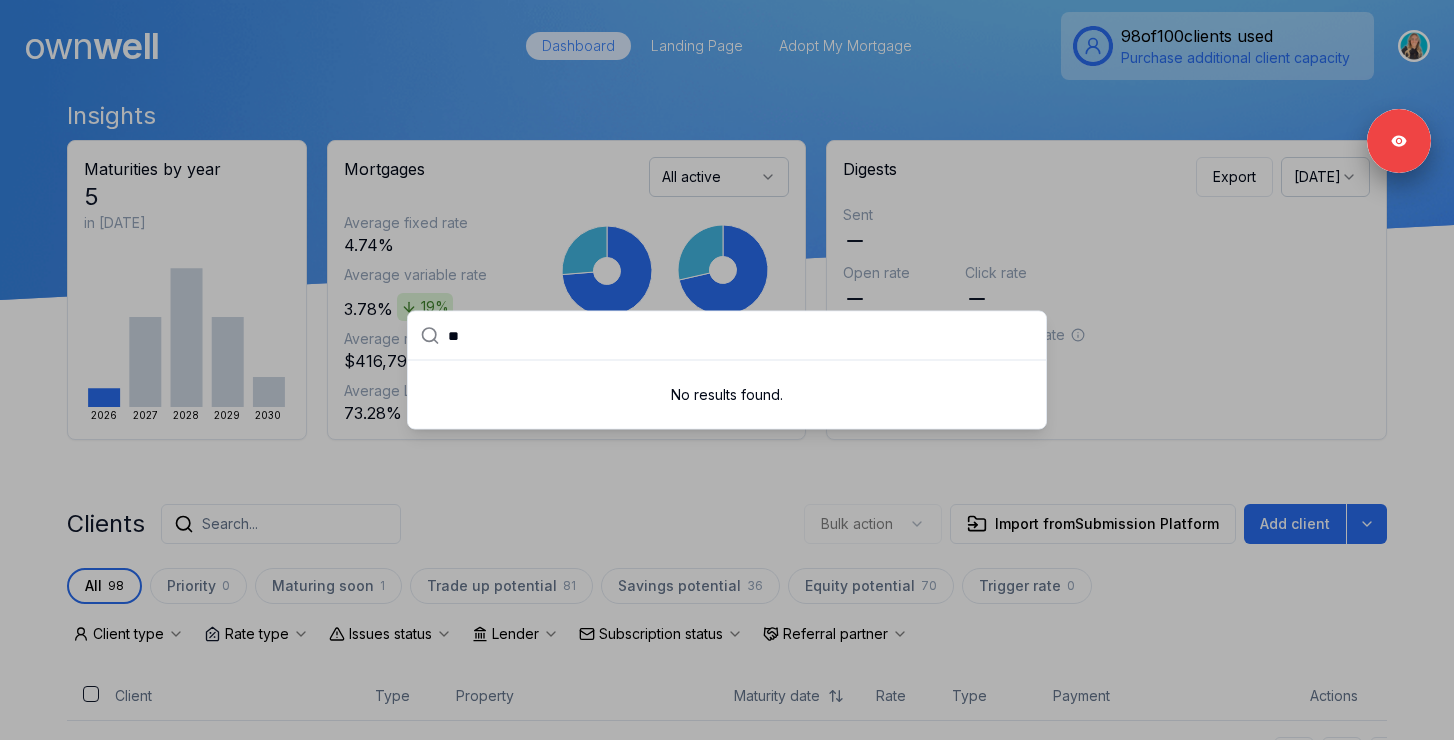 type on "*" 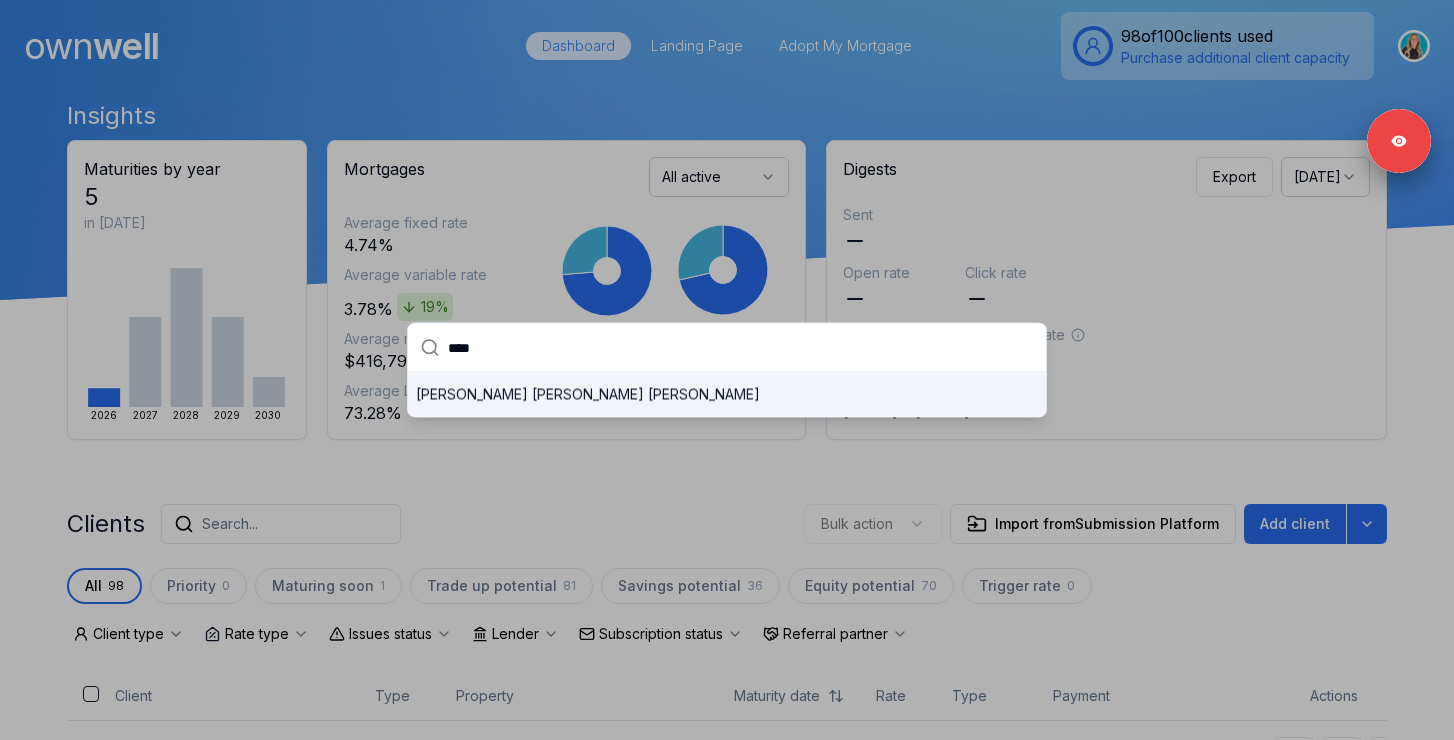 type on "****" 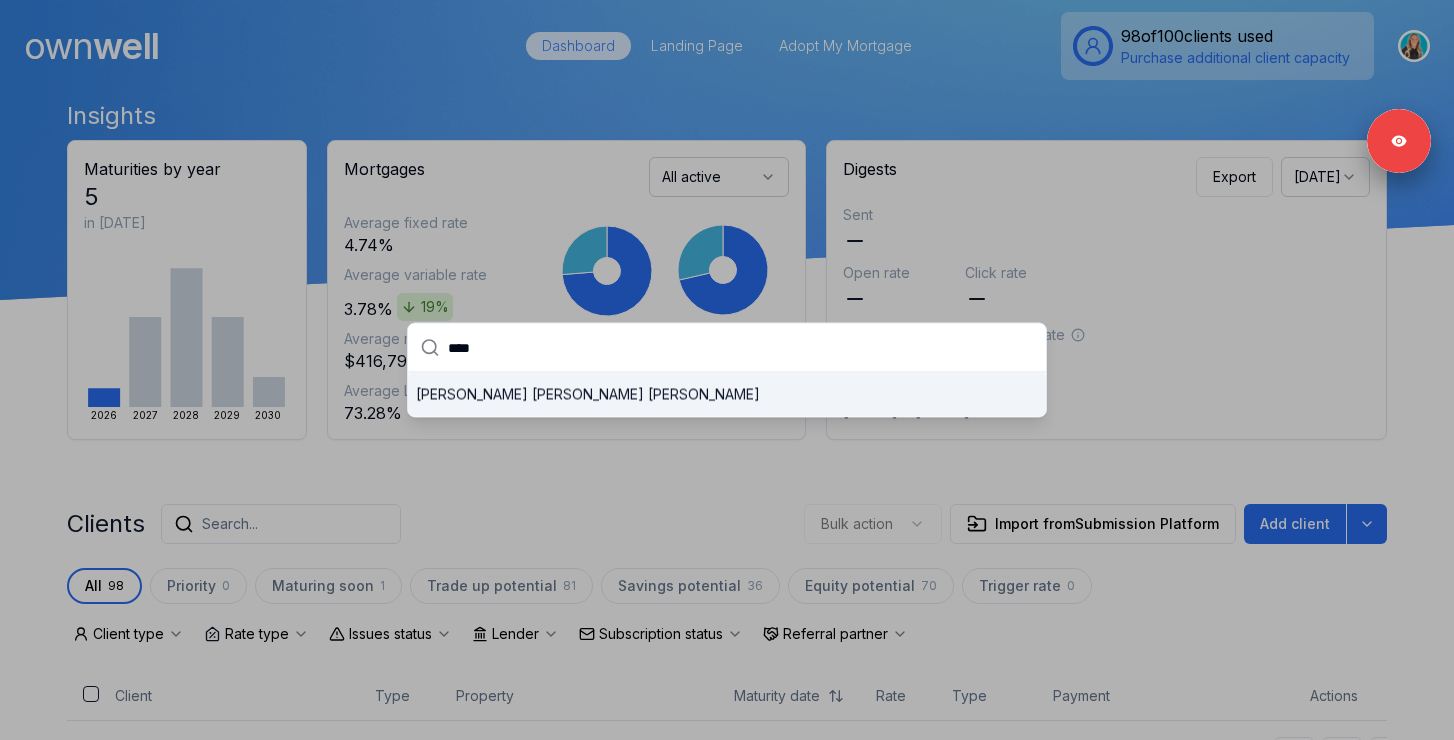 drag, startPoint x: 490, startPoint y: 341, endPoint x: 414, endPoint y: 341, distance: 76 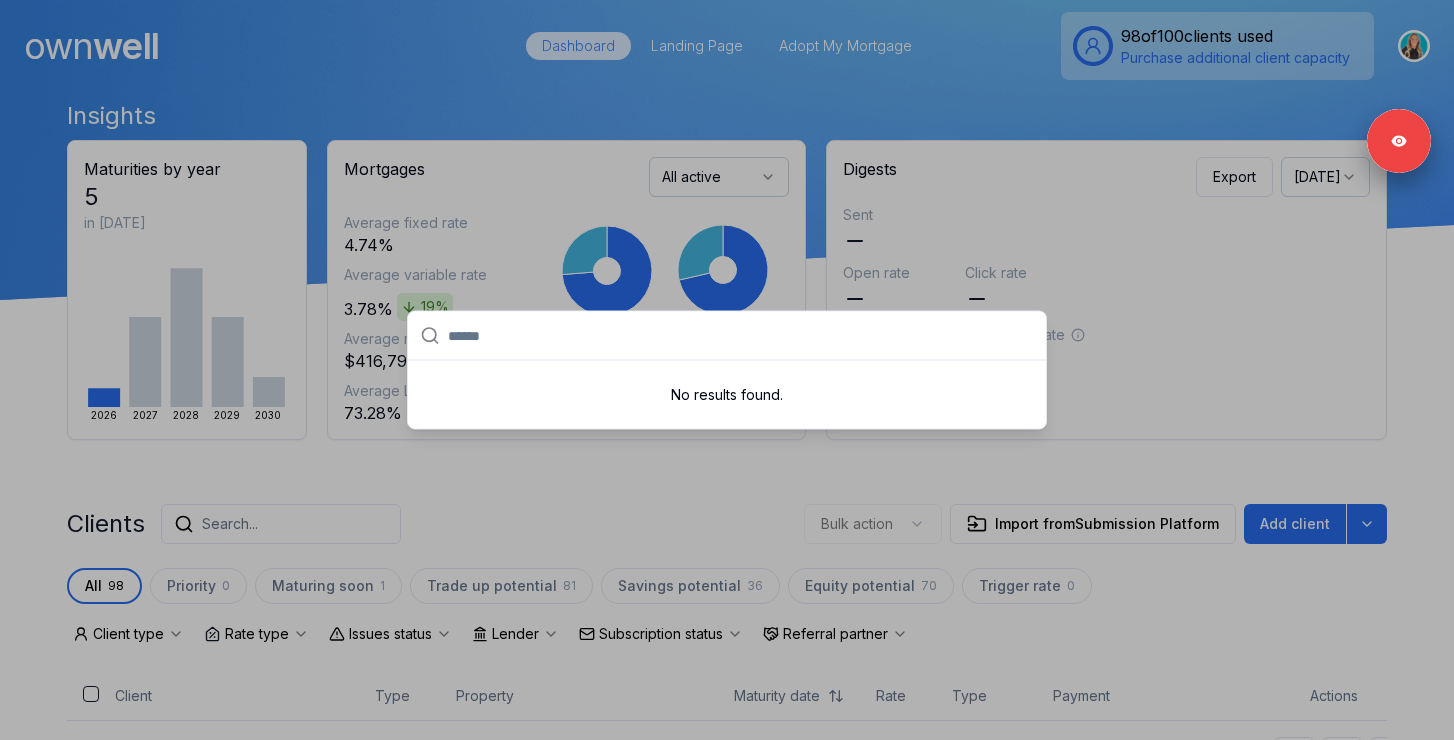 paste on "*******" 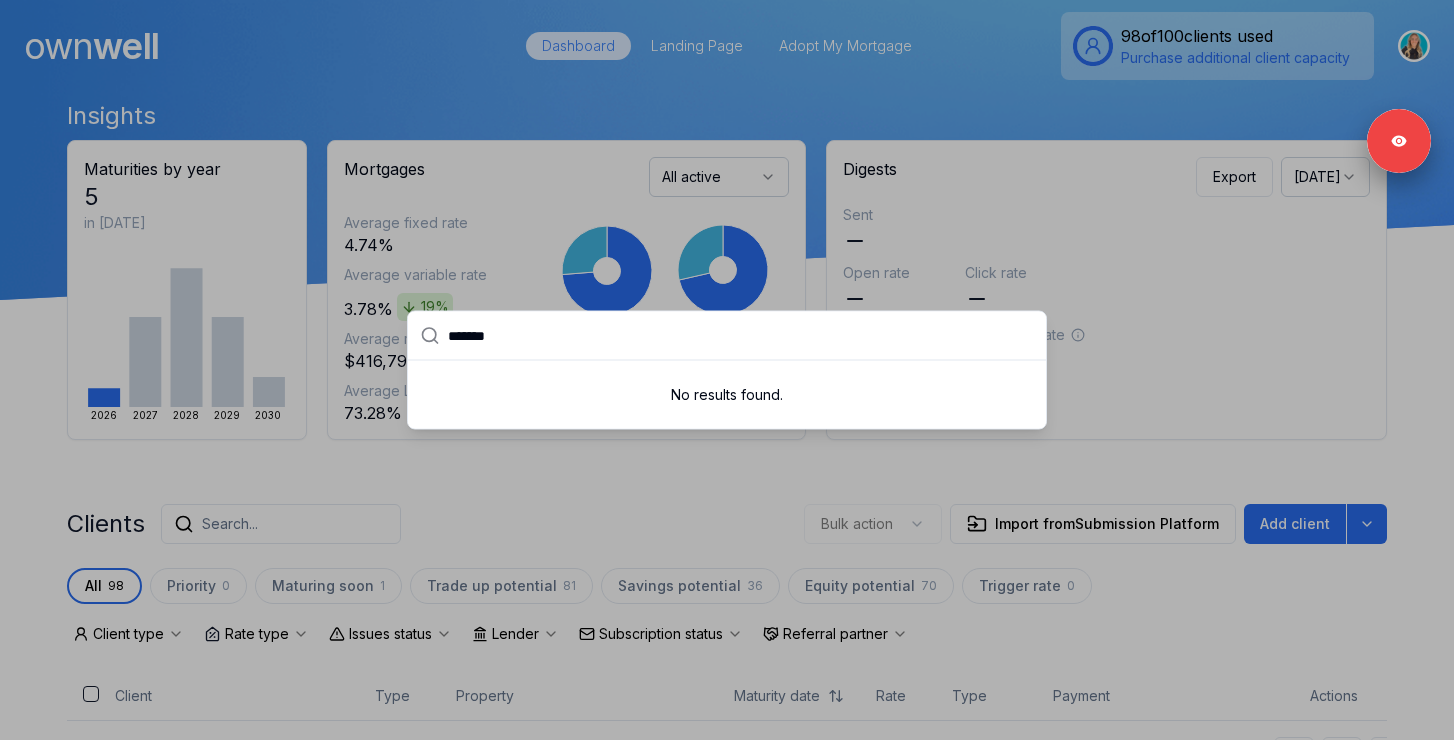 type on "*******" 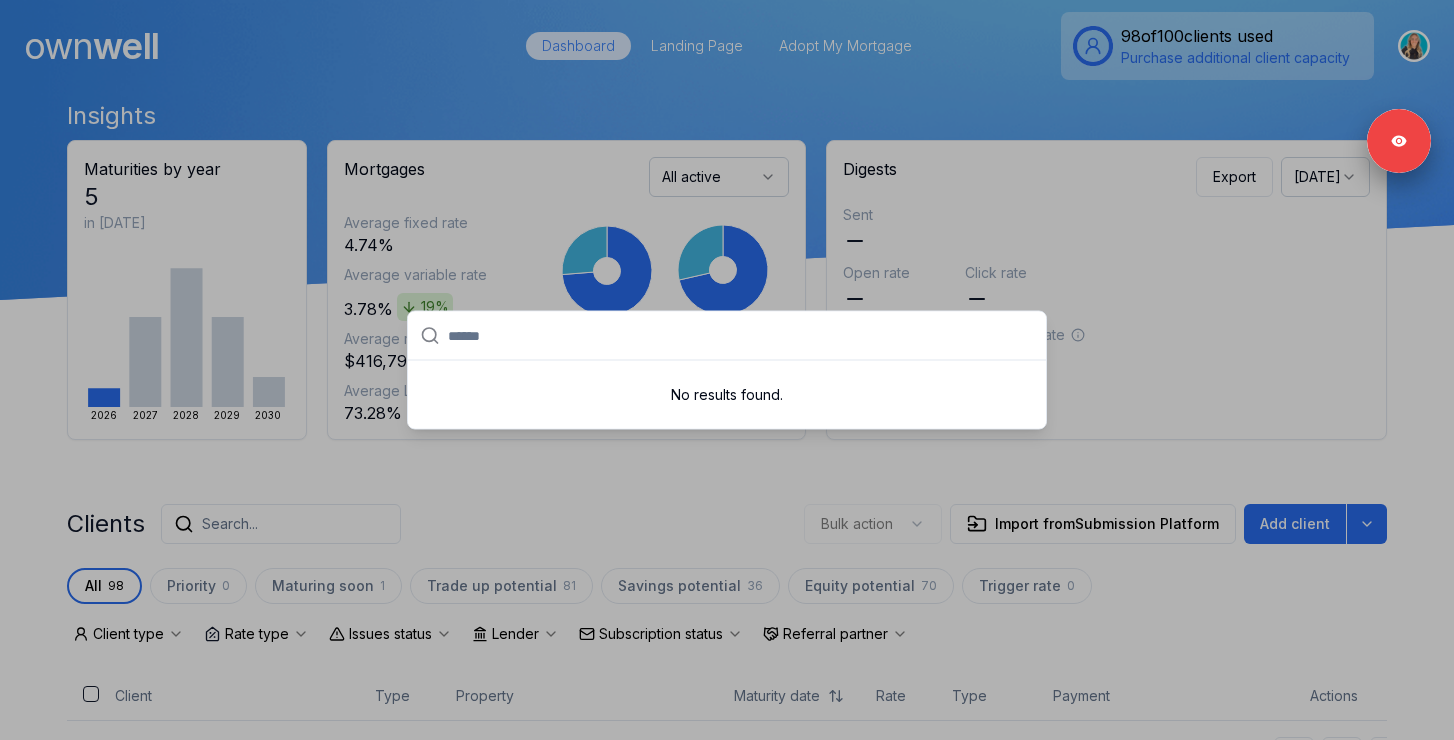 paste on "*******" 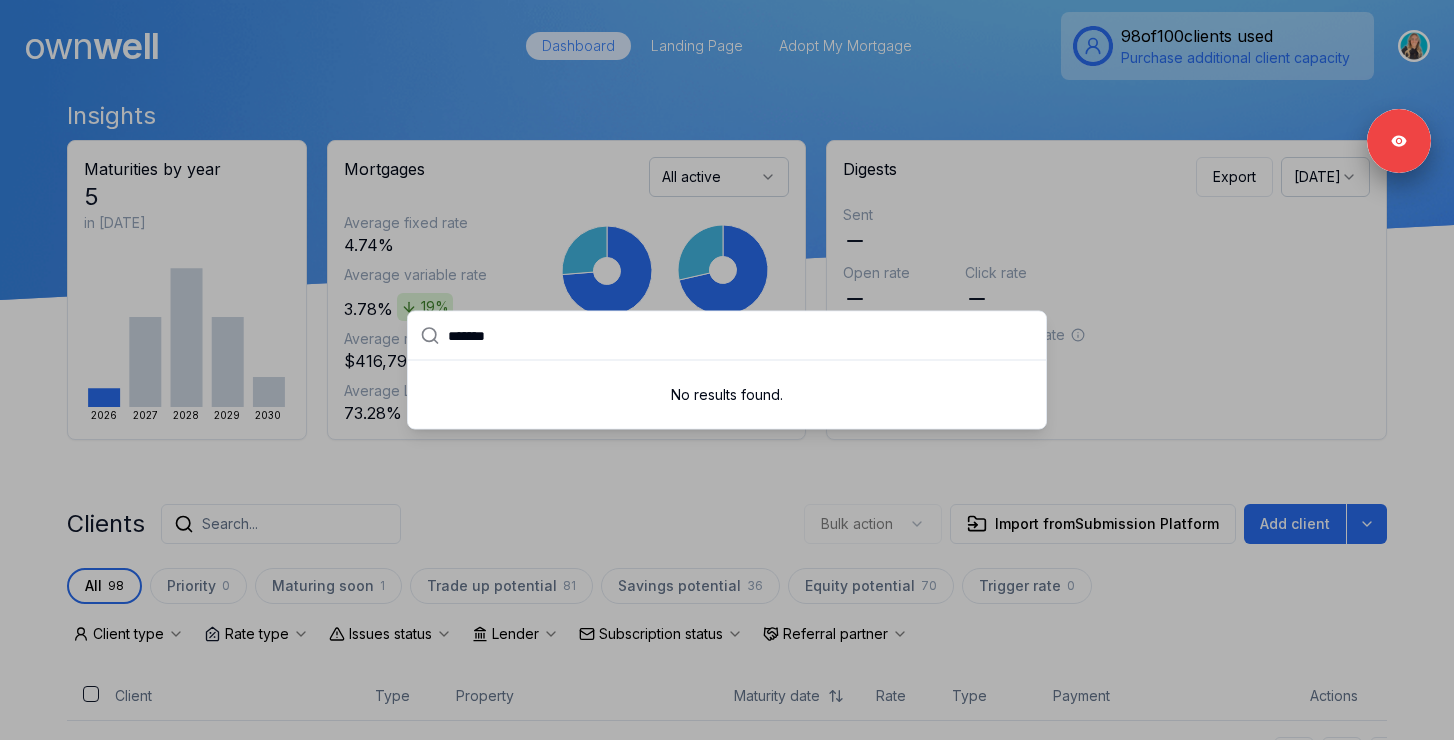 type on "*******" 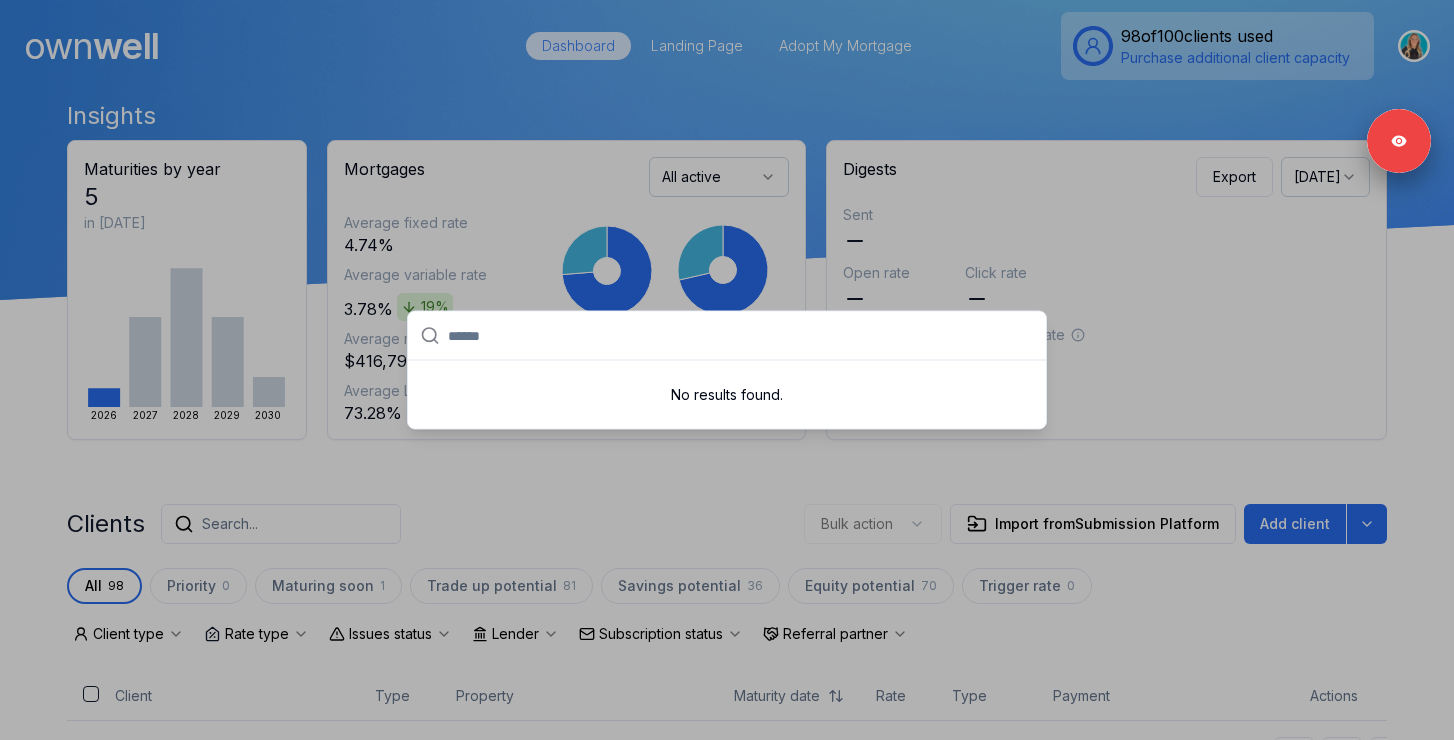 paste on "******" 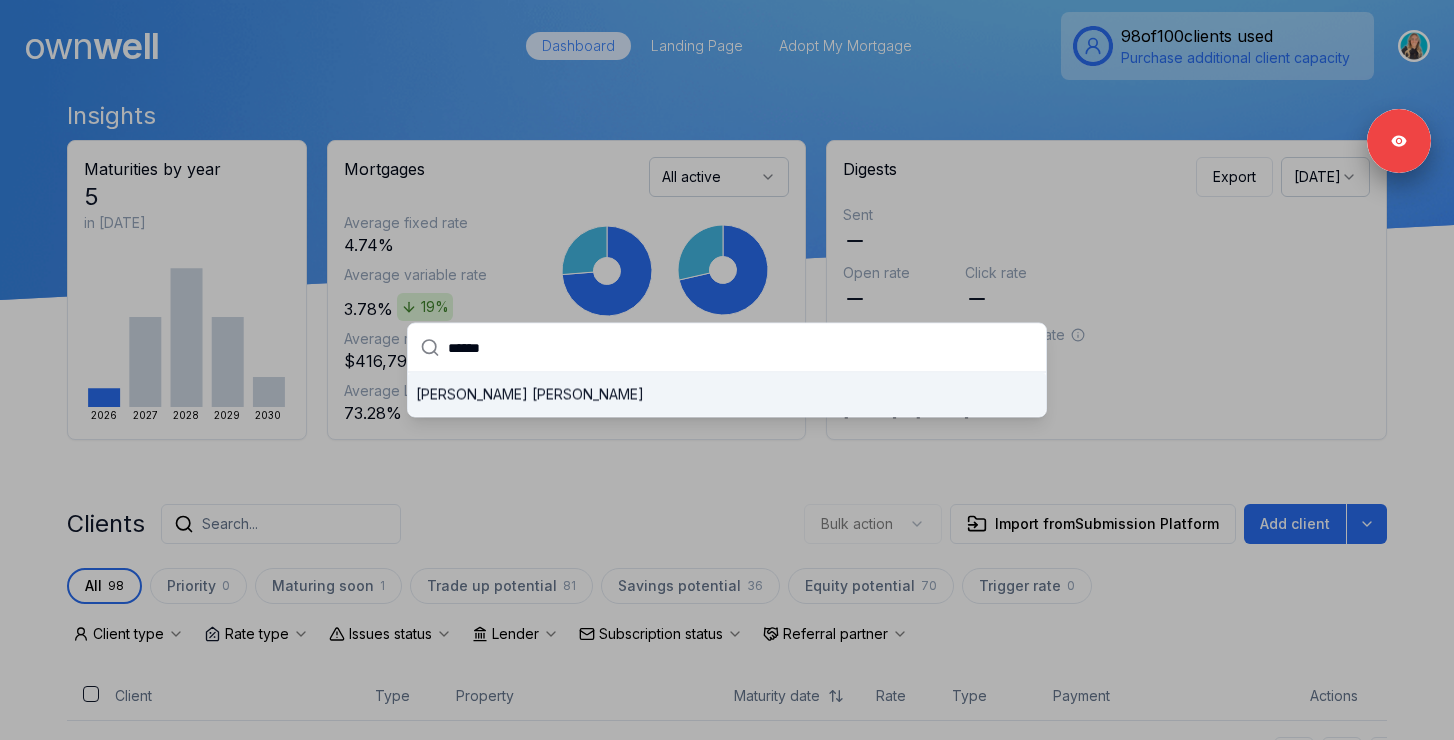 type on "******" 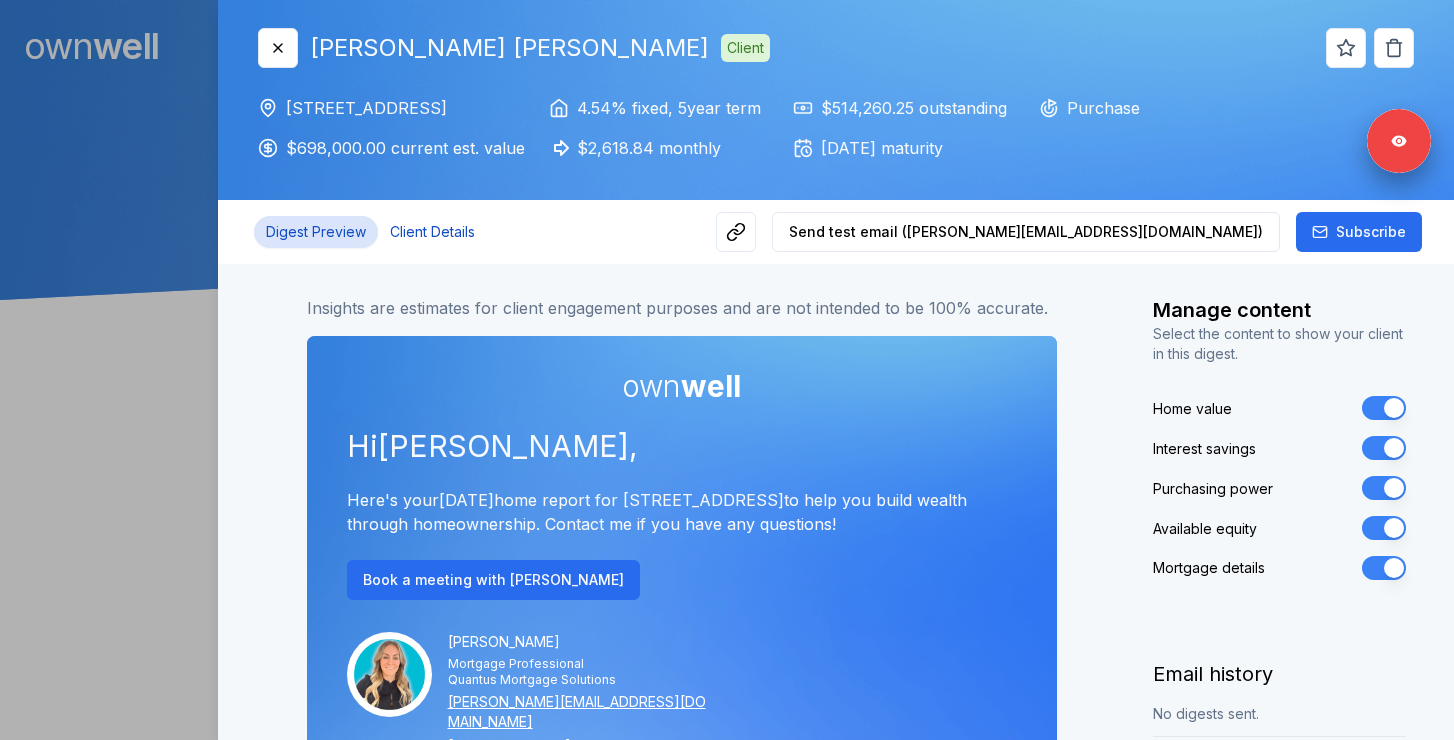 click on "Client Details" at bounding box center (432, 232) 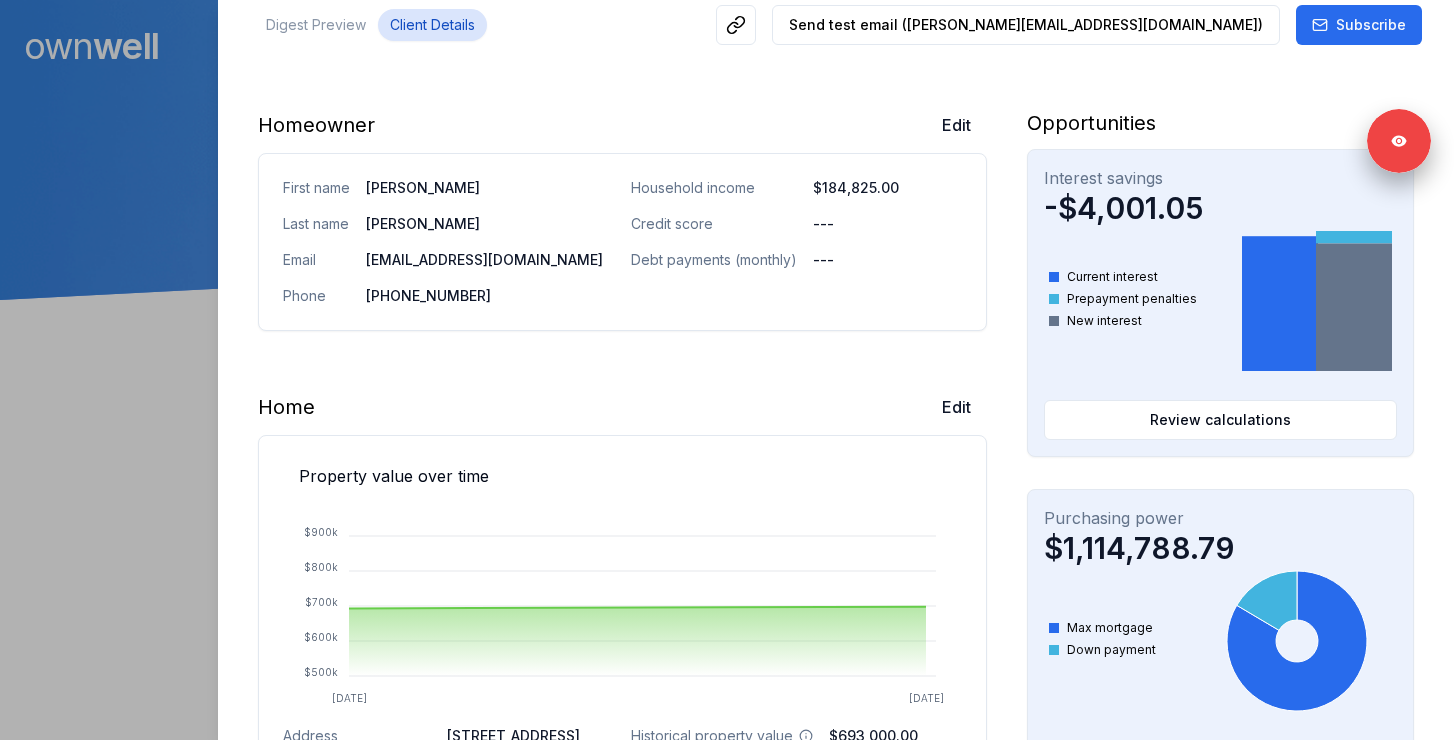 scroll, scrollTop: 290, scrollLeft: 0, axis: vertical 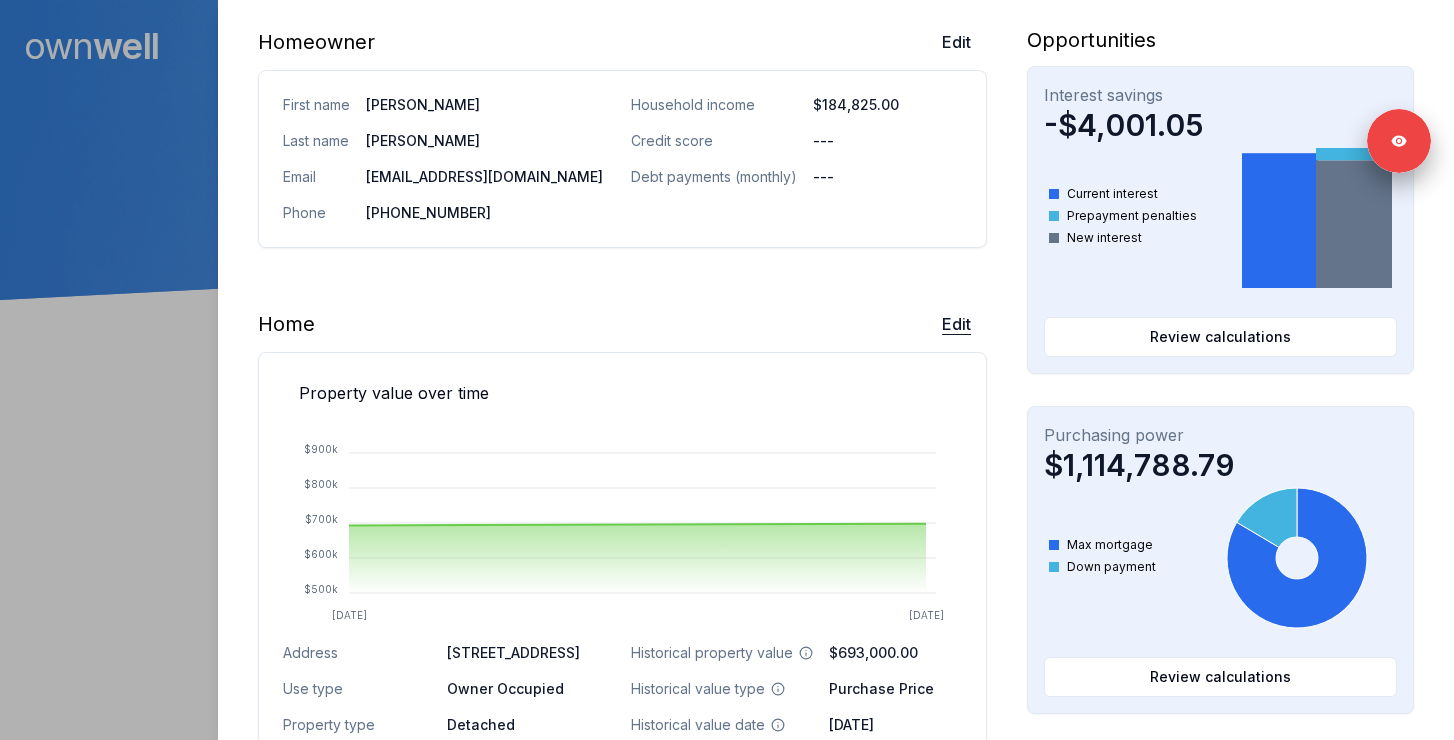 click on "Edit" at bounding box center [956, 324] 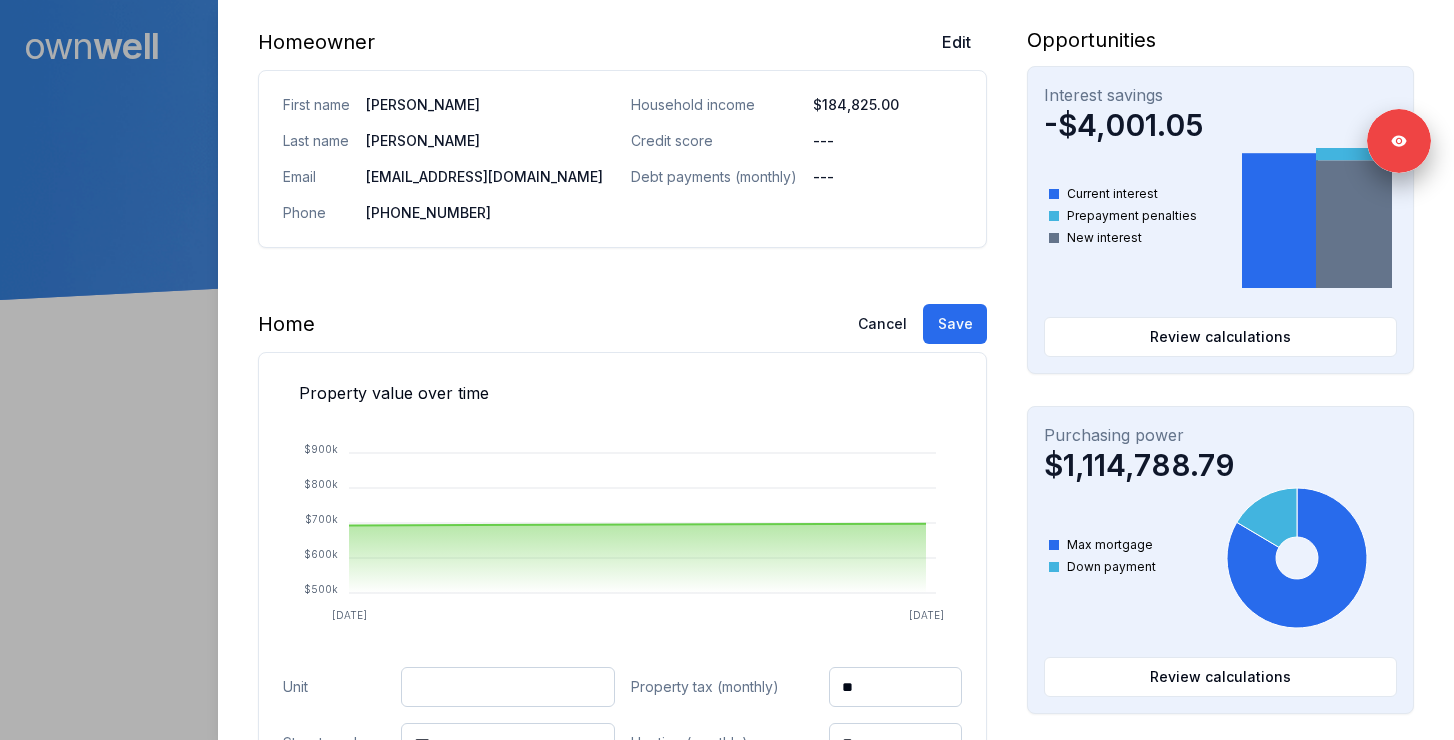 scroll, scrollTop: 0, scrollLeft: 0, axis: both 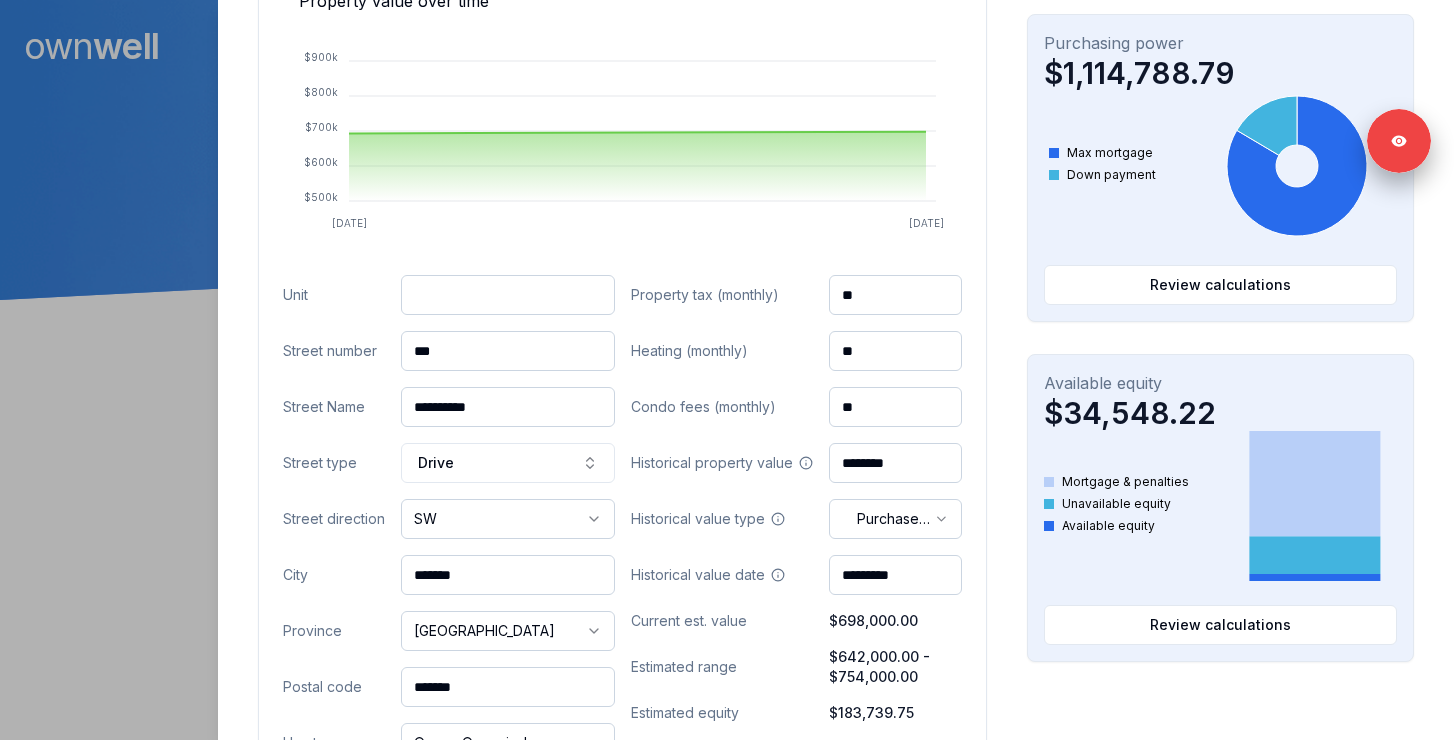 drag, startPoint x: 485, startPoint y: 352, endPoint x: 340, endPoint y: 352, distance: 145 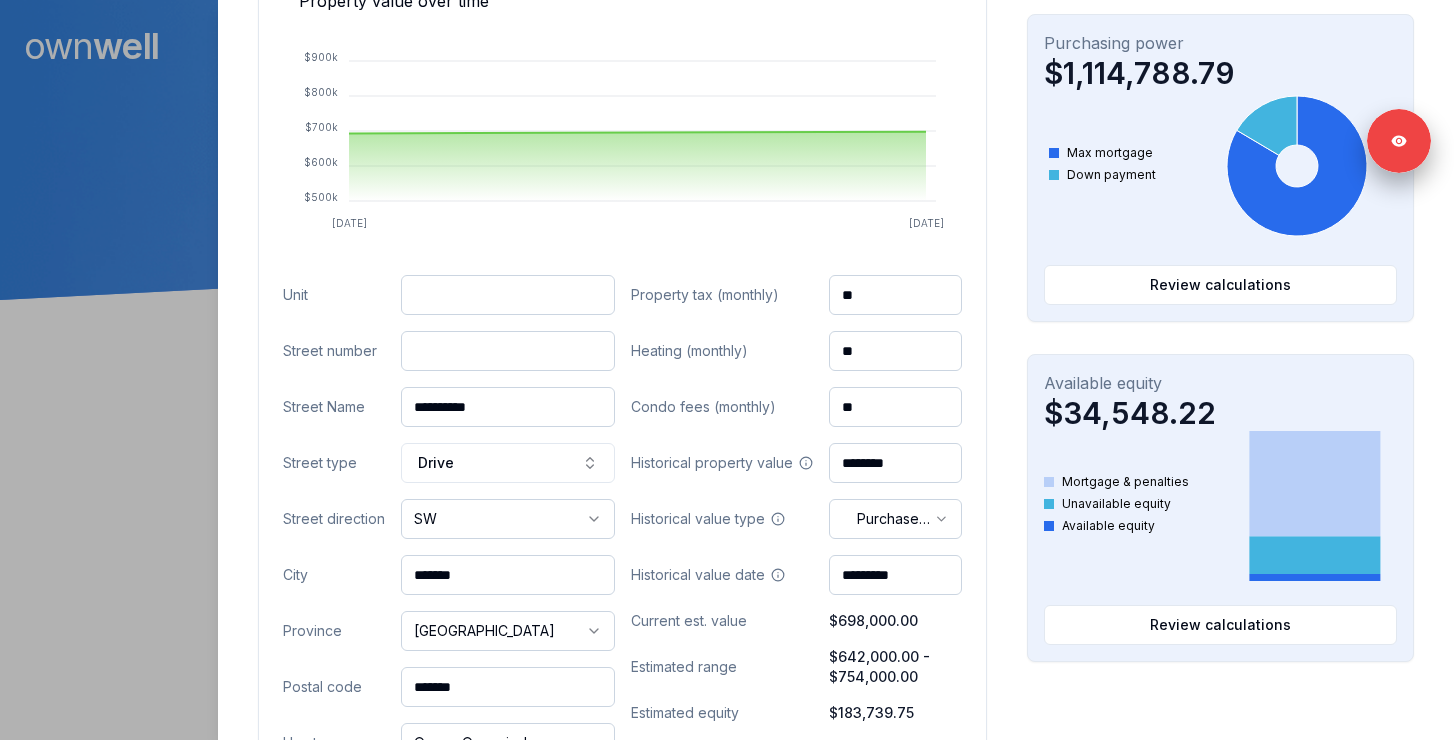 paste on "***" 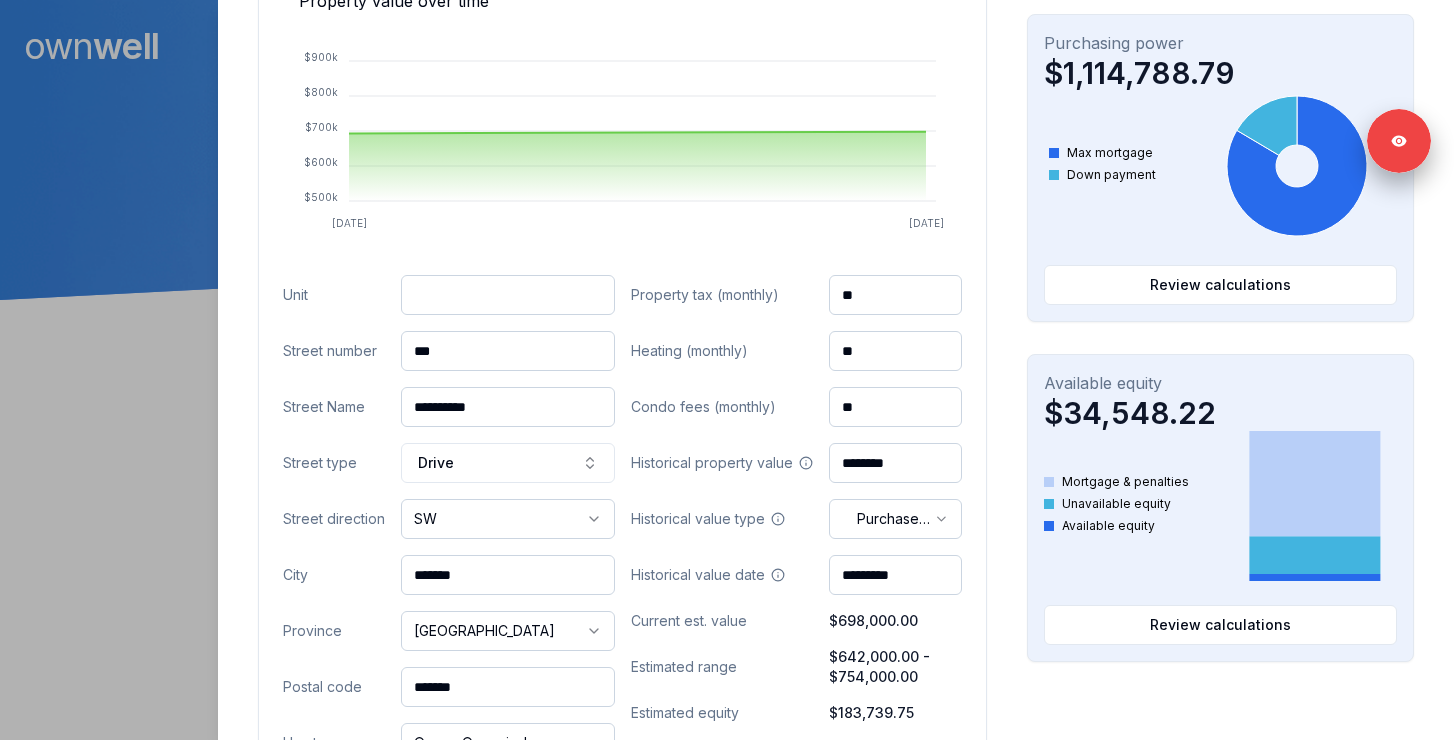 type on "***" 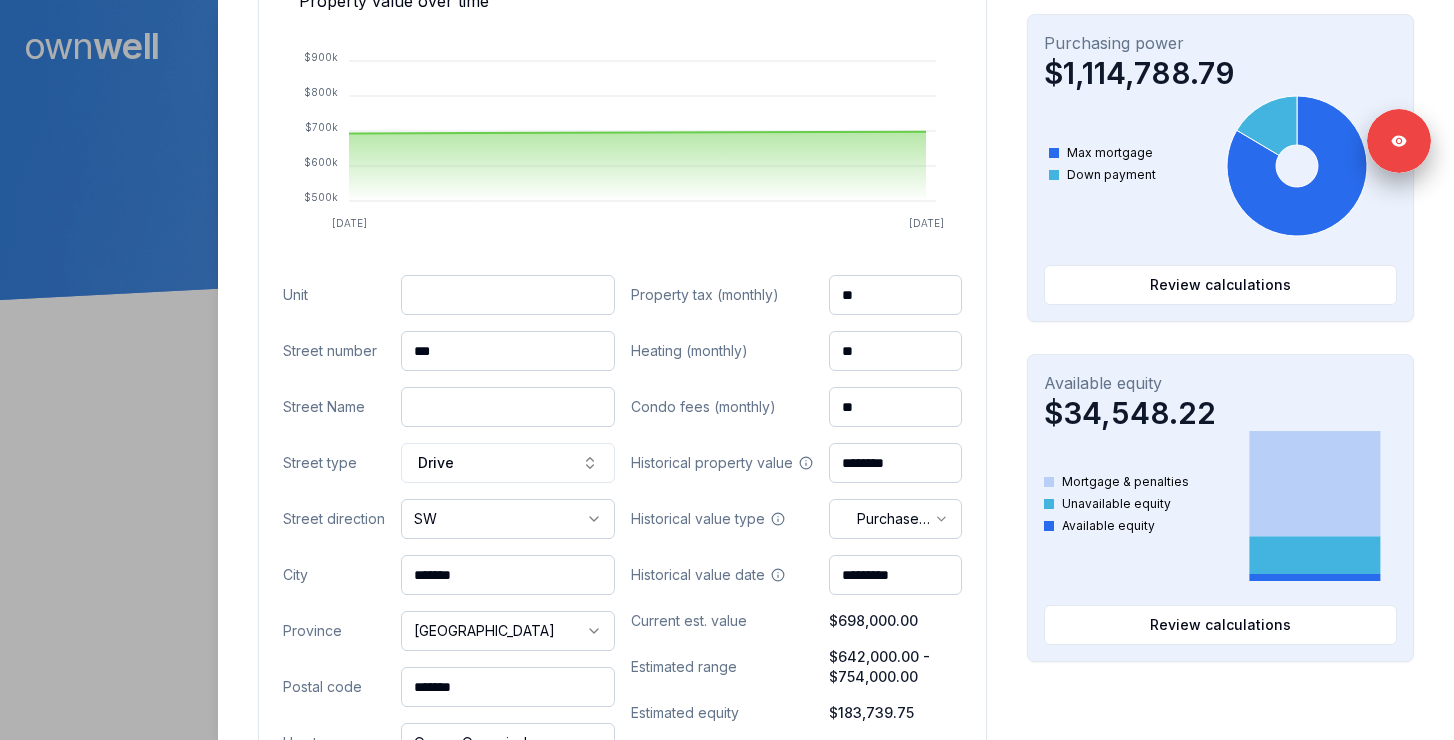 paste on "**********" 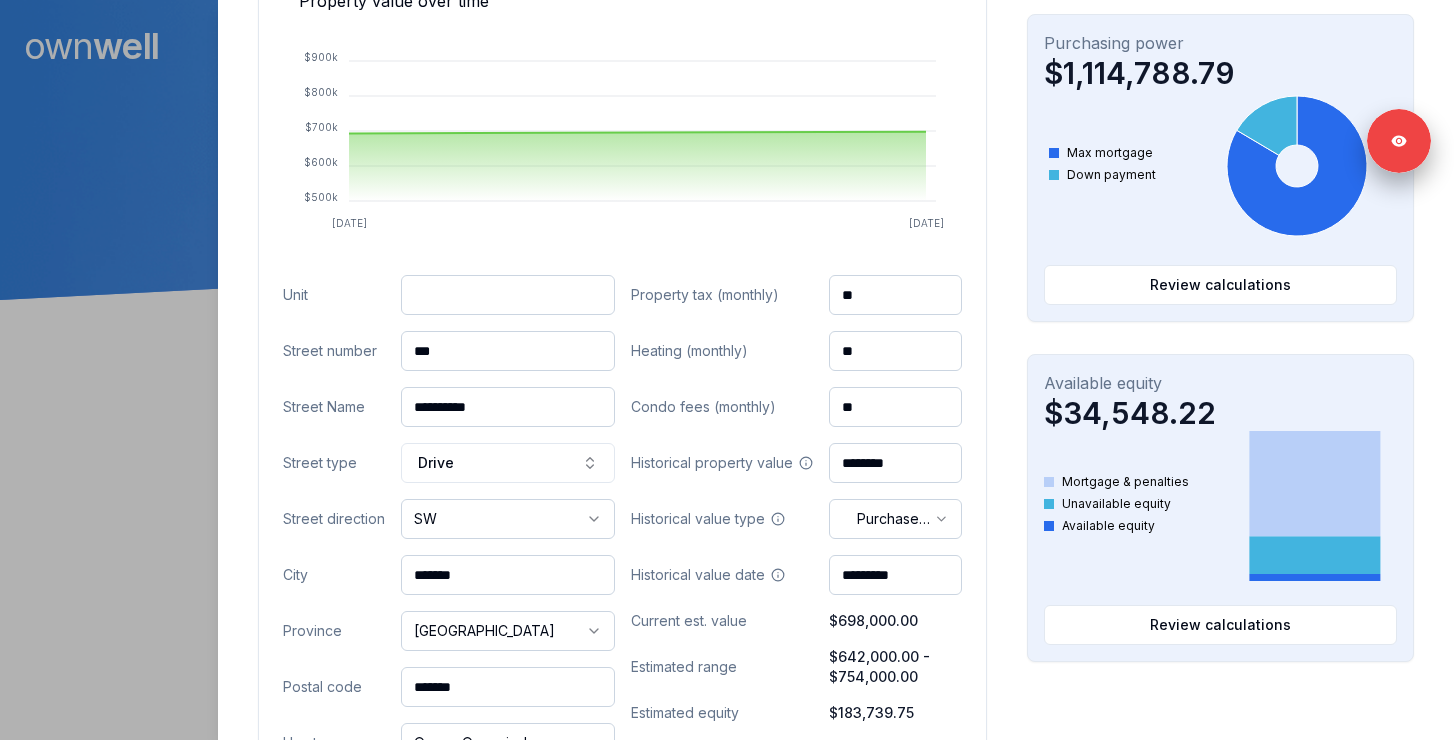 type on "**********" 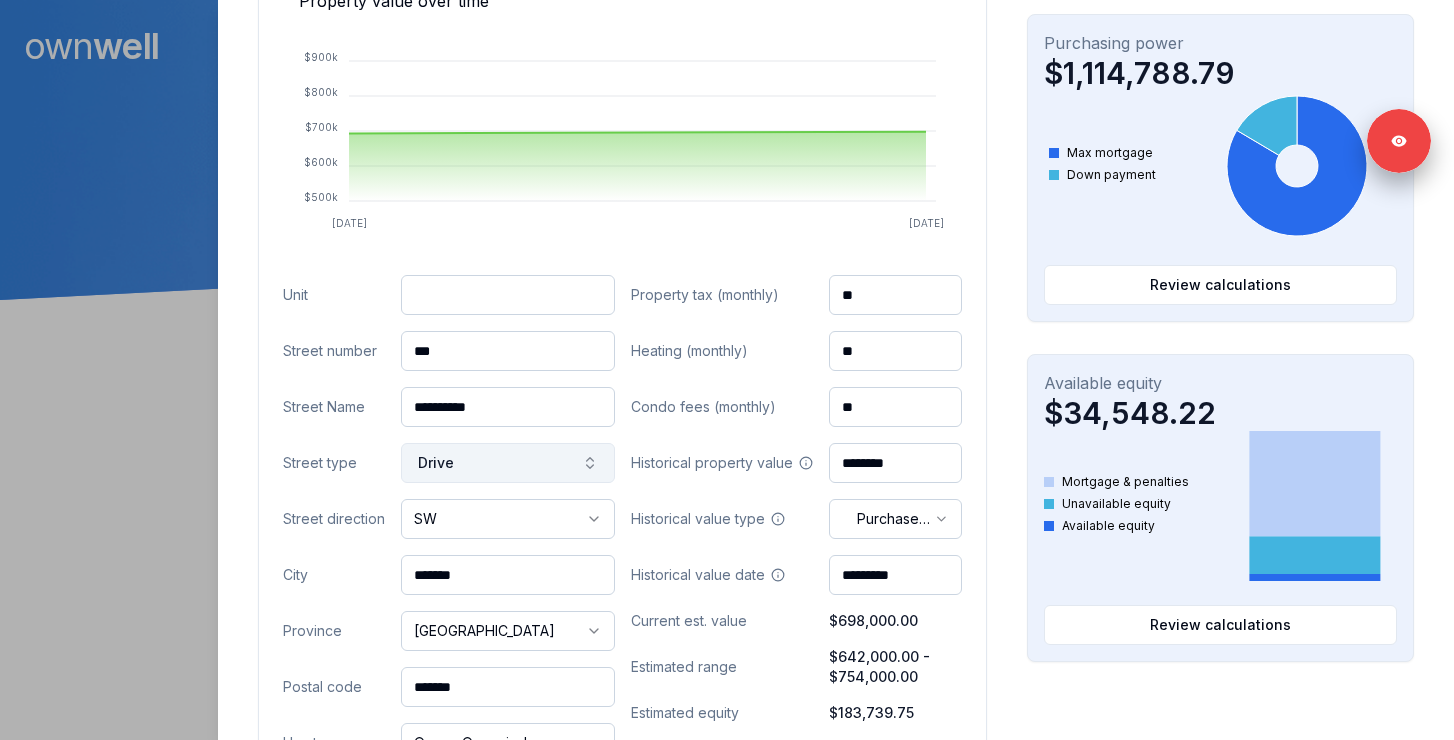 click on "Drive" at bounding box center [508, 463] 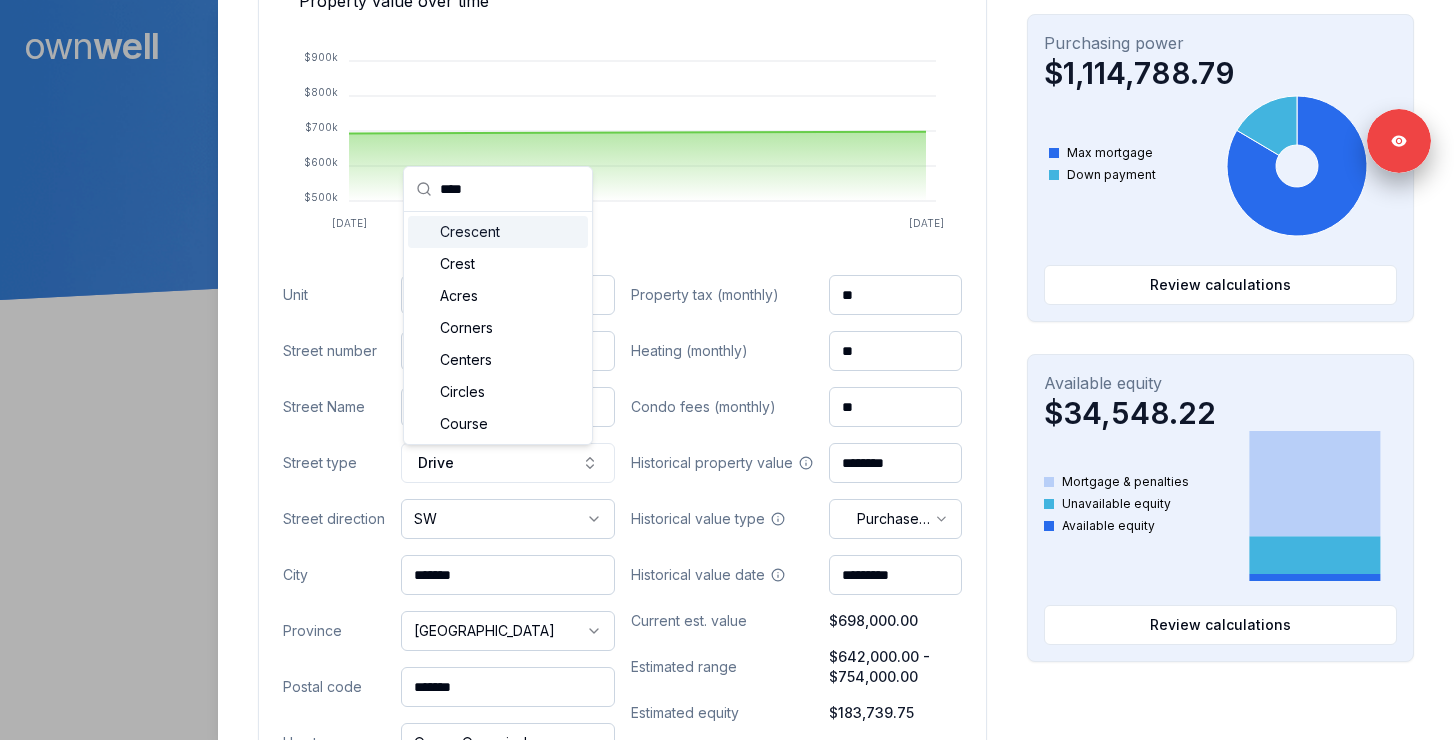 type on "****" 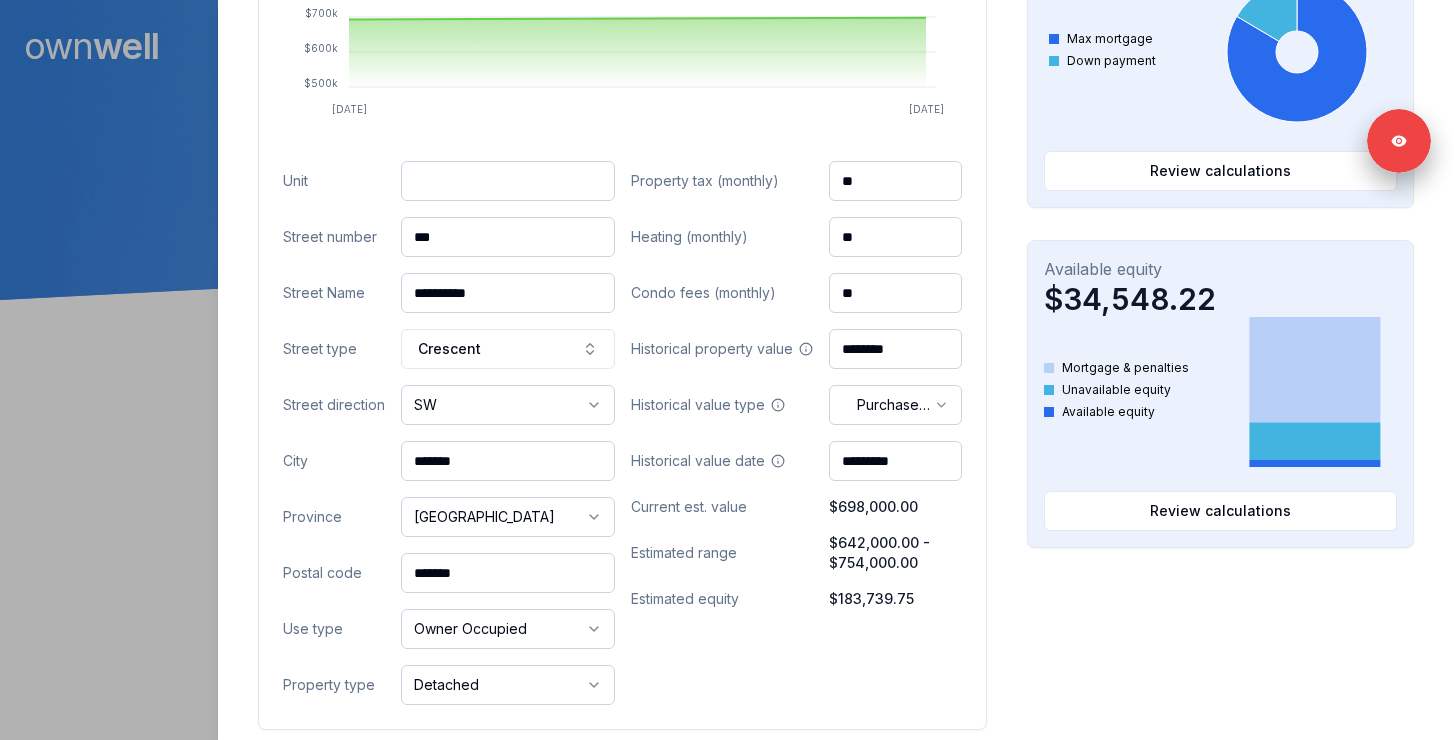 scroll, scrollTop: 844, scrollLeft: 0, axis: vertical 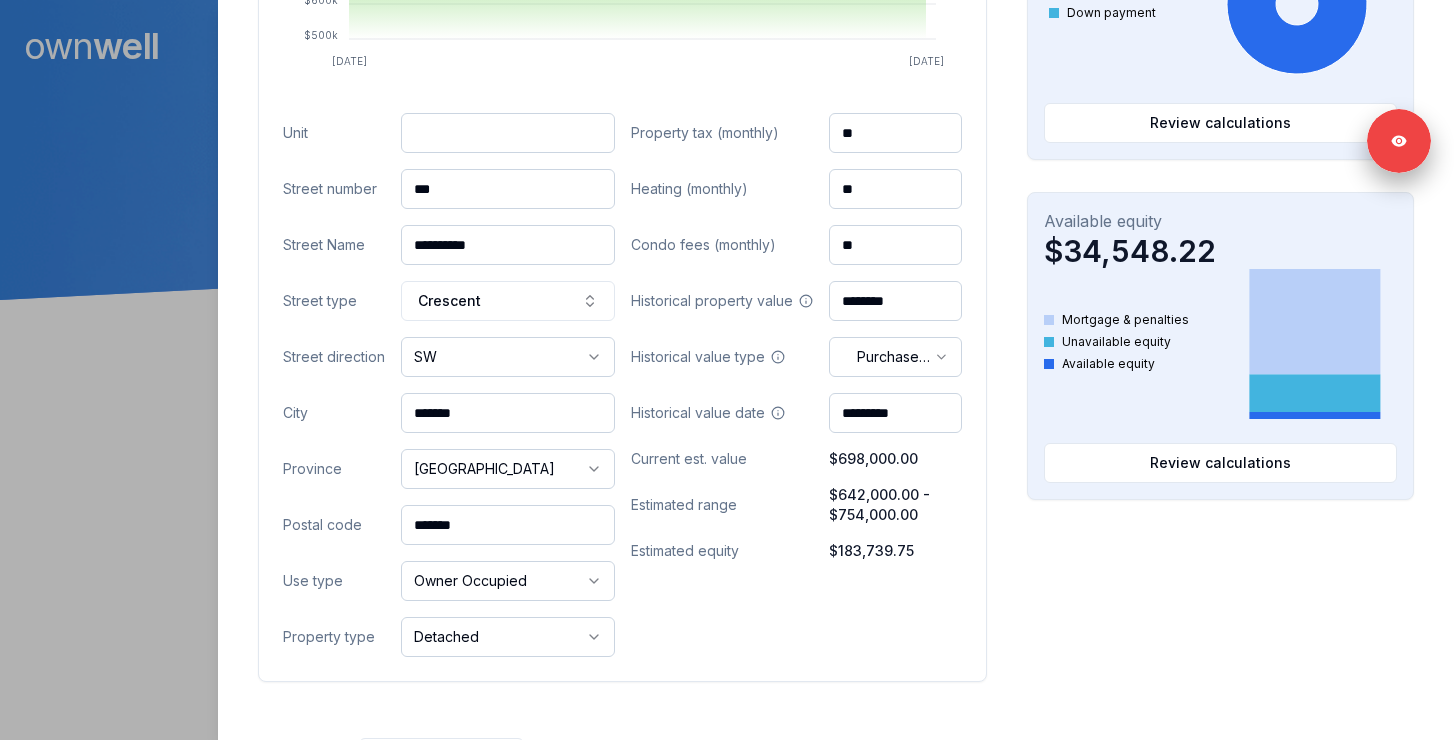 drag, startPoint x: 479, startPoint y: 528, endPoint x: 370, endPoint y: 529, distance: 109.004585 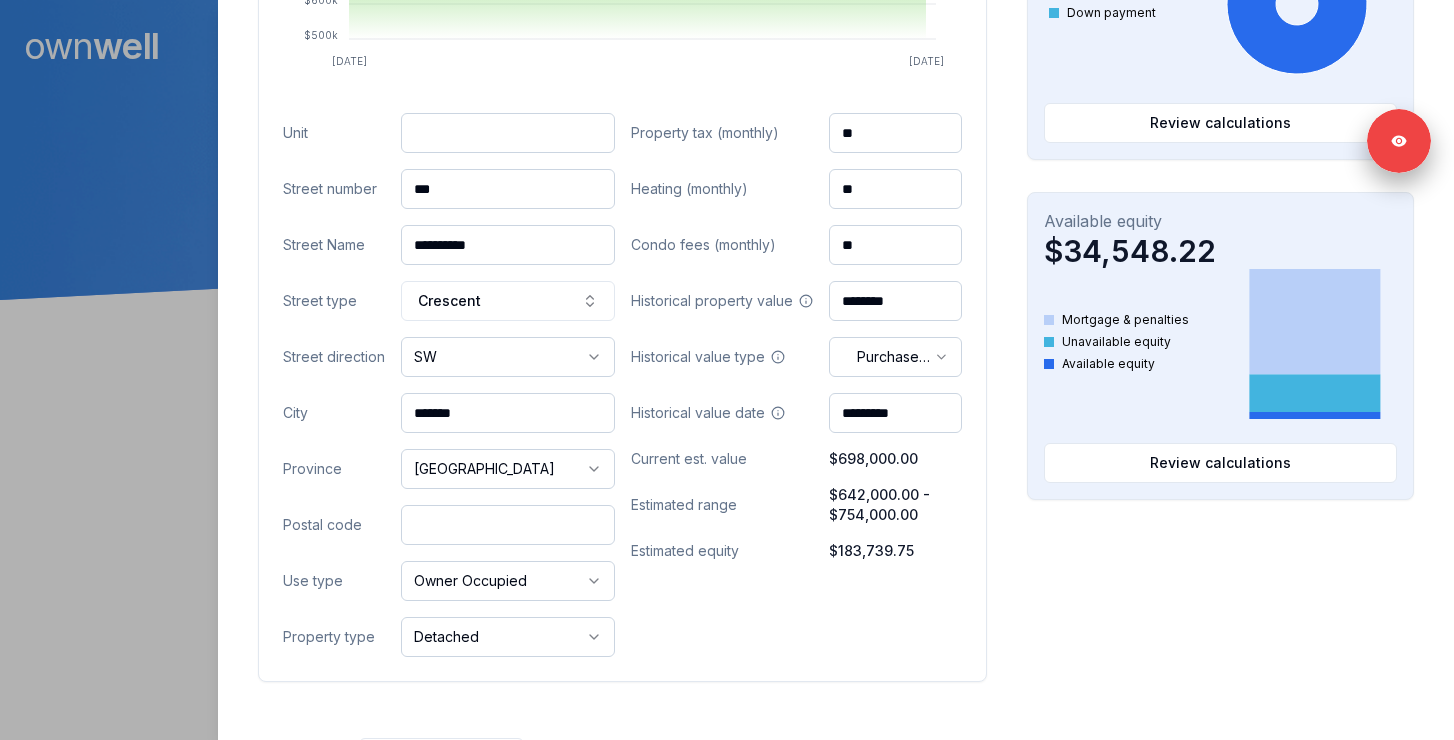 paste on "*******" 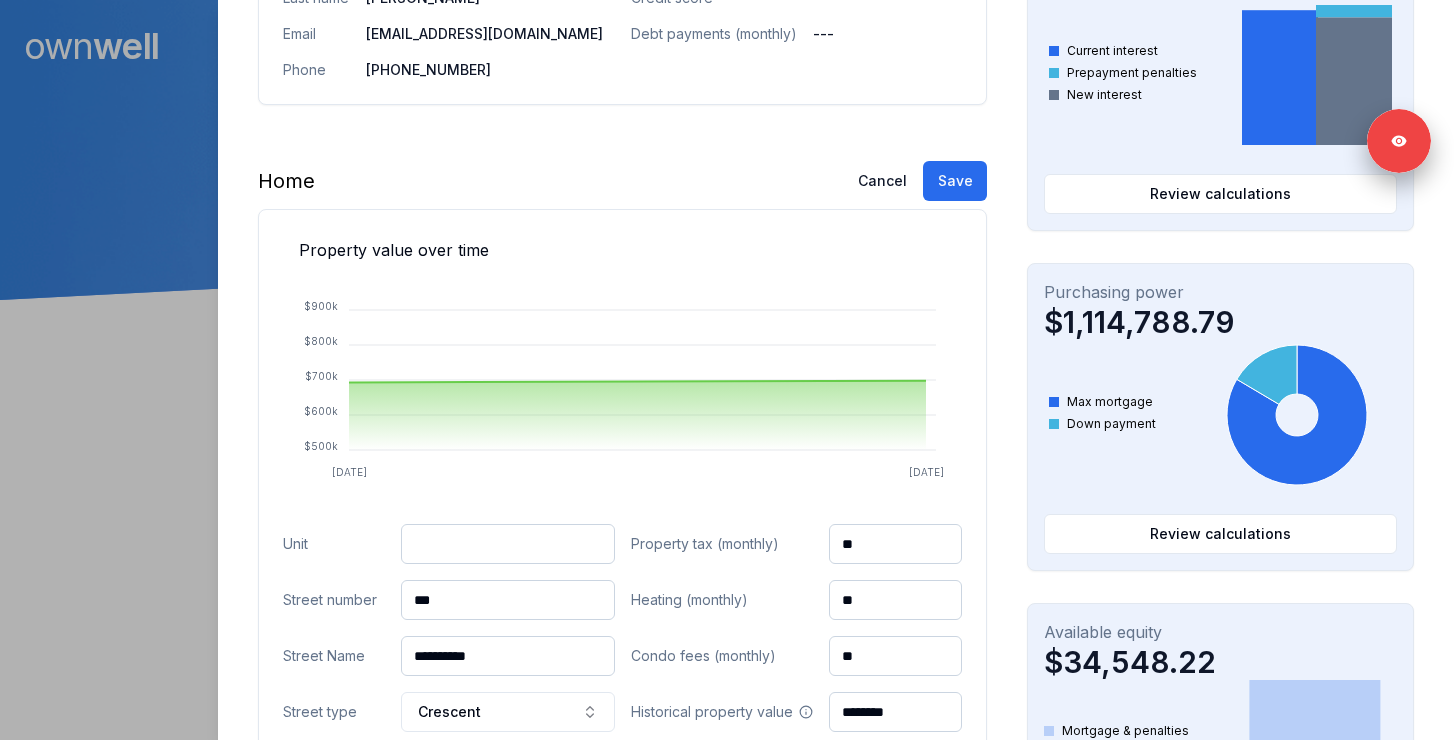 scroll, scrollTop: 367, scrollLeft: 0, axis: vertical 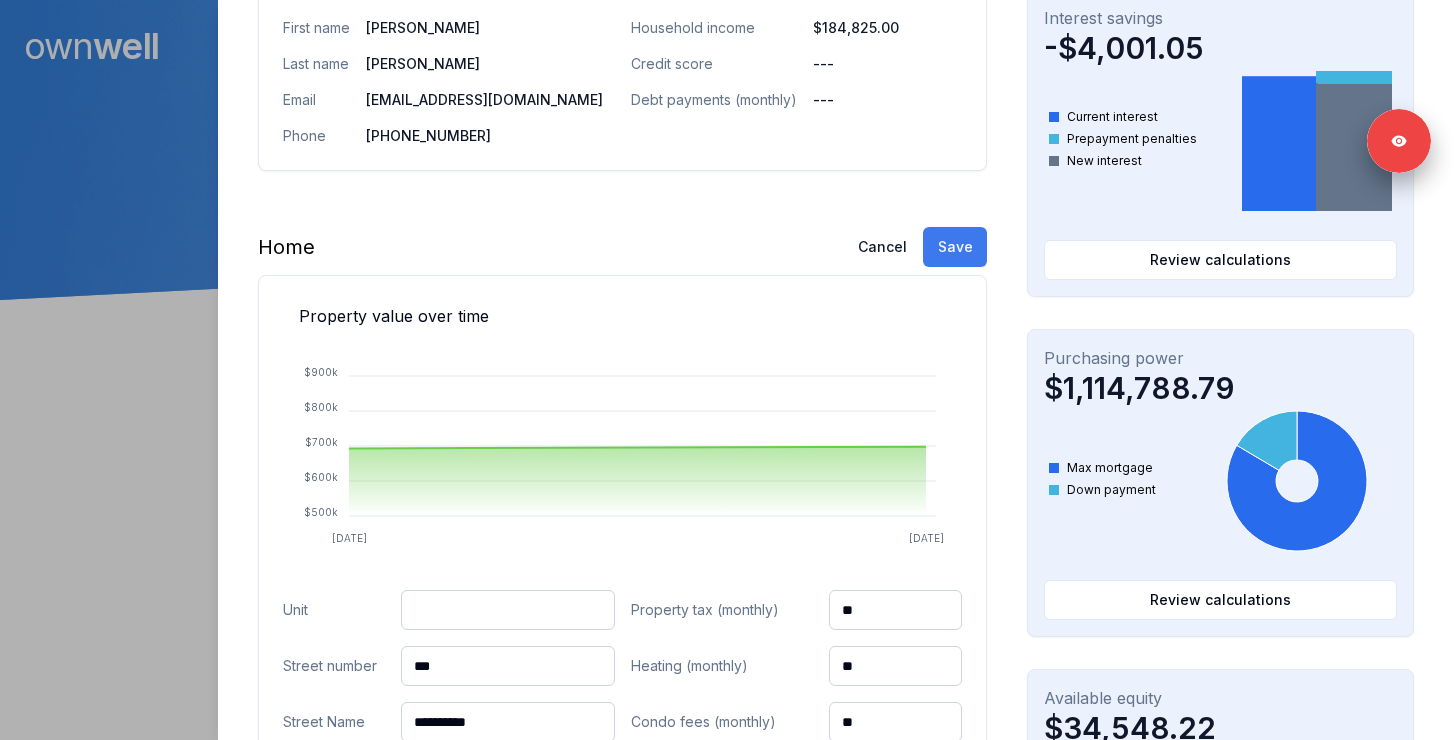 type on "*******" 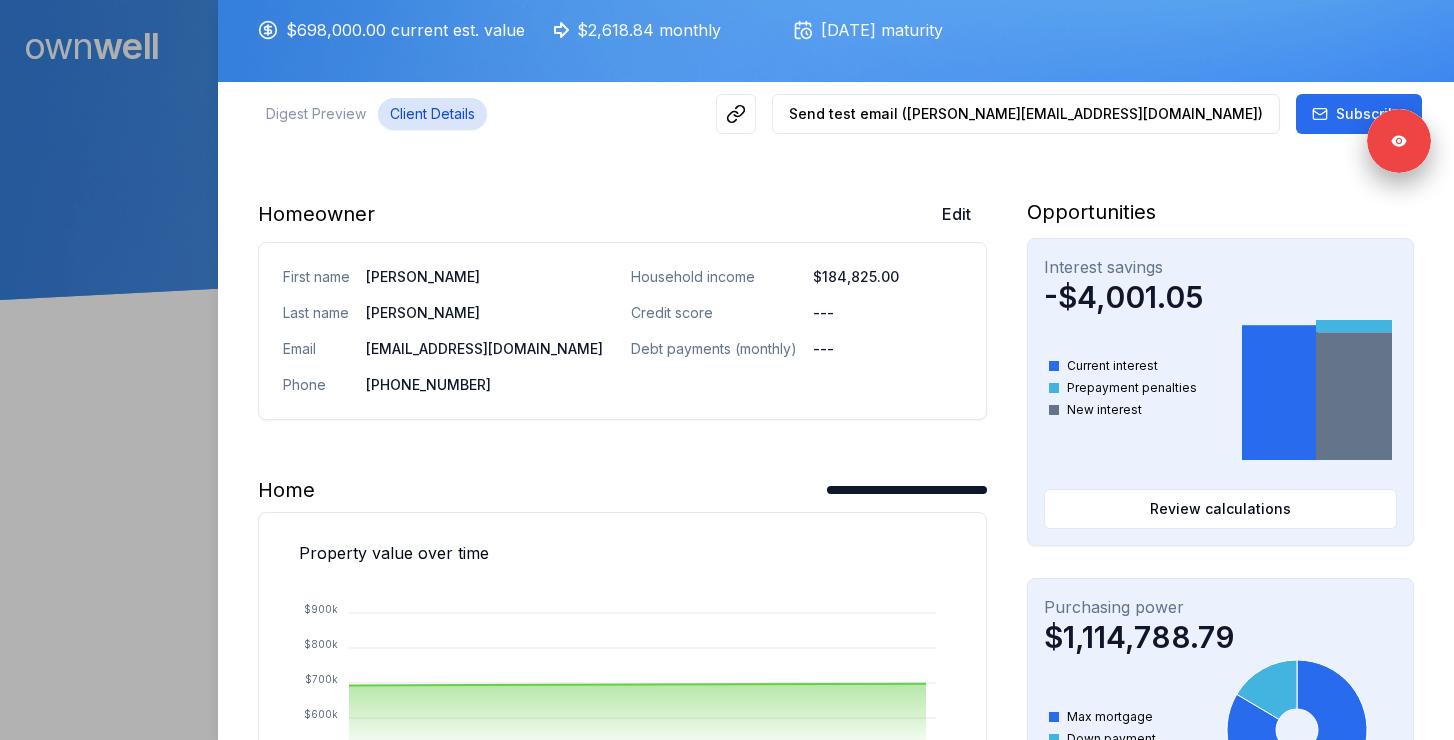 scroll, scrollTop: 0, scrollLeft: 0, axis: both 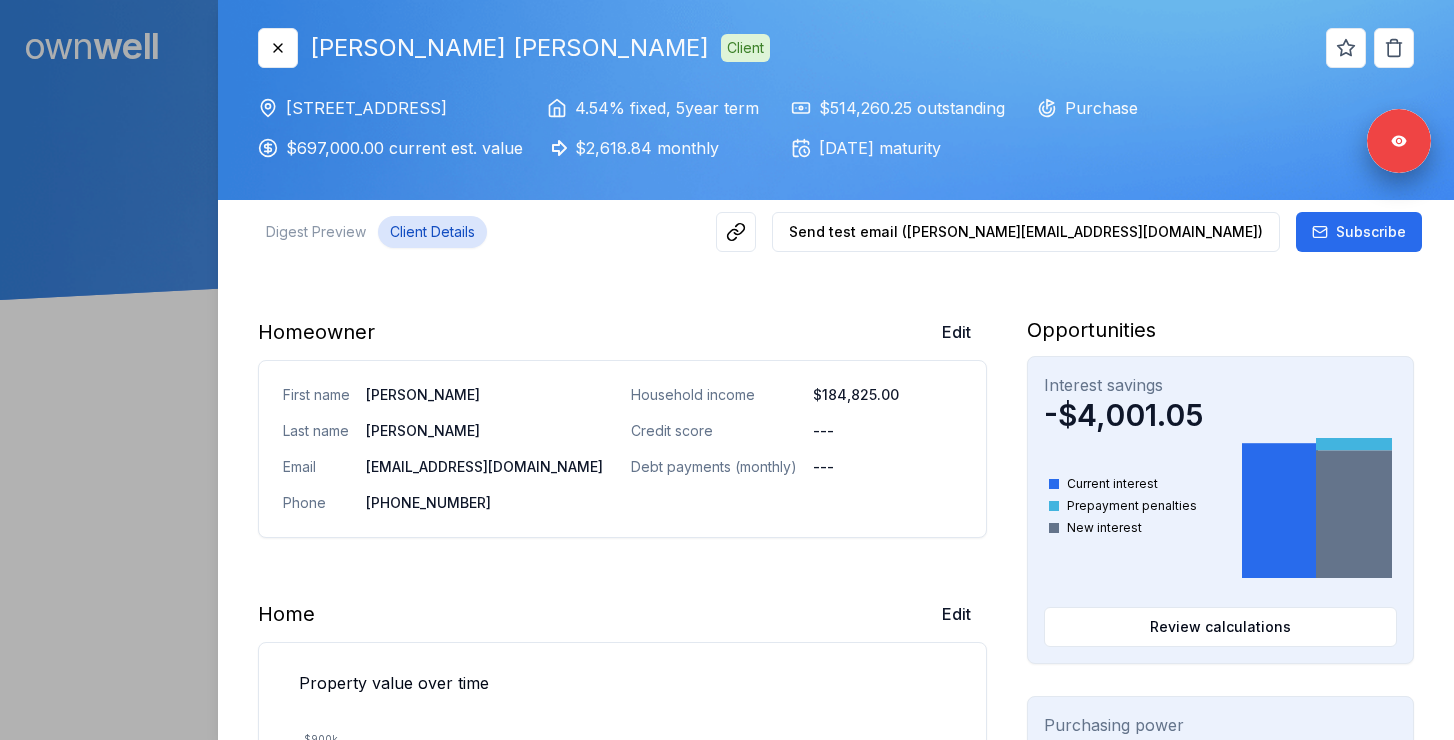 click at bounding box center (727, 370) 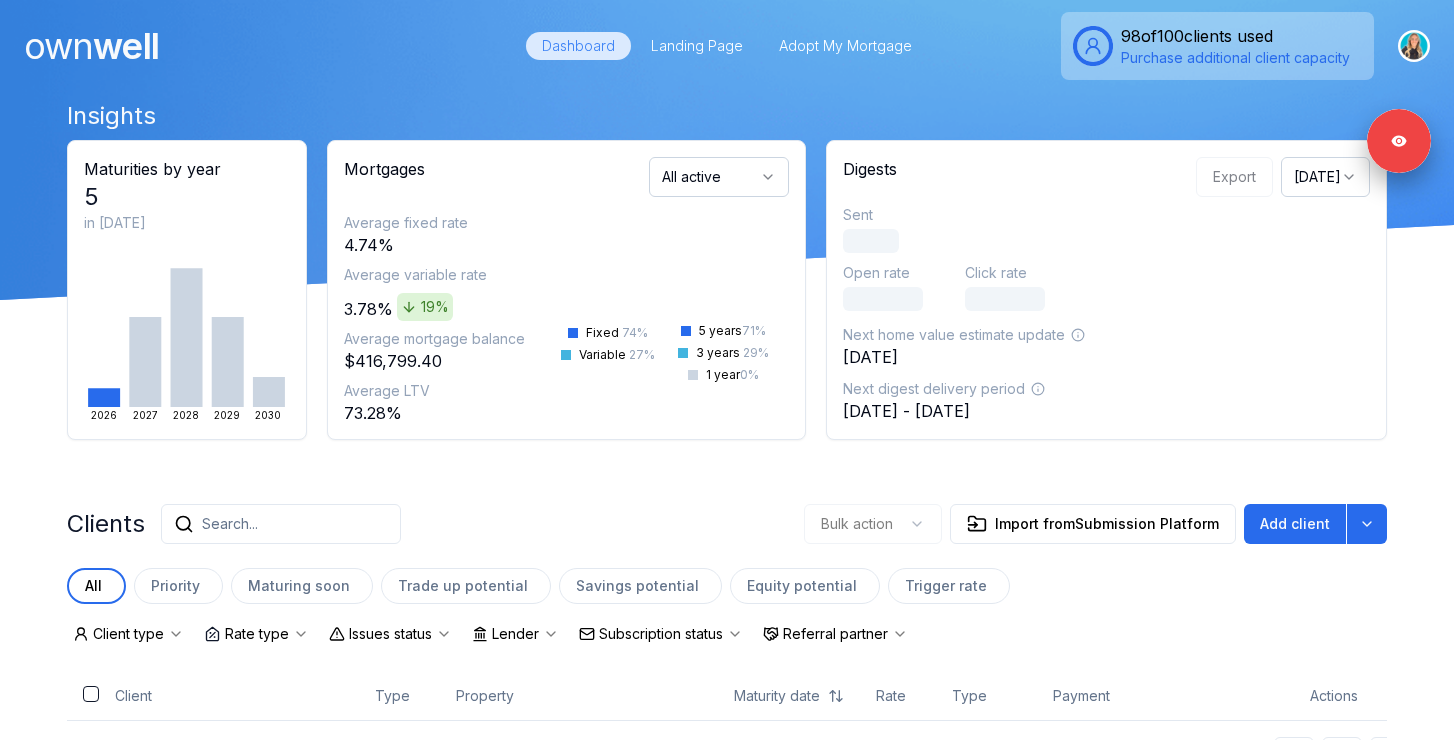 click on "2026 2027 2028 2029 2030" 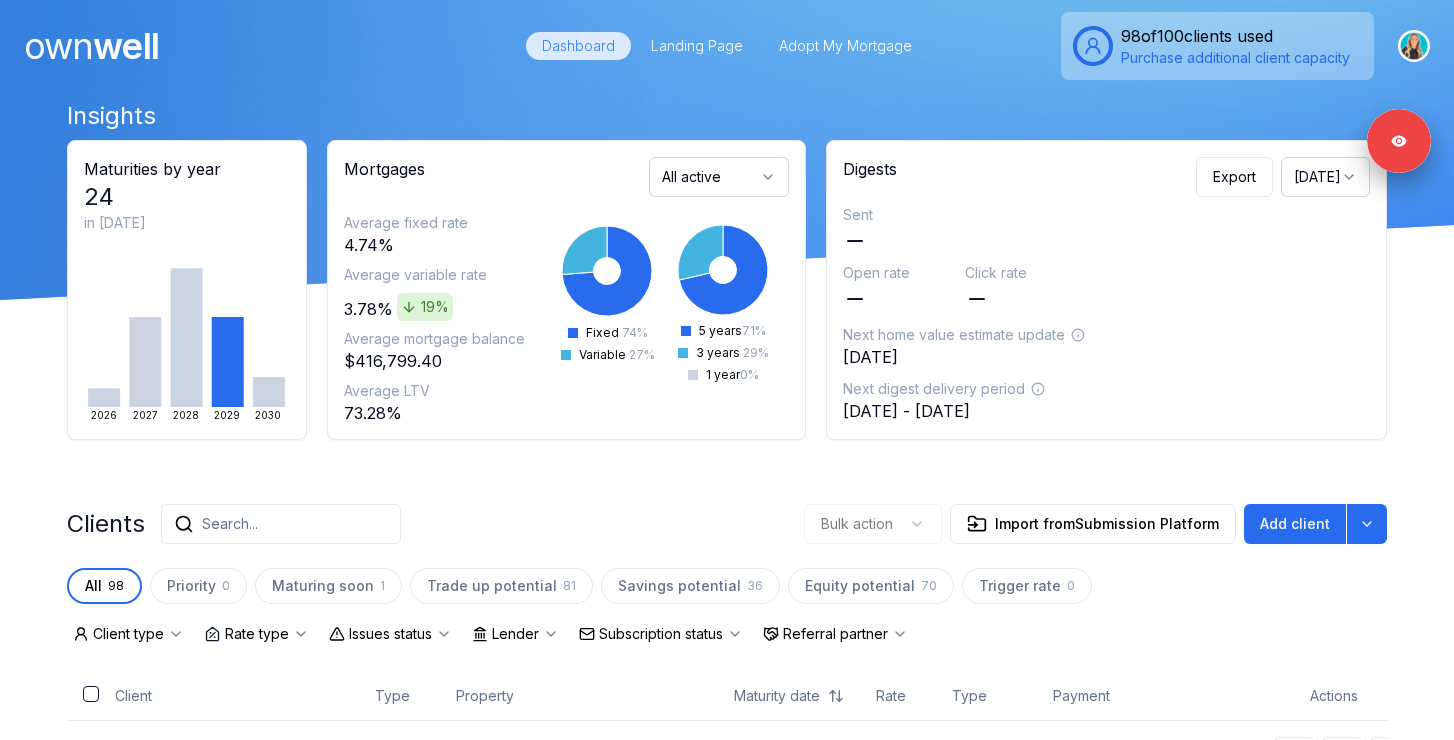 click on "Search..." at bounding box center [281, 524] 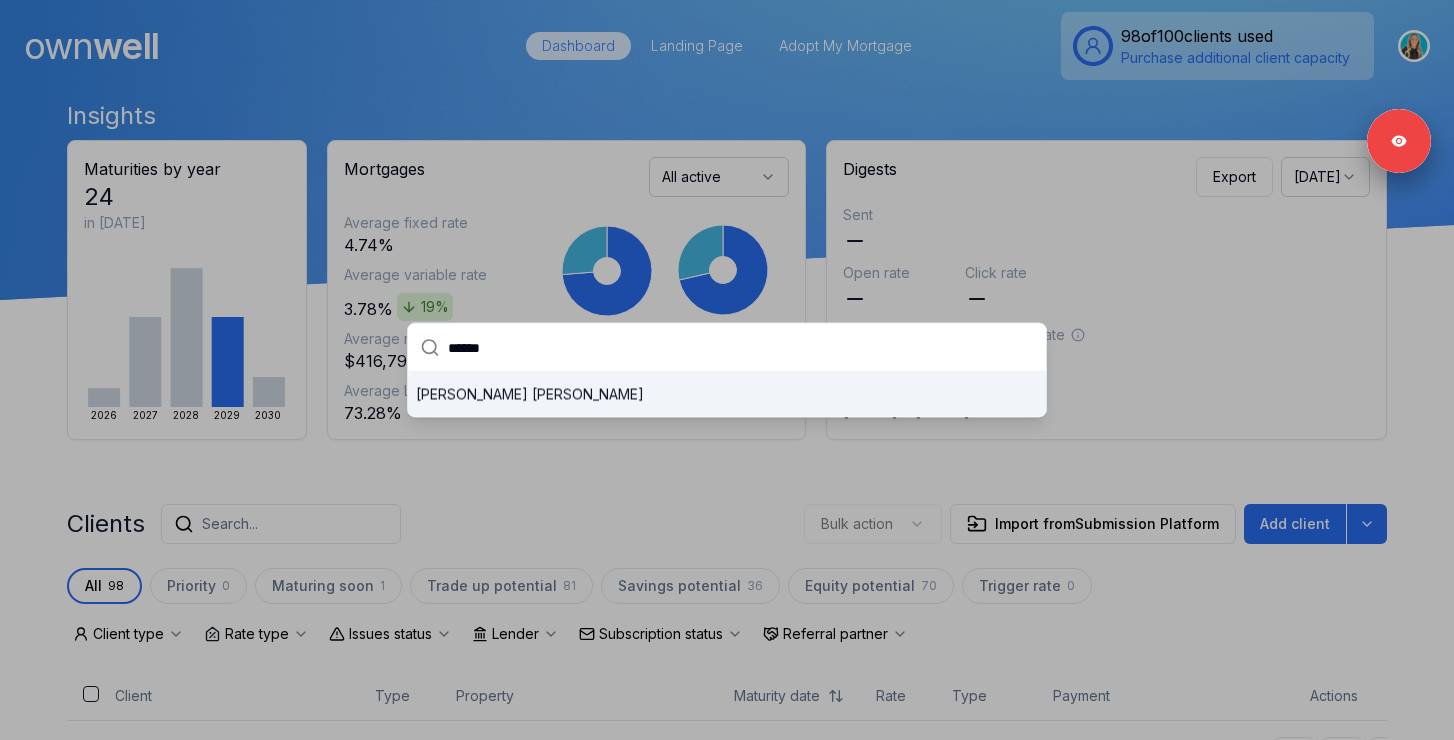 type on "******" 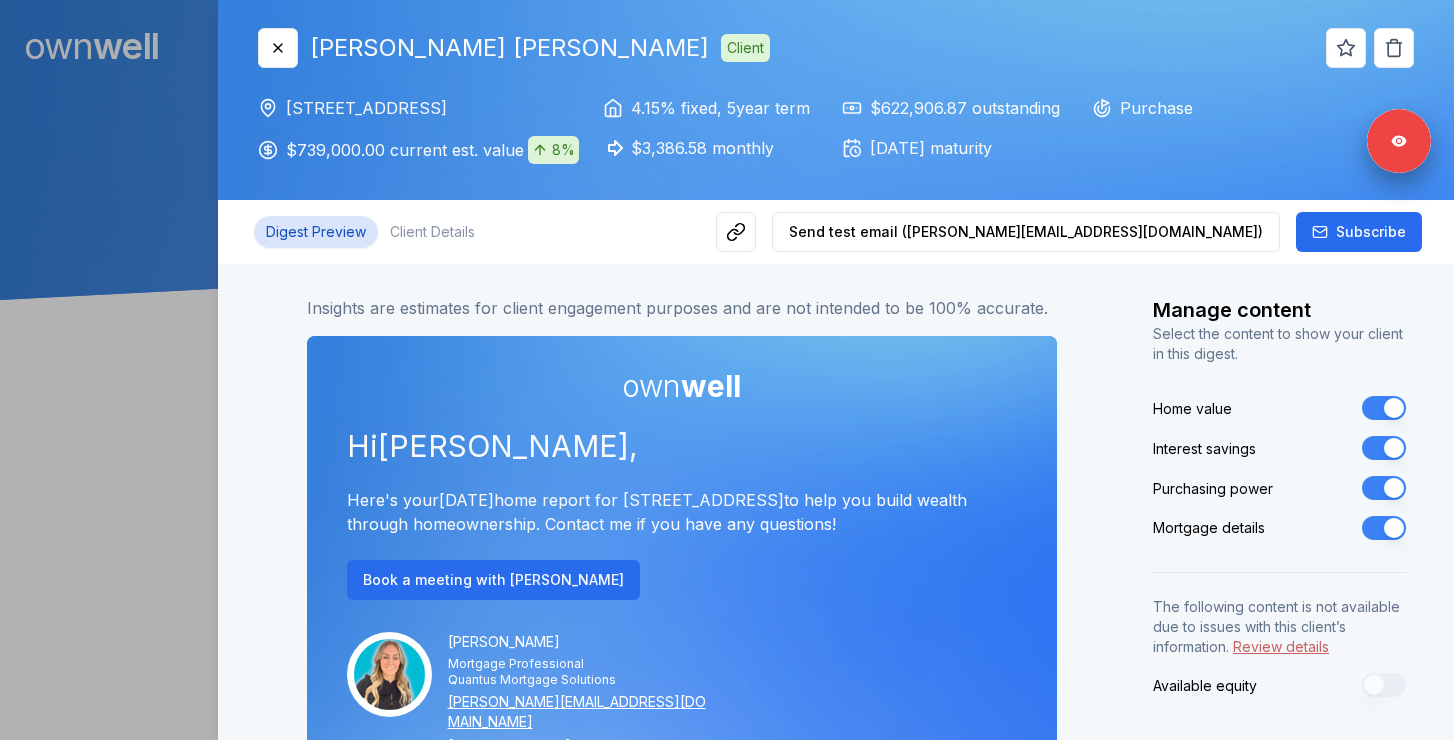 click on "Digest Preview Client Details Send test email ( ashley@ashleymortgages.ca ) Subscribe" at bounding box center [836, 232] 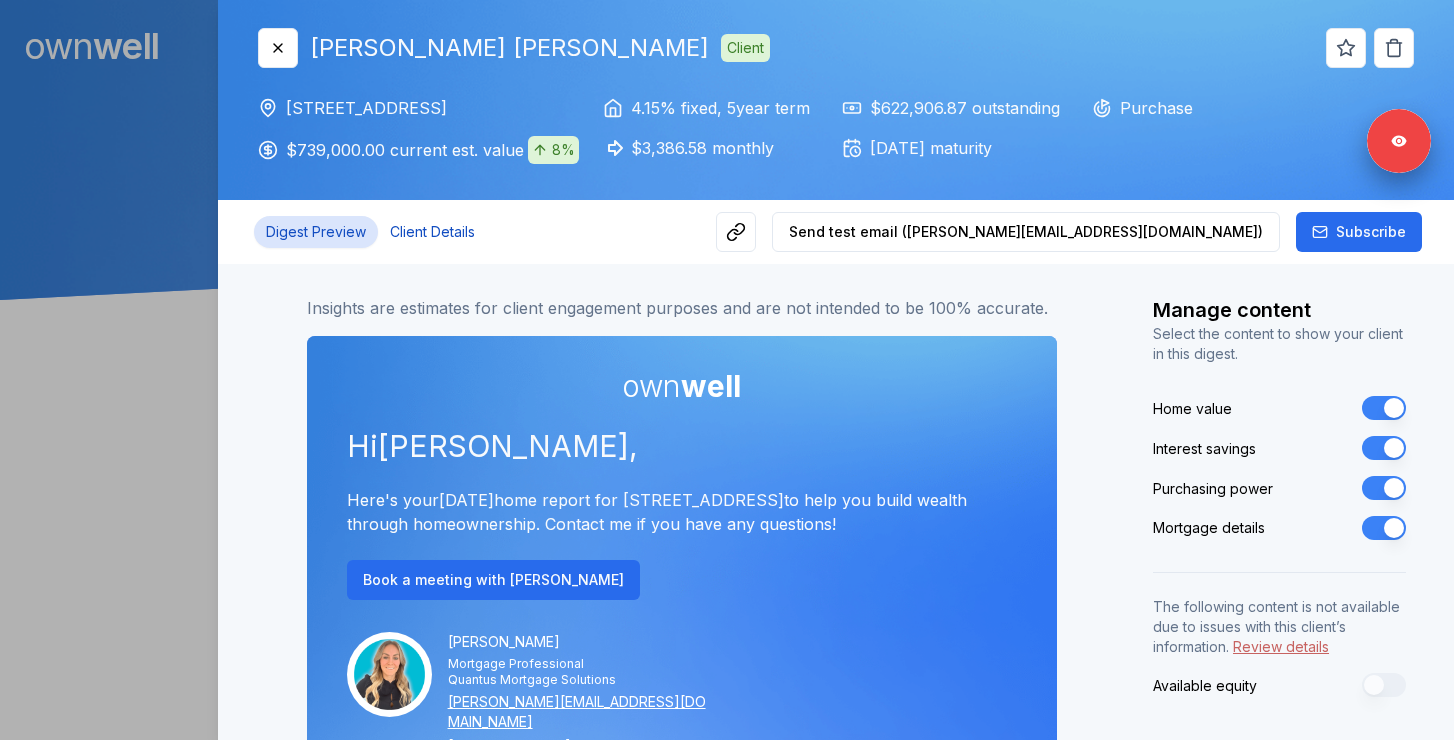 click on "Client Details" at bounding box center (432, 232) 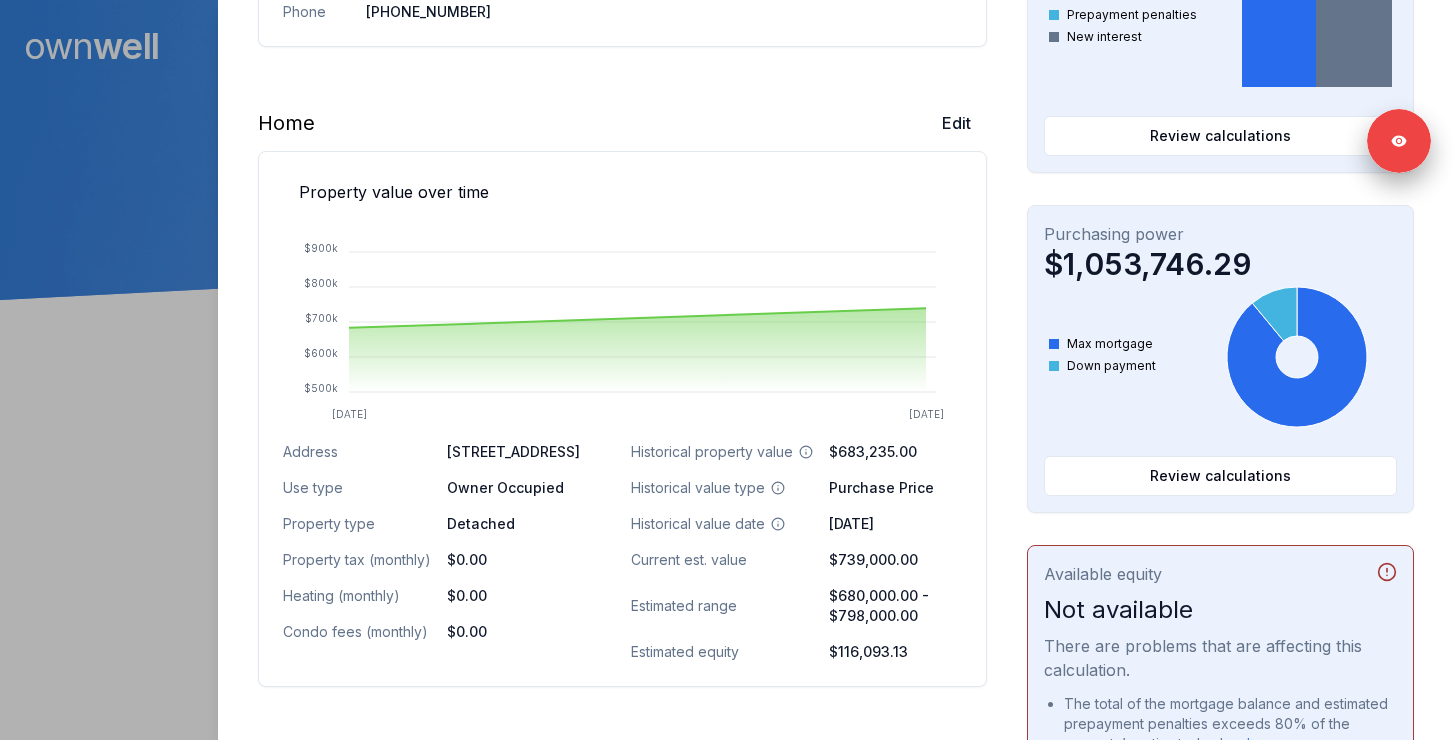 scroll, scrollTop: 524, scrollLeft: 0, axis: vertical 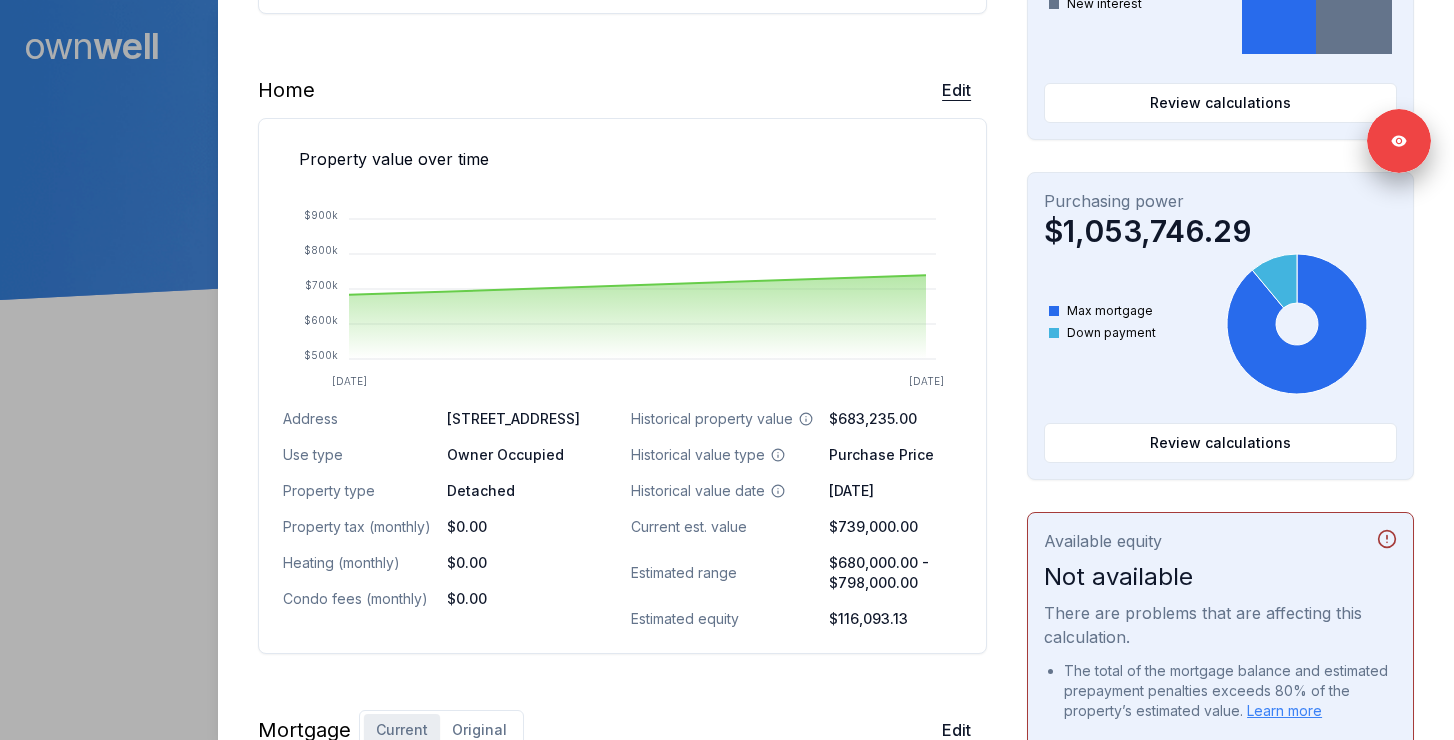 click on "Edit" at bounding box center [956, 90] 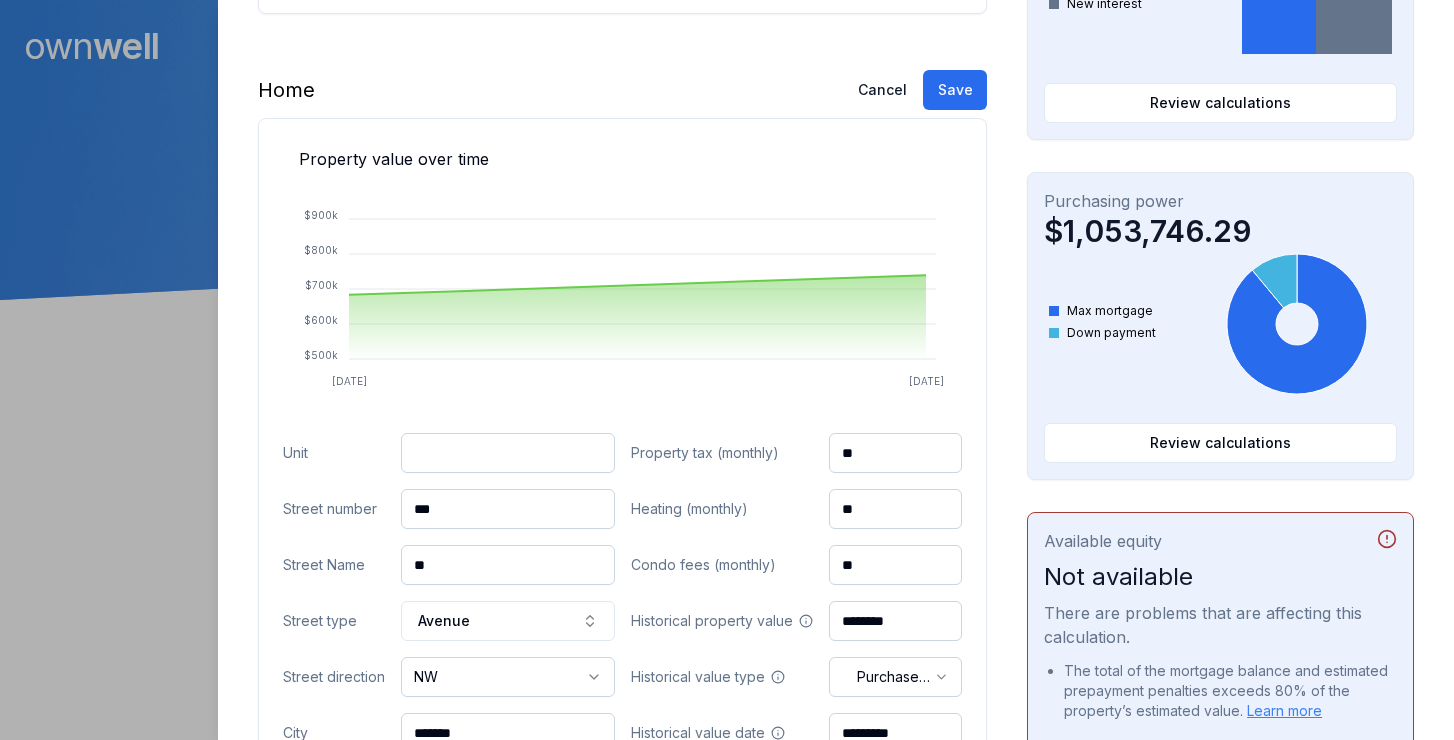 scroll, scrollTop: 0, scrollLeft: 0, axis: both 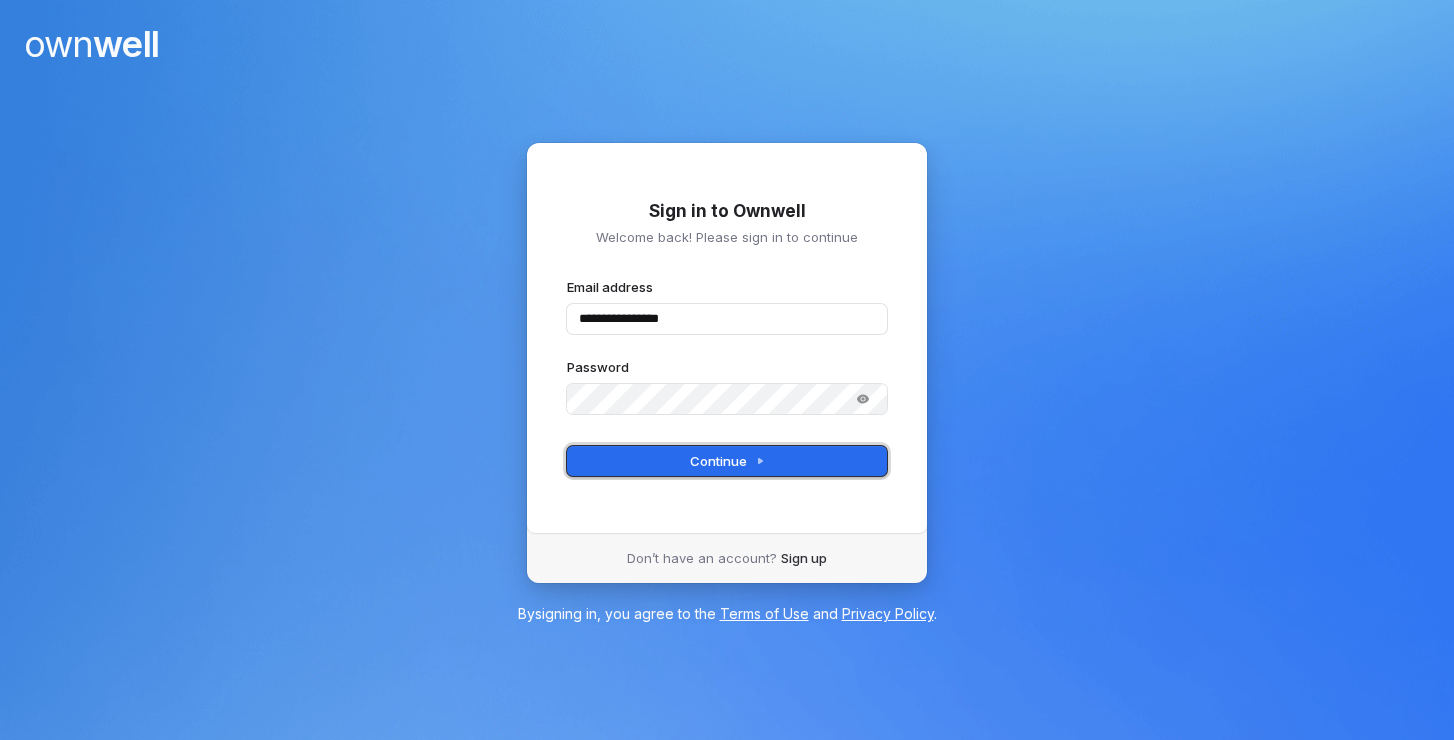 click on "Continue" at bounding box center (727, 461) 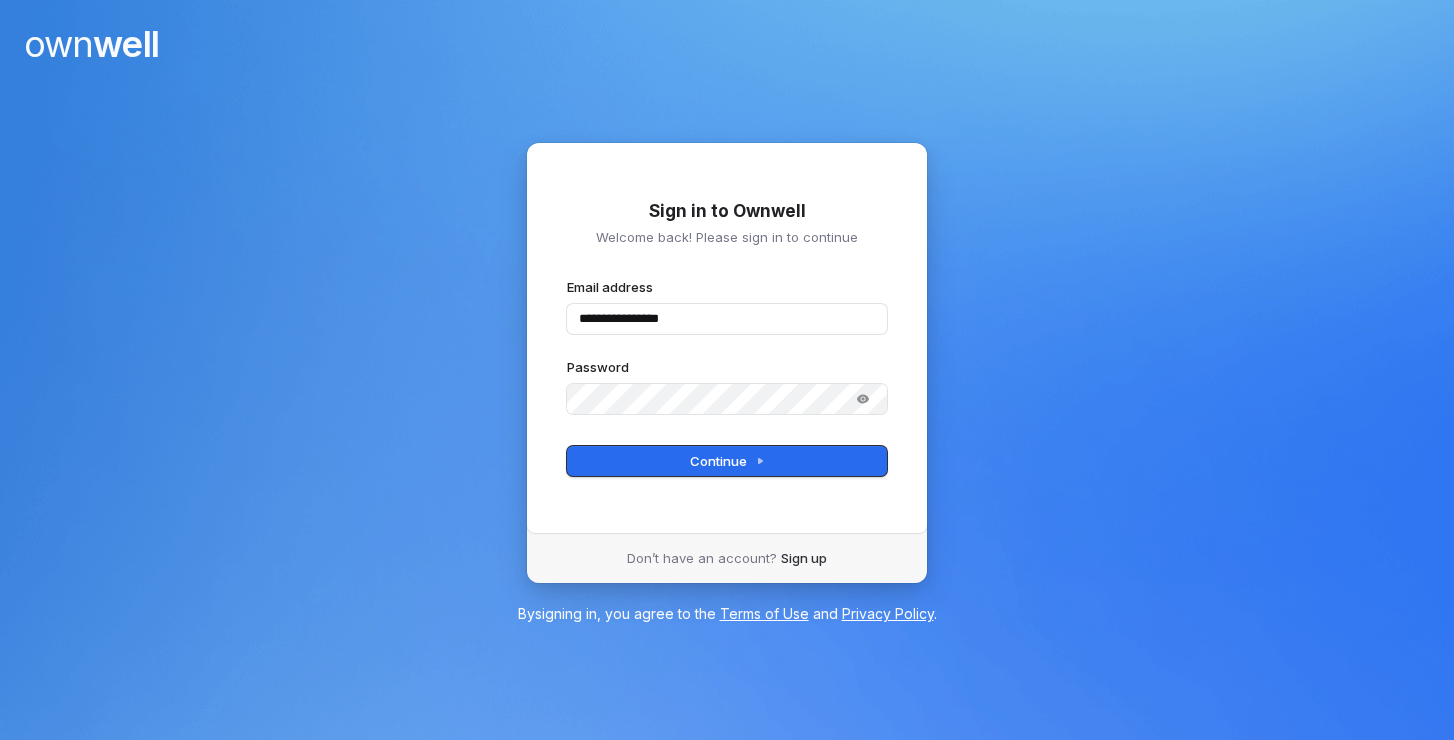 type on "**********" 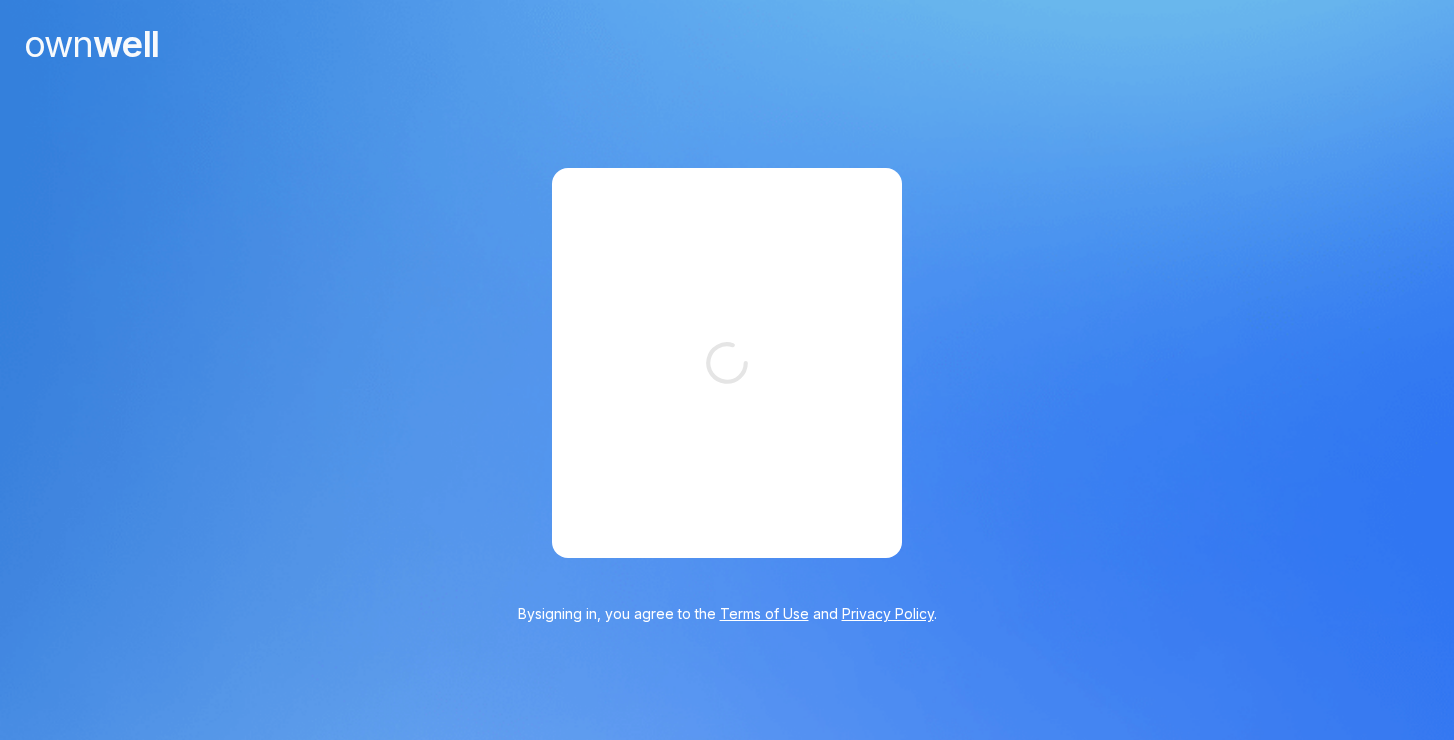 scroll, scrollTop: 0, scrollLeft: 0, axis: both 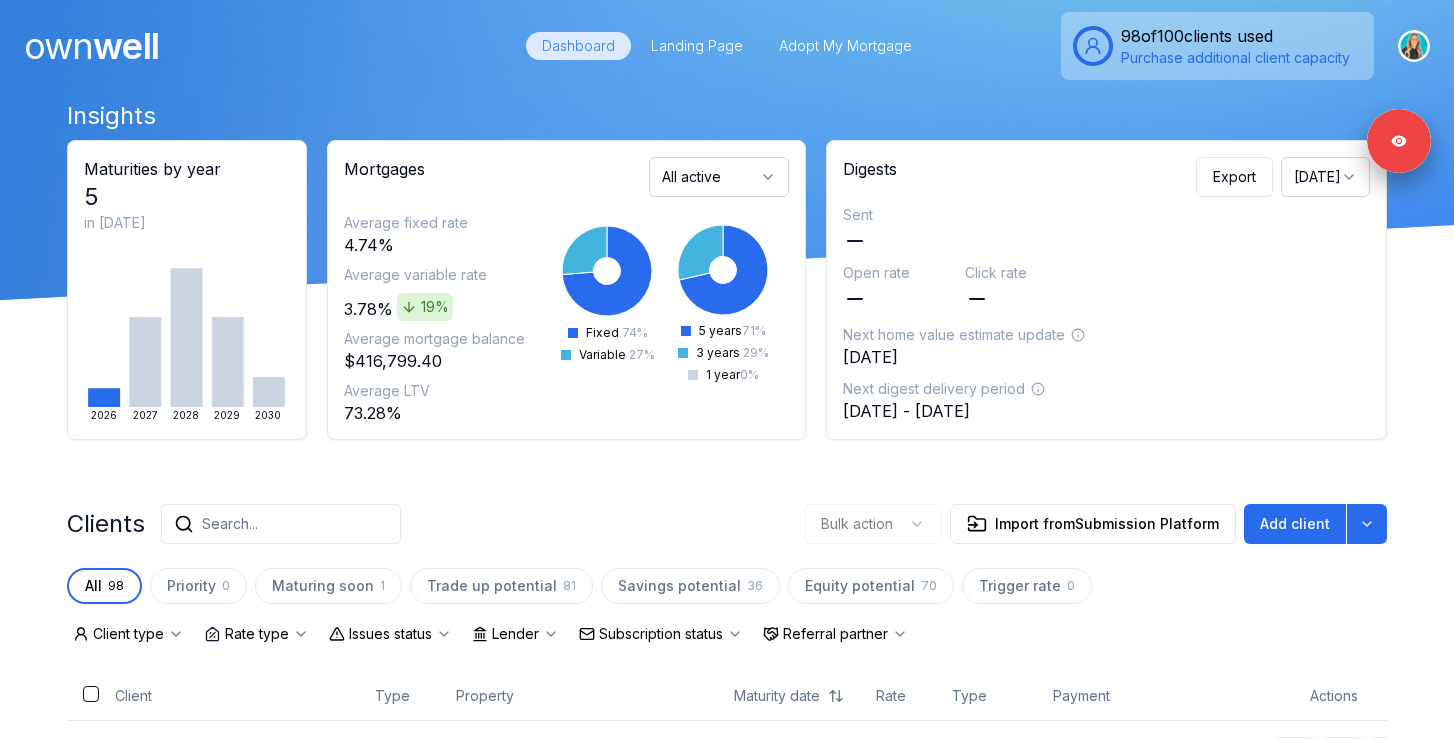 click on "Search..." at bounding box center [281, 524] 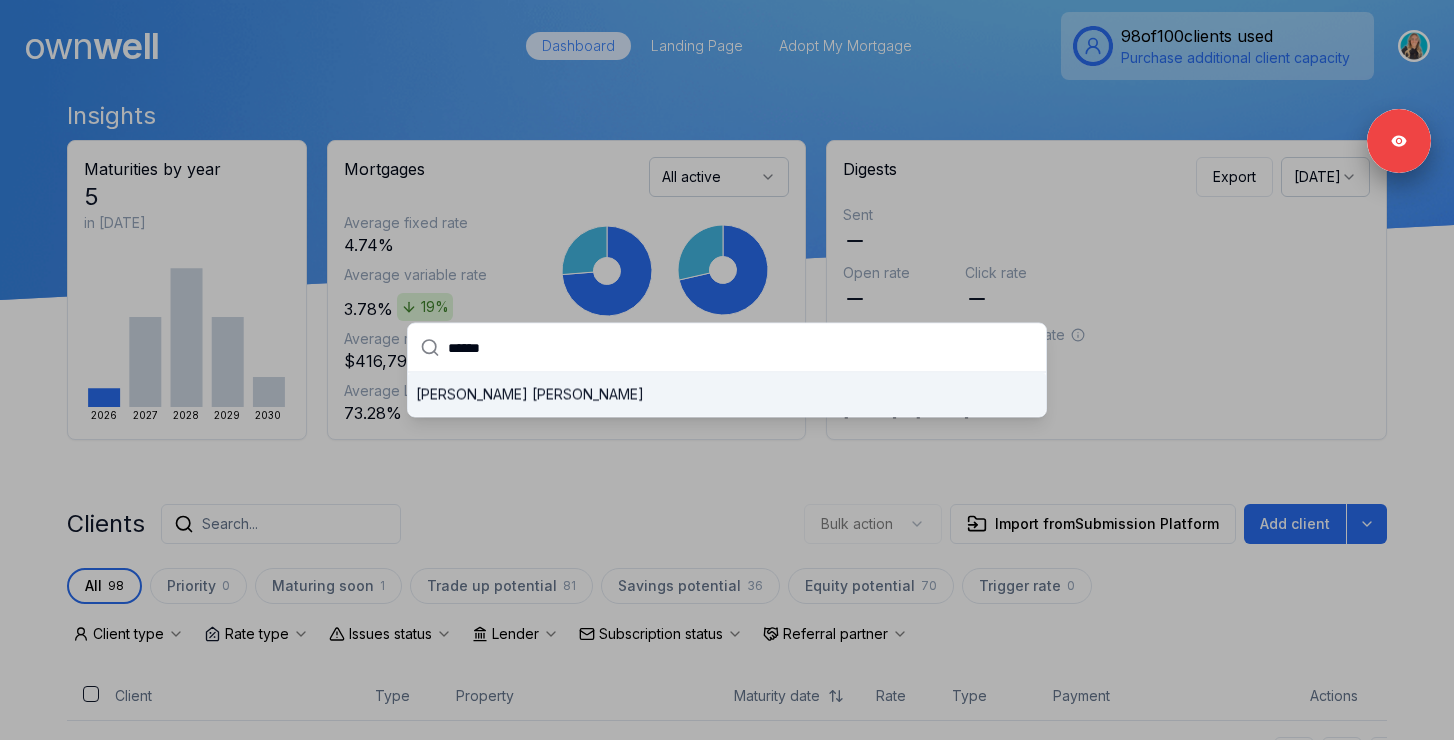 type on "******" 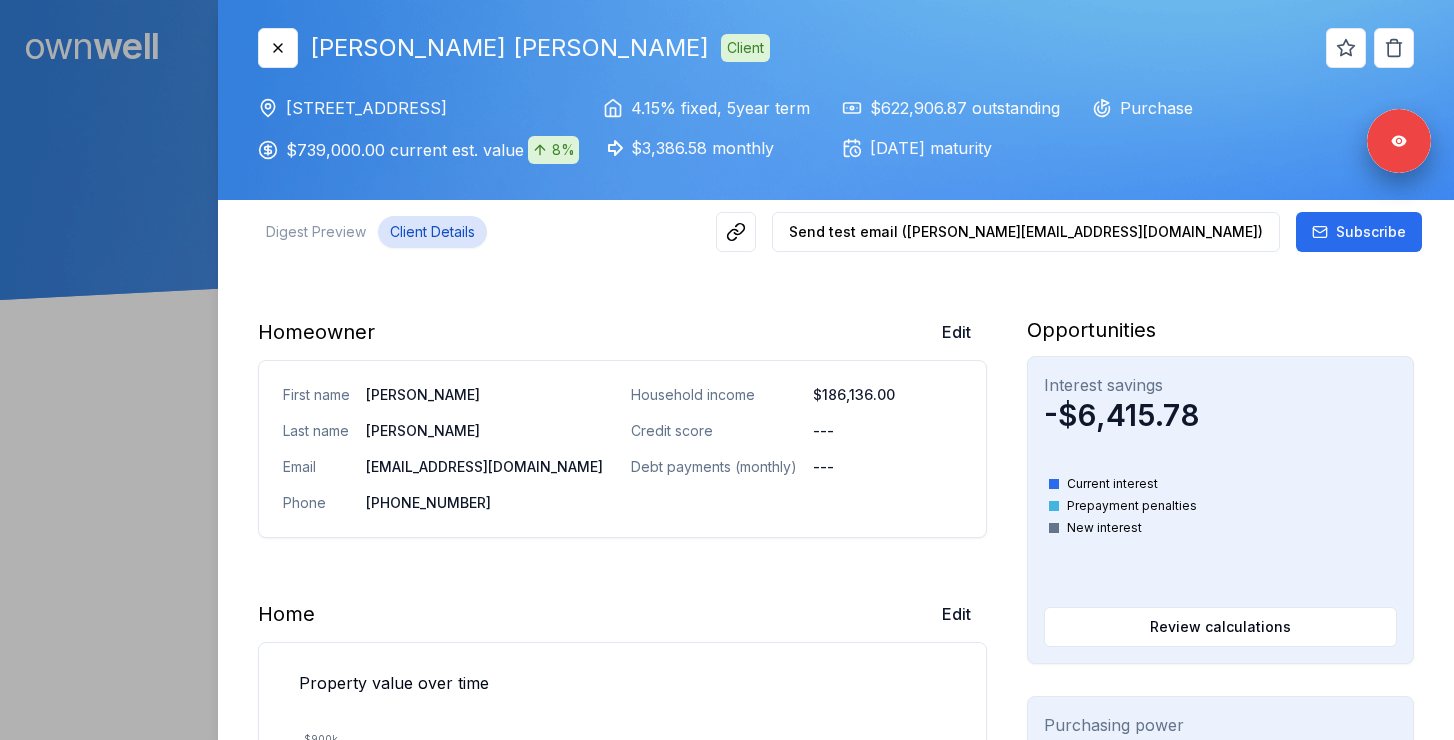 click on "Client Details" at bounding box center [432, 232] 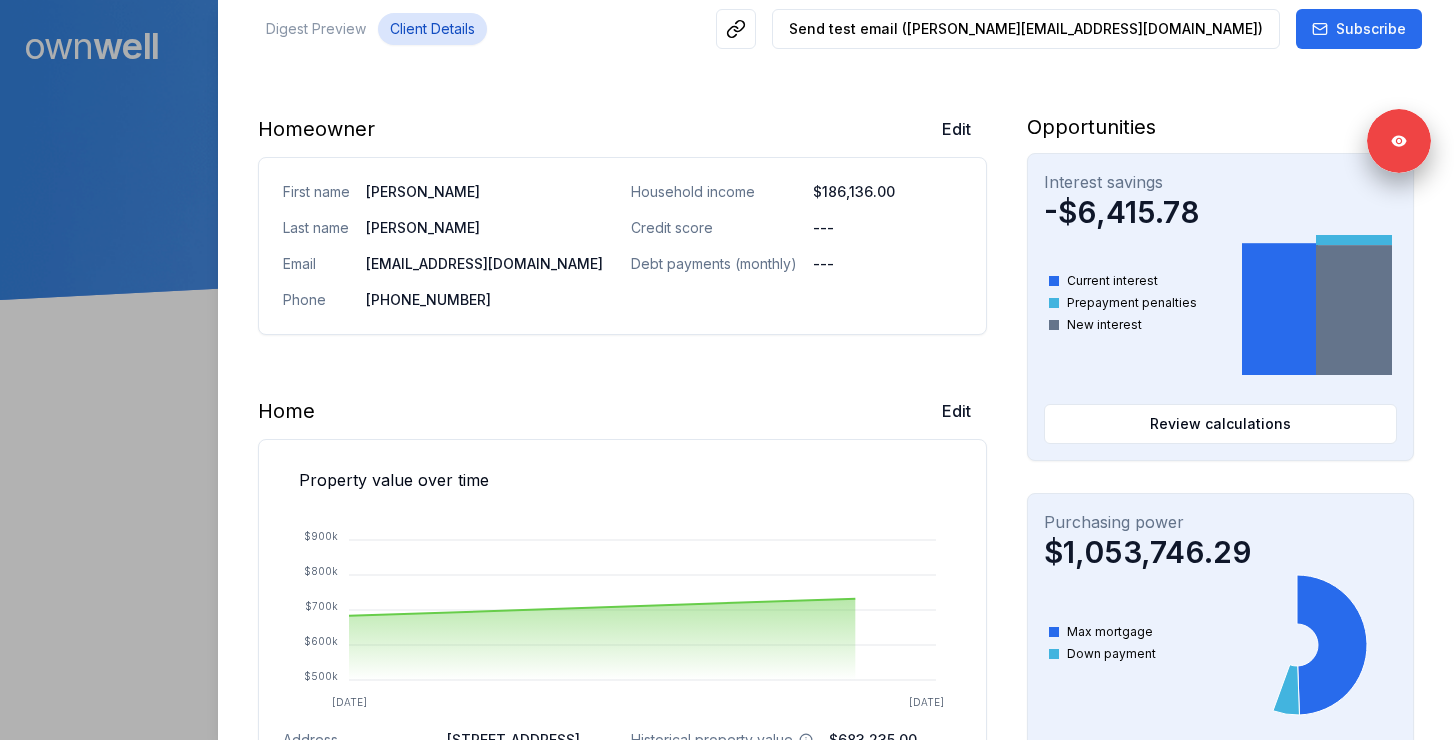 scroll, scrollTop: 269, scrollLeft: 0, axis: vertical 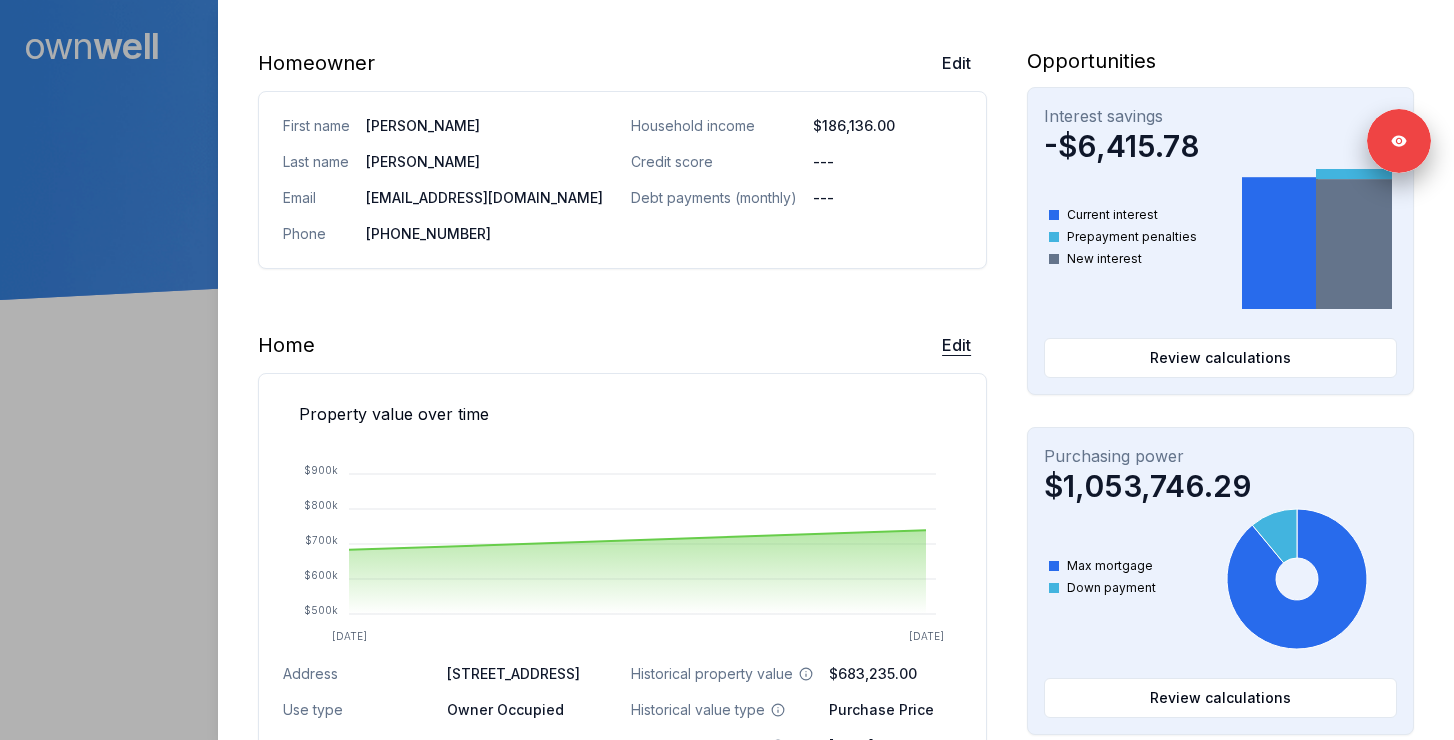 click on "Edit" at bounding box center [956, 345] 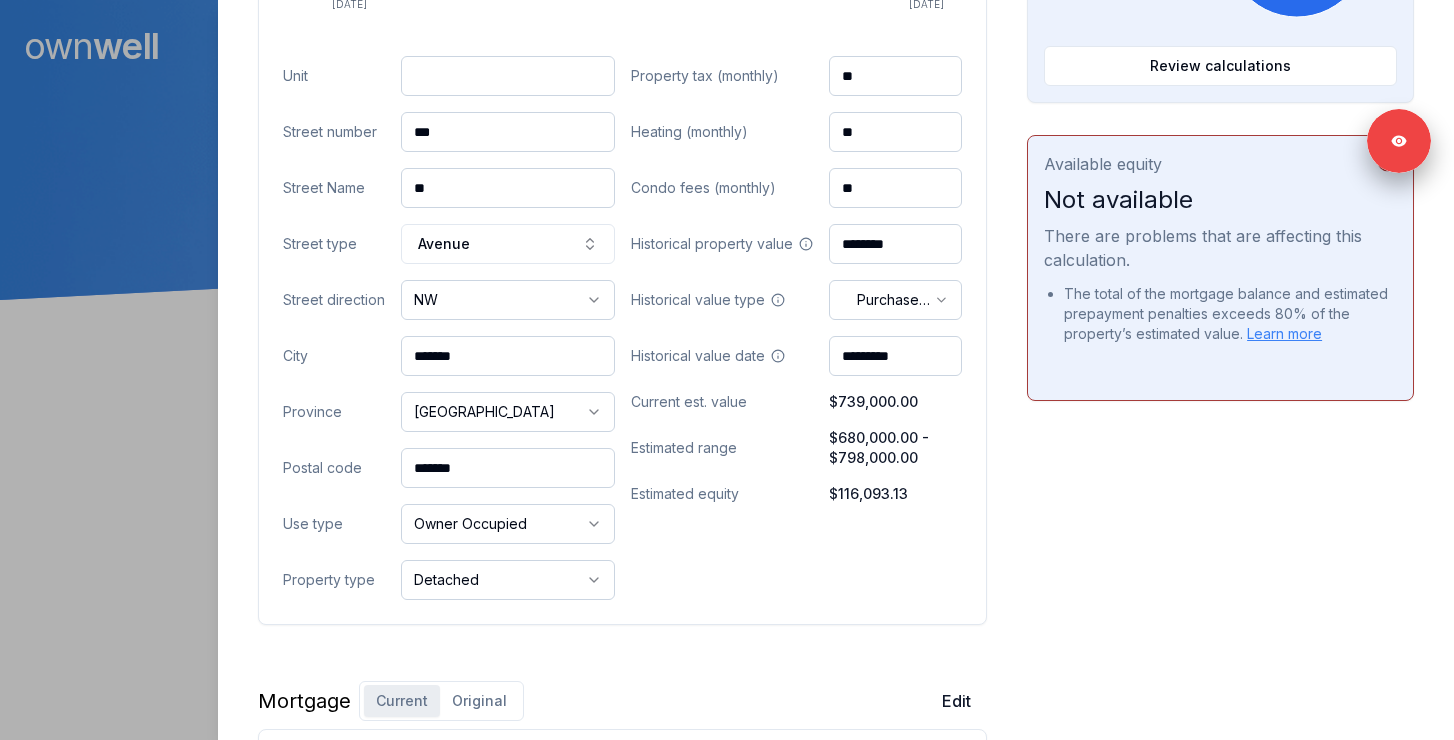 scroll, scrollTop: 912, scrollLeft: 0, axis: vertical 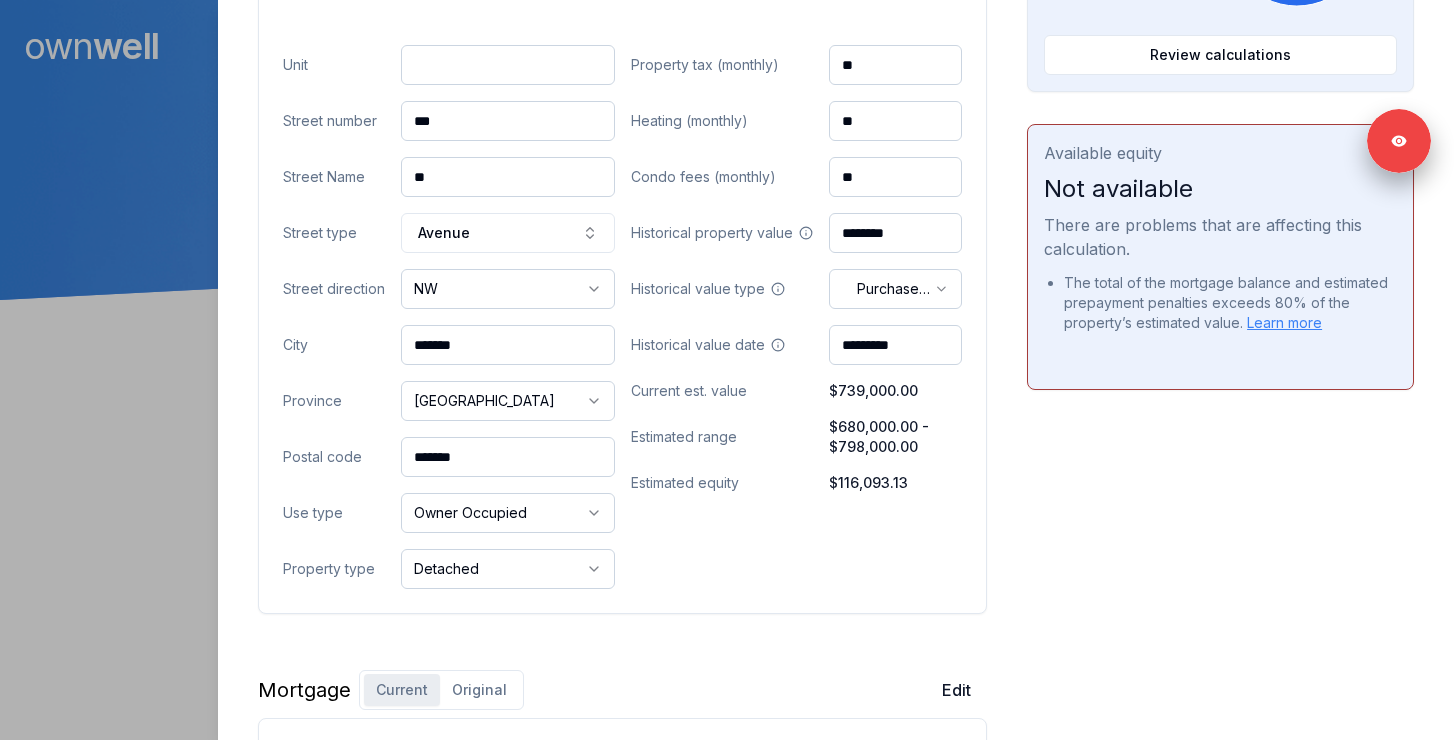 drag, startPoint x: 471, startPoint y: 117, endPoint x: 353, endPoint y: 117, distance: 118 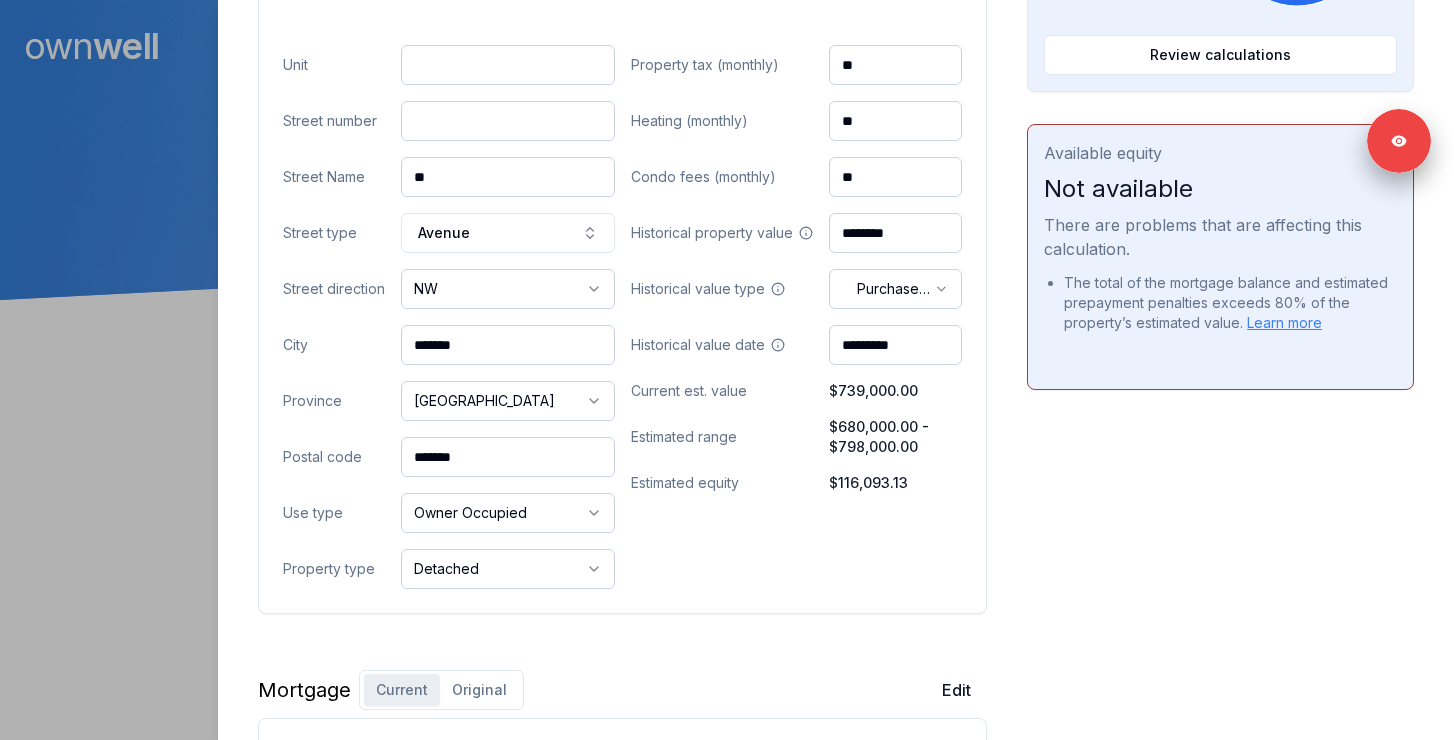 paste on "**" 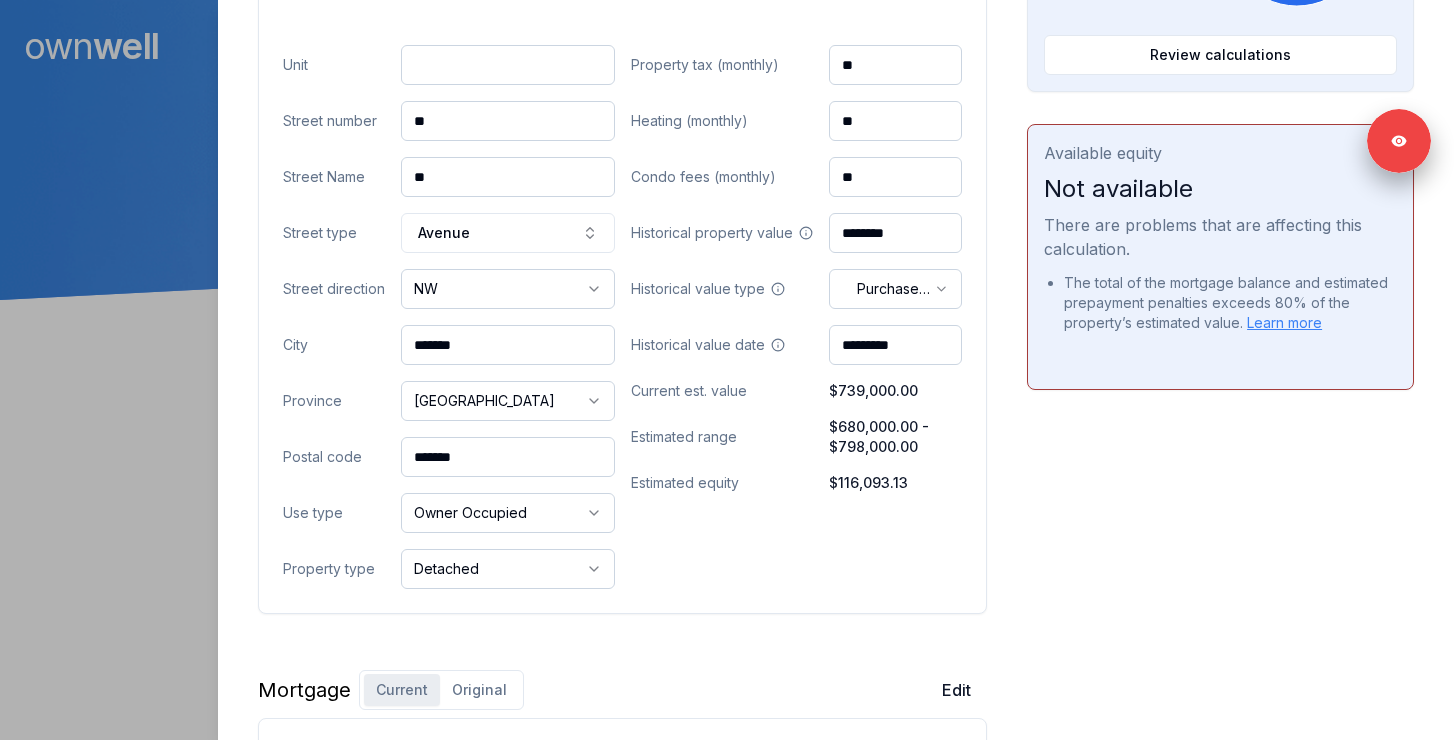 type on "**" 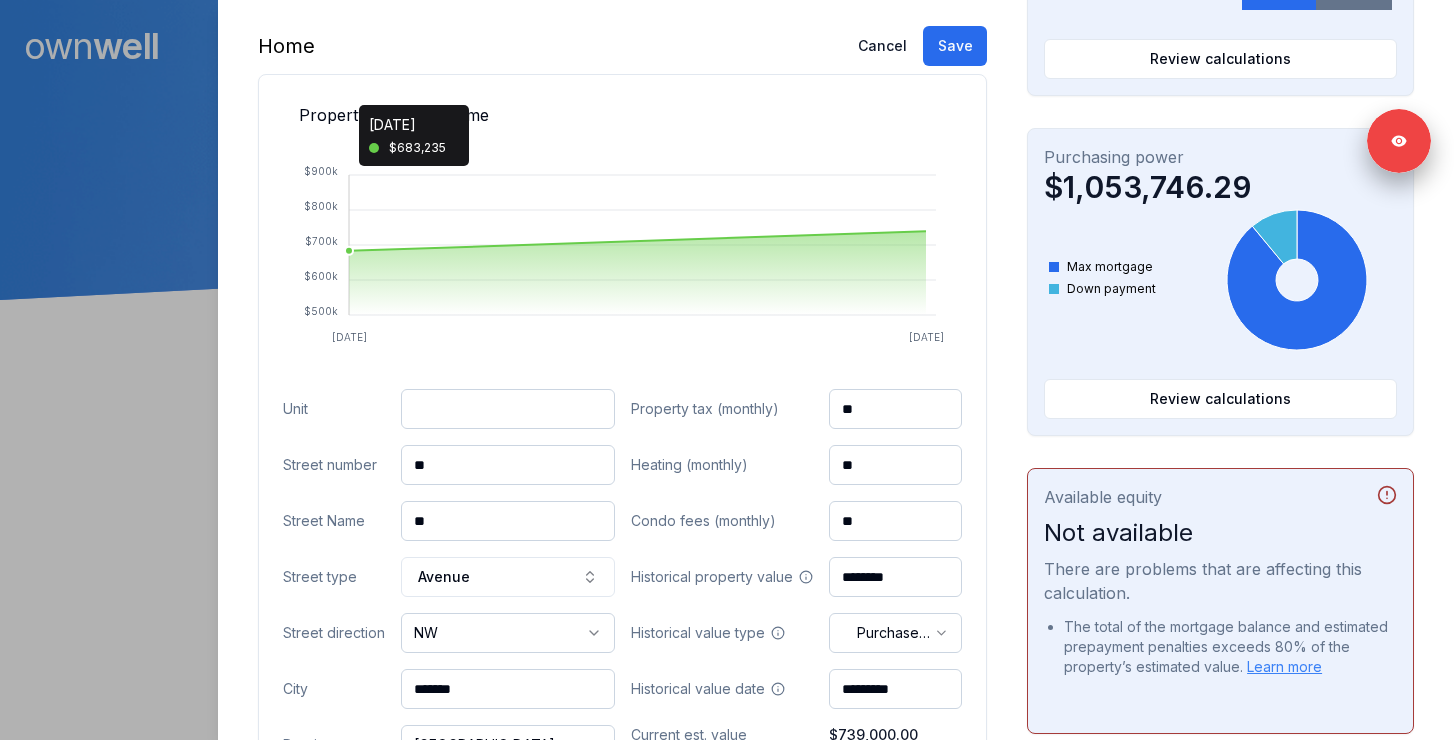 scroll, scrollTop: 758, scrollLeft: 0, axis: vertical 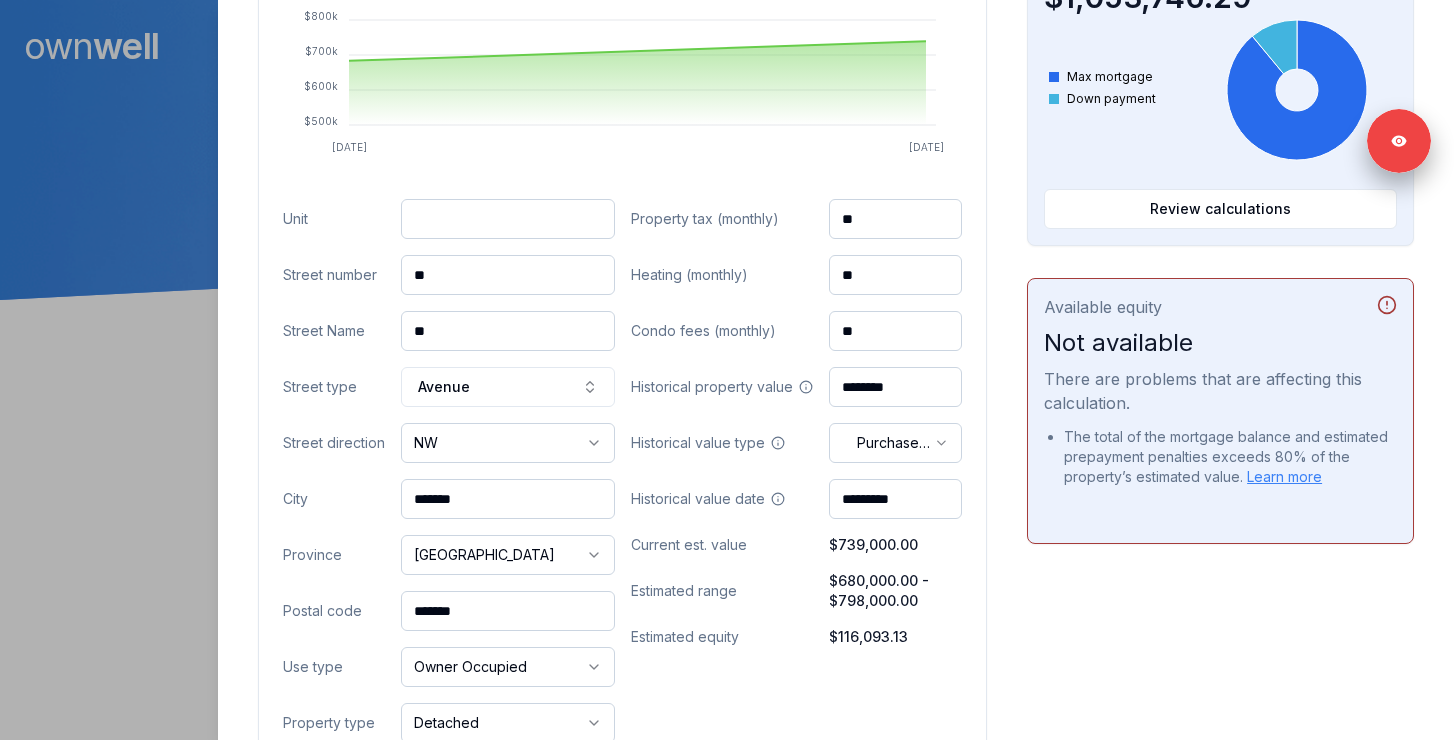 drag, startPoint x: 465, startPoint y: 330, endPoint x: 367, endPoint y: 330, distance: 98 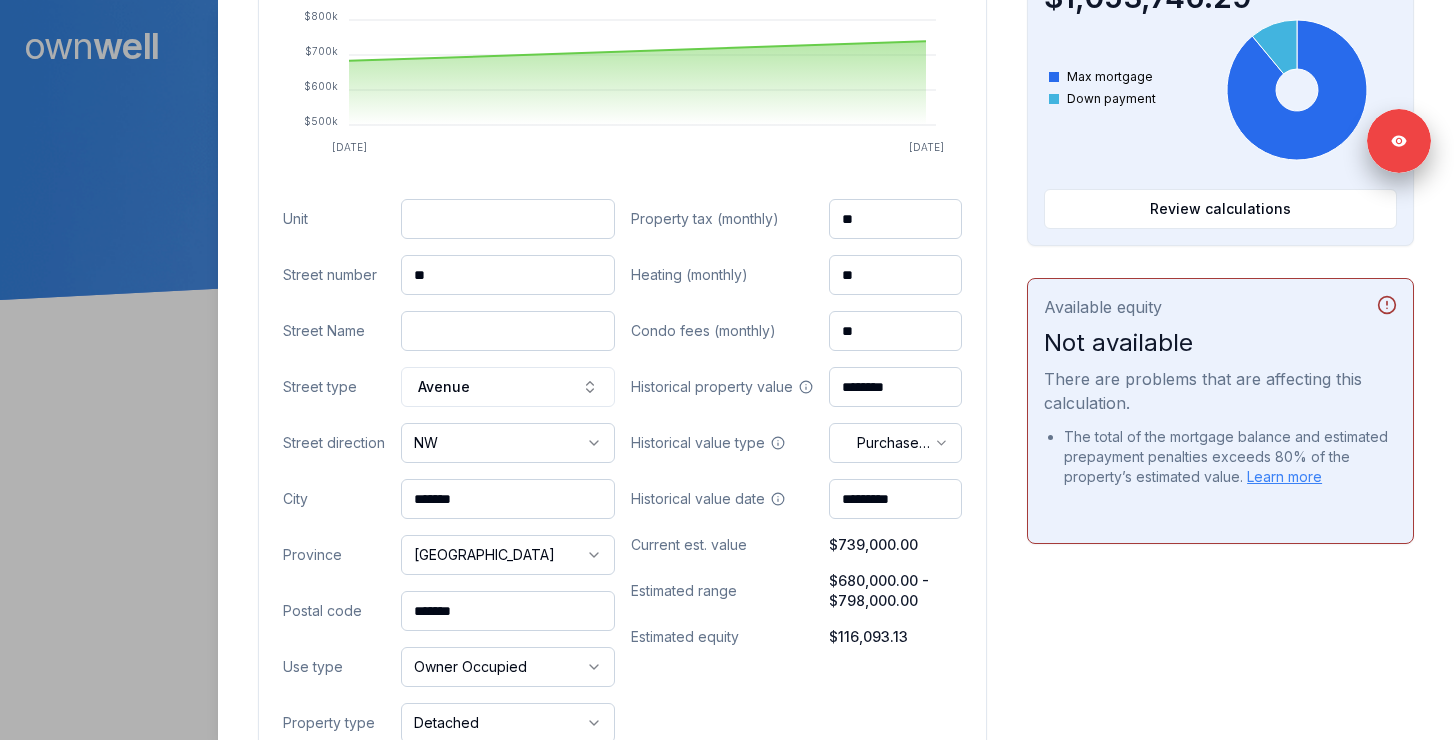 paste on "******" 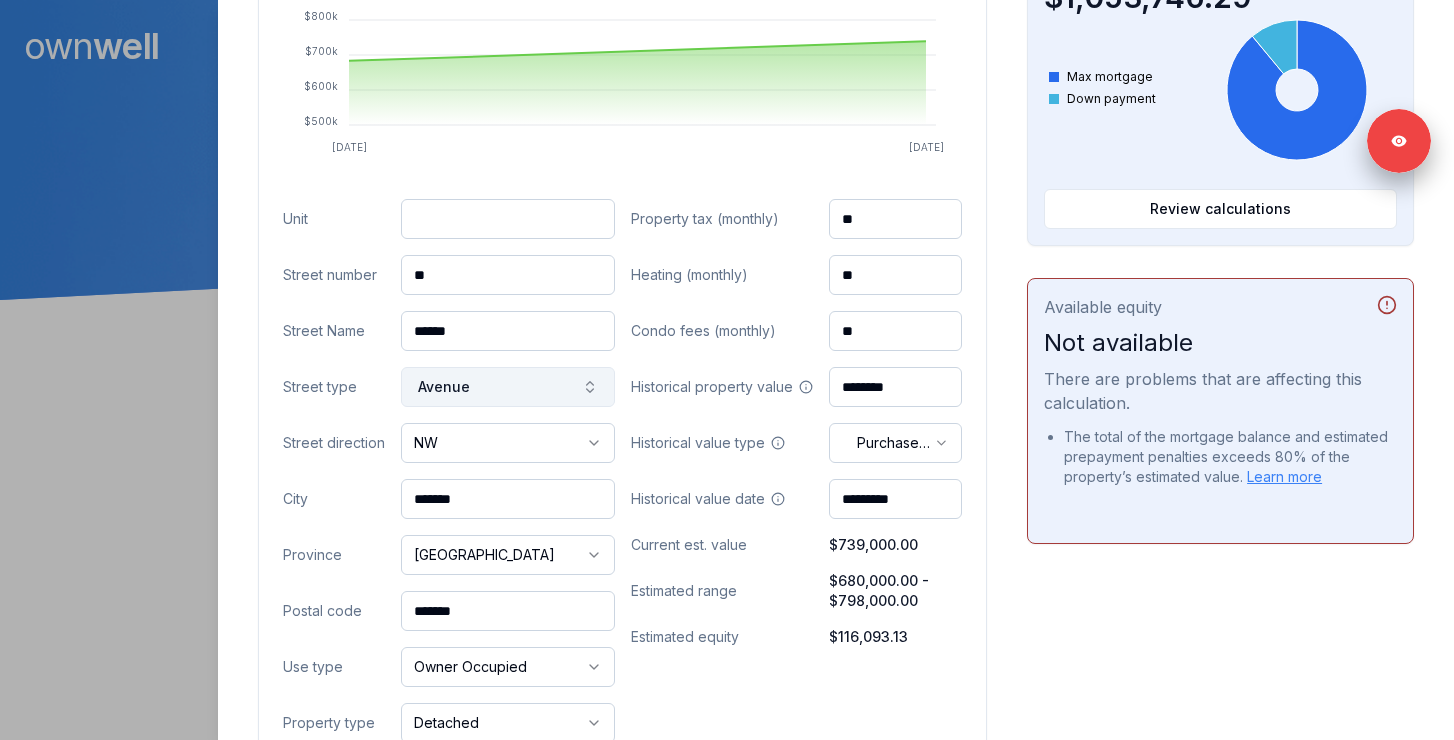 type on "******" 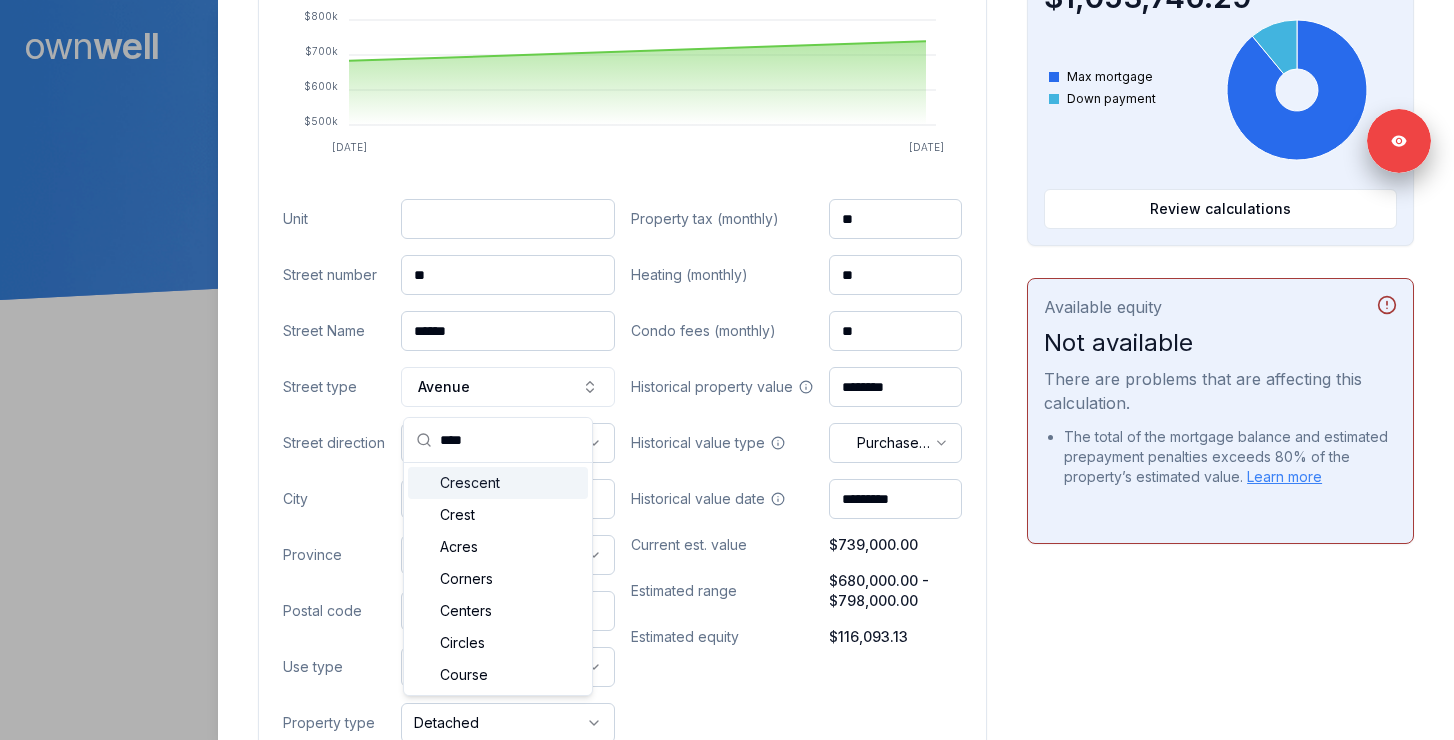type on "****" 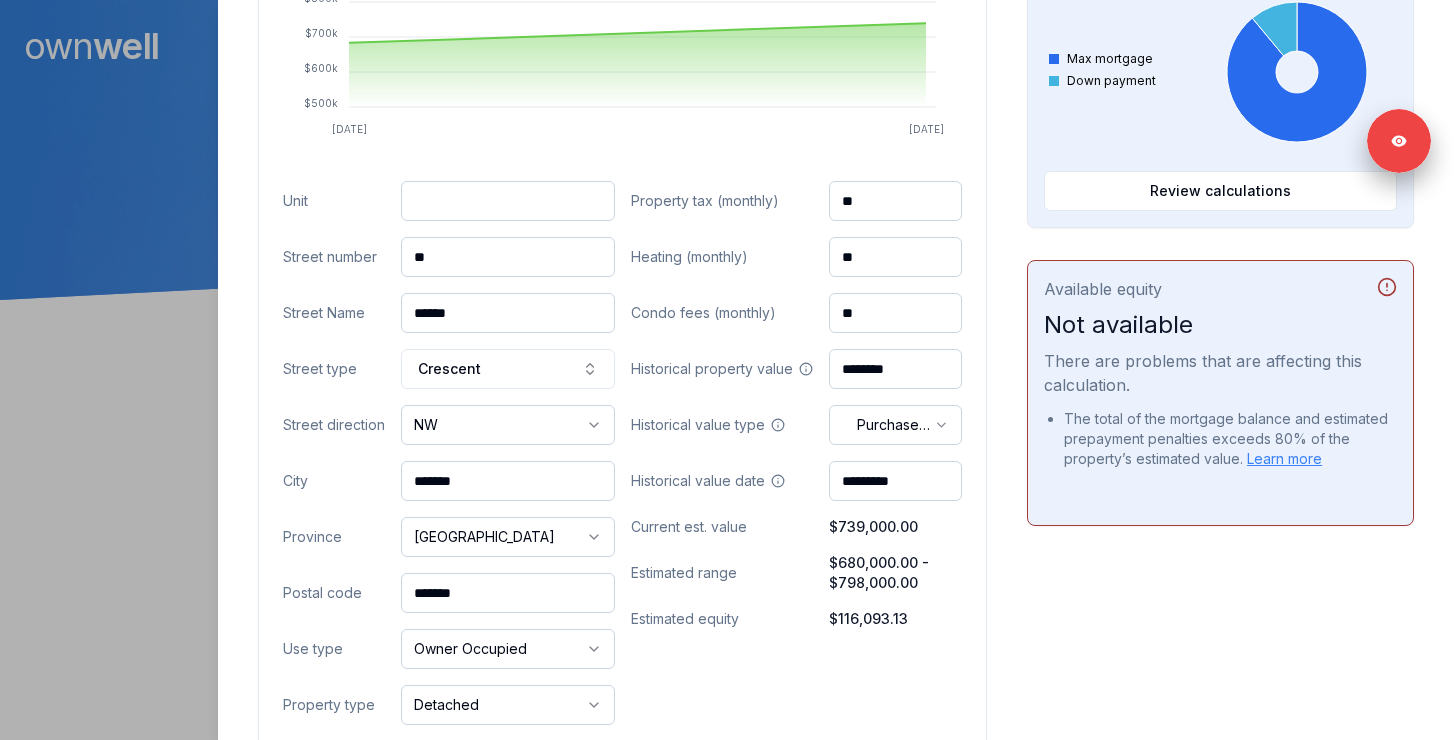 scroll, scrollTop: 771, scrollLeft: 0, axis: vertical 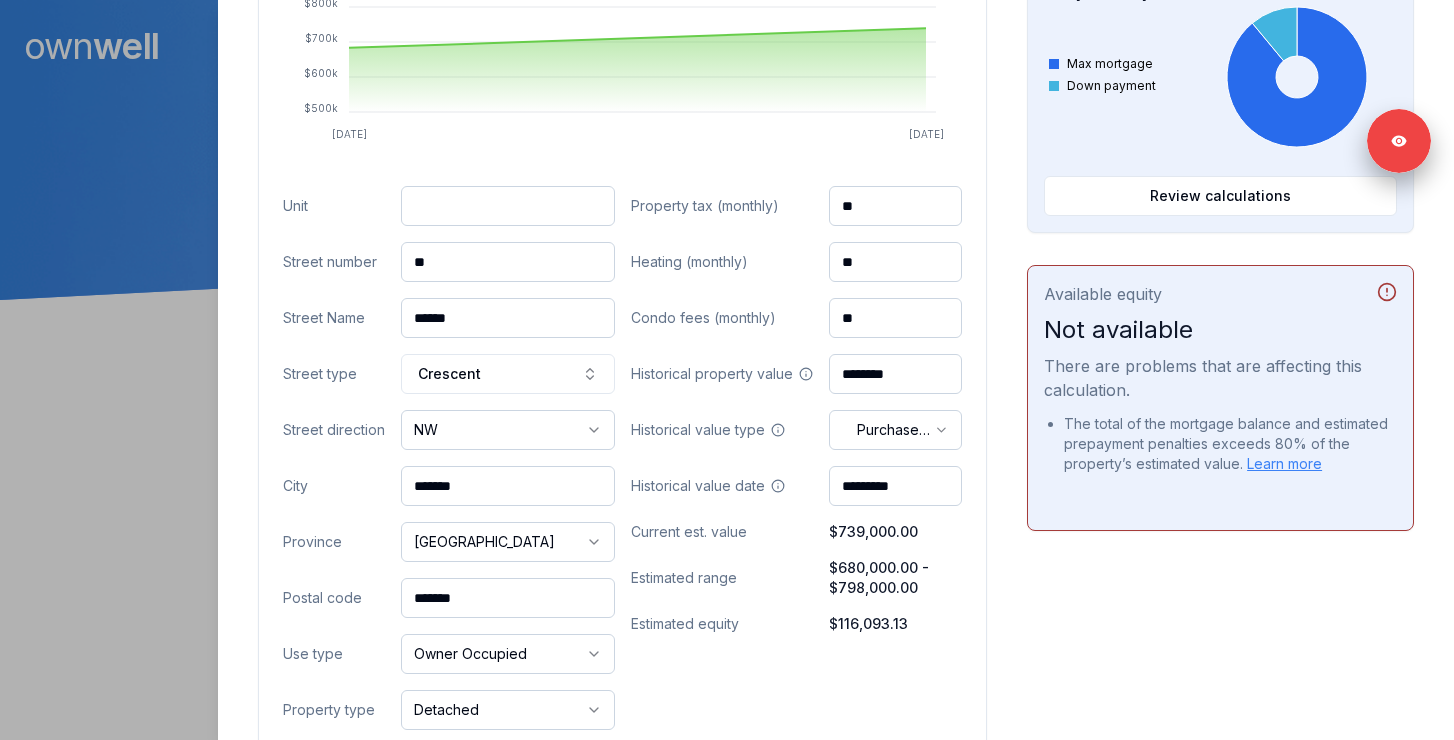 click on "Ownwell's platform is not optimized for mobile at this time.   For the best experience, please use a   desktop or laptop  to manage your account.   Note:  The   personalized homeownership reports   you generate for clients   are fully mobile-friendly   and can be easily viewed on any device. own well Dashboard Landing Page Adopt My Mortgage 98  of  100  clients used Purchase additional client capacity Signed in as [PERSON_NAME] Sign out Close [PERSON_NAME] Client [STREET_ADDRESS] $739,000.00   current est. value 8% 4.15%   fixed ,   5  year term $3,386.58   monthly   $622,906.87   outstanding [DATE]   maturity Purchase Digest Preview Client Details Send test email ( [PERSON_NAME][EMAIL_ADDRESS][DOMAIN_NAME] ) Subscribe Homeowner   Edit First name [PERSON_NAME] Last name [PERSON_NAME] [EMAIL_ADDRESS][DOMAIN_NAME] Phone [PHONE_NUMBER] Household income $186,136.00 Credit score --- Debt payments (monthly) --- Home   Cancel Save Property value over time Sep [DATE] $500k $600k $700k $800k $900k" at bounding box center [727, 150] 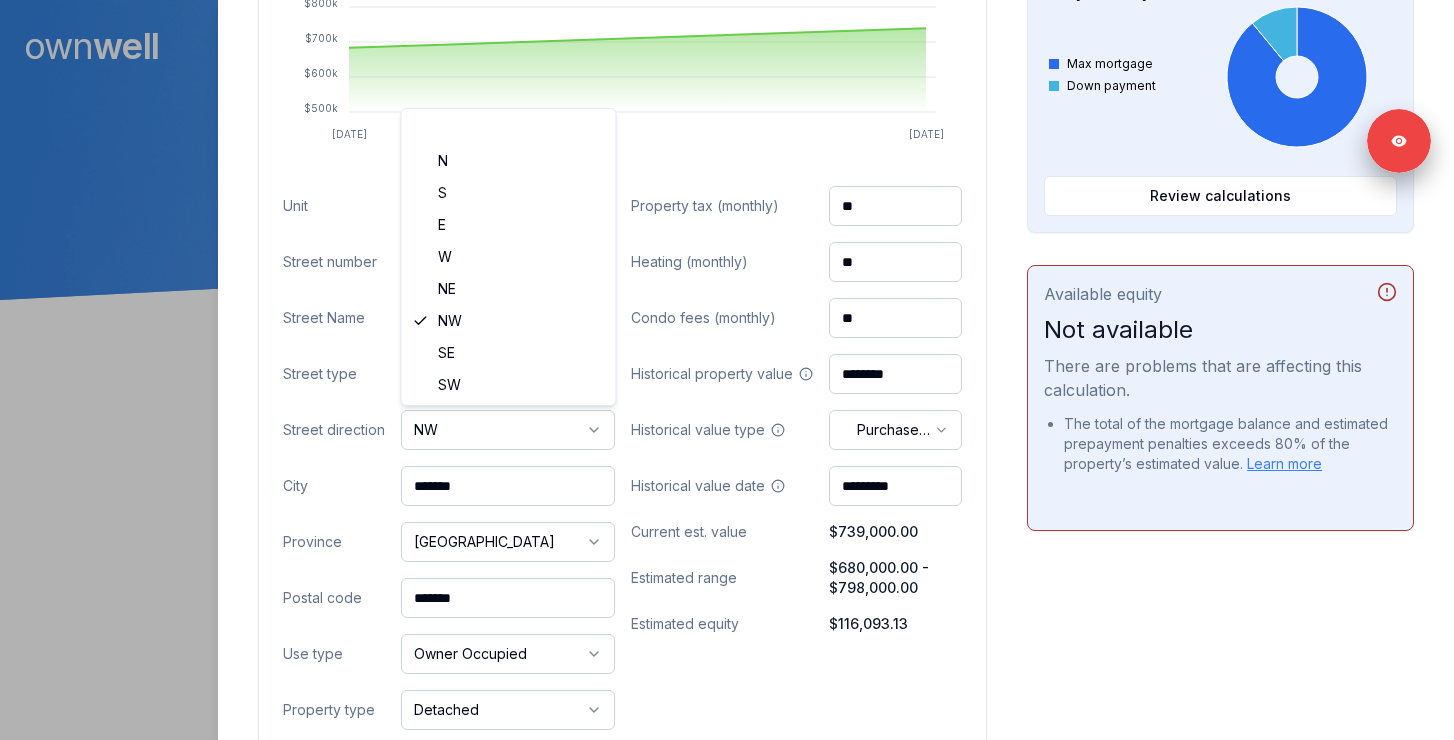 select on "**" 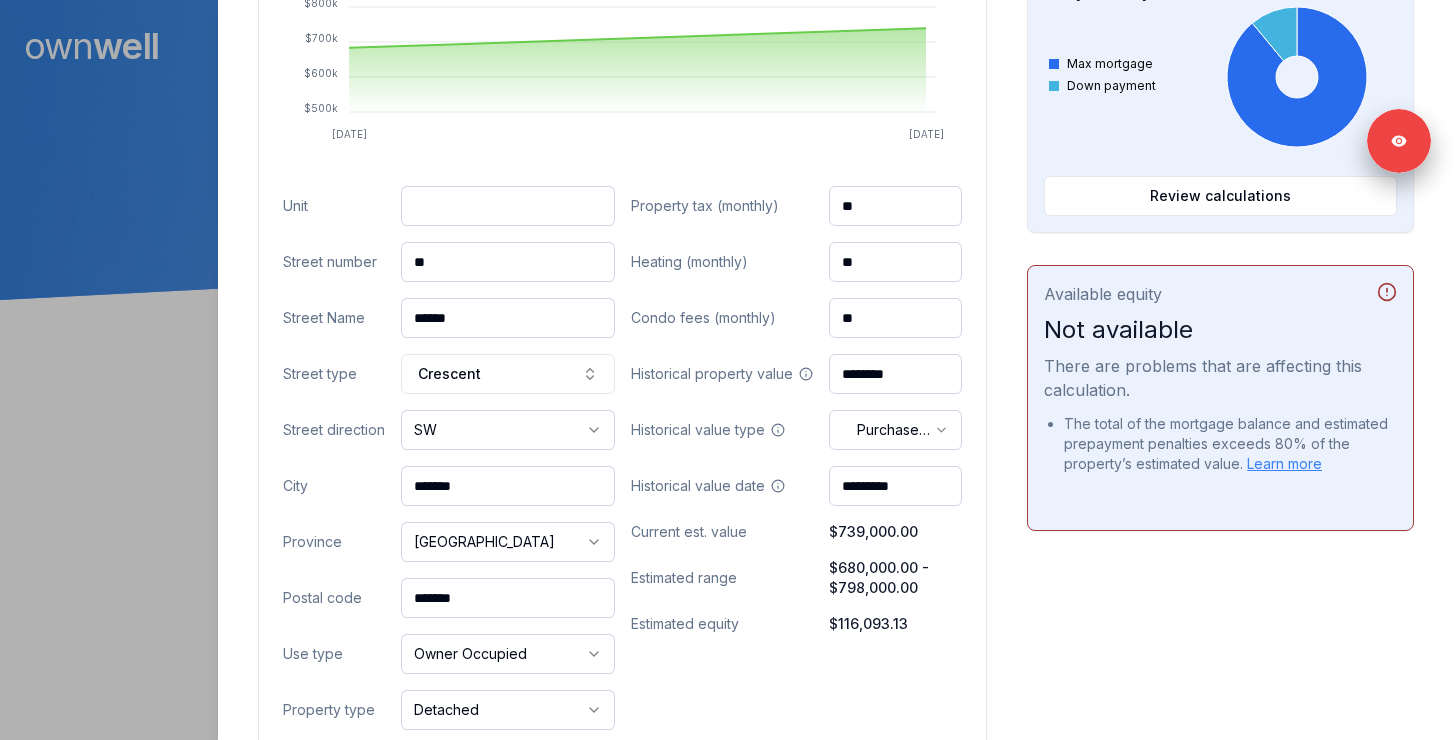 drag, startPoint x: 495, startPoint y: 602, endPoint x: 371, endPoint y: 602, distance: 124 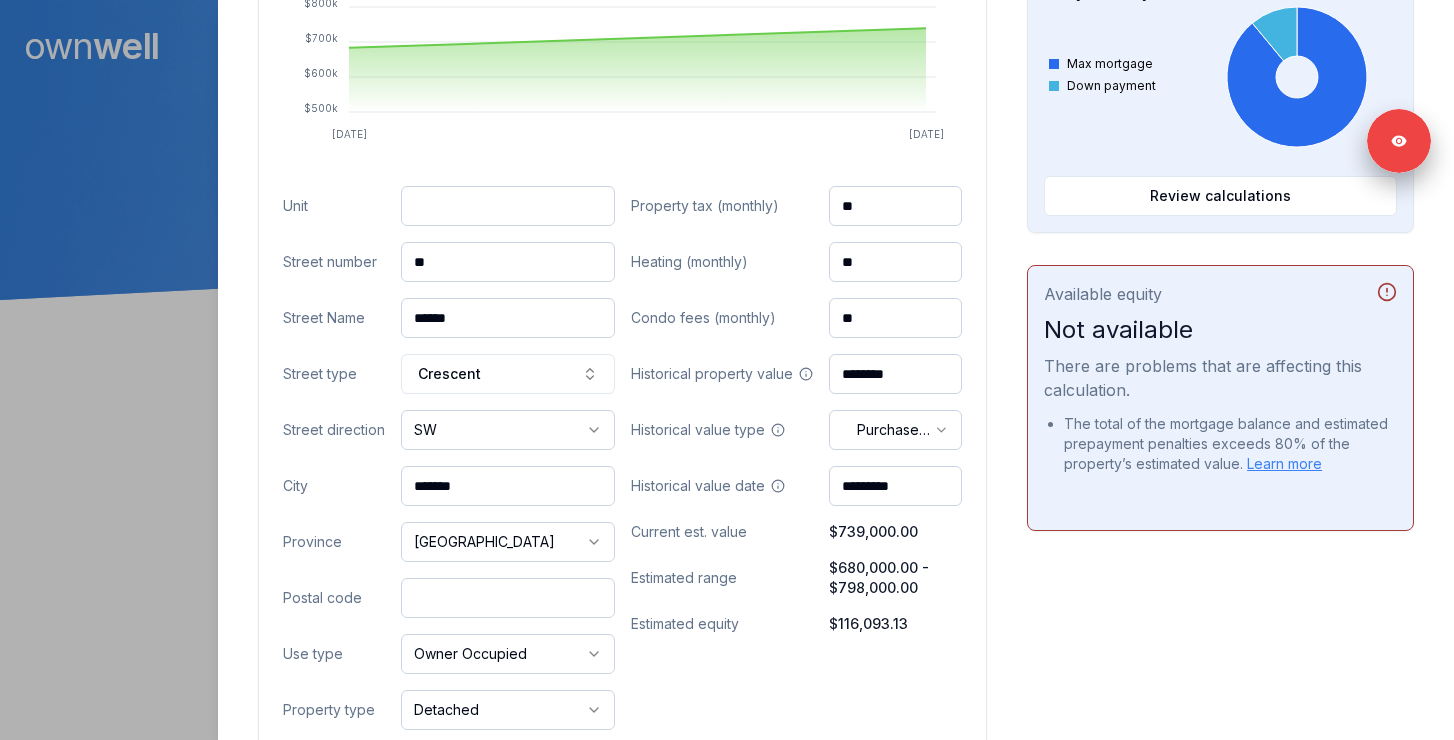 paste on "*******" 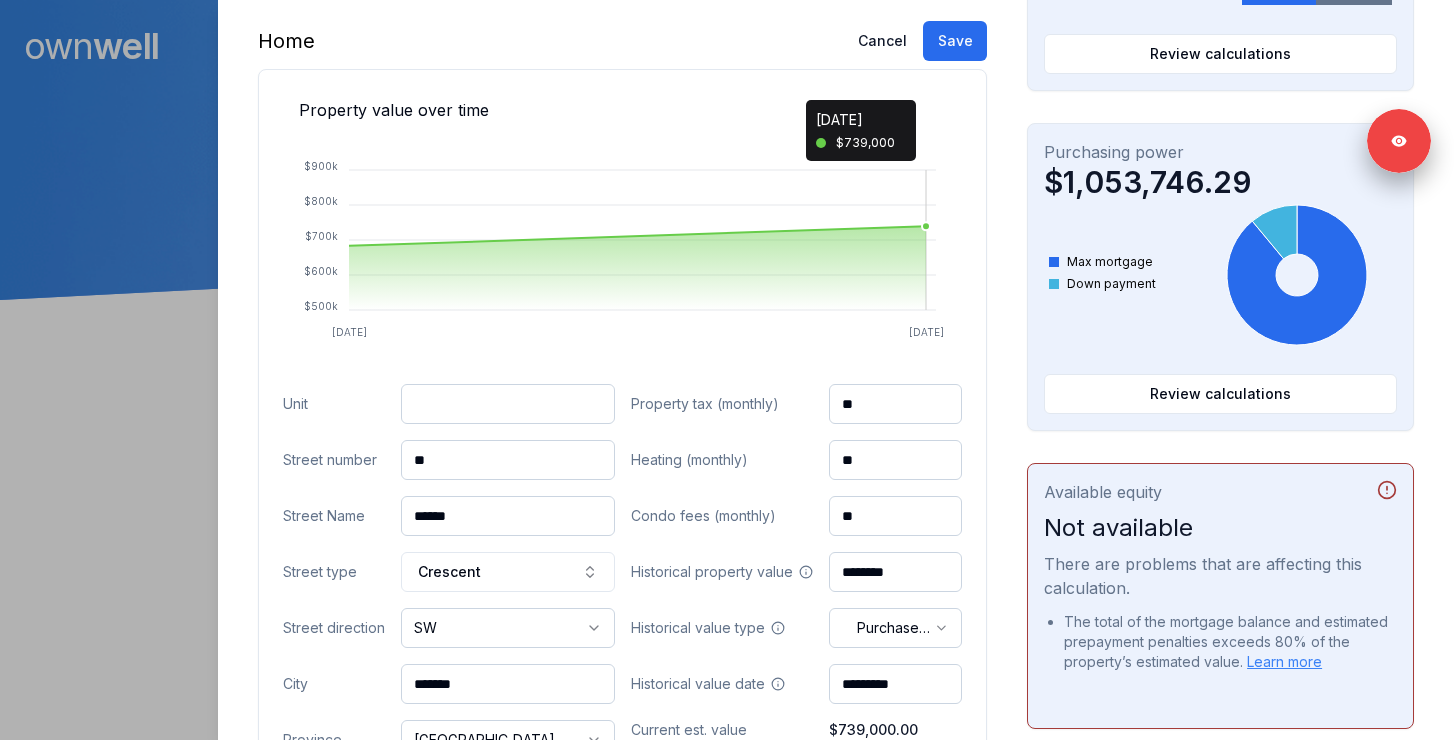 scroll, scrollTop: 439, scrollLeft: 0, axis: vertical 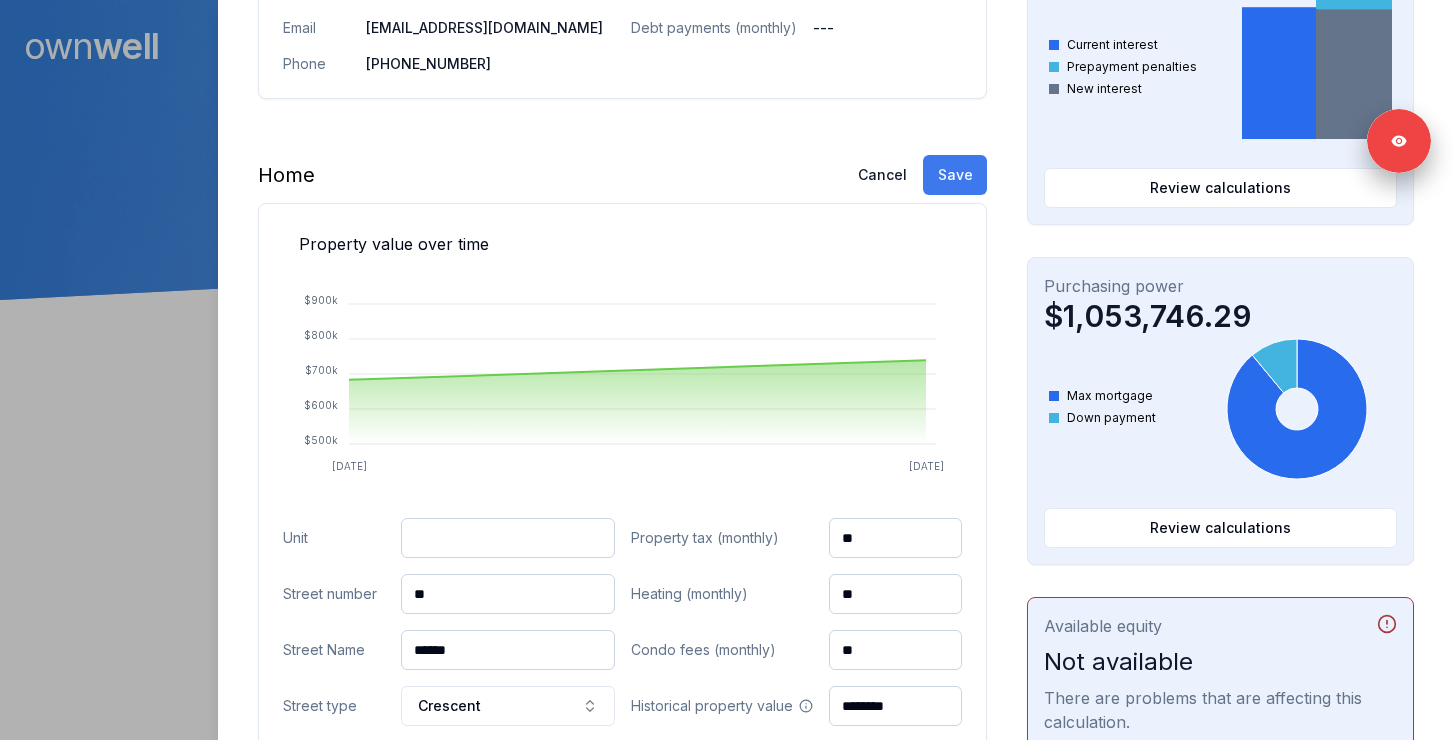 type on "*******" 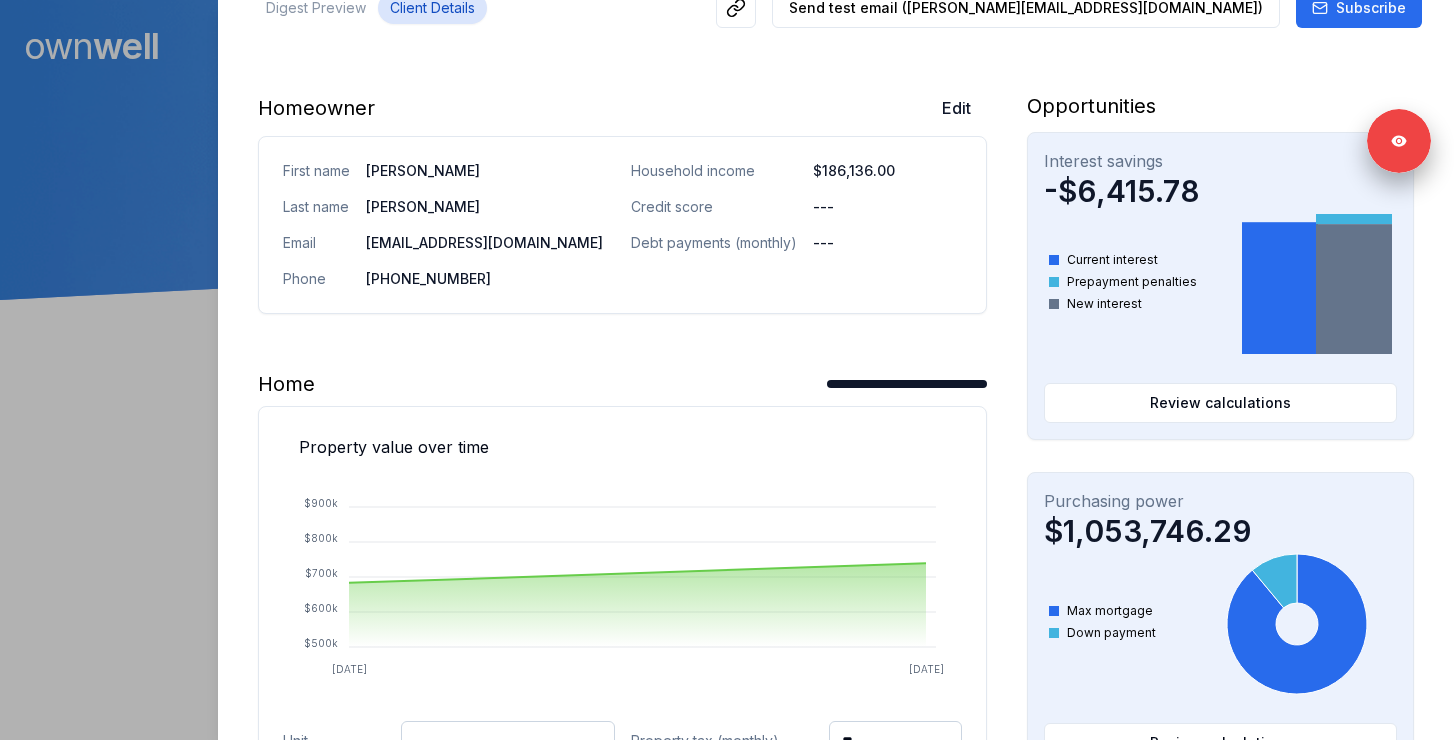 scroll, scrollTop: 0, scrollLeft: 0, axis: both 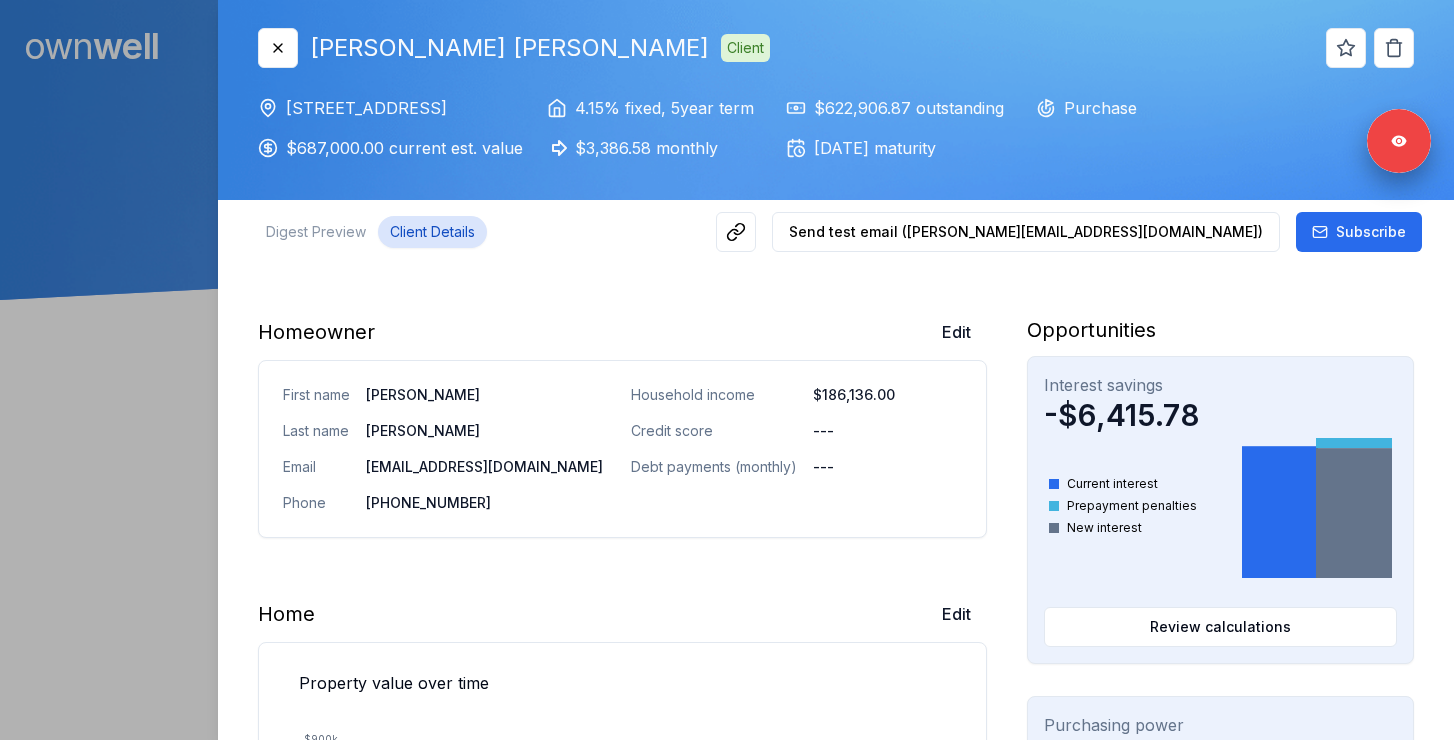 click at bounding box center (727, 370) 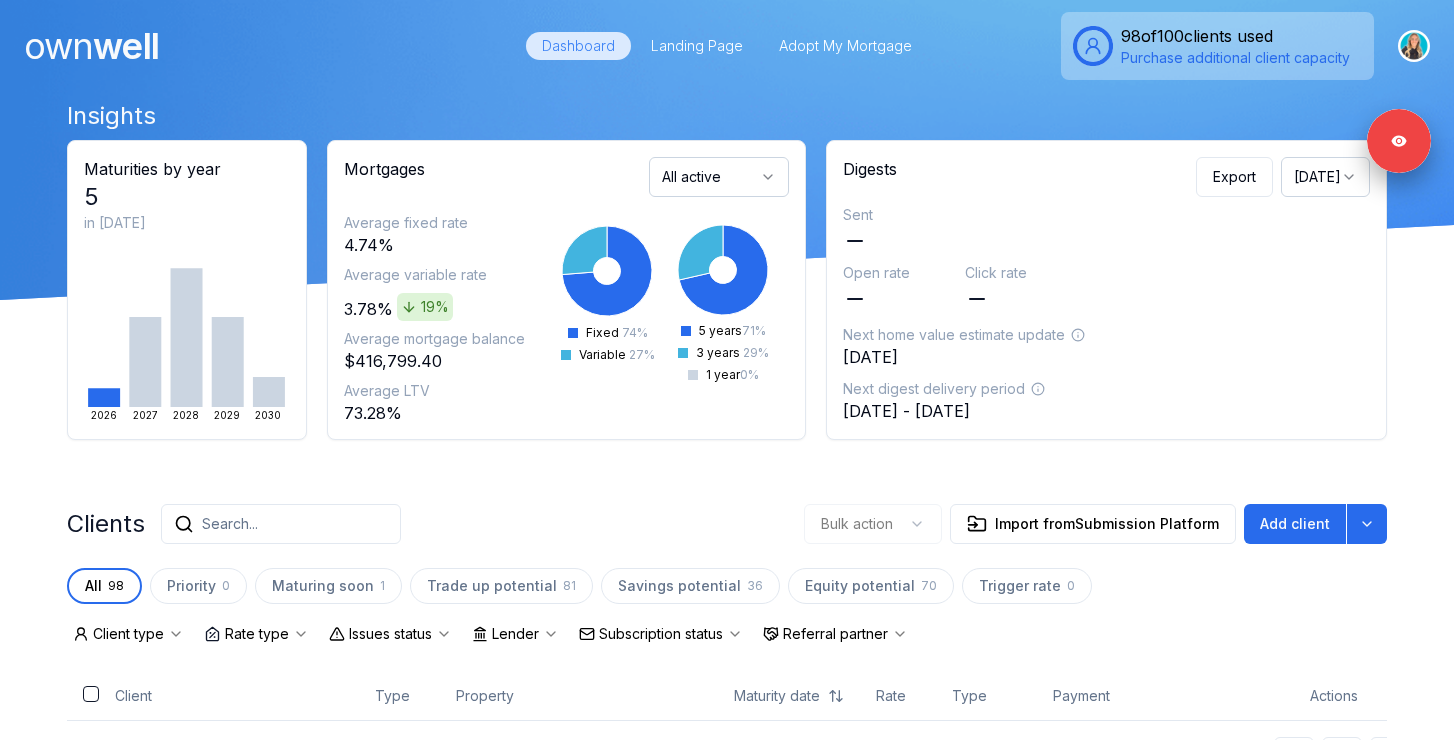 click on "Search..." at bounding box center (281, 524) 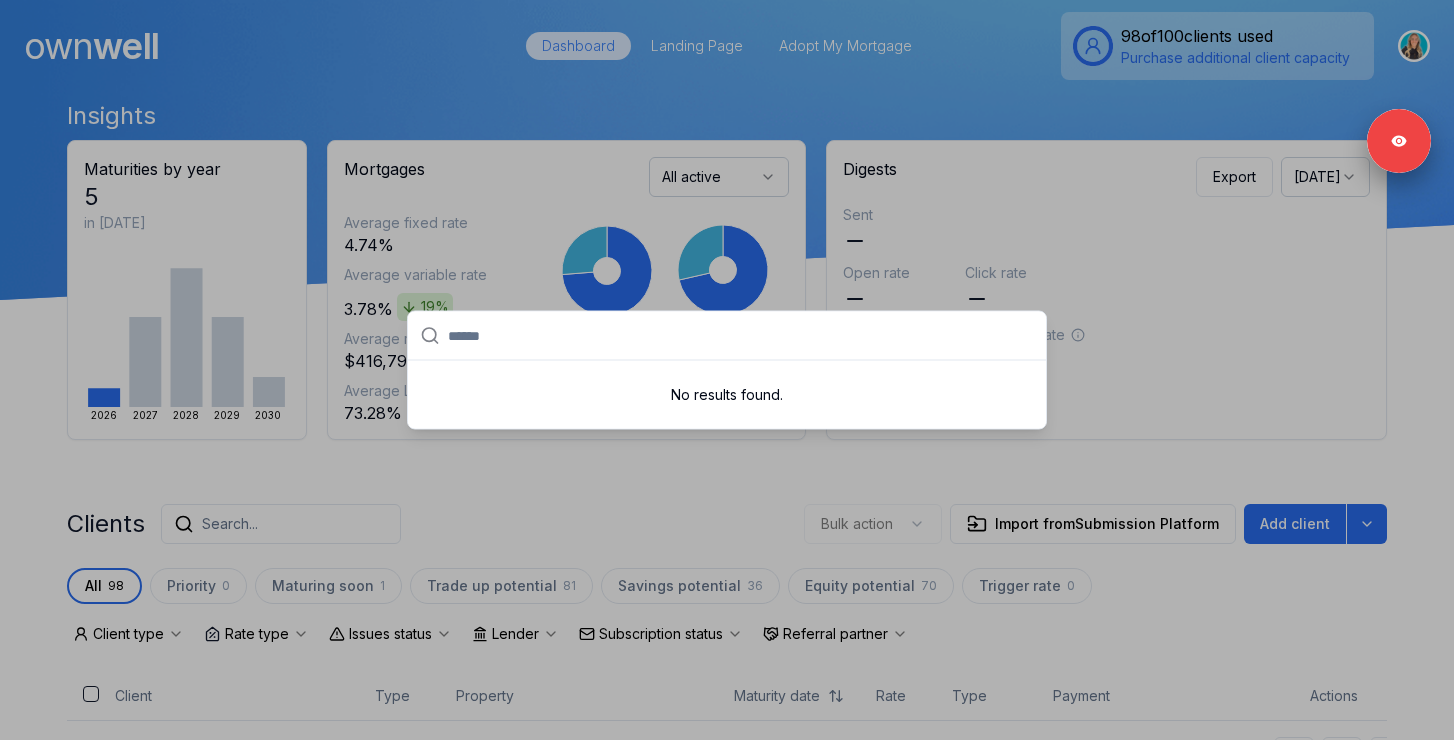 type on "**********" 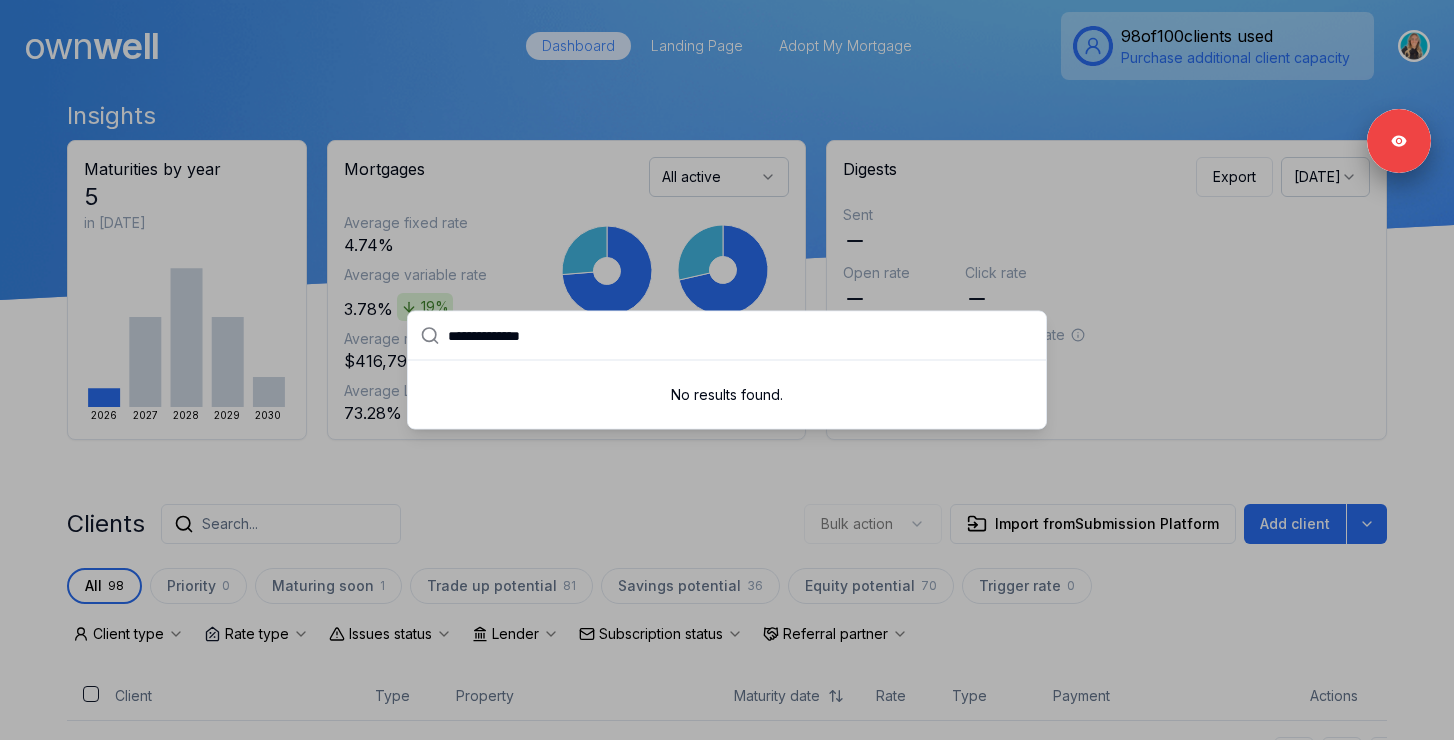 drag, startPoint x: 595, startPoint y: 336, endPoint x: 379, endPoint y: 336, distance: 216 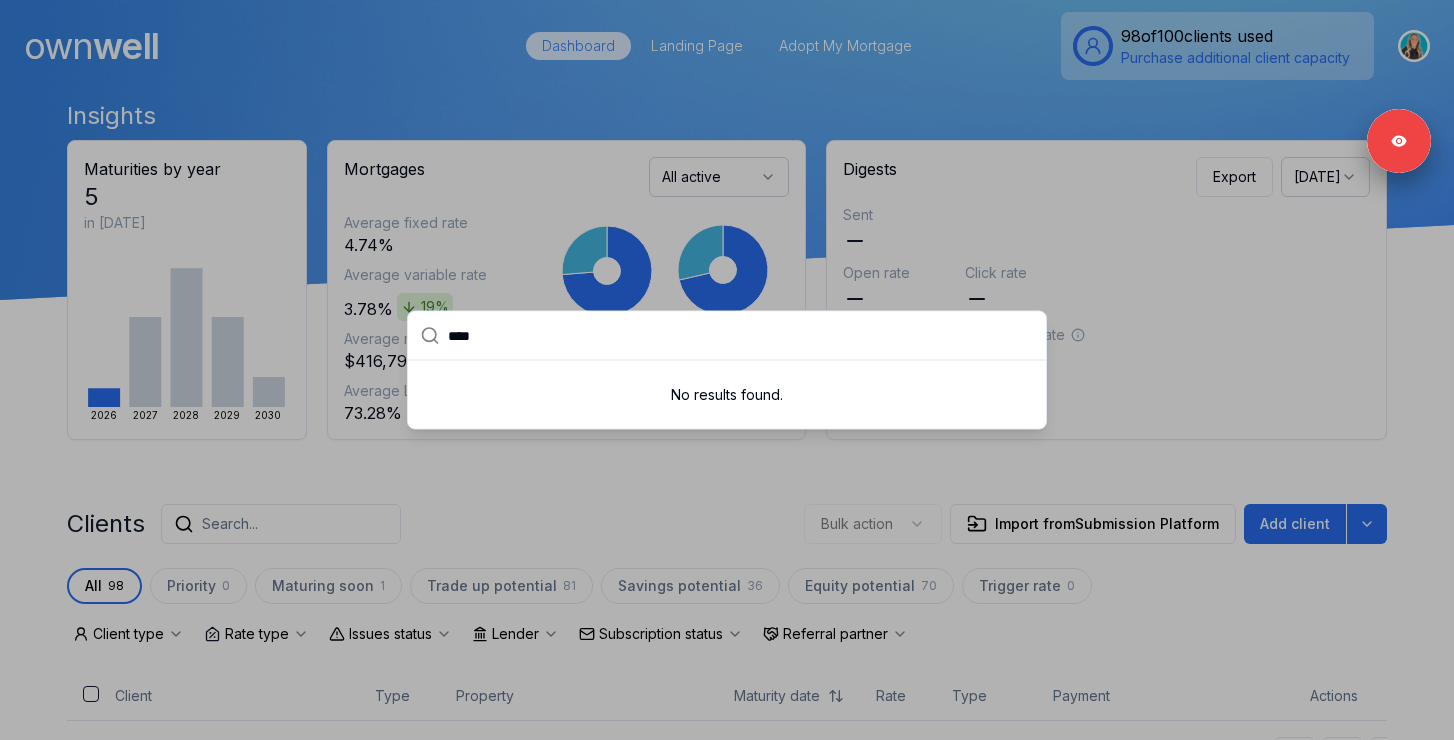 type on "*****" 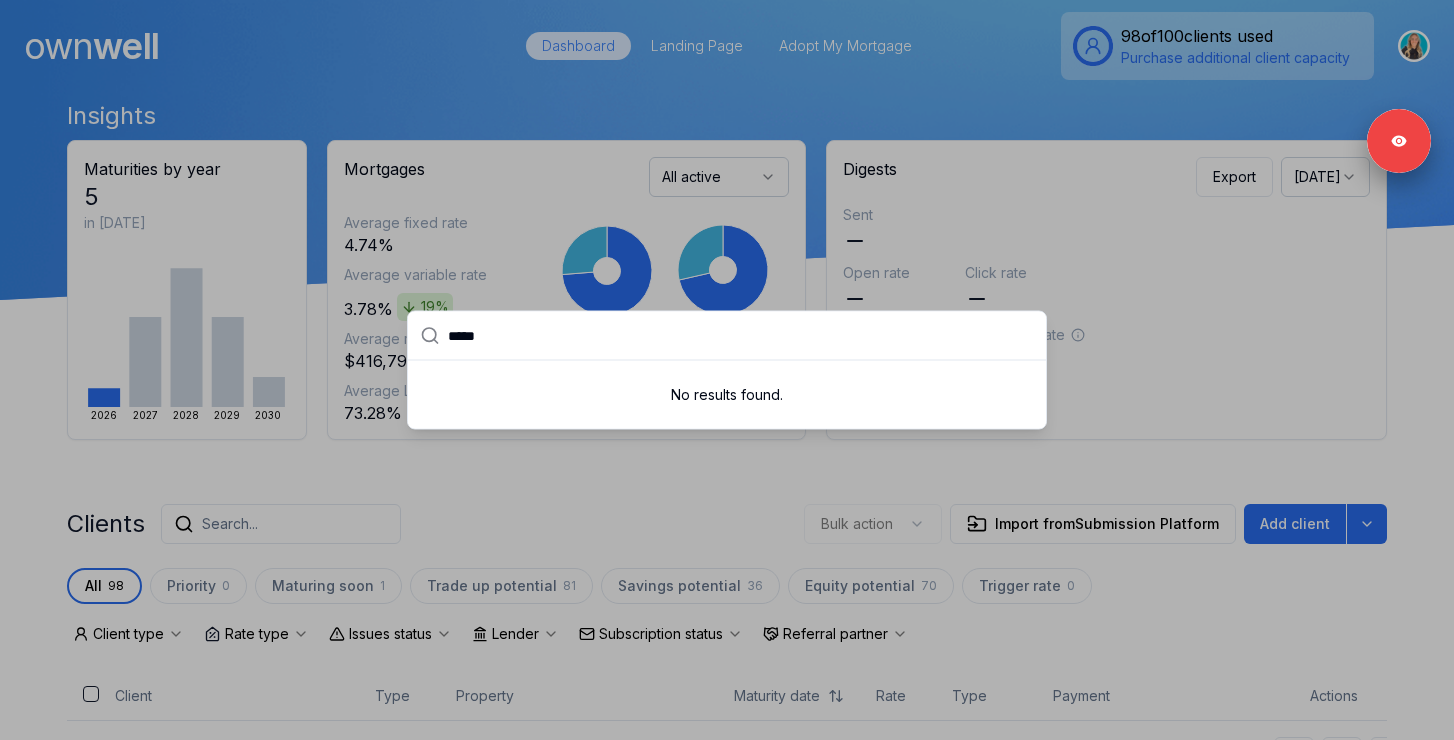 drag, startPoint x: 512, startPoint y: 339, endPoint x: 360, endPoint y: 339, distance: 152 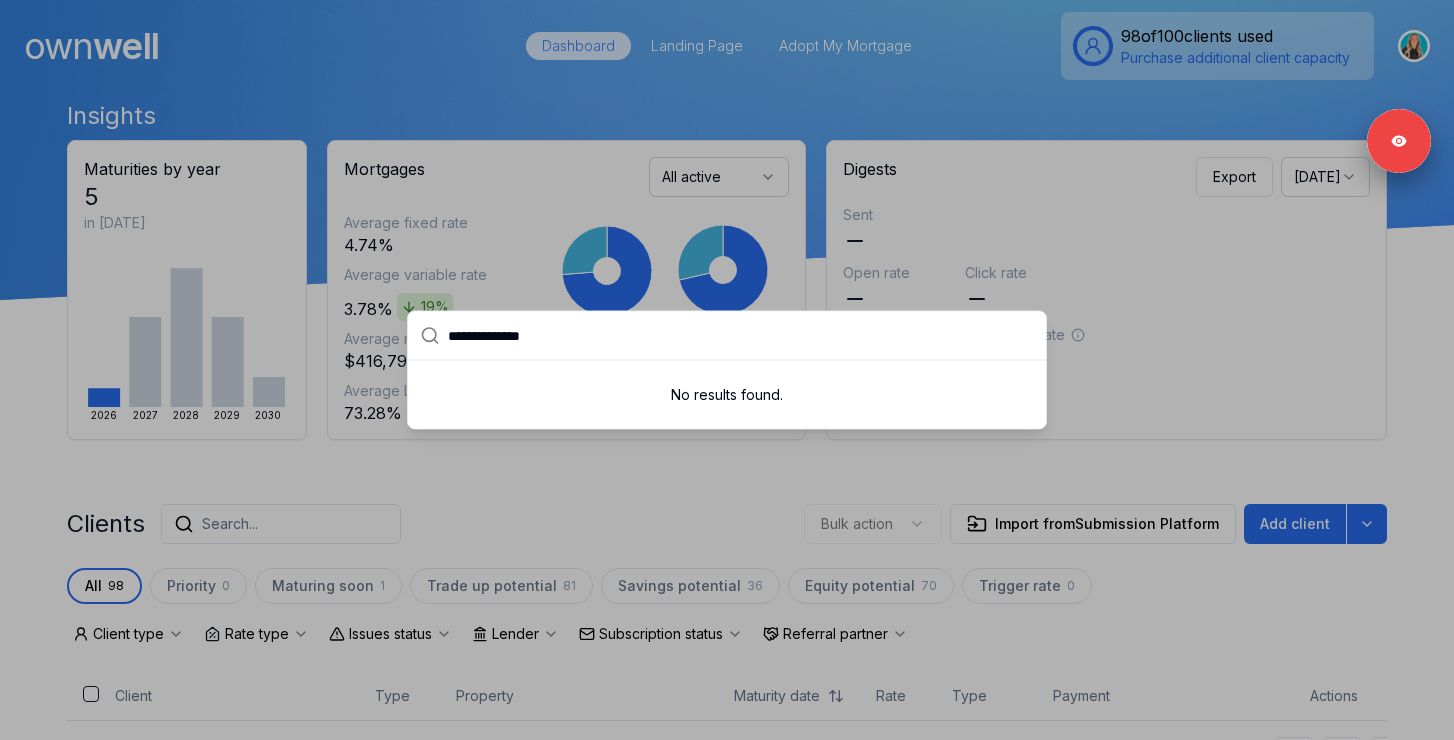 type on "**********" 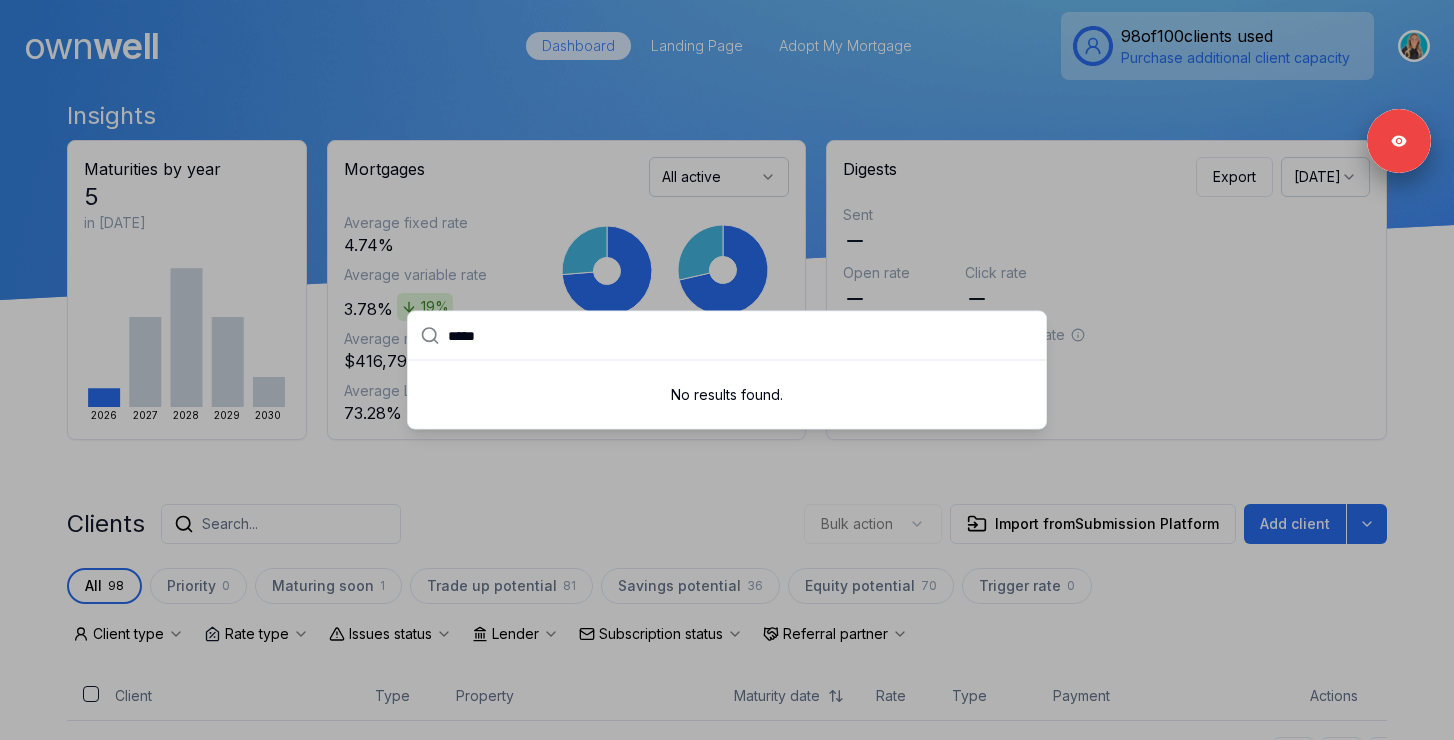 type on "*****" 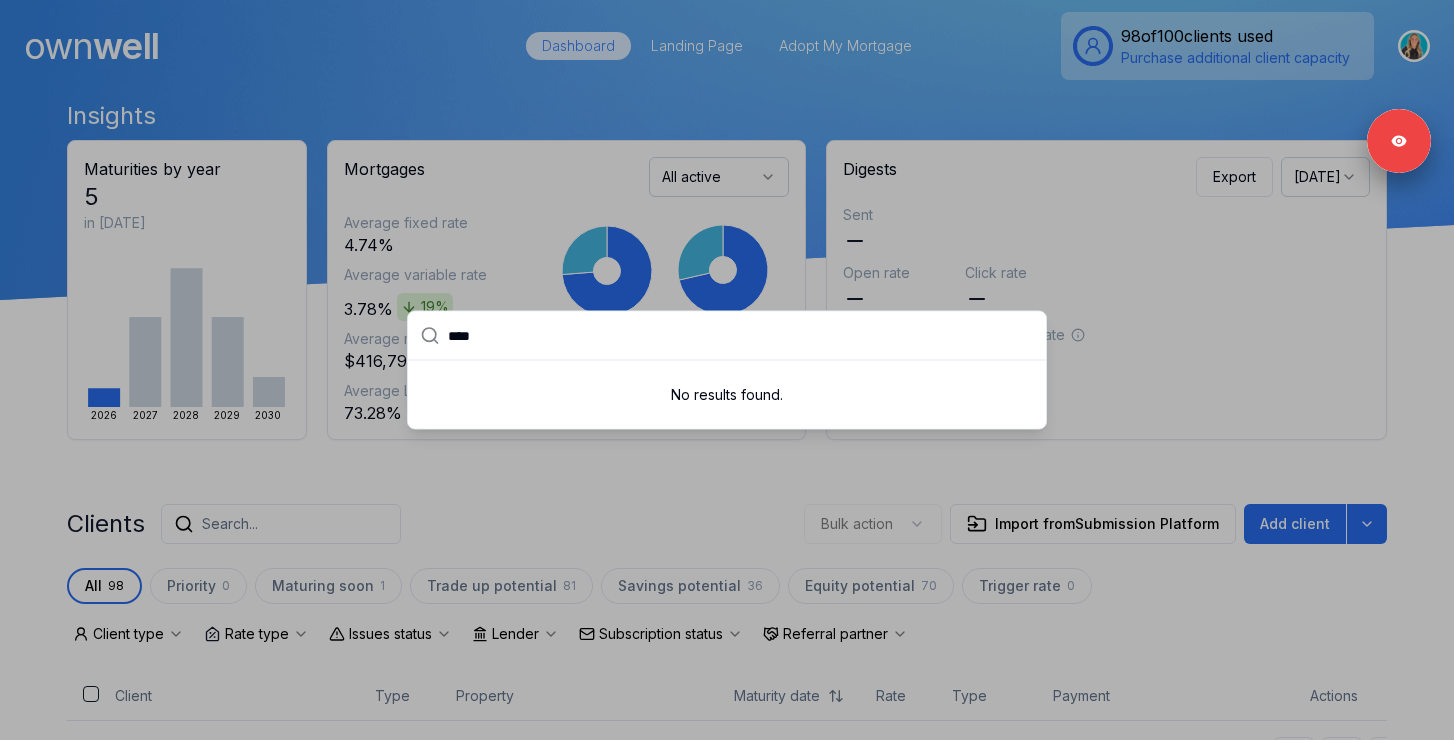 type on "****" 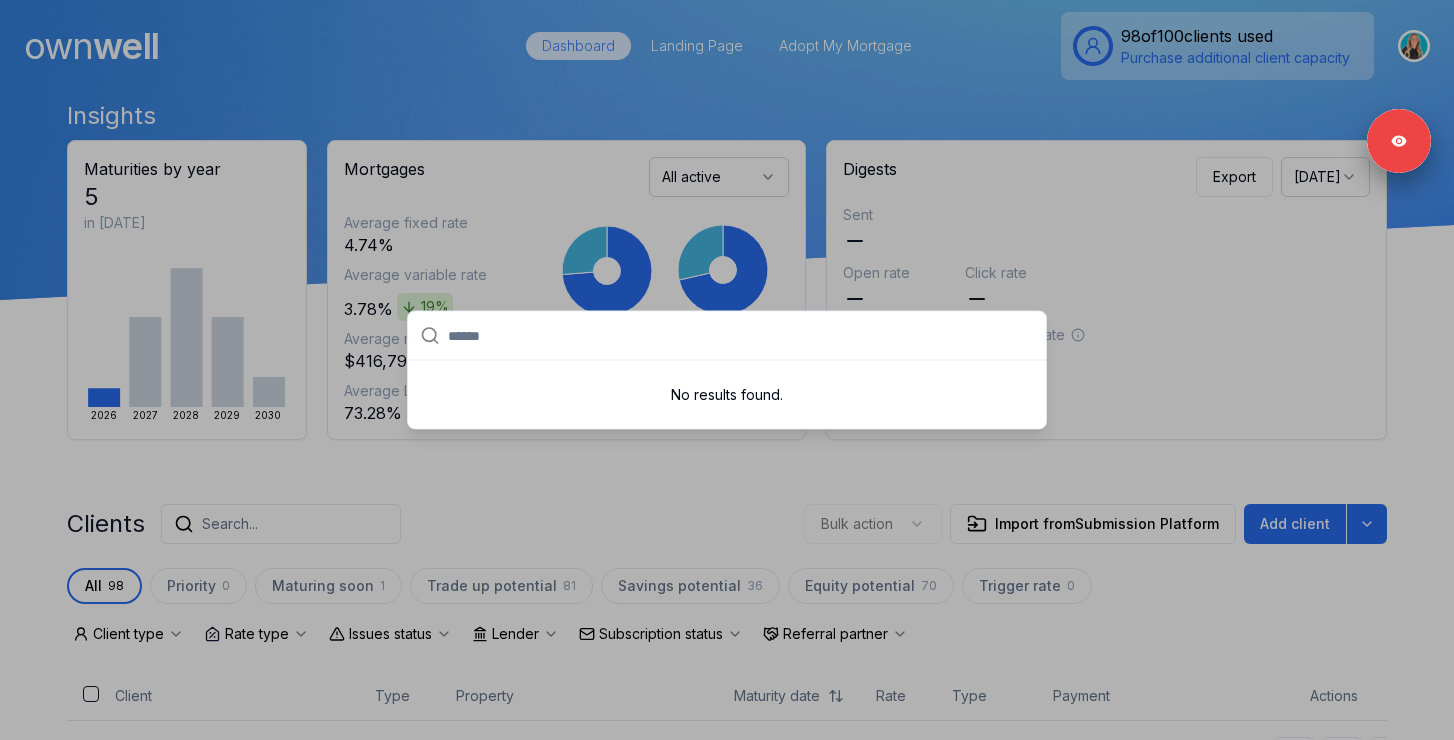 paste on "********" 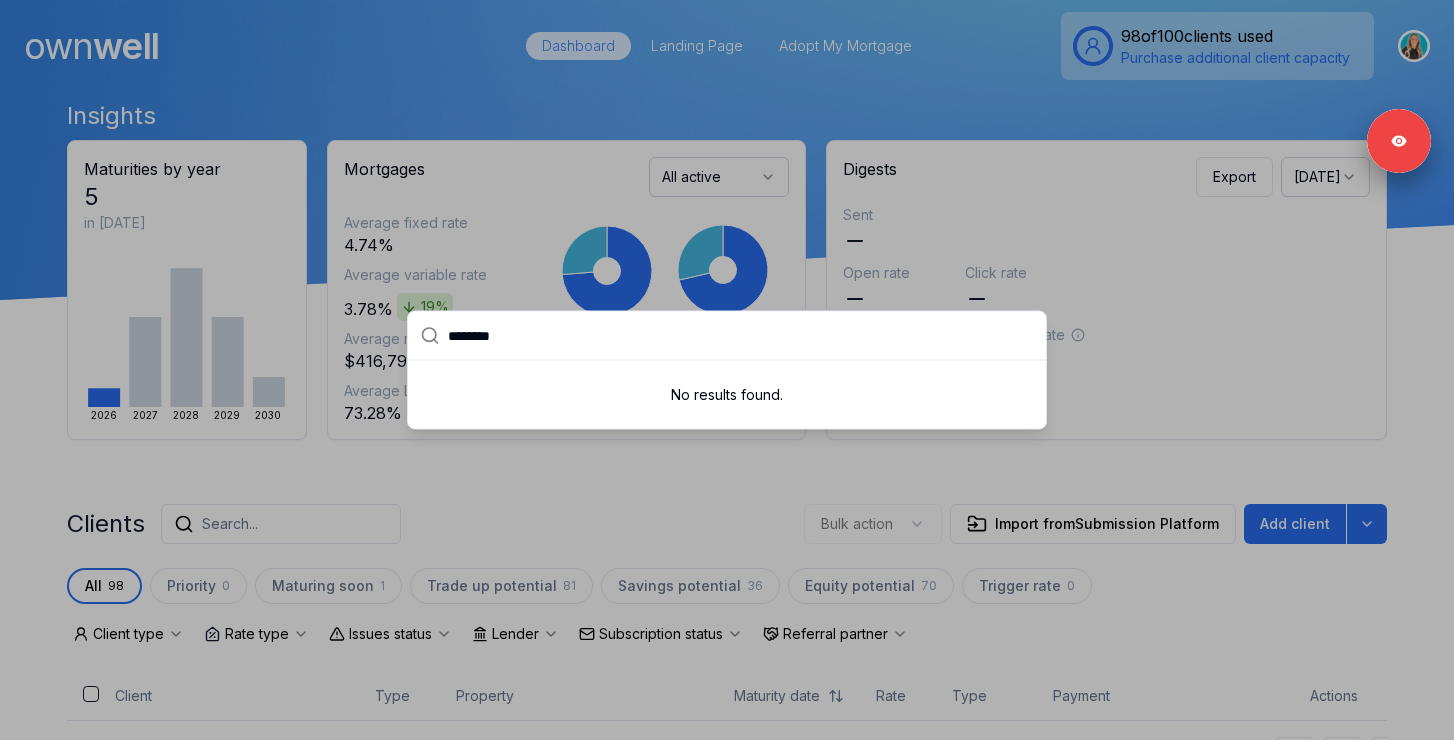type on "********" 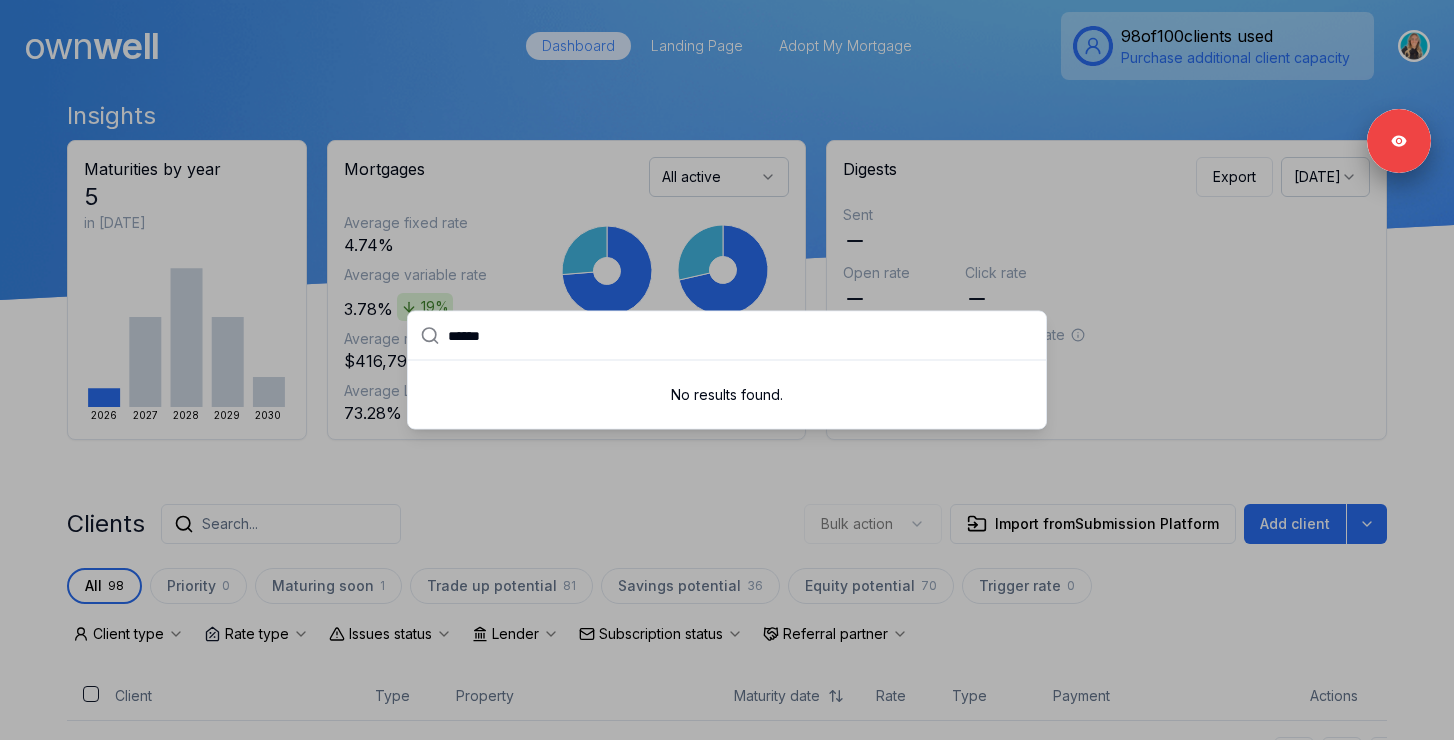 type on "******" 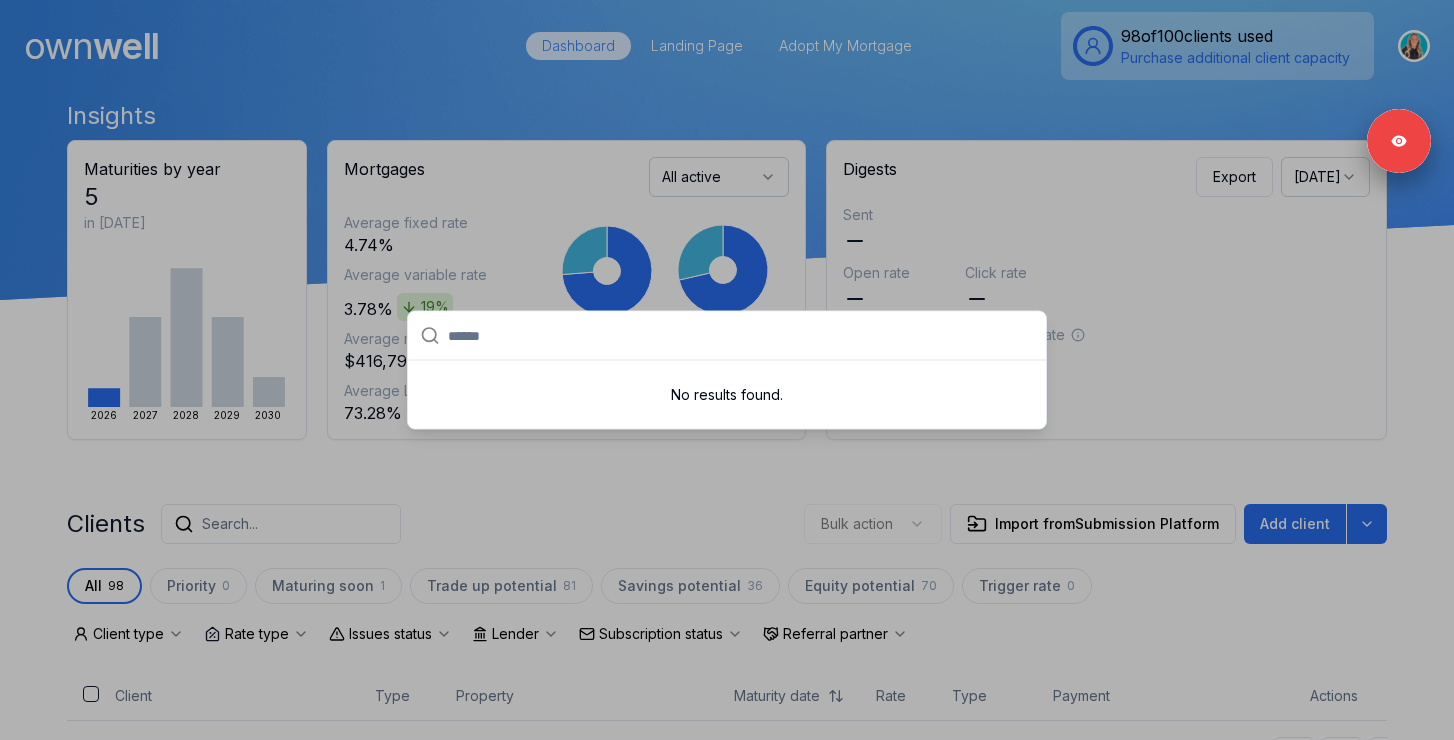 paste on "********" 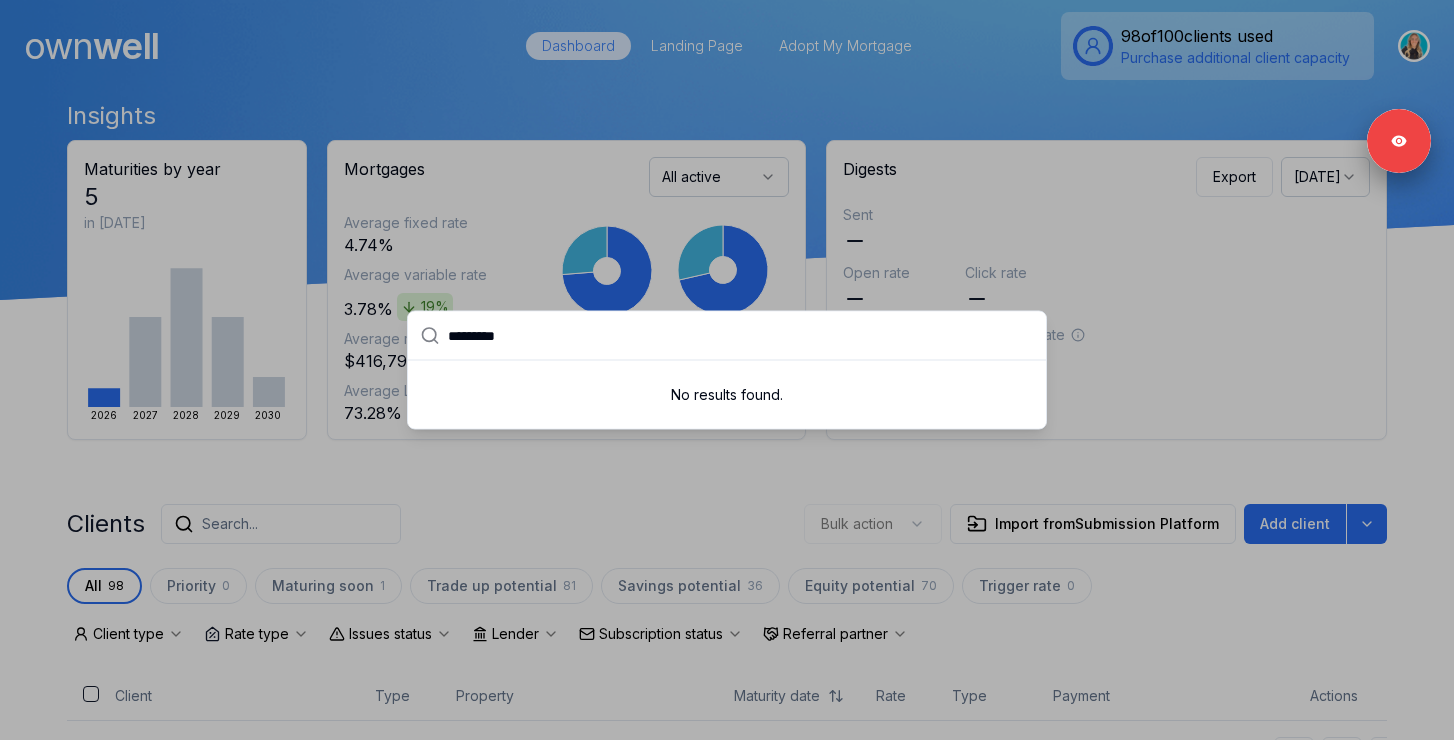 type on "********" 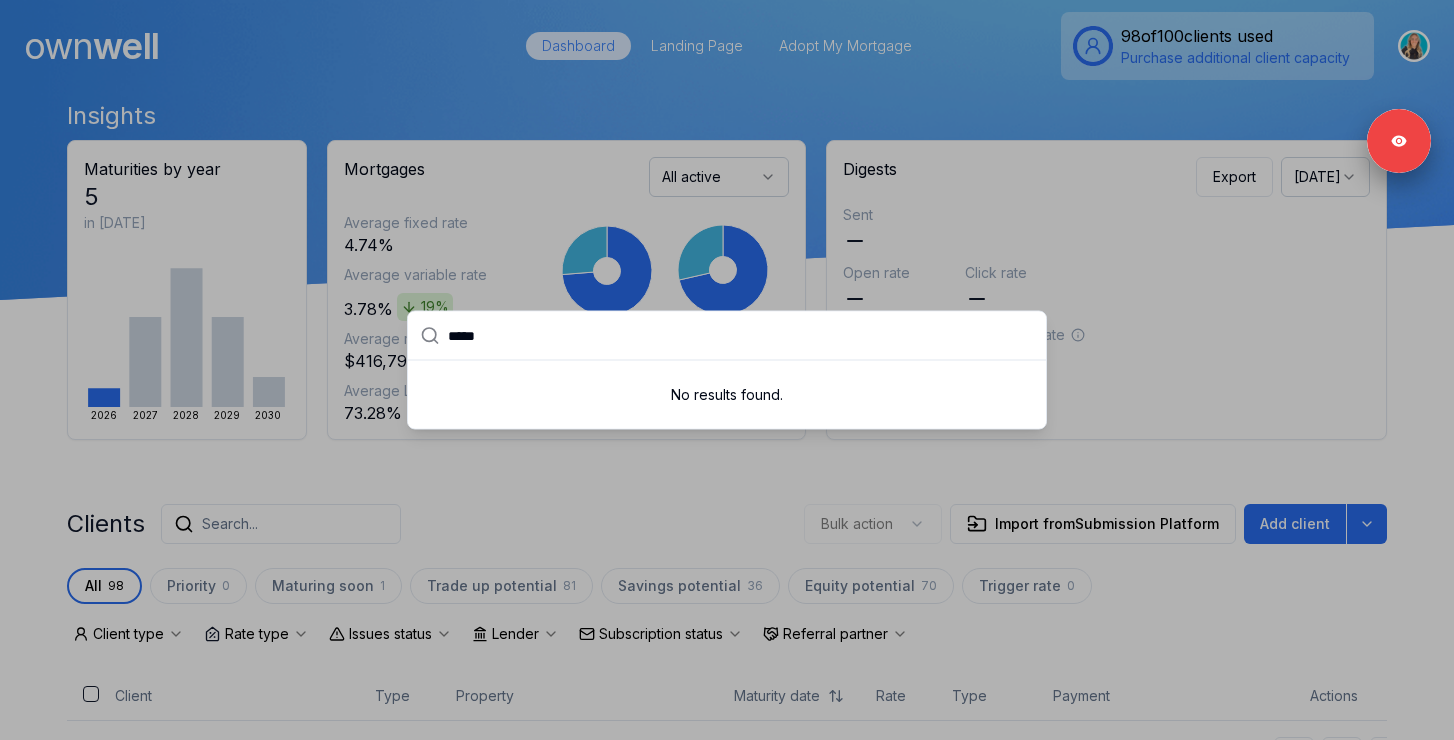 type on "*****" 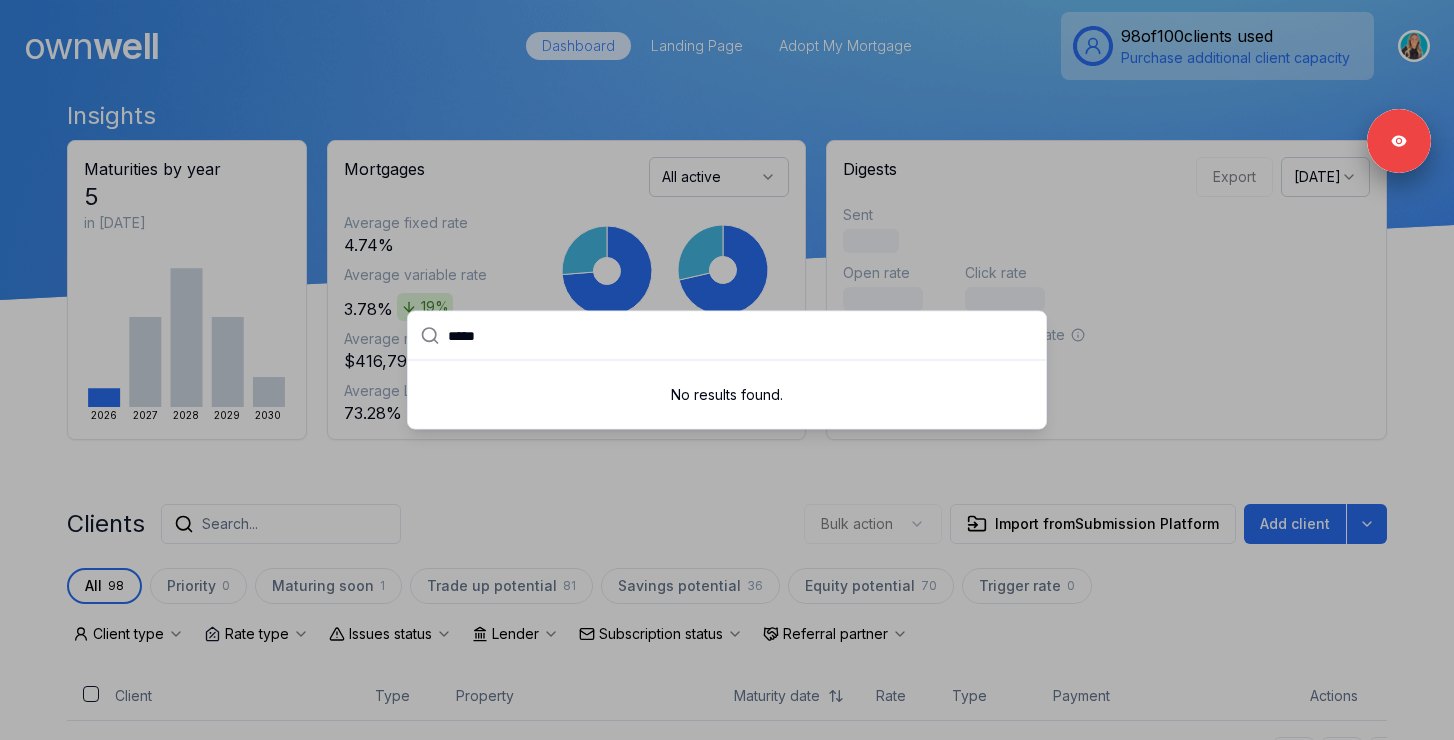 drag, startPoint x: 509, startPoint y: 338, endPoint x: 391, endPoint y: 337, distance: 118.004234 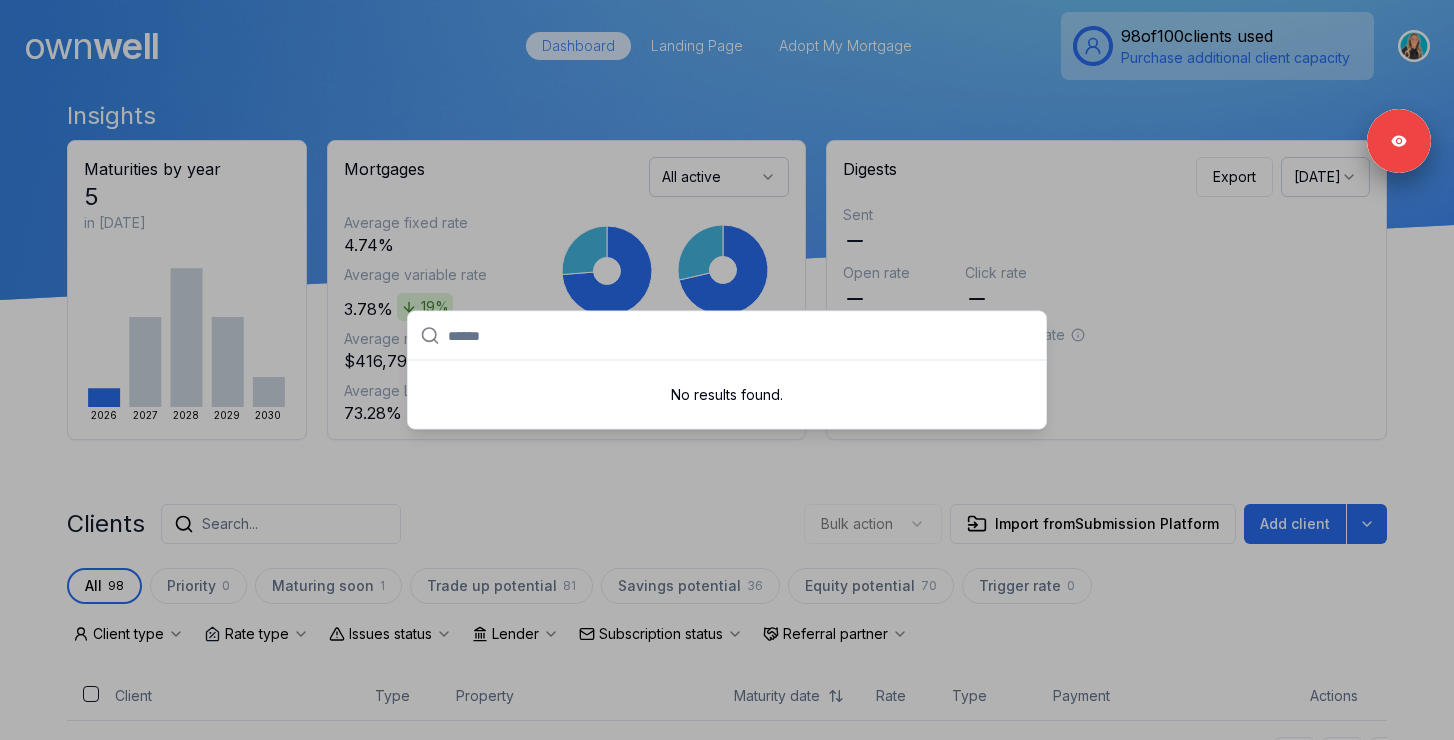 paste on "********" 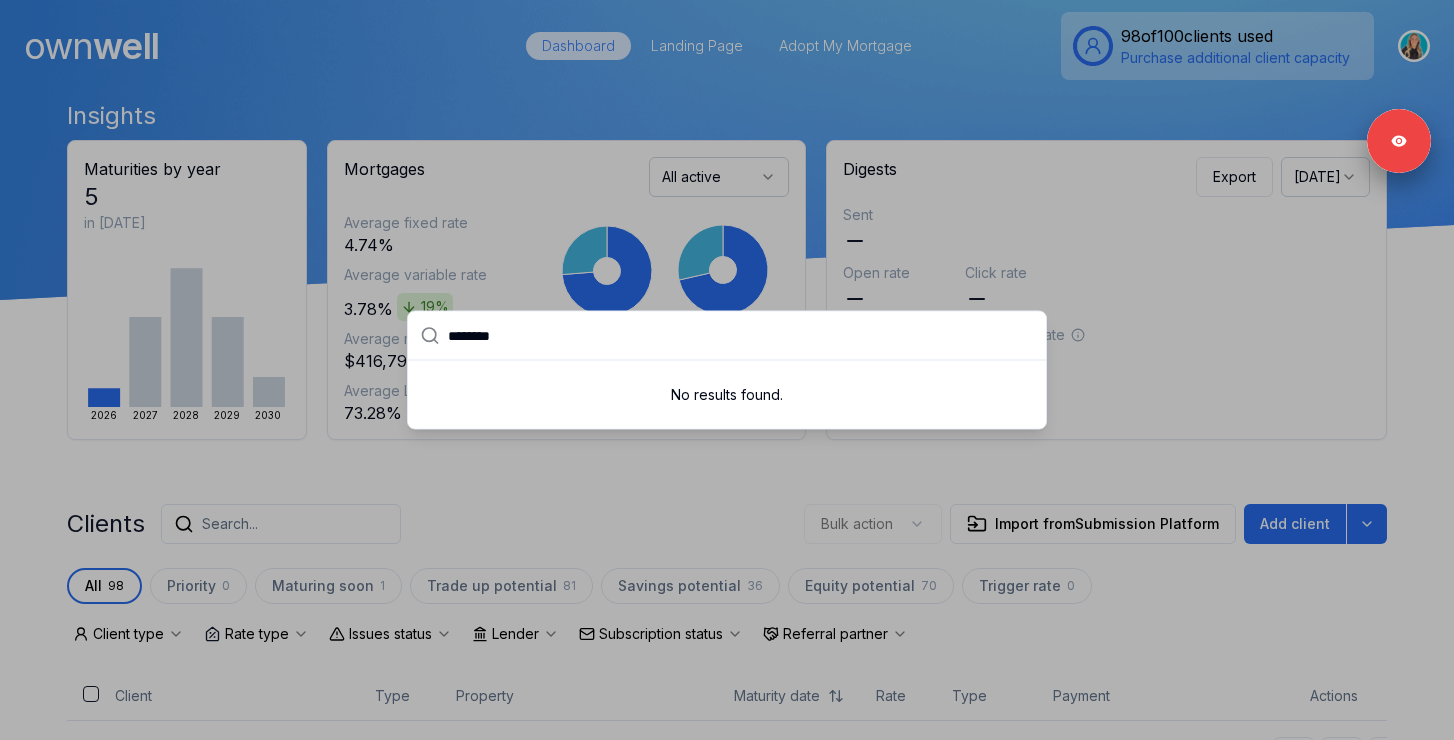 type on "********" 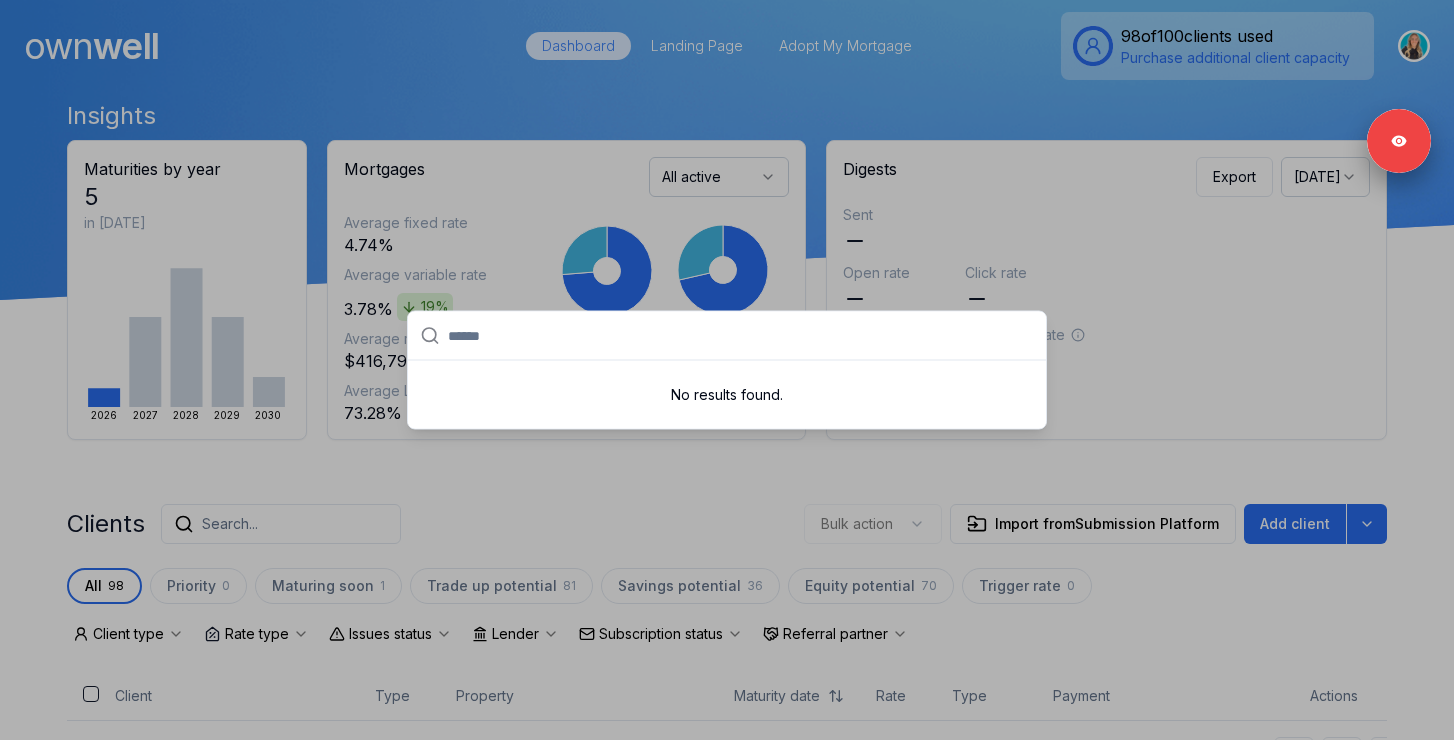paste on "*******" 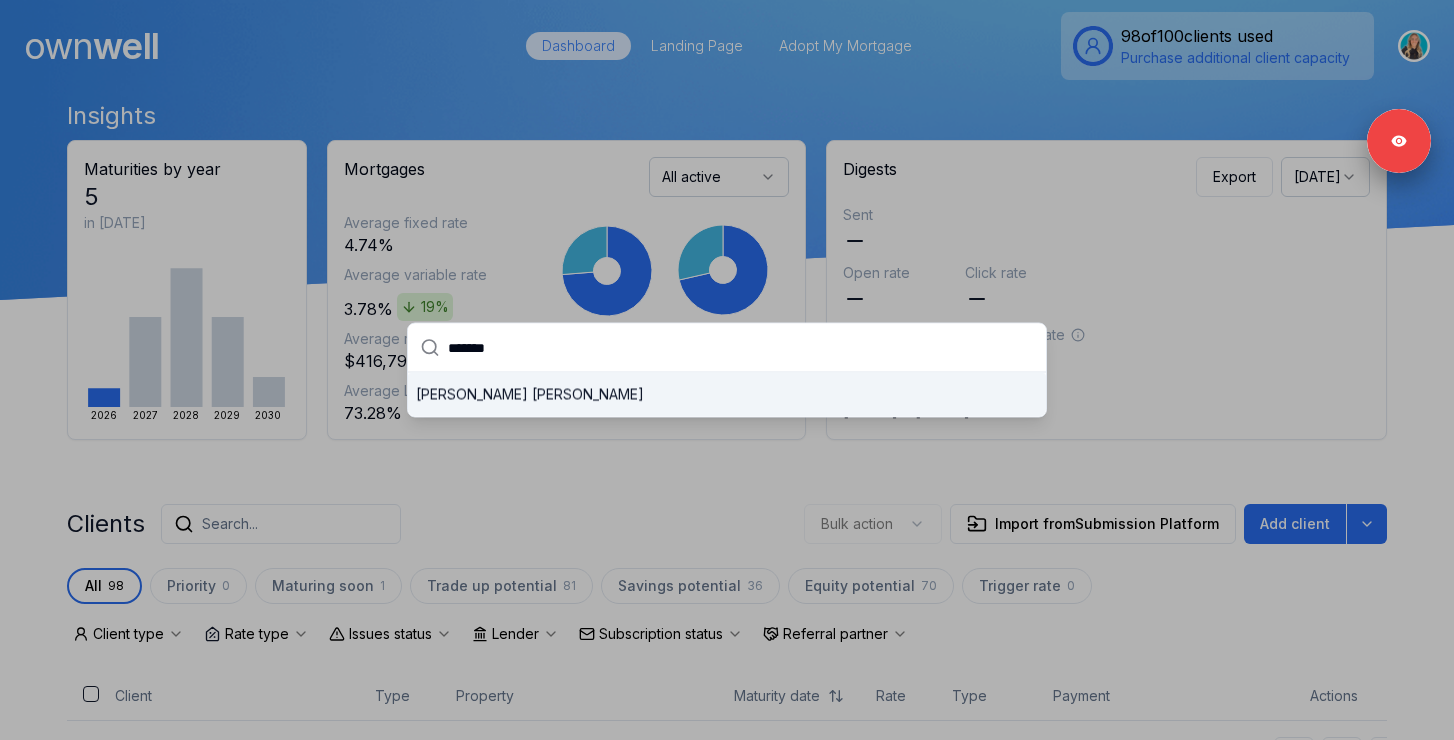 type on "*******" 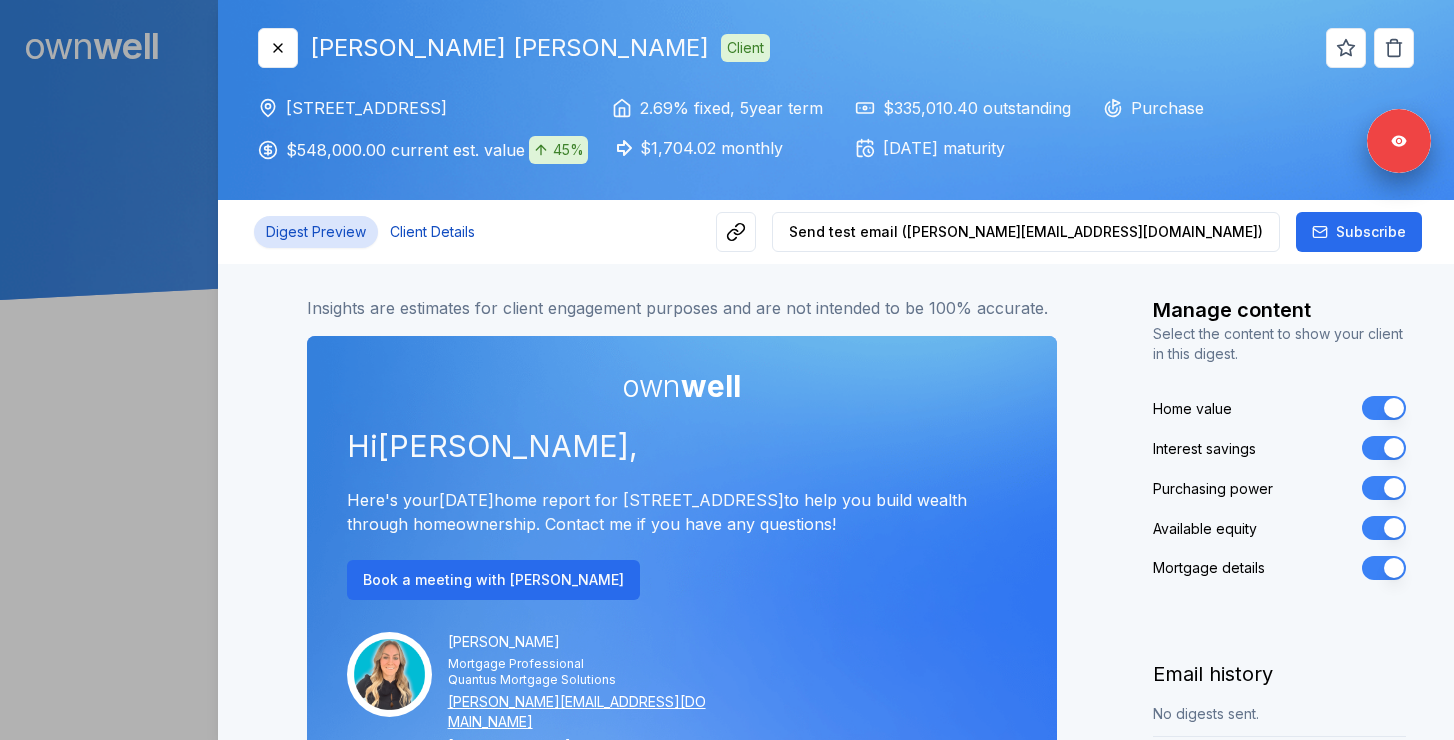 click on "Client Details" at bounding box center (432, 232) 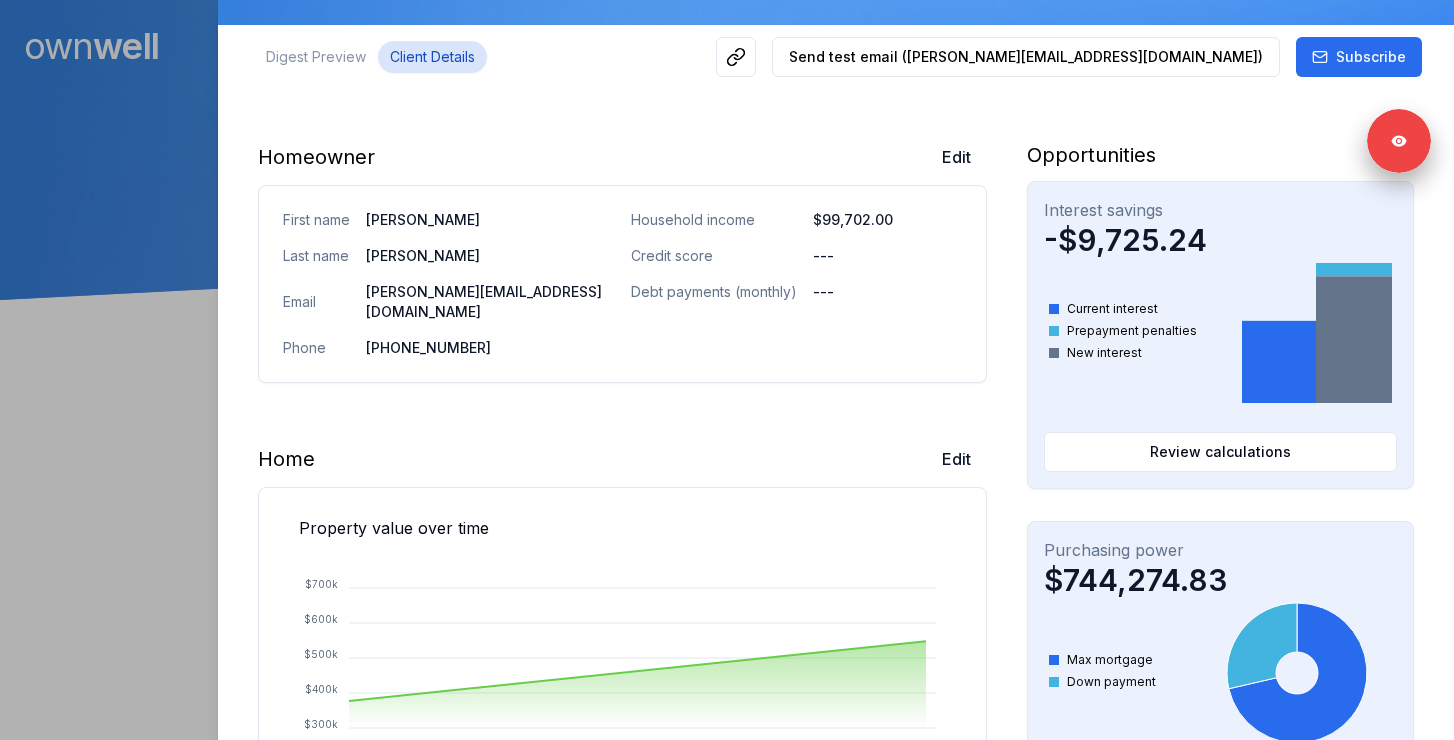 scroll, scrollTop: 213, scrollLeft: 0, axis: vertical 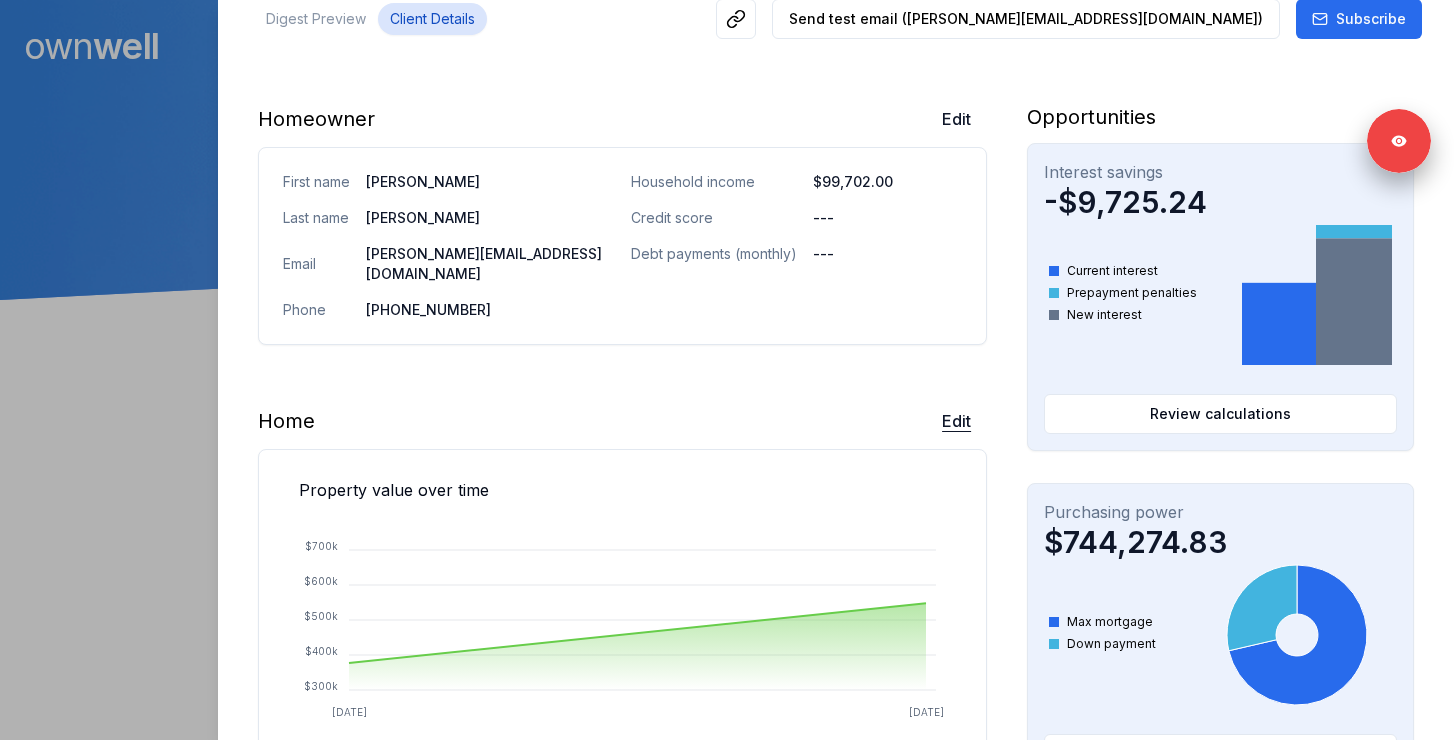 click on "Edit" at bounding box center [956, 421] 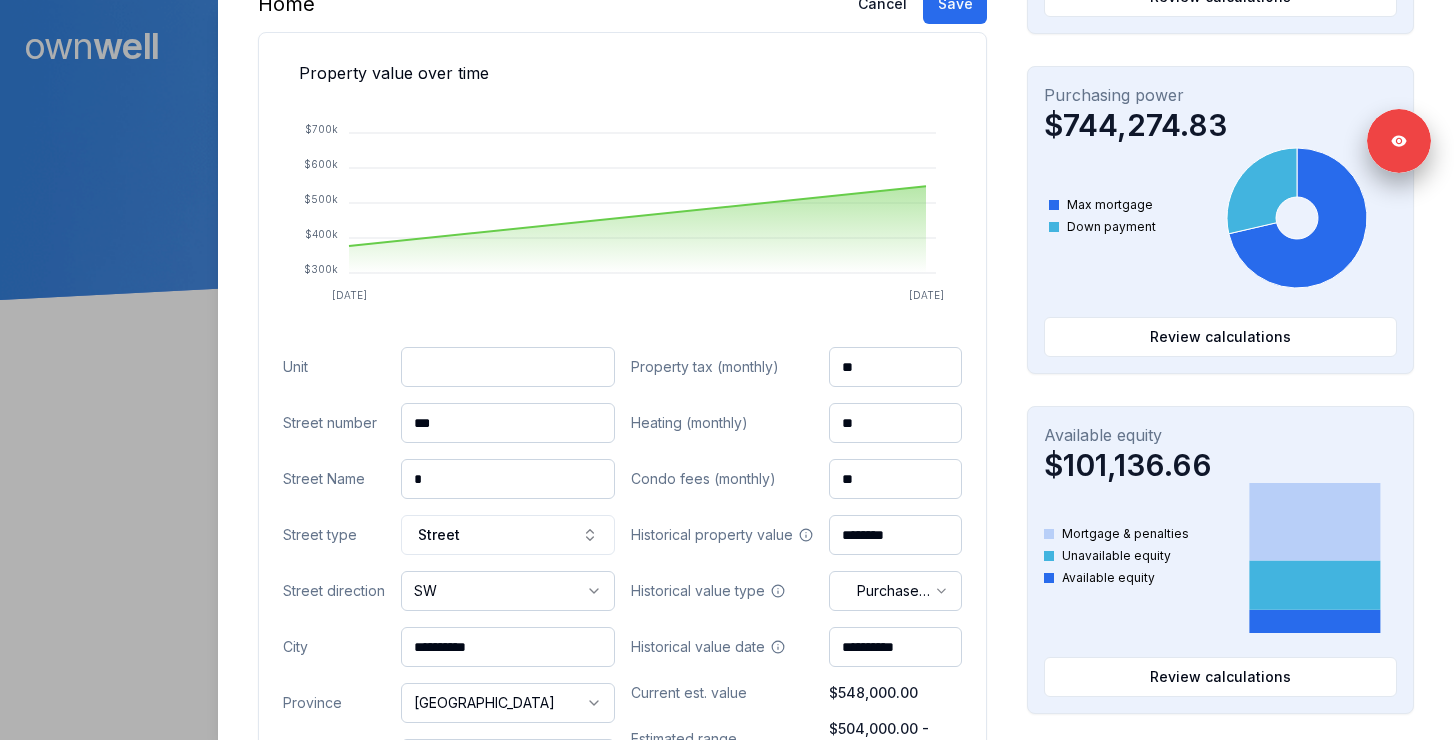 scroll, scrollTop: 677, scrollLeft: 0, axis: vertical 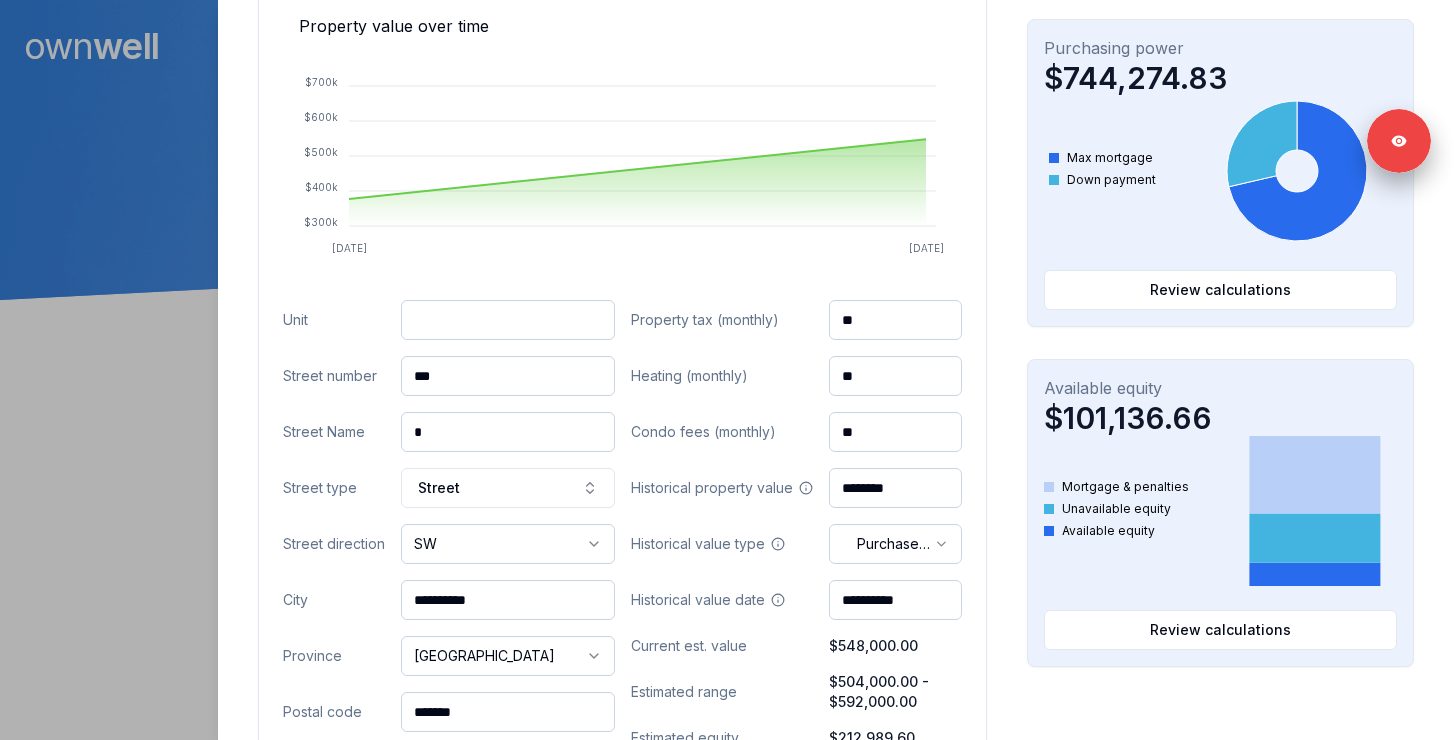 drag, startPoint x: 482, startPoint y: 359, endPoint x: 377, endPoint y: 359, distance: 105 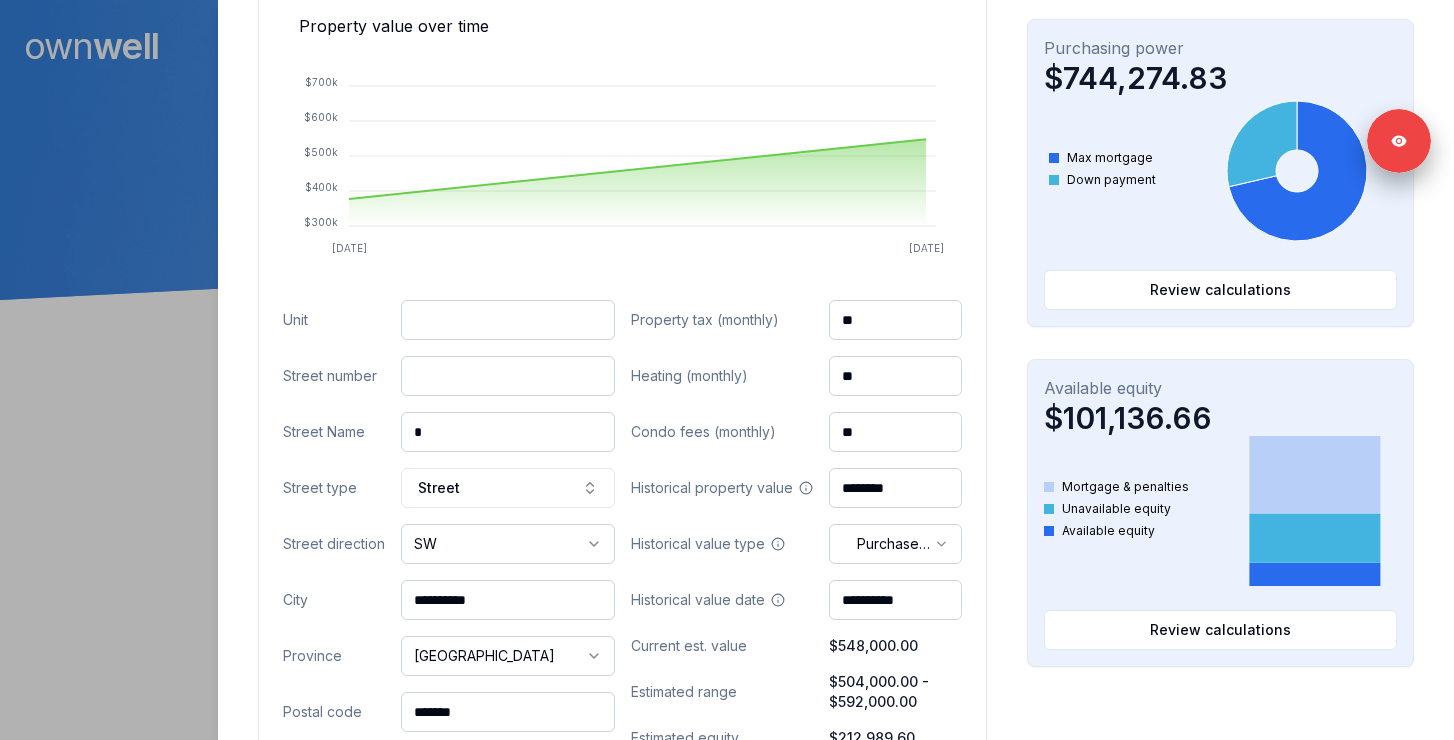 paste on "****" 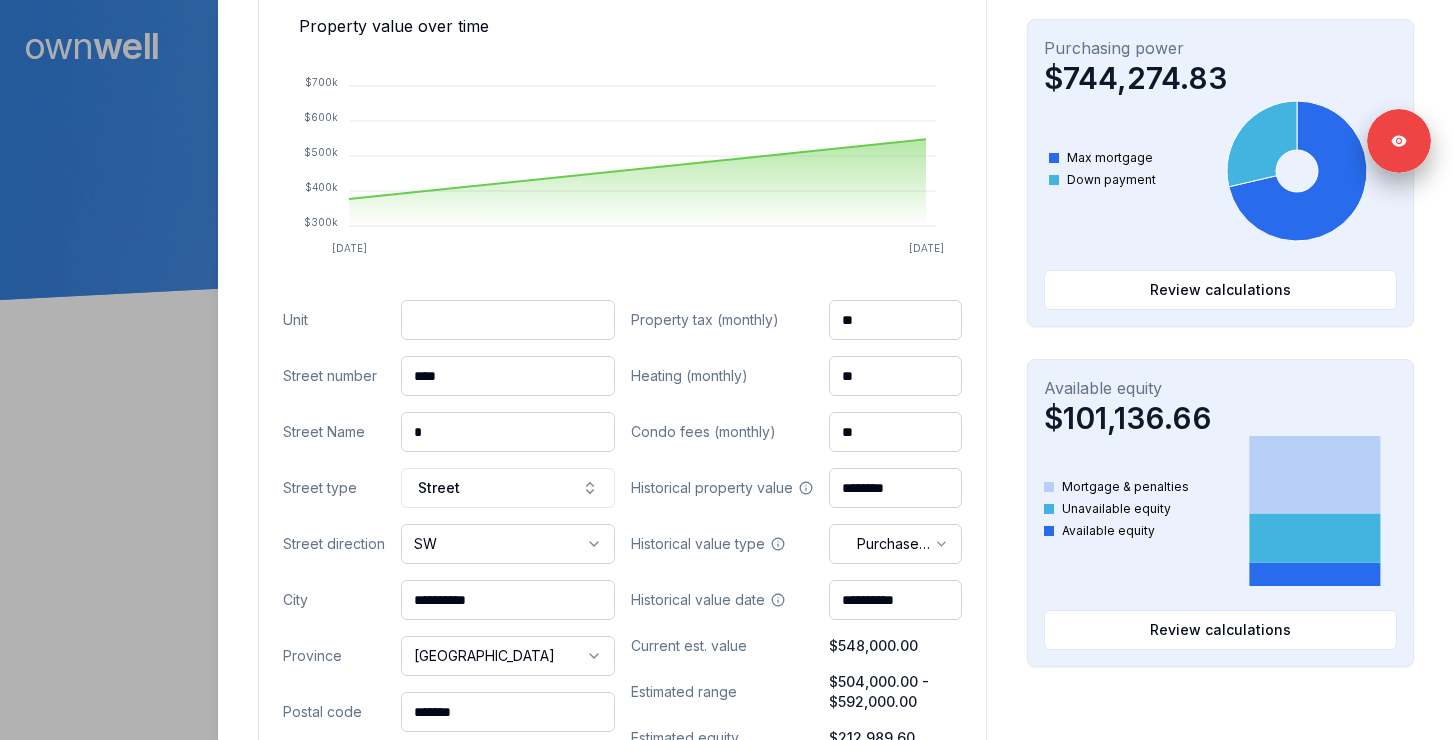 type on "****" 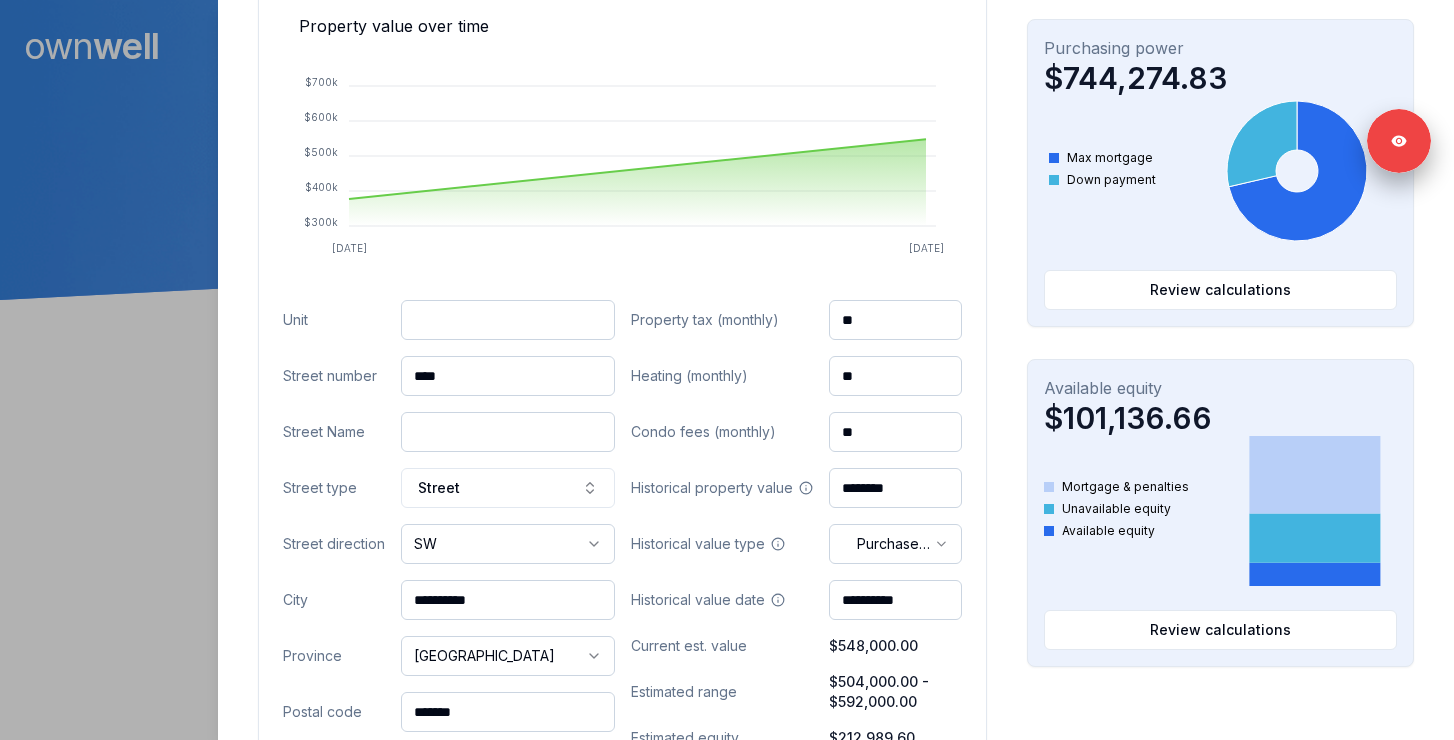paste on "*" 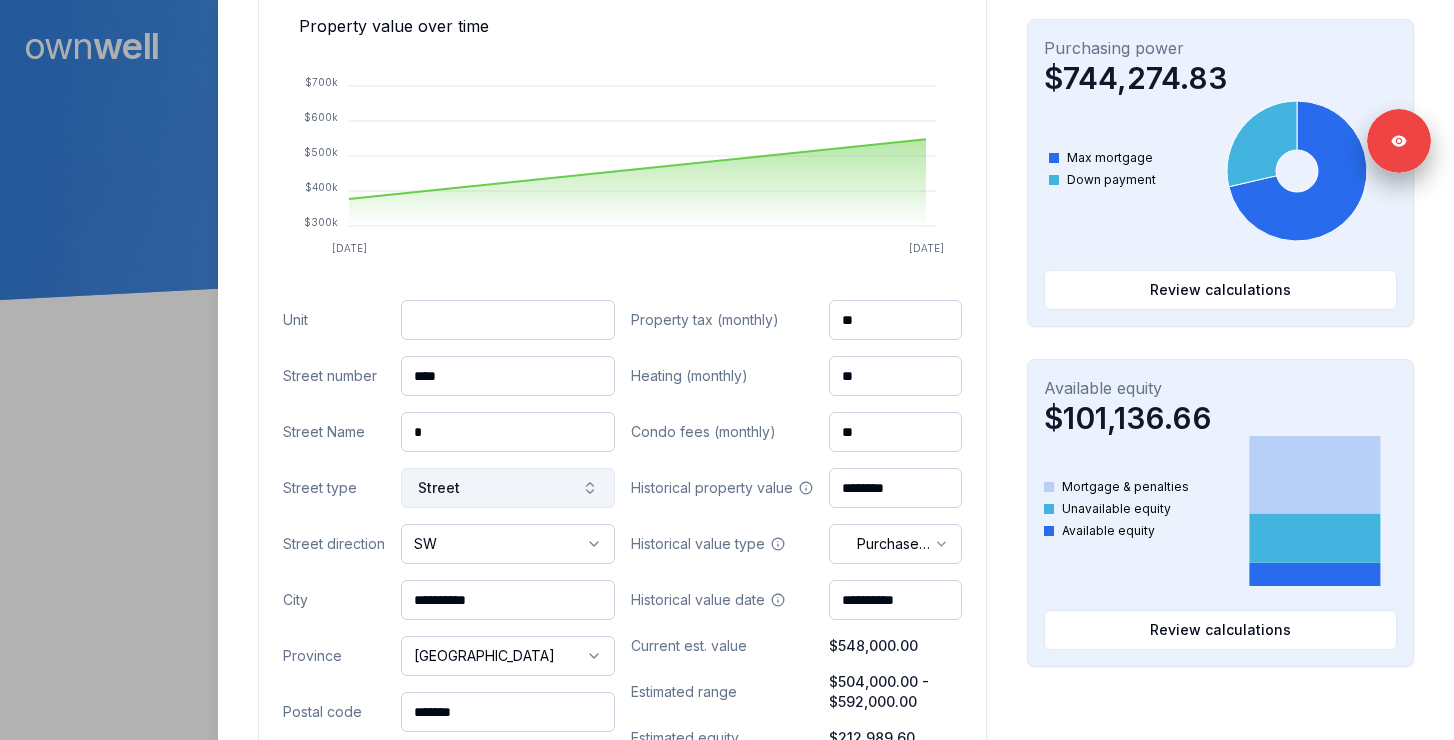 type on "*" 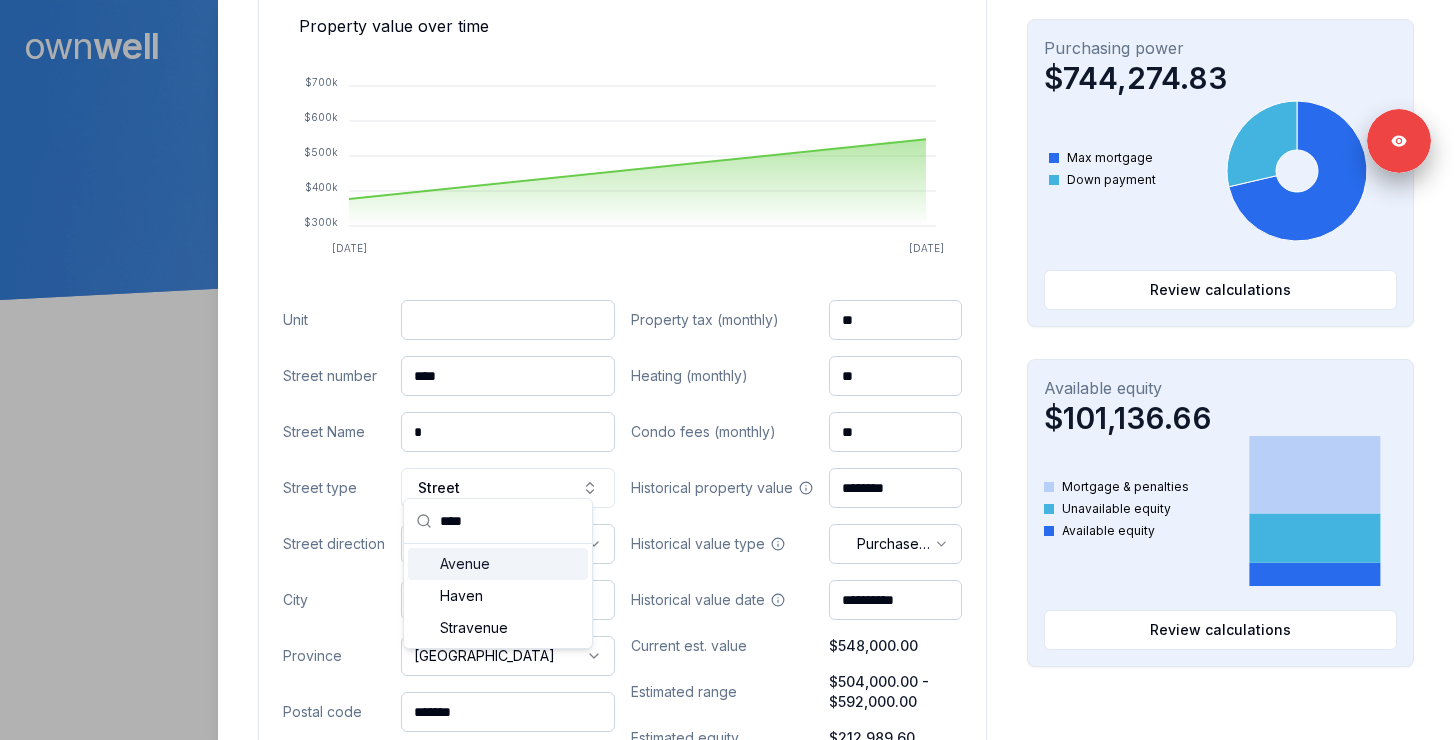 type on "****" 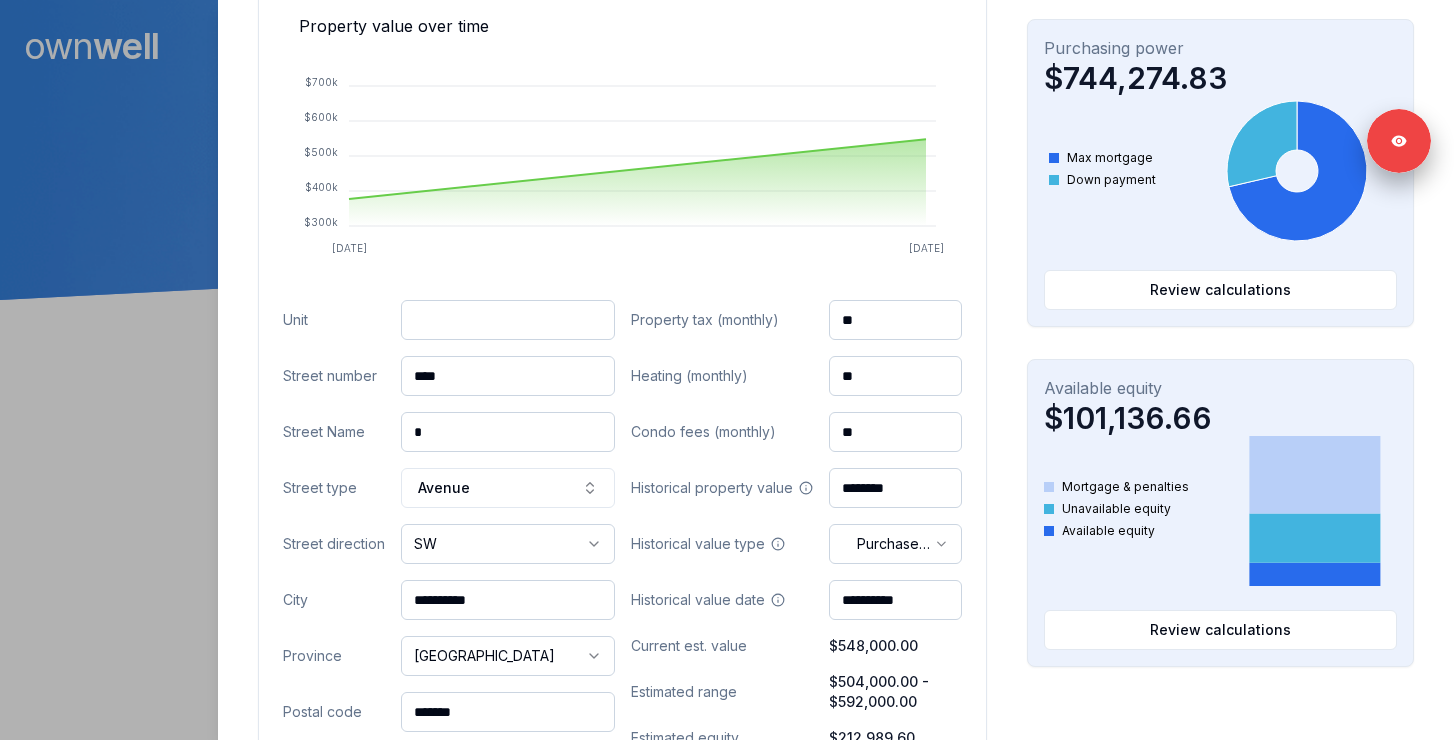 click on "Ownwell's platform is not optimized for mobile at this time.   For the best experience, please use a   desktop or laptop  to manage your account.   Note:  The   personalized homeownership reports   you generate for clients   are fully mobile-friendly   and can be easily viewed on any device. own well Dashboard Landing Page Adopt My Mortgage 98  of  100  clients used Purchase additional client capacity Signed in as [PERSON_NAME] Sign out 300000 Close [PERSON_NAME] Client [STREET_ADDRESS] $548,000.00   current est. value 45% 2.69%   fixed ,   5  year term $1,704.02   monthly   $335,010.40   outstanding [DATE]   maturity Purchase Digest Preview Client Details Send test email ( [PERSON_NAME][EMAIL_ADDRESS][DOMAIN_NAME] ) Subscribe Homeowner   Edit First name [PERSON_NAME] Last name [PERSON_NAME] Email [PERSON_NAME][EMAIL_ADDRESS][DOMAIN_NAME] Phone [PHONE_NUMBER] Household income $99,702.00 Credit score --- Debt payments (monthly) --- Home   Cancel Save Property value over time Dec [DATE] $300k $400k $500k $600k $700k" at bounding box center [727, 150] 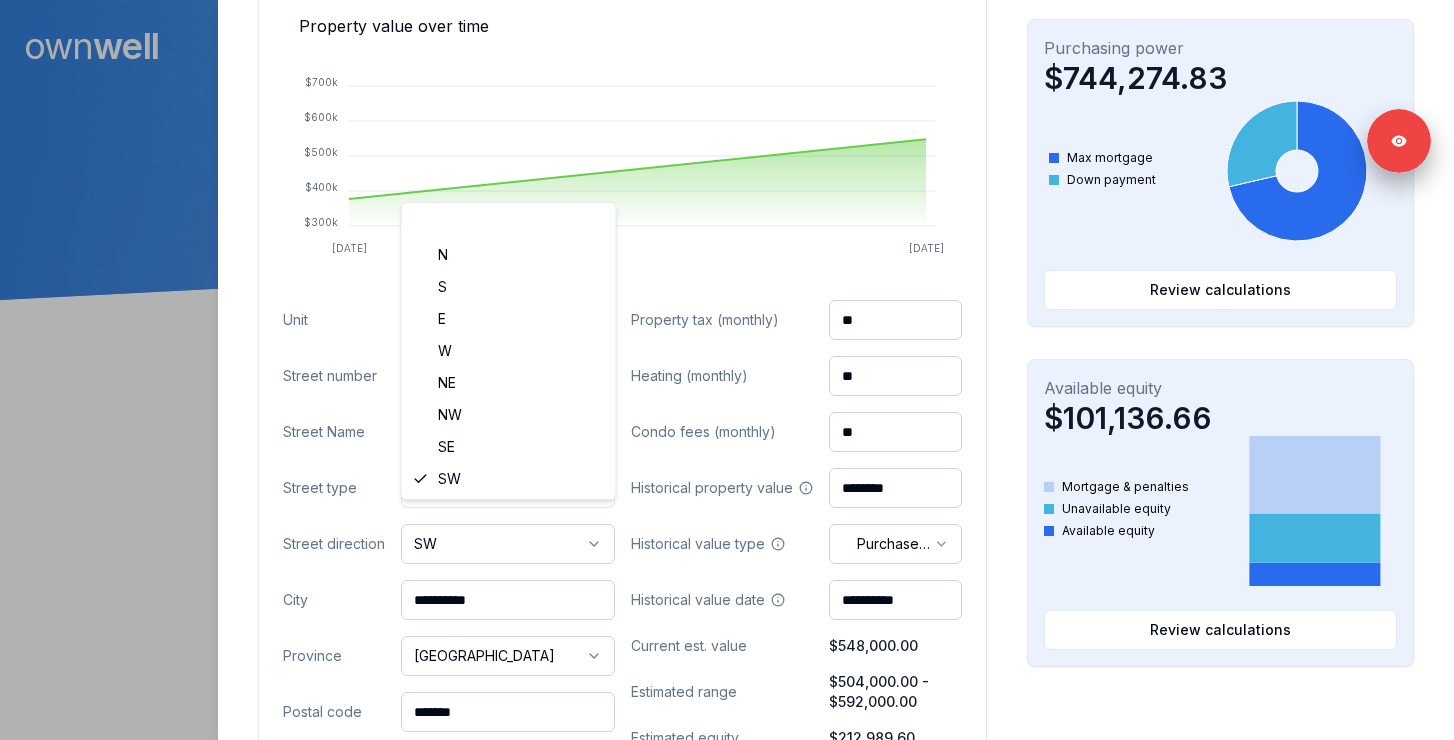 select 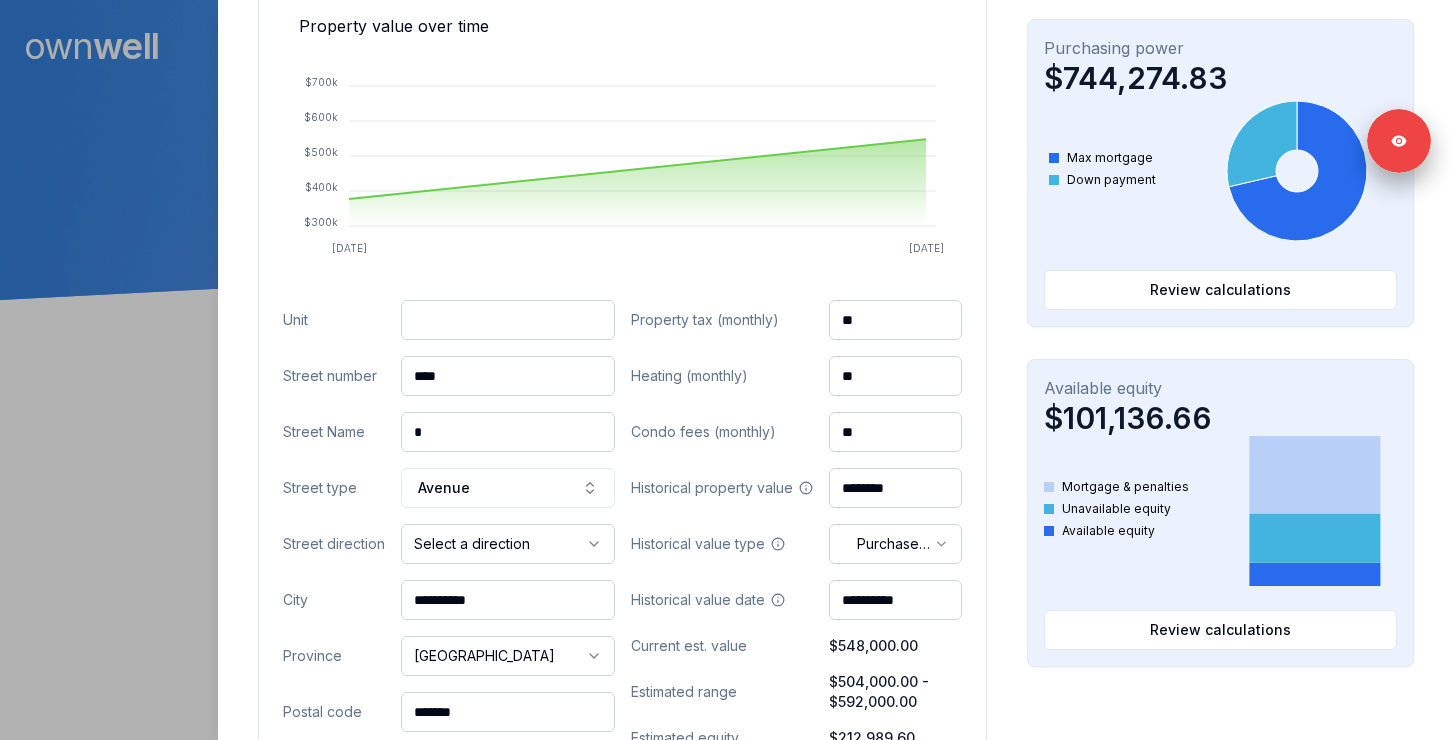 click on "**********" at bounding box center (449, 572) 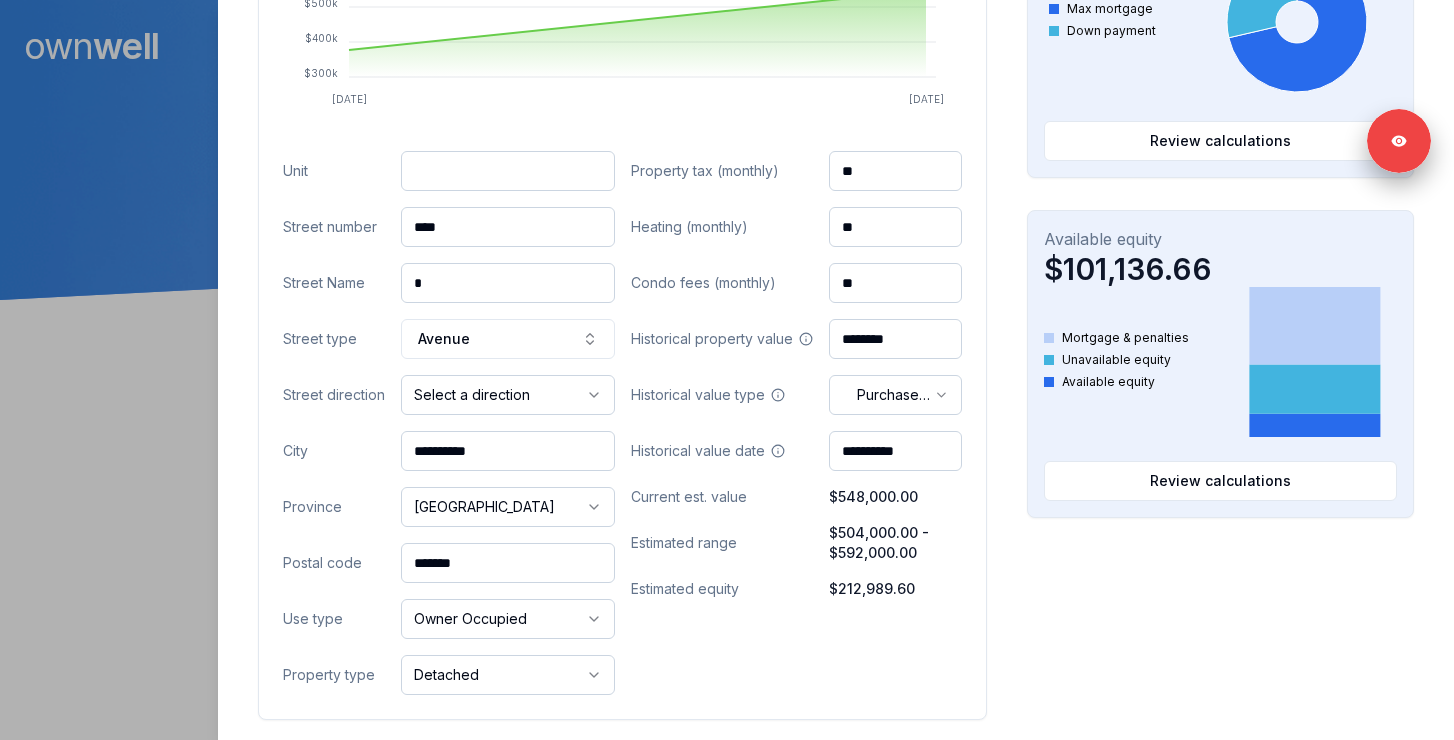 scroll, scrollTop: 841, scrollLeft: 0, axis: vertical 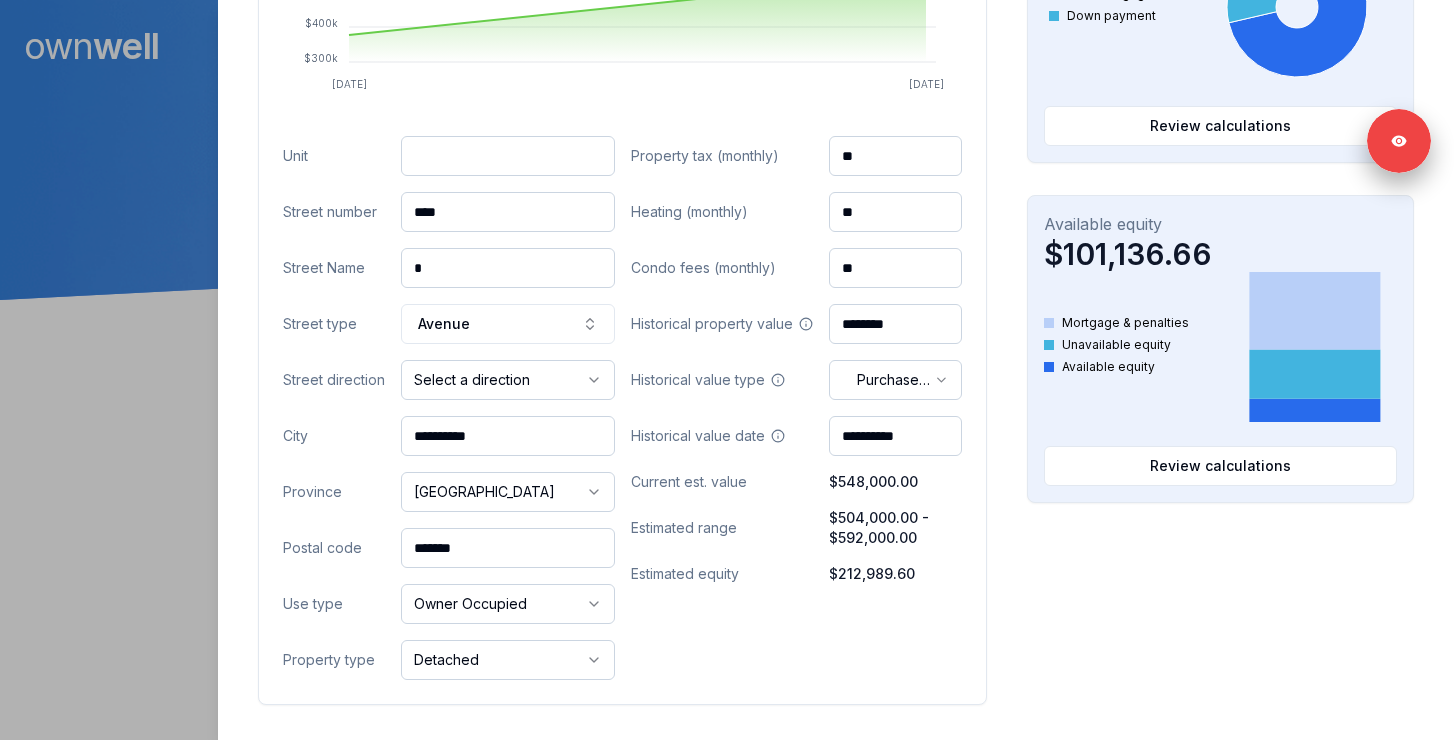 click on "*******" at bounding box center [508, 548] 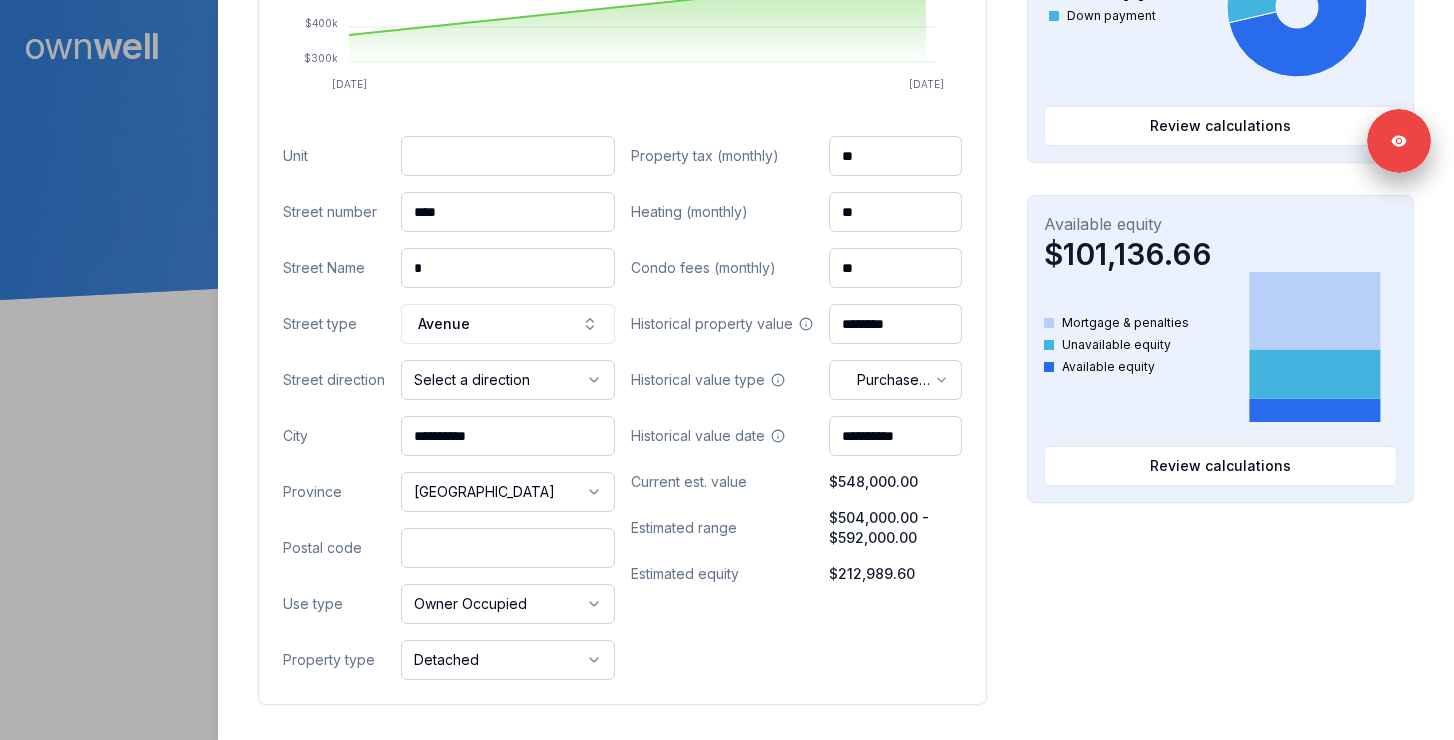 paste on "*******" 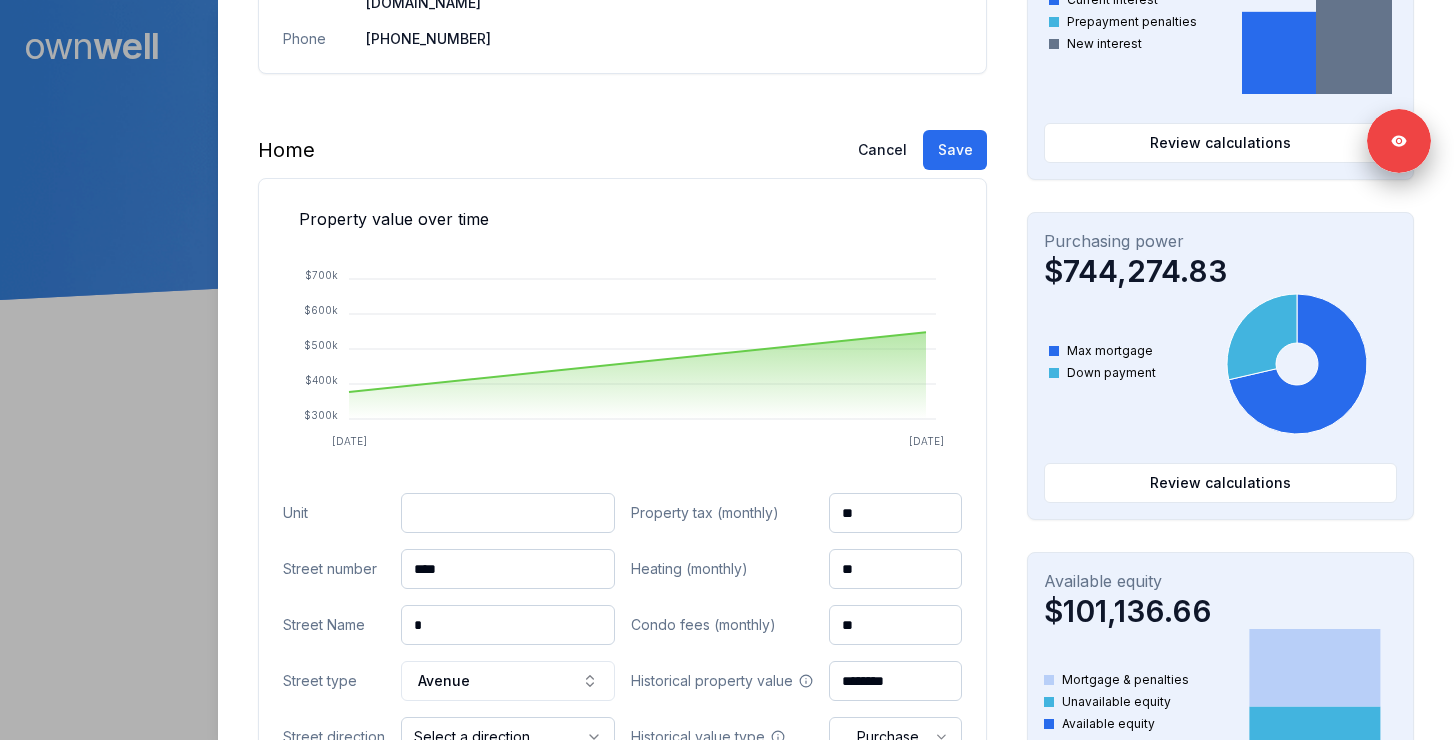 scroll, scrollTop: 481, scrollLeft: 0, axis: vertical 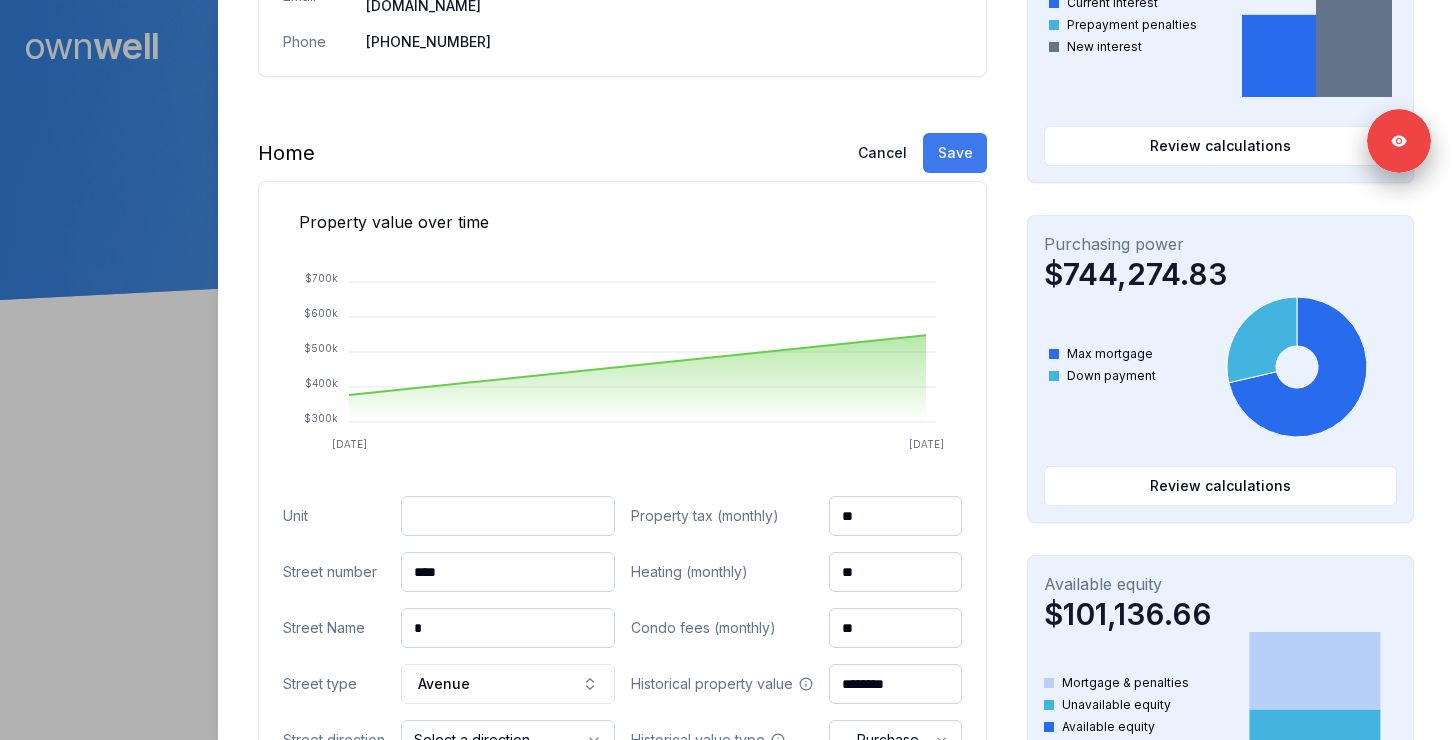 type on "*******" 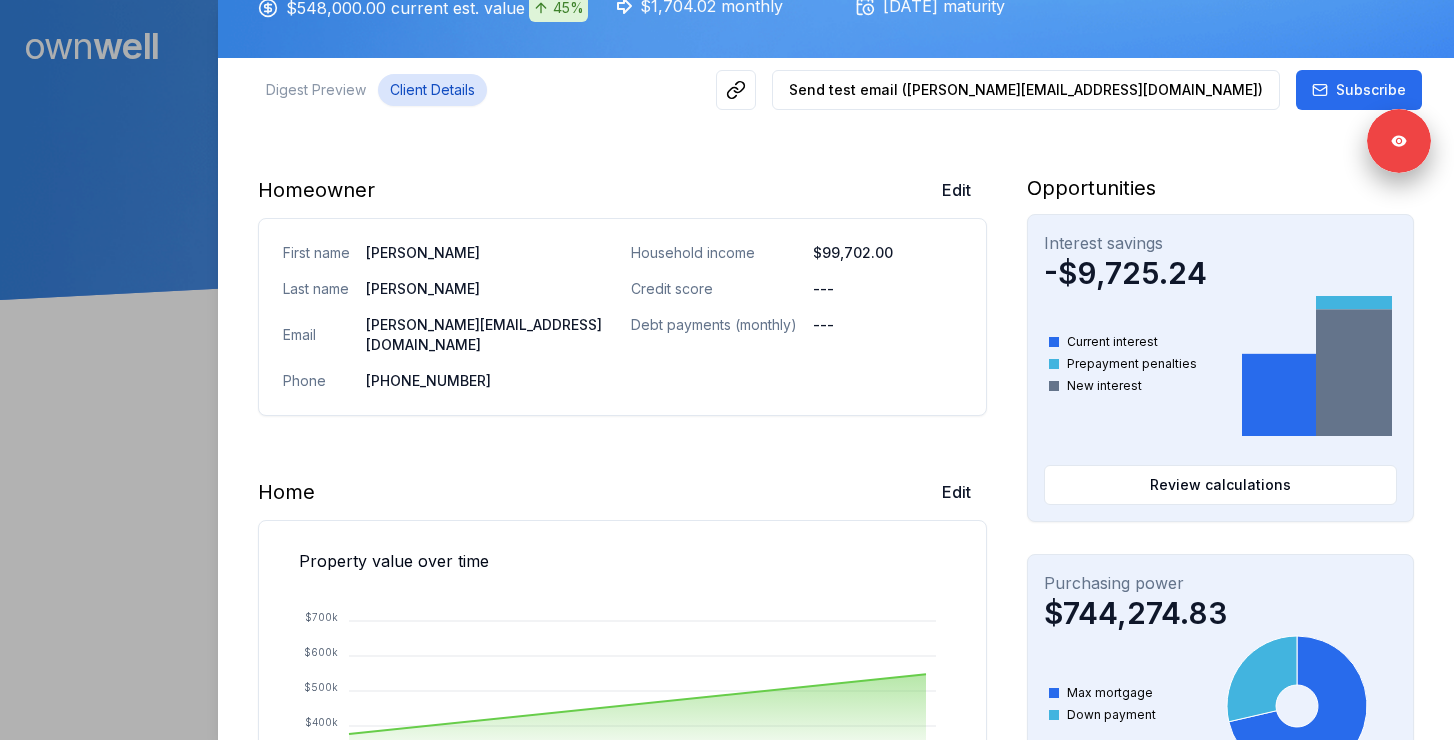 scroll, scrollTop: 0, scrollLeft: 0, axis: both 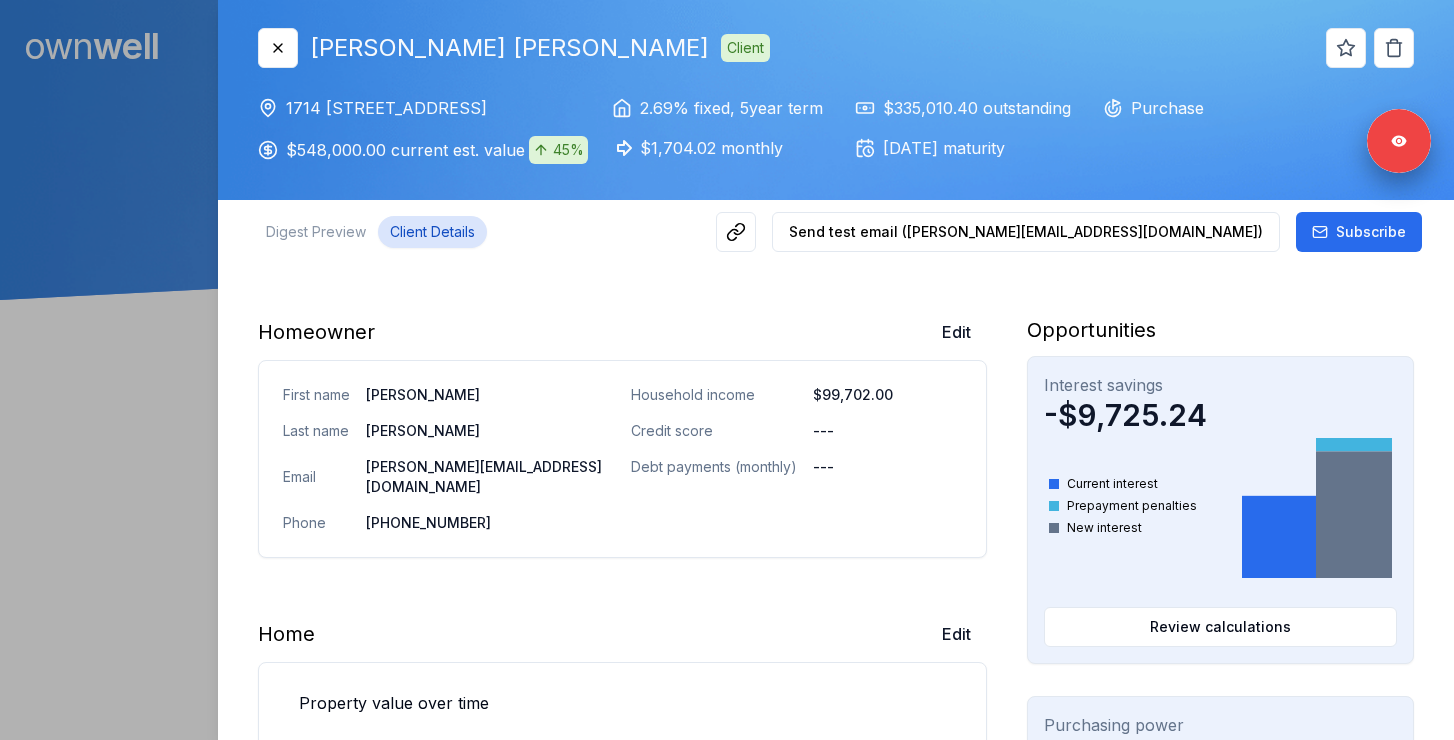 click at bounding box center (727, 370) 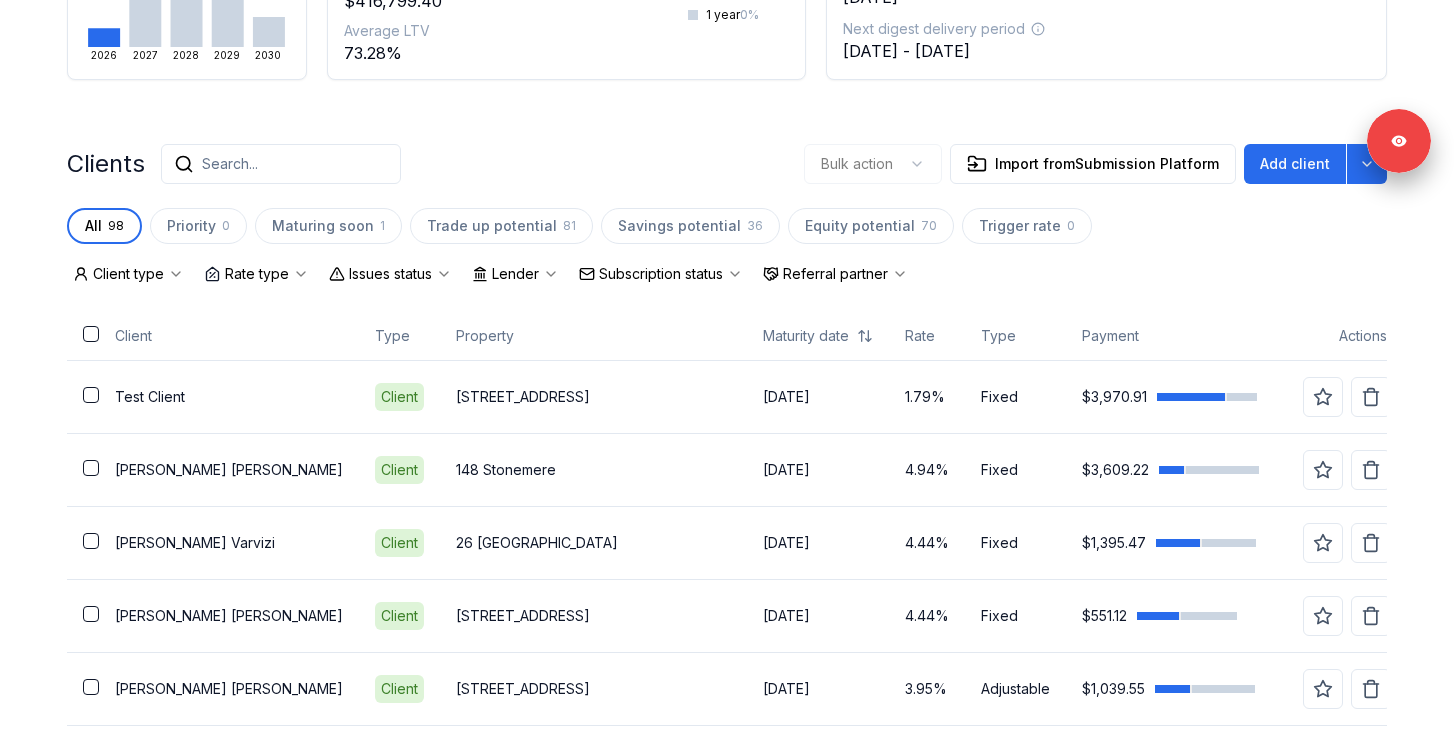 scroll, scrollTop: 305, scrollLeft: 0, axis: vertical 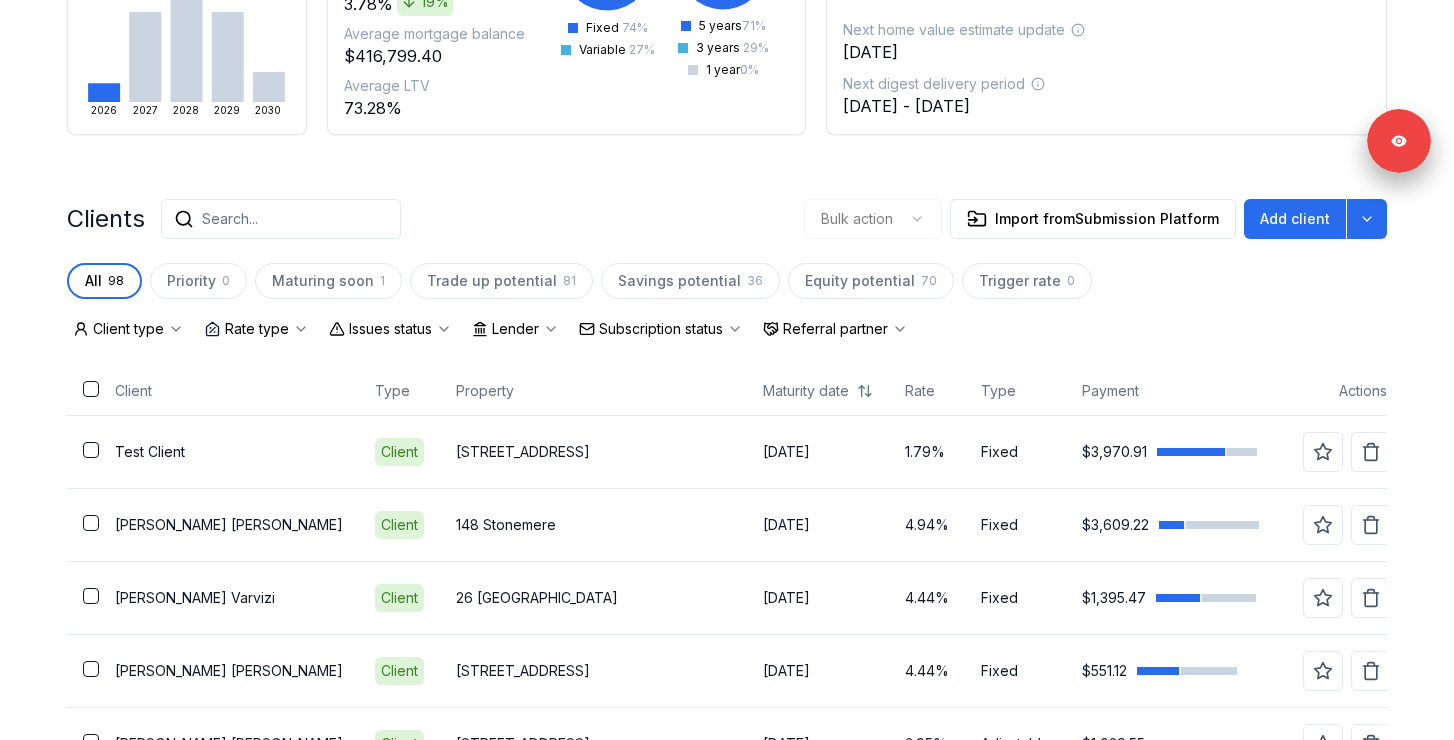 click on "Search..." at bounding box center (281, 219) 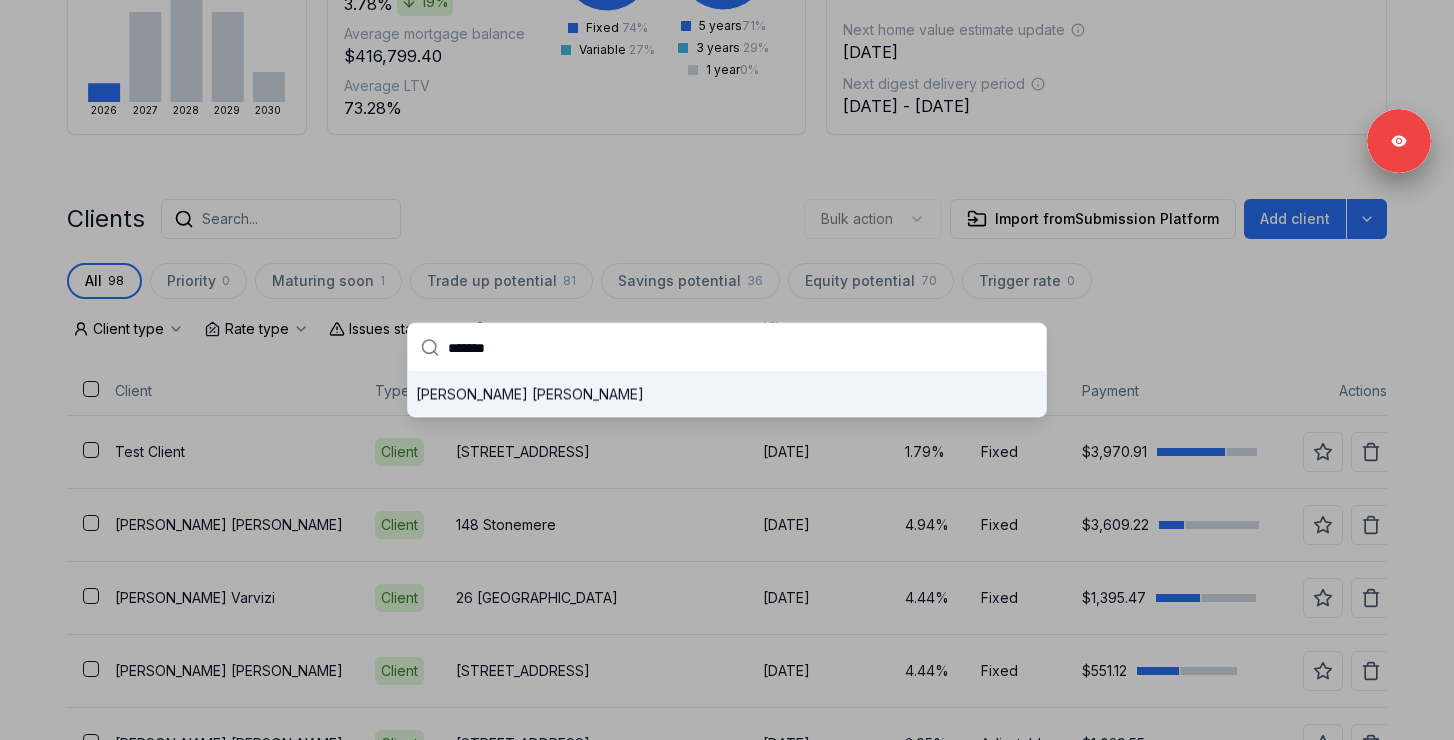 type on "*******" 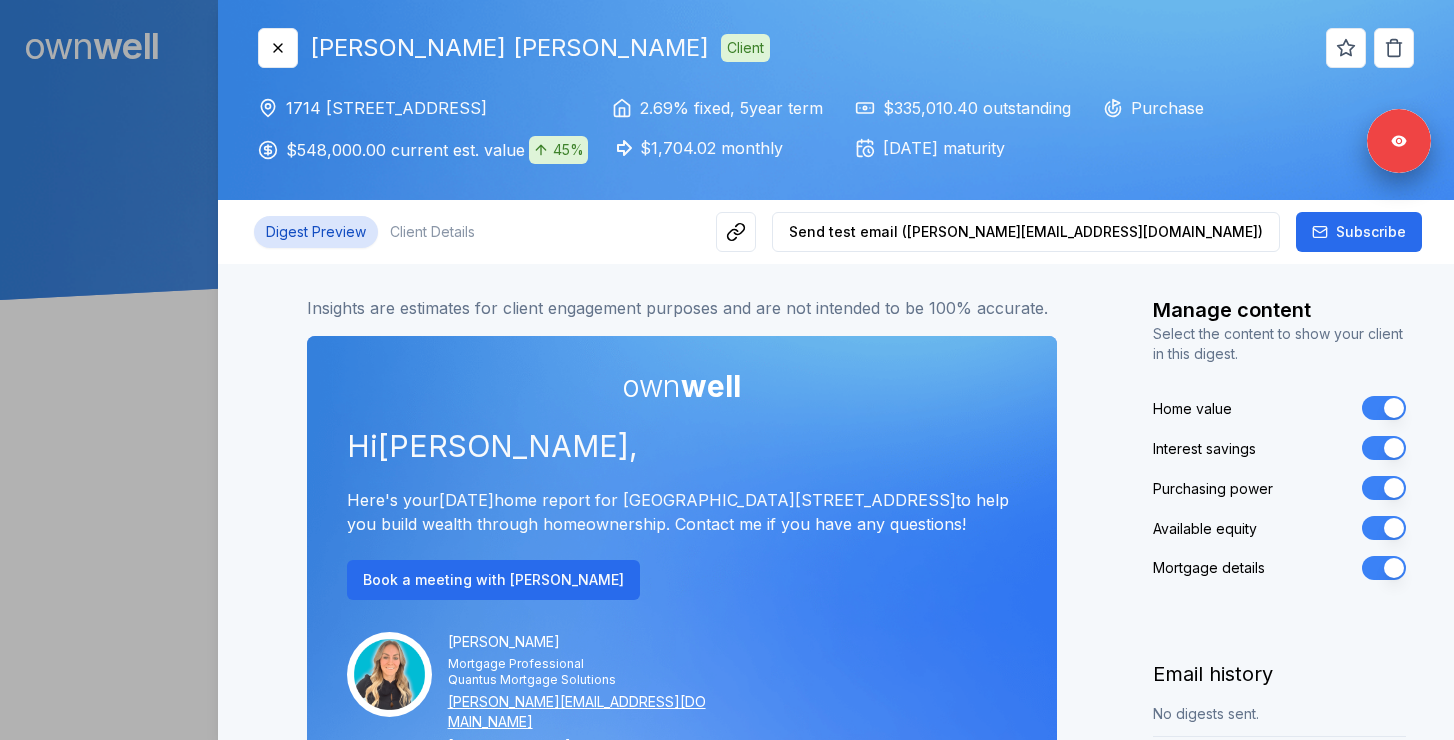 scroll, scrollTop: 0, scrollLeft: 0, axis: both 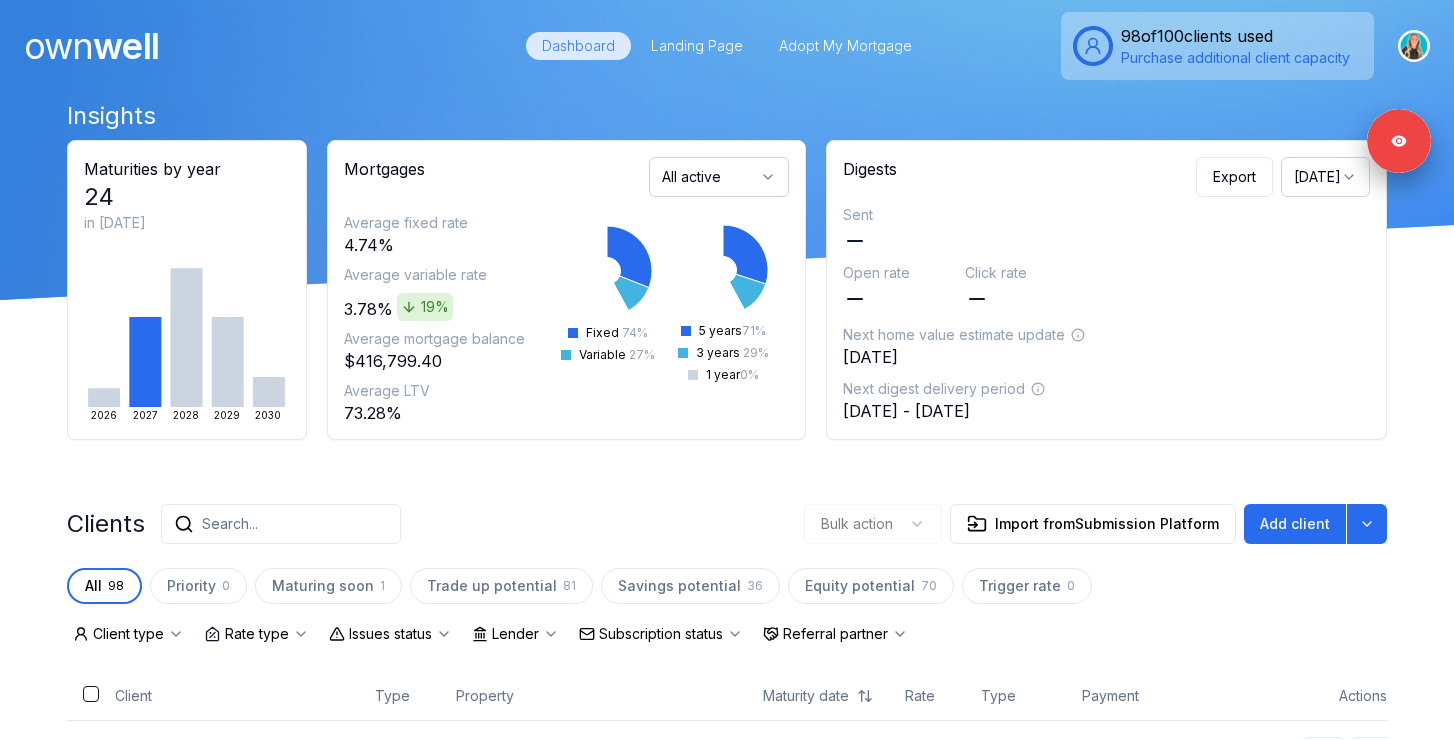 click on "Search..." at bounding box center (281, 524) 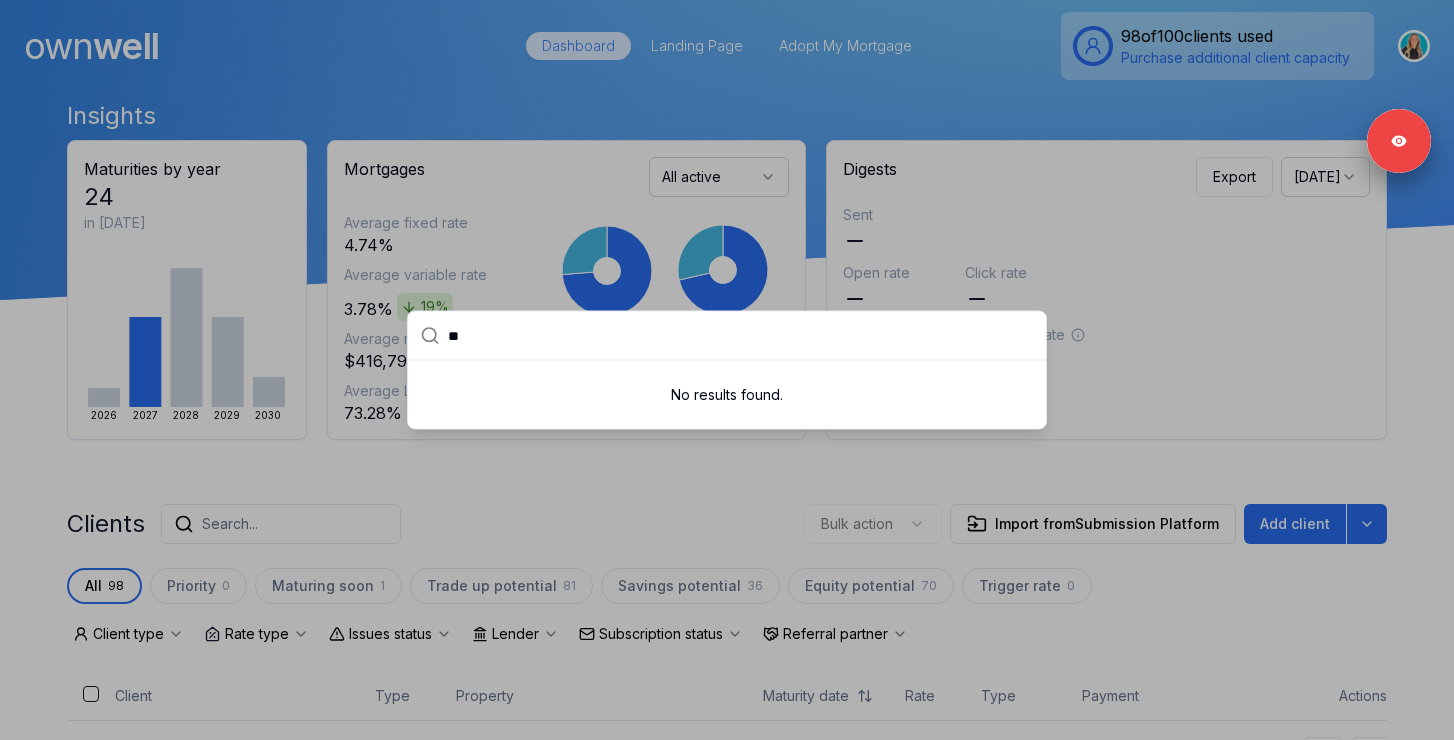 type on "*" 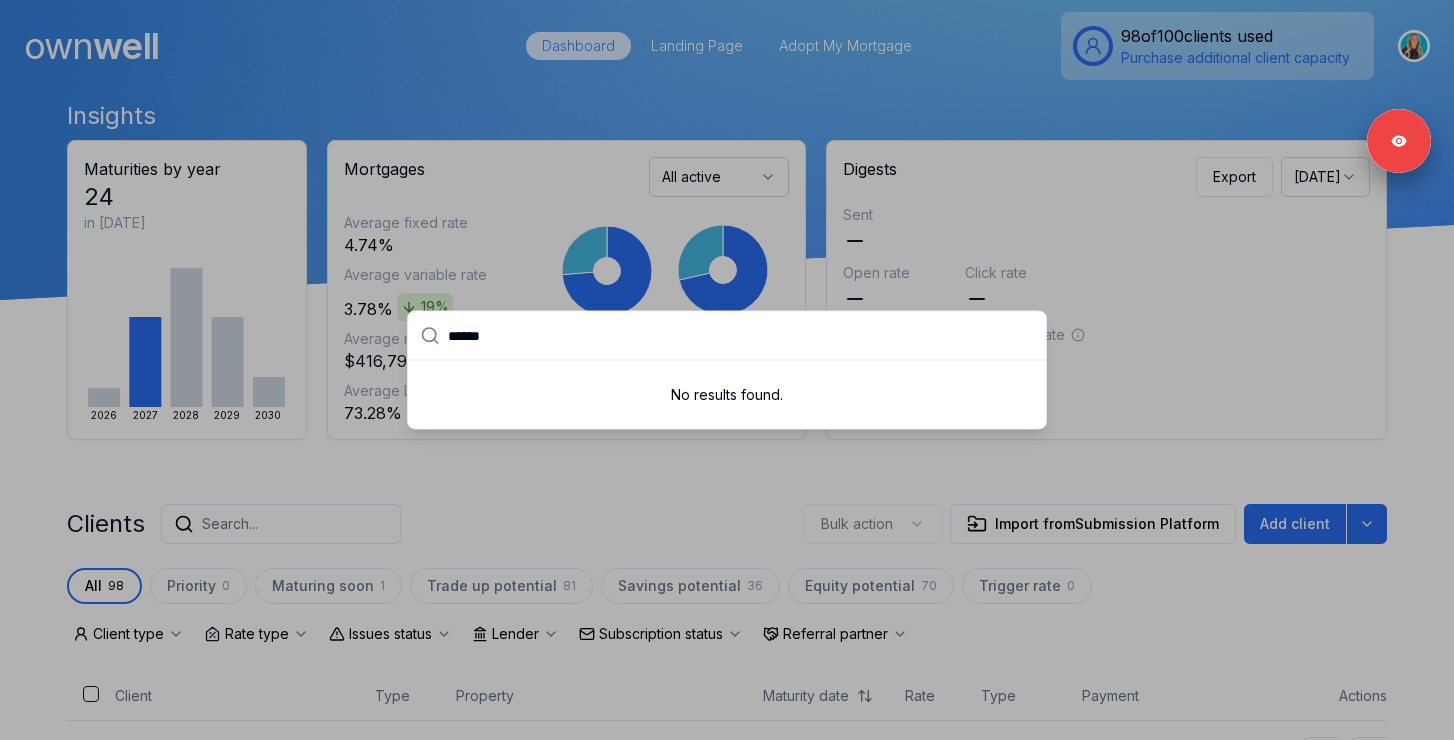 type on "******" 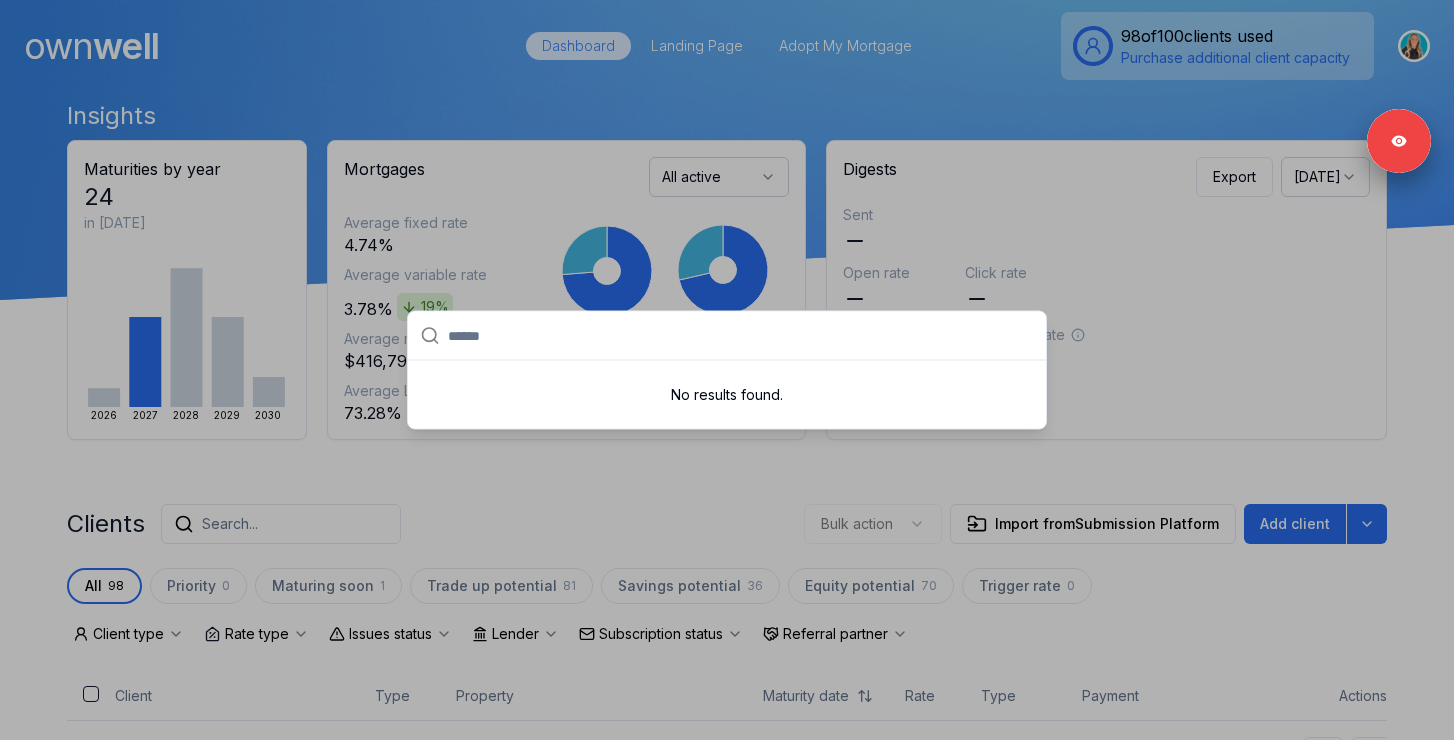 paste on "*****" 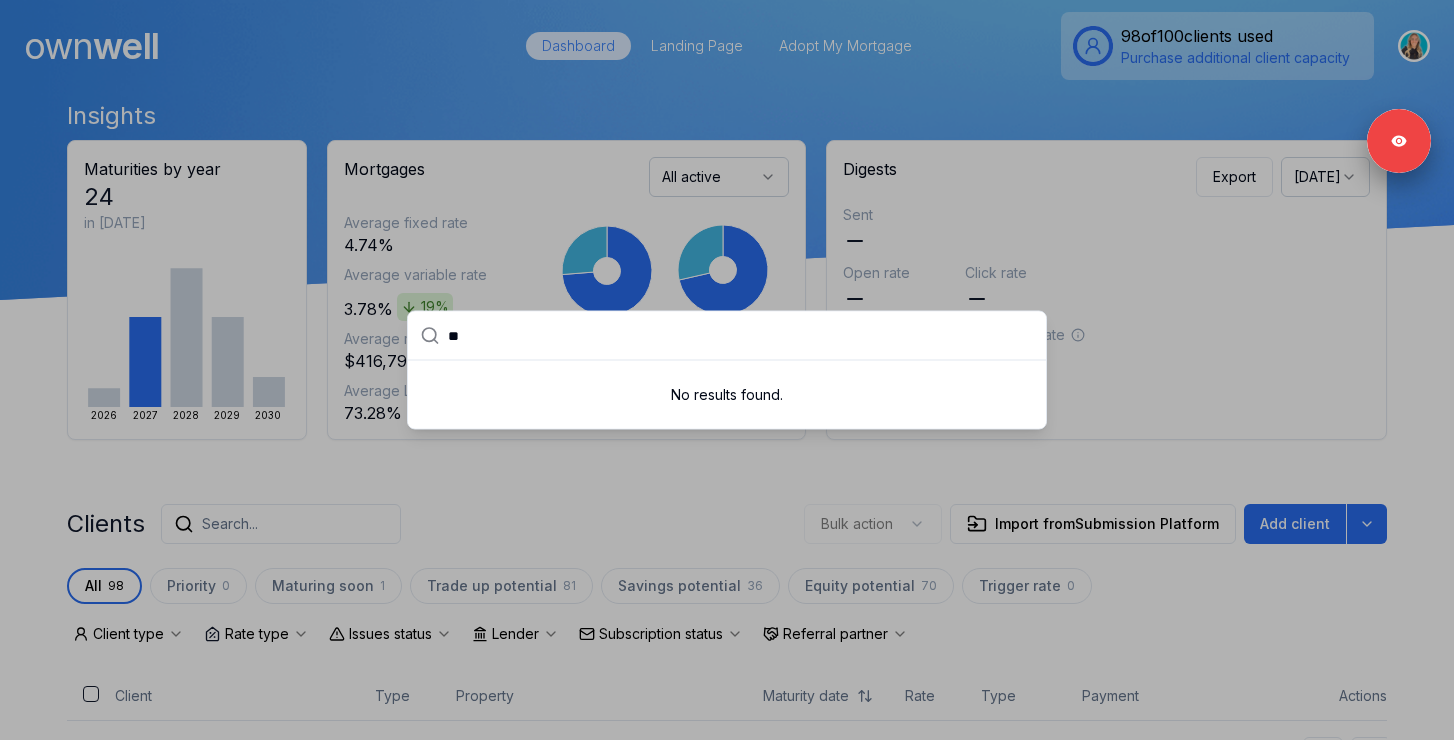type on "*" 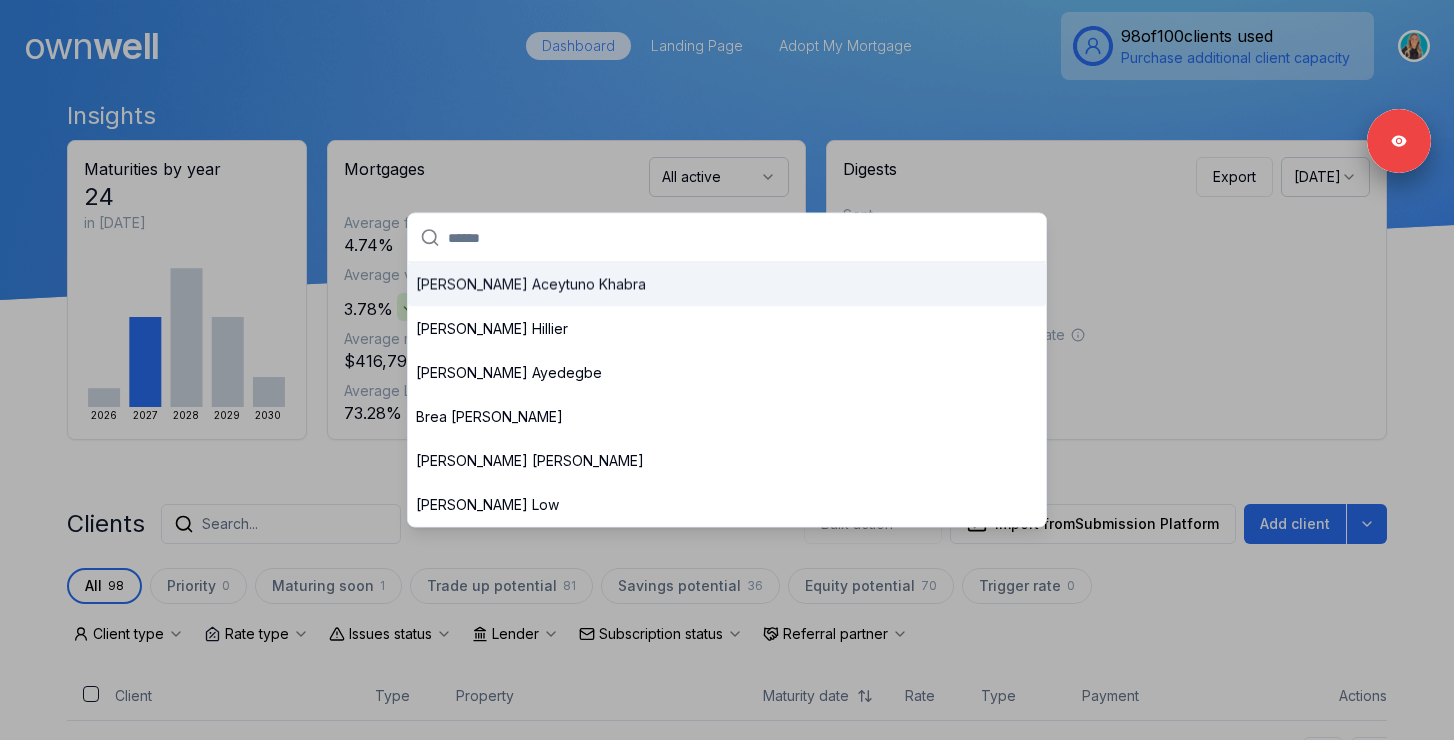 paste on "*****" 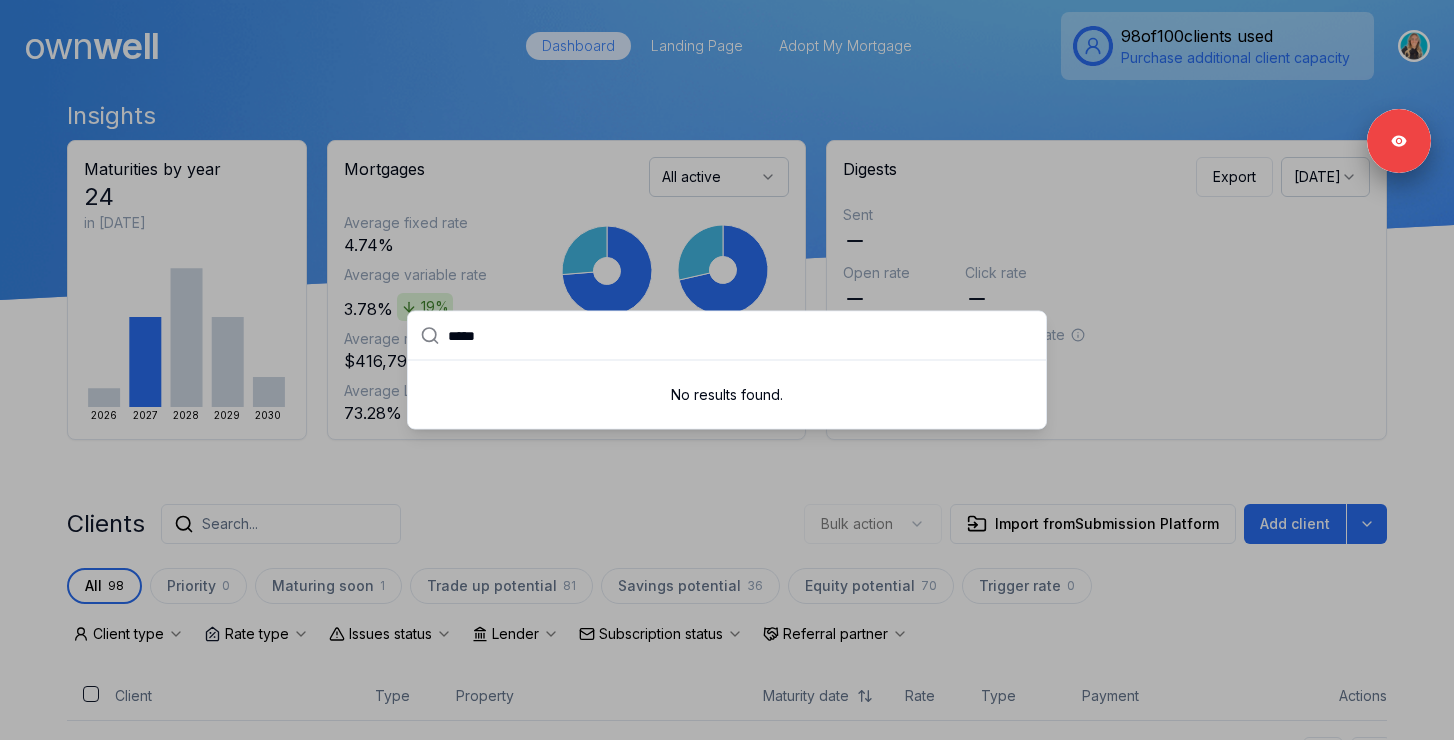 type on "*****" 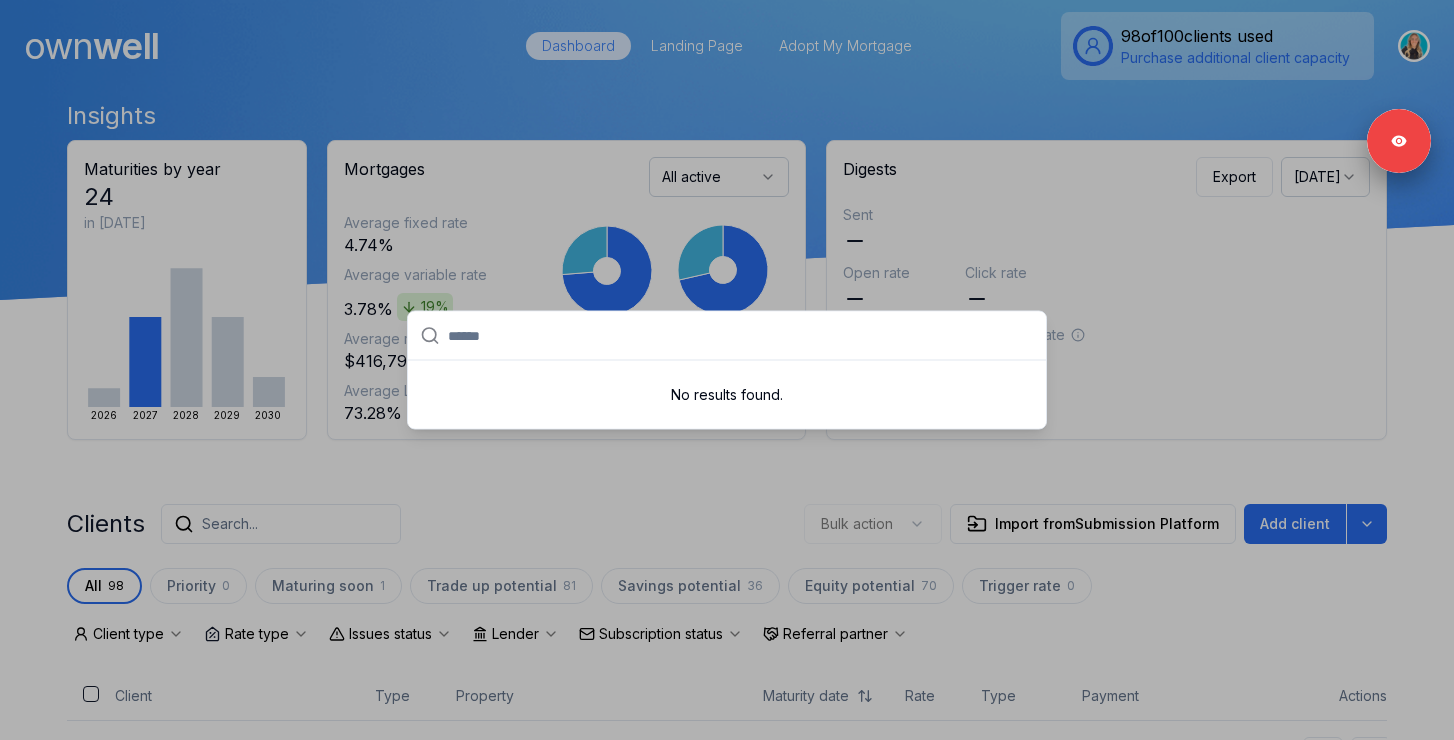 paste on "*****" 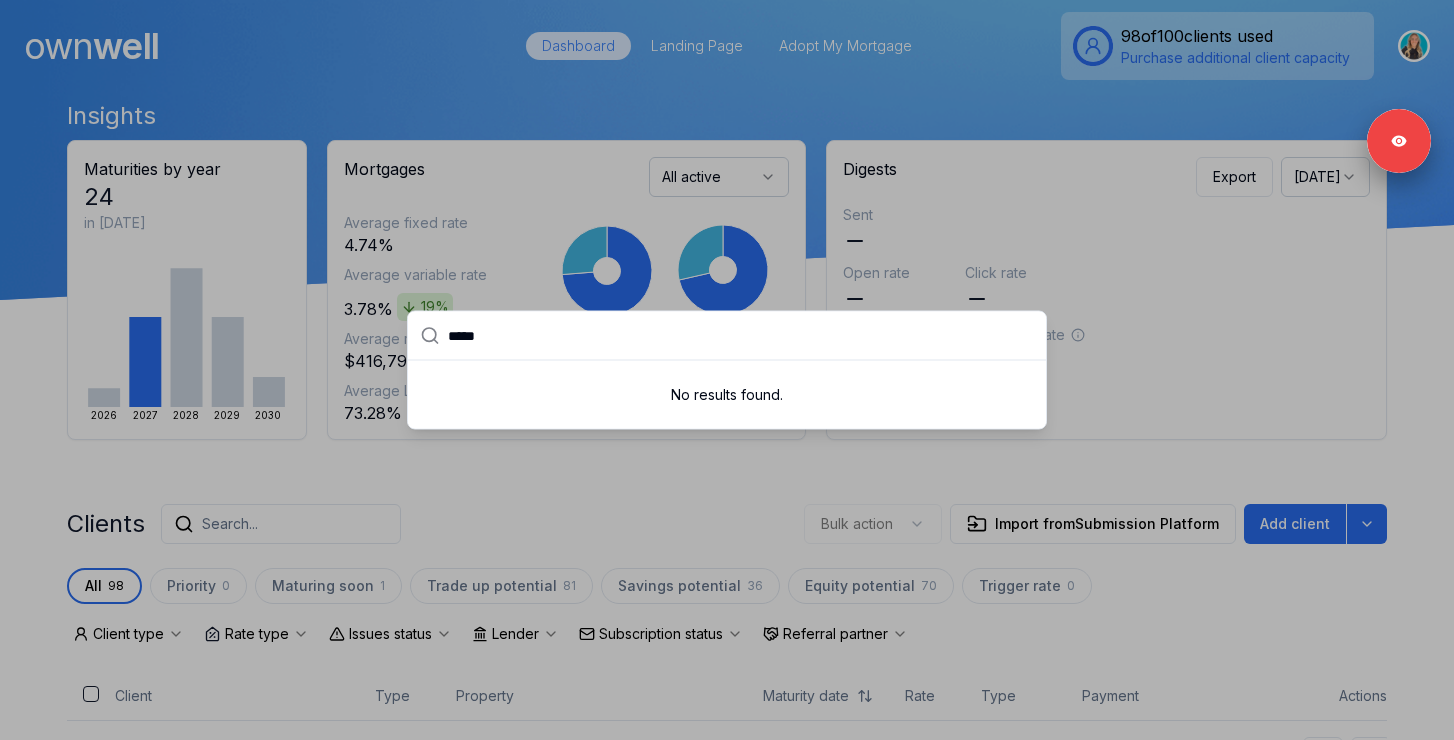 type on "*****" 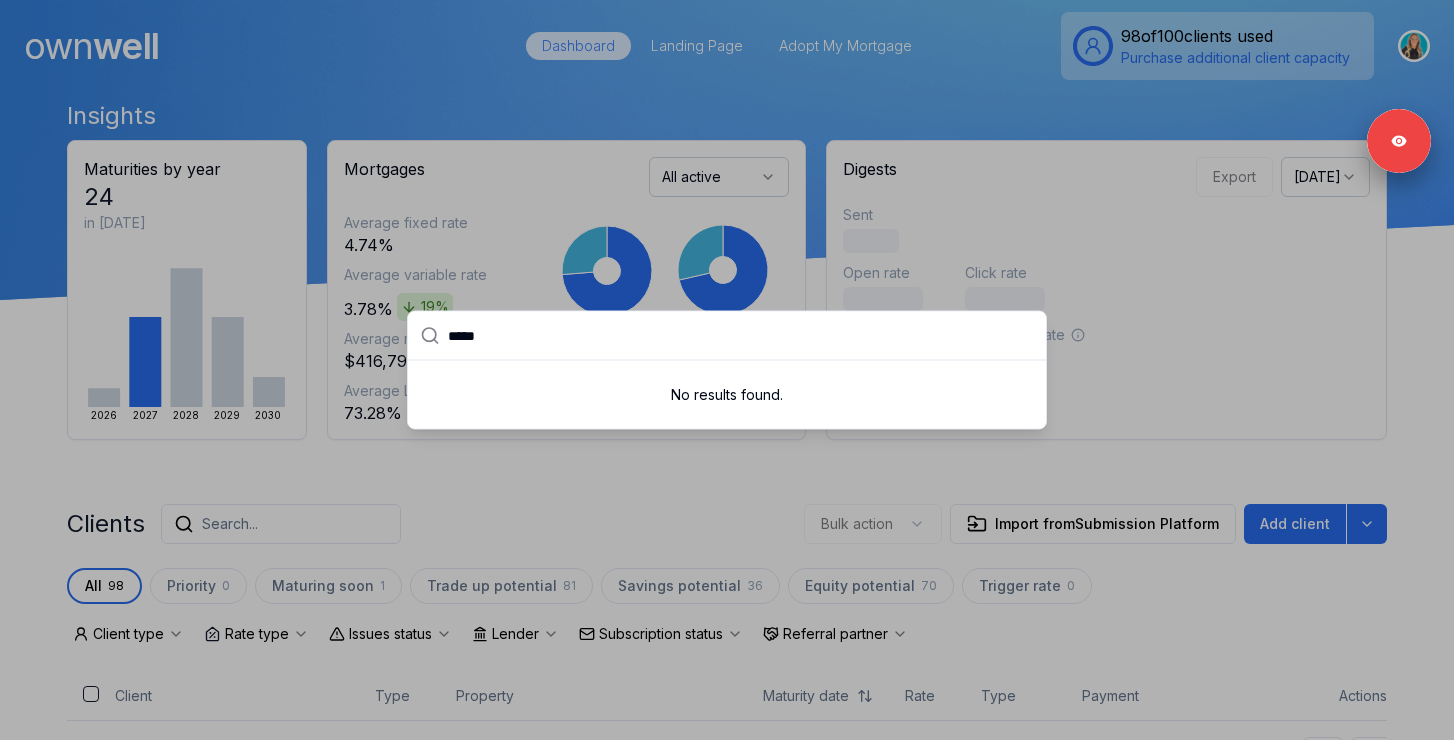 drag, startPoint x: 508, startPoint y: 338, endPoint x: 333, endPoint y: 311, distance: 177.0706 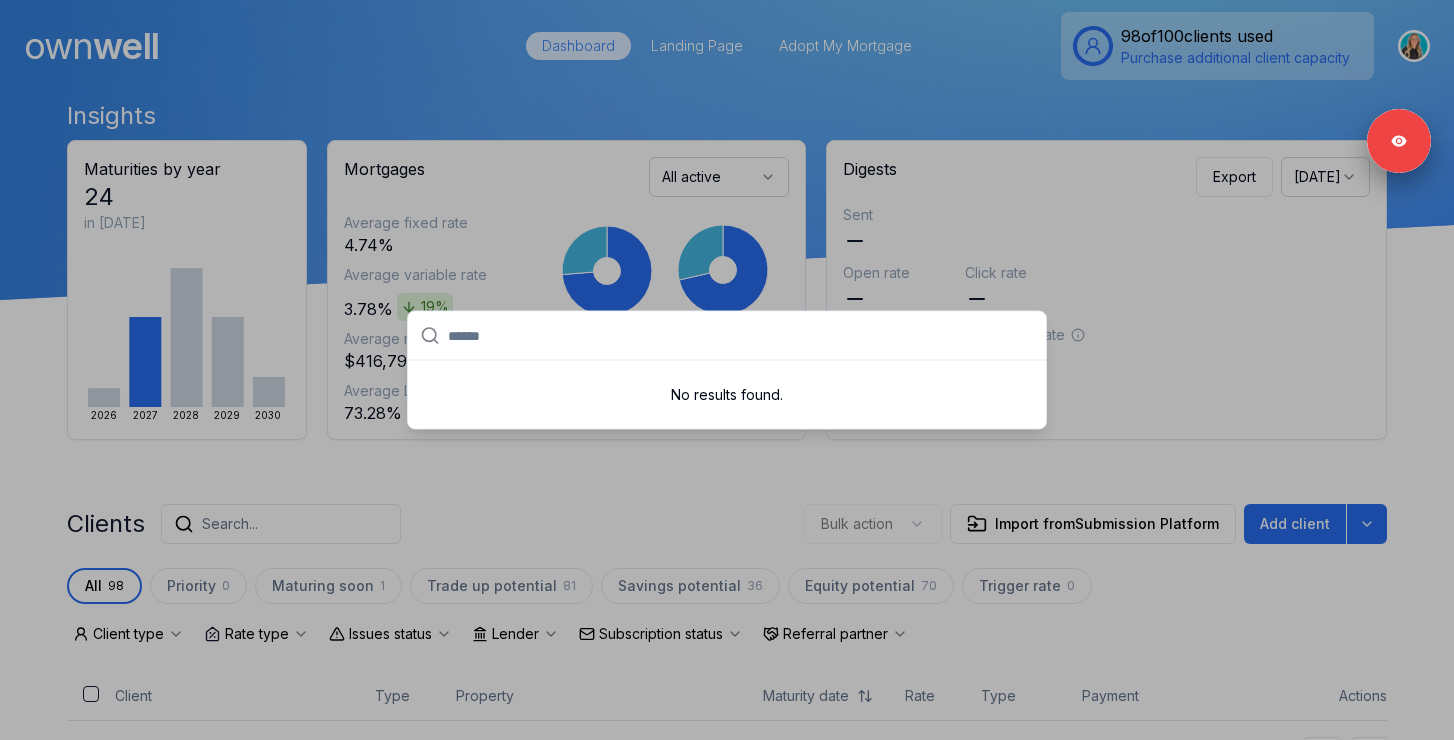 paste on "****" 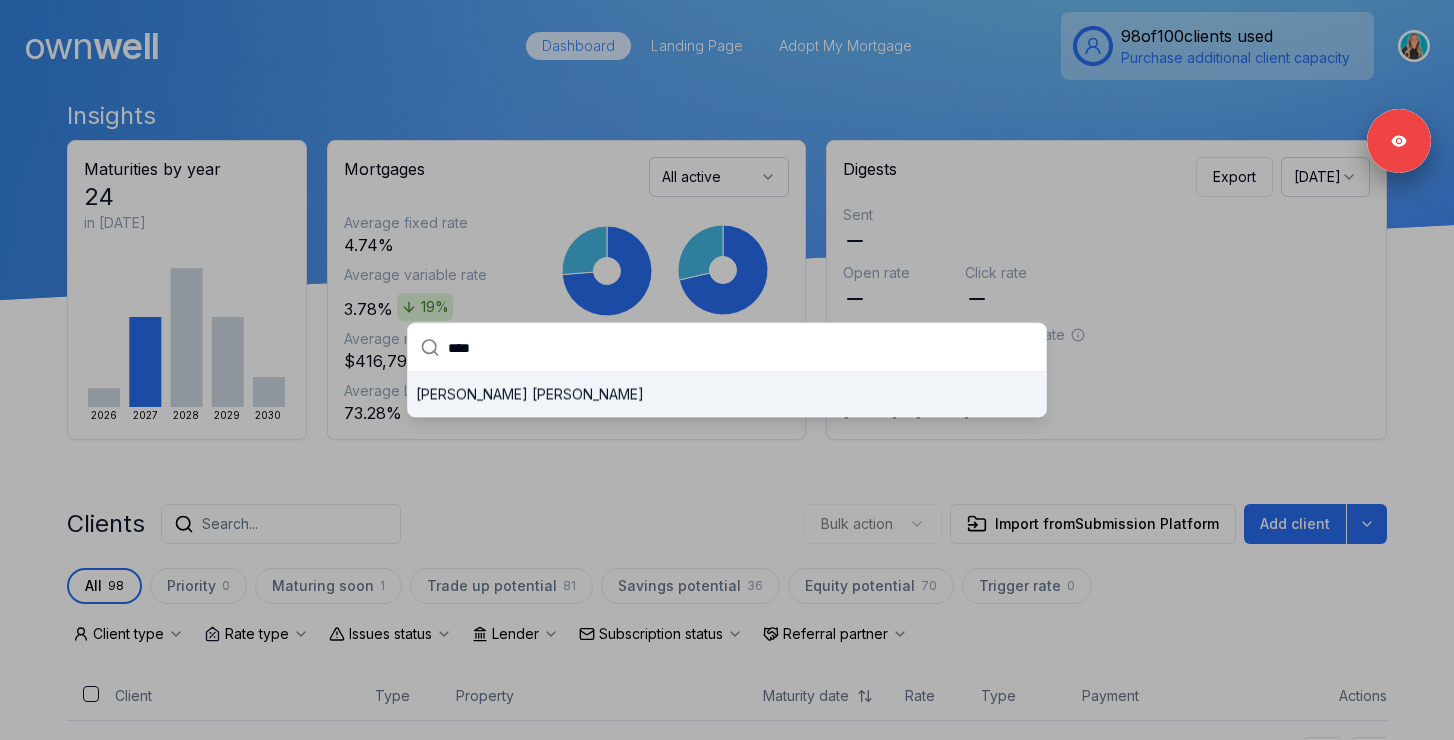 type on "****" 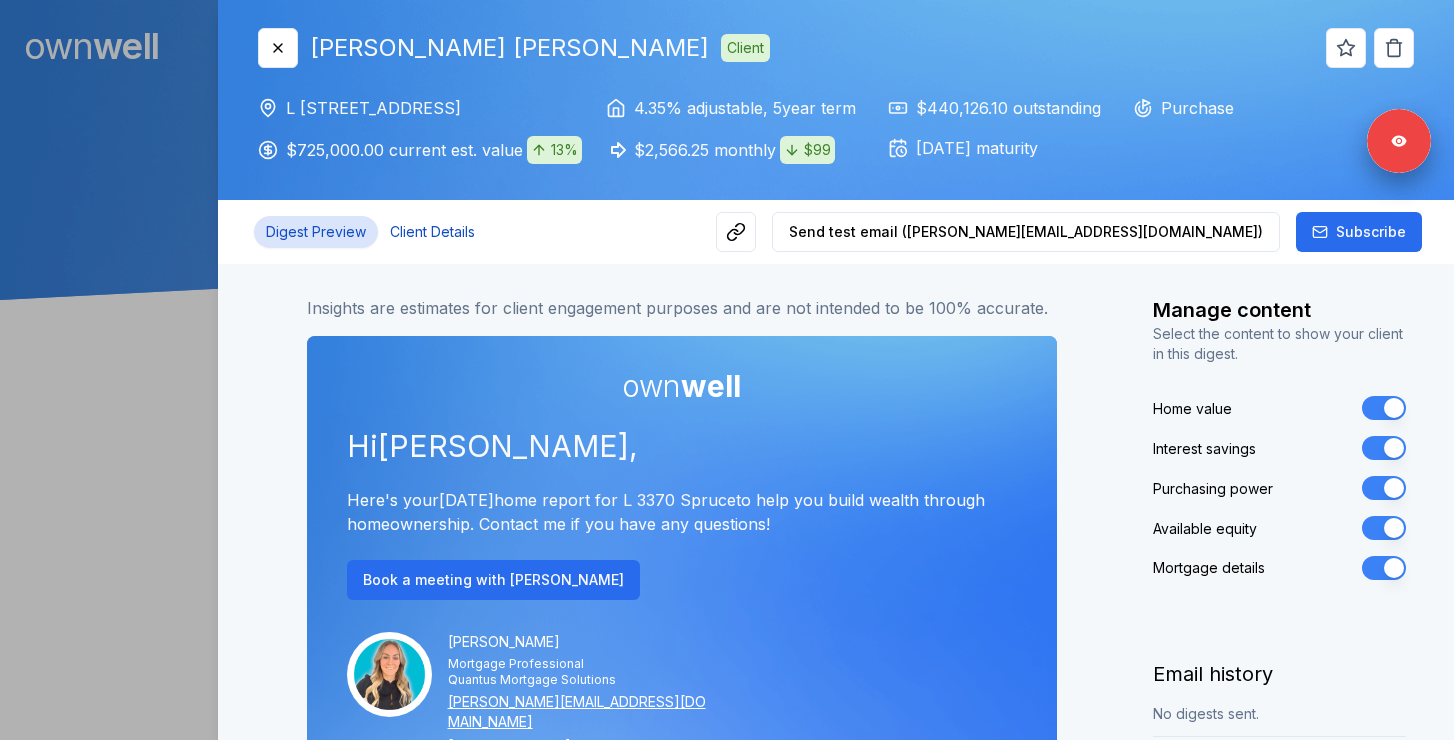 click on "Client Details" at bounding box center (432, 232) 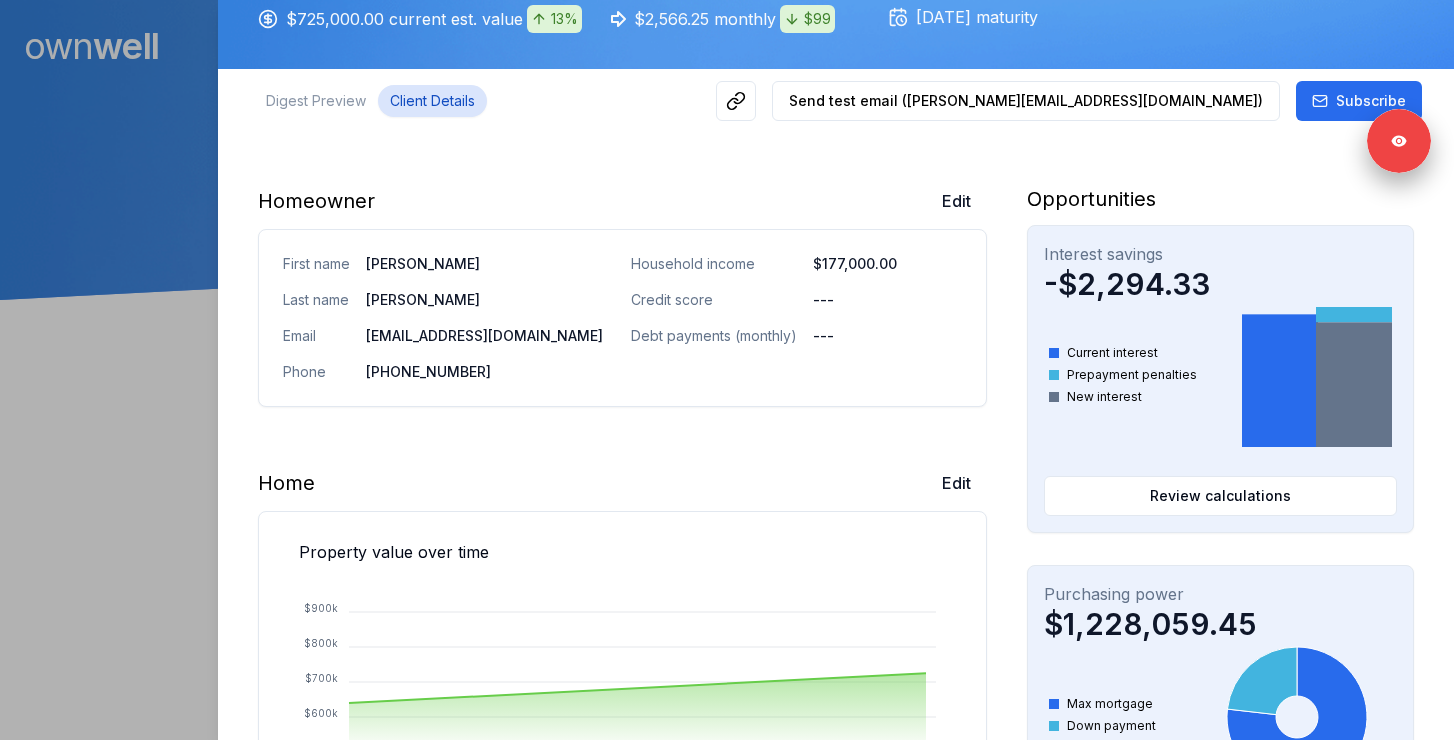 scroll, scrollTop: 158, scrollLeft: 0, axis: vertical 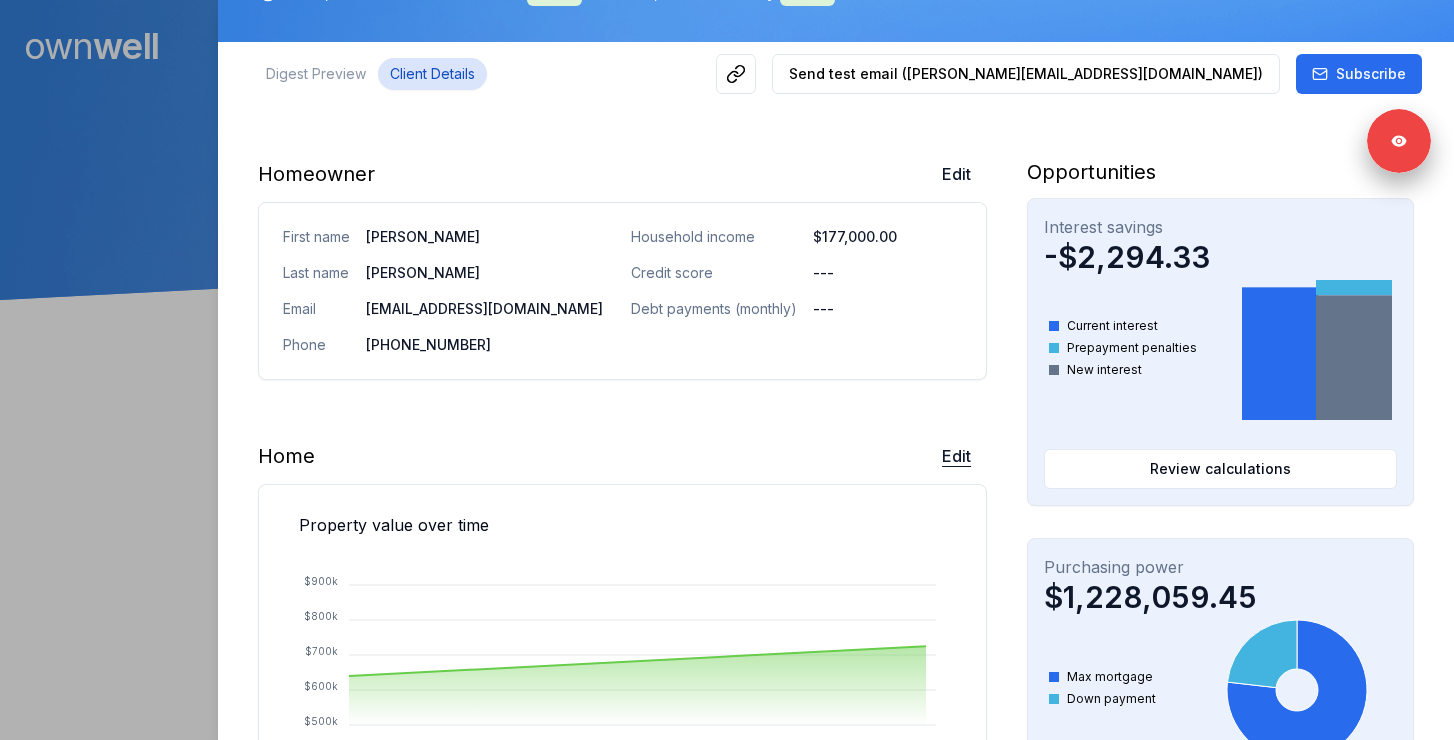 click on "Edit" at bounding box center [956, 456] 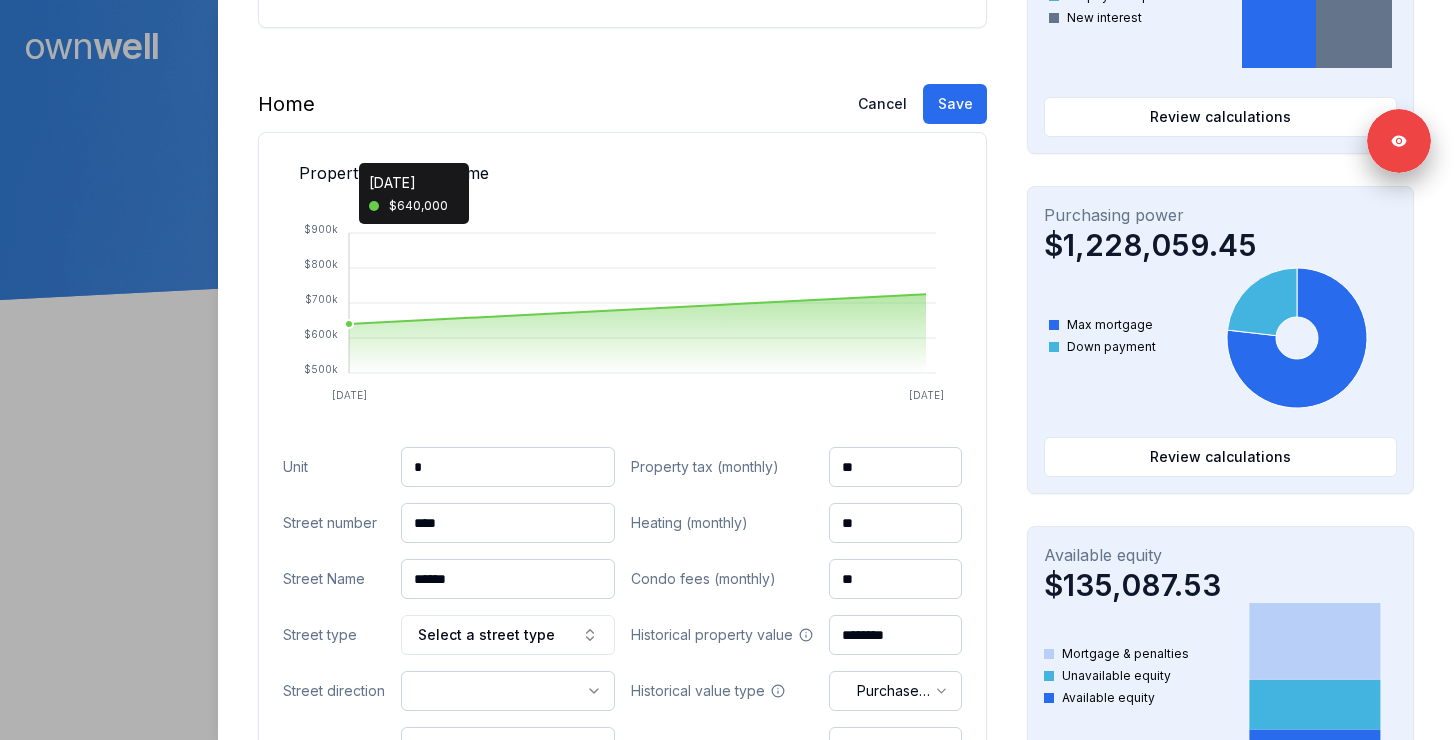 scroll, scrollTop: 540, scrollLeft: 0, axis: vertical 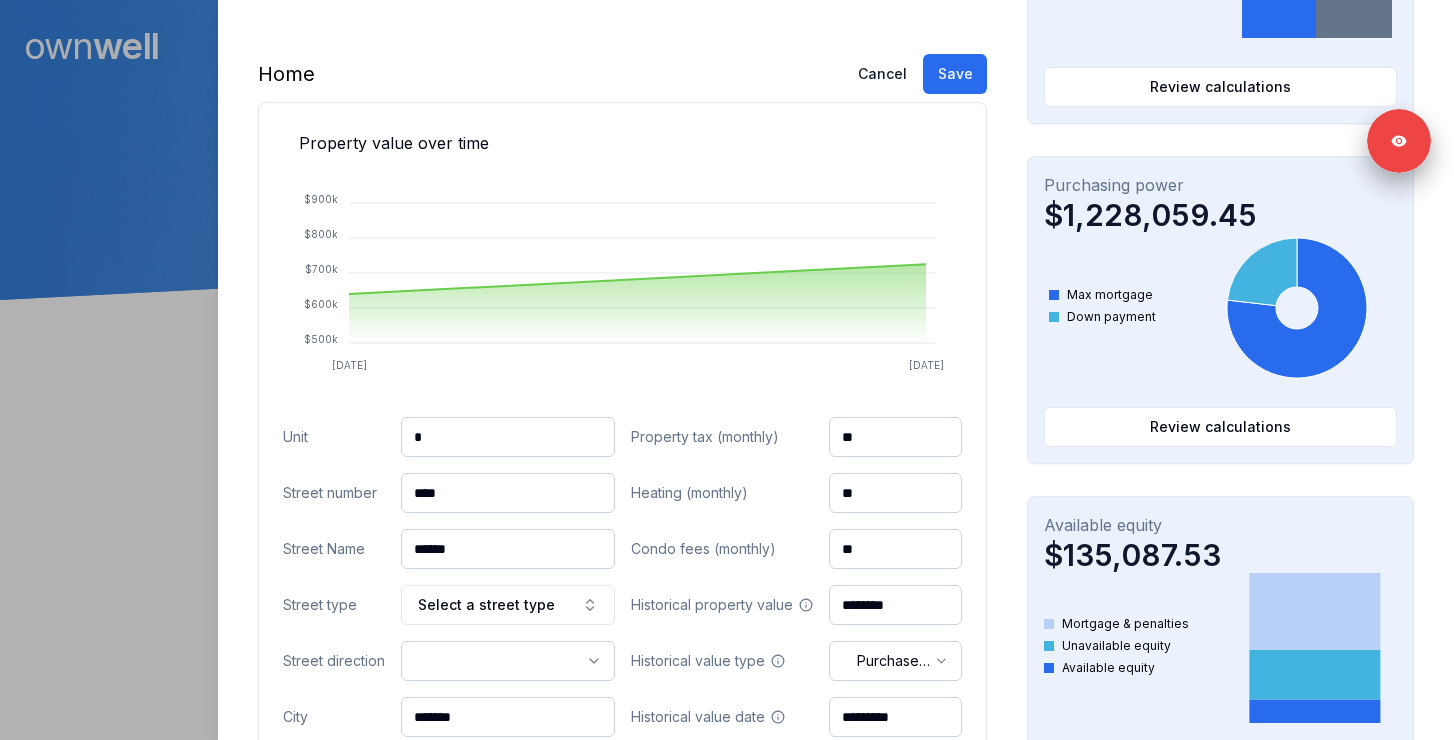 click on "*" at bounding box center [508, 437] 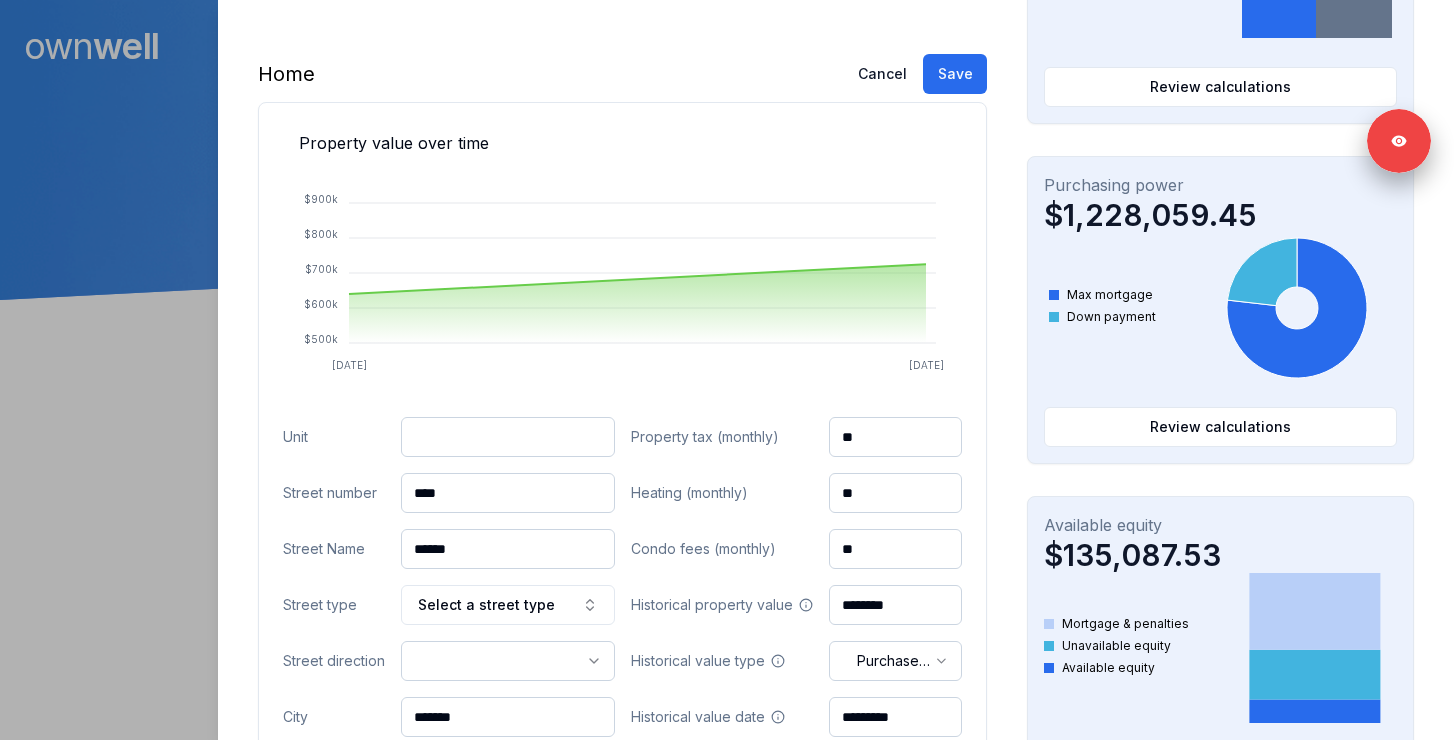 type 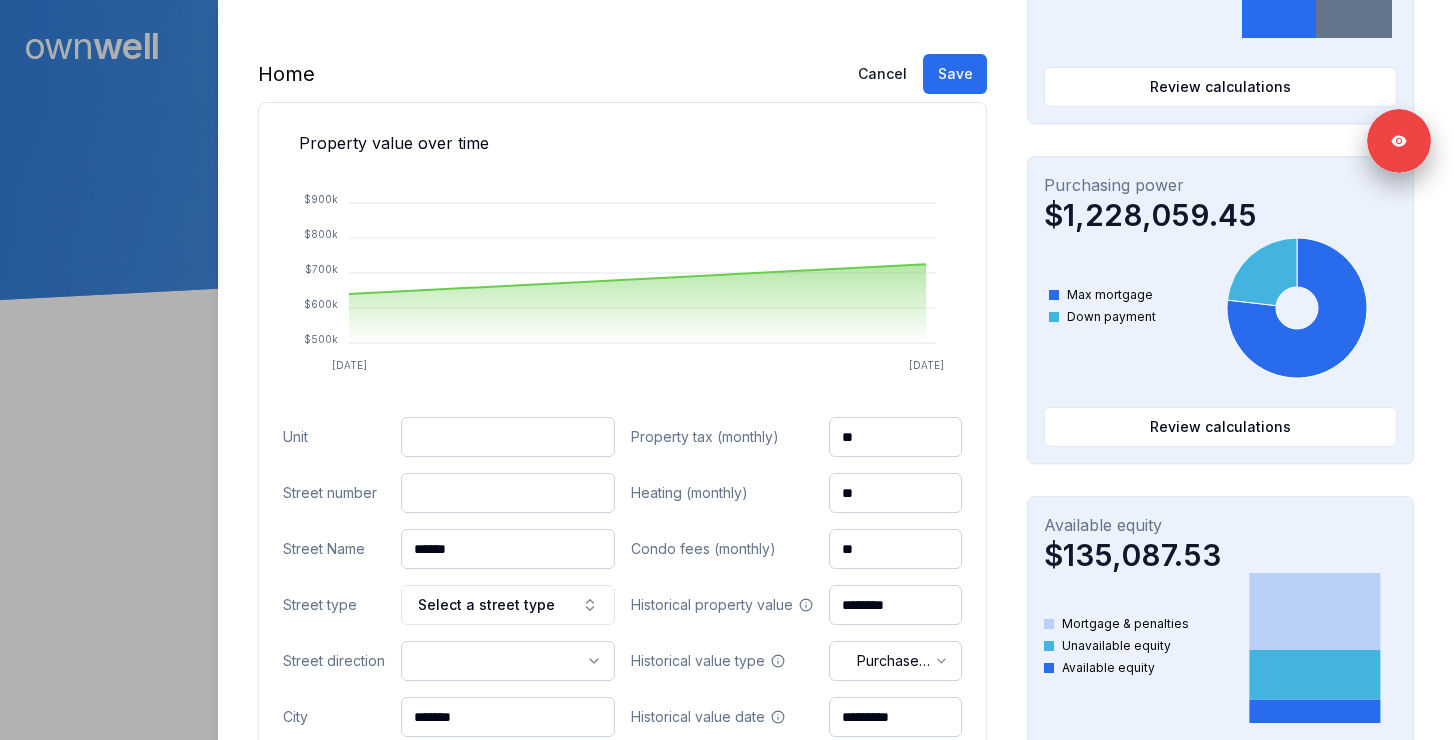 paste on "**" 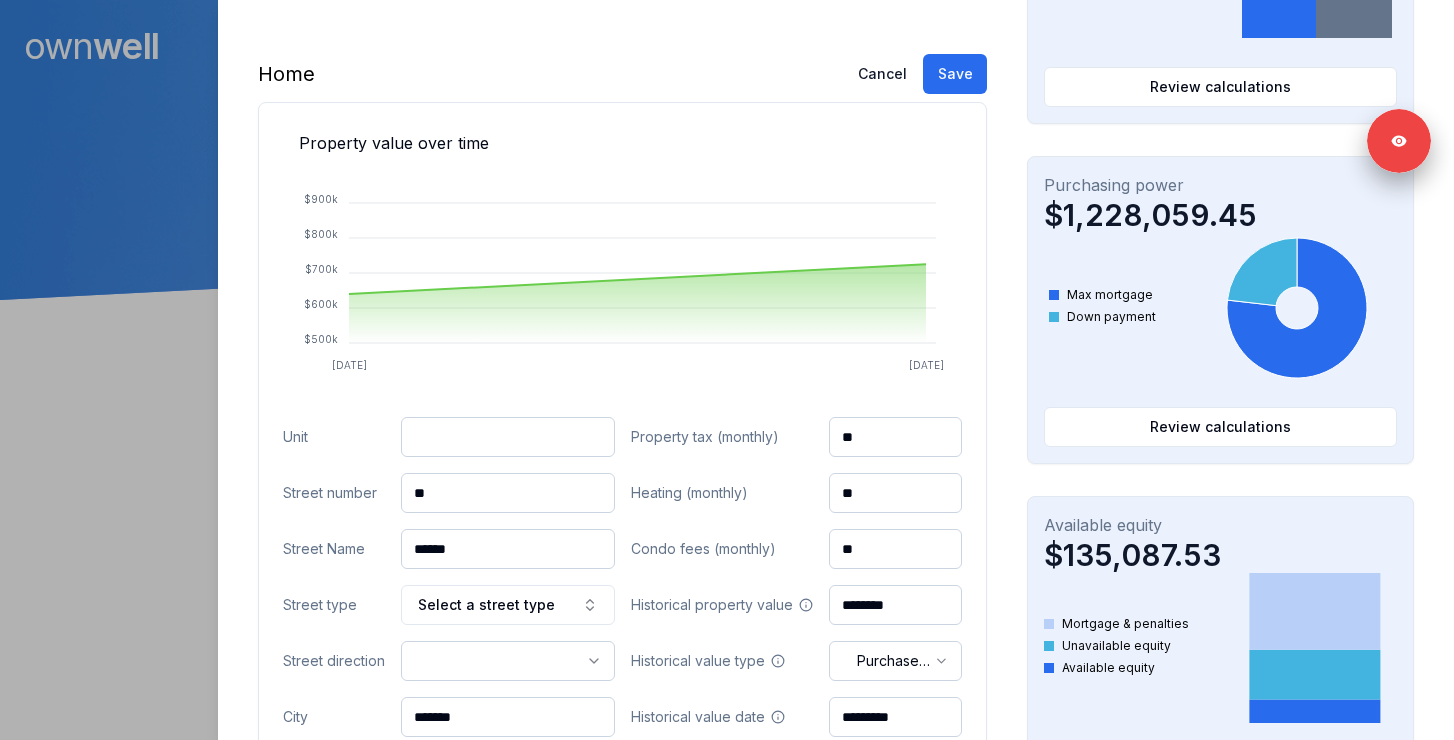 type on "**" 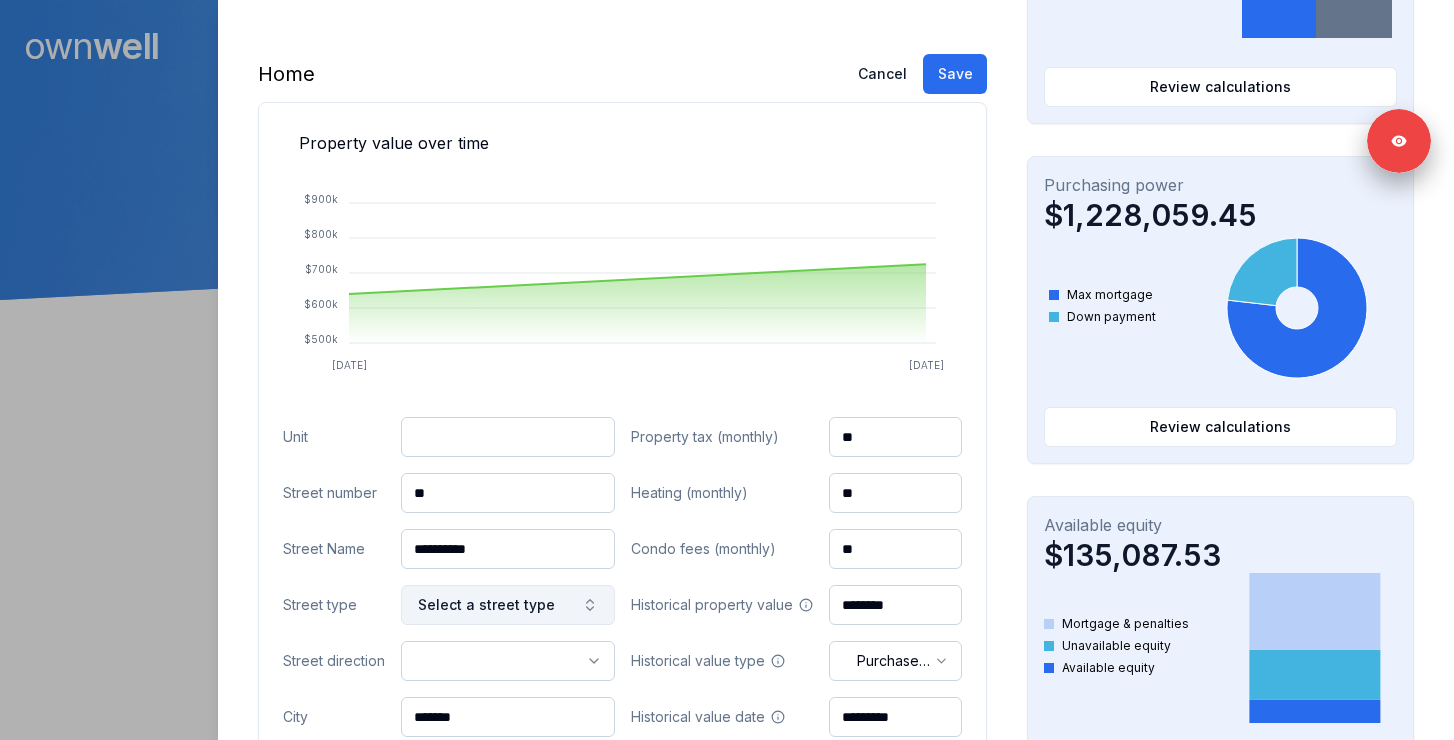 type on "**********" 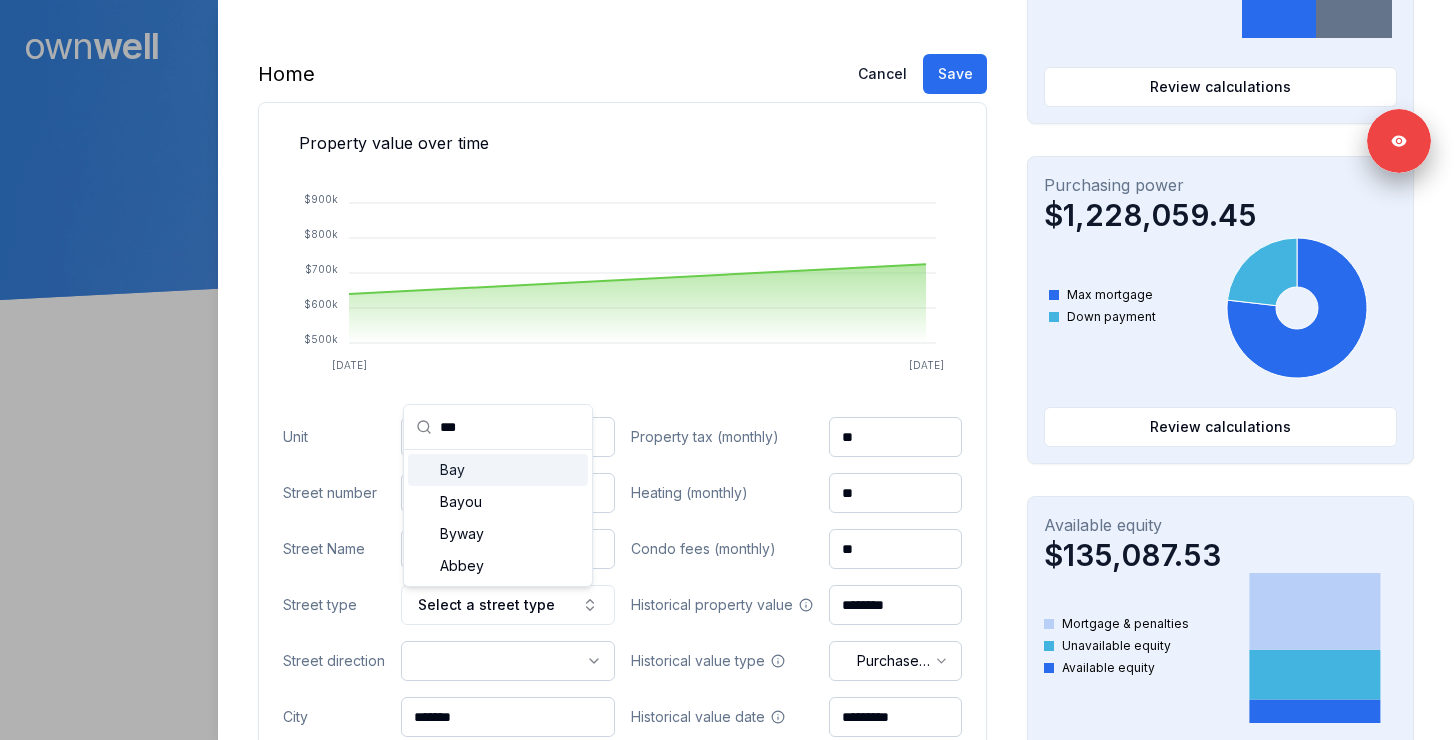 type on "***" 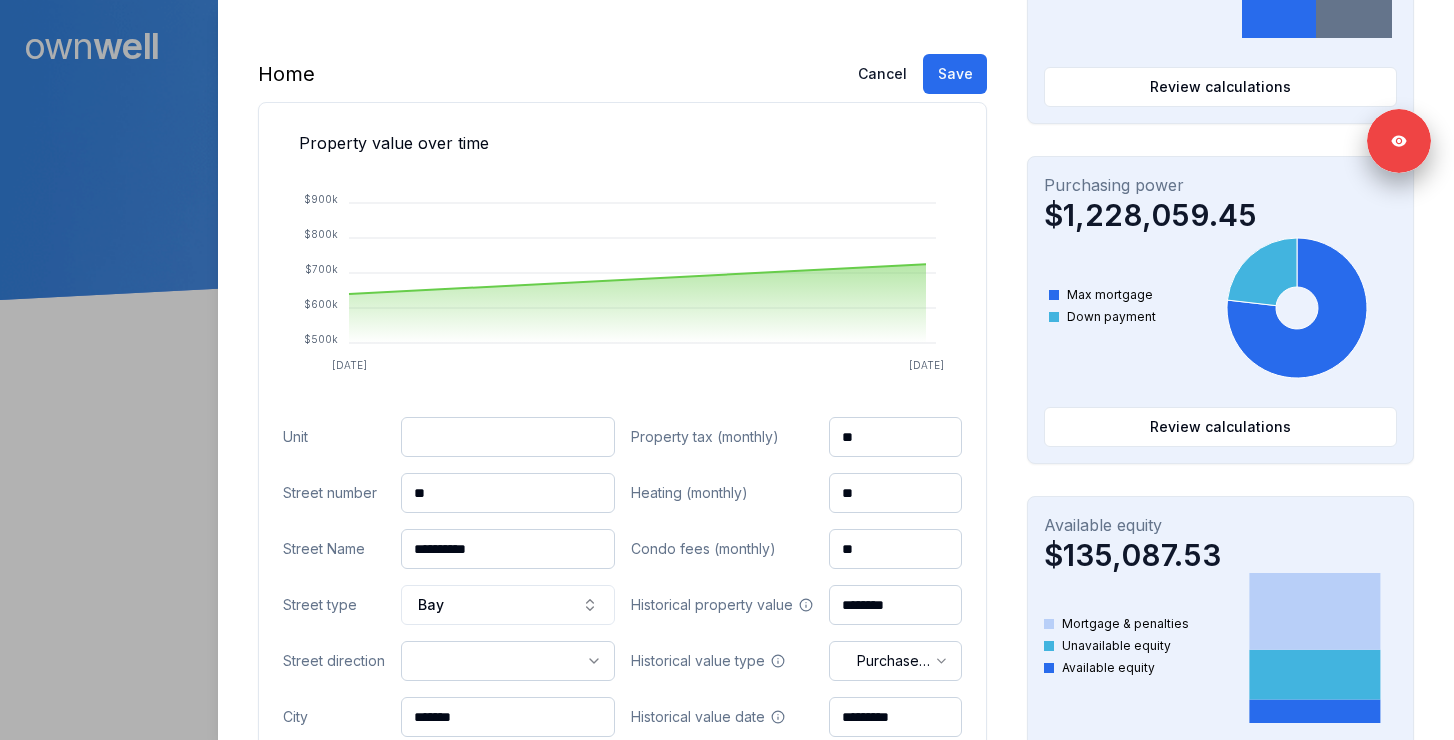 click on "Ownwell's platform is not optimized for mobile at this time.   For the best experience, please use a   desktop or laptop  to manage your account.   Note:  The   personalized homeownership reports   you generate for clients   are fully mobile-friendly   and can be easily viewed on any device. own well Dashboard Landing Page Adopt My Mortgage 98  of  100  clients used Purchase additional client capacity 800000 Signed in as Ashley Wilkinson Sign out Close David   Burt Client L 3370 Spruce Calgary, AB, T3C 3A2 $725,000.00   current est. value 13% 4.35%   adjustable ,   5  year term $2,566.25   monthly   $99 $440,126.10   outstanding September 27, 2027   maturity Purchase Digest Preview Client Details Send test email ( ashley@ashleymortgages.ca ) Subscribe Homeowner   Edit First name David Last name Burt Email calestreeter100@gmail.com Phone (825) 733-1030 Household income $177,000.00 Credit score --- Debt payments (monthly) --- Home   Cancel Save Property value over time Sep 22 Jun 25 $500k $600k $700k $800k" at bounding box center [727, 150] 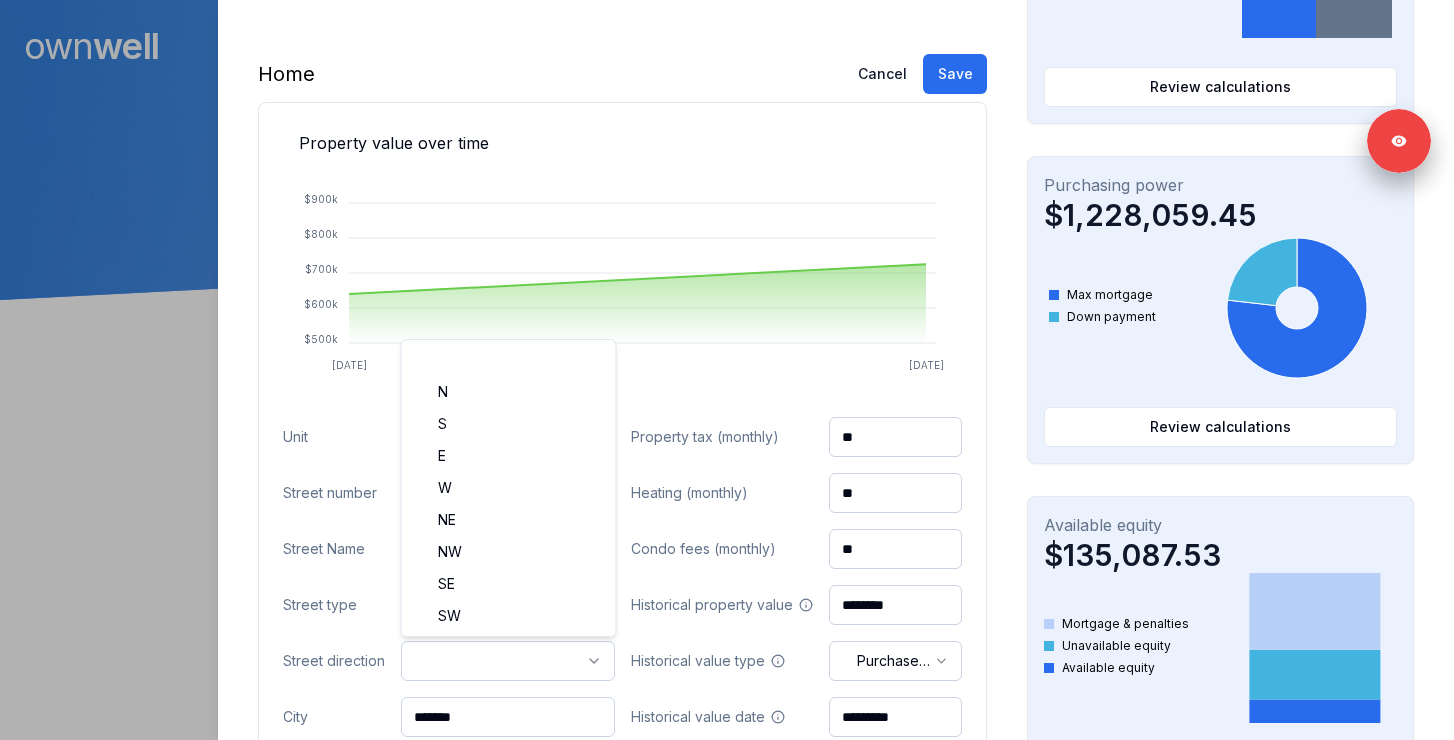 select on "**" 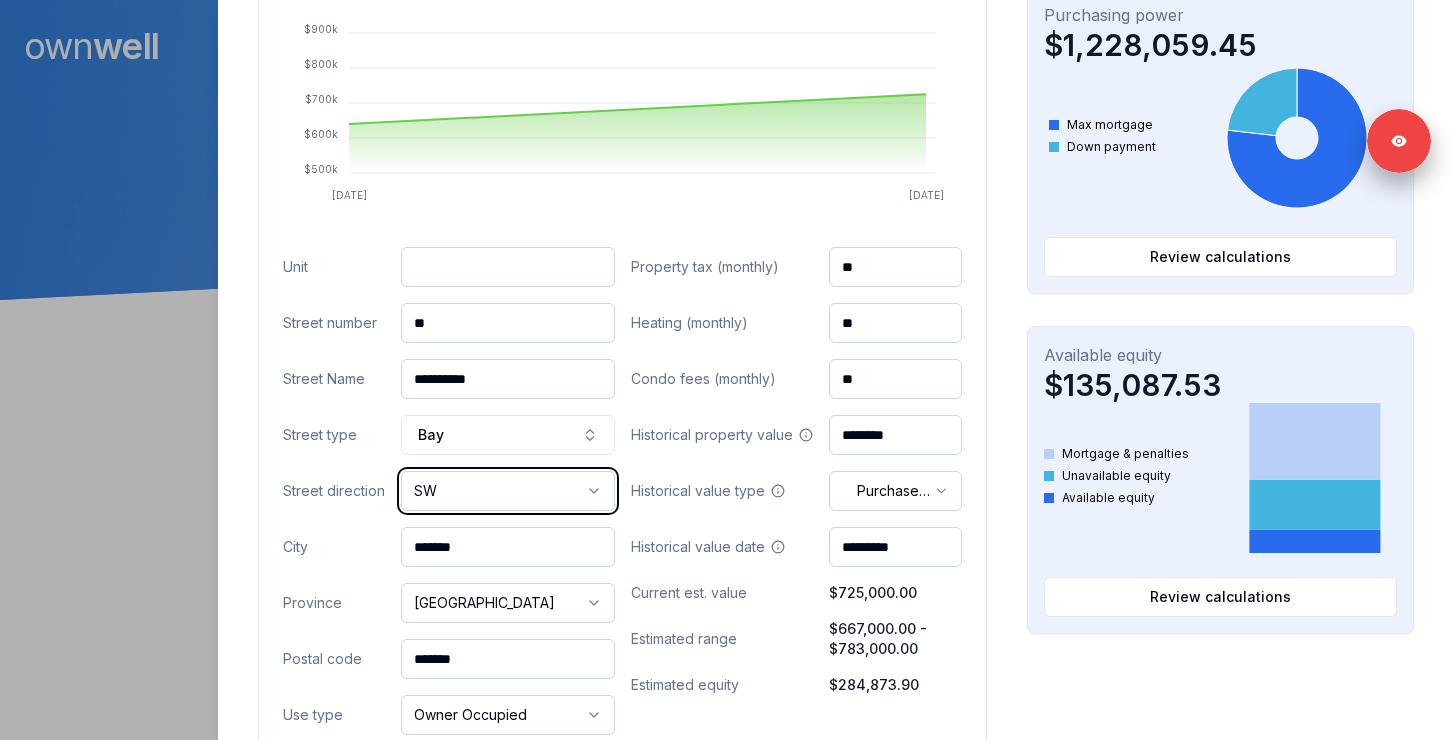 scroll, scrollTop: 718, scrollLeft: 0, axis: vertical 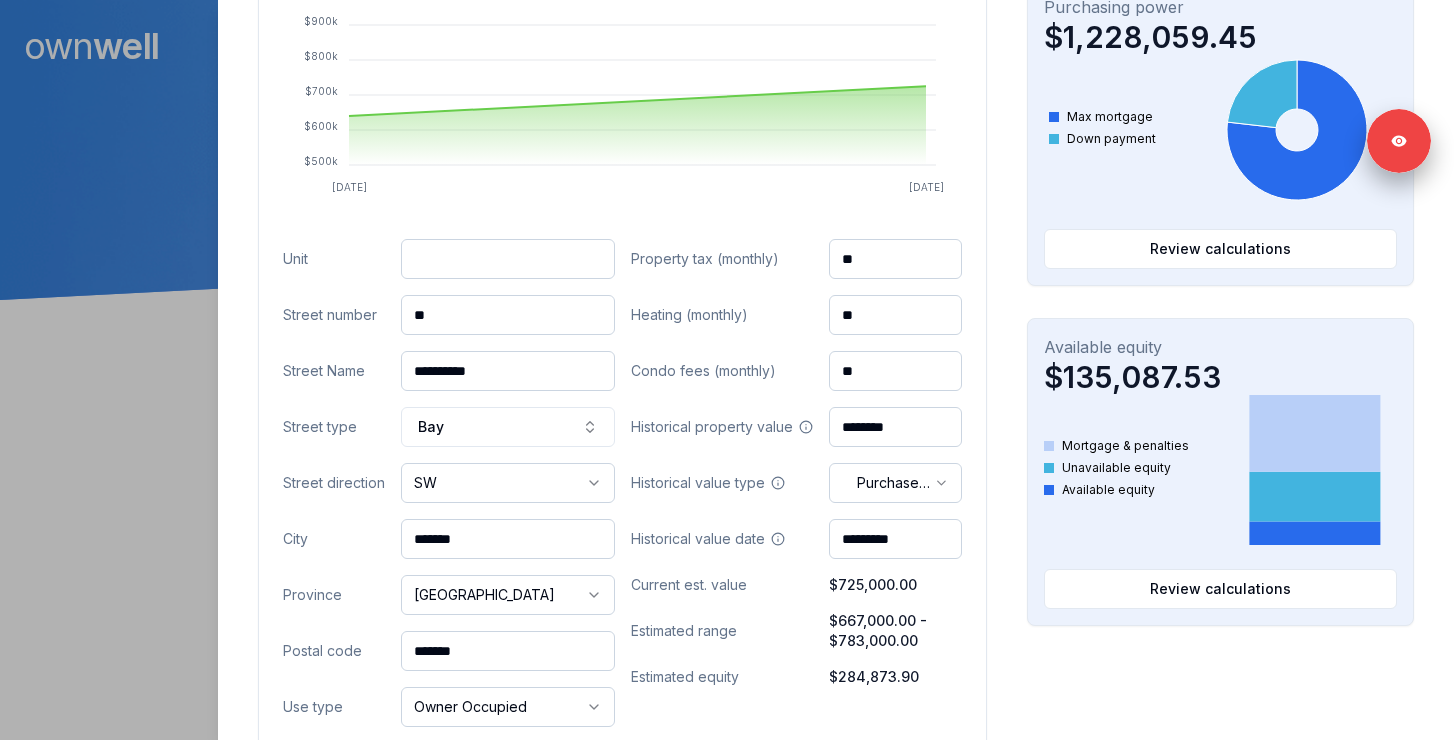 drag, startPoint x: 478, startPoint y: 659, endPoint x: 356, endPoint y: 648, distance: 122.494896 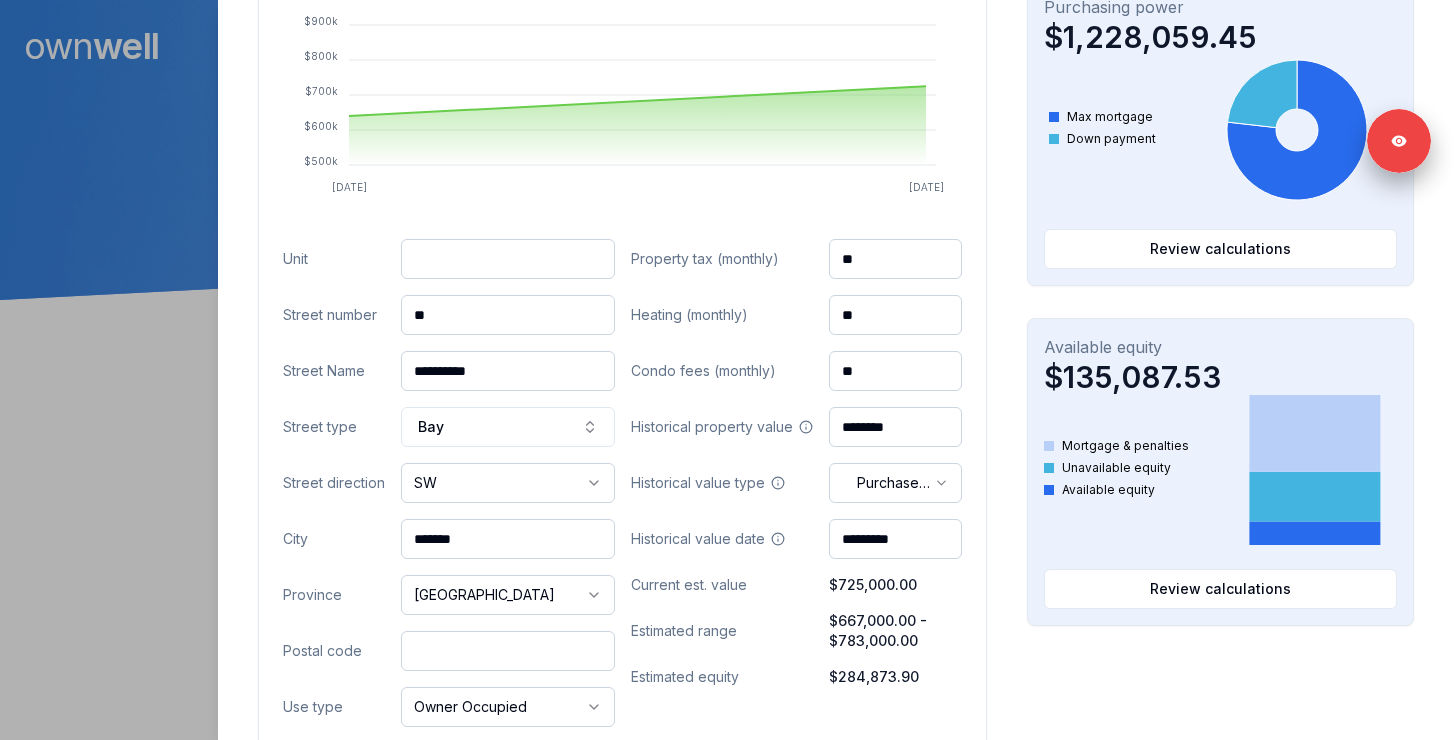 paste on "*******" 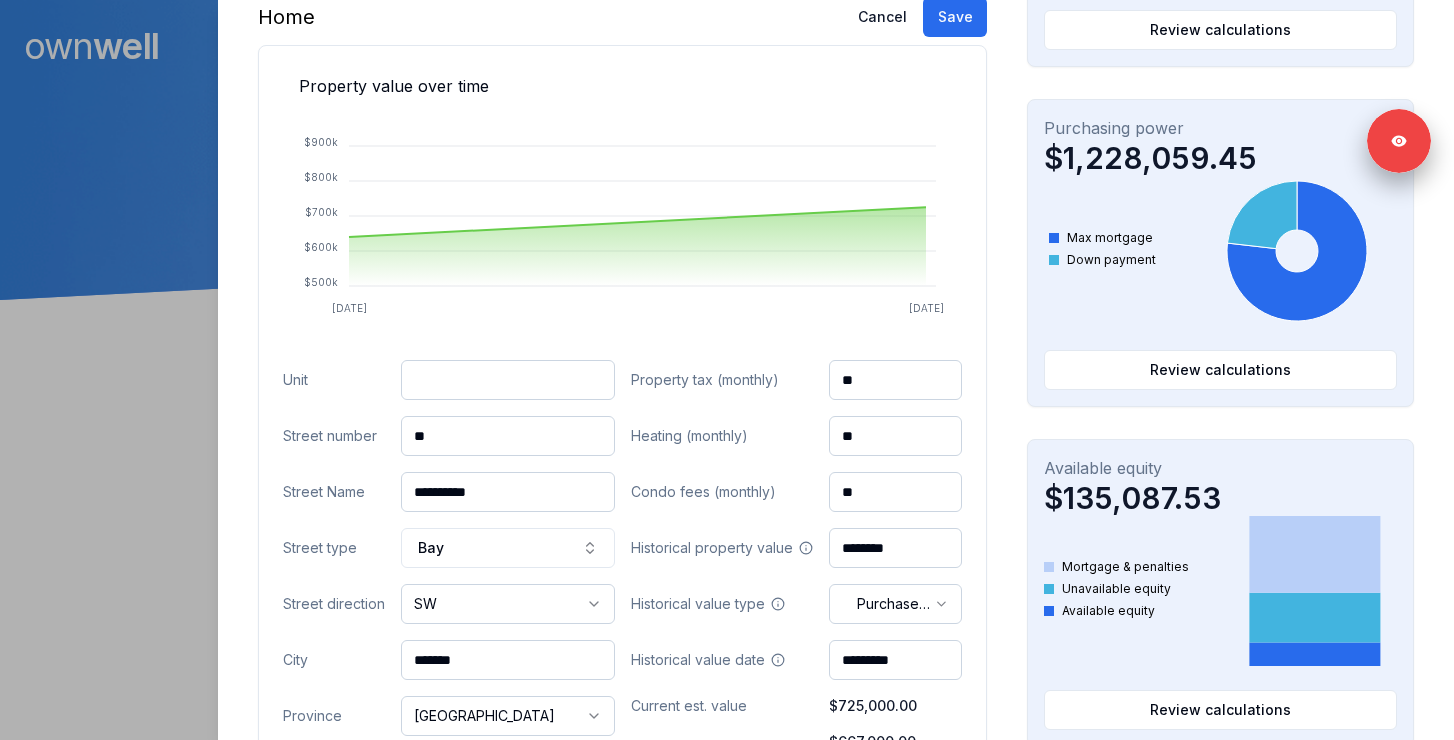 scroll, scrollTop: 552, scrollLeft: 0, axis: vertical 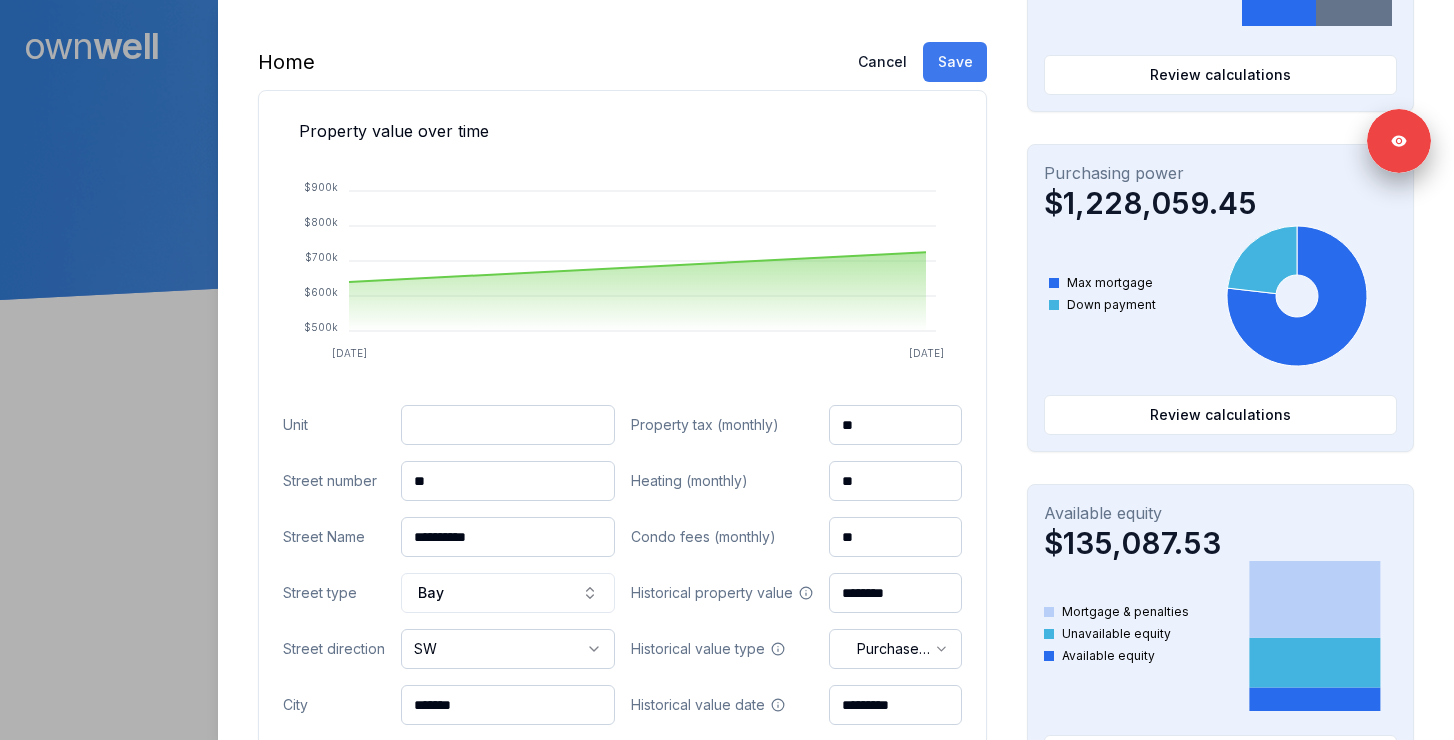 type on "*******" 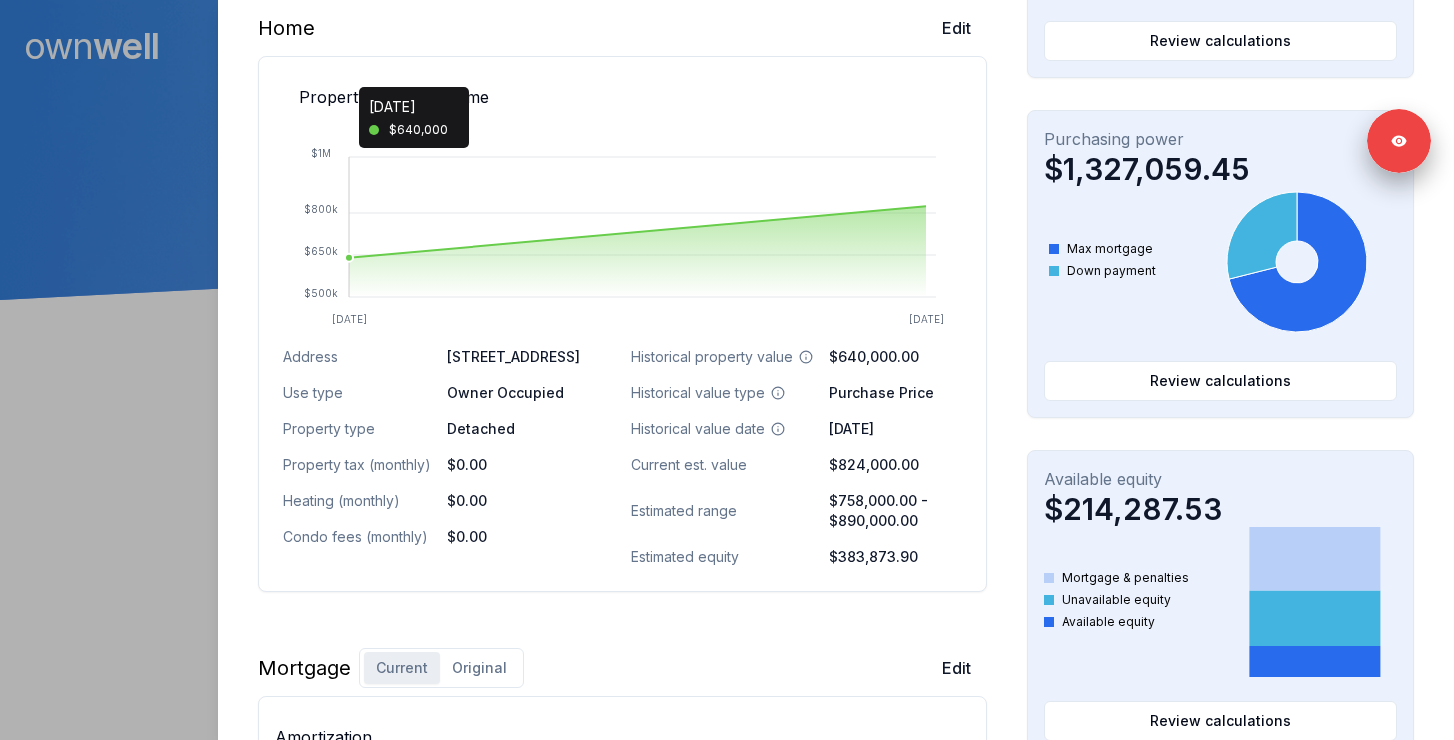 scroll, scrollTop: 0, scrollLeft: 0, axis: both 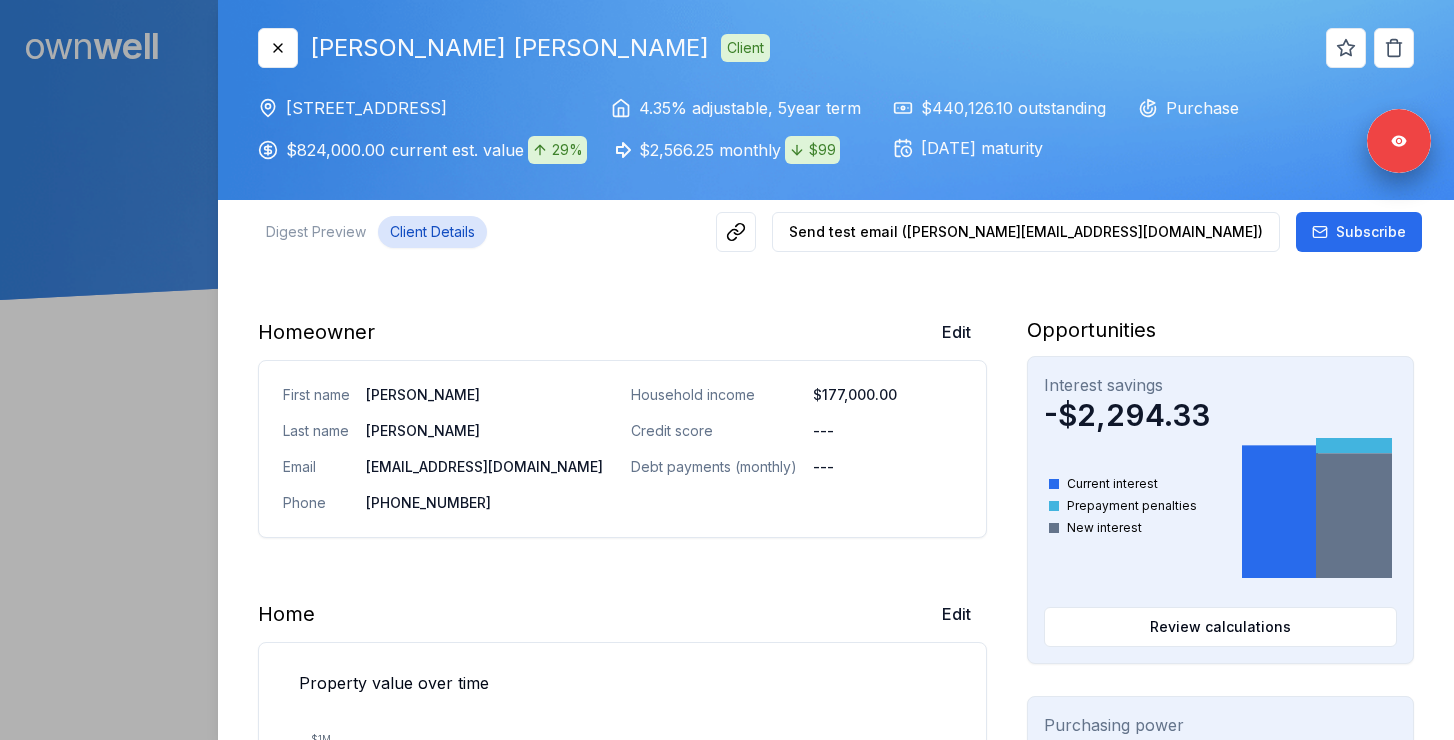 click at bounding box center [727, 370] 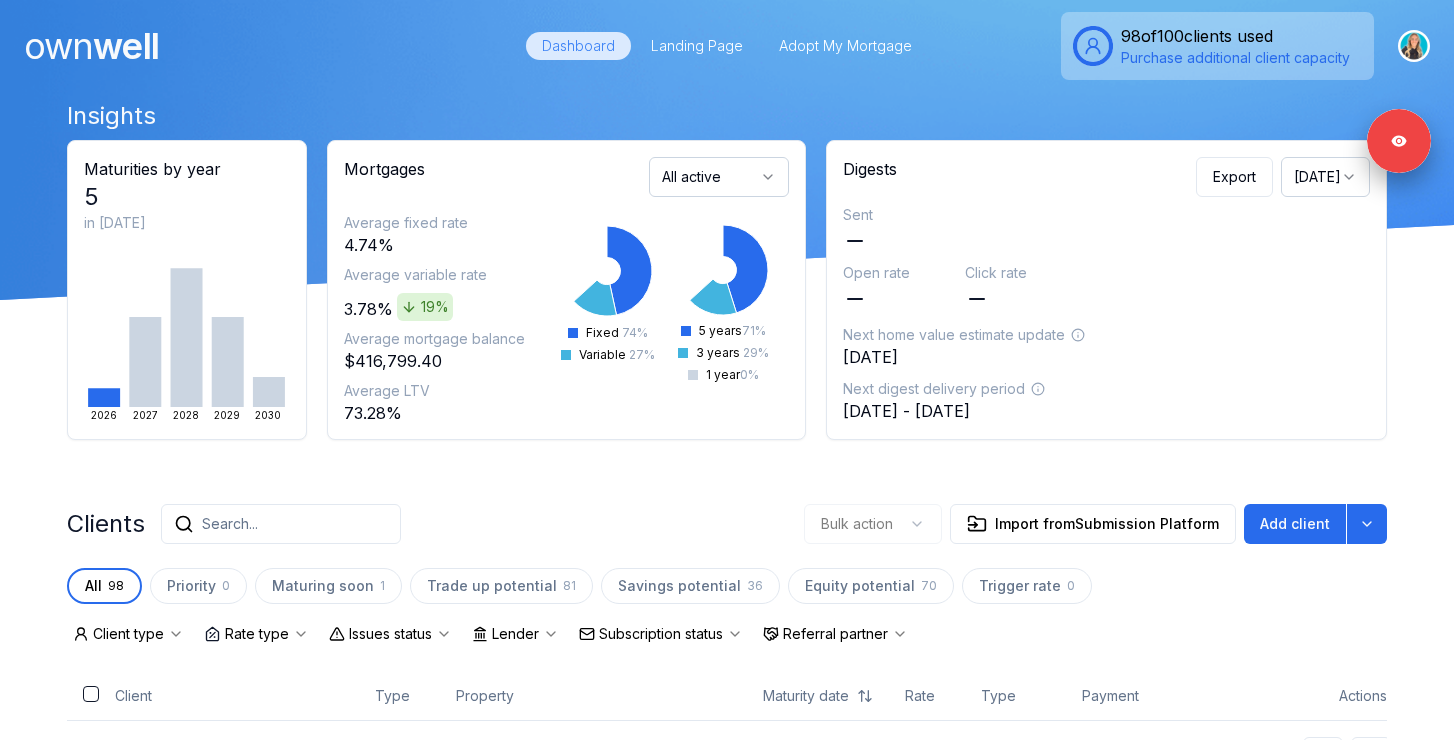 click on "Search..." at bounding box center (281, 524) 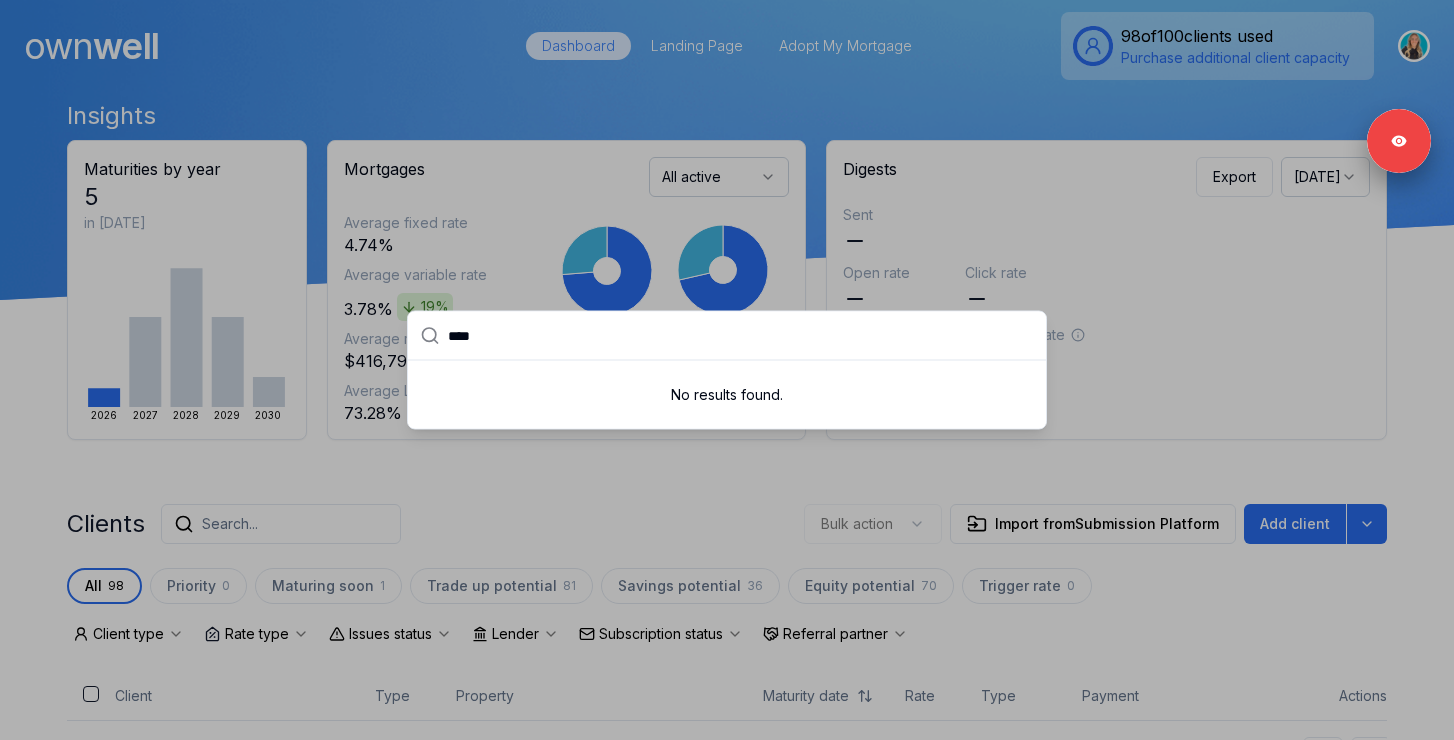 type on "****" 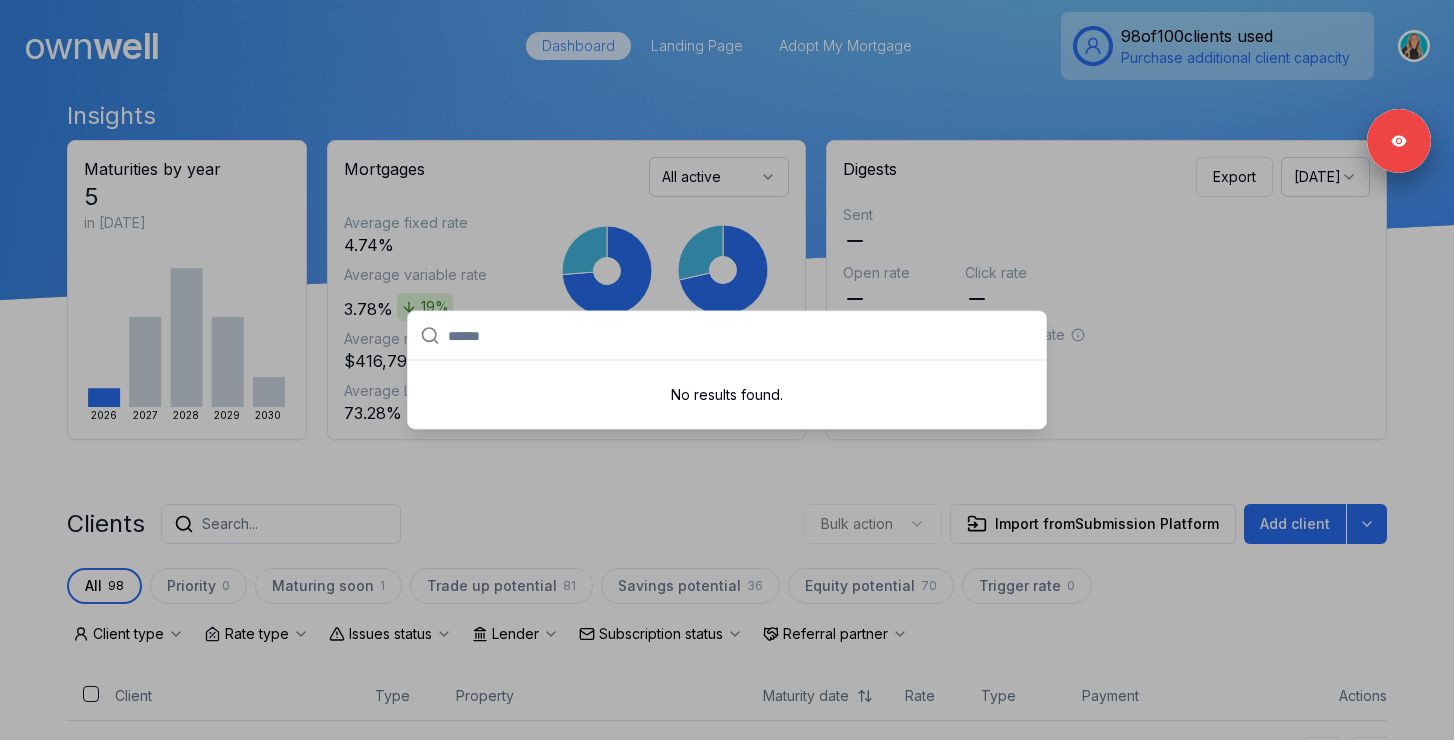paste on "******" 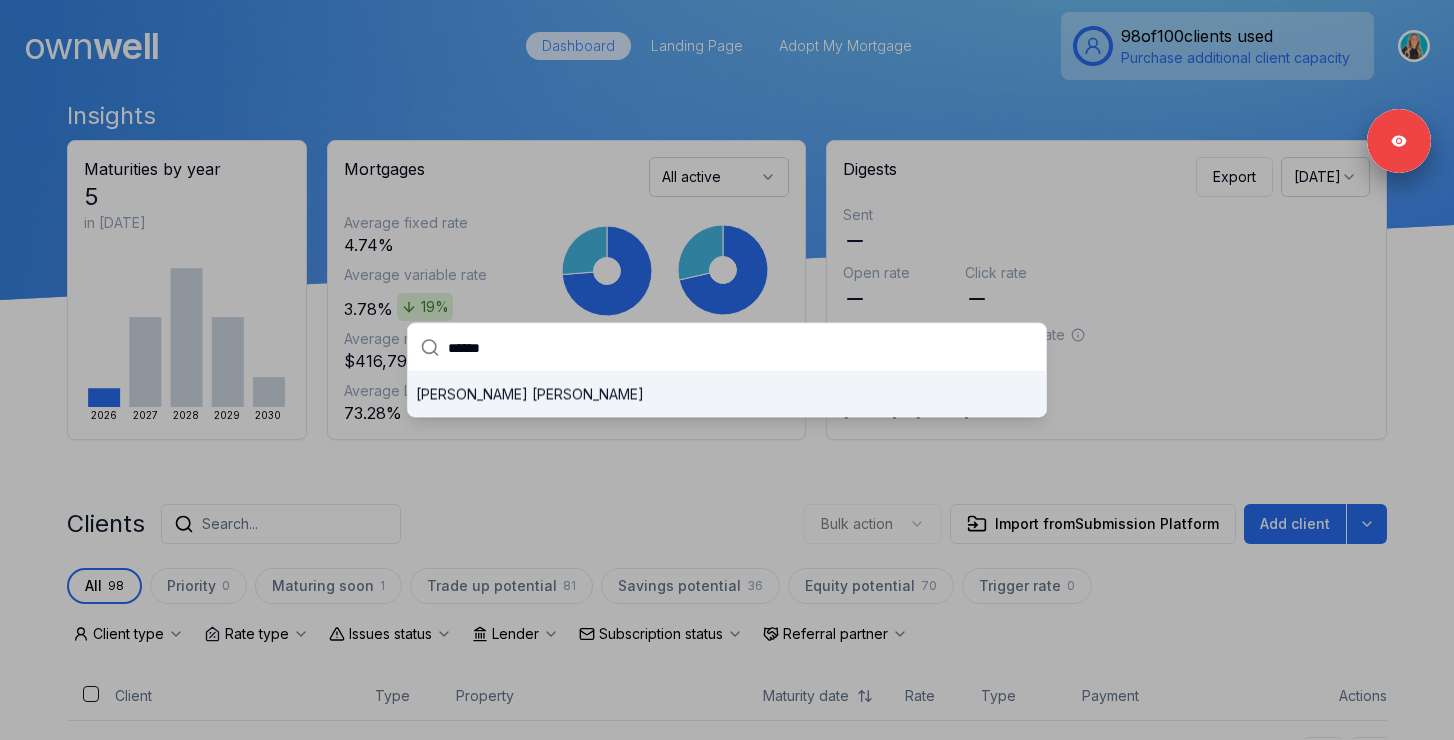 type on "******" 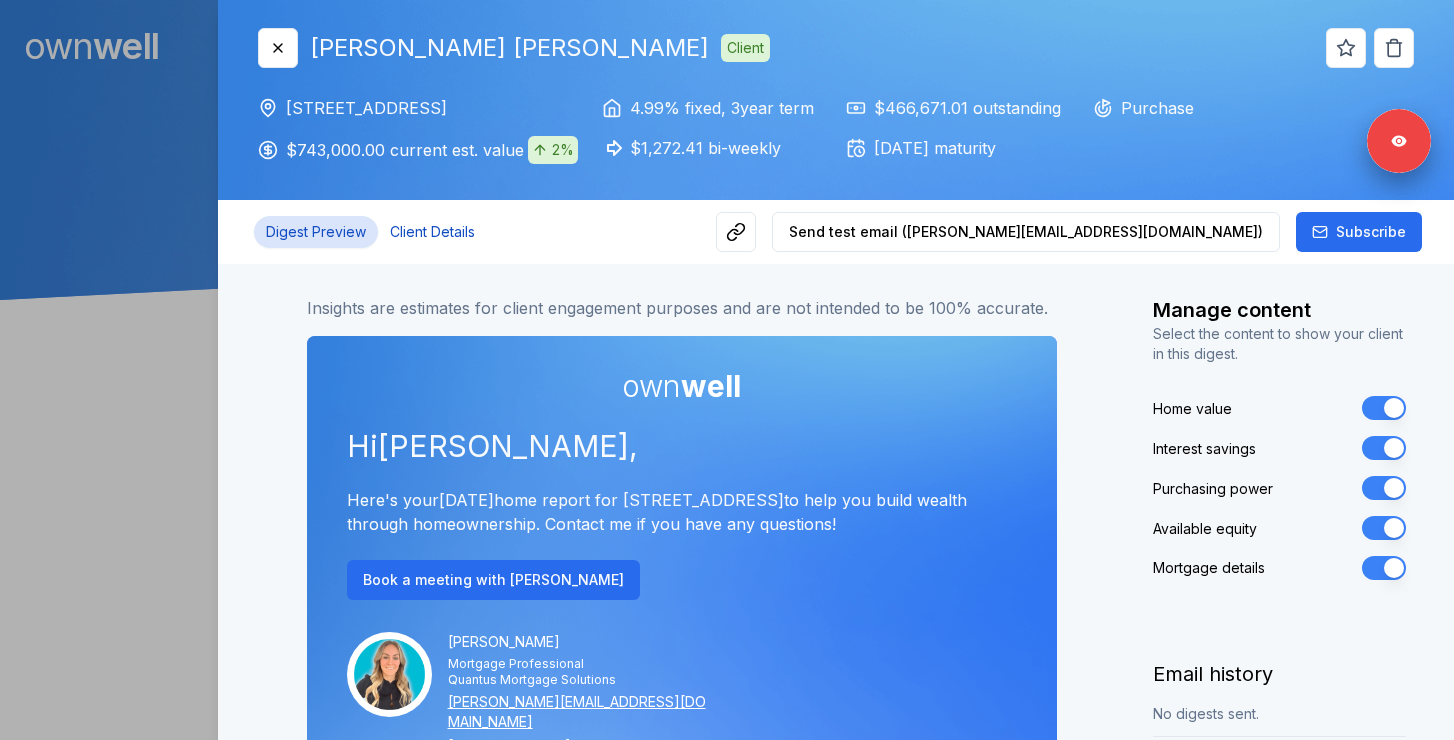 click on "Client Details" at bounding box center (432, 232) 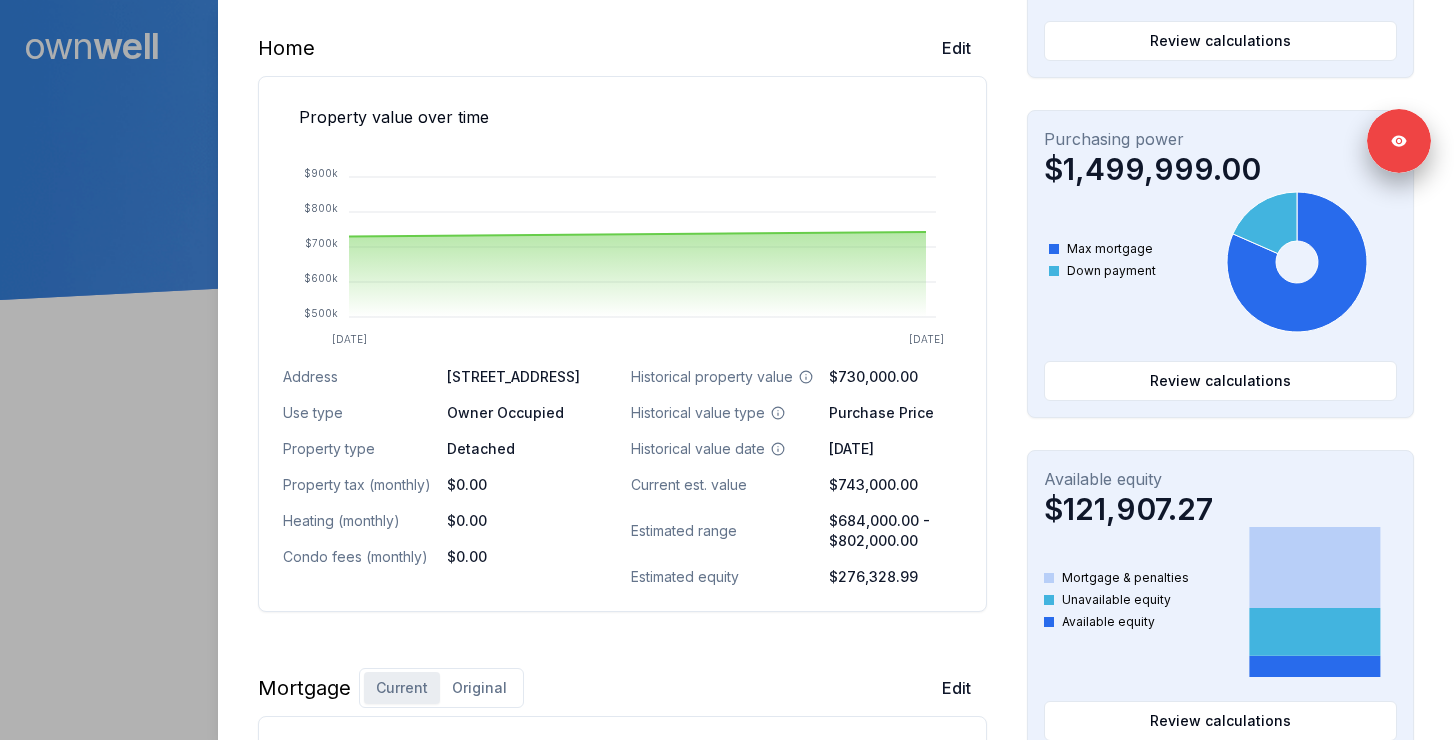 scroll, scrollTop: 588, scrollLeft: 0, axis: vertical 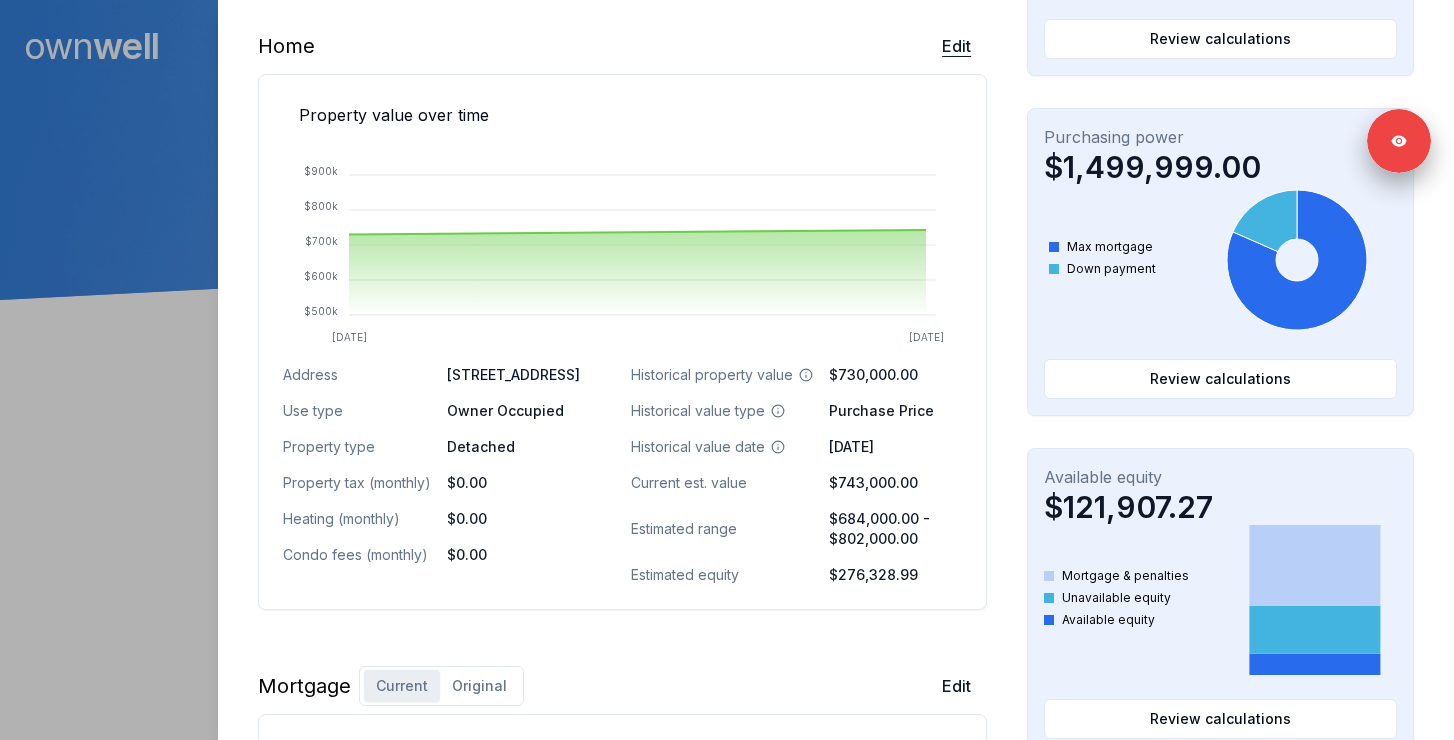 click on "Edit" at bounding box center (956, 46) 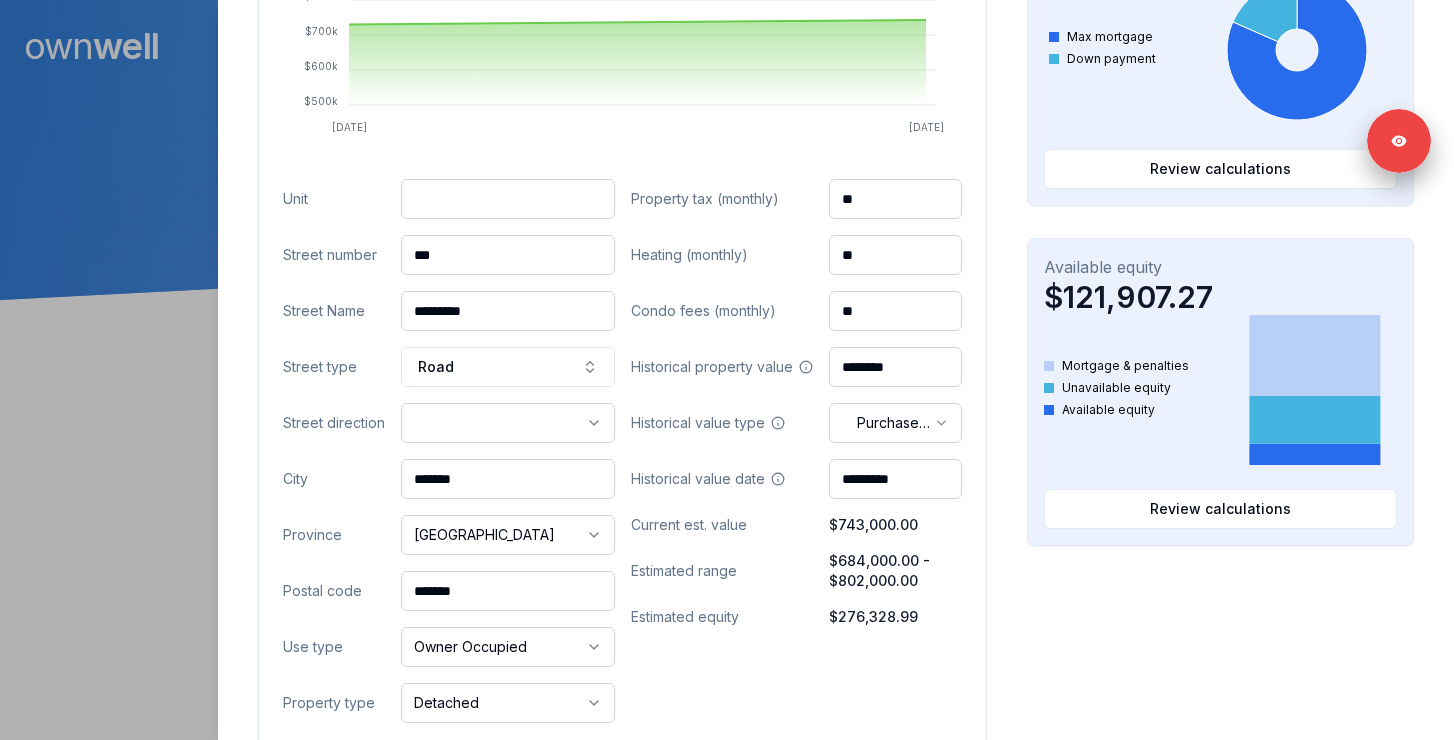 scroll, scrollTop: 868, scrollLeft: 0, axis: vertical 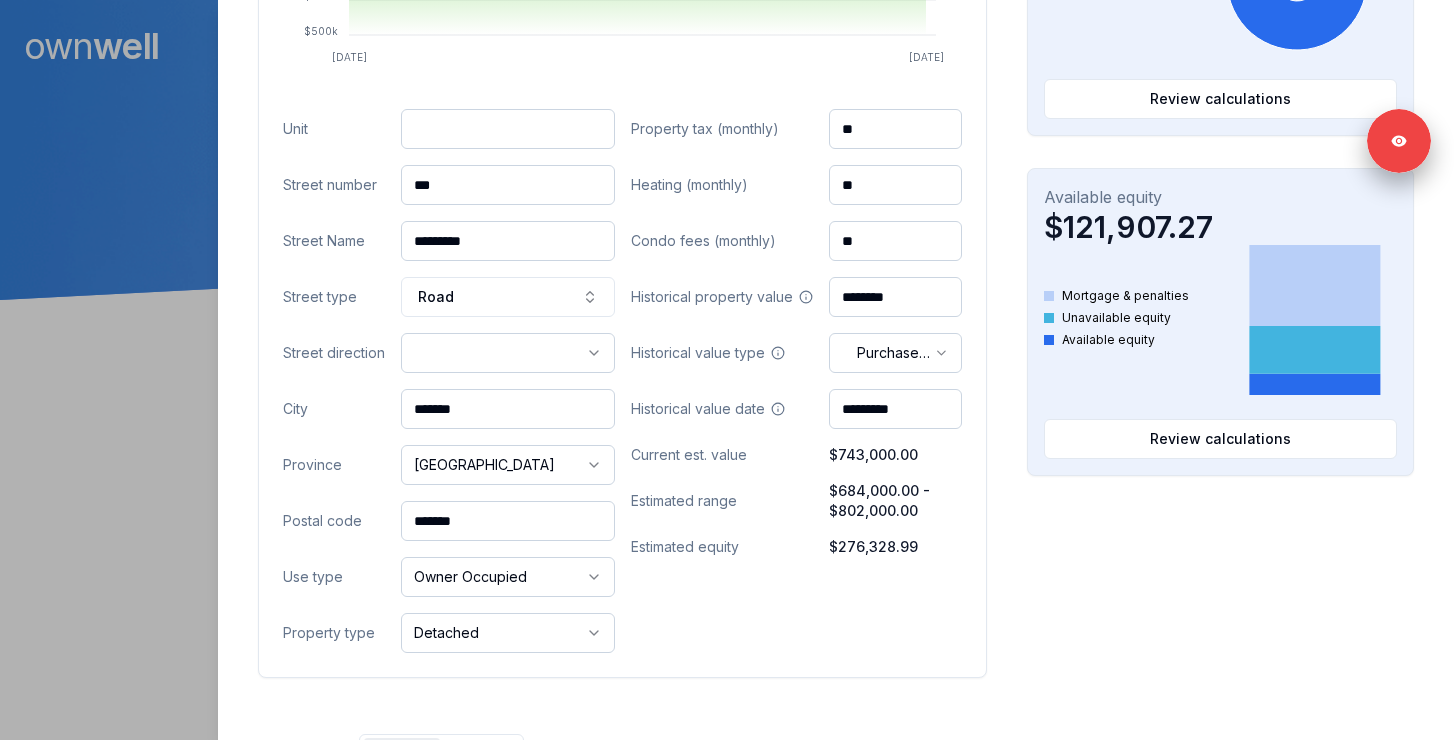 drag, startPoint x: 508, startPoint y: 503, endPoint x: 338, endPoint y: 503, distance: 170 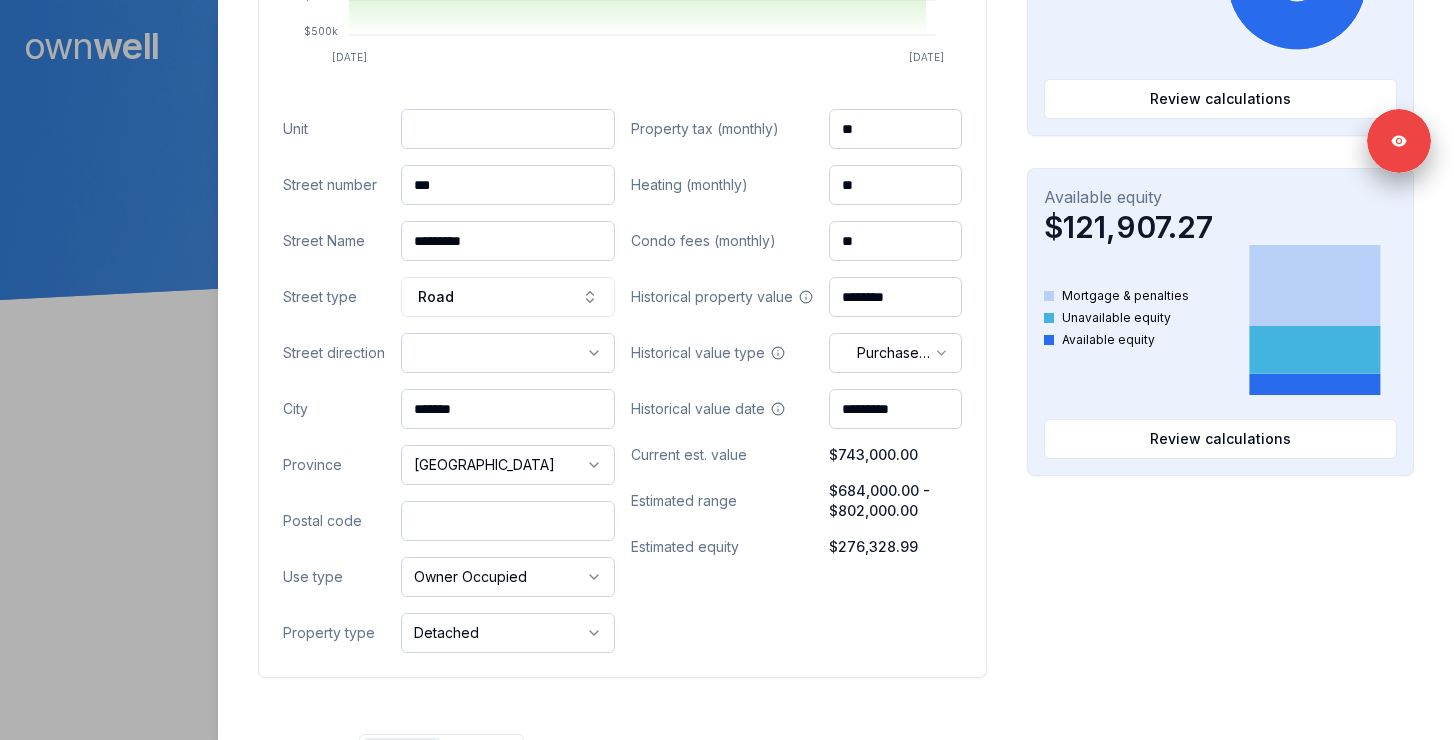 paste on "*******" 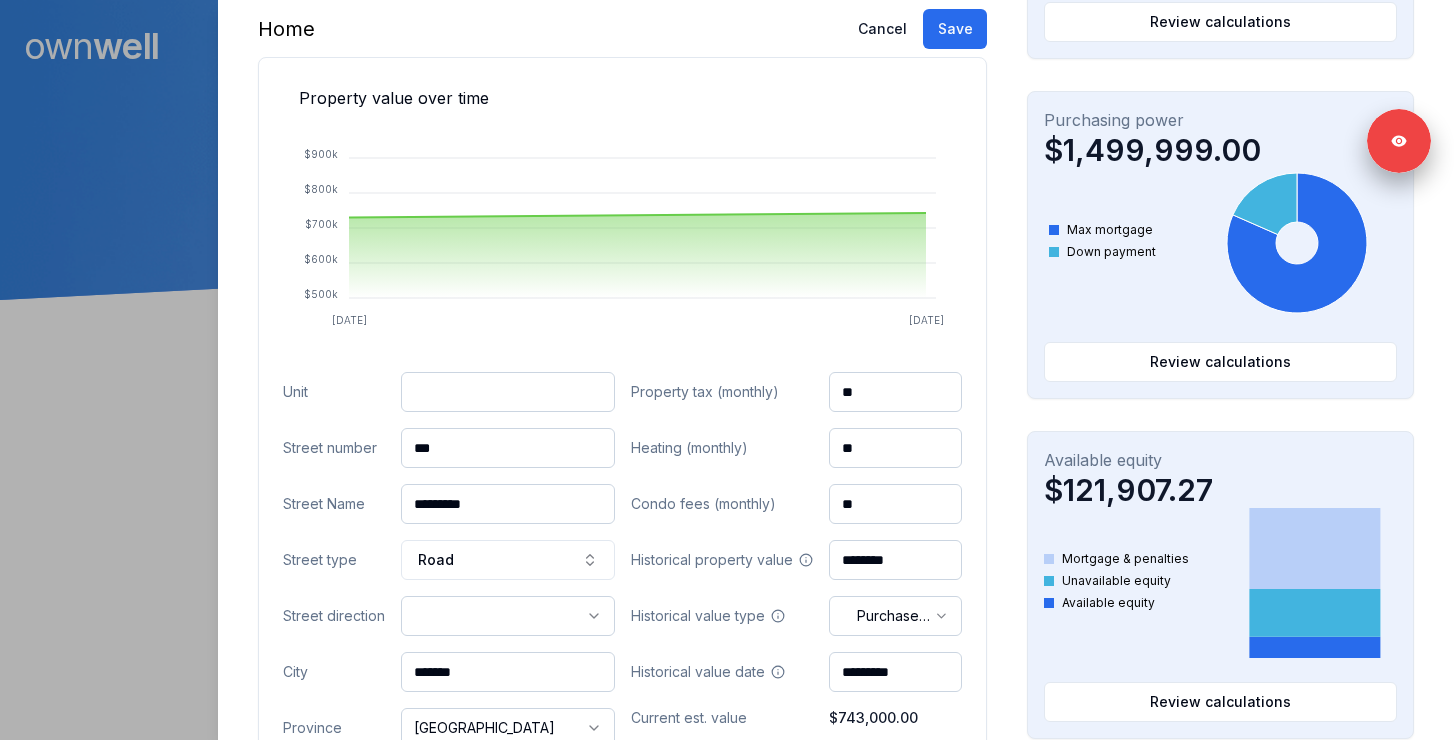 scroll, scrollTop: 552, scrollLeft: 0, axis: vertical 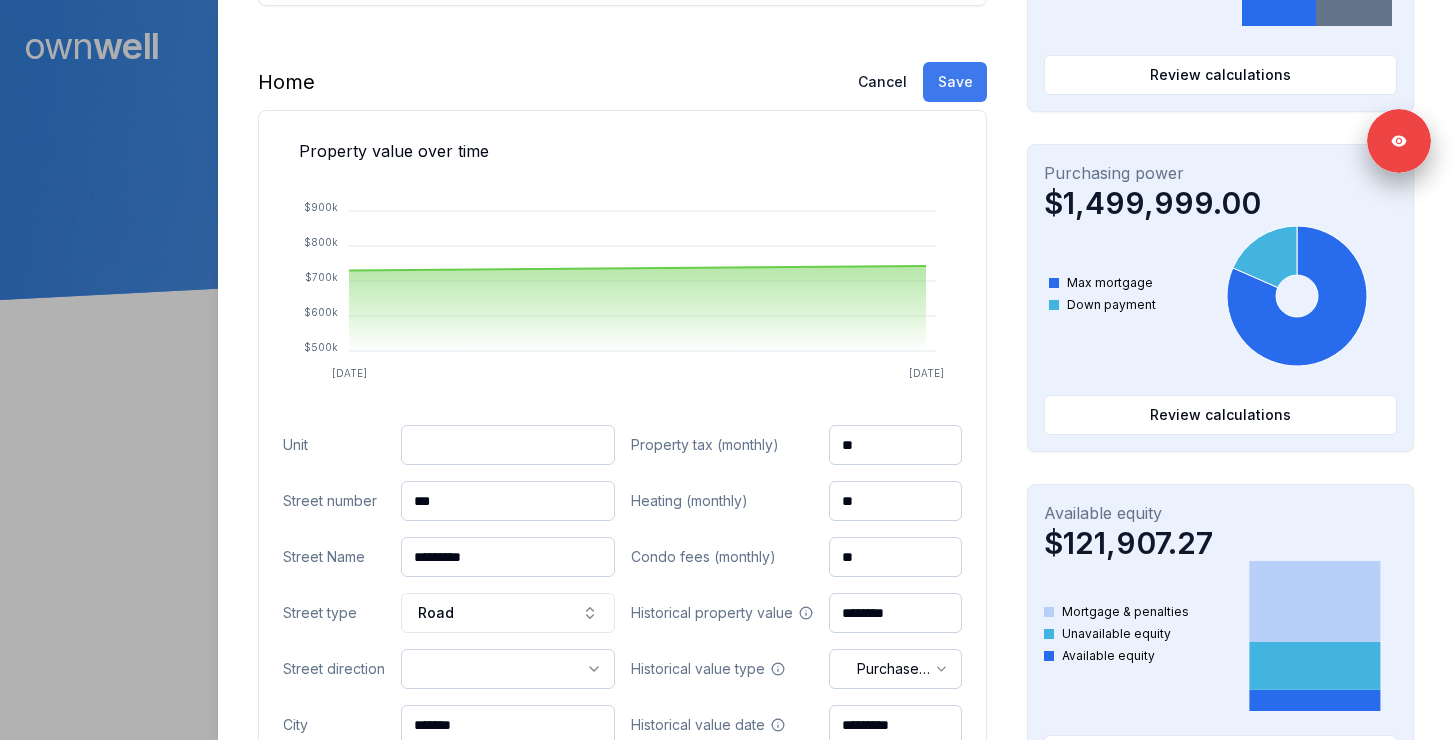 click on "Save" at bounding box center (955, 82) 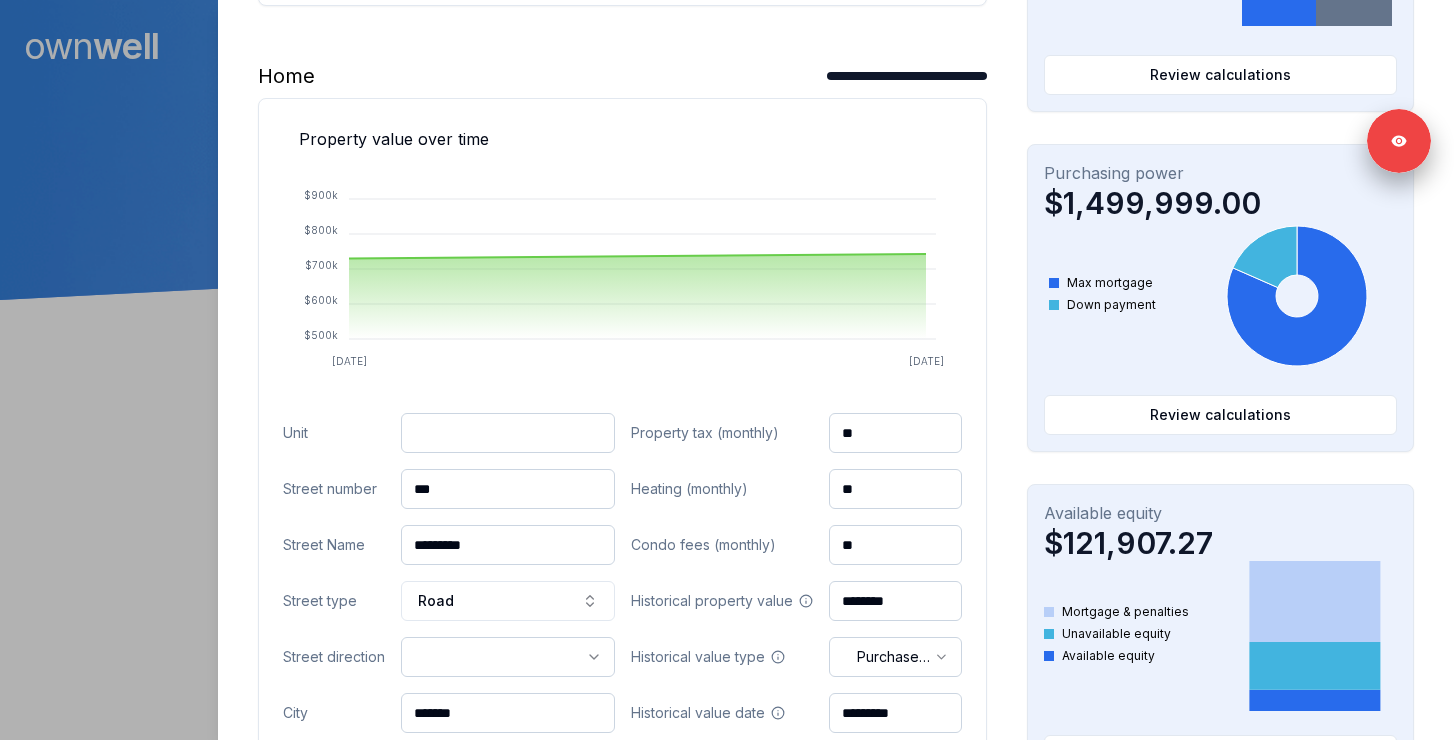scroll, scrollTop: 0, scrollLeft: 0, axis: both 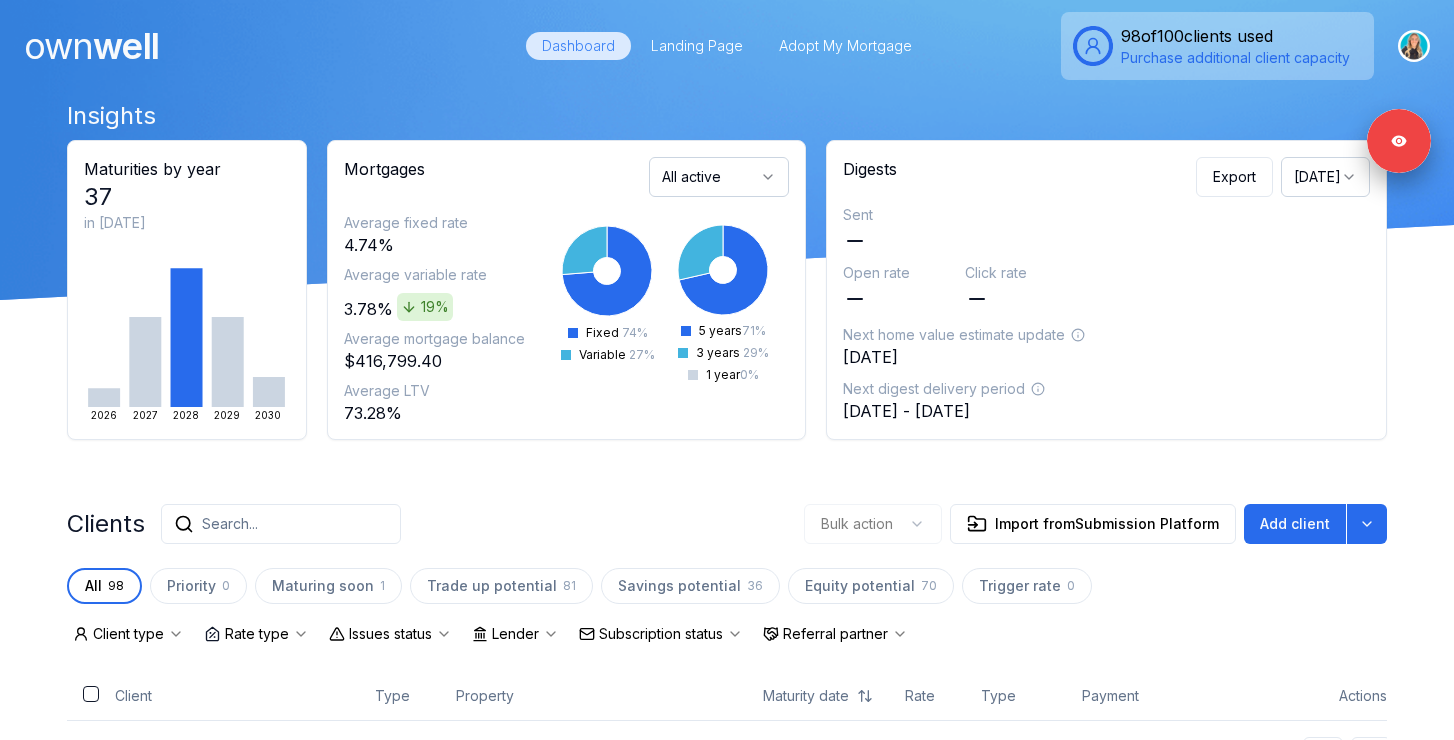 click on "Search..." at bounding box center [230, 524] 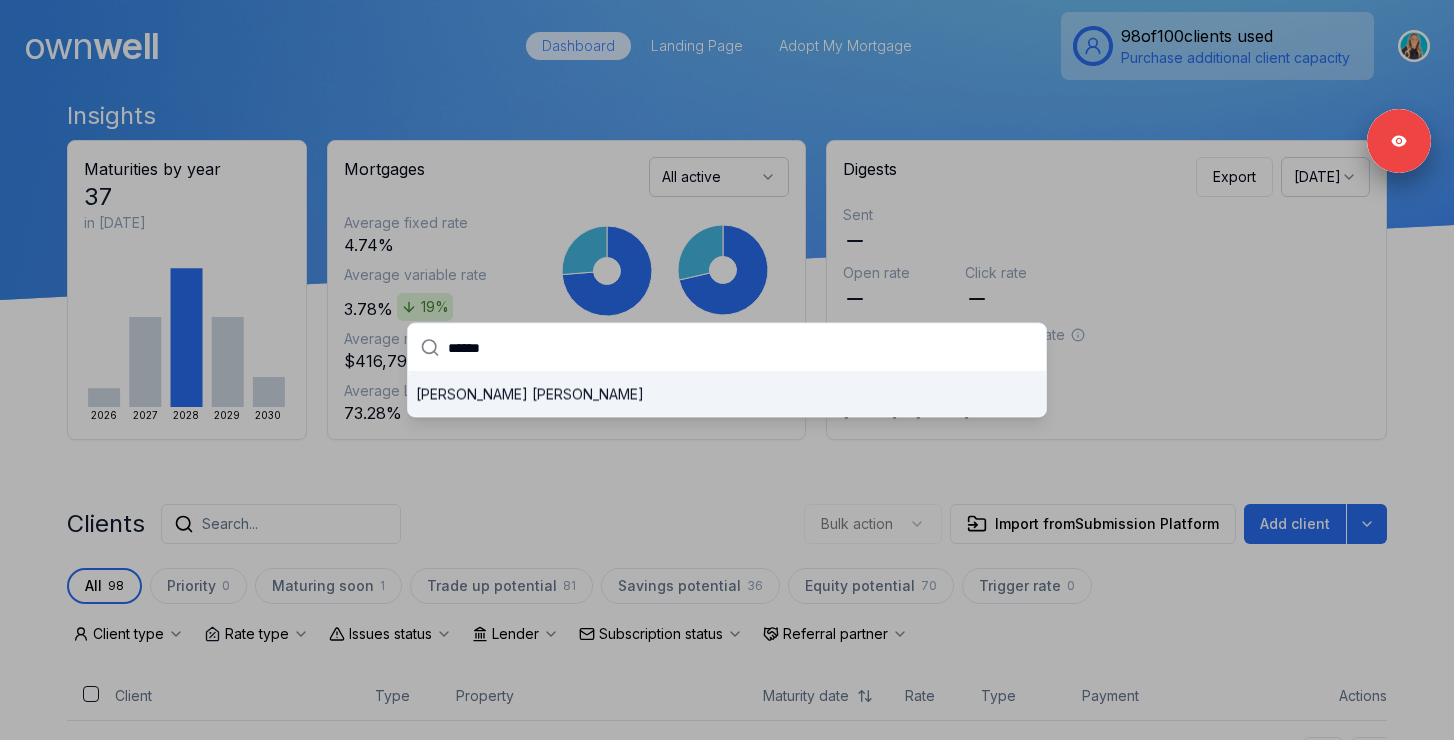 type on "******" 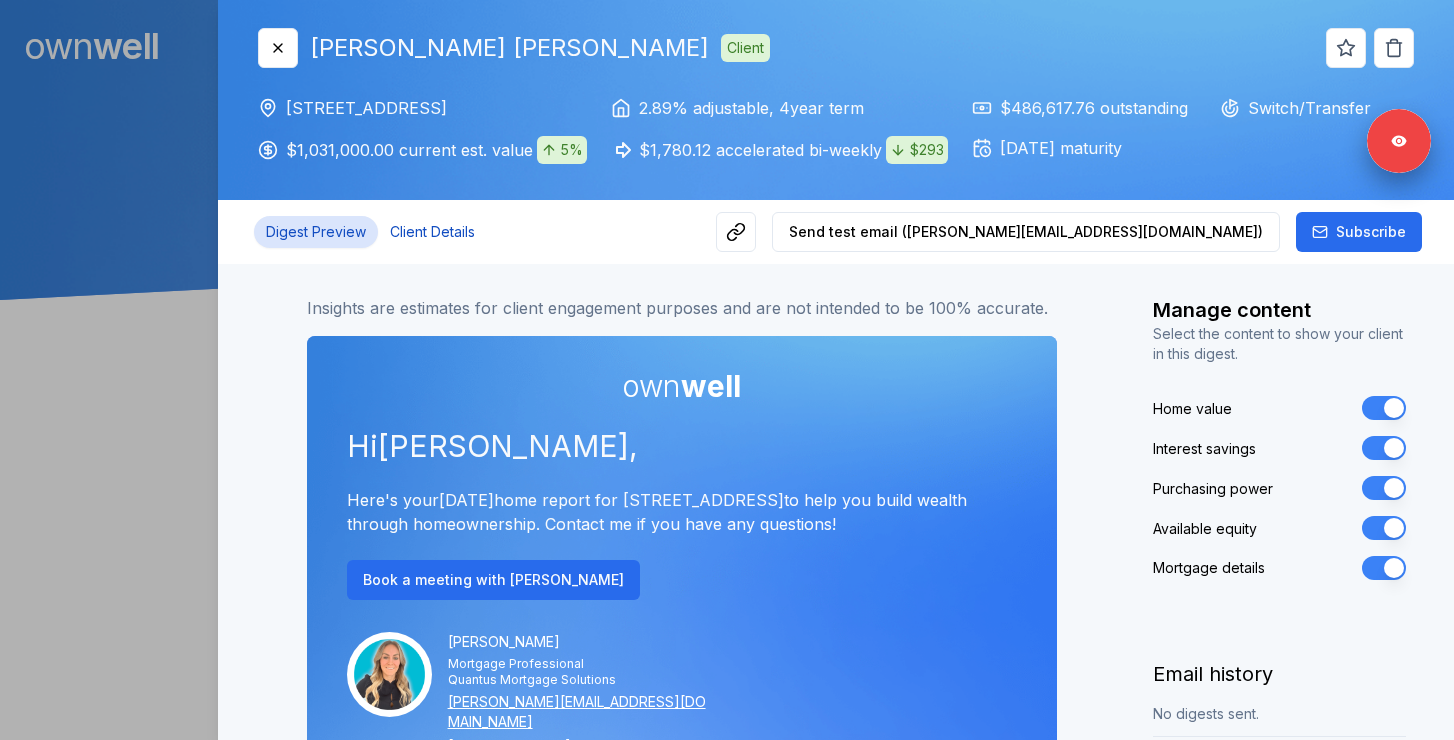 click on "Client Details" at bounding box center (432, 232) 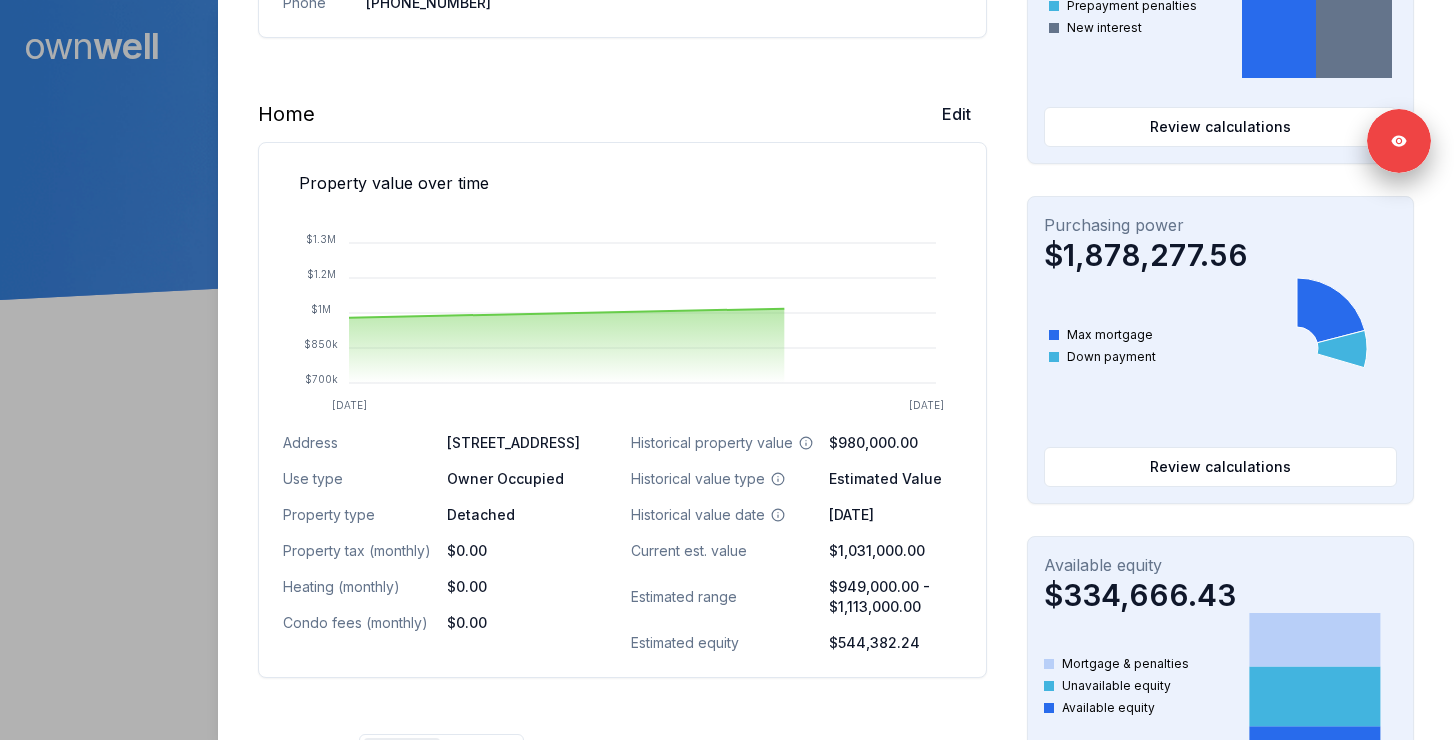 scroll, scrollTop: 526, scrollLeft: 0, axis: vertical 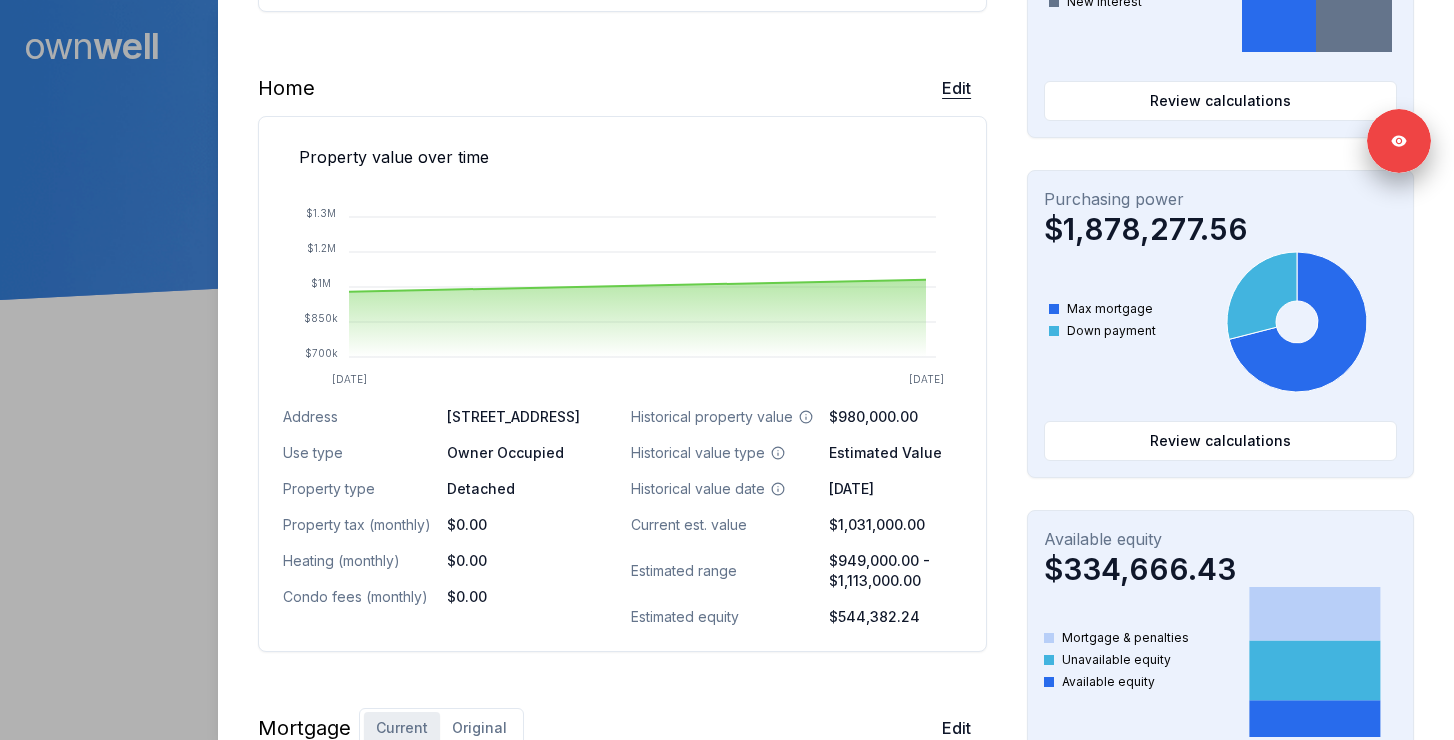 click on "Edit" at bounding box center [956, 88] 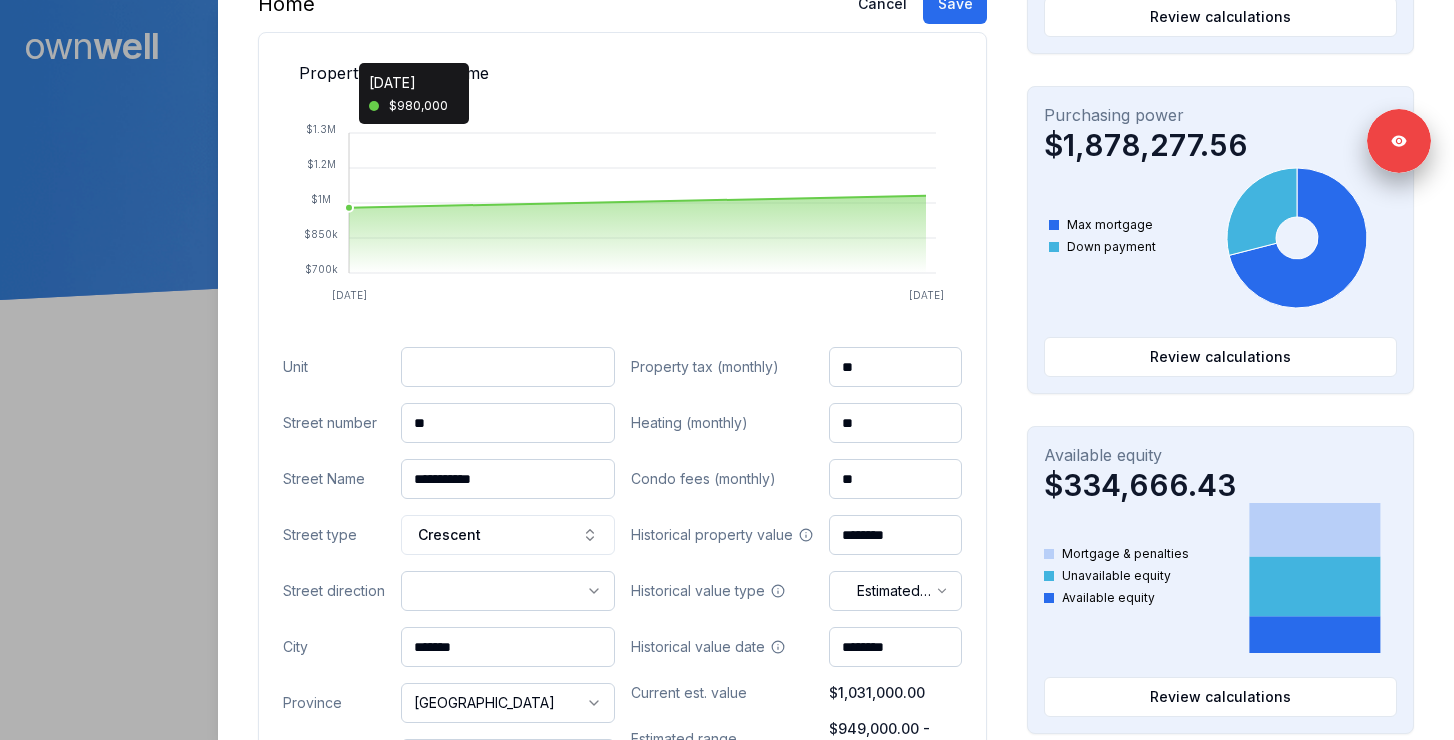 scroll, scrollTop: 663, scrollLeft: 0, axis: vertical 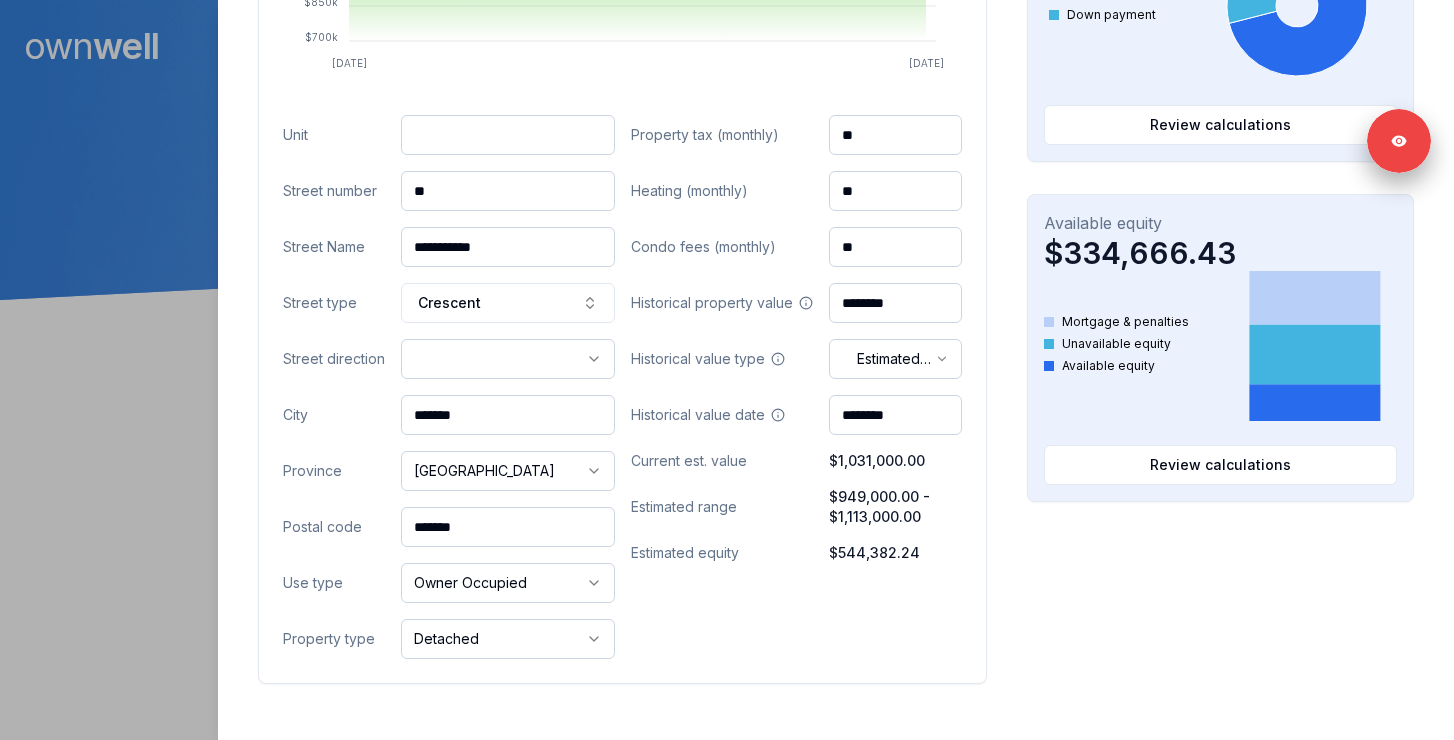 drag, startPoint x: 505, startPoint y: 533, endPoint x: 342, endPoint y: 533, distance: 163 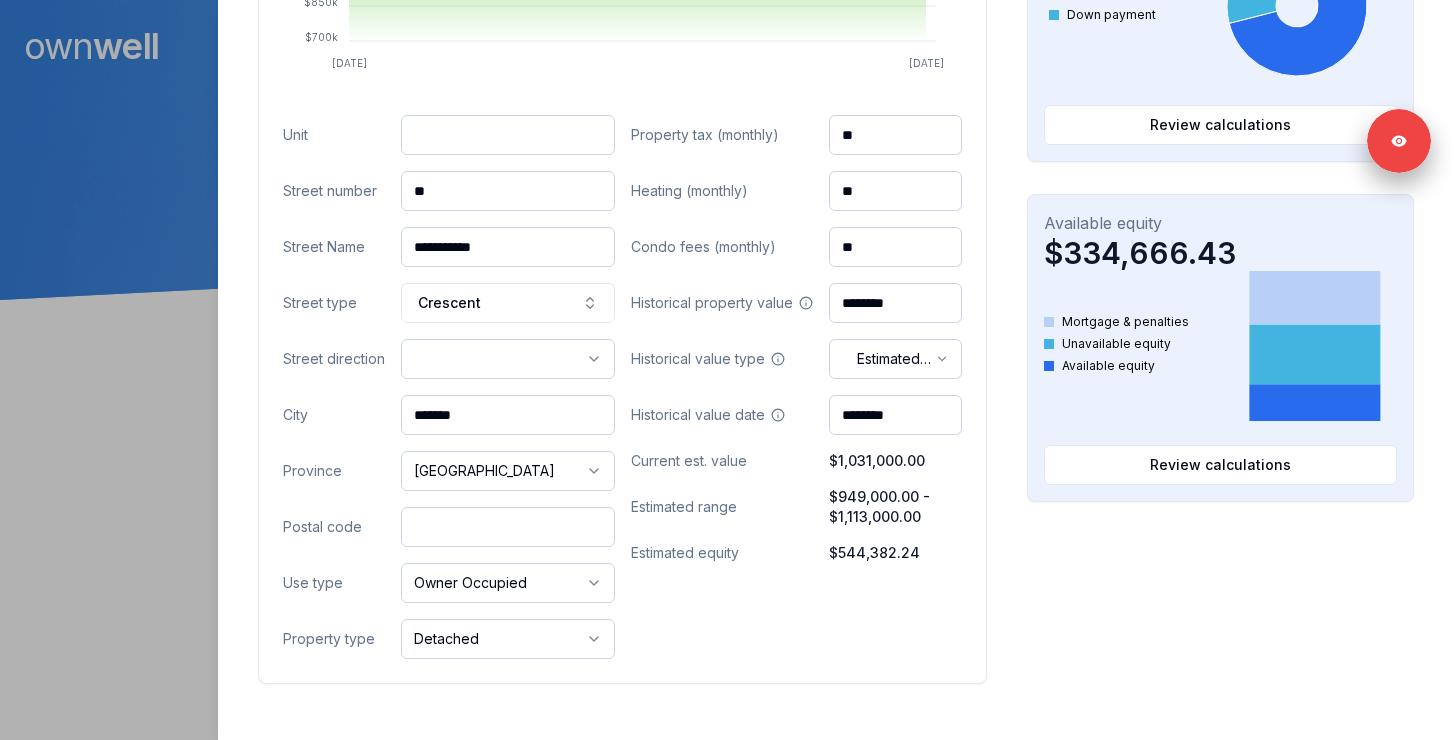 paste on "*******" 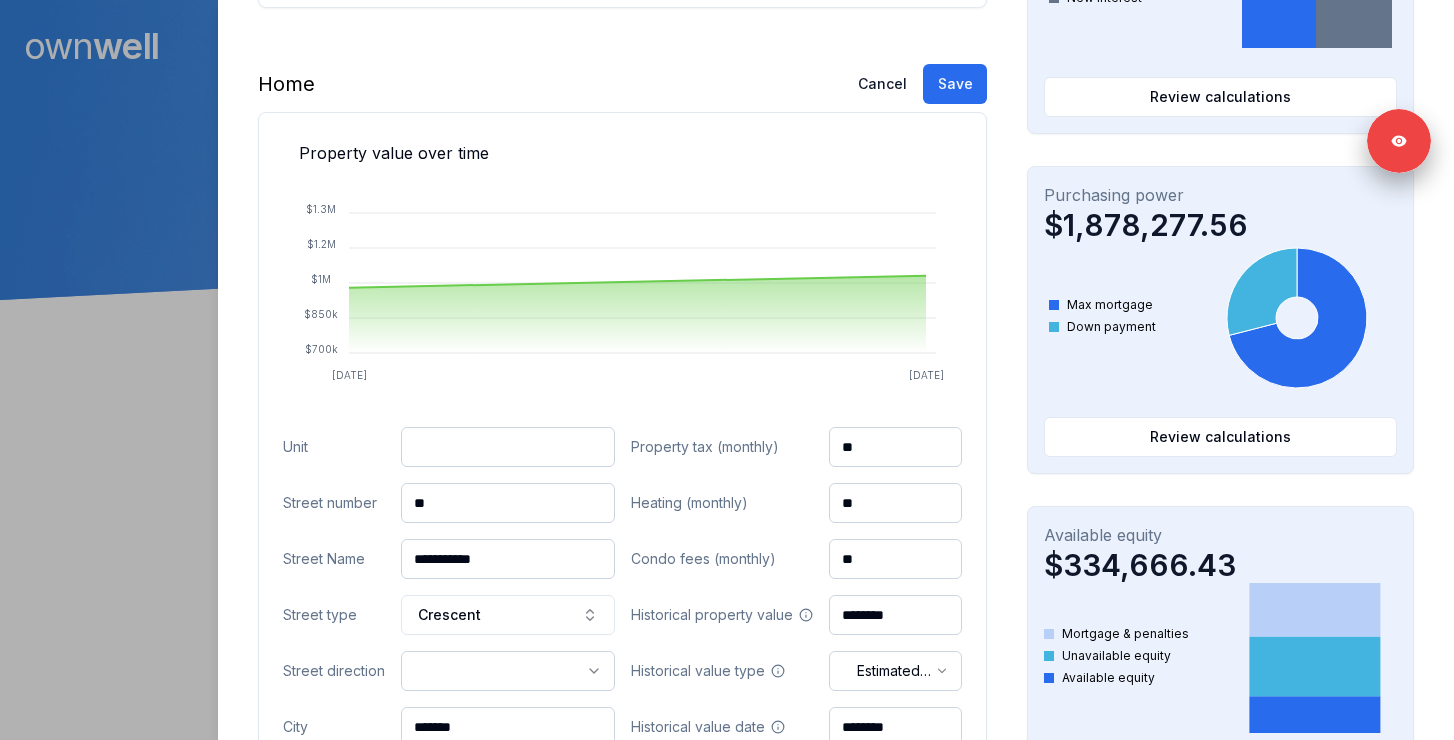 scroll, scrollTop: 472, scrollLeft: 0, axis: vertical 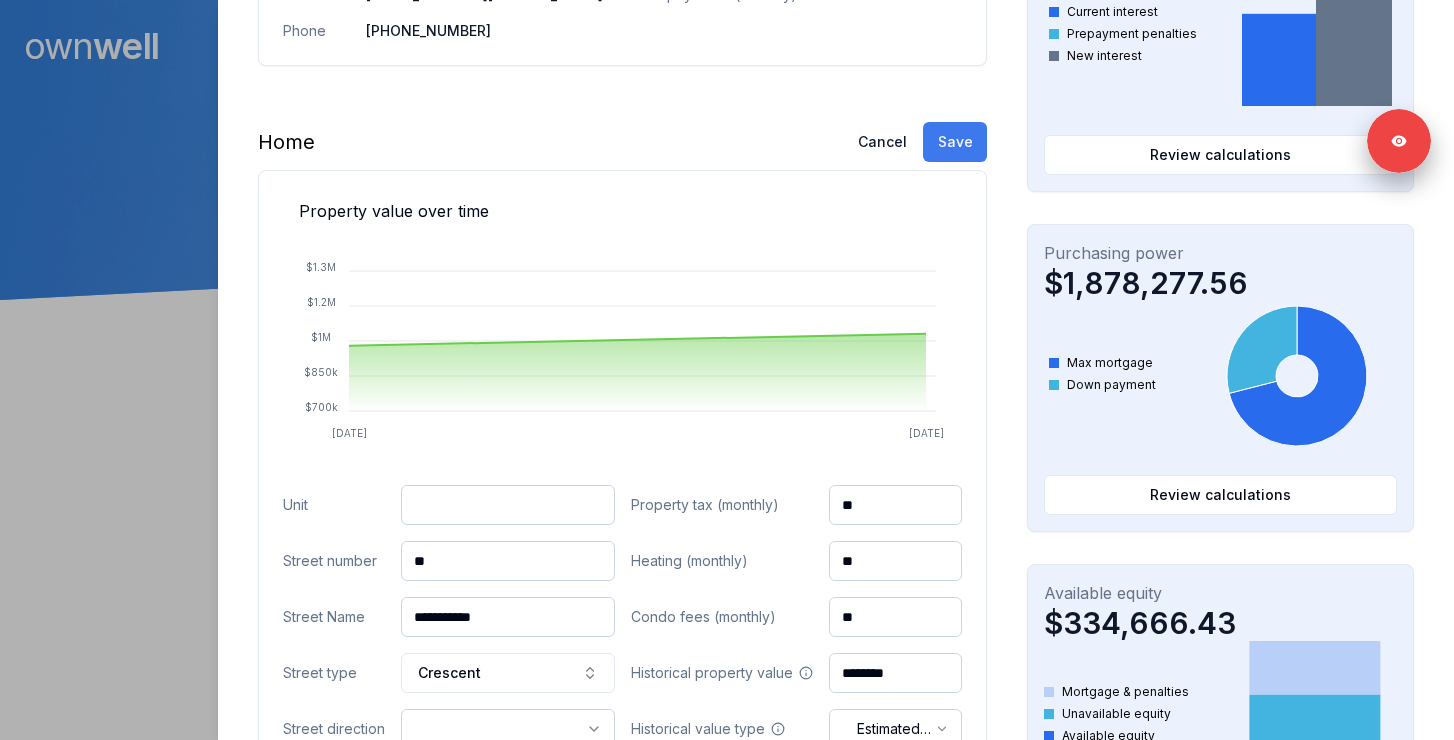 click on "Save" at bounding box center [955, 142] 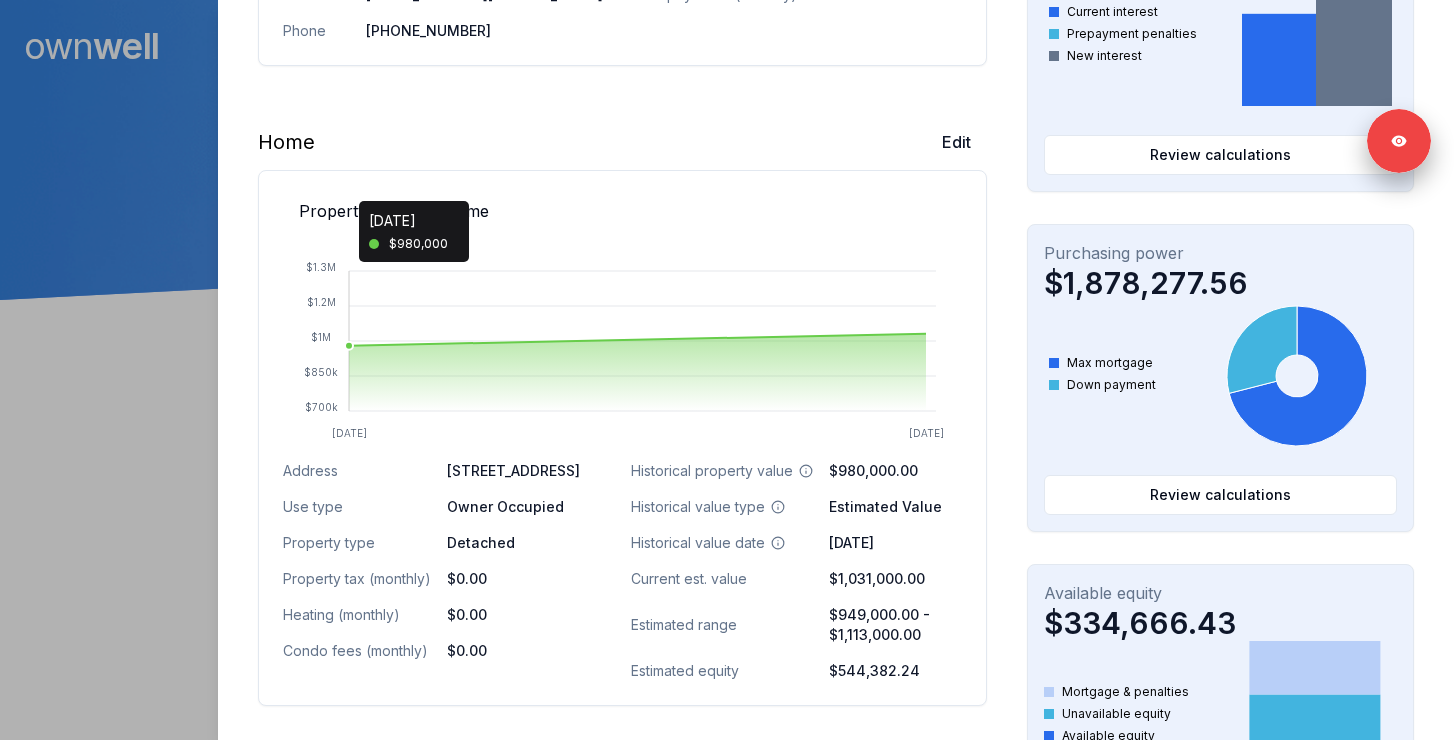 scroll, scrollTop: 0, scrollLeft: 0, axis: both 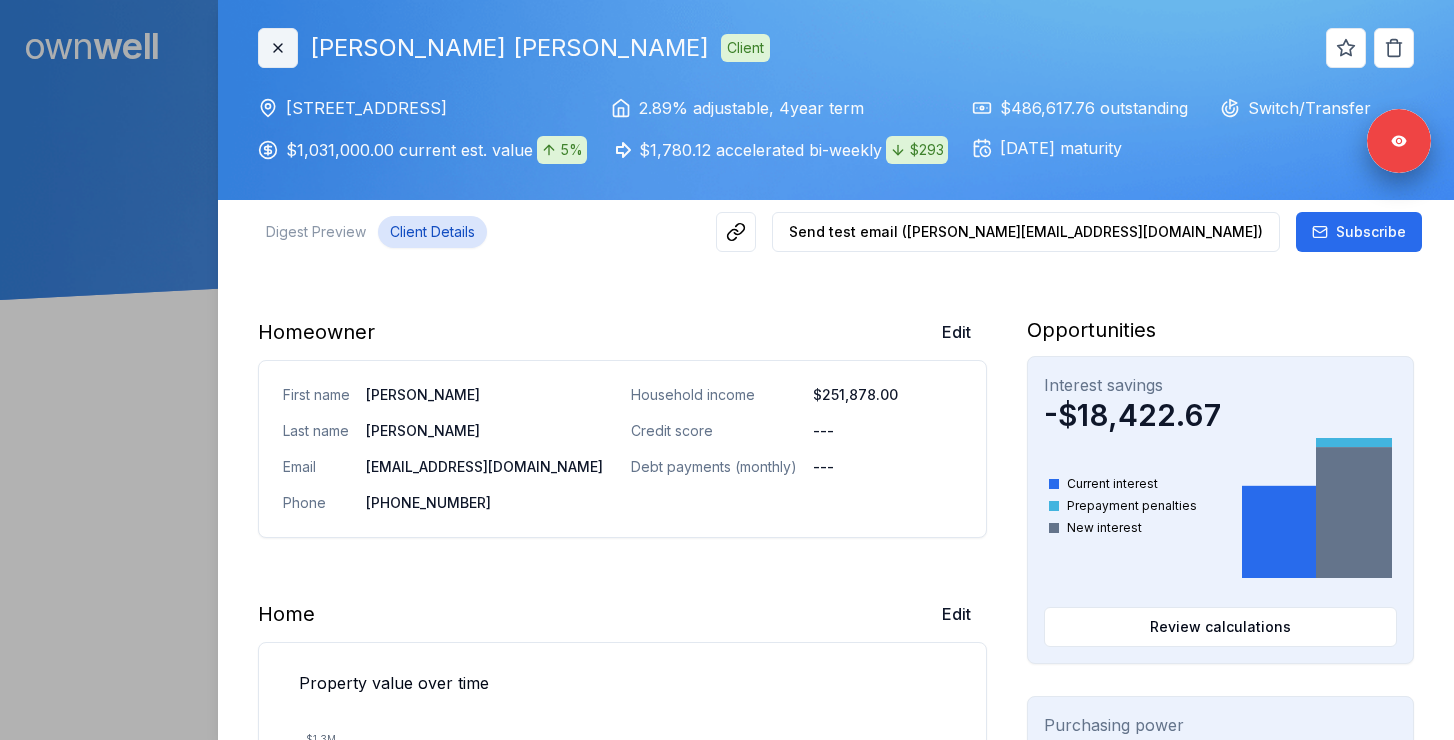 click 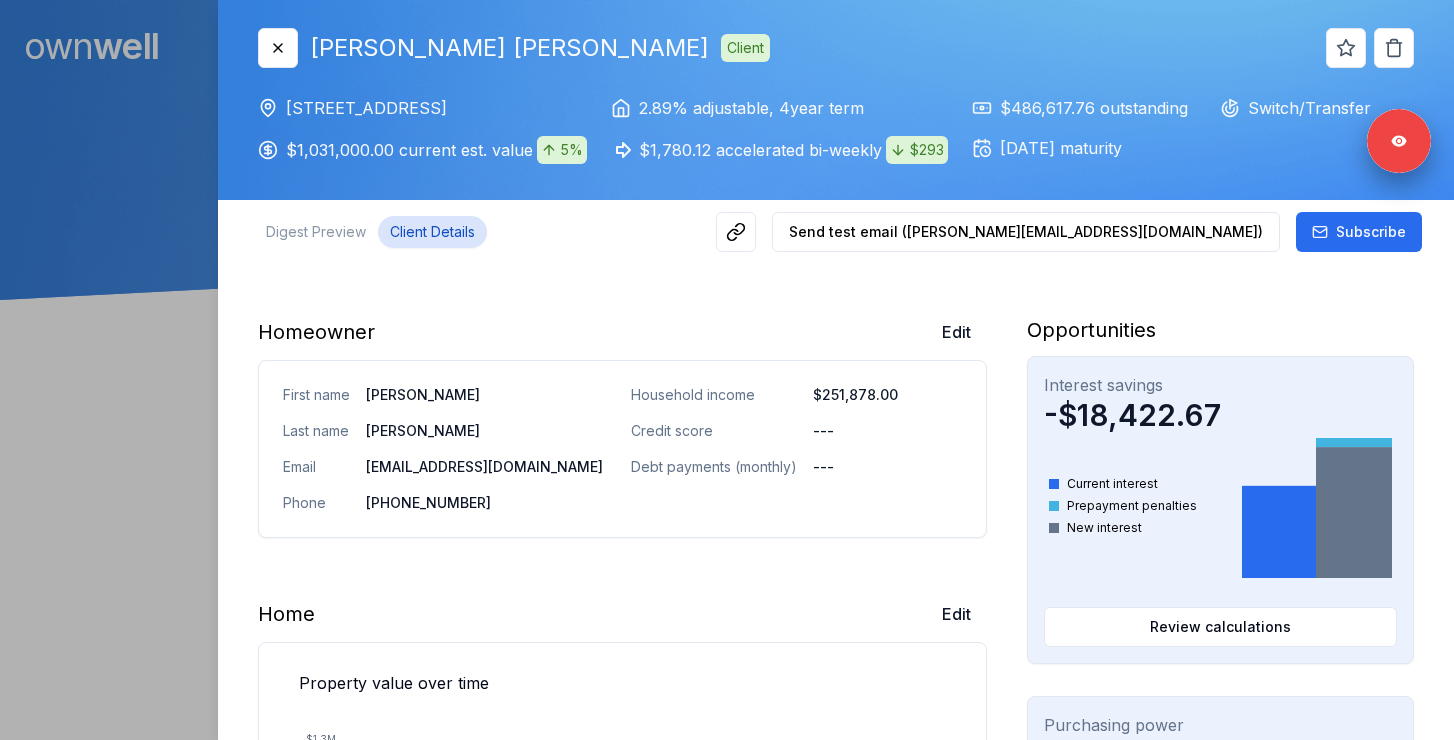 click at bounding box center (727, 370) 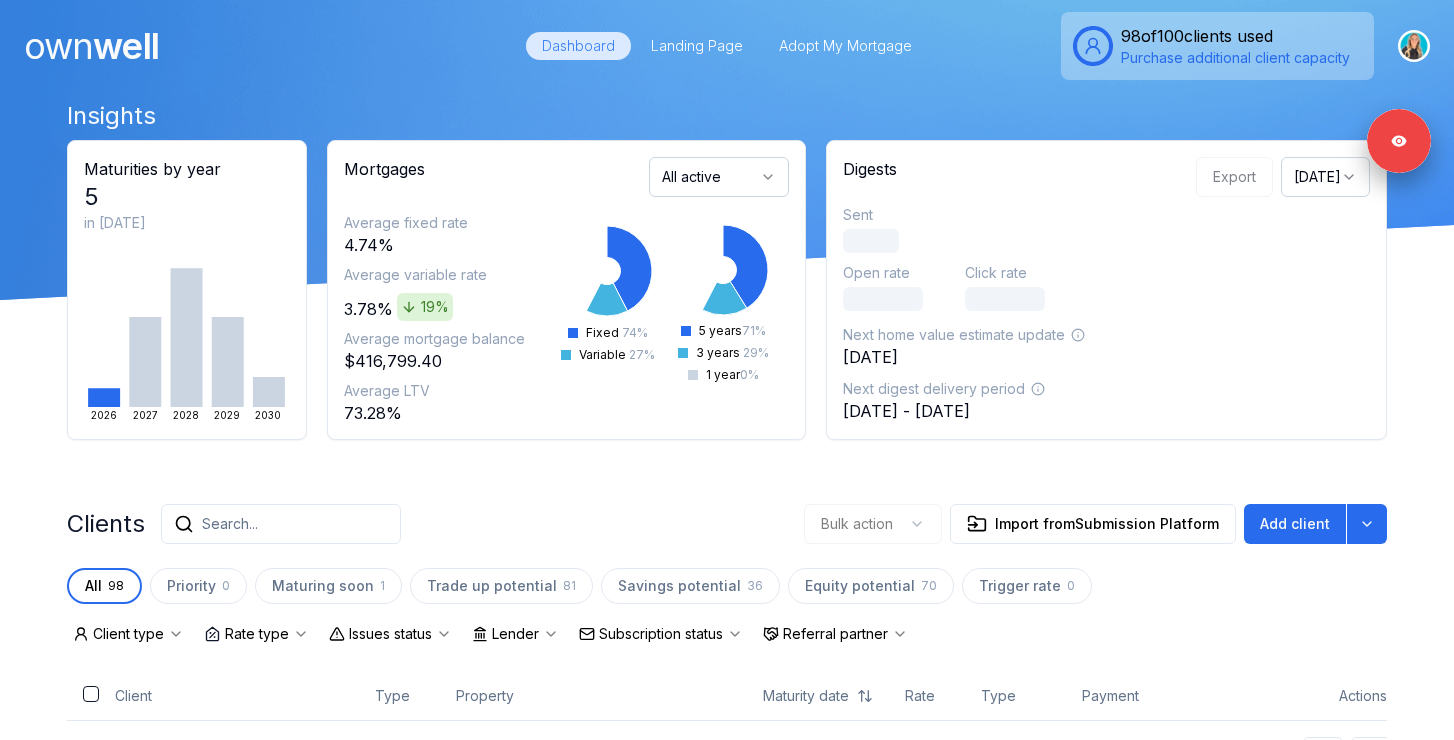 click on "Search..." at bounding box center (281, 524) 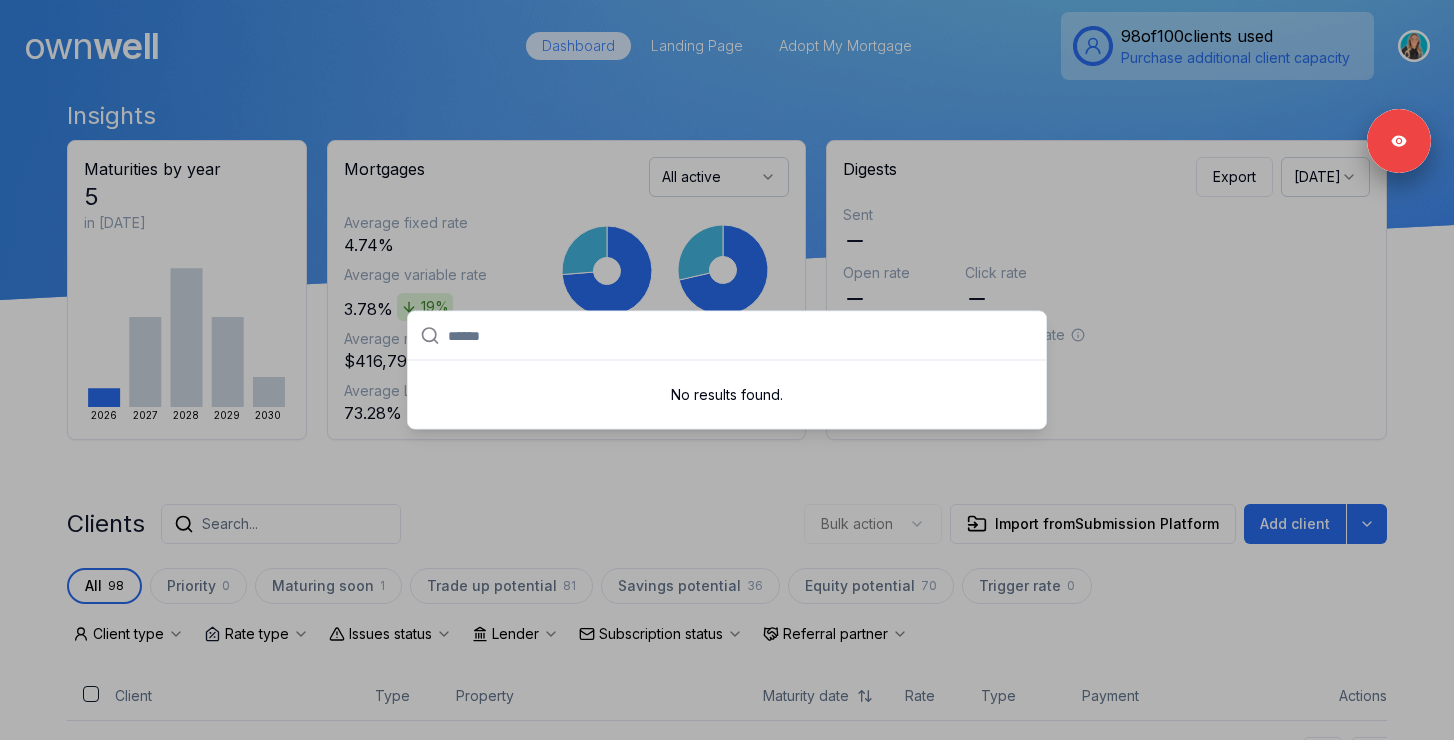 type on "******" 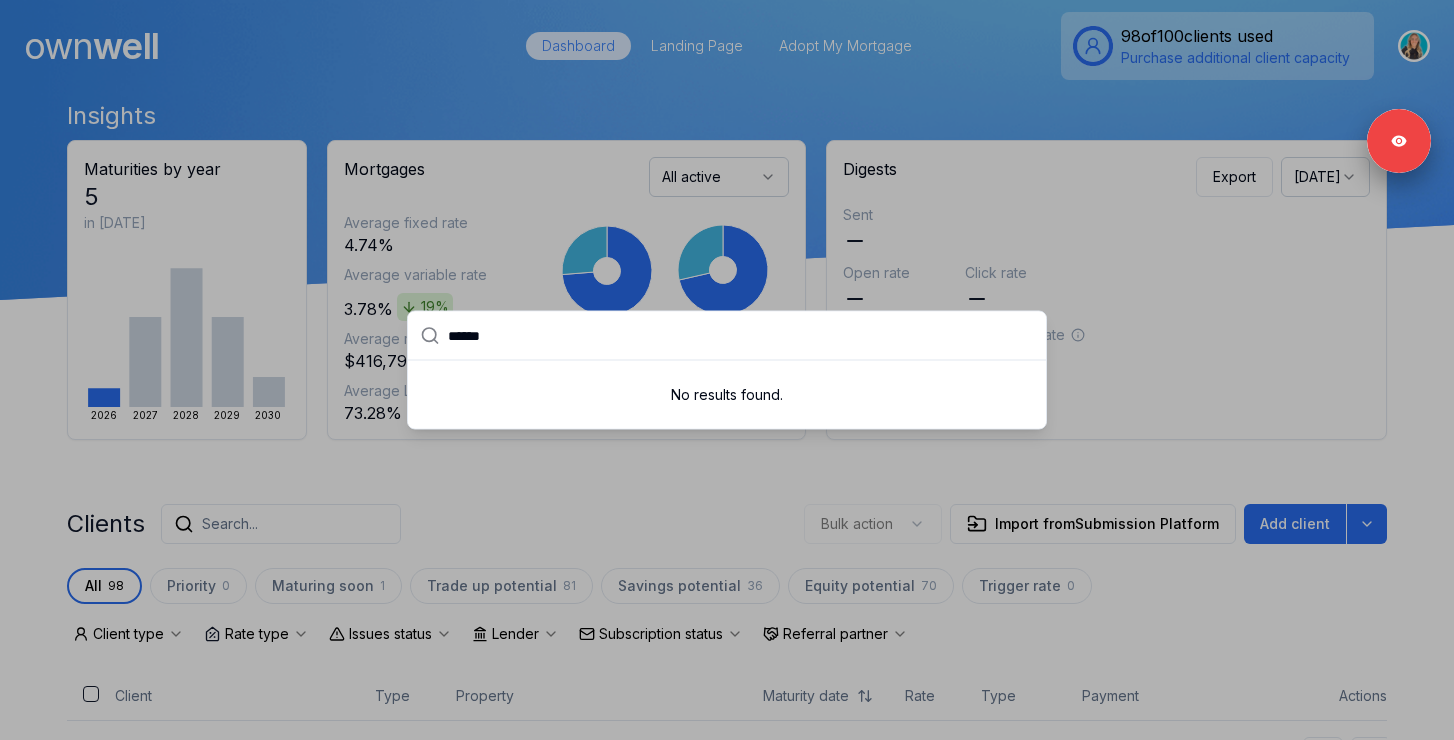 drag, startPoint x: 534, startPoint y: 335, endPoint x: 363, endPoint y: 335, distance: 171 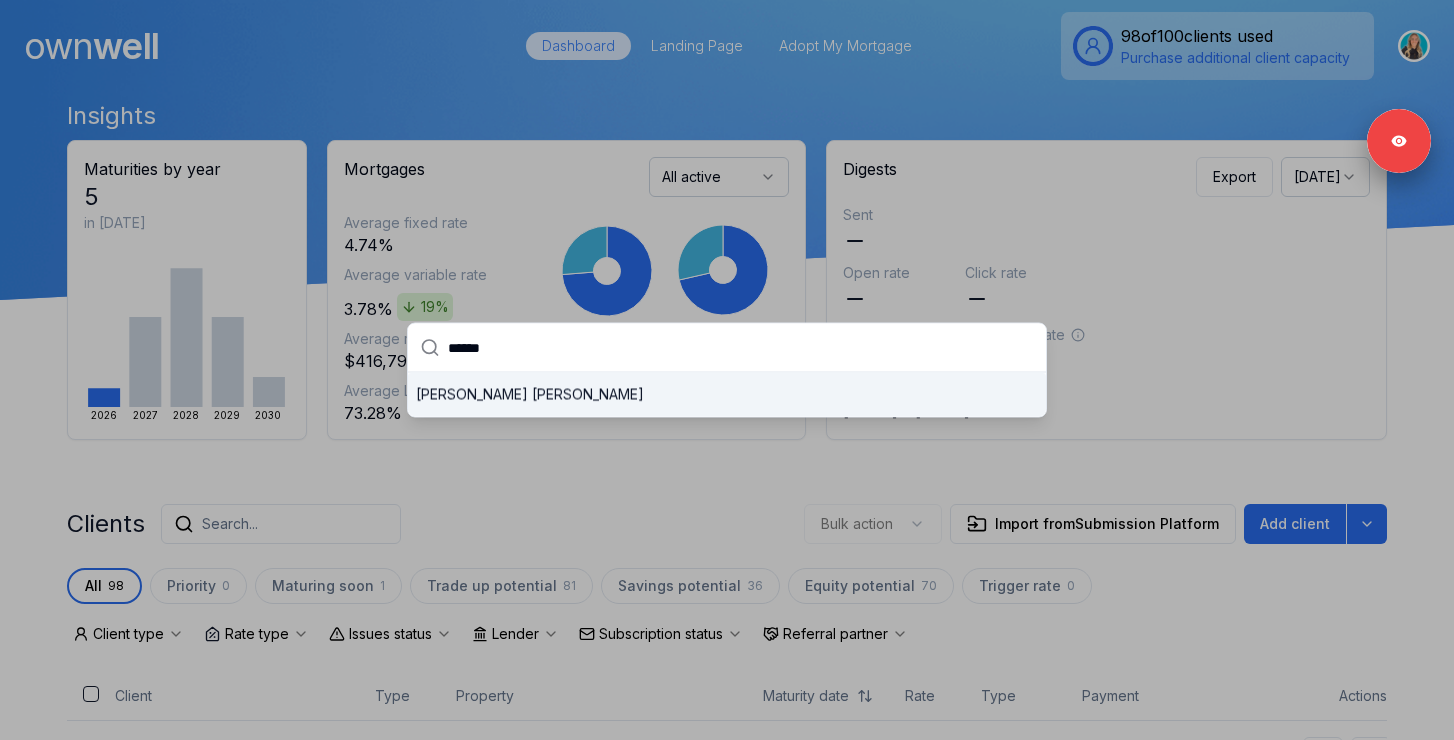 type on "******" 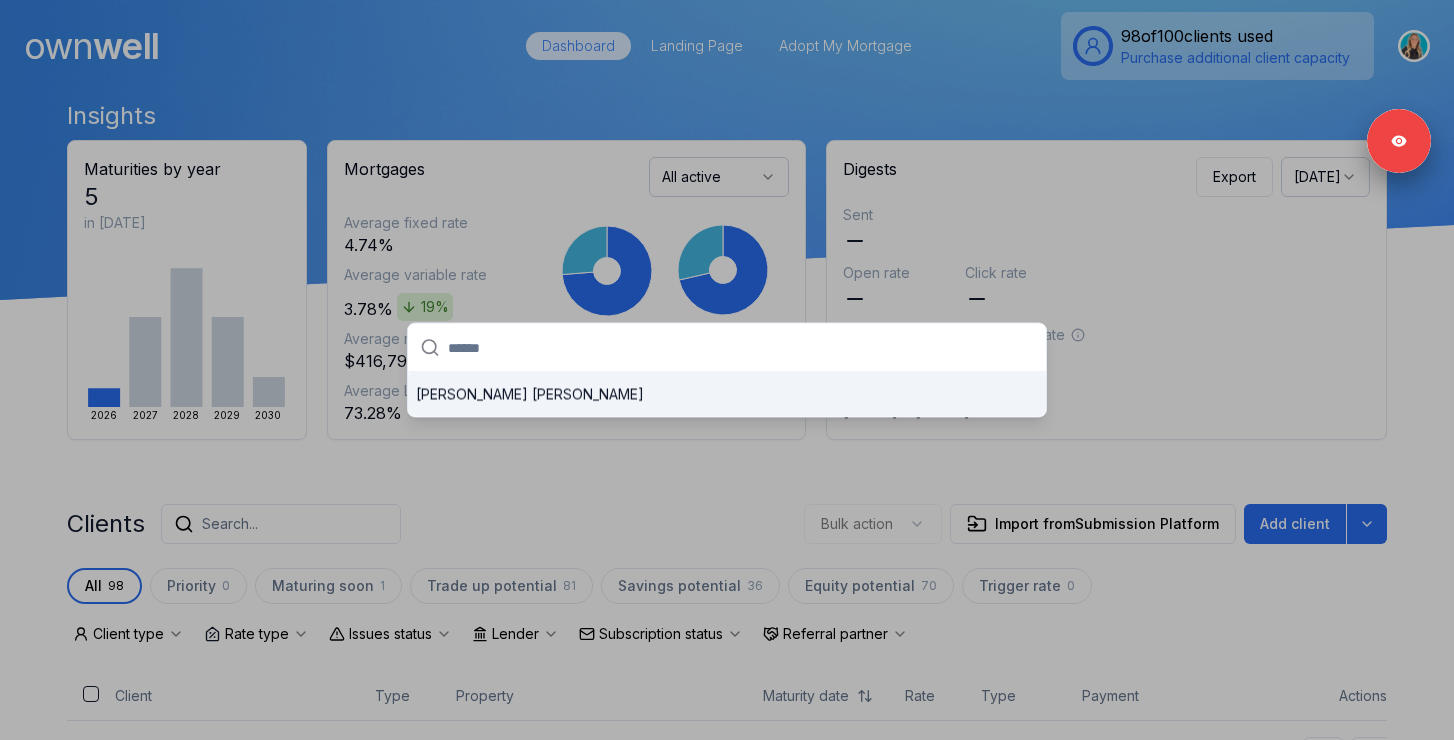 paste on "*********" 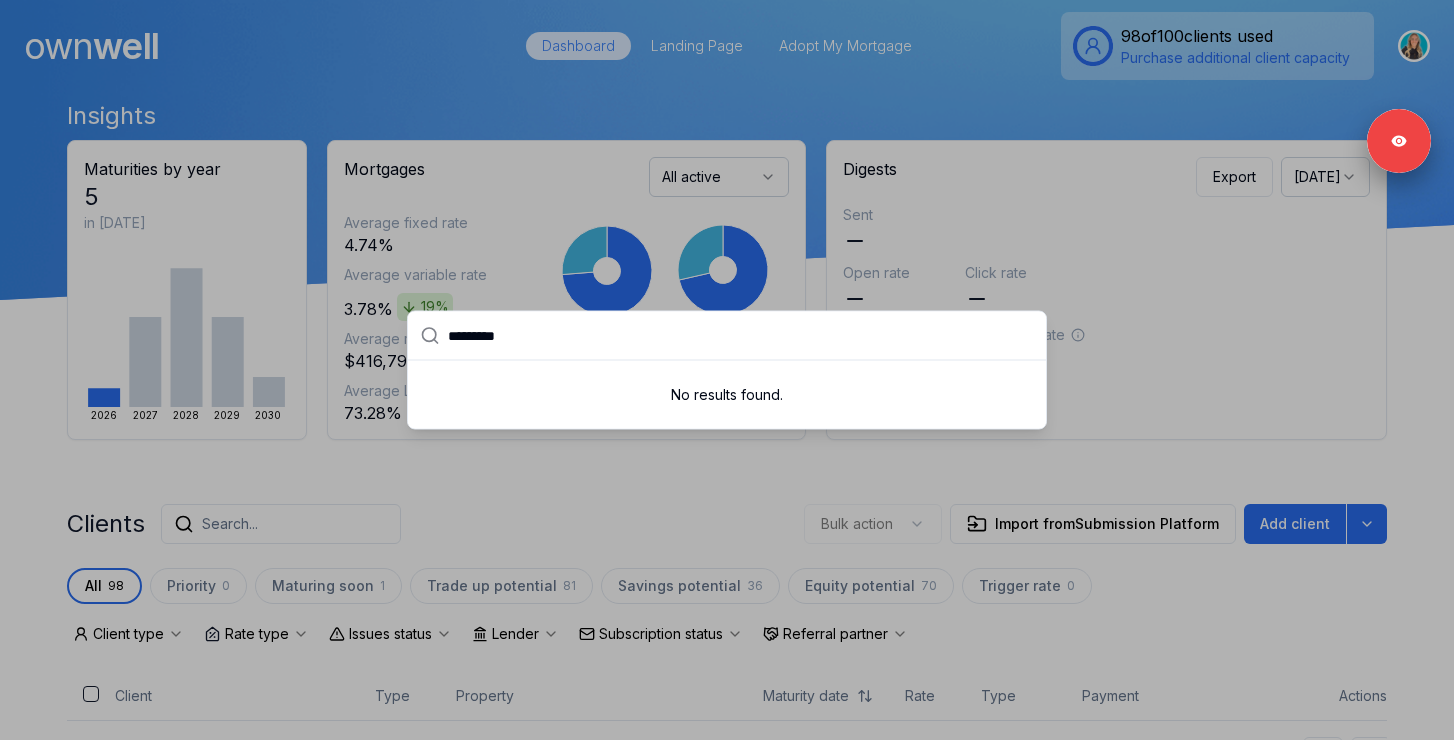 drag, startPoint x: 591, startPoint y: 334, endPoint x: 423, endPoint y: 334, distance: 168 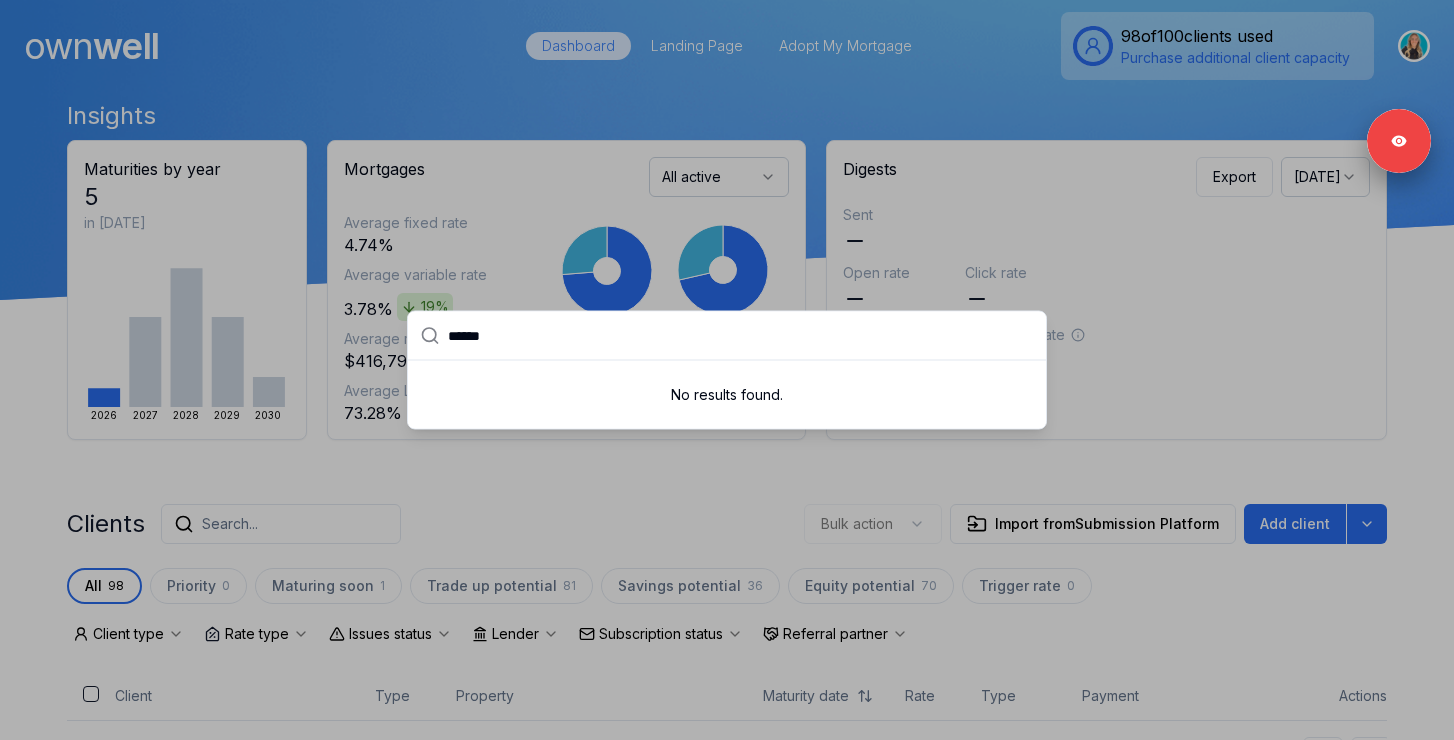 type on "******" 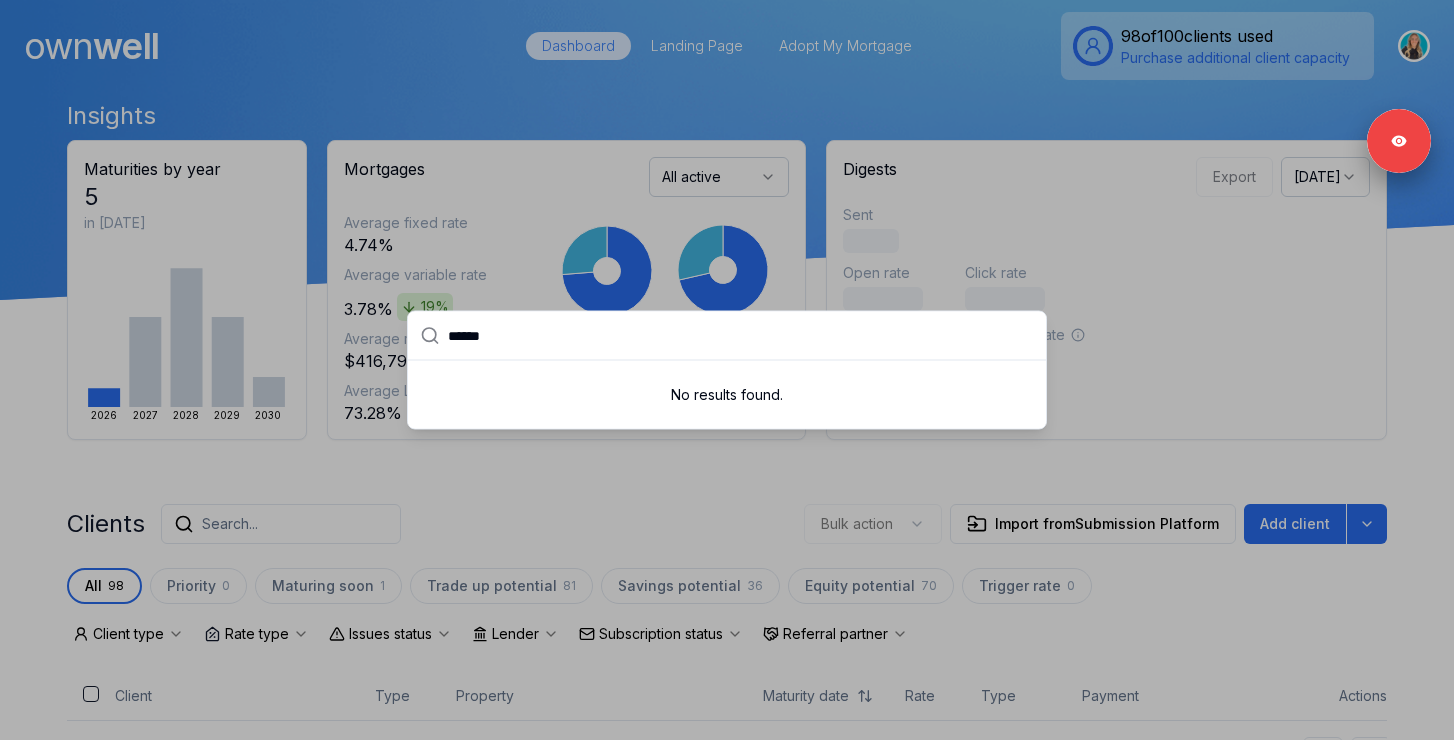 drag, startPoint x: 502, startPoint y: 335, endPoint x: 320, endPoint y: 335, distance: 182 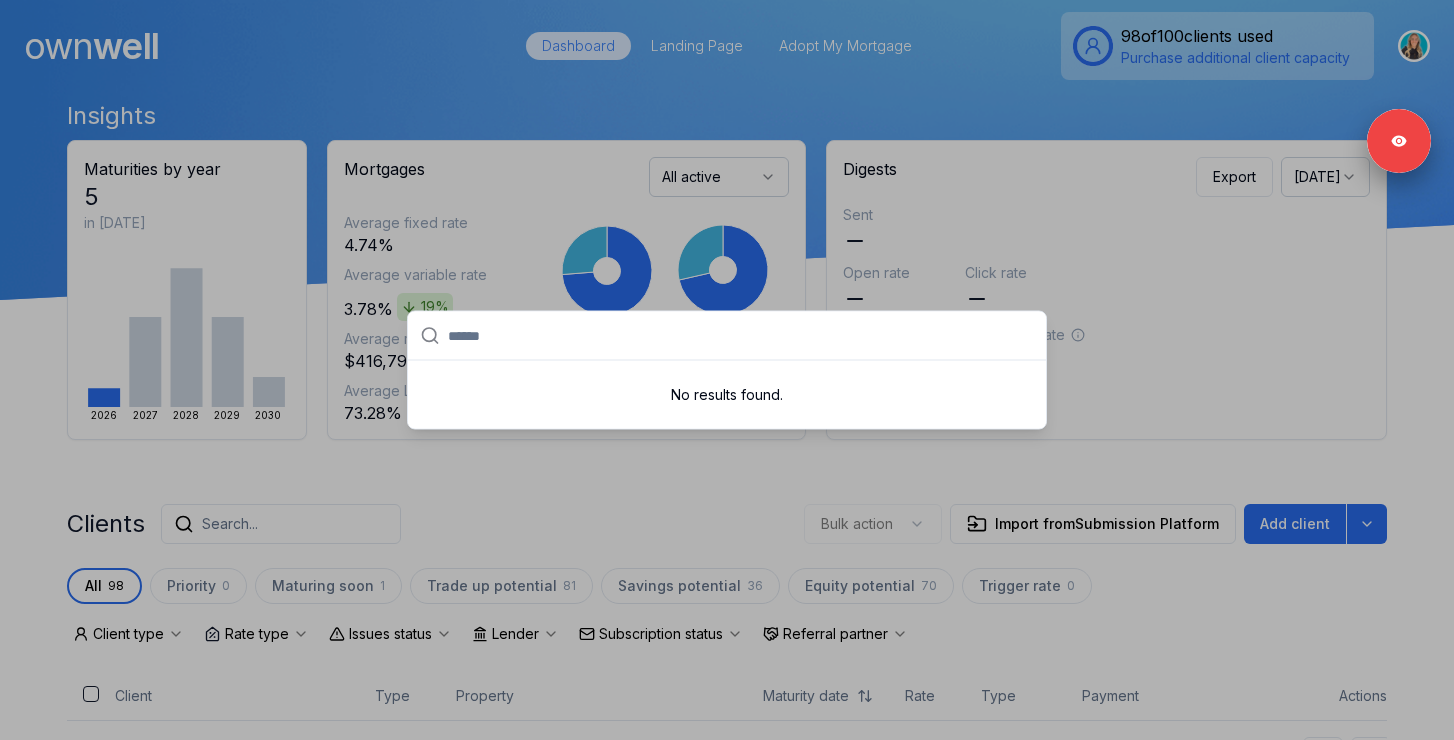 paste on "****" 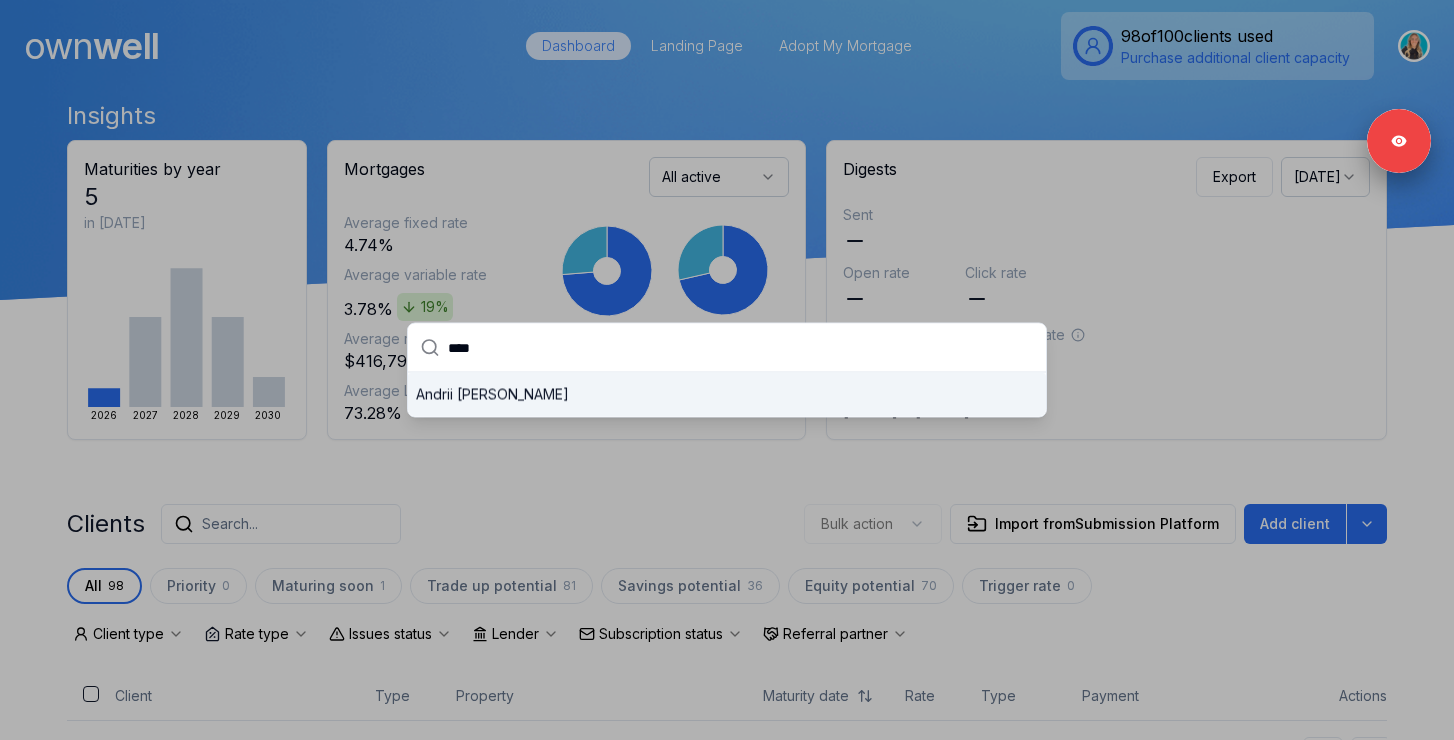type on "****" 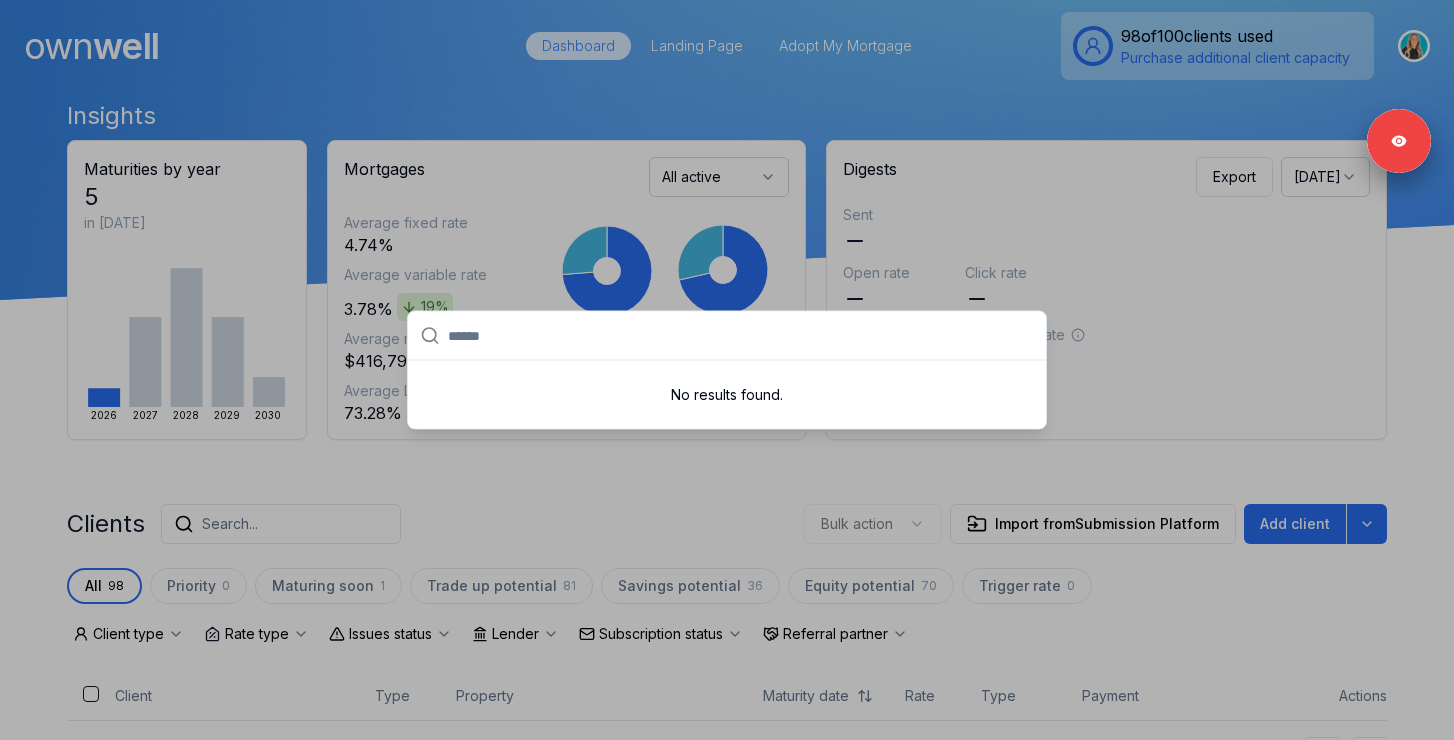 paste on "*****" 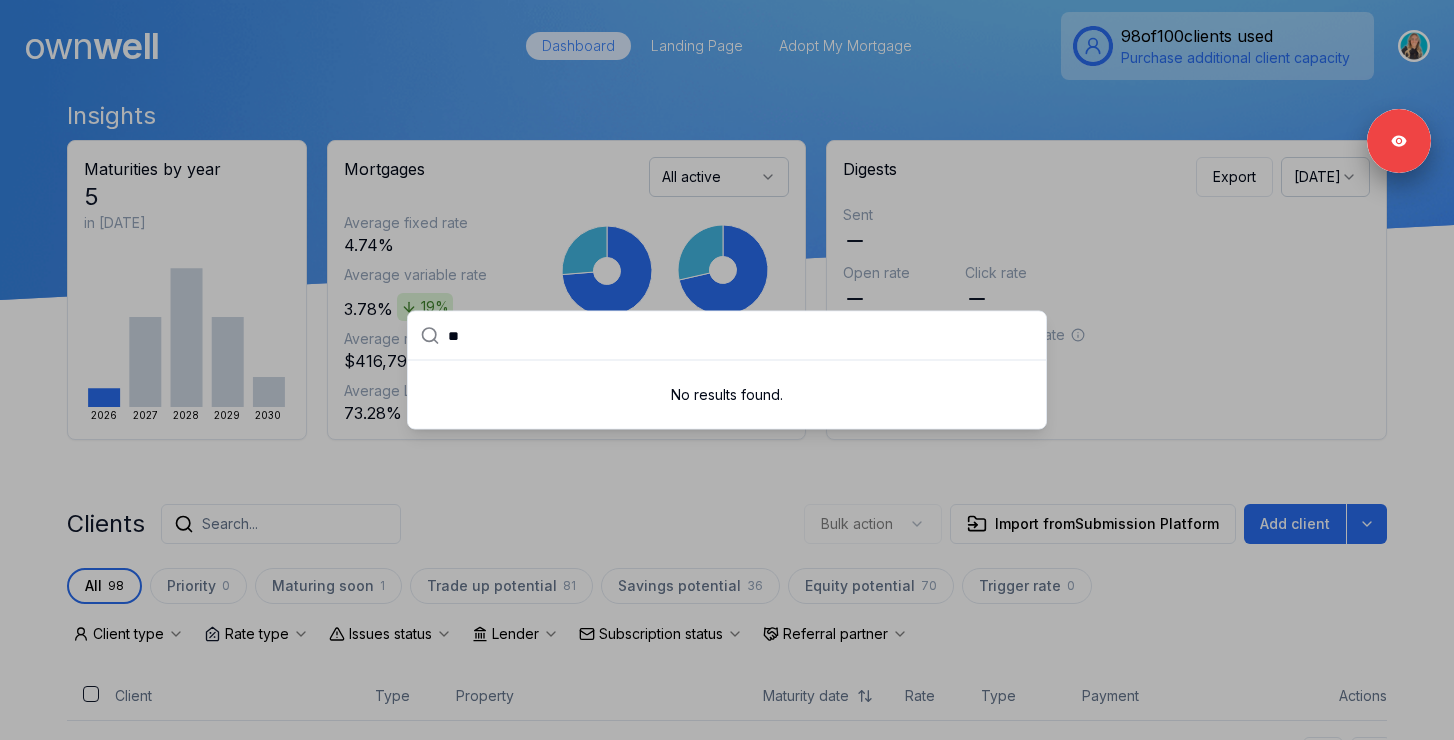 type on "*" 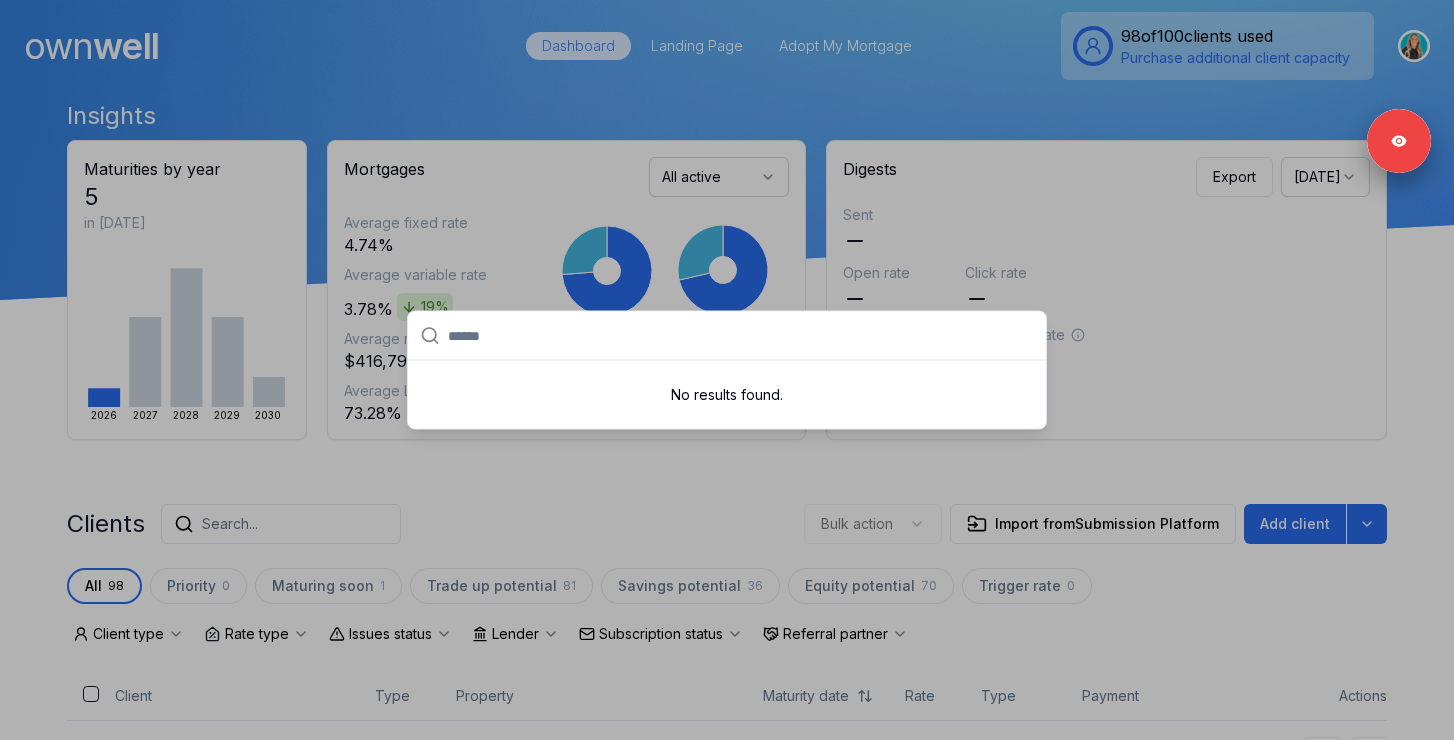 paste on "**********" 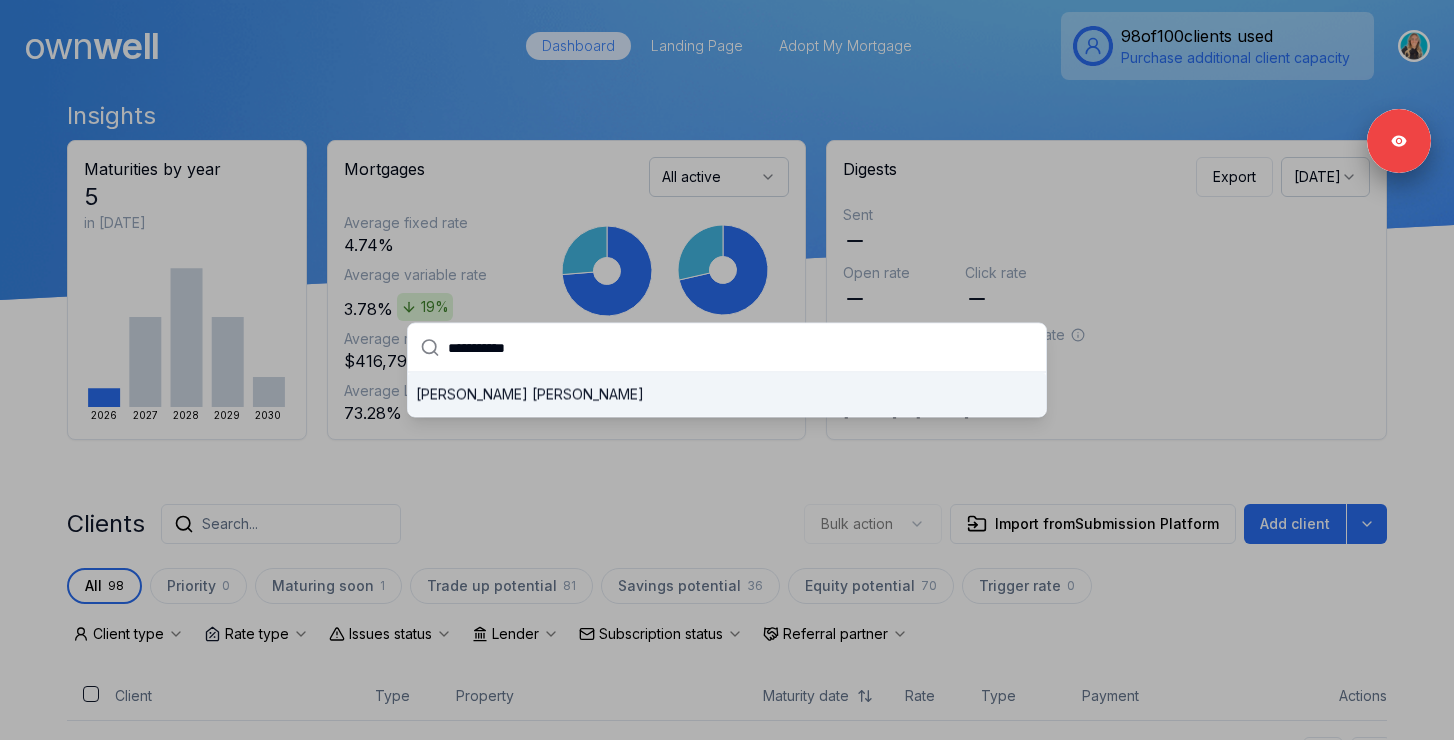 type on "**********" 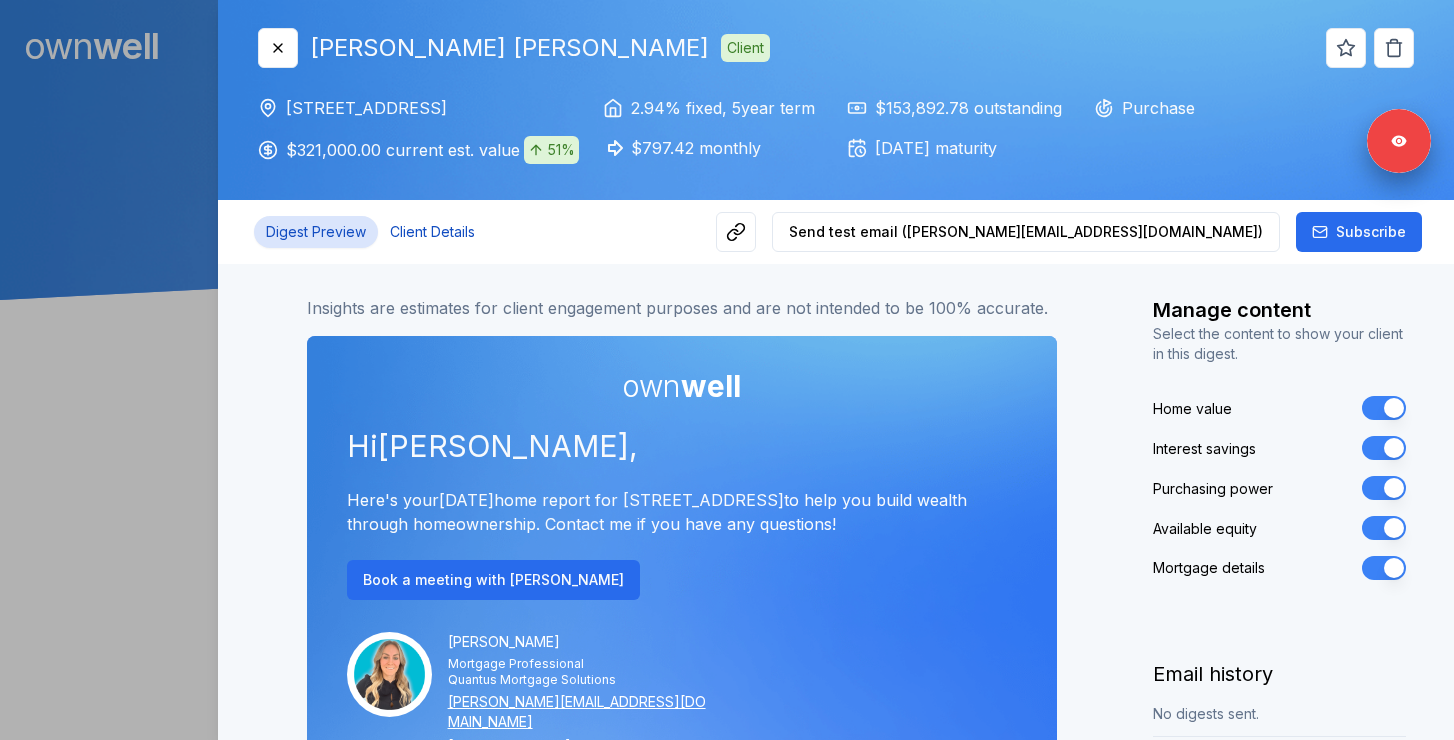click on "Client Details" at bounding box center (432, 232) 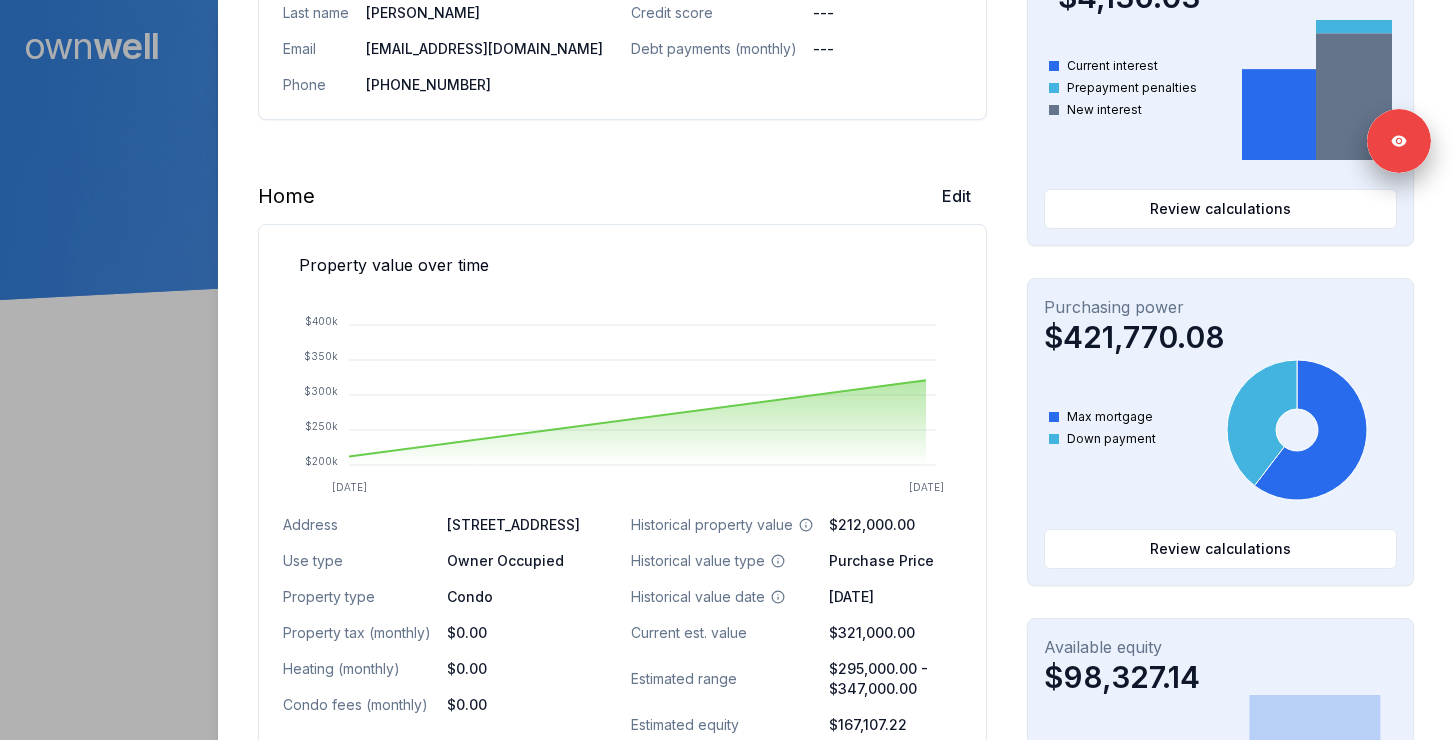 scroll, scrollTop: 428, scrollLeft: 0, axis: vertical 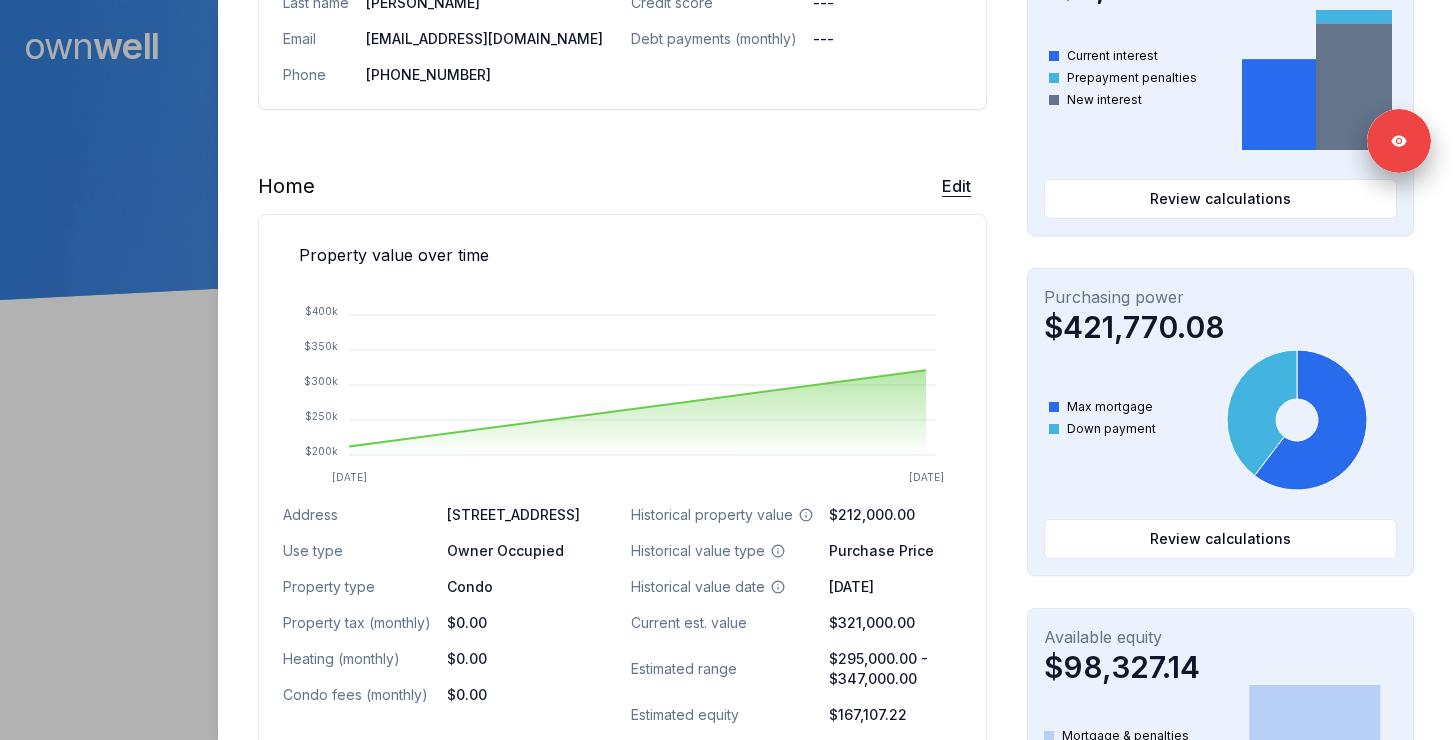 click on "Edit" at bounding box center [956, 186] 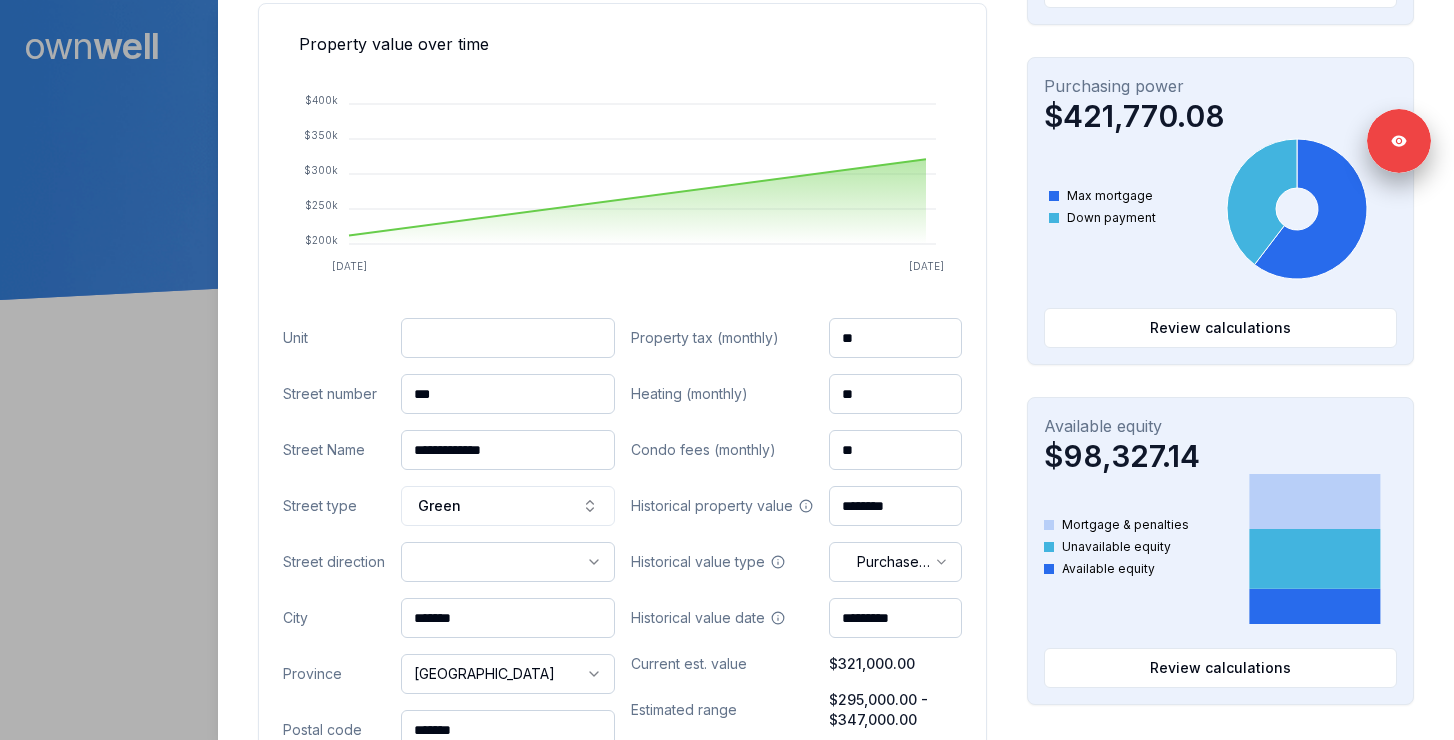 scroll, scrollTop: 690, scrollLeft: 0, axis: vertical 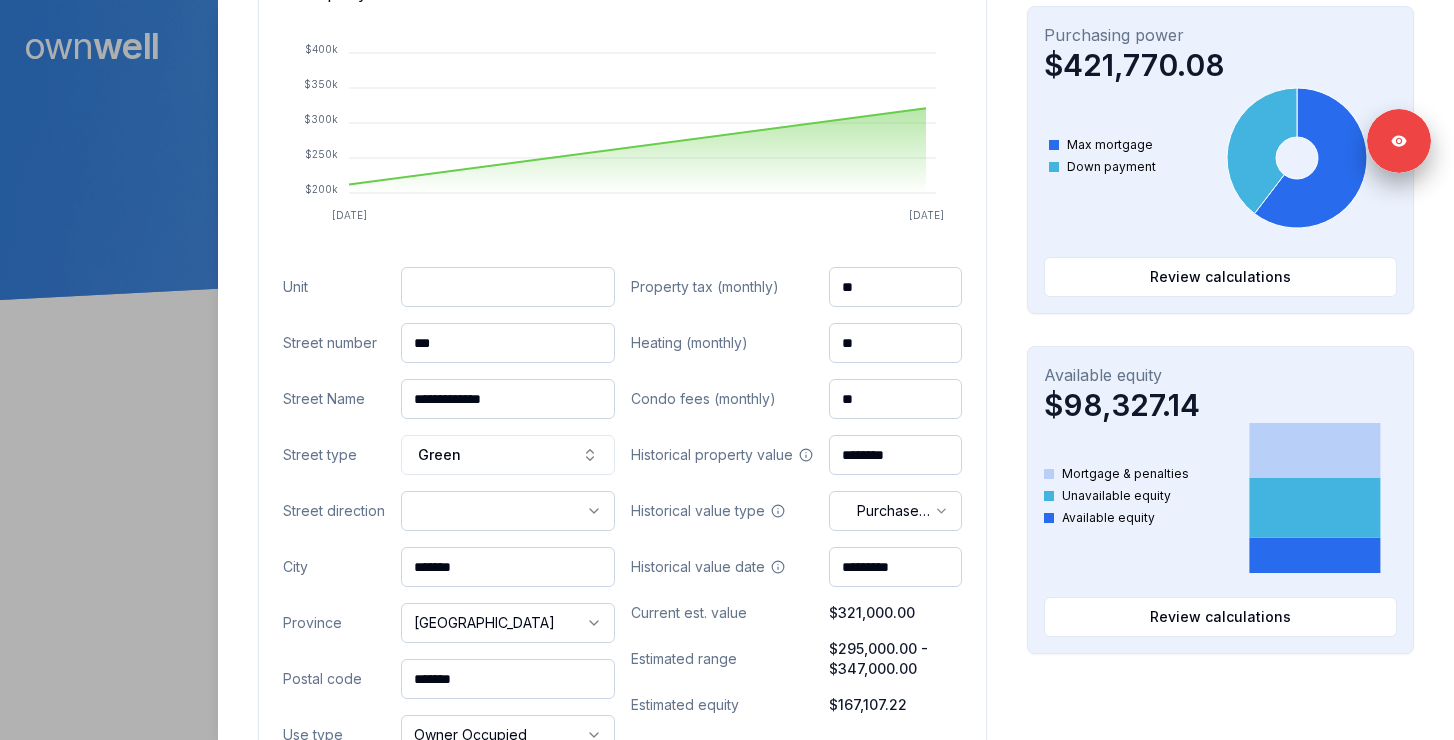 click at bounding box center (508, 287) 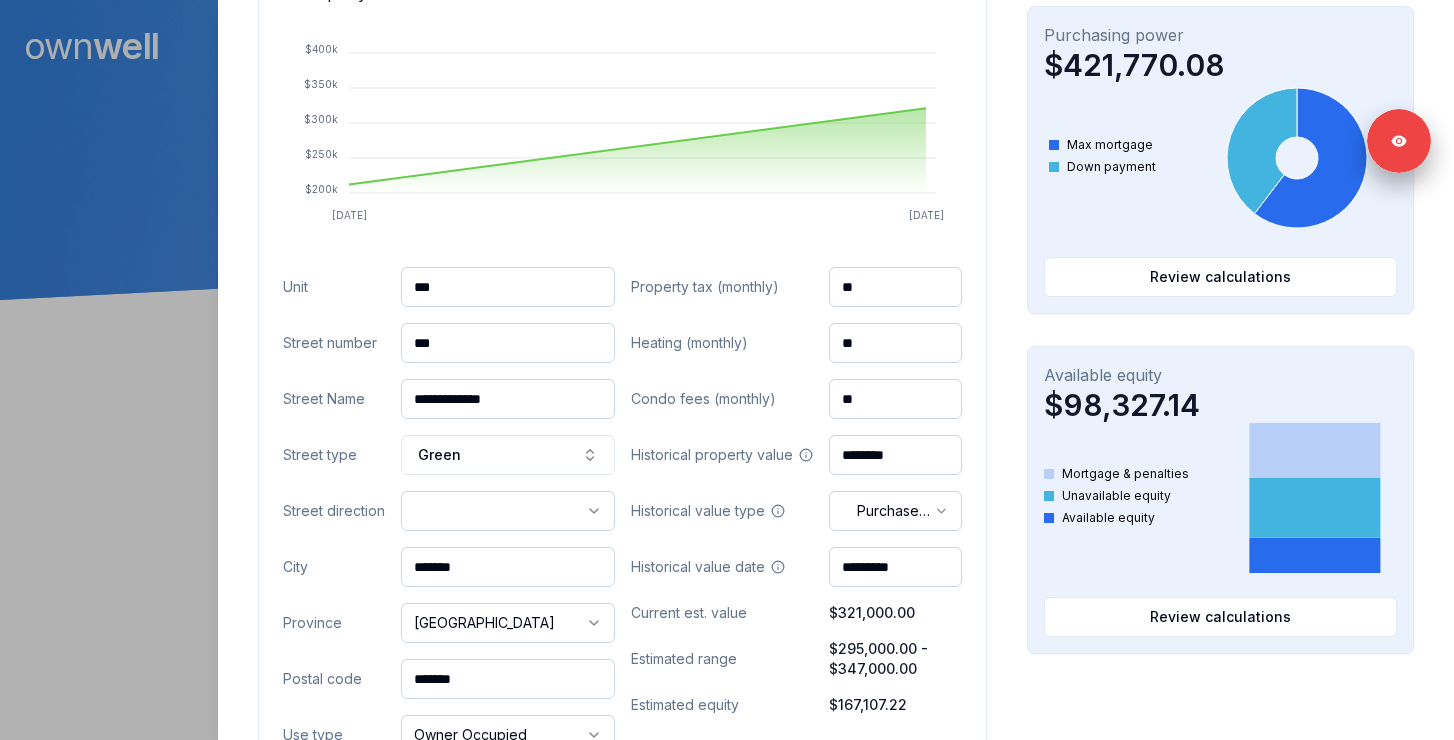 type on "***" 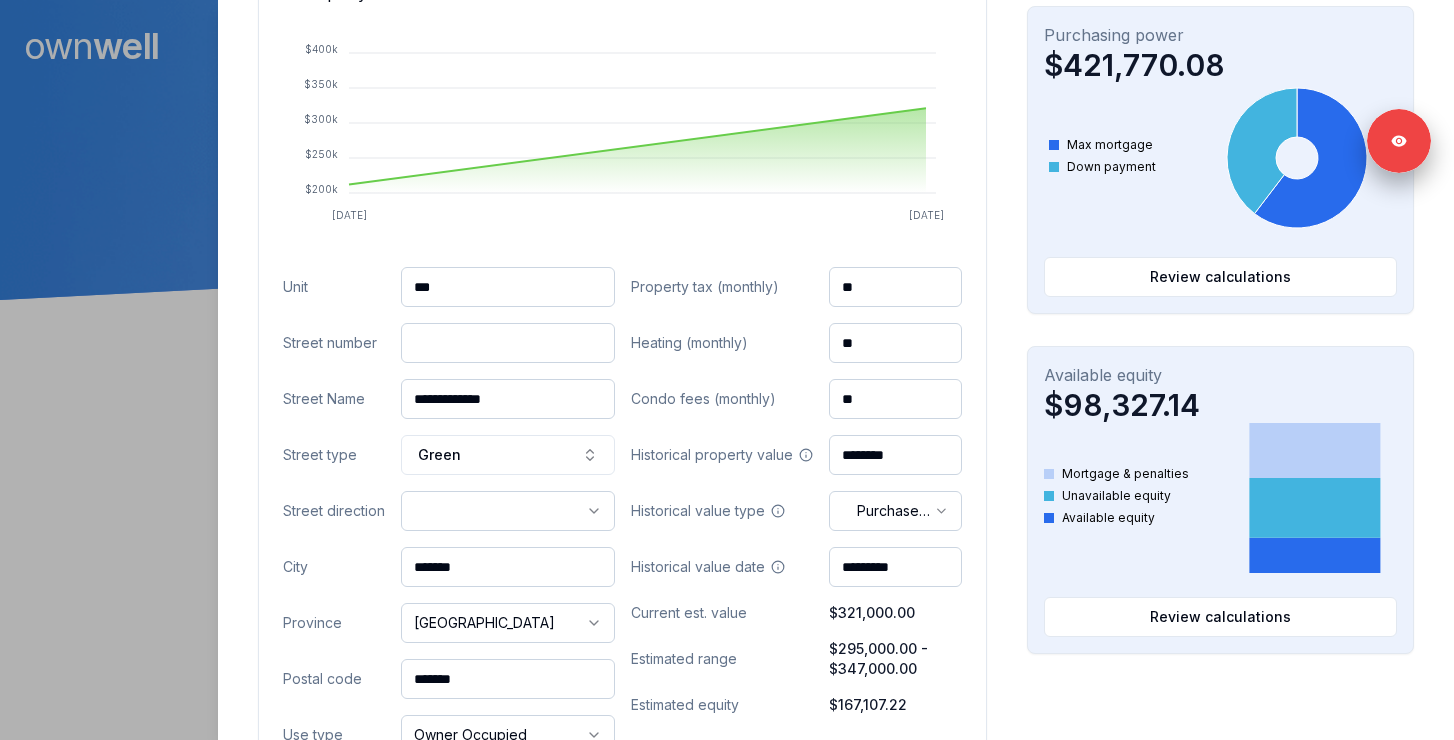 paste on "***" 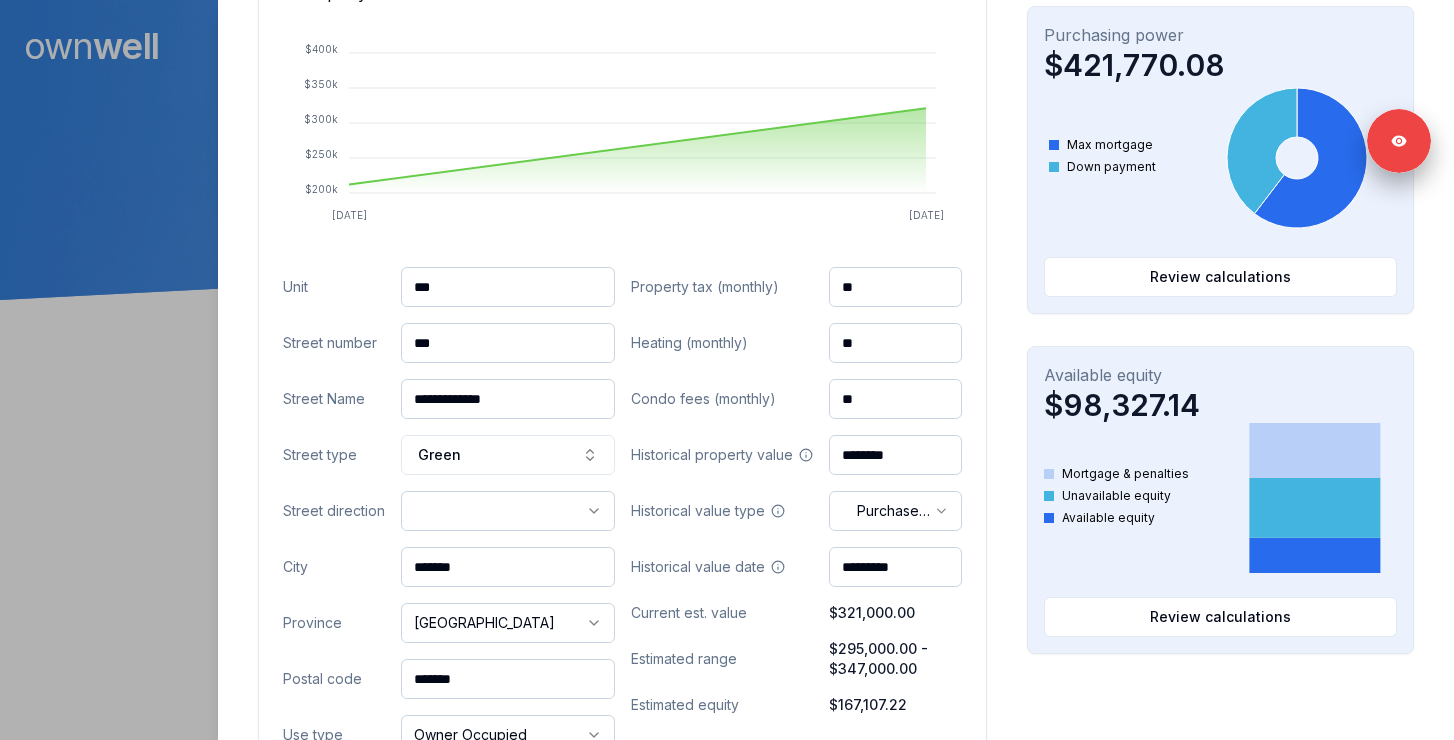 type on "***" 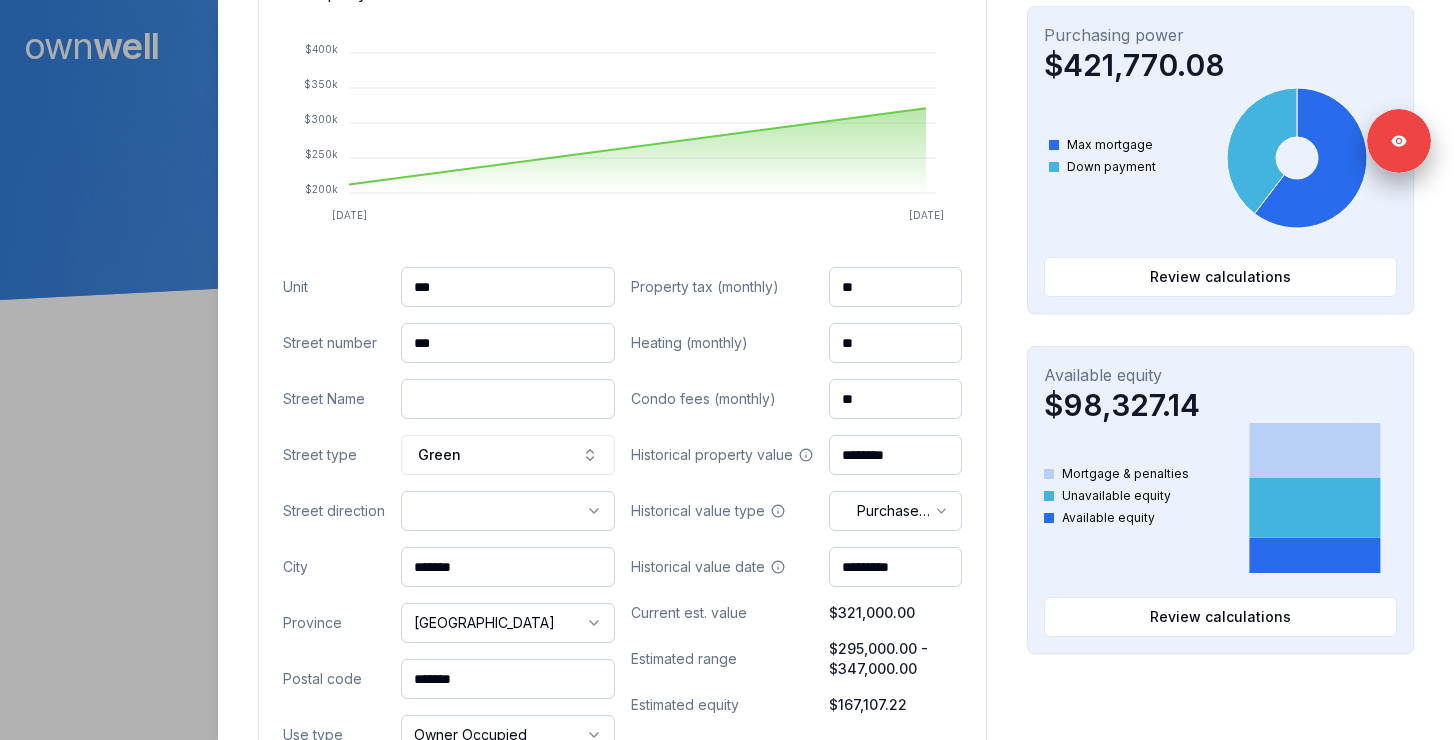 paste on "*********" 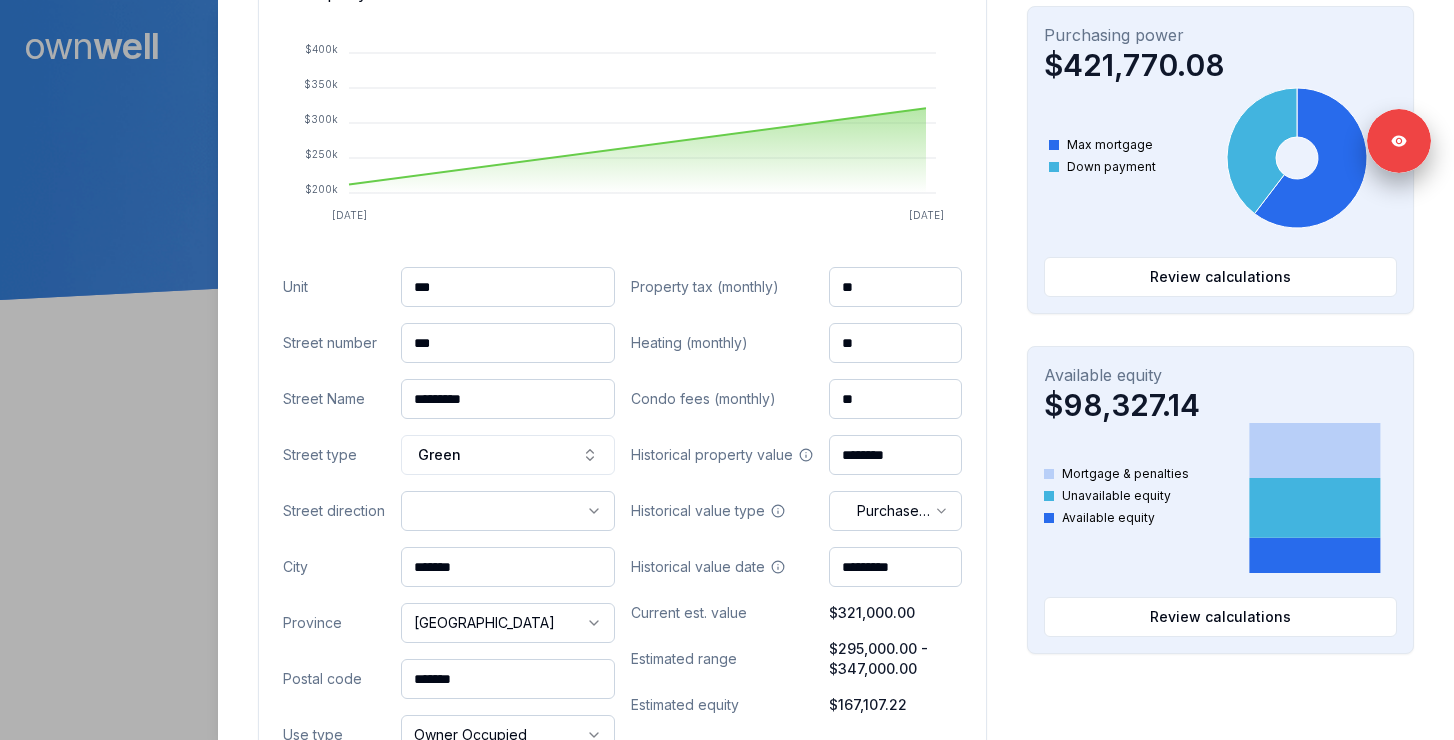 type on "*********" 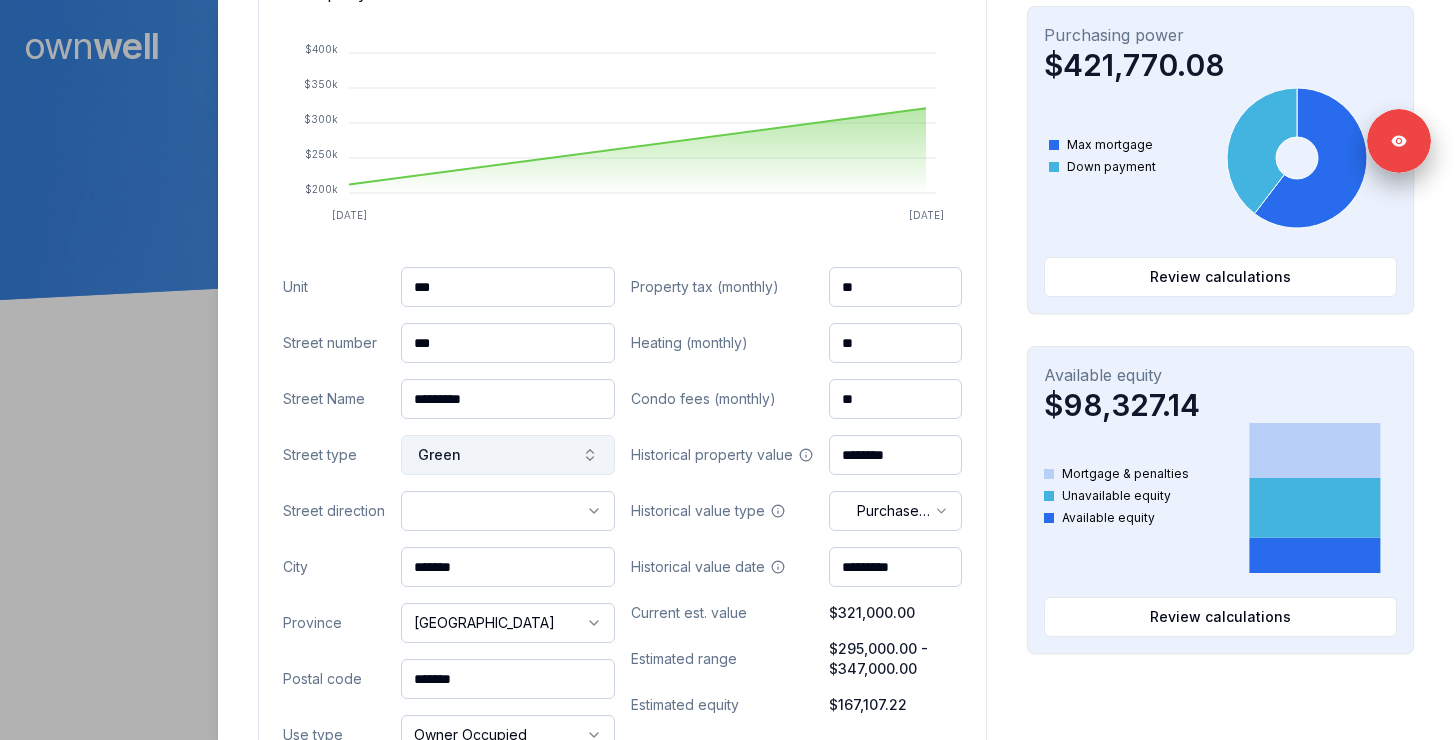 click on "Green" at bounding box center [508, 455] 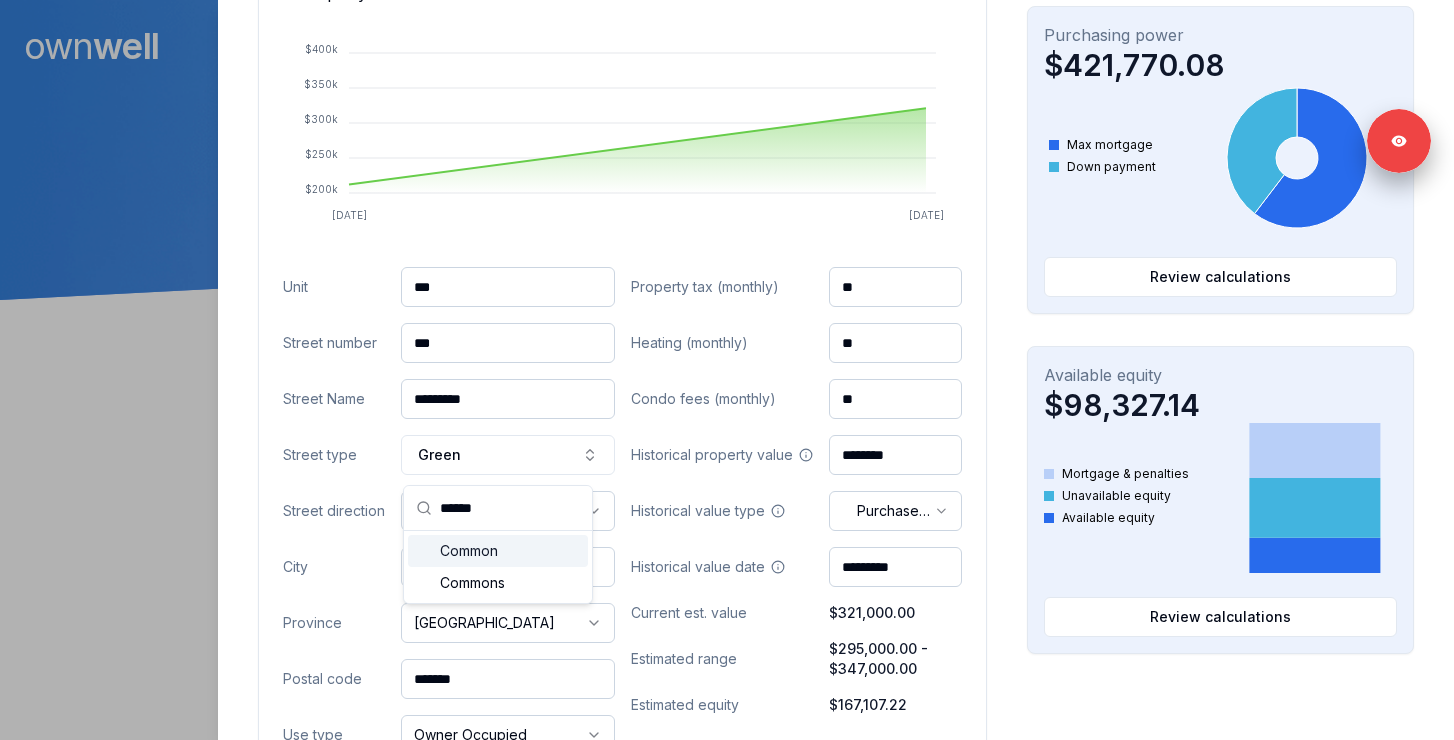 type on "******" 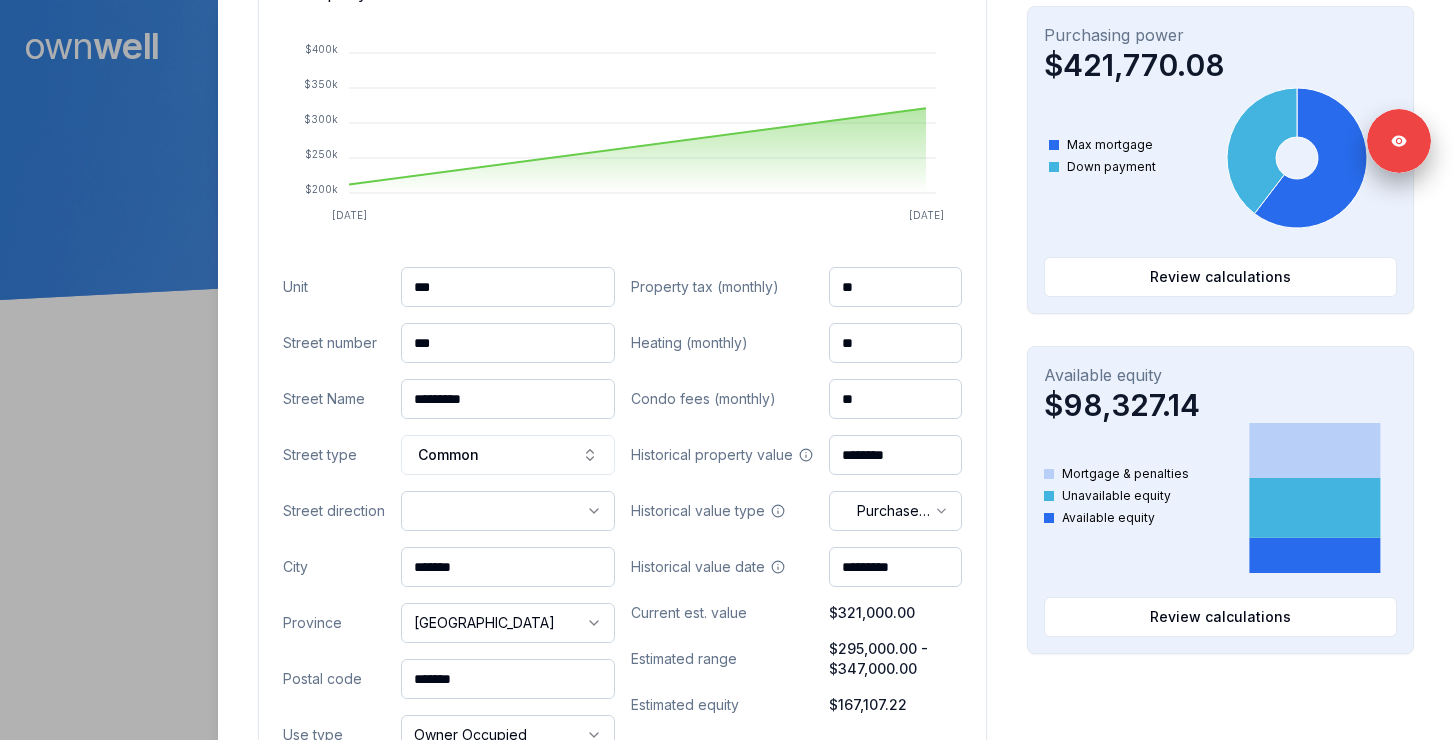 click on "Ownwell's platform is not optimized for mobile at this time.   For the best experience, please use a   desktop or laptop  to manage your account.   Note:  The   personalized homeownership reports   you generate for clients   are fully mobile-friendly   and can be easily viewed on any device. own well Dashboard Landing Page Adopt My Mortgage 98  of  100  clients used Purchase additional client capacity 200000 Signed in as Ashley Wilkinson Sign out Close Connor   Christenson Client 122 Drake Landing Green Okotoks, AB, T1S 0H3 $321,000.00   current est. value 51% 2.94%   fixed ,   5  year term $797.42   monthly   $153,892.78   outstanding March 10, 2027   maturity Purchase Digest Preview Client Details Send test email ( ashley@ashleymortgages.ca ) Subscribe Homeowner   Edit First name Connor Last name Christenson Email connorc325083@gmail.com Phone (403) 714-1713 Household income $47,840.00 Credit score --- Debt payments (monthly) --- Home   Cancel Save Property value over time Mar 22 Jun 25 $200k $250k $300k" at bounding box center [727, 150] 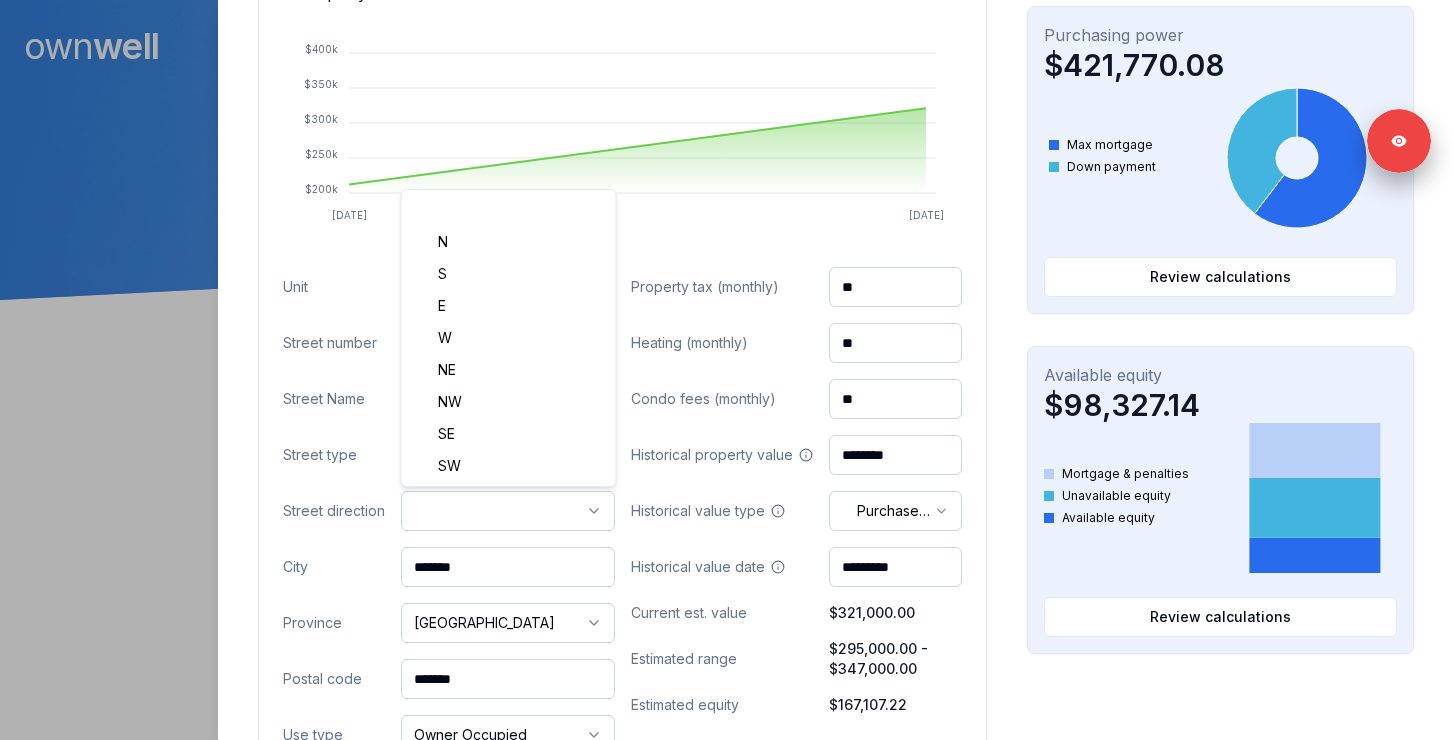 select on "**" 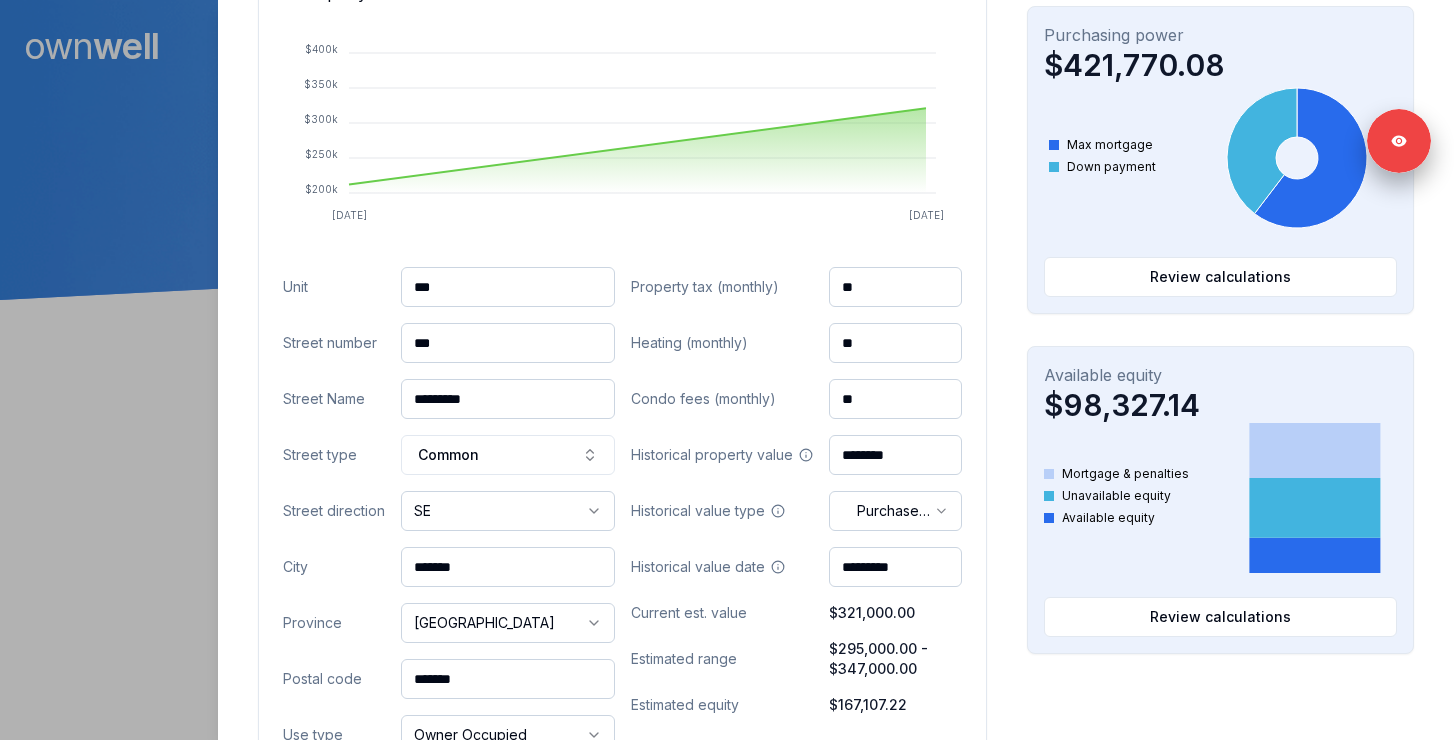 click on "*******" at bounding box center (508, 567) 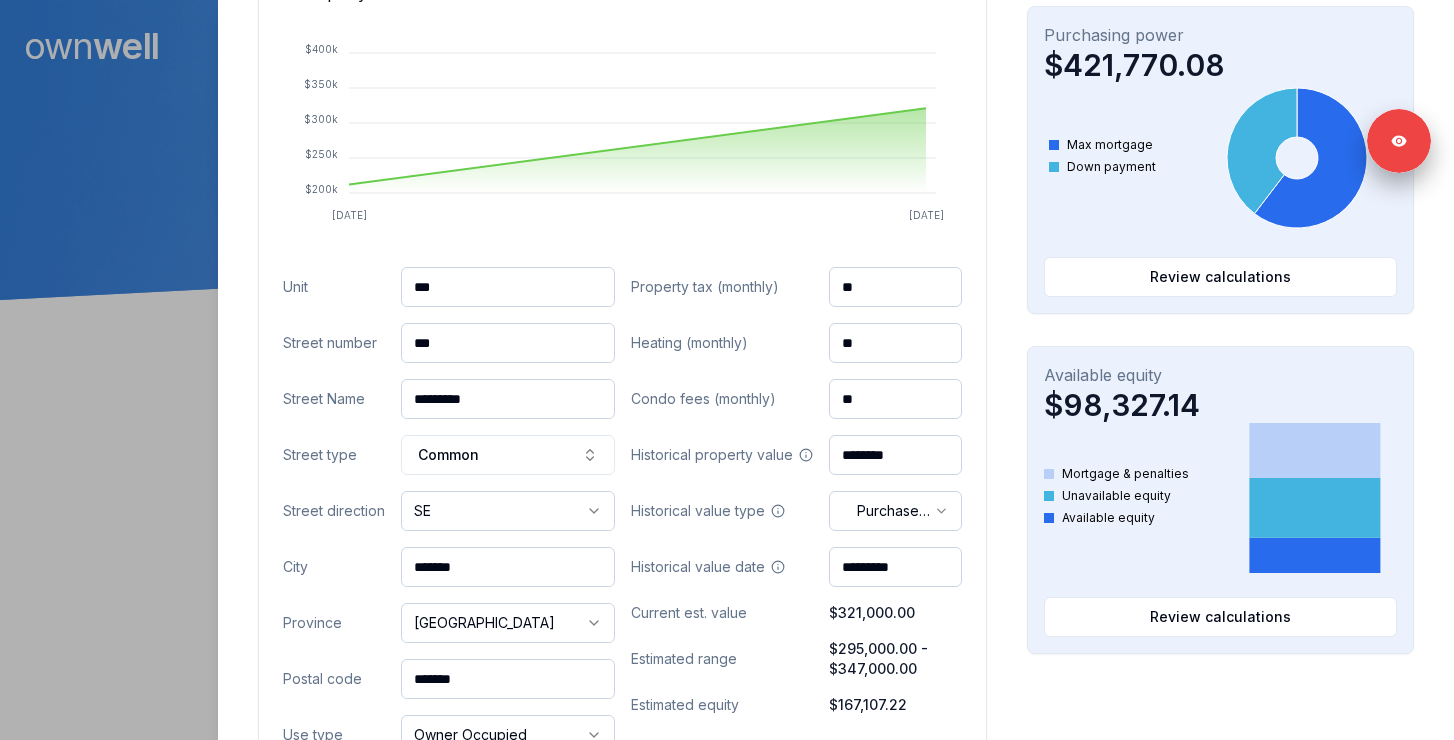 type on "*******" 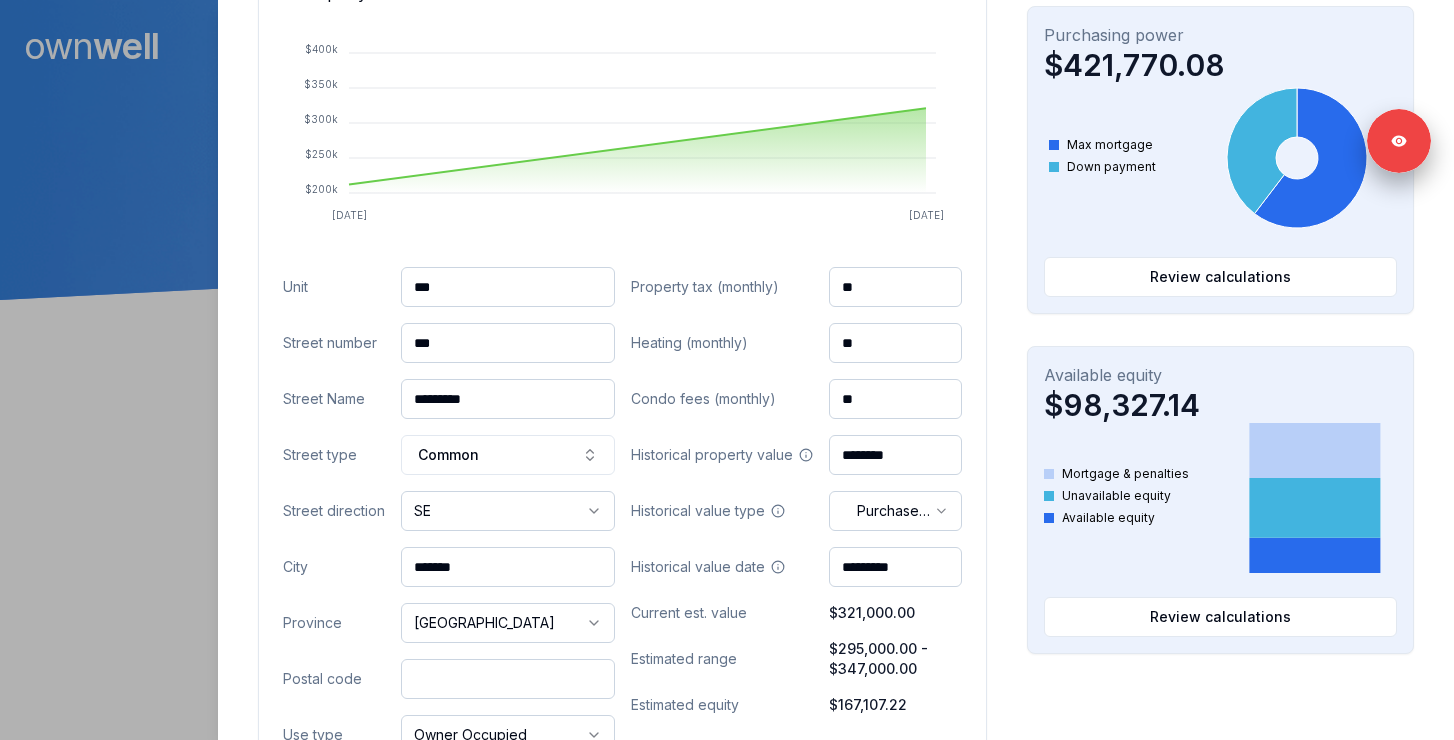 paste on "*******" 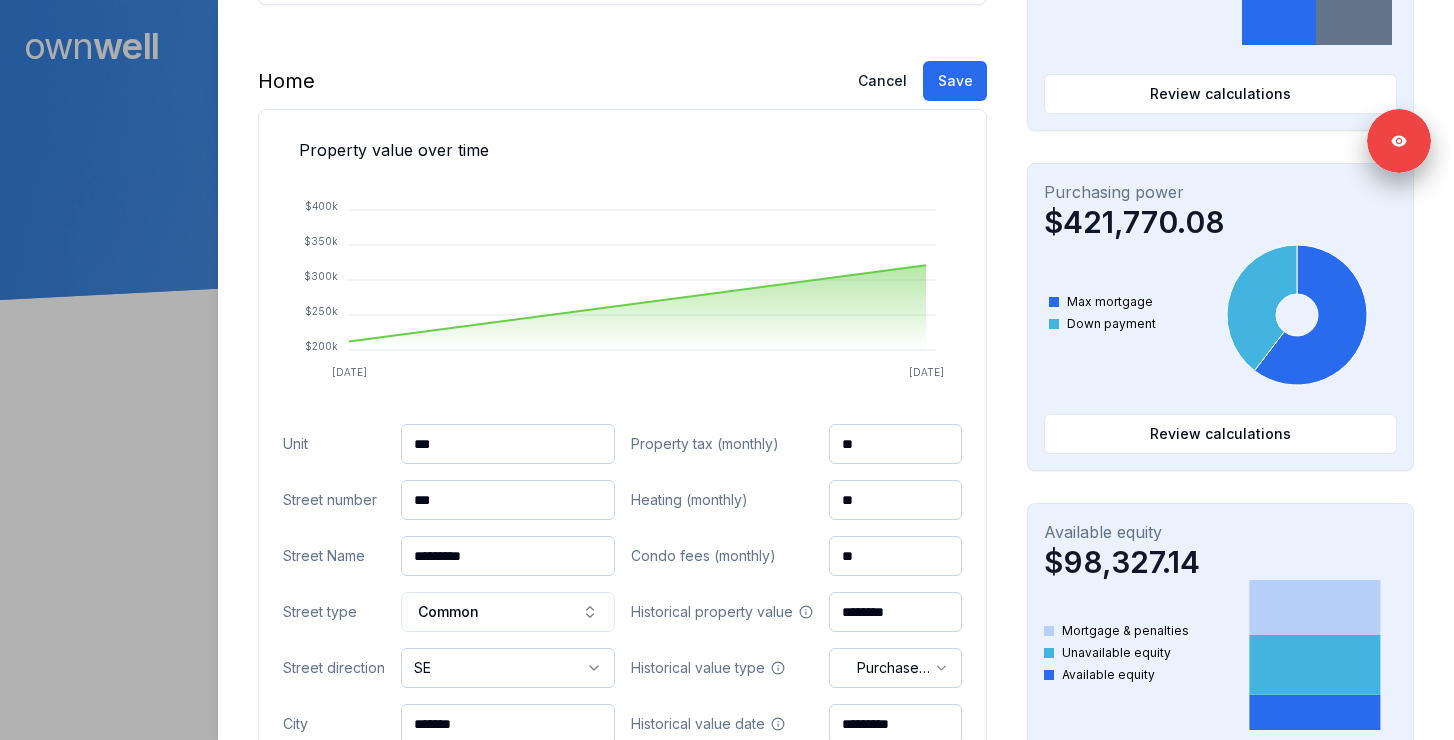 scroll, scrollTop: 488, scrollLeft: 0, axis: vertical 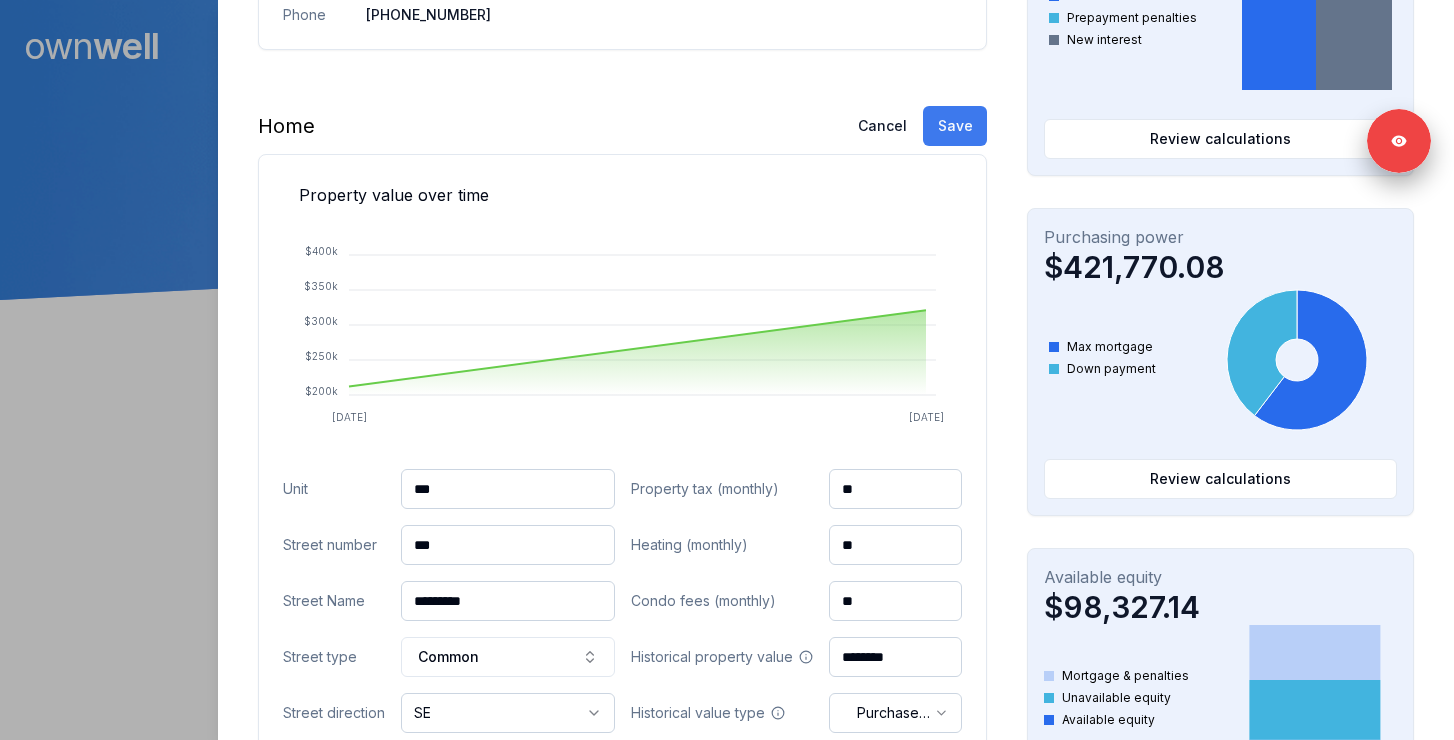 type on "*******" 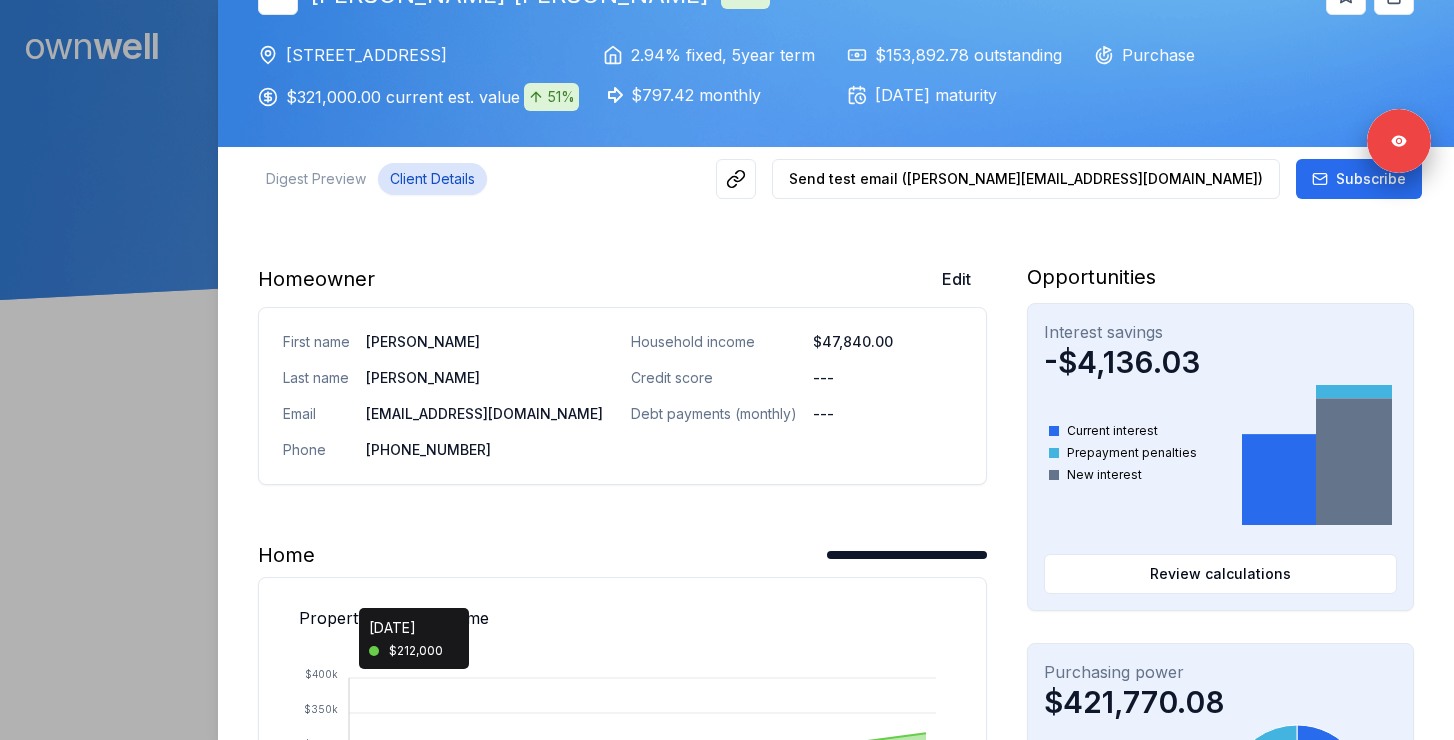 scroll, scrollTop: 0, scrollLeft: 0, axis: both 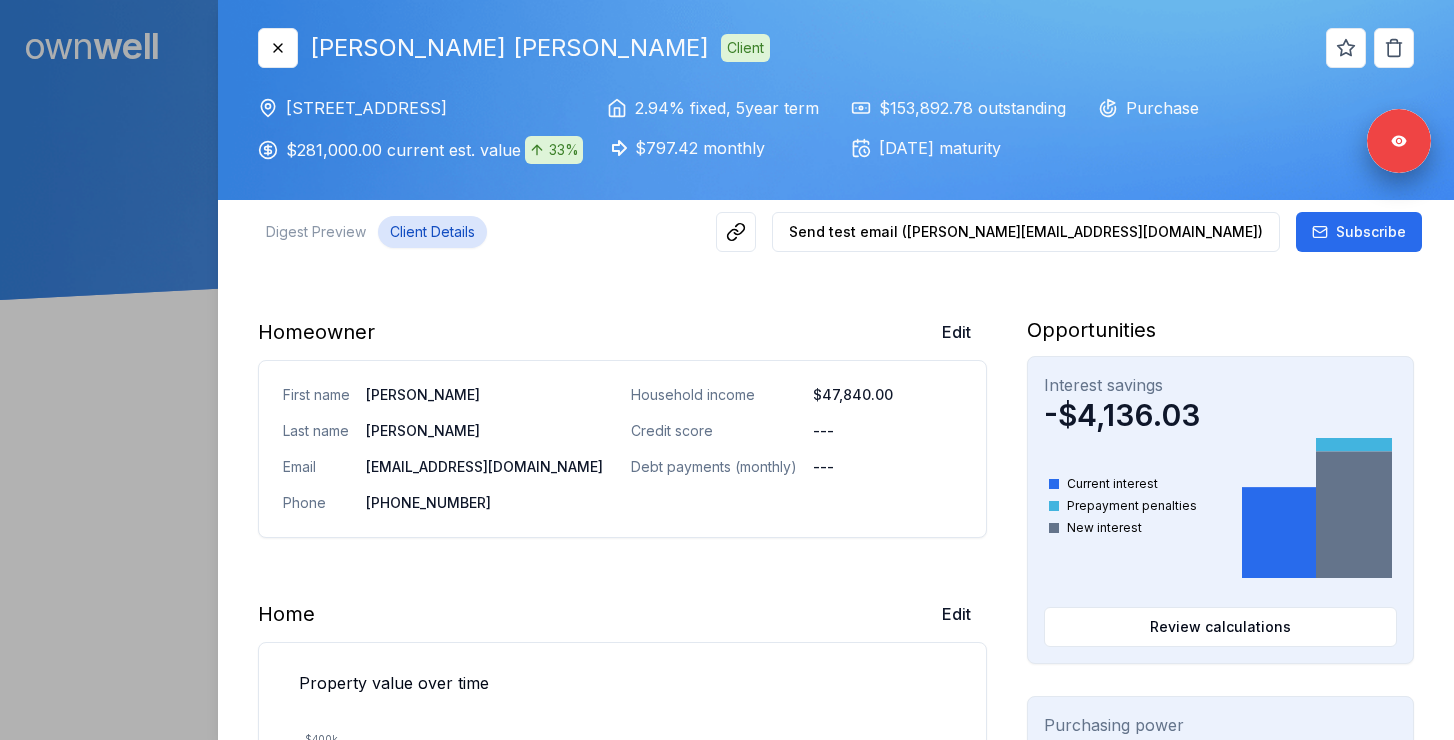 click at bounding box center (727, 370) 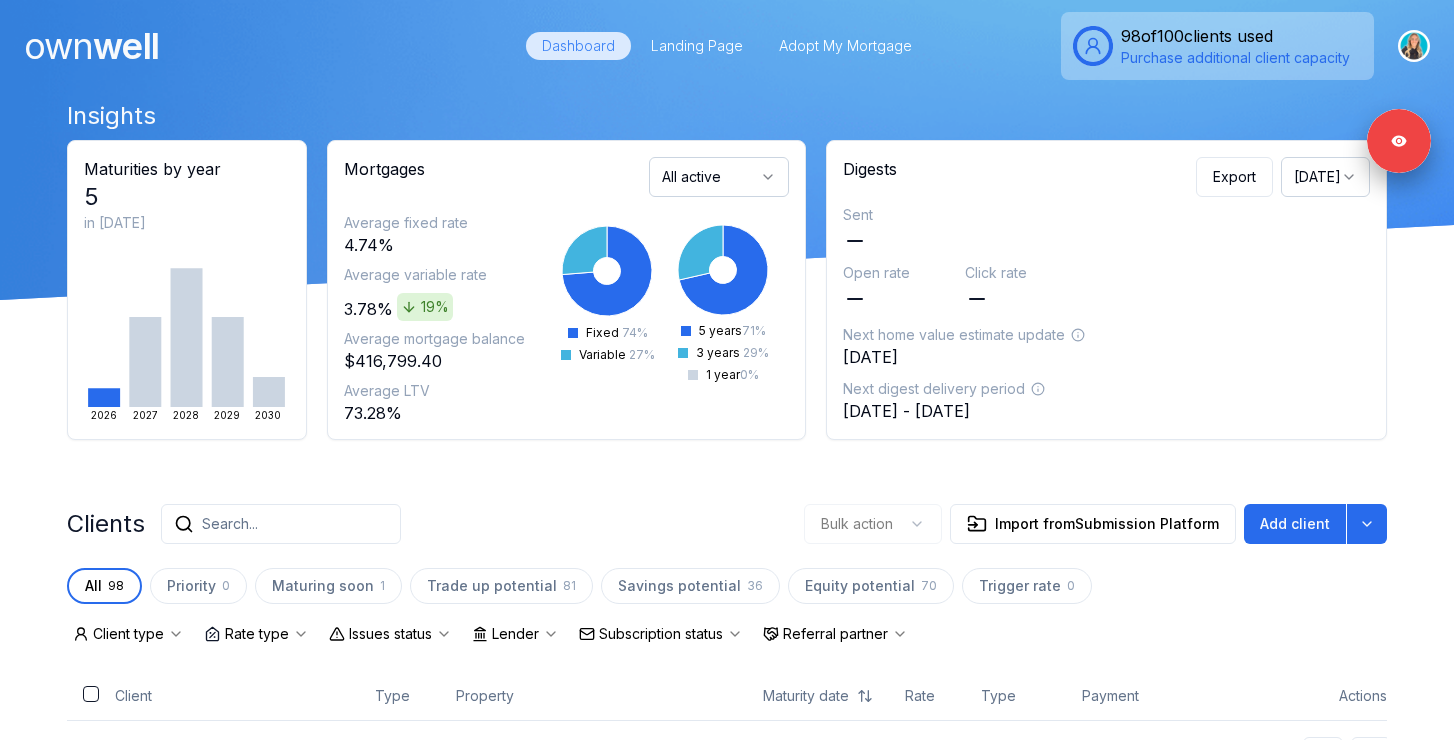 click on "Search..." at bounding box center (281, 524) 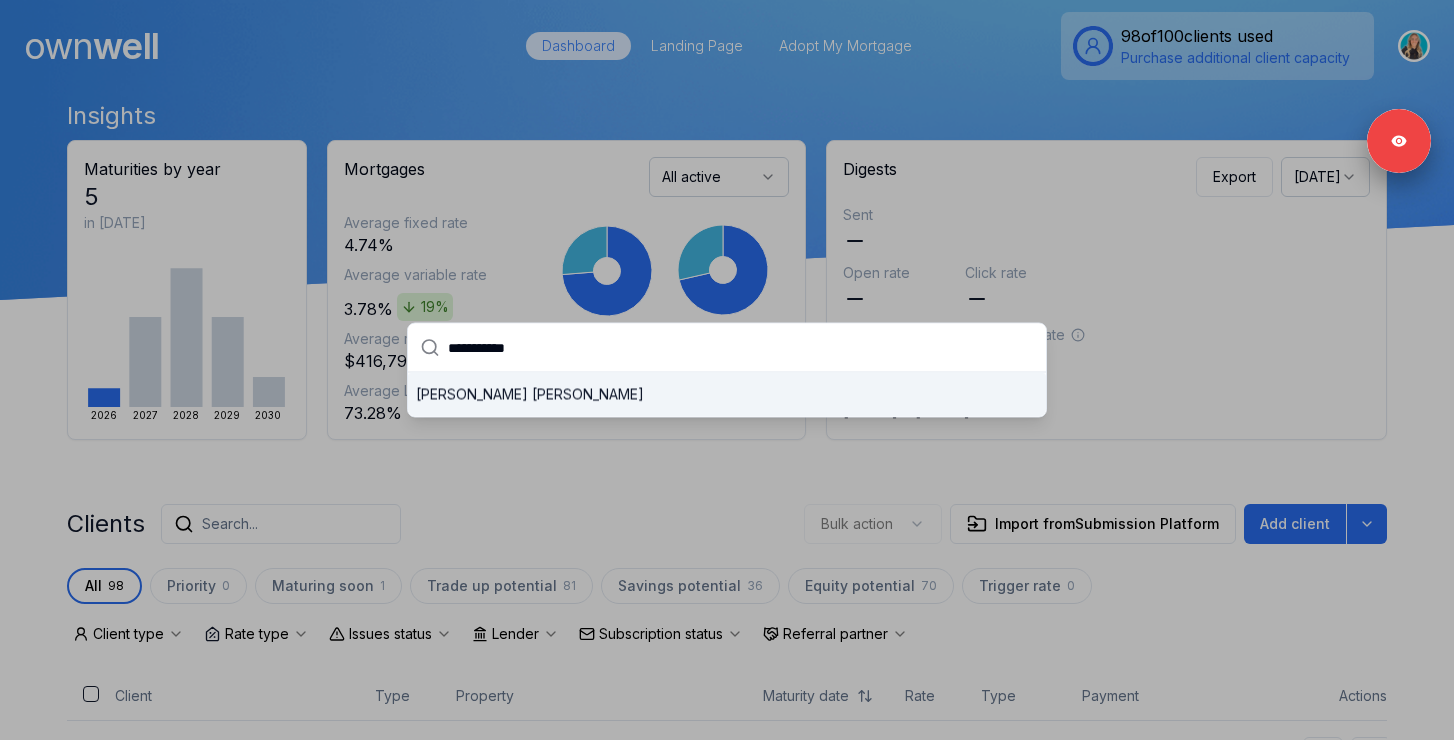 type on "**********" 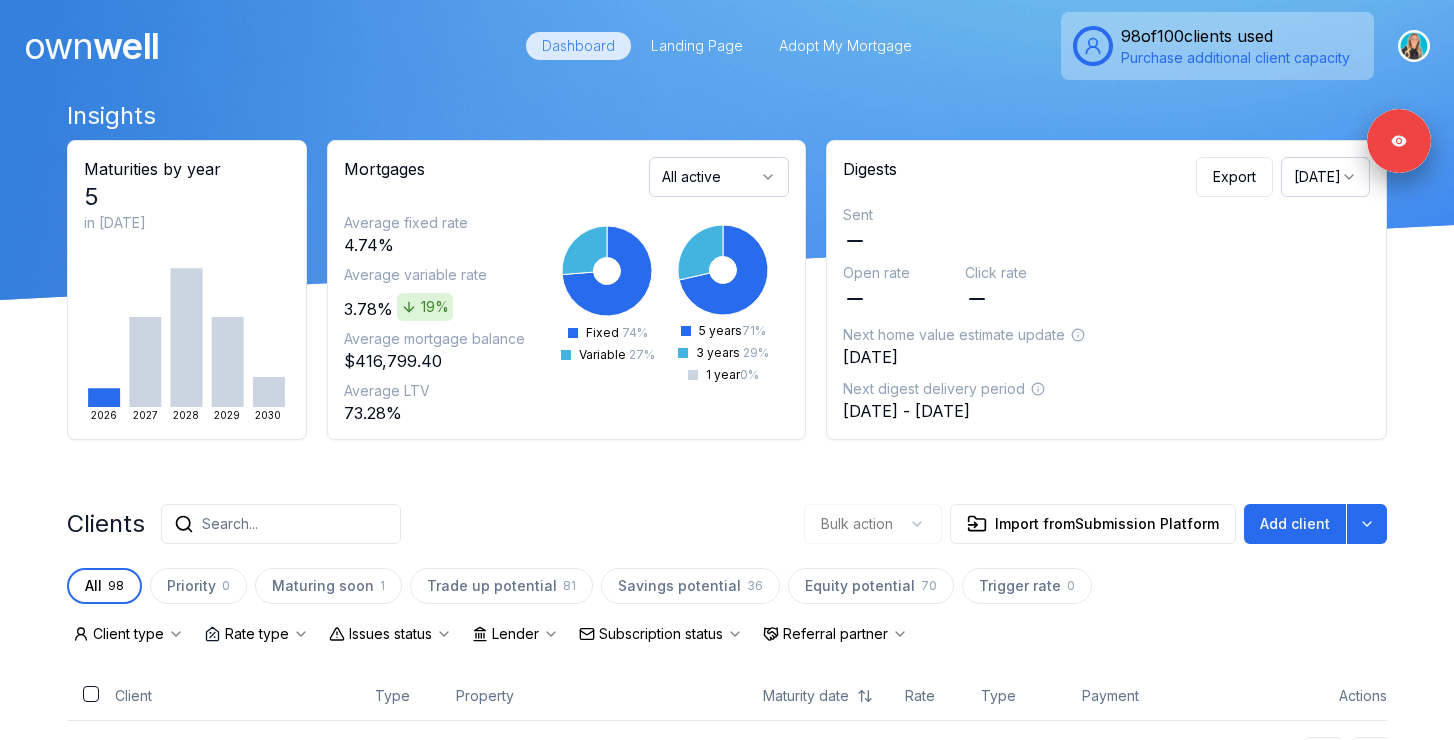 click on "Clients Search... Bulk action   Import from  Submission Platform Add client All 98 Priority 0 Maturing soon 1 Trade up potential 81 Savings potential 36 Equity potential 70 Trigger rate 0 Client type Rate type Issues status Lender Subscription status Referral partner Client Type Property Maturity date Rate Type Payment Actions Test   Client Client 2601 W Broadway Street Dec 1, 2025 1.79% Fixed $3,970.91 Kirk   Haines Client 148 Stonemere Feb 17, 2026 4.94% Fixed $3,609.22 Laszlo   Varvizi Client 26 Inverness Rise Southeast Aug 31, 2026 4.44% Fixed $1,395.47 Alexandra   McFarland Client 2616 Oakmoor Drive Oct 19, 2026 4.44% Fixed $551.12 Curtis   Perry Client 309 5112 Elbow Drive Nov 15, 2026 3.95% Adjustable $1,039.55 Adam   MacGregor Client 109 Auburn Glen Dec 21, 2026 6.29% Fixed $2,332.51 Keith   Blaeser Client 1714 7 Avenue Feb 1, 2027 2.69% Fixed $1,704.02 Connor   Christenson Client 212 100 Cranfield Common Mar 10, 2027 2.94% Fixed $797.42 Tara   Wishart Client 14 May Crescent Mar 21, 2027 3.70% Colin" at bounding box center (727, 2507) 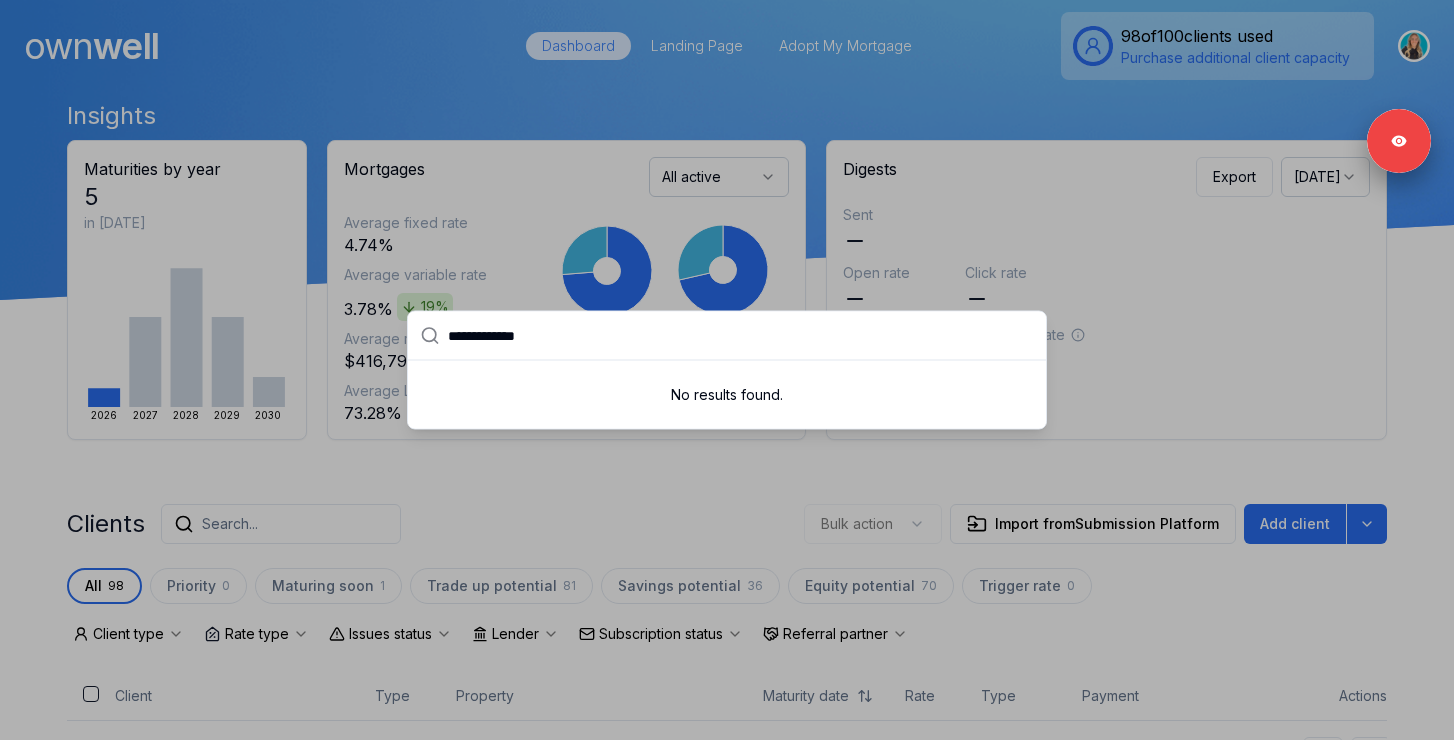 type on "**********" 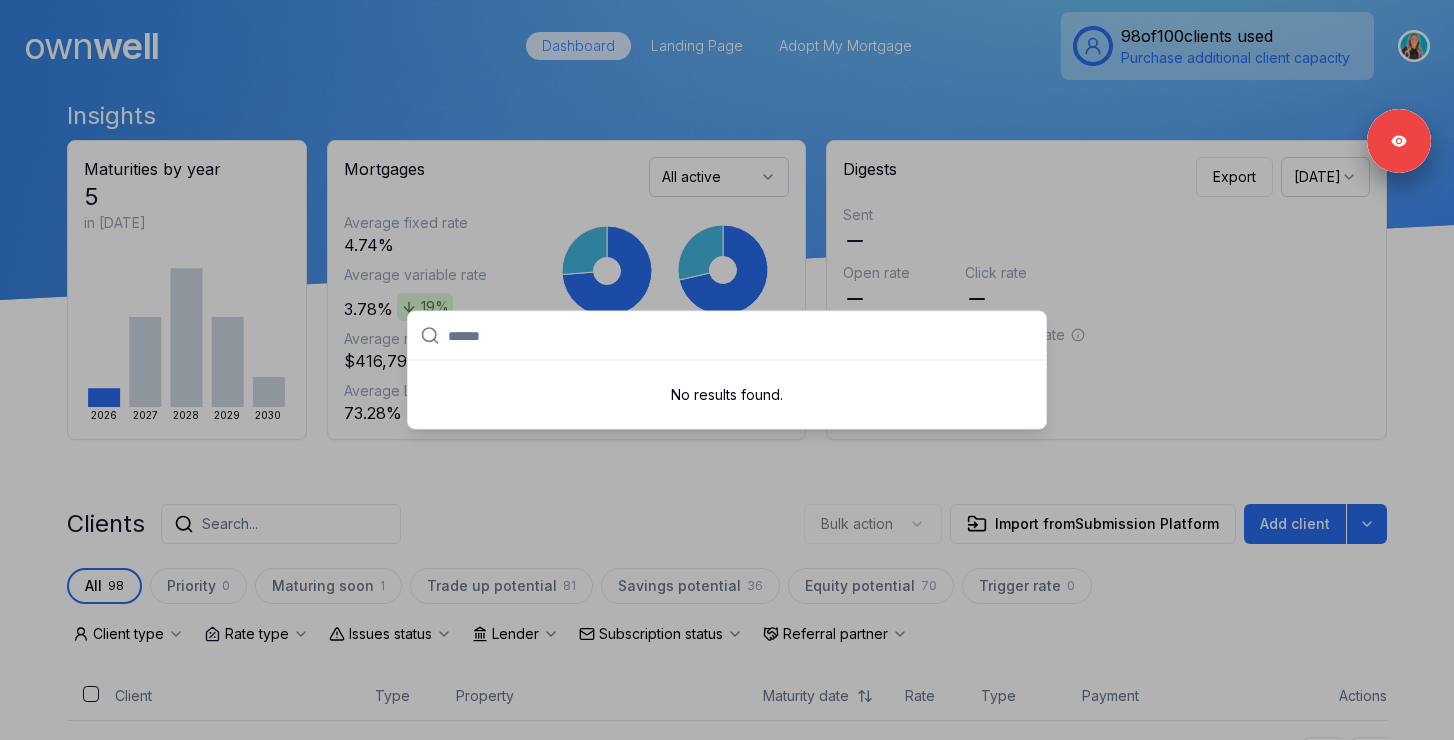 paste on "****" 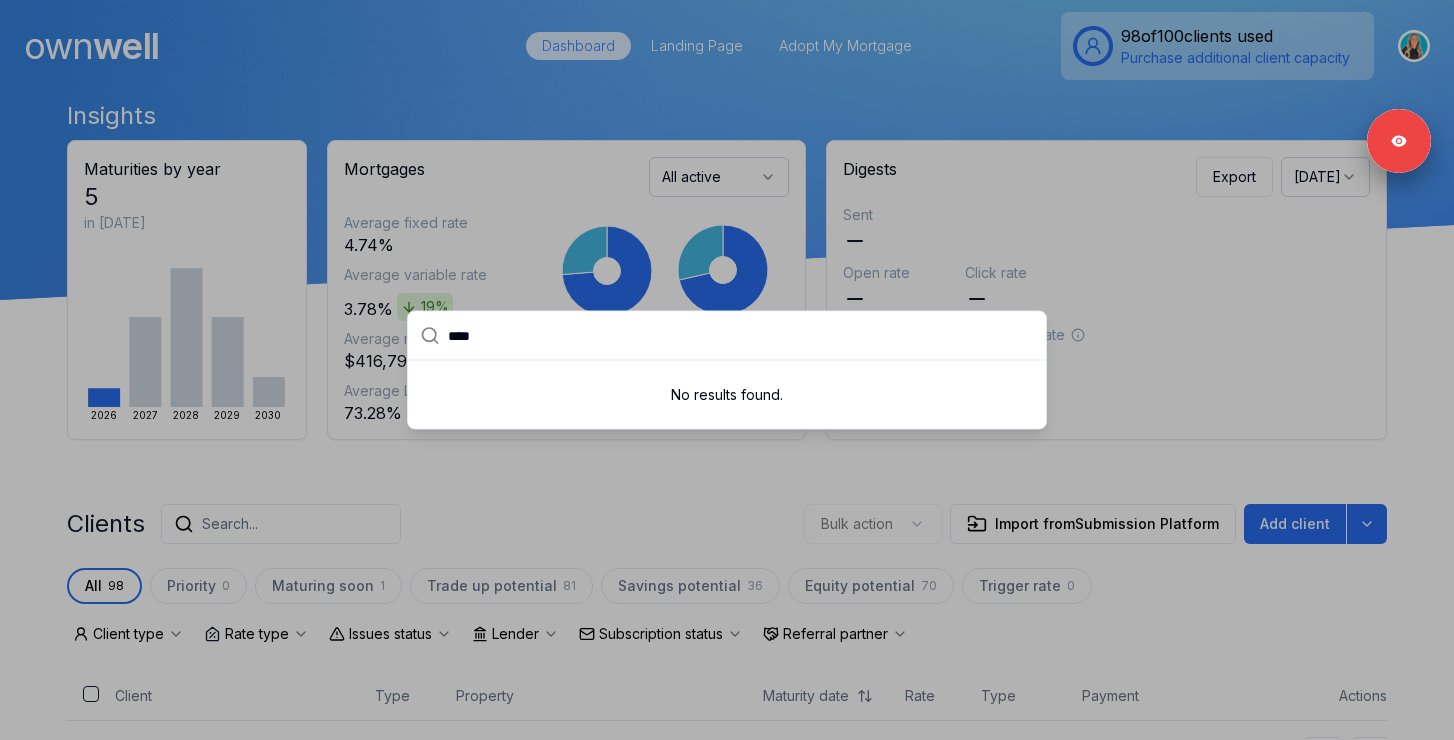 type on "****" 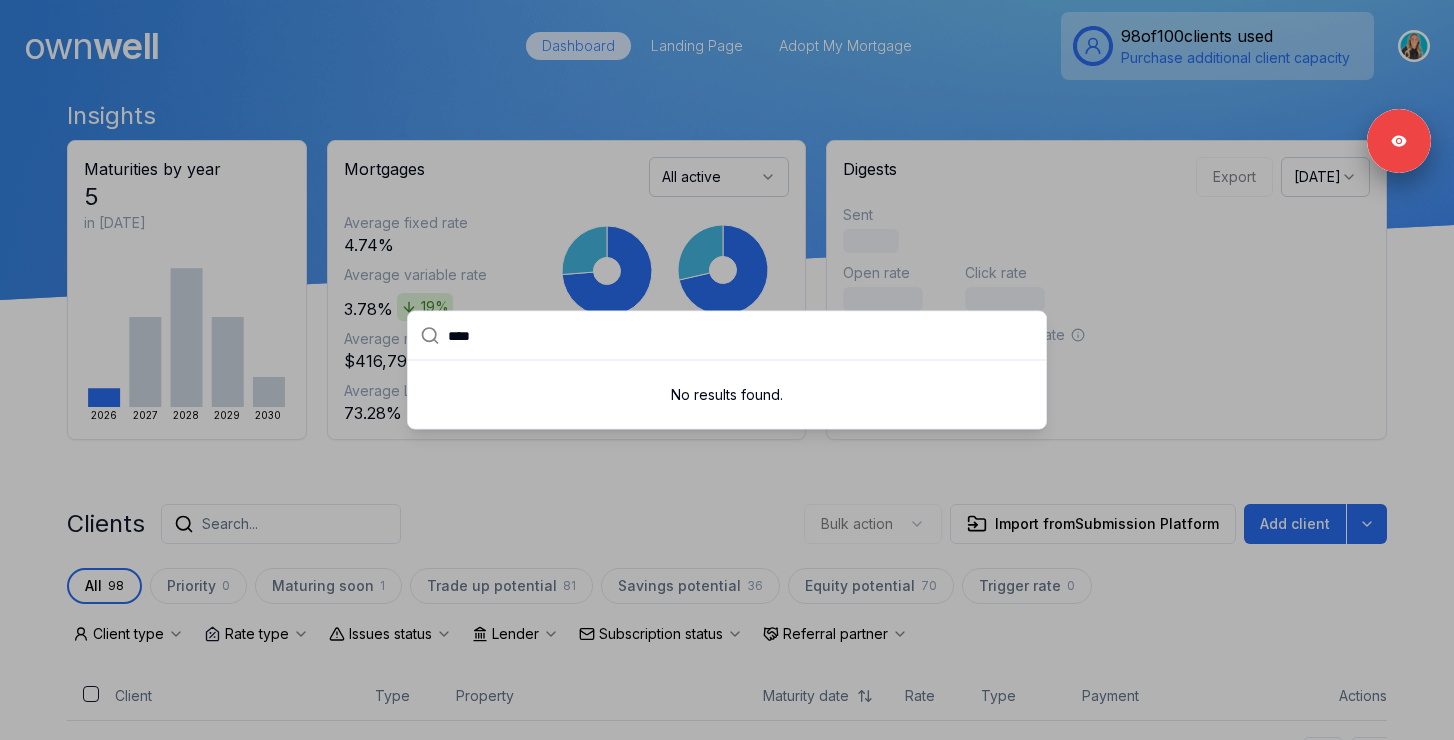 drag, startPoint x: 500, startPoint y: 332, endPoint x: 318, endPoint y: 332, distance: 182 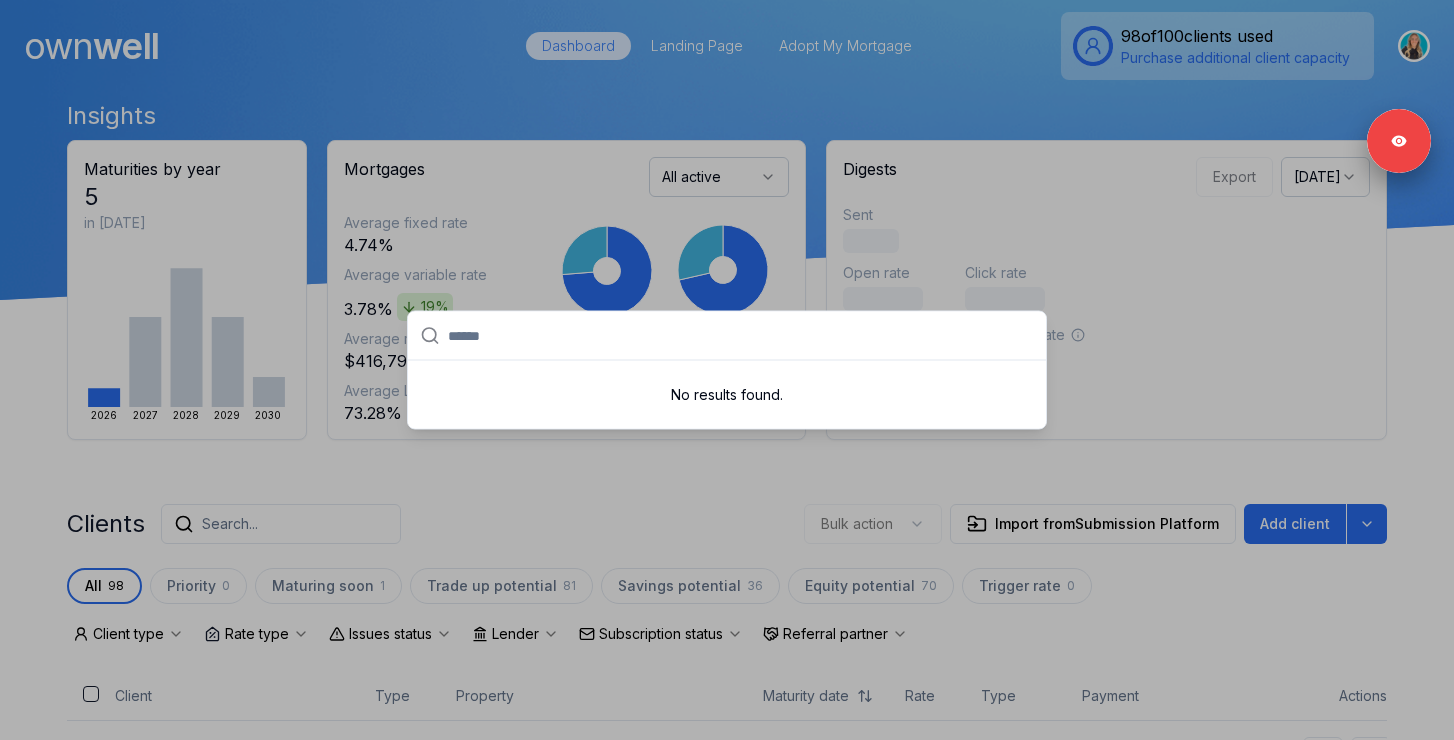paste on "***" 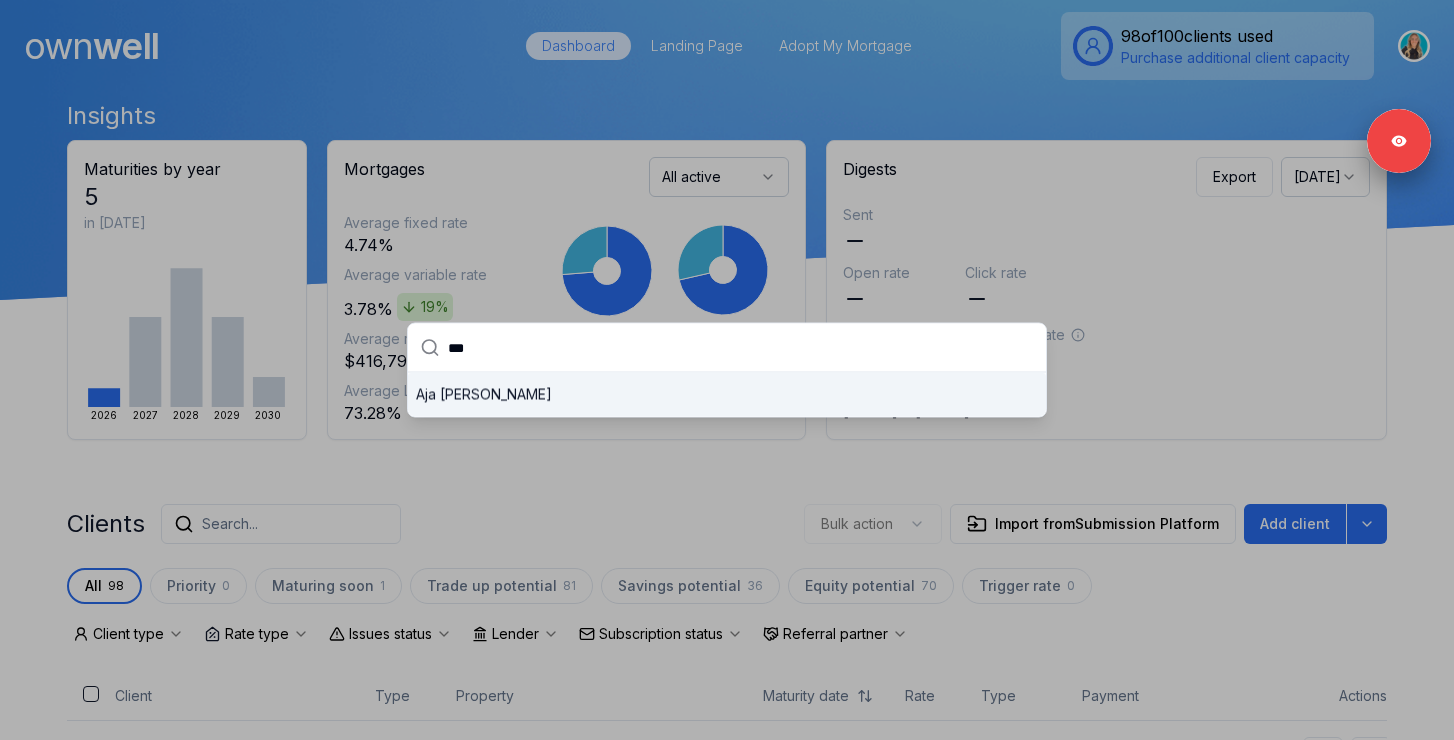 type on "***" 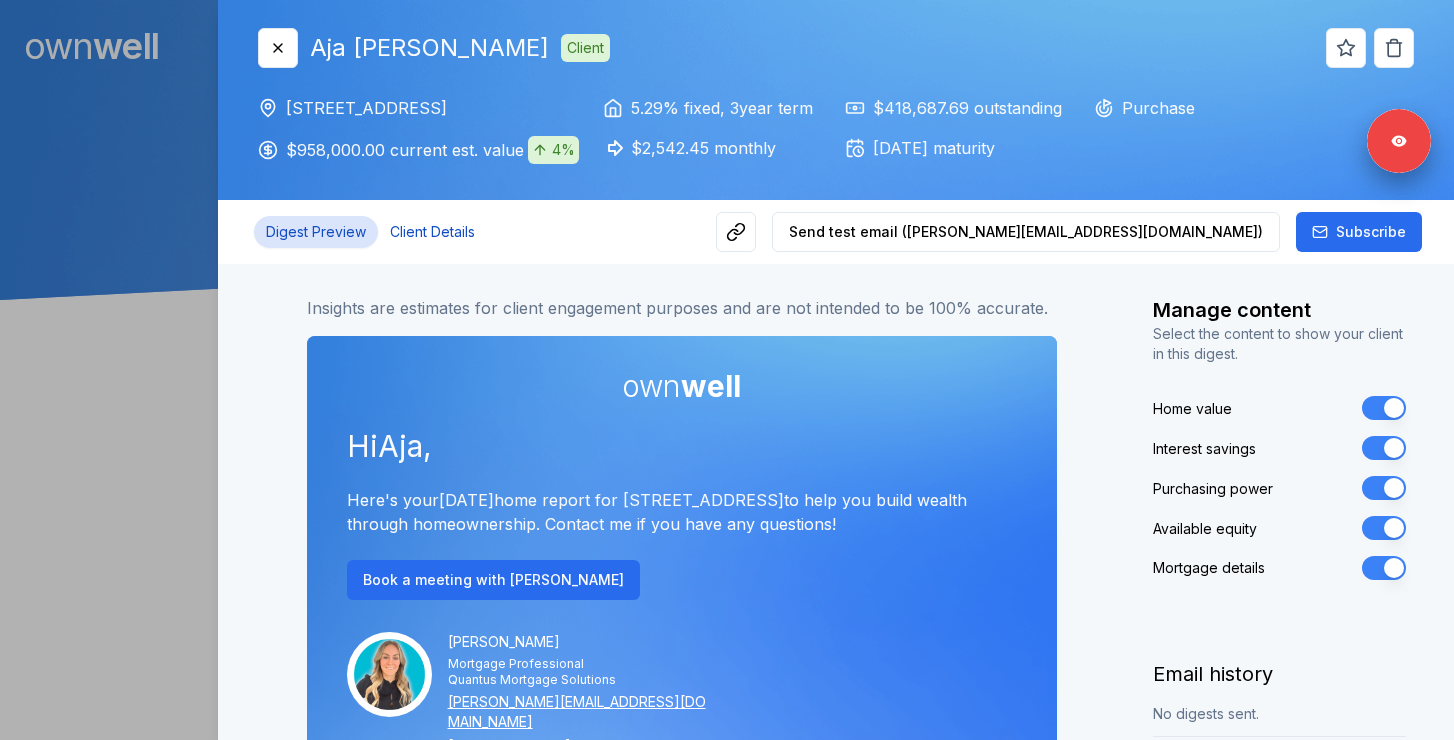 click on "Client Details" at bounding box center [432, 232] 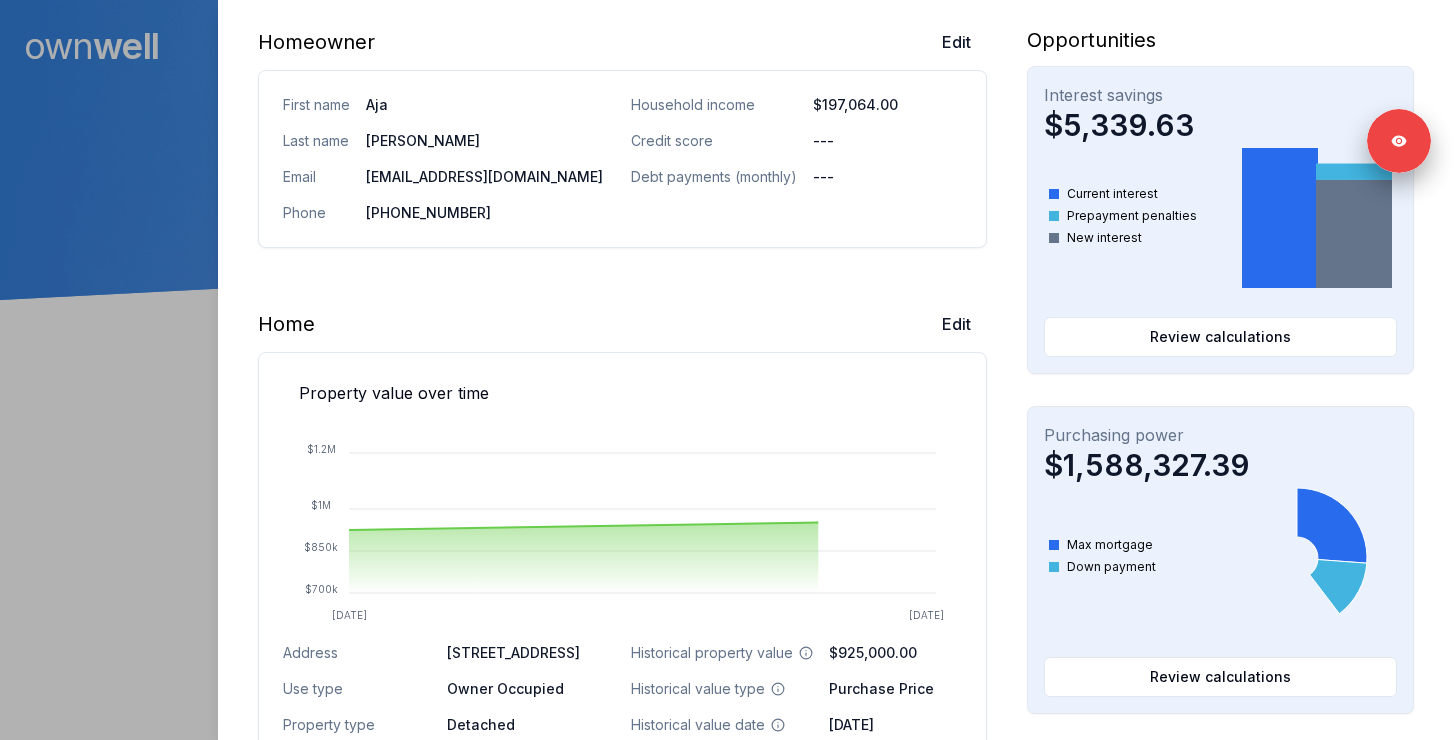 scroll, scrollTop: 465, scrollLeft: 0, axis: vertical 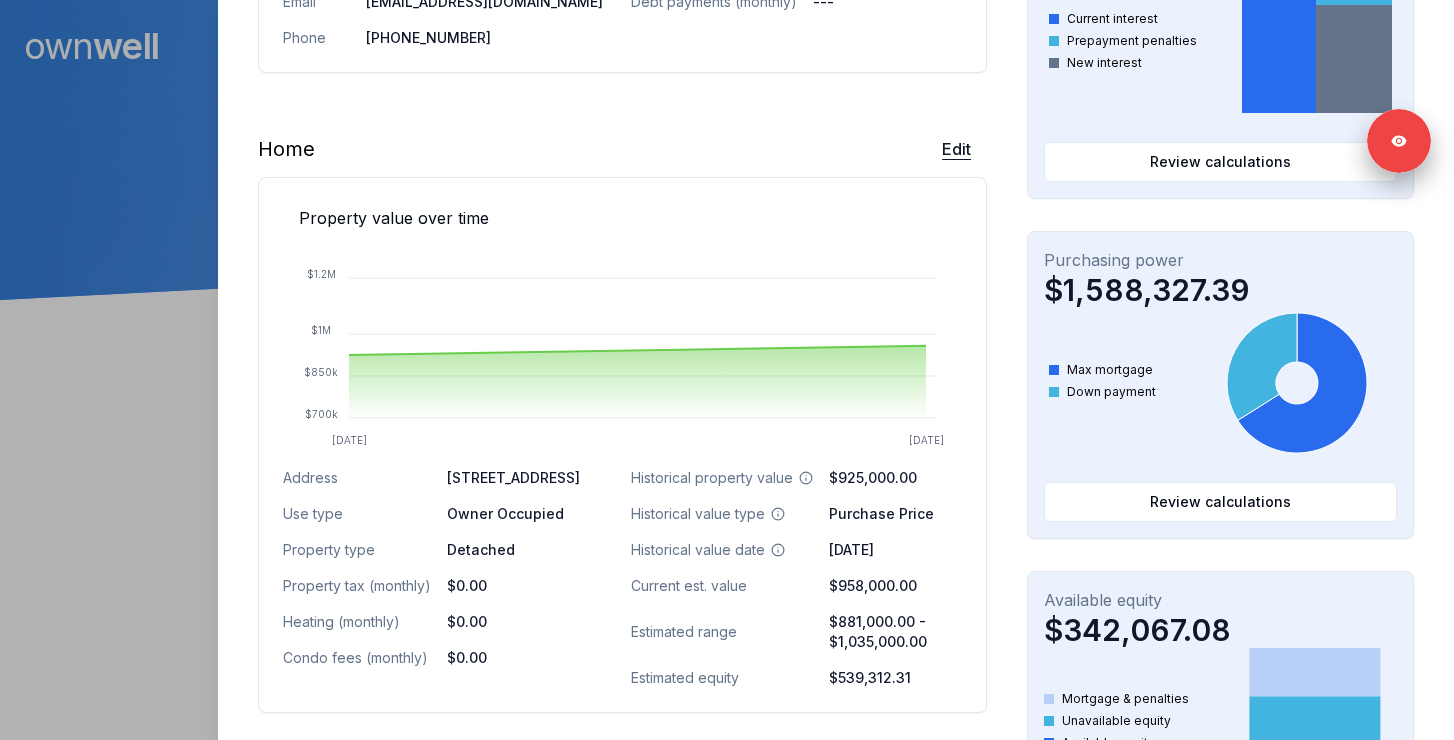 click on "Edit" at bounding box center (956, 149) 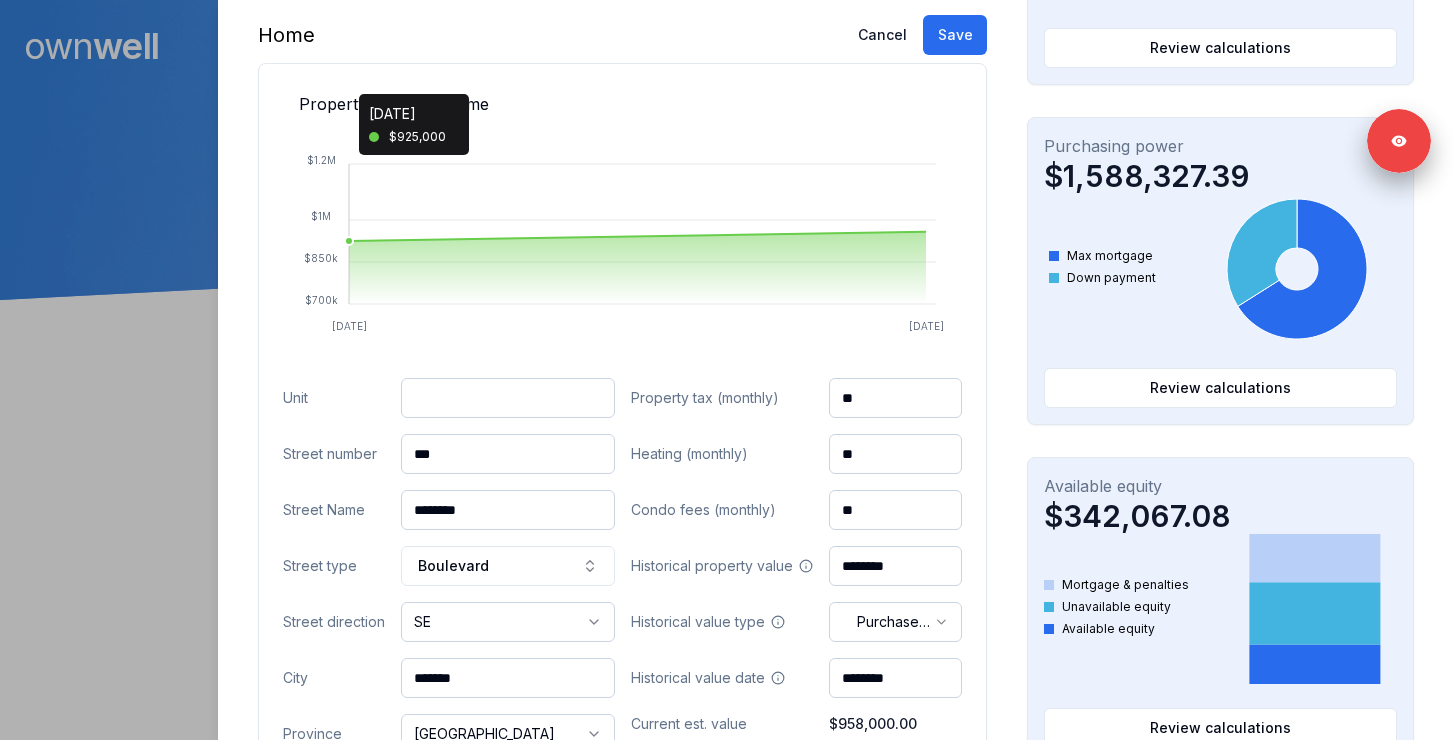 scroll, scrollTop: 734, scrollLeft: 0, axis: vertical 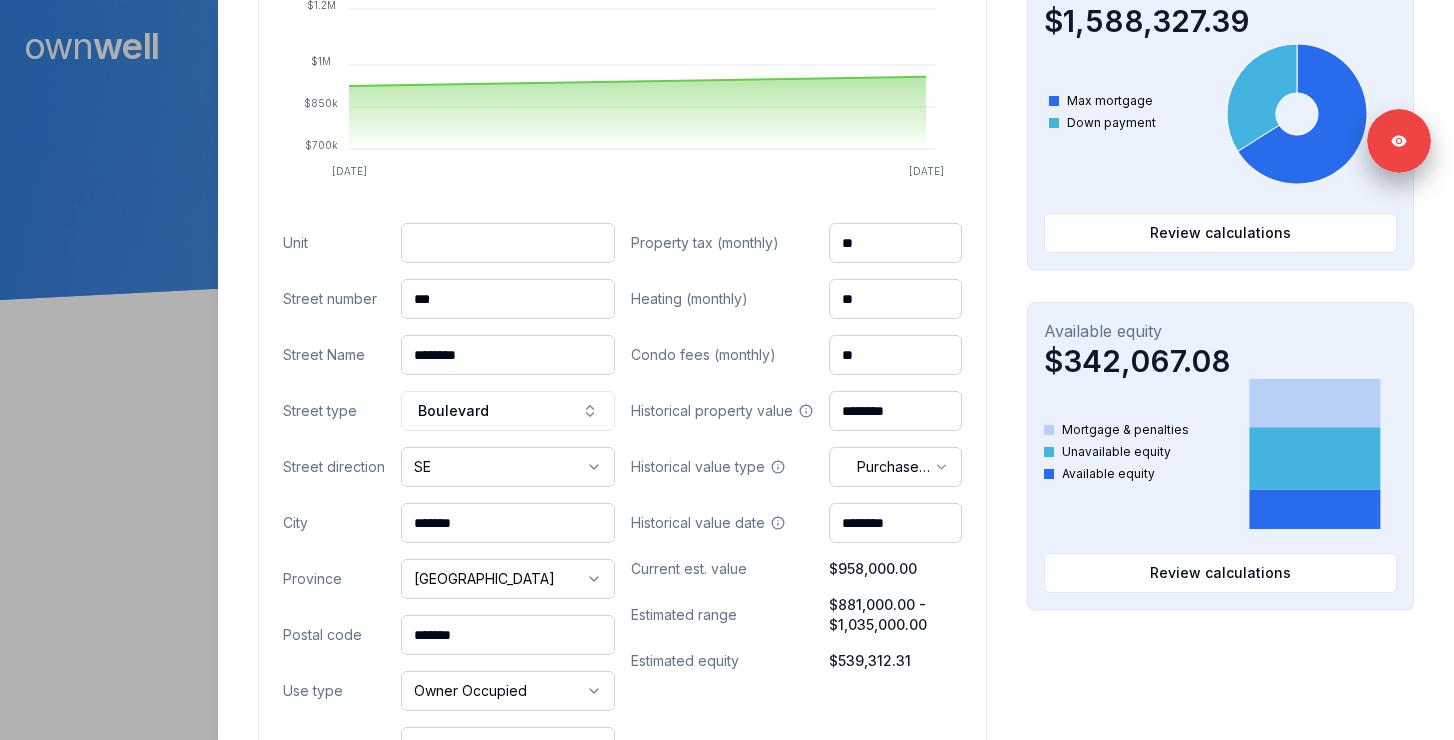 drag, startPoint x: 419, startPoint y: 291, endPoint x: 341, endPoint y: 291, distance: 78 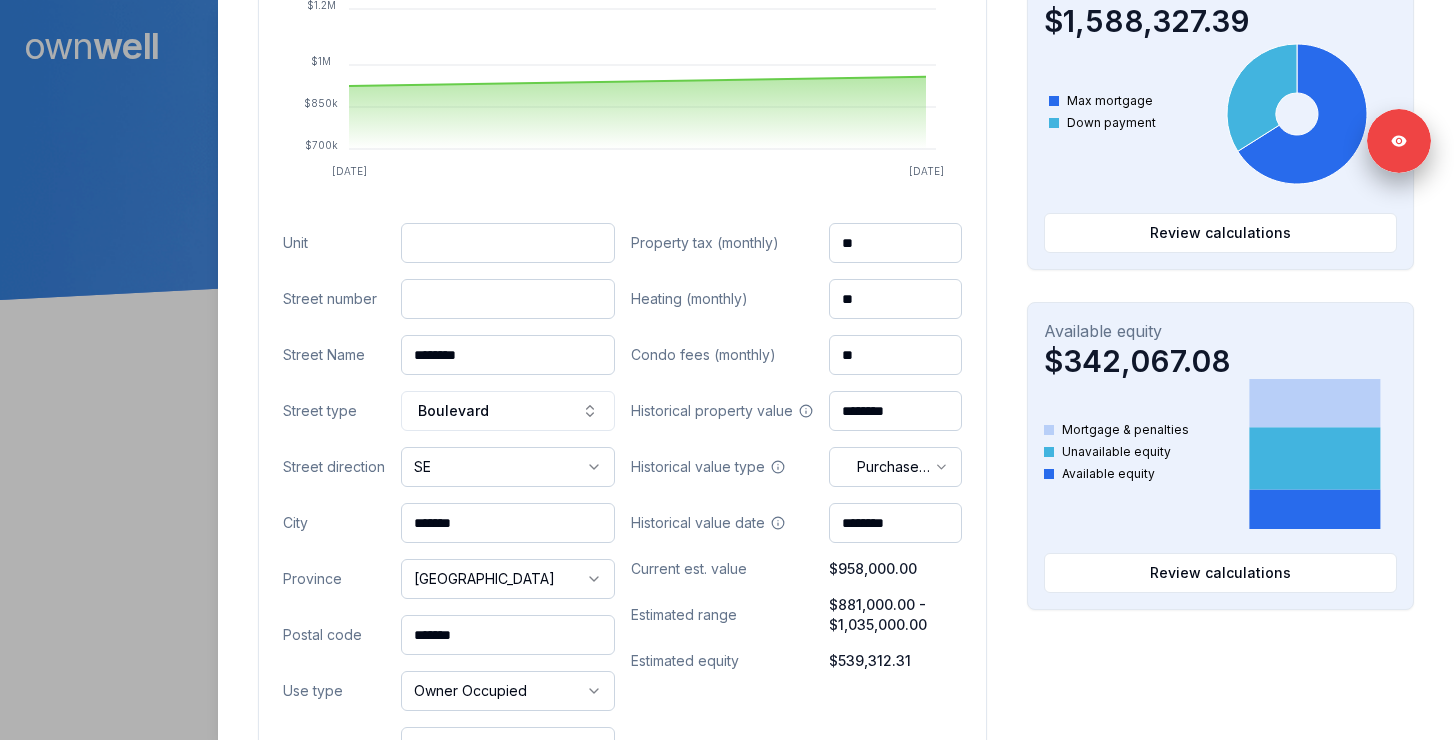 paste on "**" 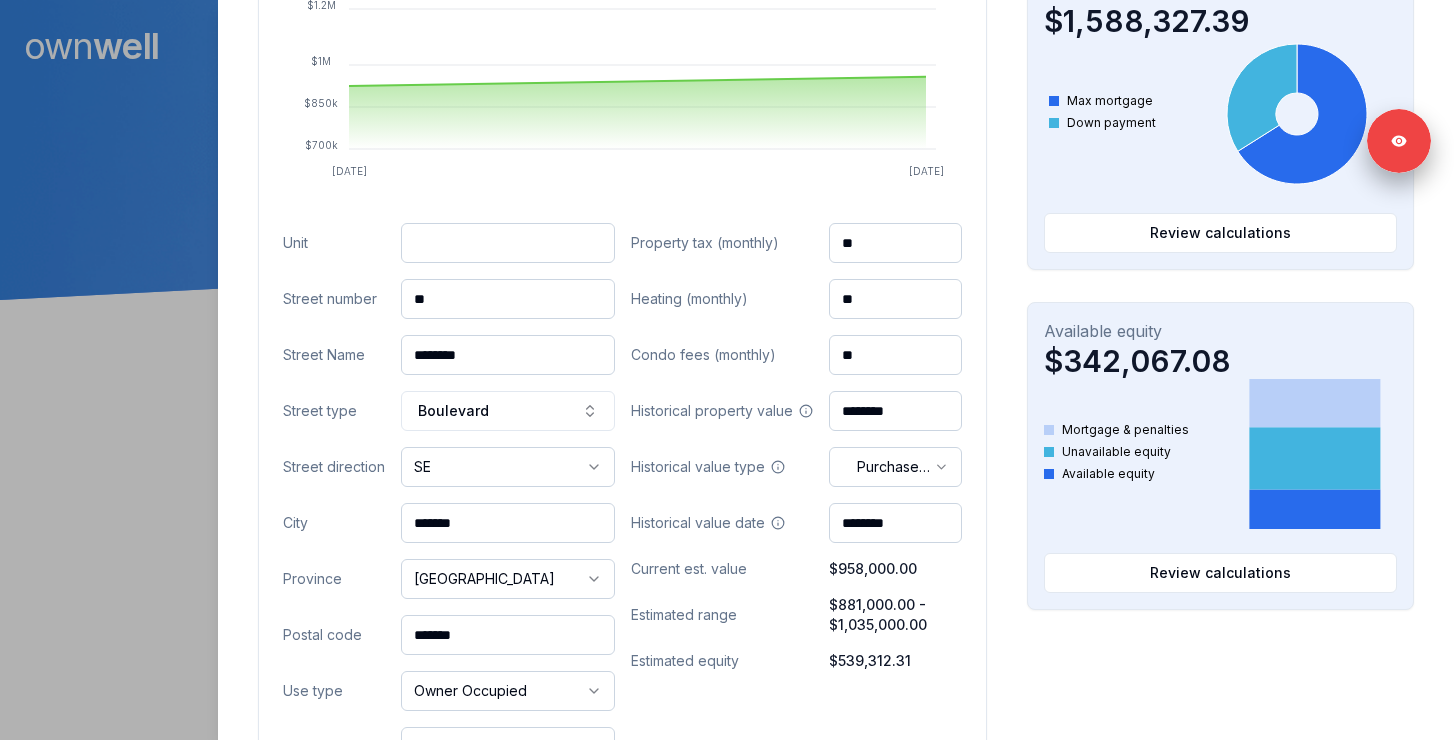 type on "**" 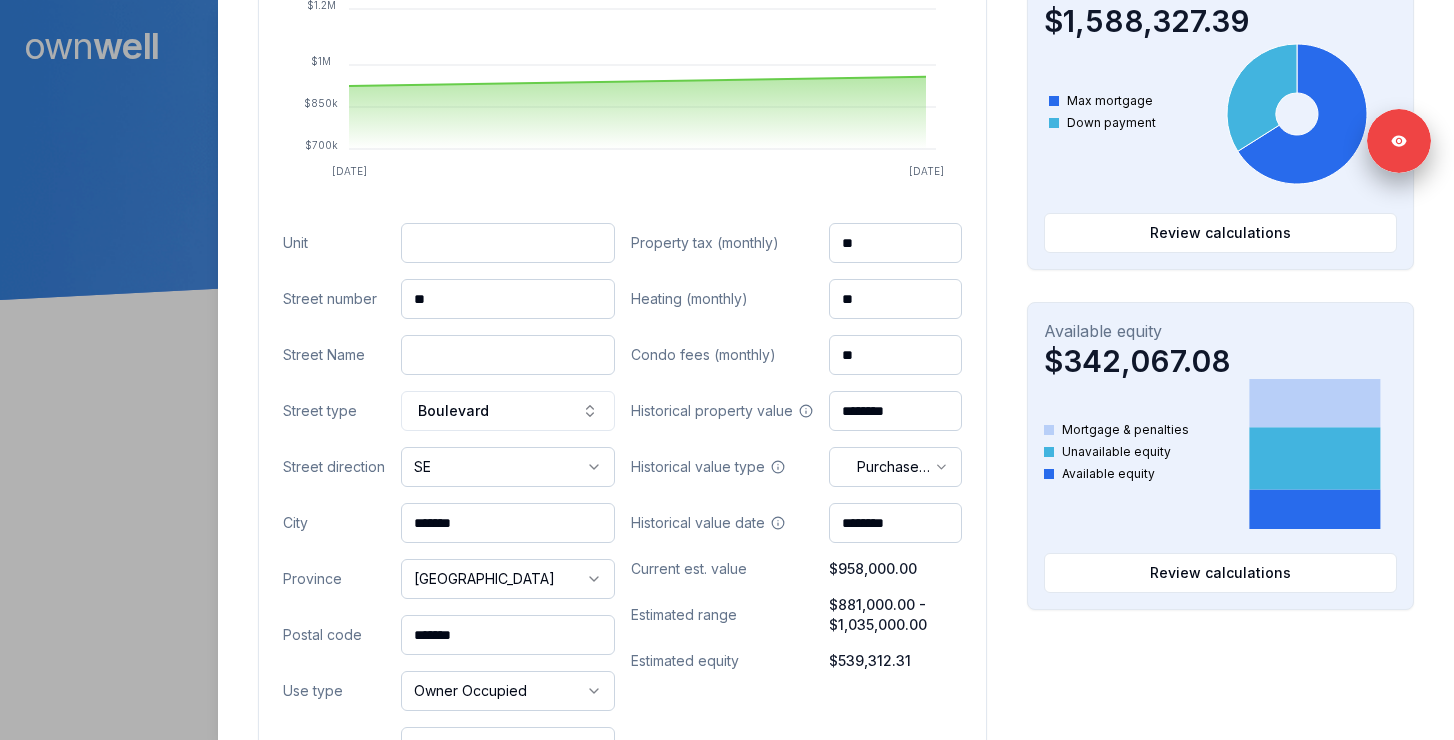 paste on "*********" 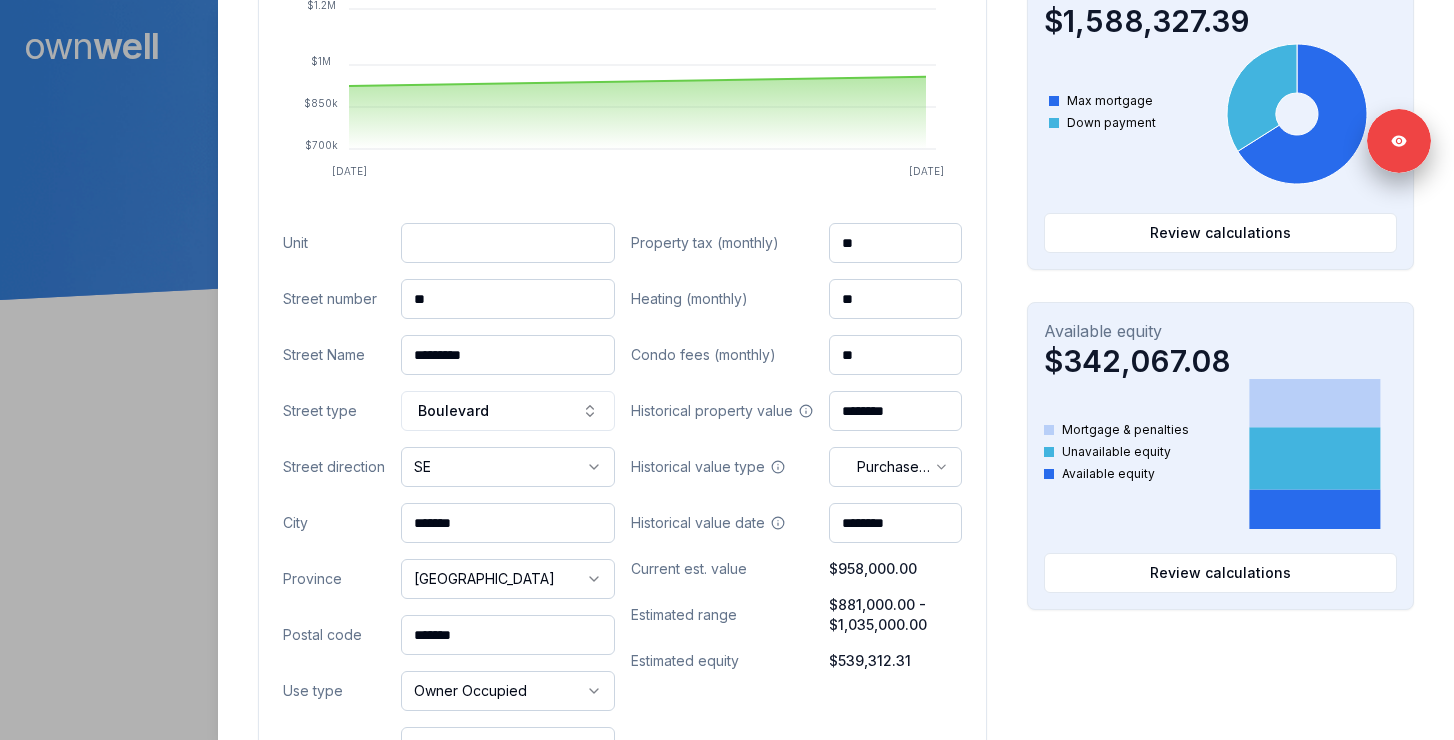 type on "*********" 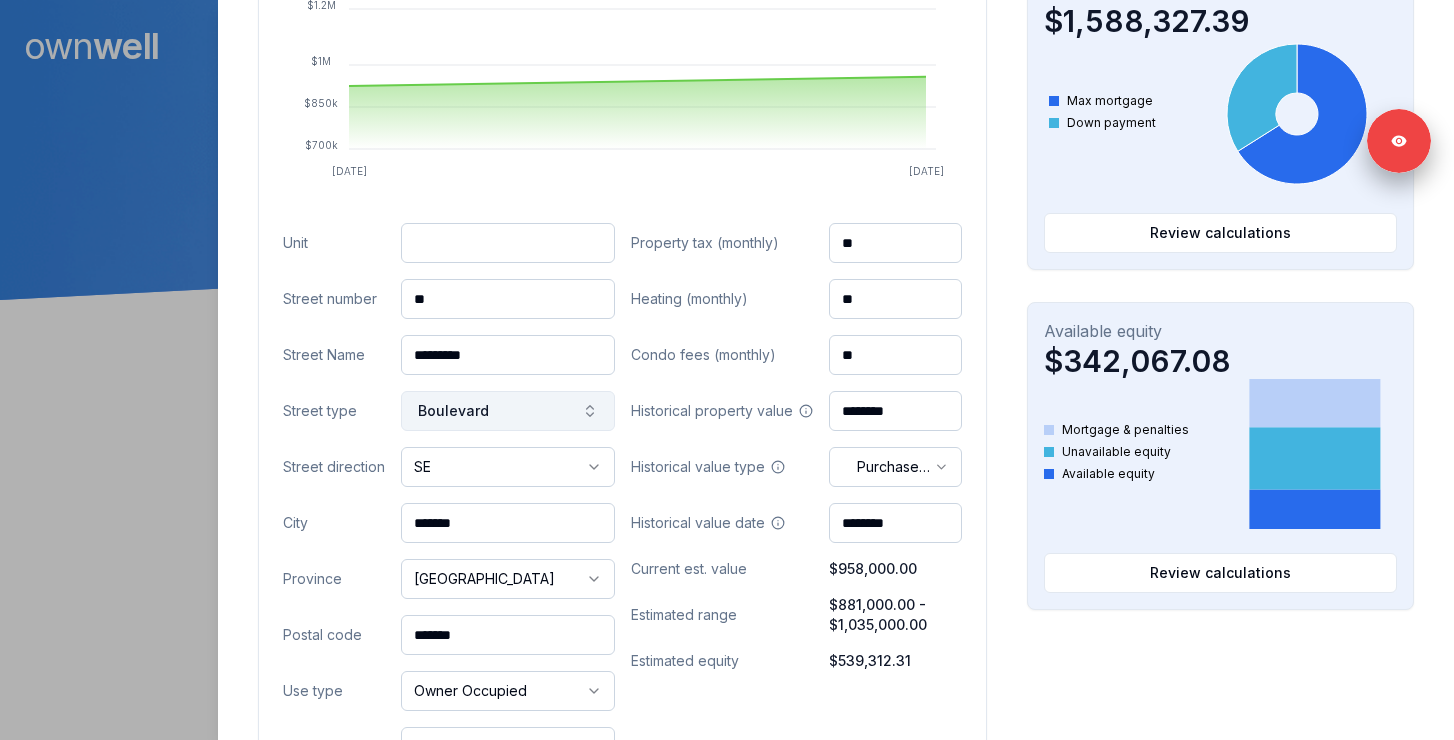 click on "Boulevard" at bounding box center [508, 411] 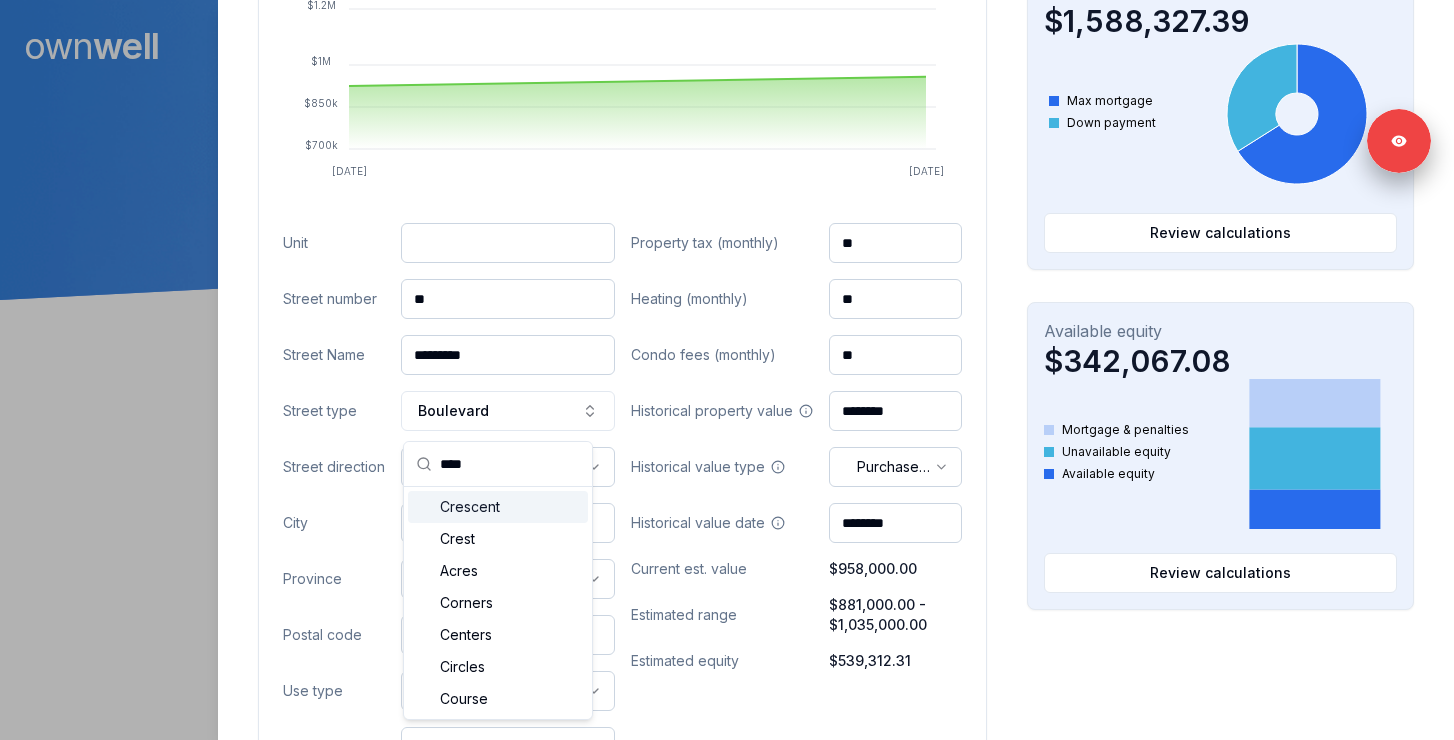 type on "****" 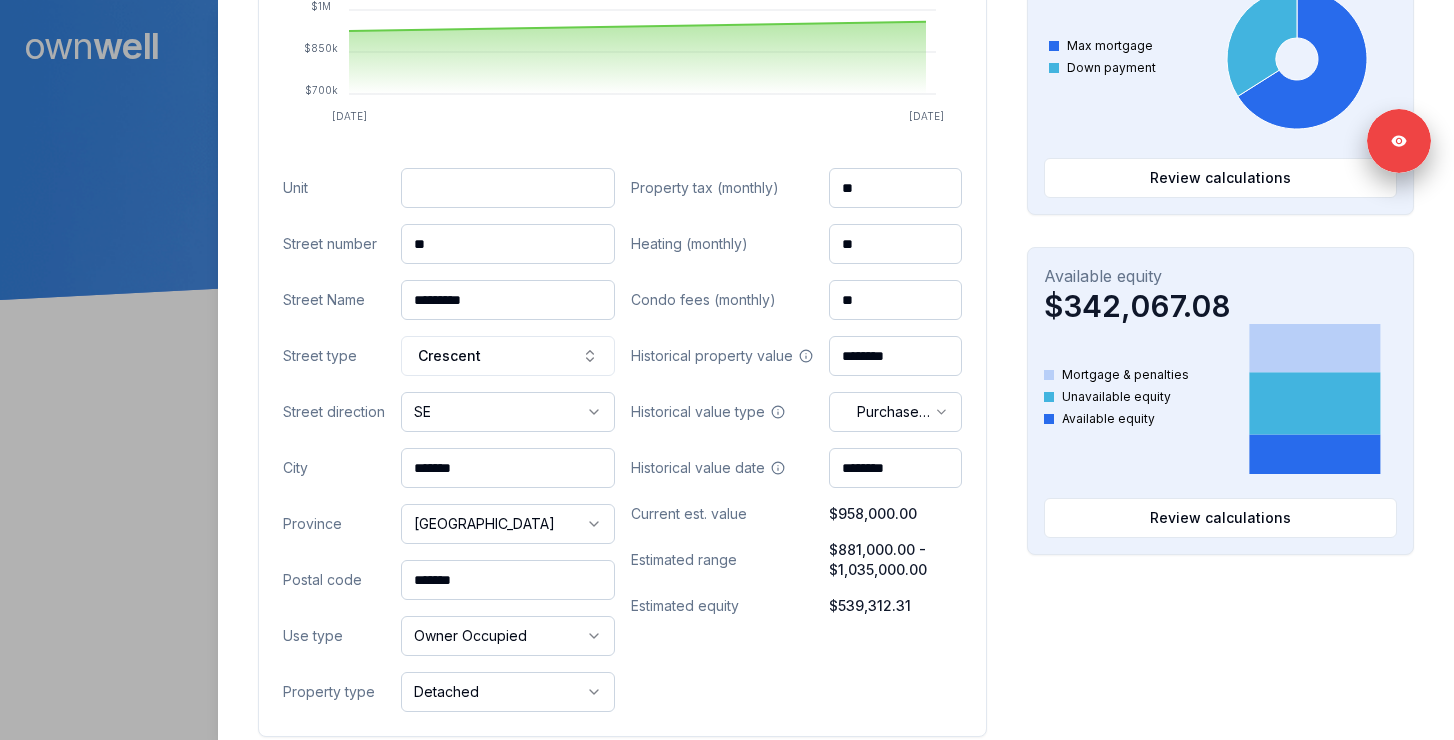scroll, scrollTop: 830, scrollLeft: 0, axis: vertical 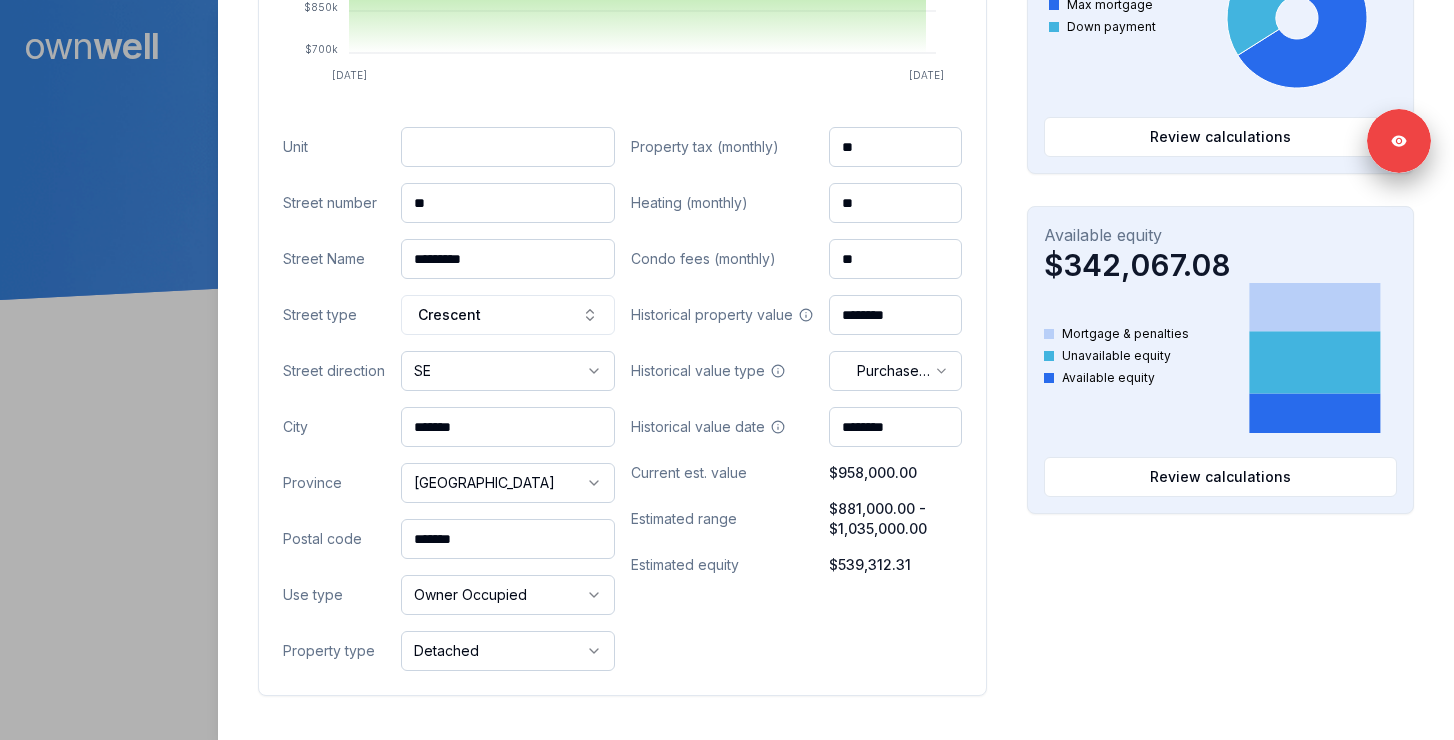 drag, startPoint x: 507, startPoint y: 550, endPoint x: 379, endPoint y: 534, distance: 128.99612 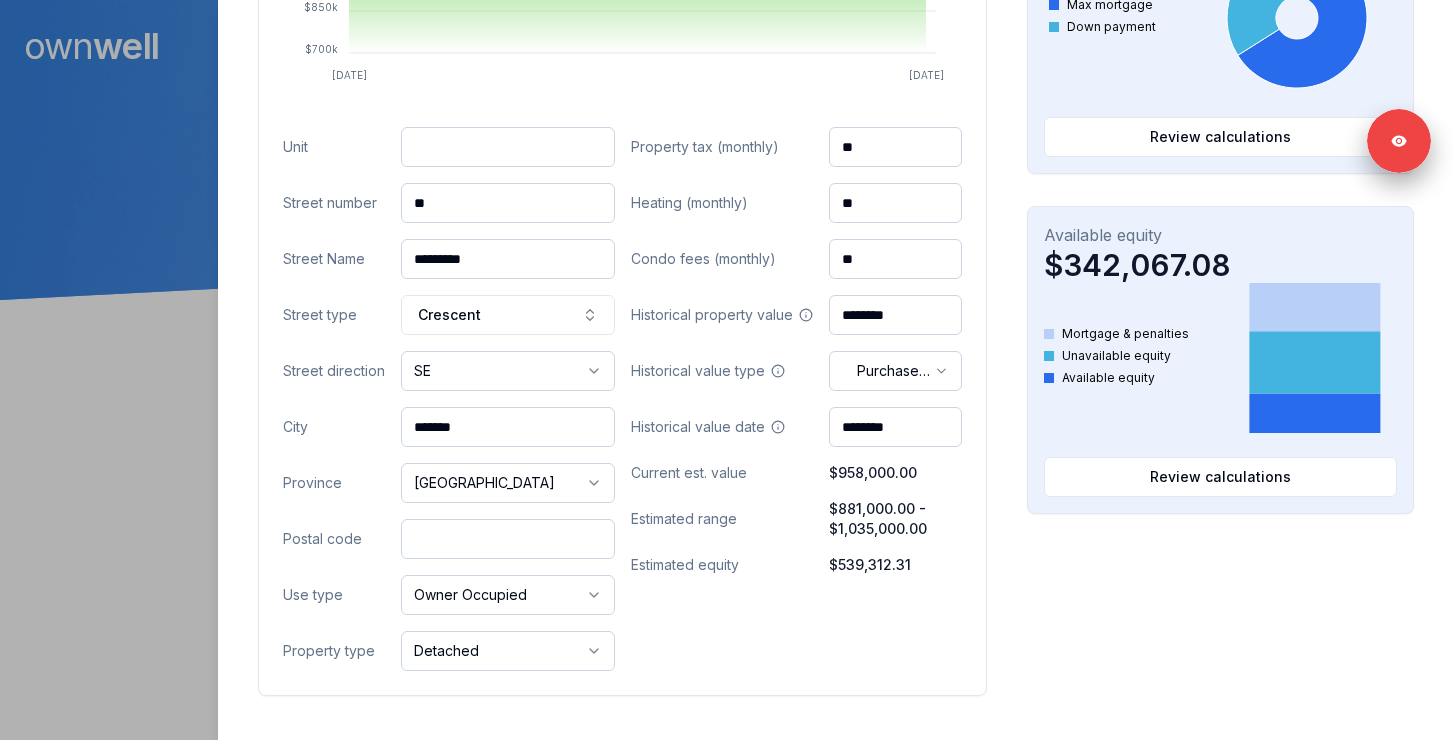 paste on "*******" 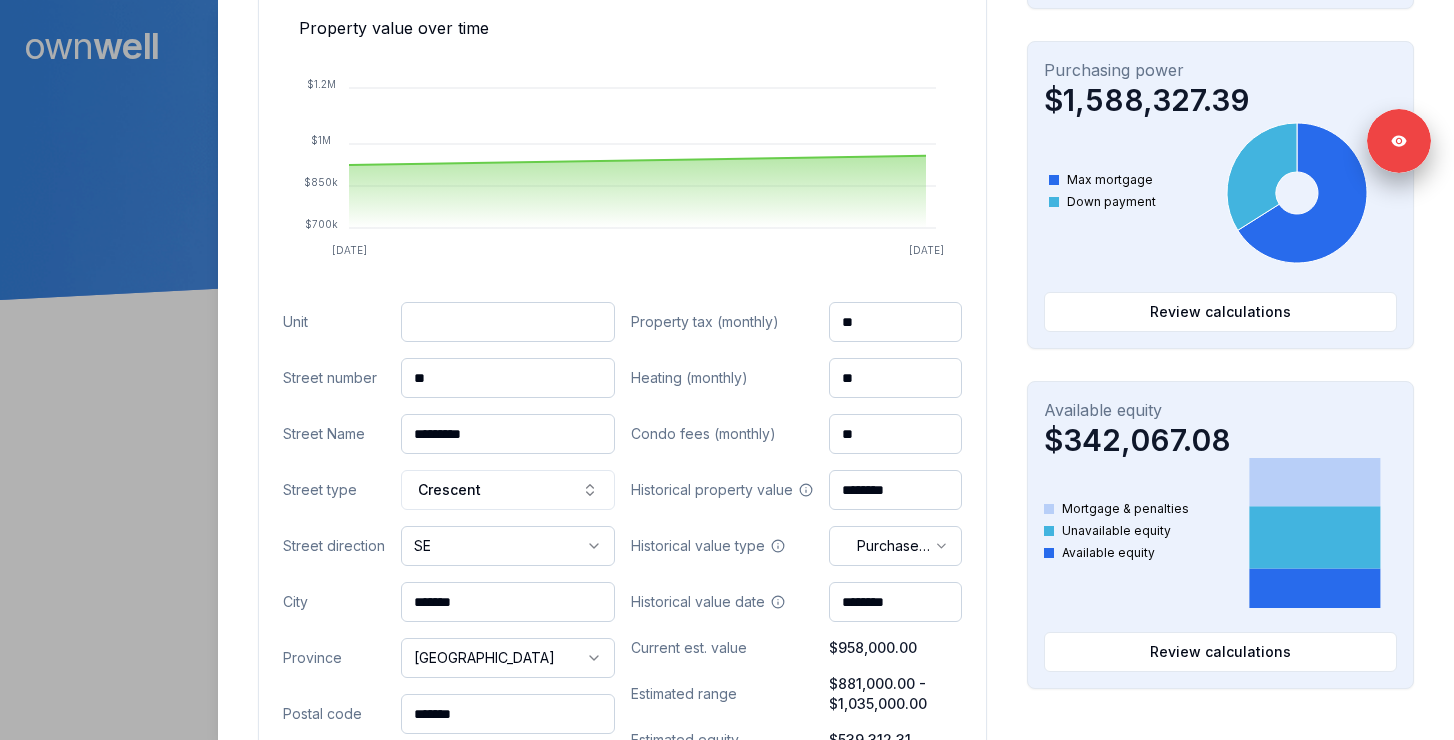 scroll, scrollTop: 549, scrollLeft: 0, axis: vertical 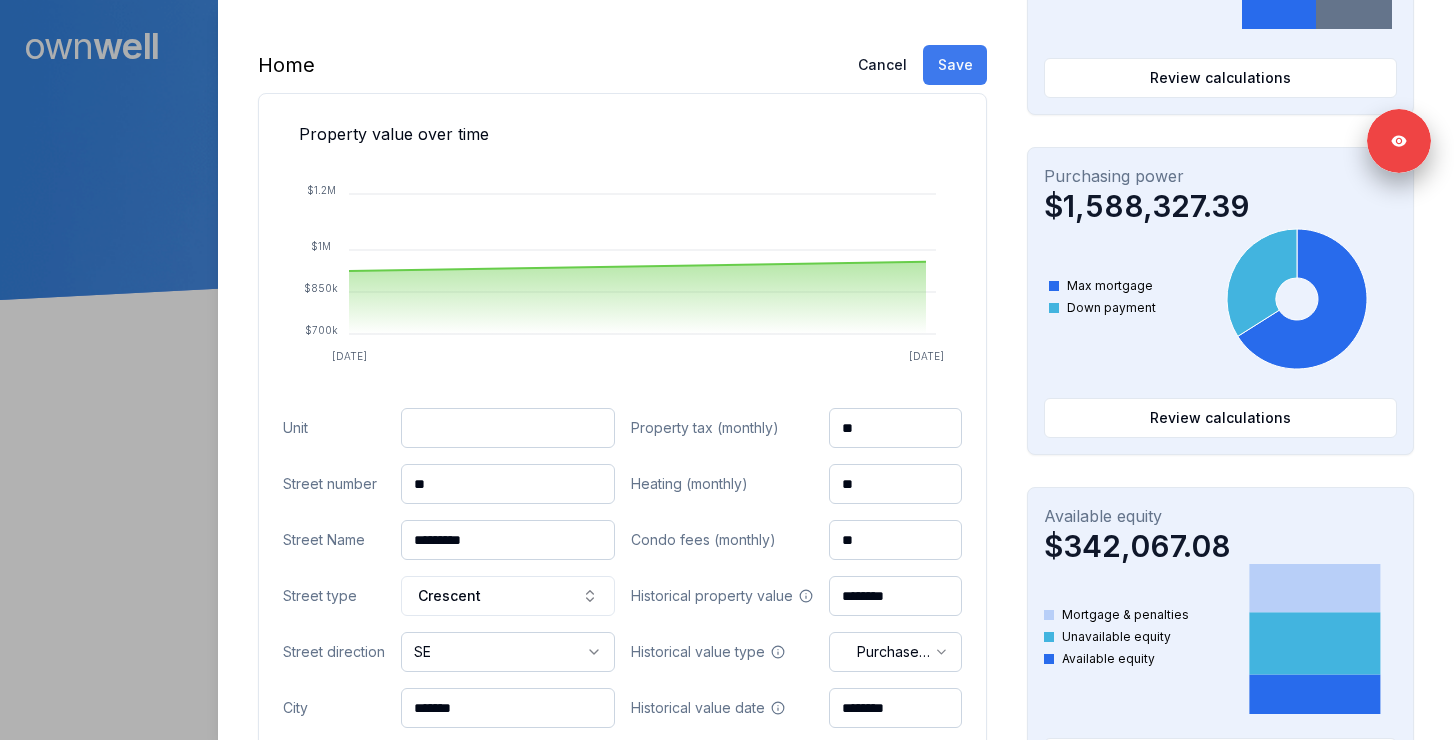 type on "*******" 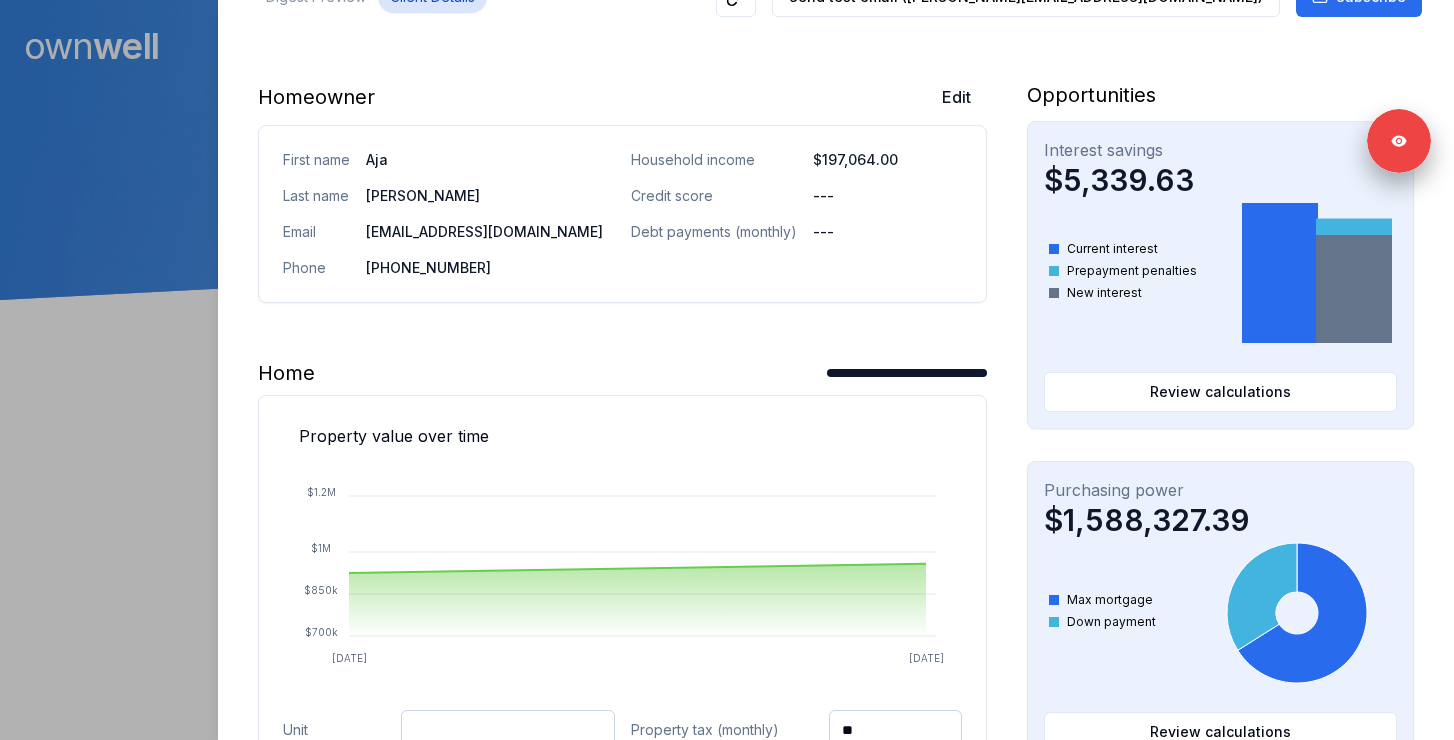 scroll, scrollTop: 0, scrollLeft: 0, axis: both 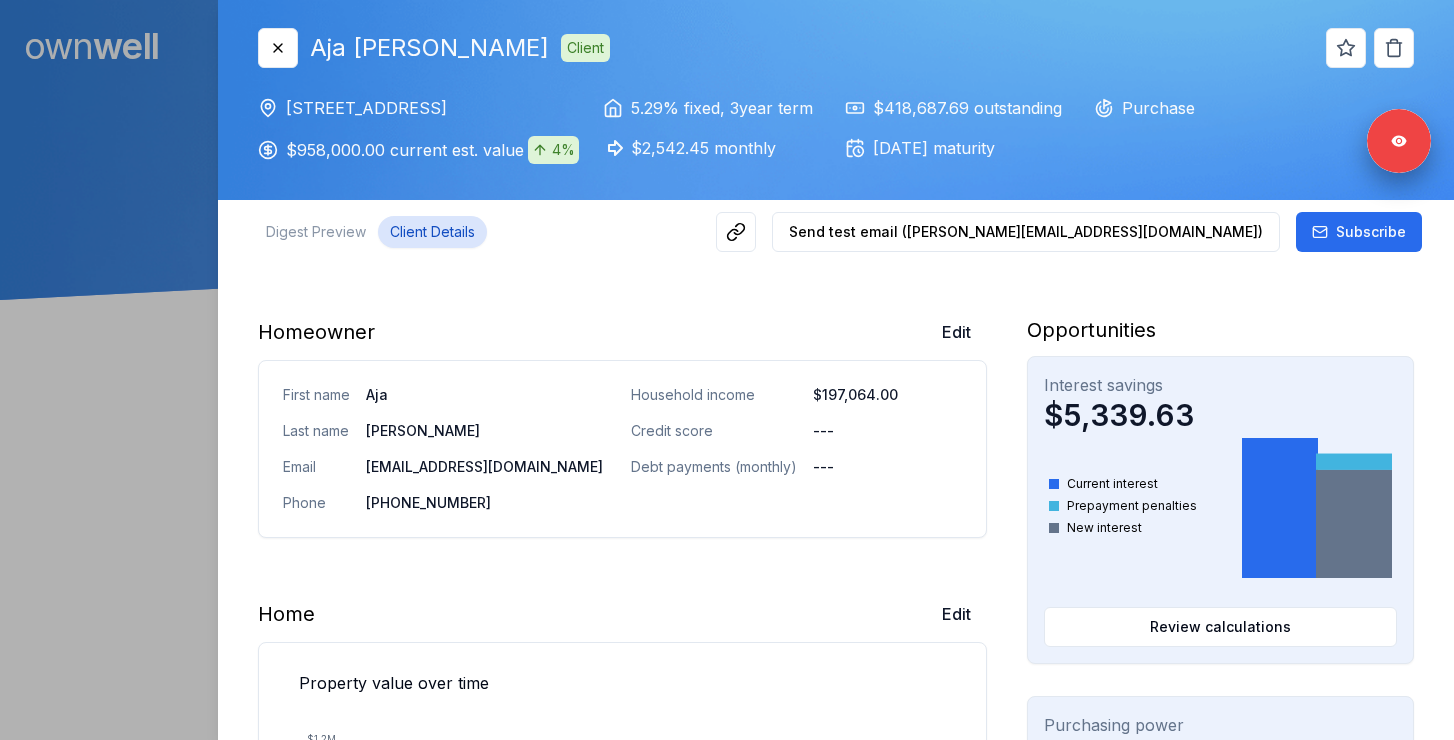 click at bounding box center (727, 370) 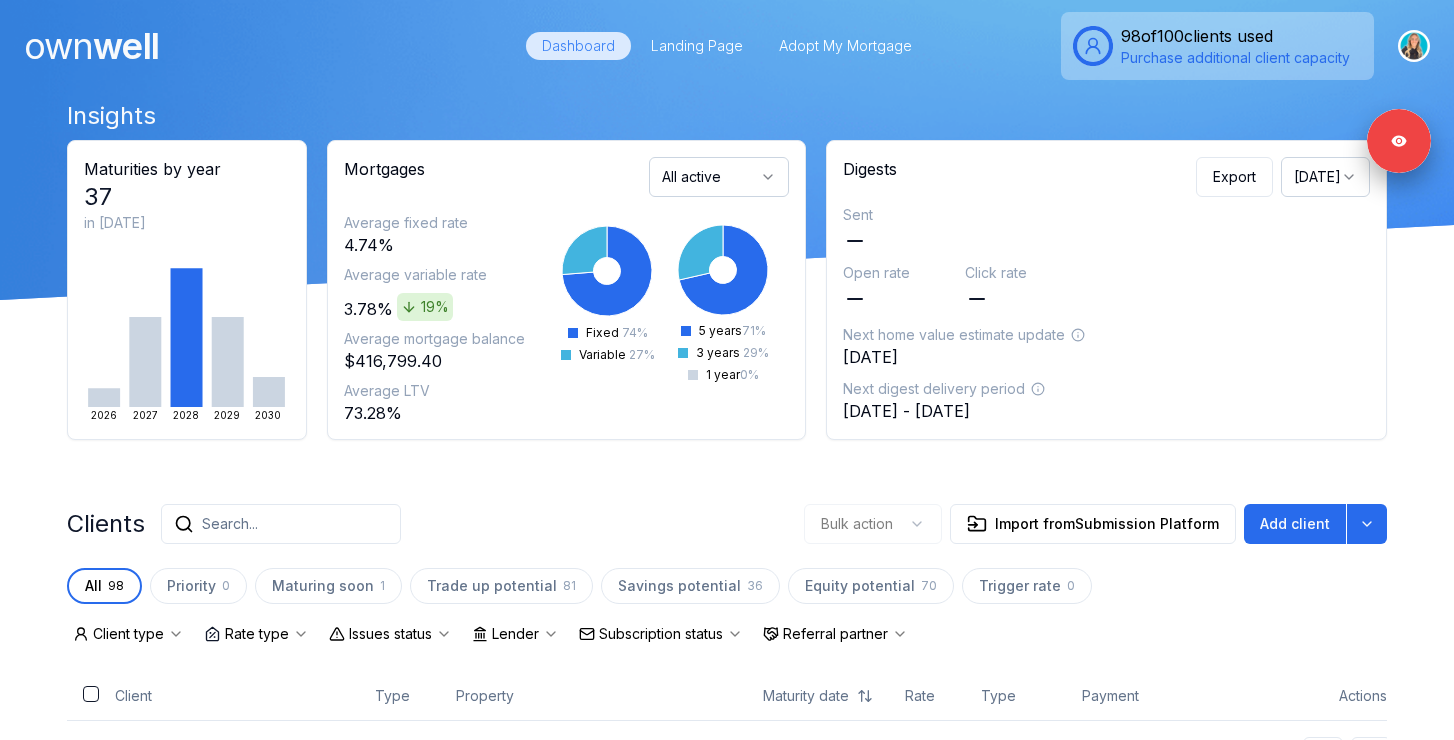 click on "Search..." at bounding box center (281, 524) 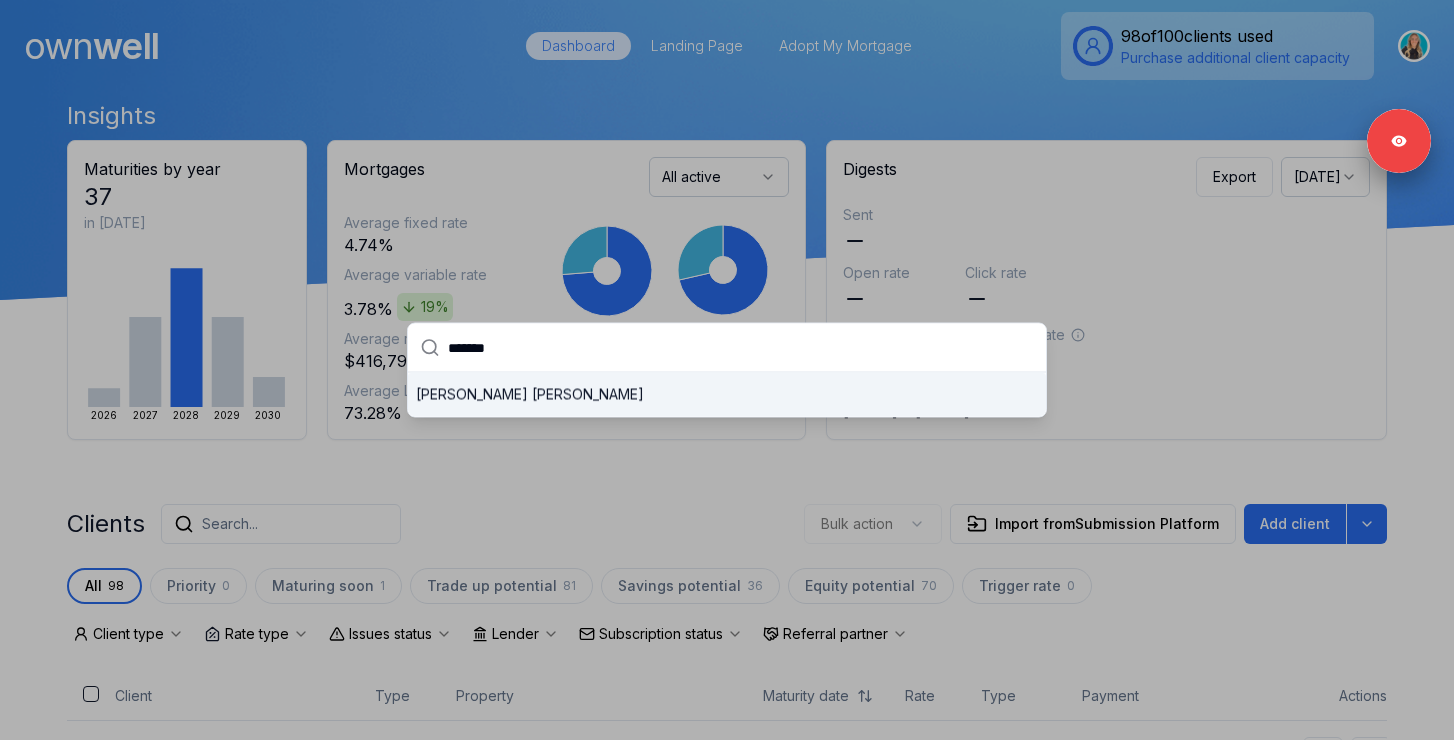 type on "*******" 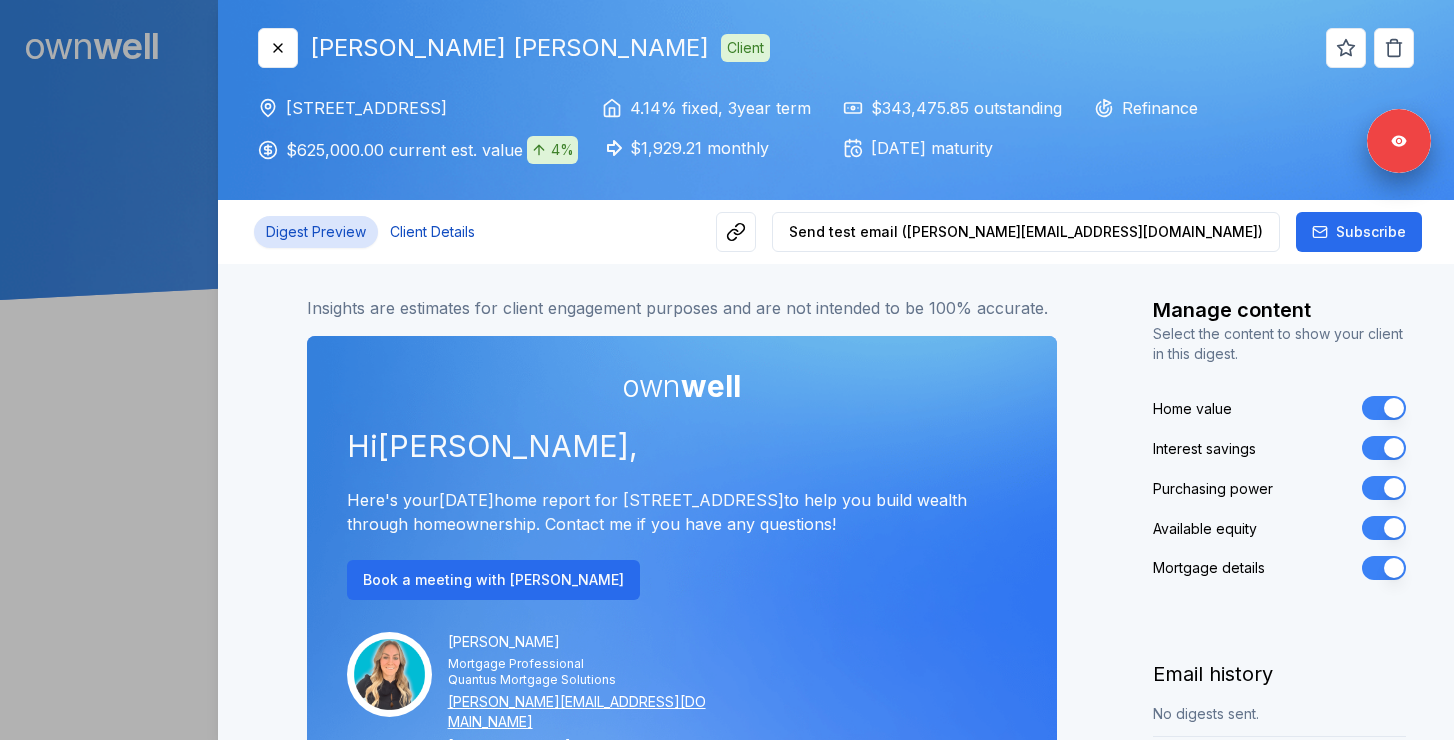click on "Client Details" at bounding box center (432, 232) 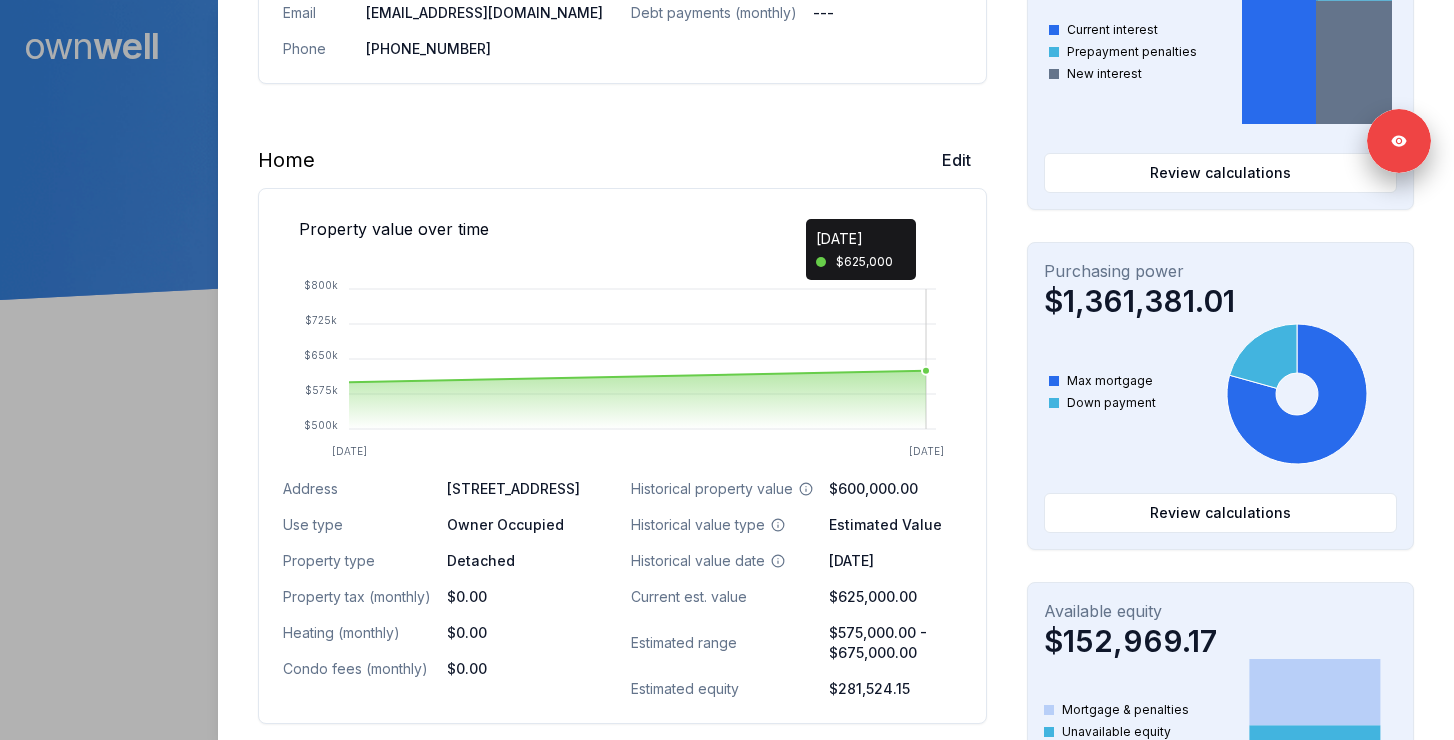 scroll, scrollTop: 455, scrollLeft: 0, axis: vertical 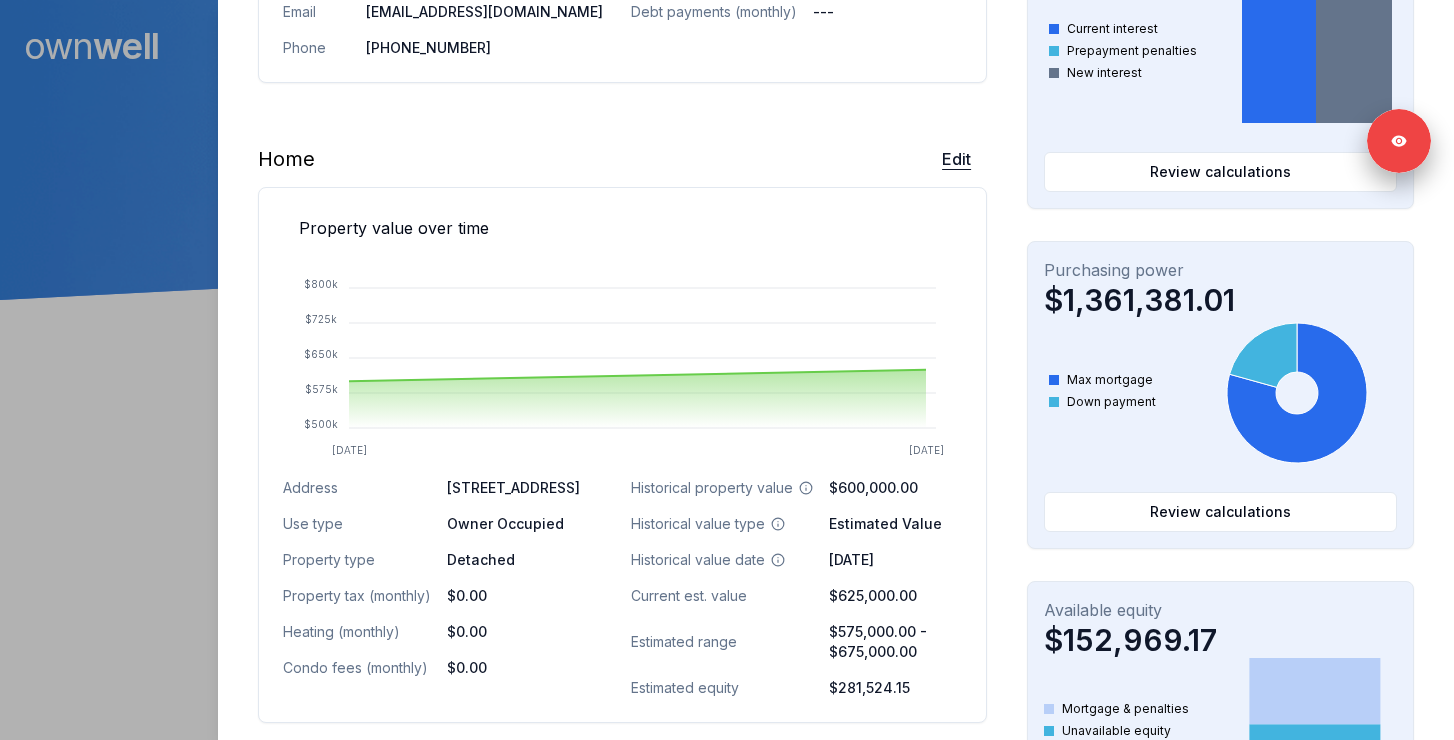 click on "Edit" at bounding box center [956, 159] 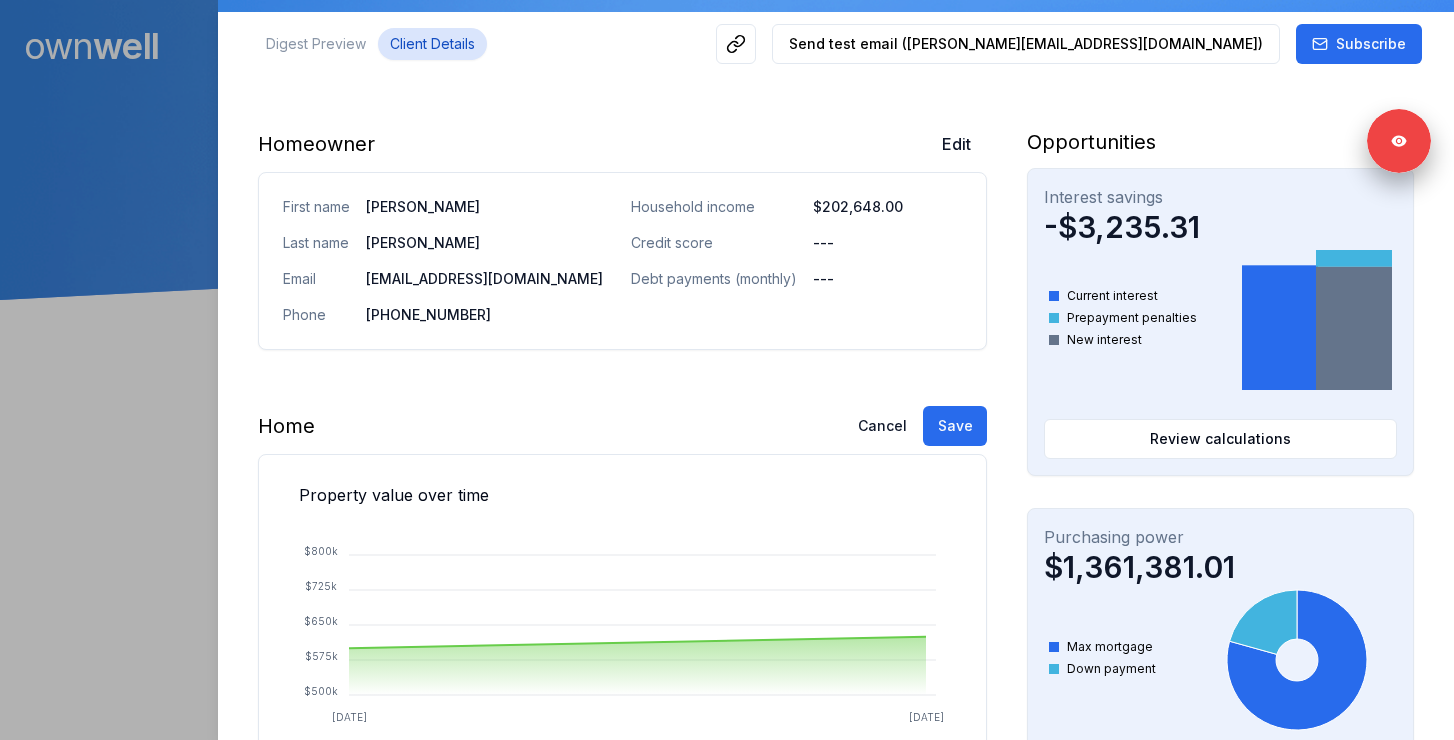 scroll, scrollTop: 447, scrollLeft: 0, axis: vertical 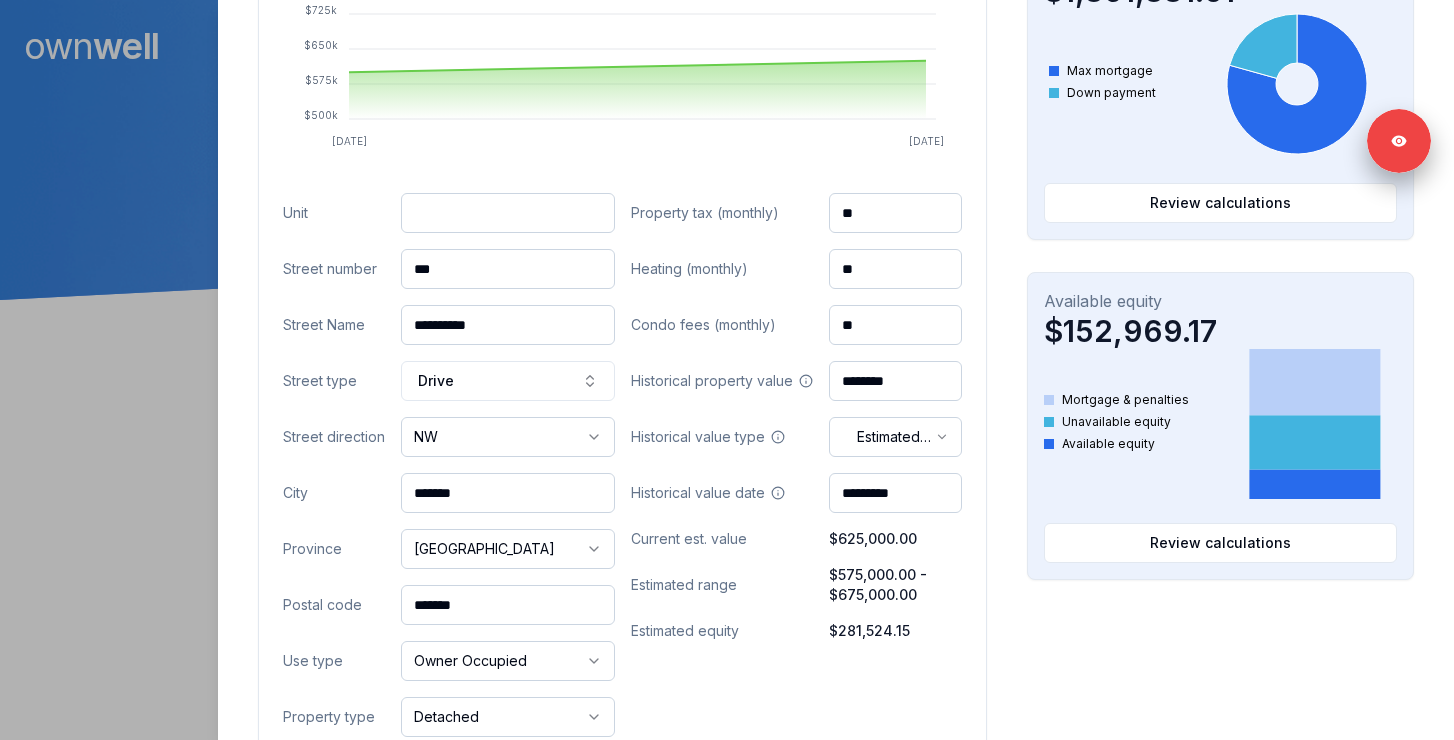 drag, startPoint x: 499, startPoint y: 604, endPoint x: 398, endPoint y: 604, distance: 101 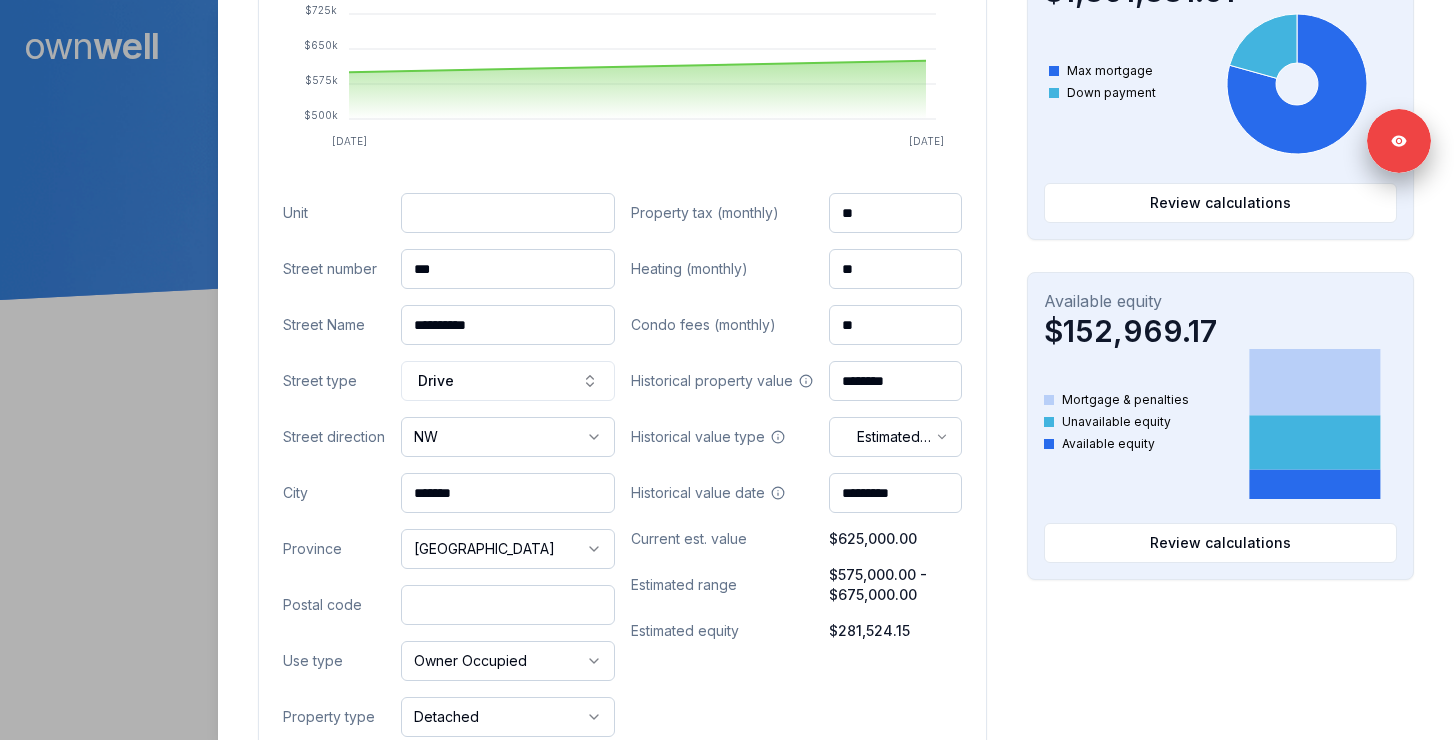 paste on "*******" 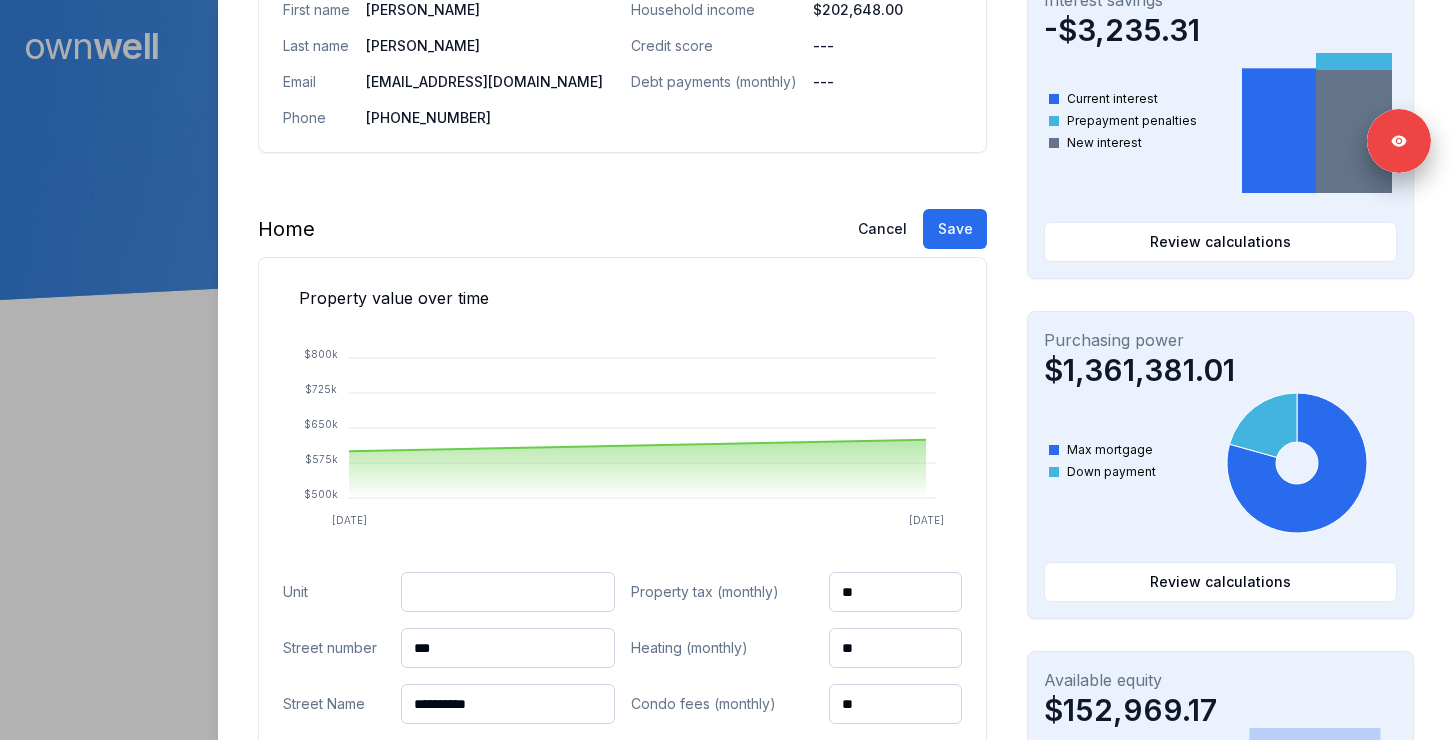 scroll, scrollTop: 330, scrollLeft: 0, axis: vertical 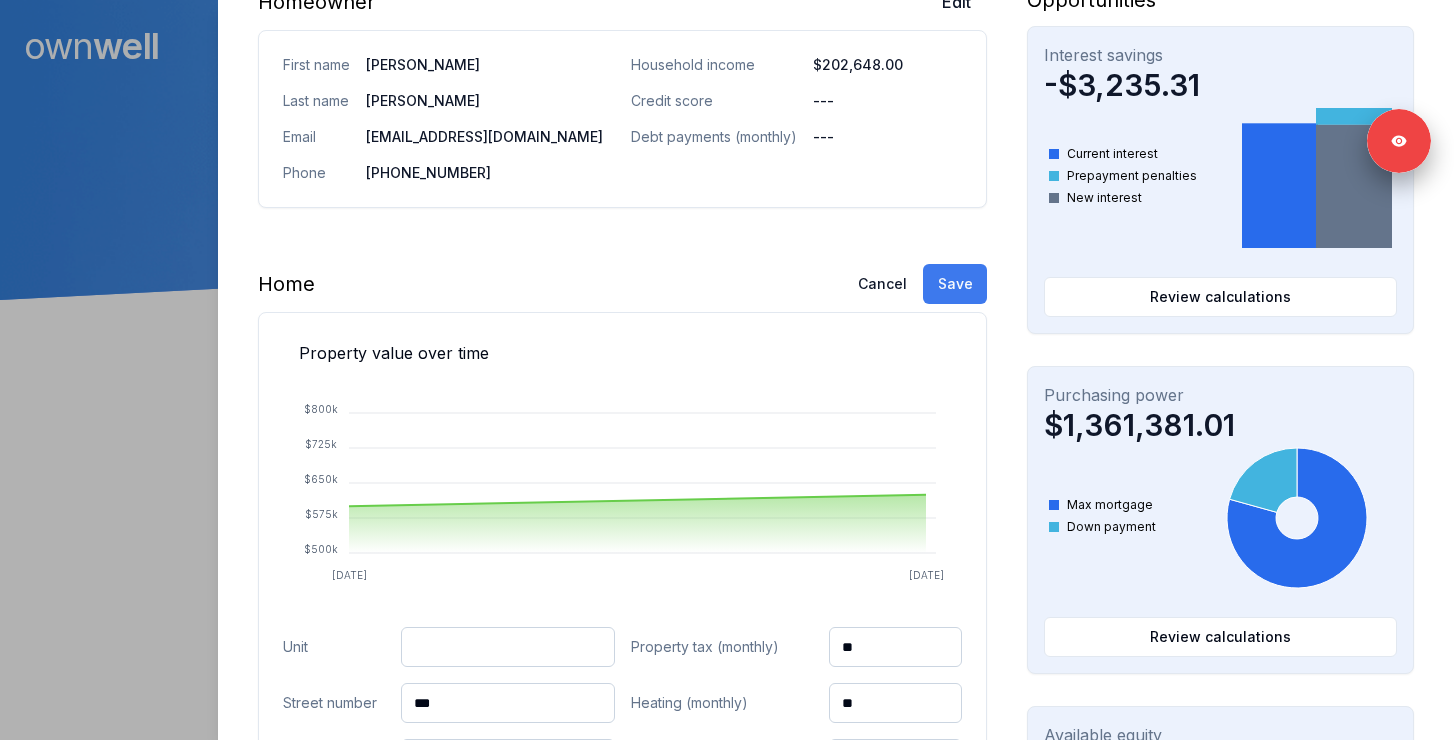 click on "Save" at bounding box center (955, 284) 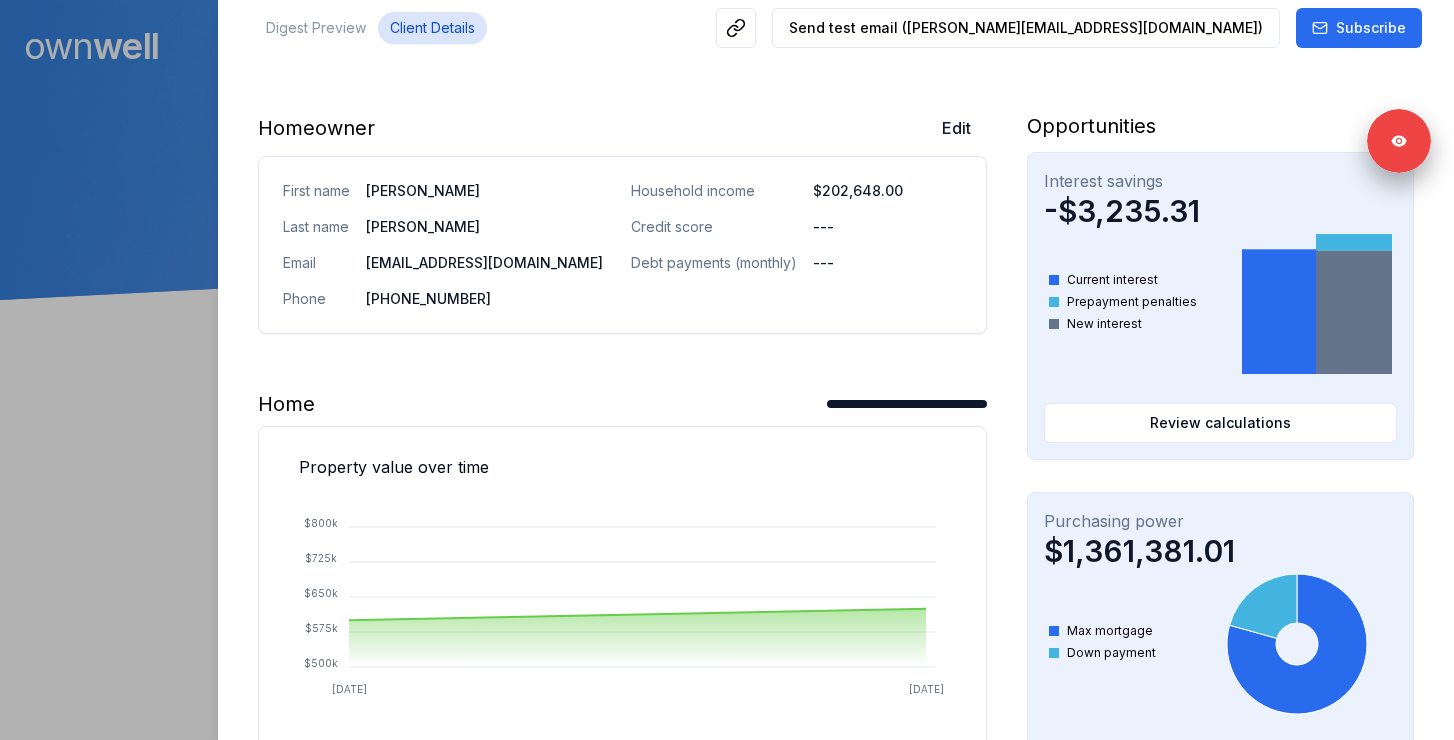 scroll, scrollTop: 0, scrollLeft: 0, axis: both 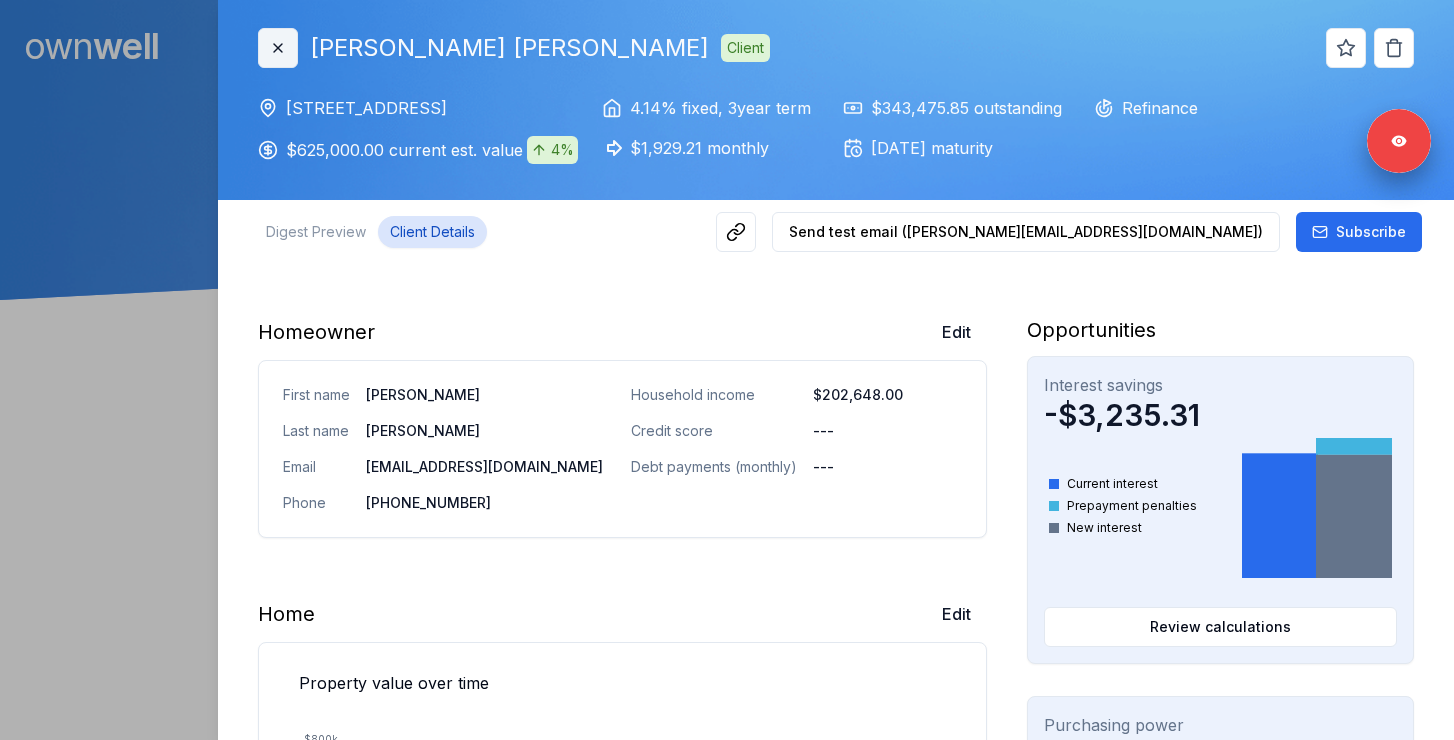 click on "Close" at bounding box center (278, 48) 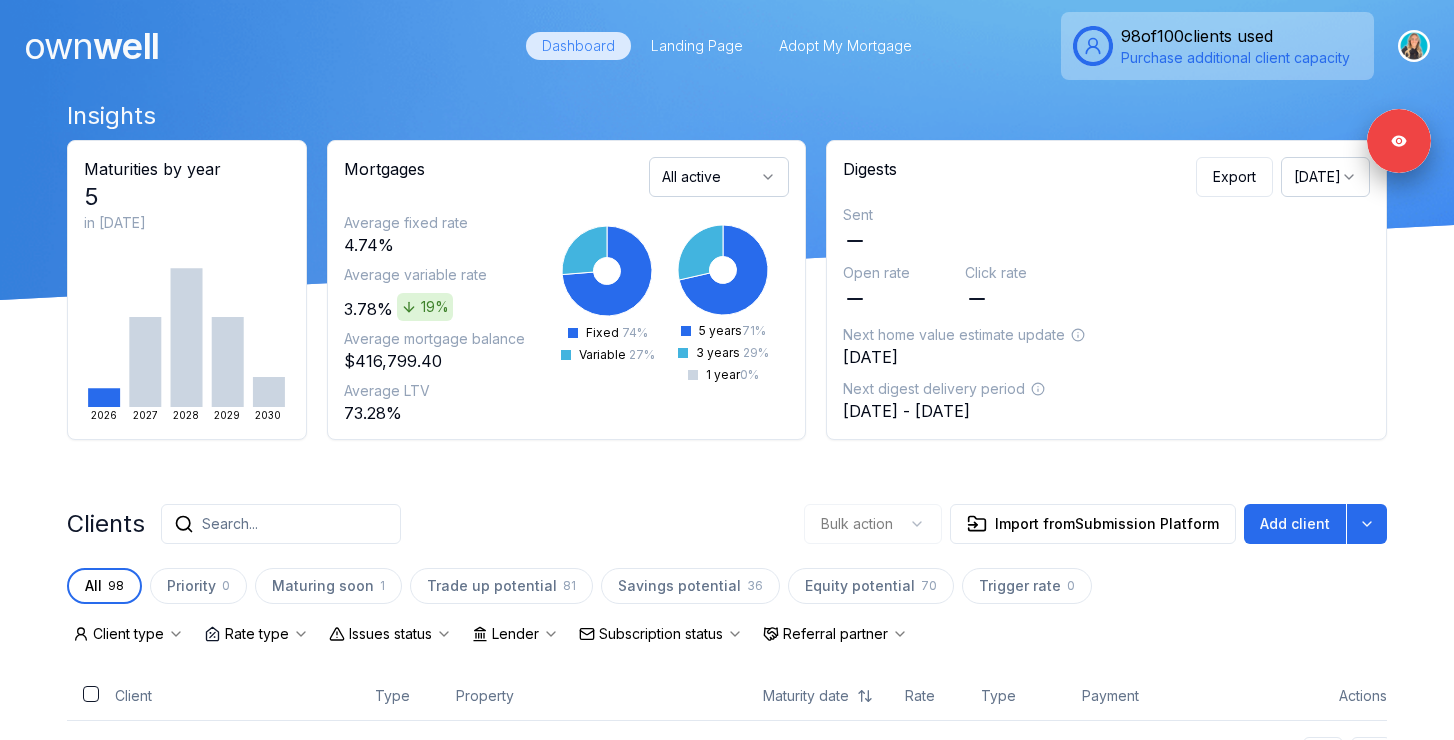 click on "Search..." at bounding box center [281, 524] 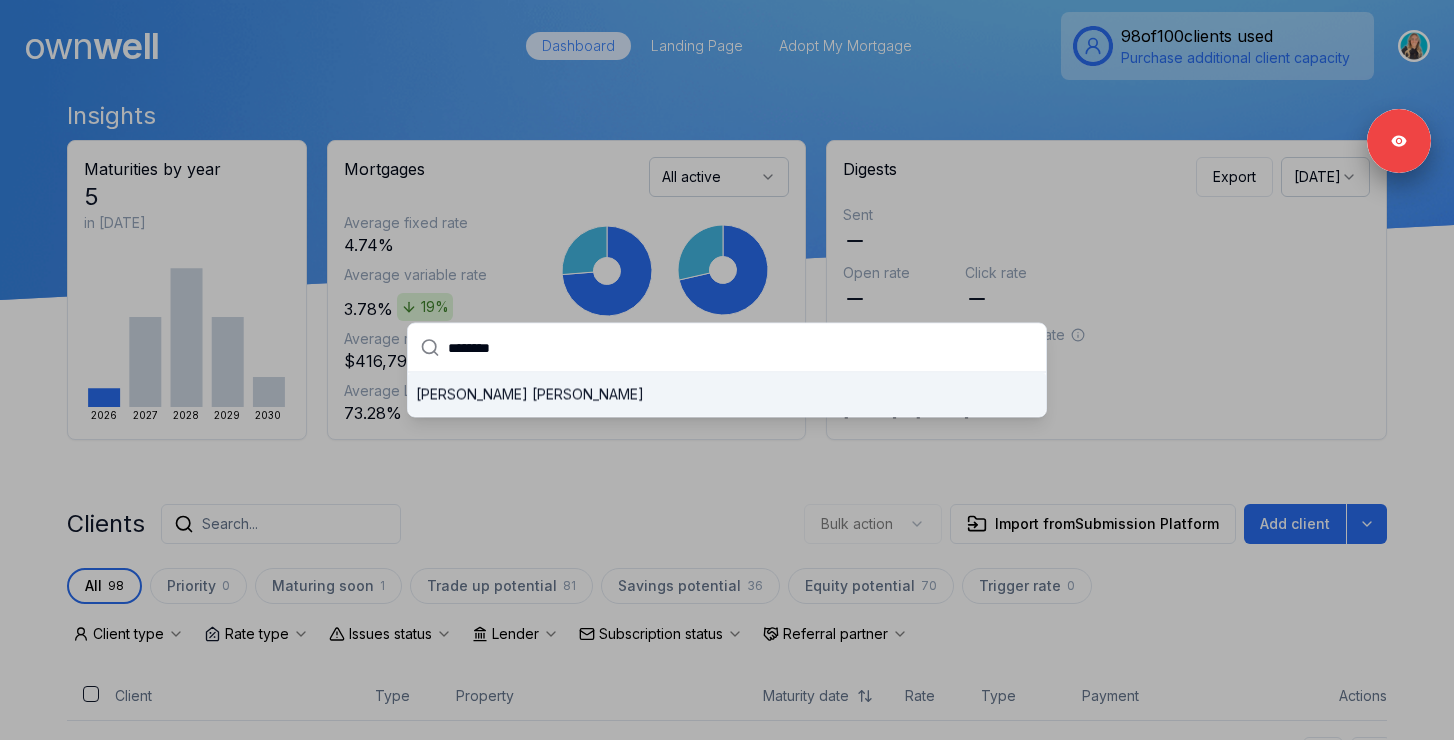 type on "********" 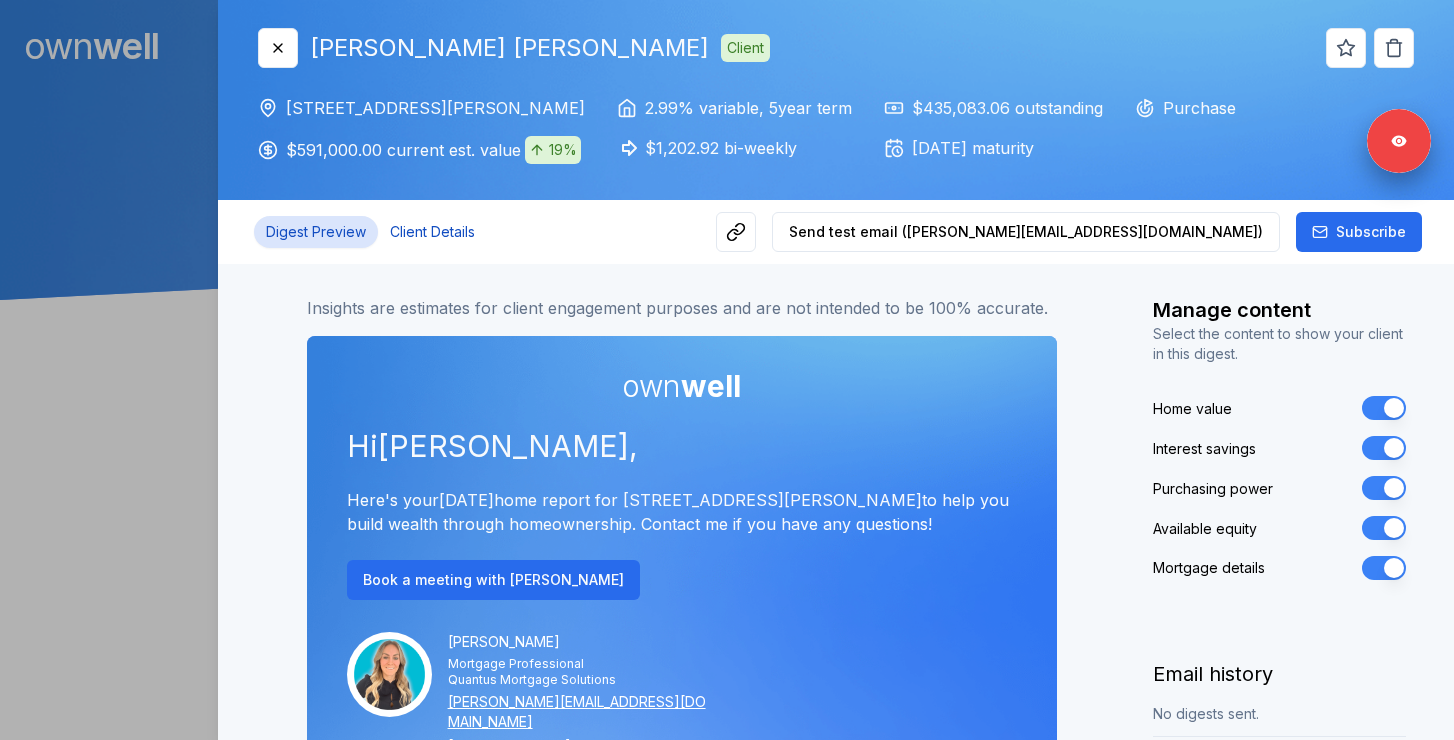click on "Client Details" at bounding box center (432, 232) 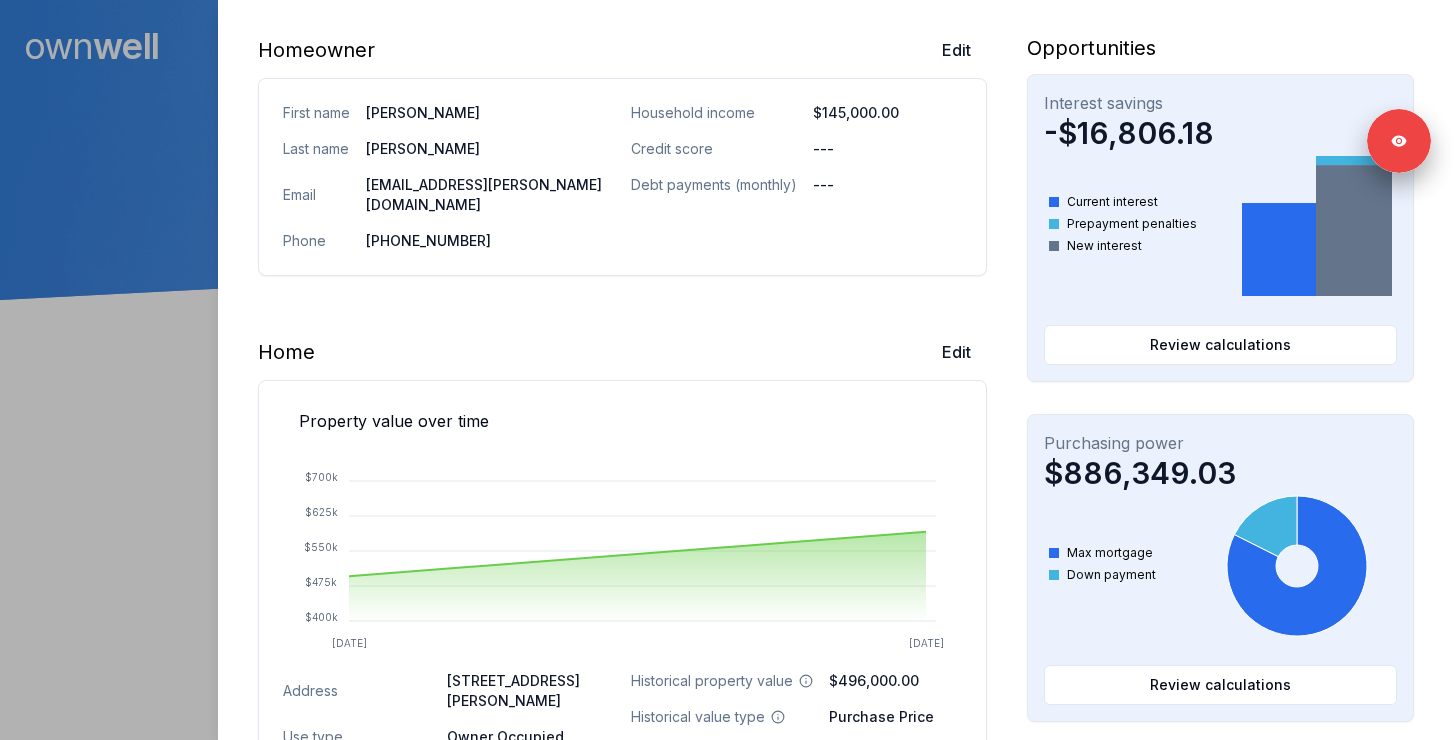 scroll, scrollTop: 408, scrollLeft: 0, axis: vertical 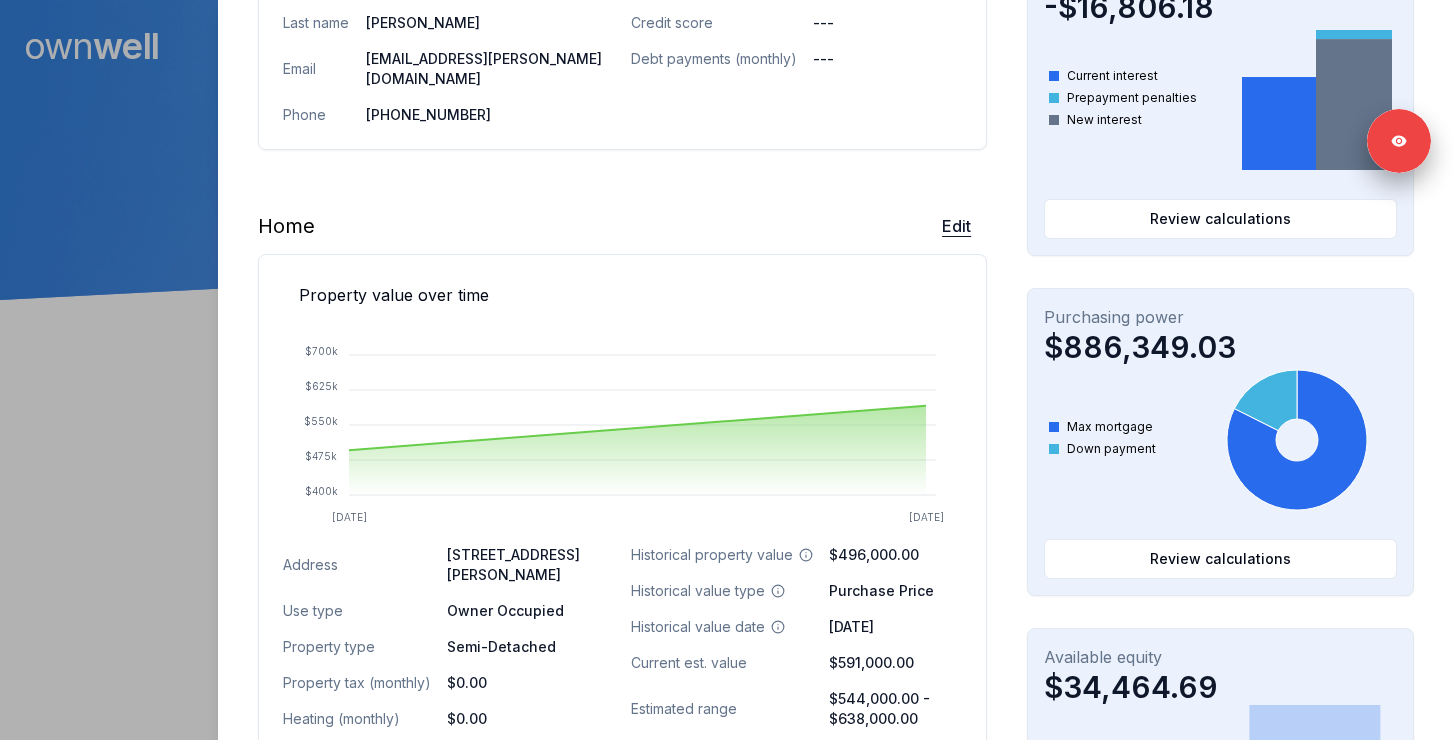 click on "Edit" at bounding box center (956, 226) 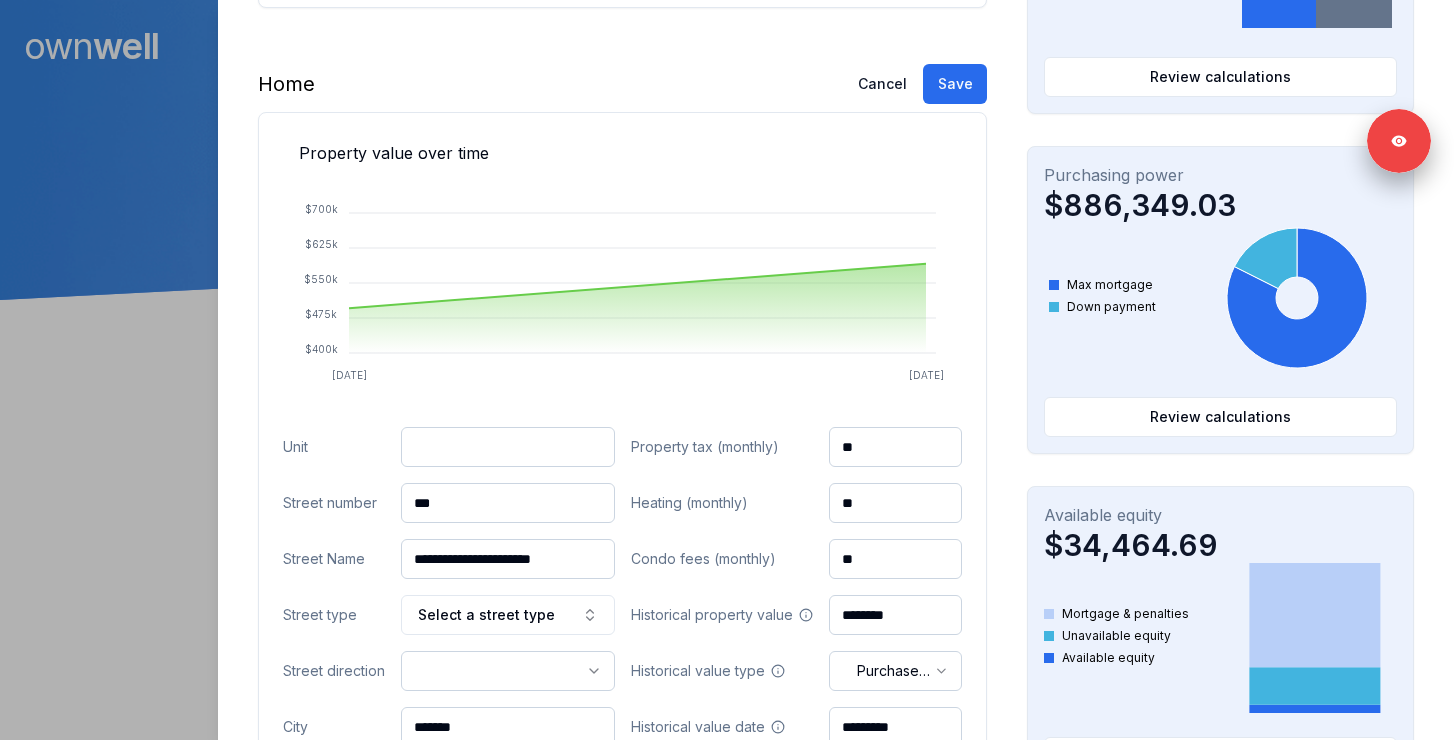 scroll, scrollTop: 577, scrollLeft: 0, axis: vertical 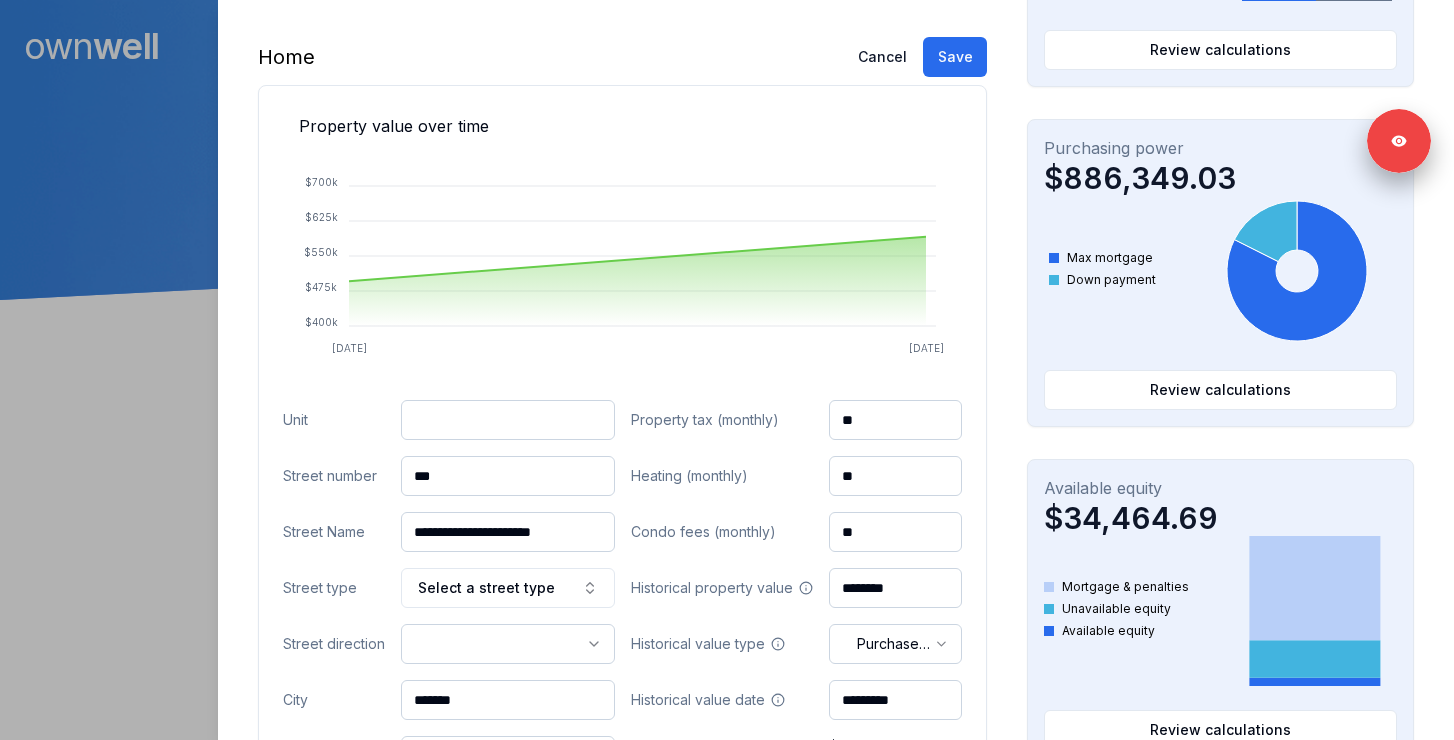 drag, startPoint x: 483, startPoint y: 446, endPoint x: 394, endPoint y: 448, distance: 89.02247 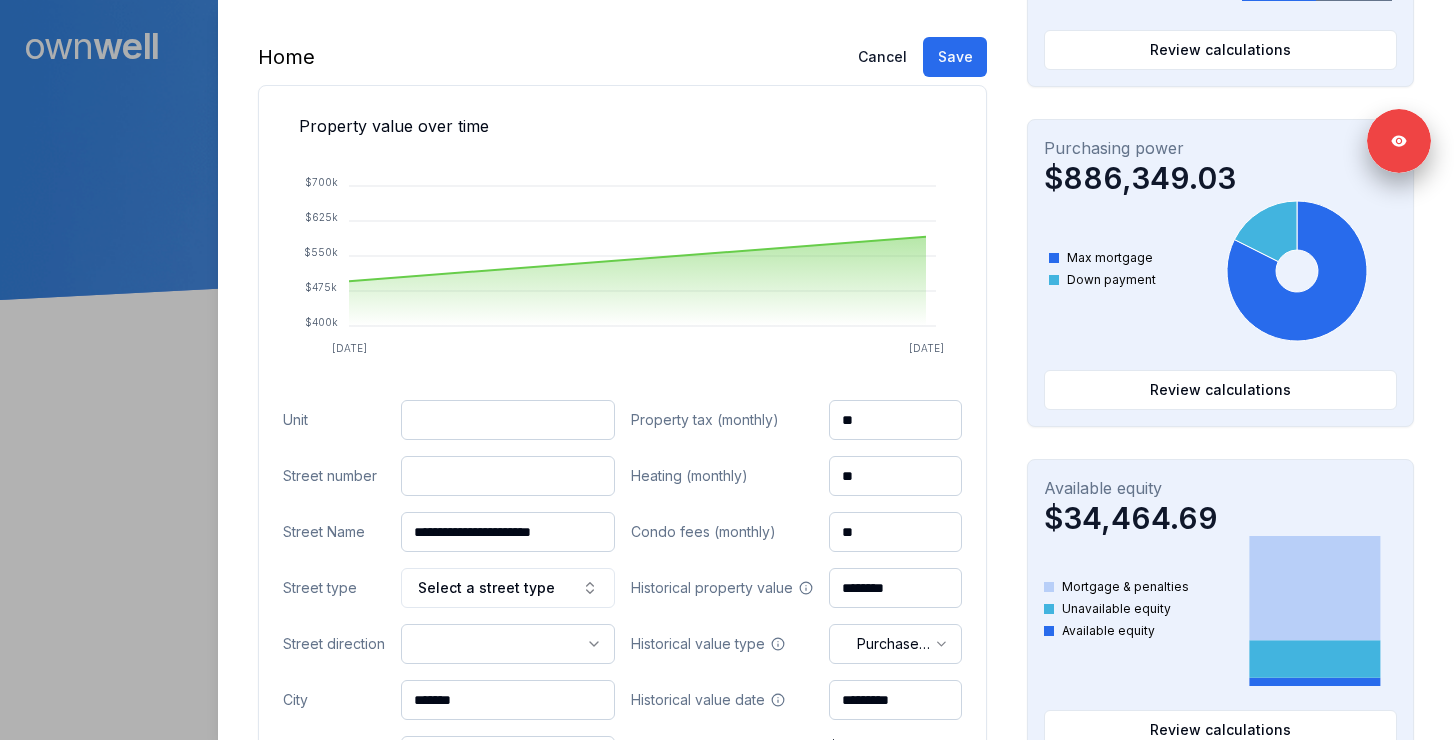 paste on "***" 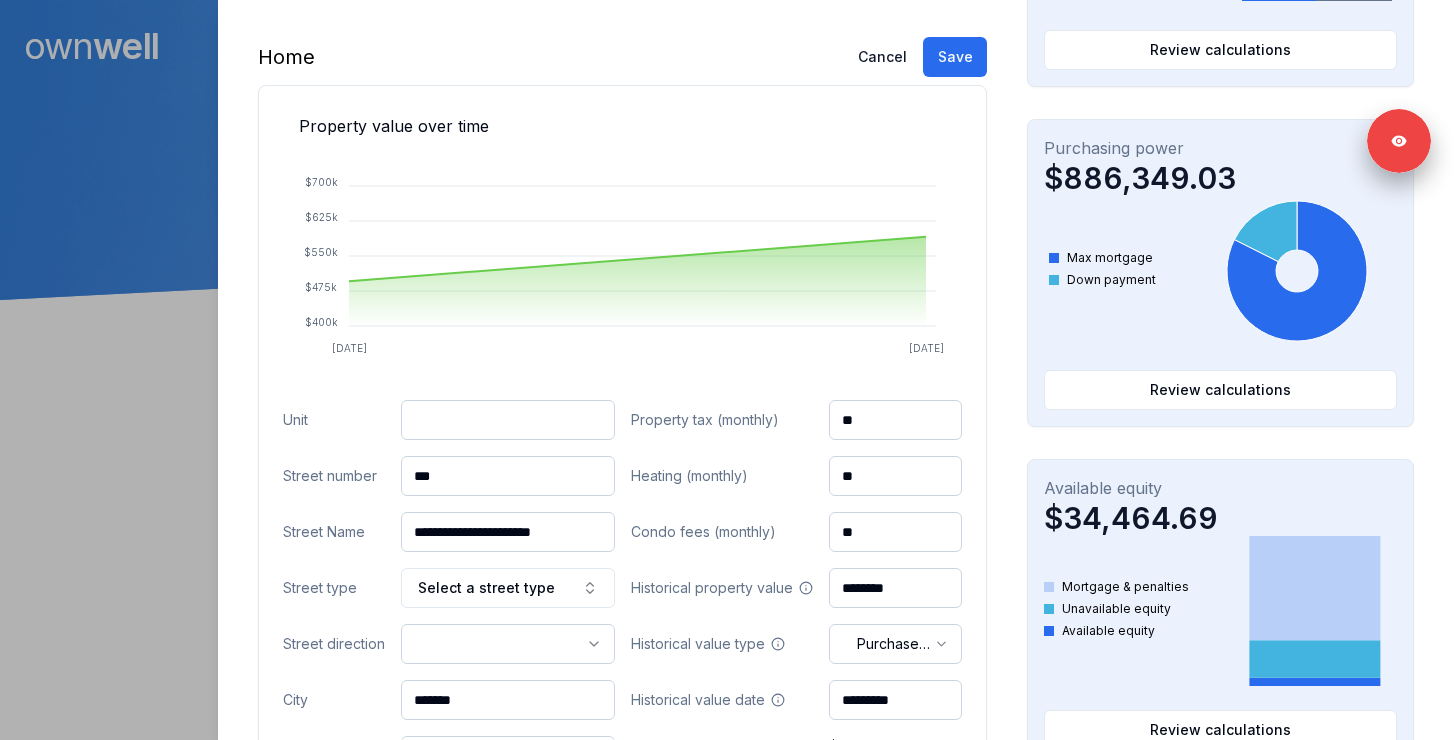 type on "***" 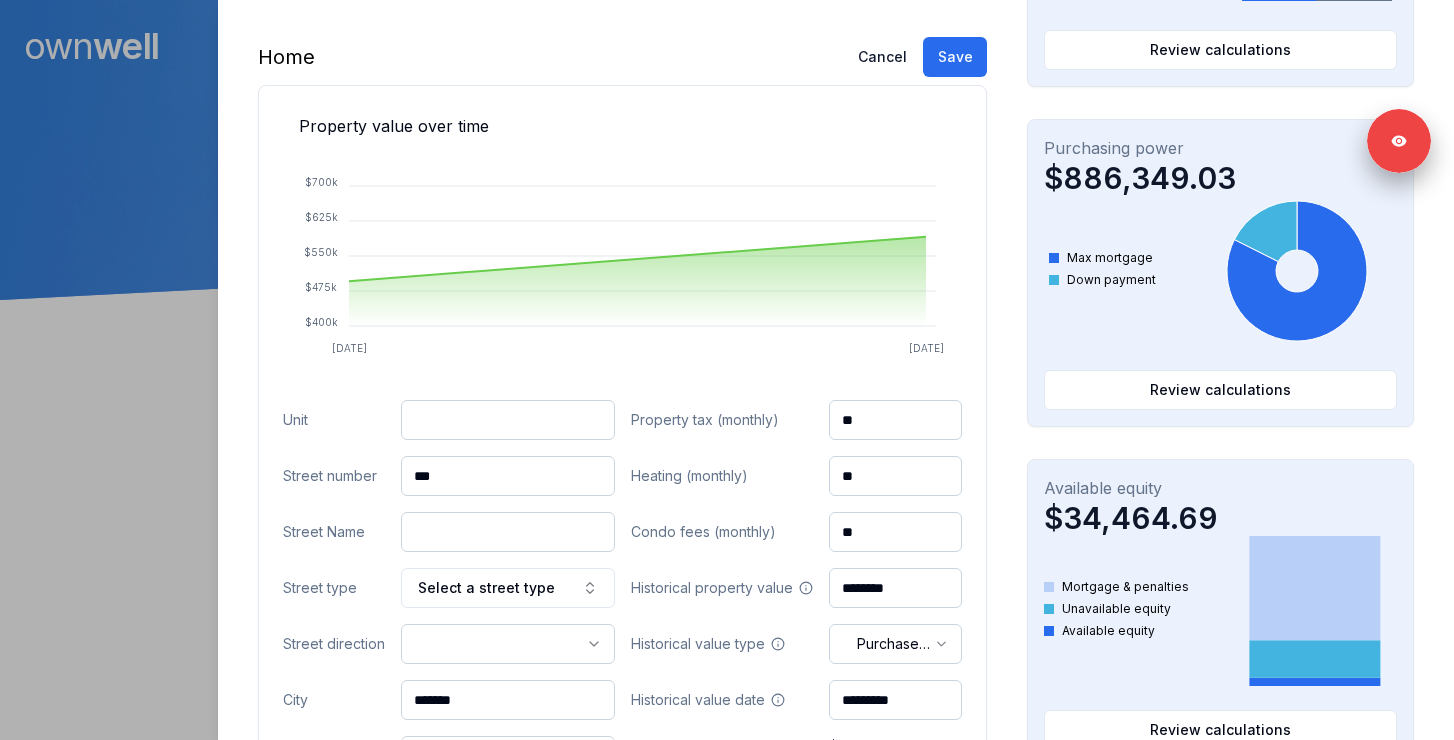 paste on "****" 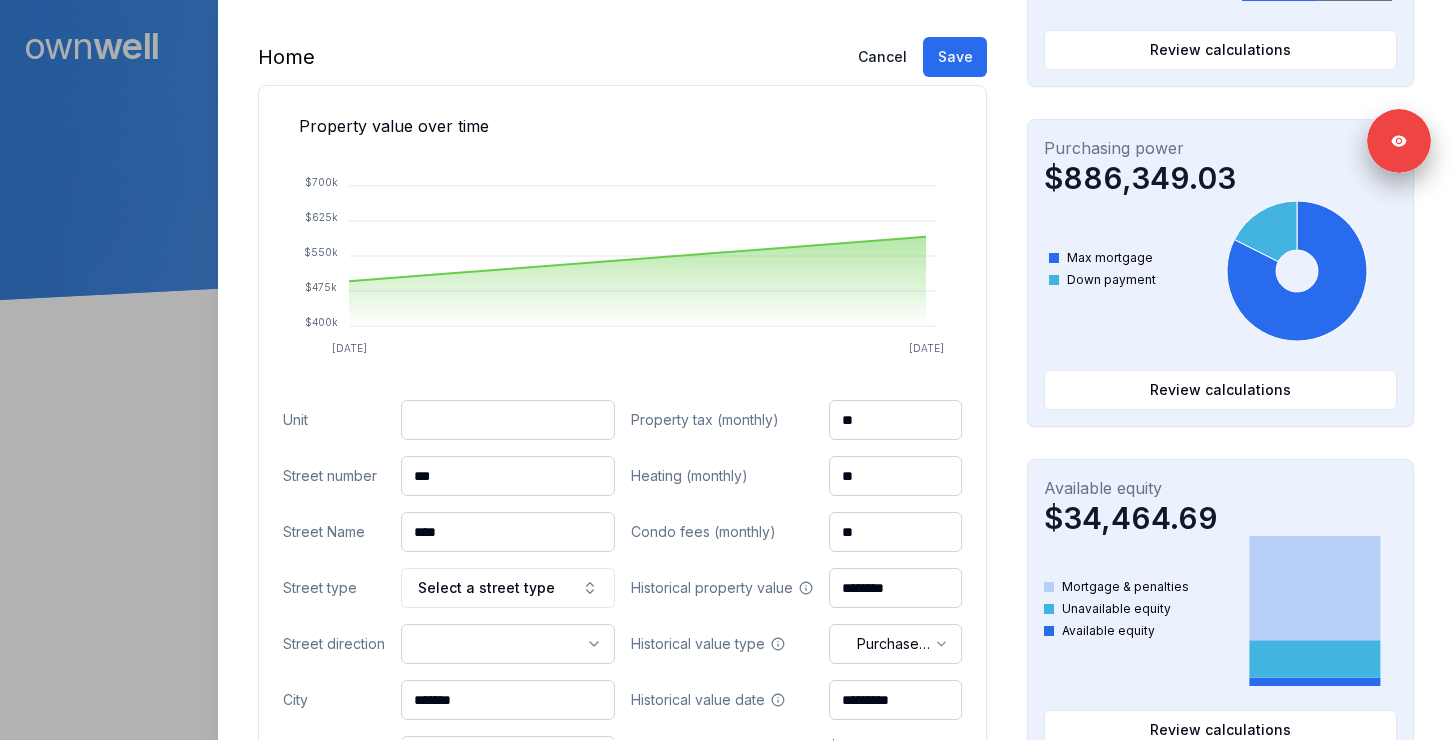type on "****" 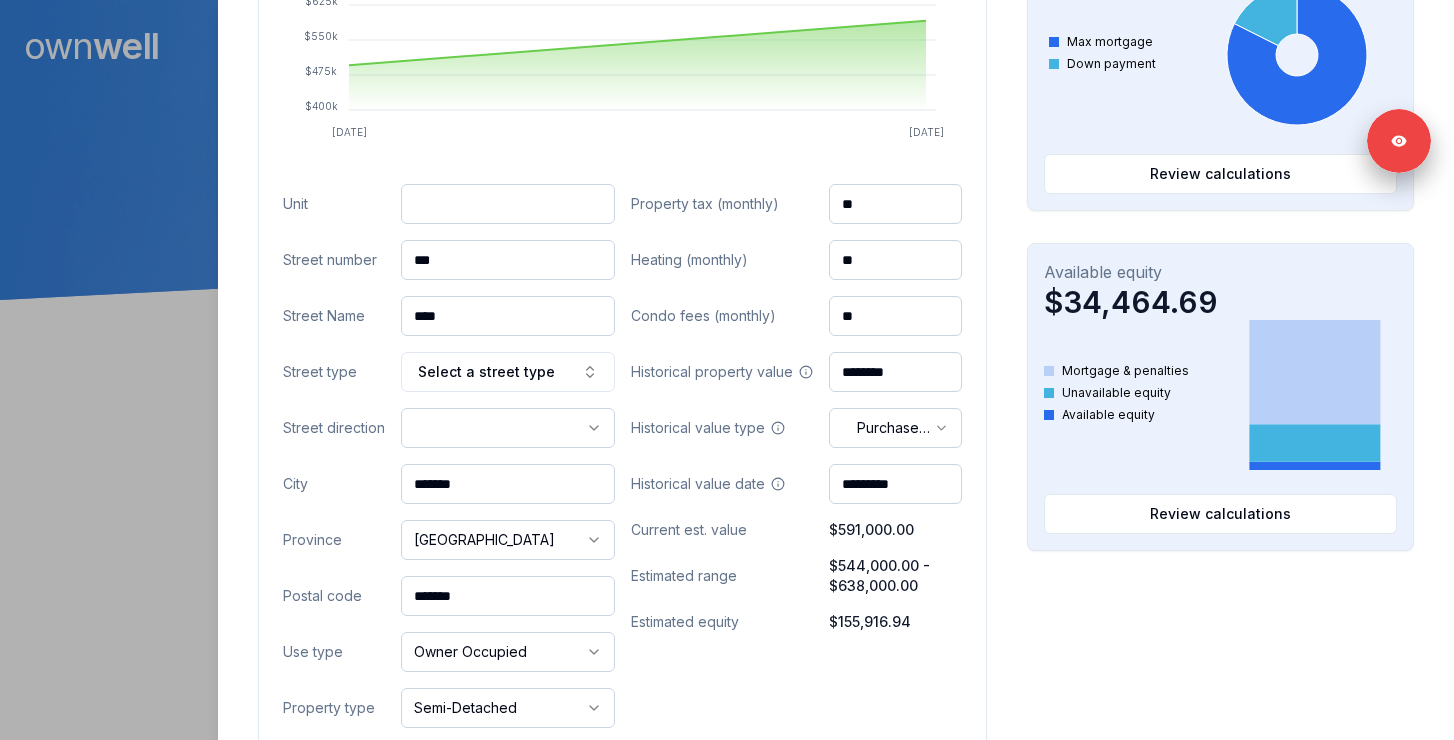 scroll, scrollTop: 911, scrollLeft: 0, axis: vertical 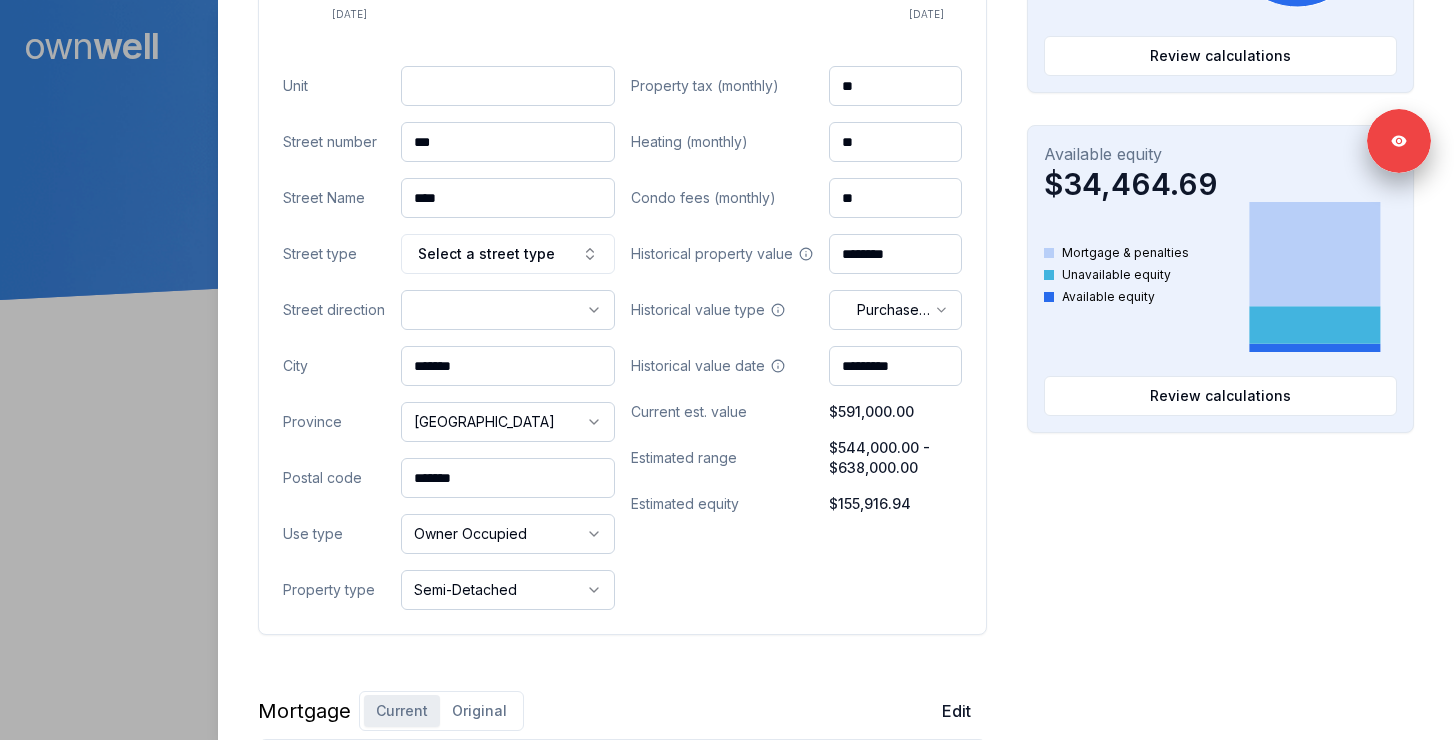 drag, startPoint x: 506, startPoint y: 457, endPoint x: 392, endPoint y: 456, distance: 114.00439 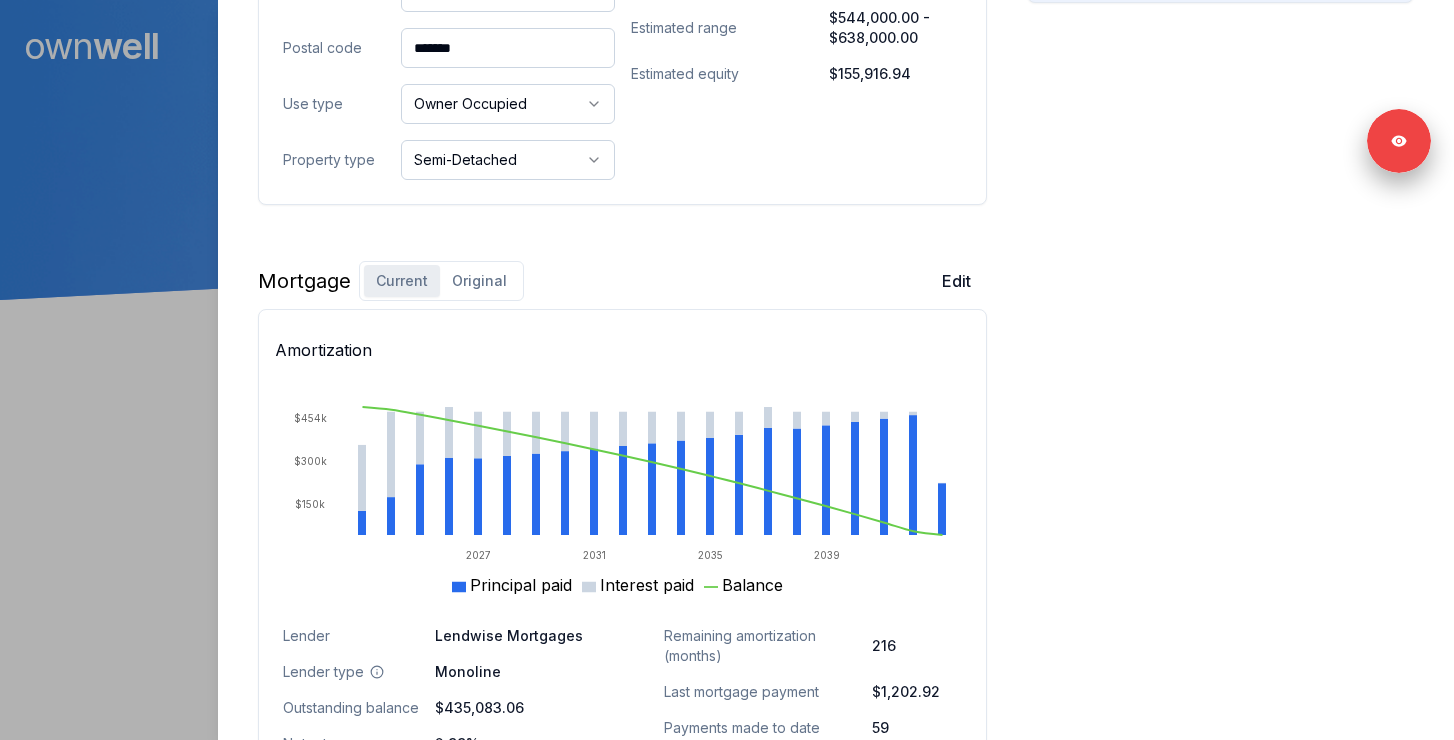 scroll, scrollTop: 1635, scrollLeft: 0, axis: vertical 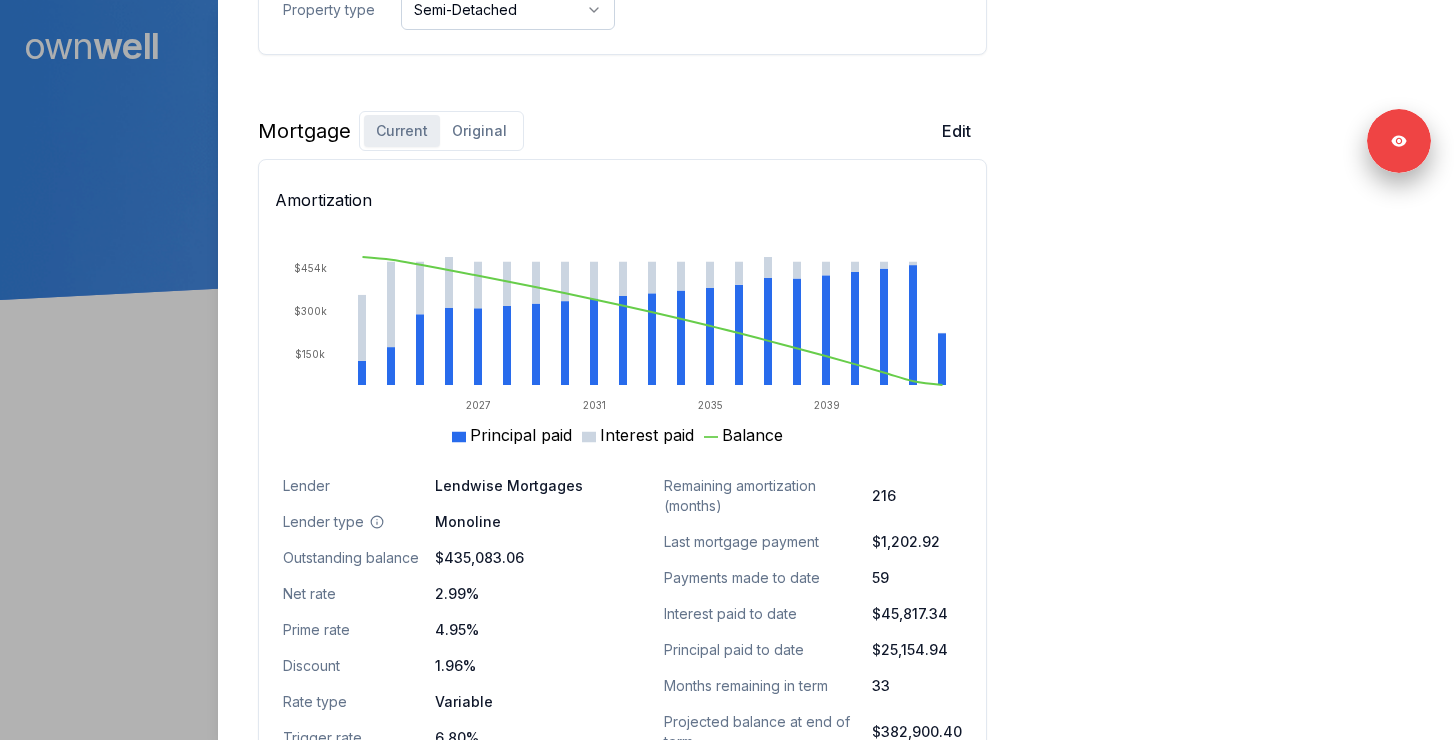 click on "Original" at bounding box center [479, 131] 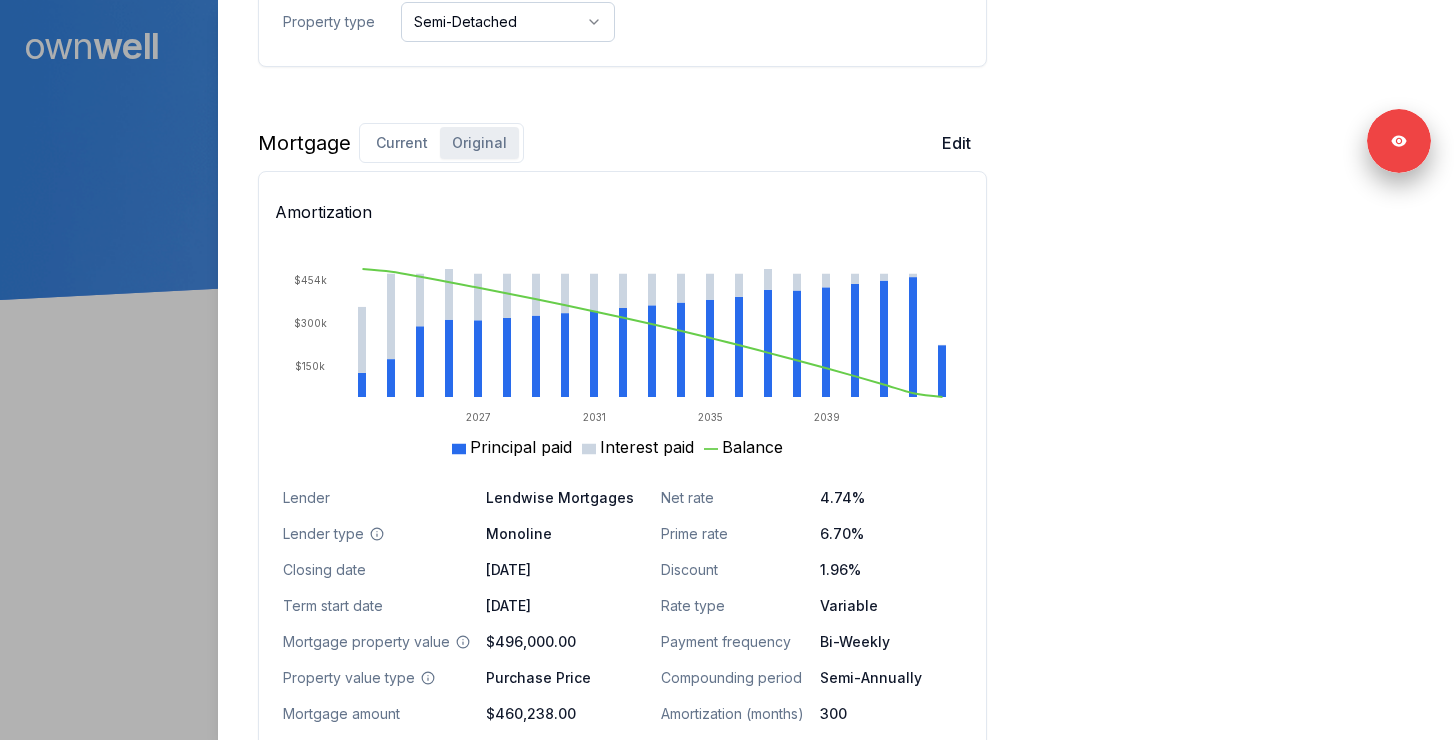 scroll, scrollTop: 1350, scrollLeft: 0, axis: vertical 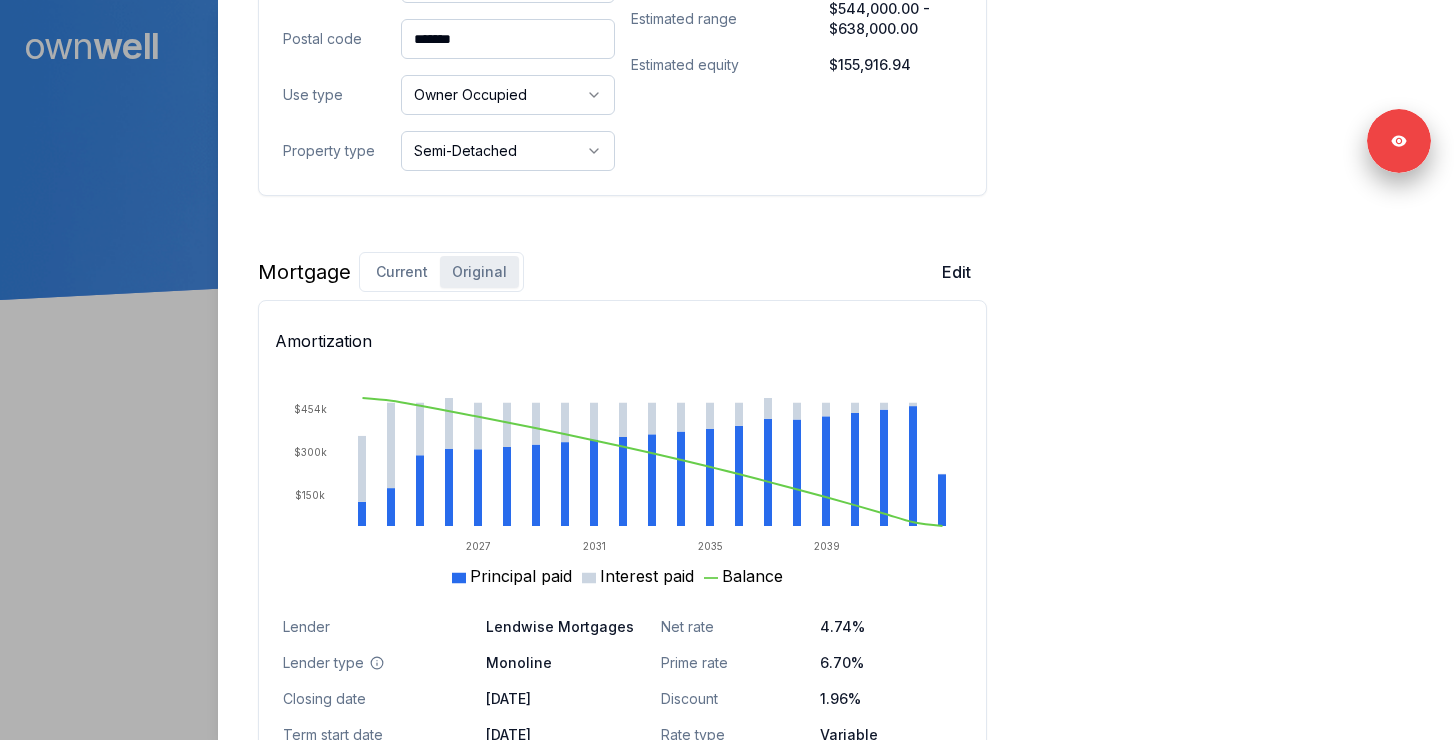 click on "Current" at bounding box center [402, 272] 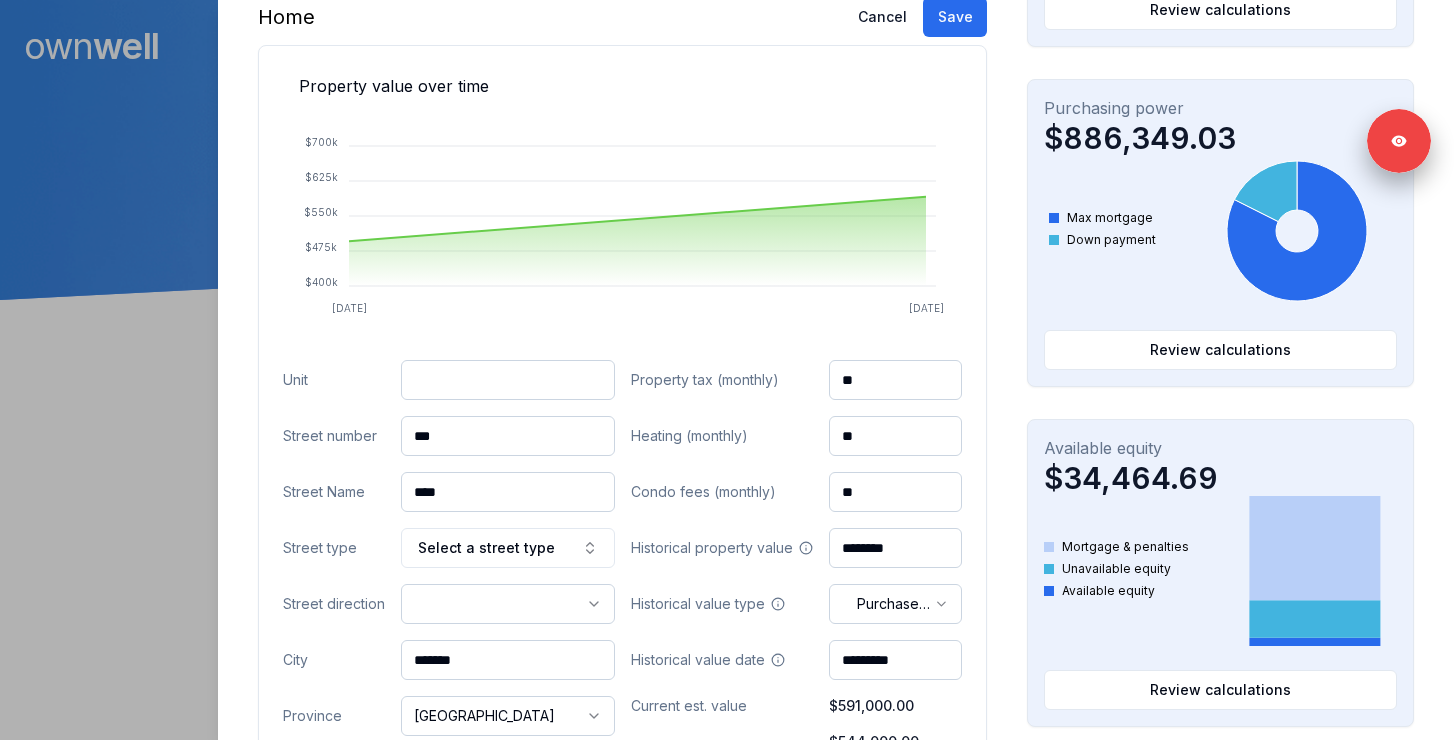 scroll, scrollTop: 783, scrollLeft: 0, axis: vertical 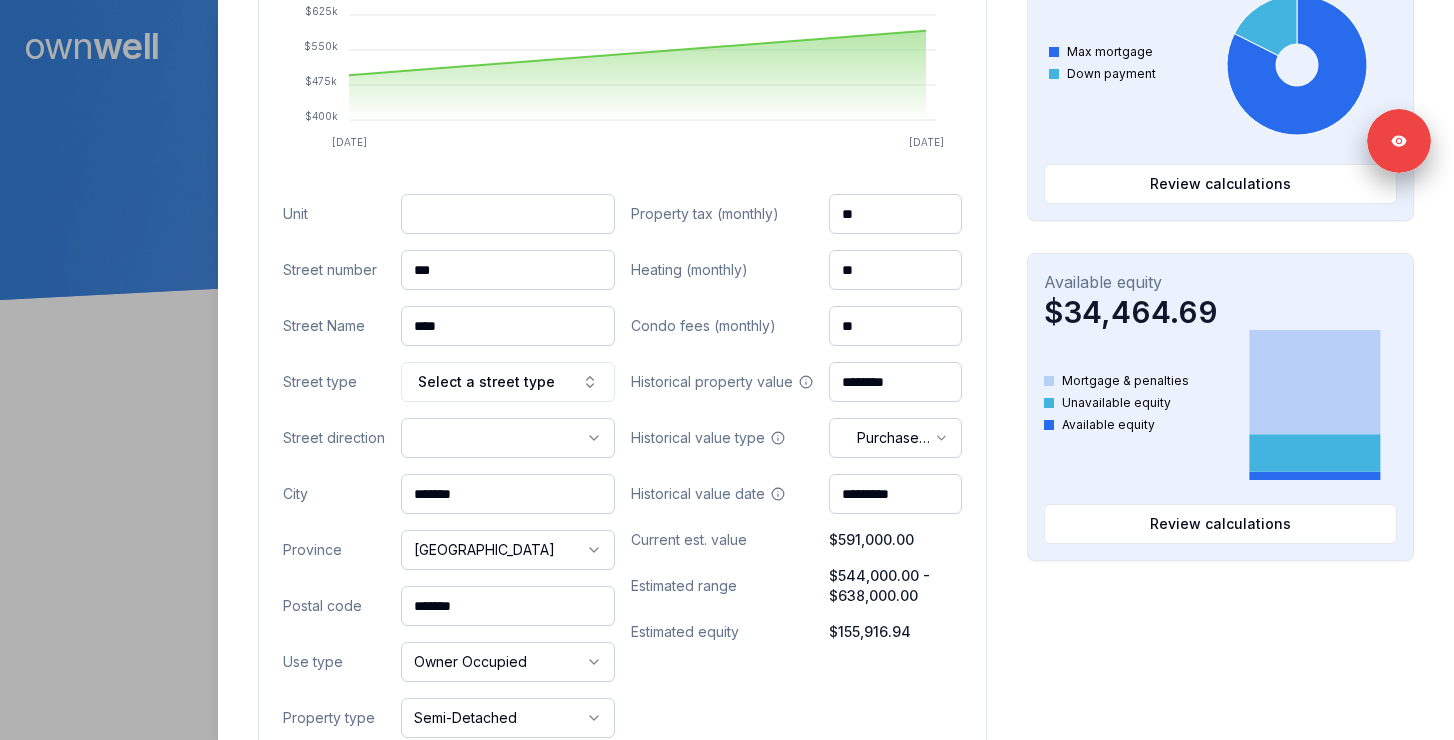 drag, startPoint x: 496, startPoint y: 586, endPoint x: 382, endPoint y: 586, distance: 114 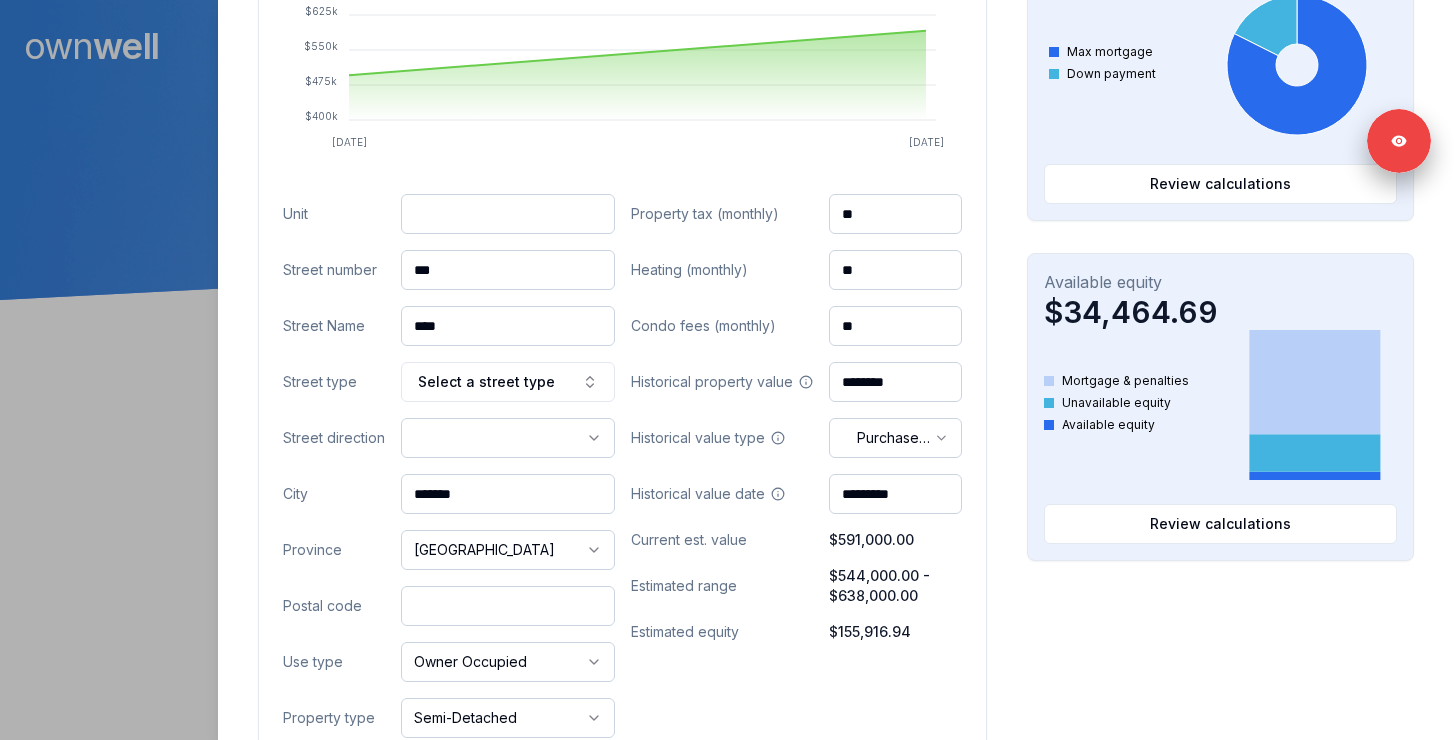 paste on "*******" 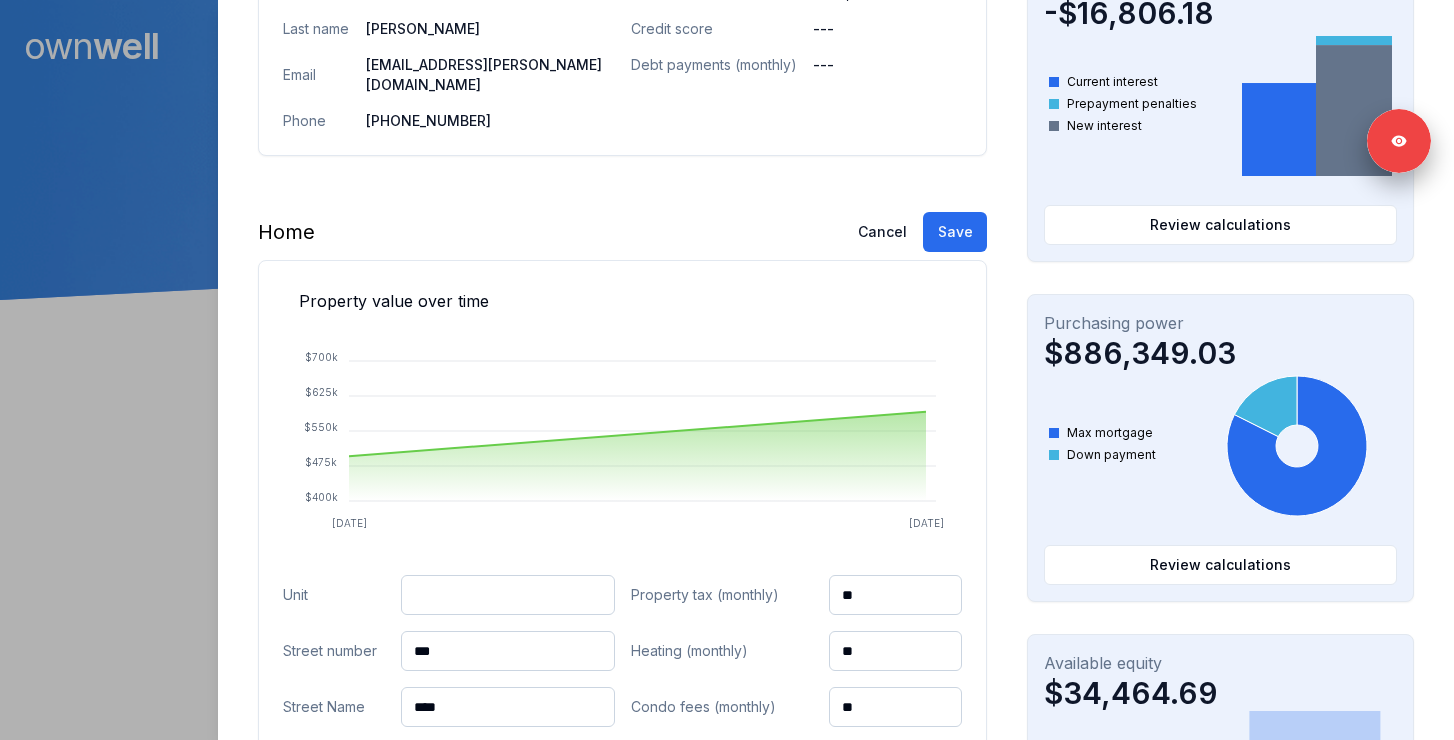 scroll, scrollTop: 159, scrollLeft: 0, axis: vertical 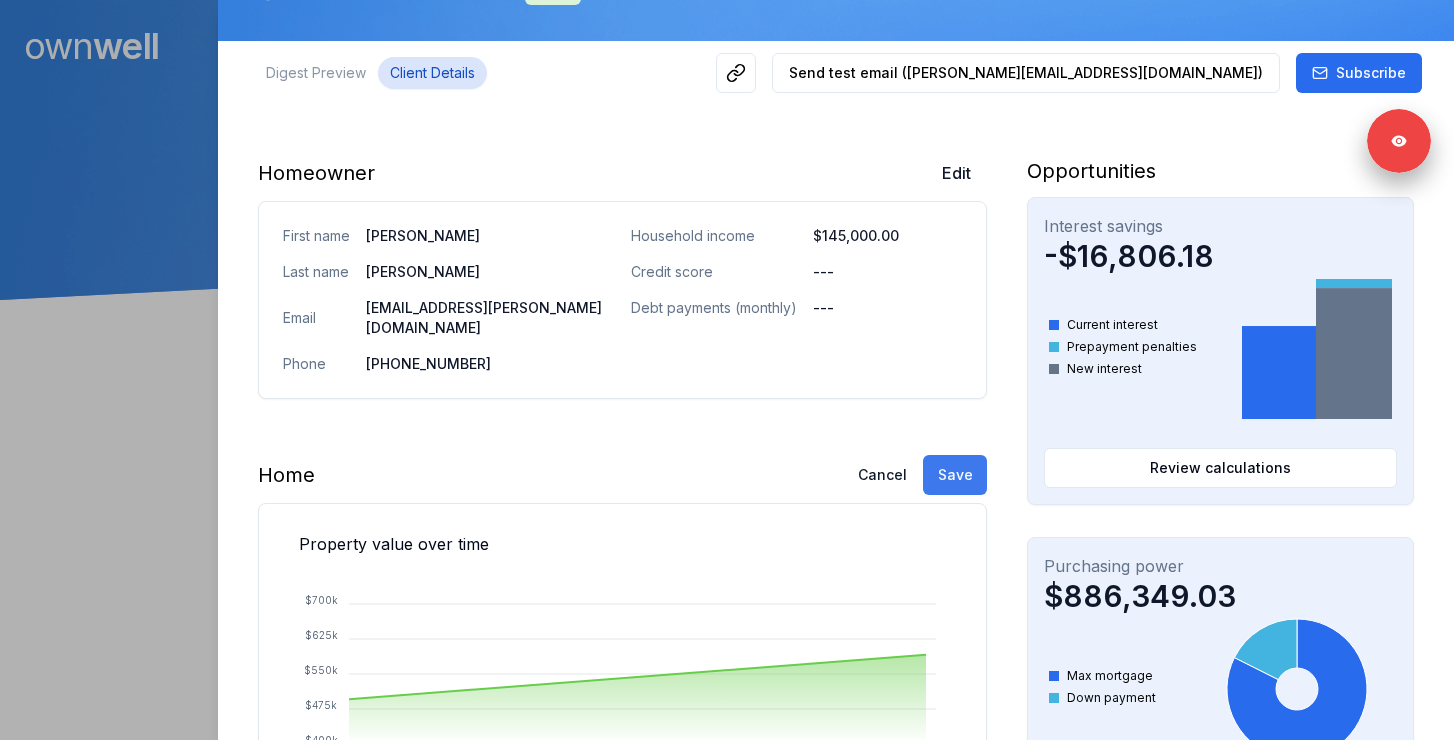type on "*******" 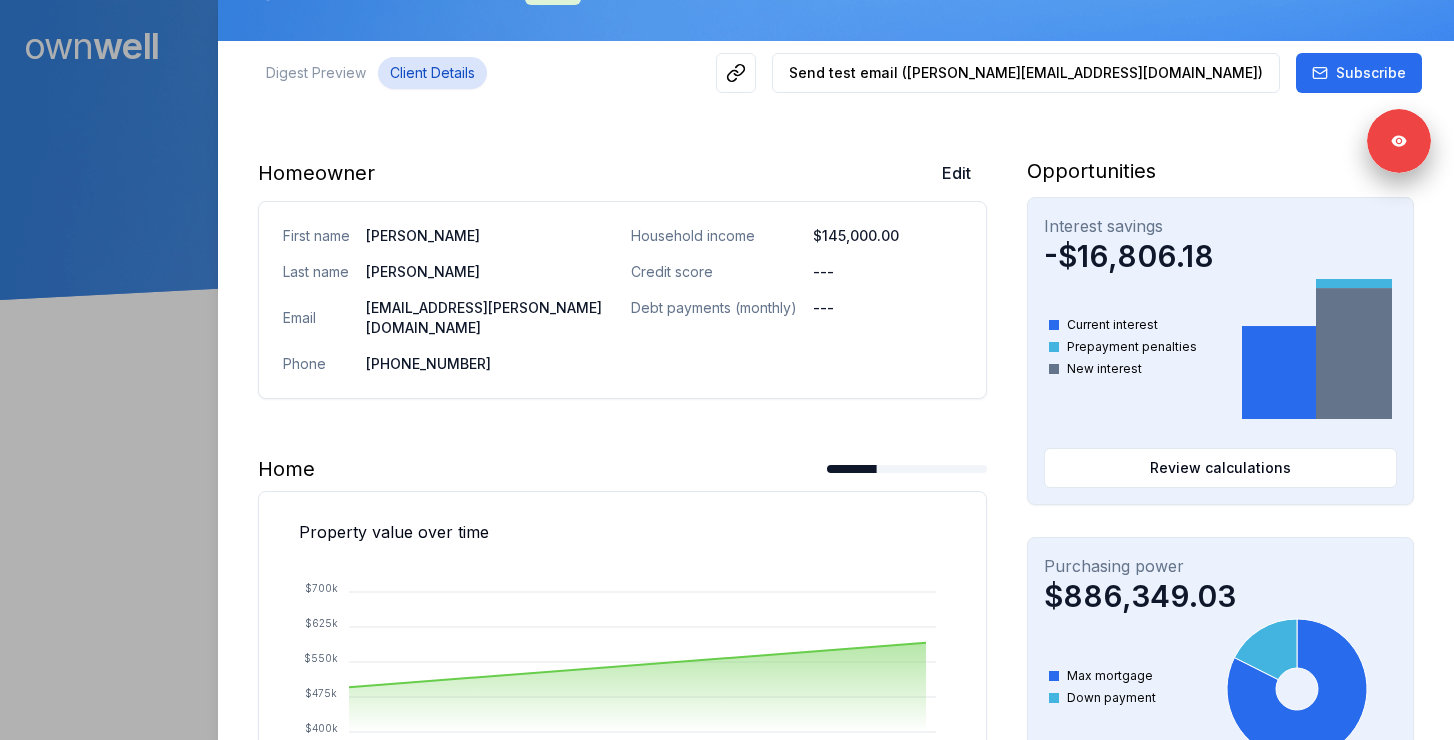 scroll, scrollTop: 0, scrollLeft: 0, axis: both 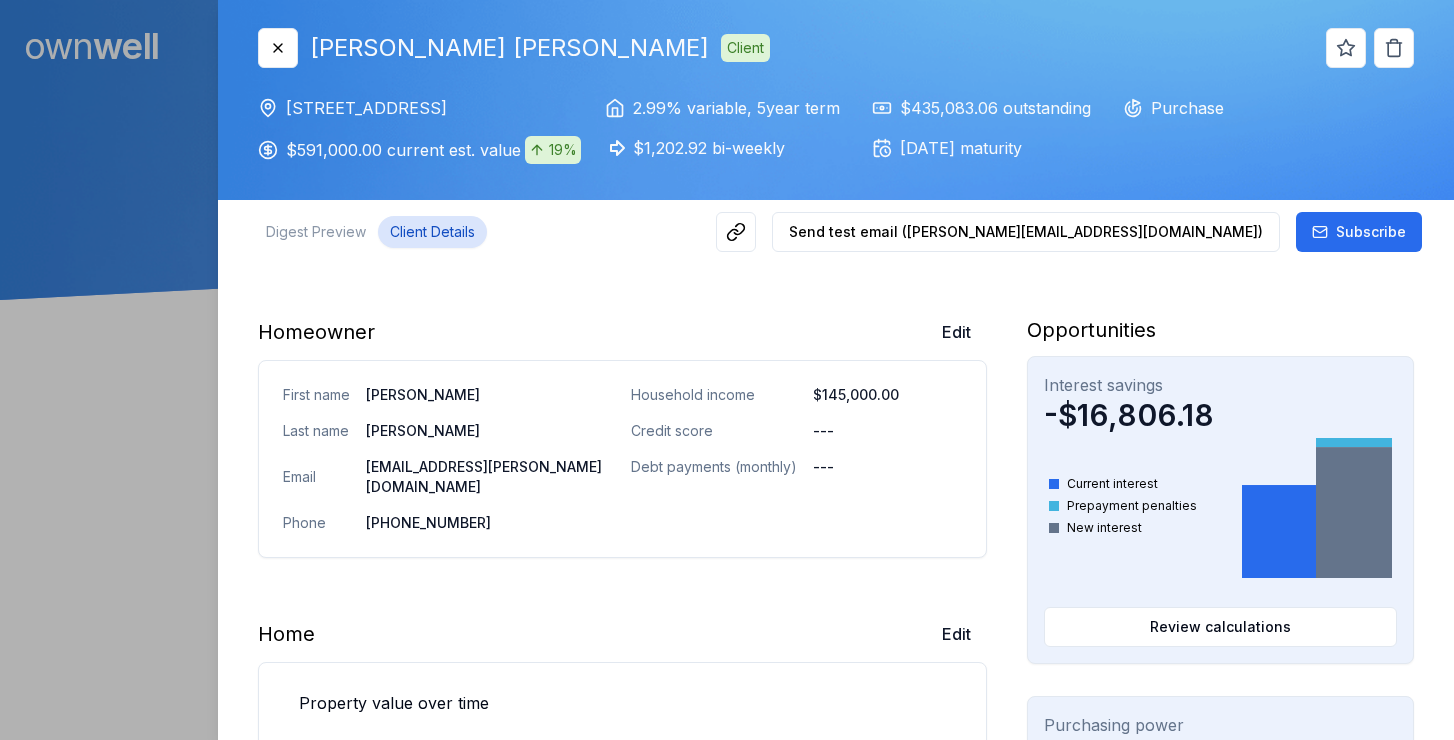 click at bounding box center (727, 370) 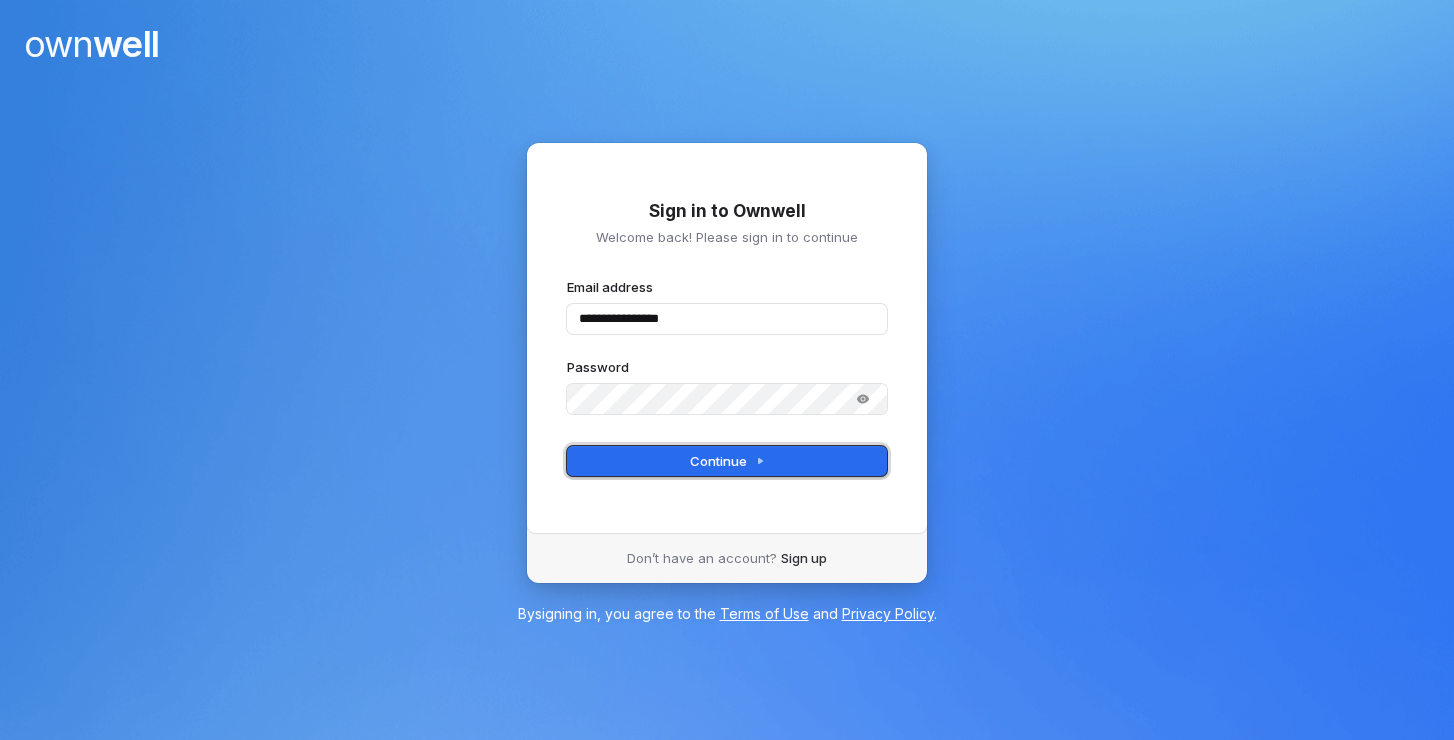 click on "Continue" at bounding box center [727, 461] 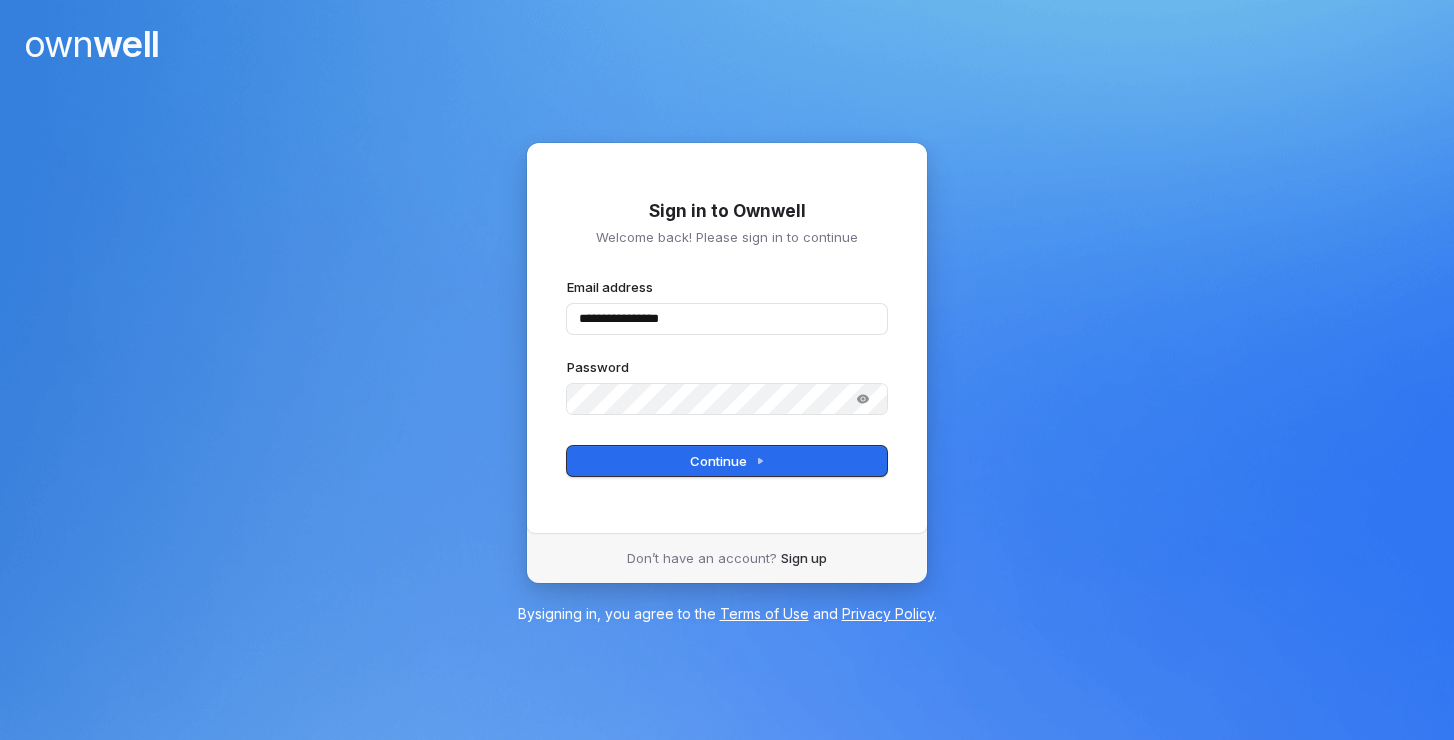 type on "**********" 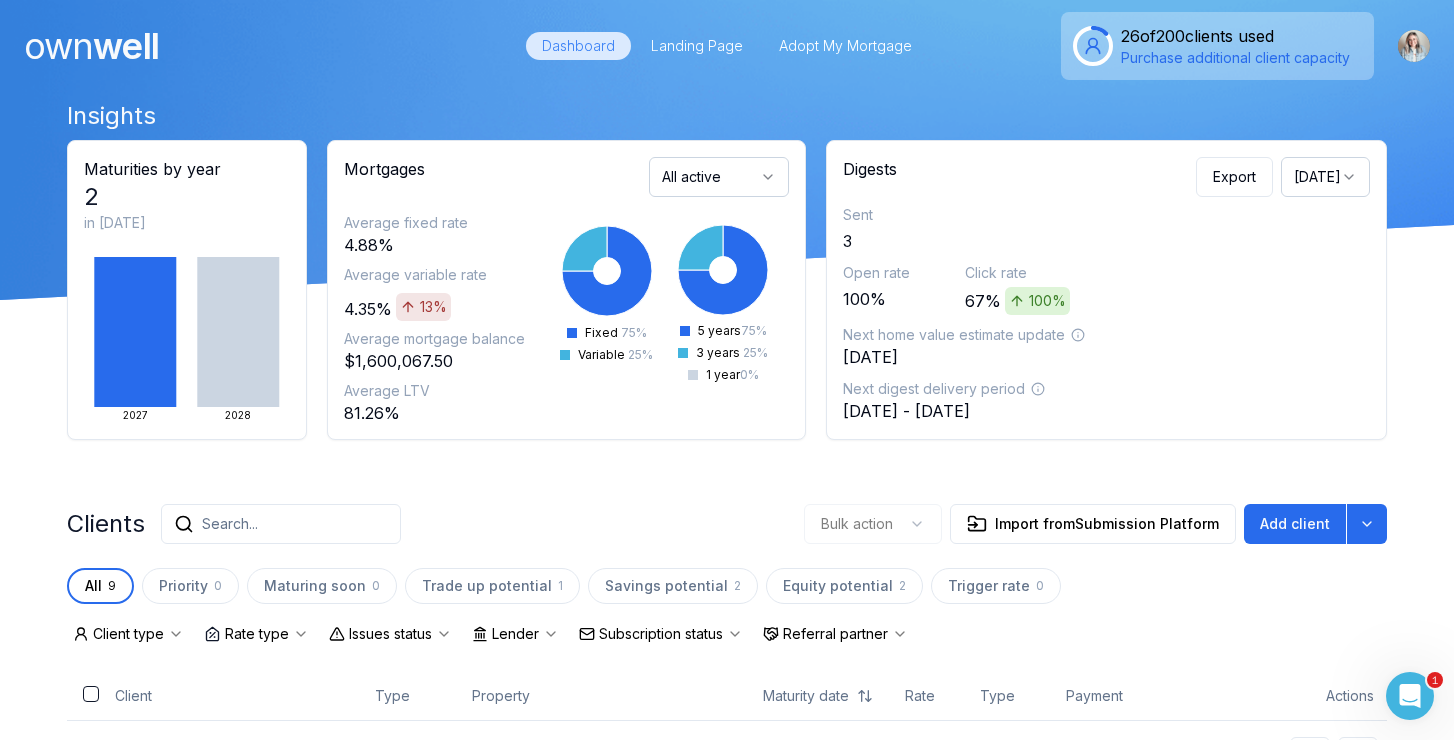 scroll, scrollTop: 0, scrollLeft: 0, axis: both 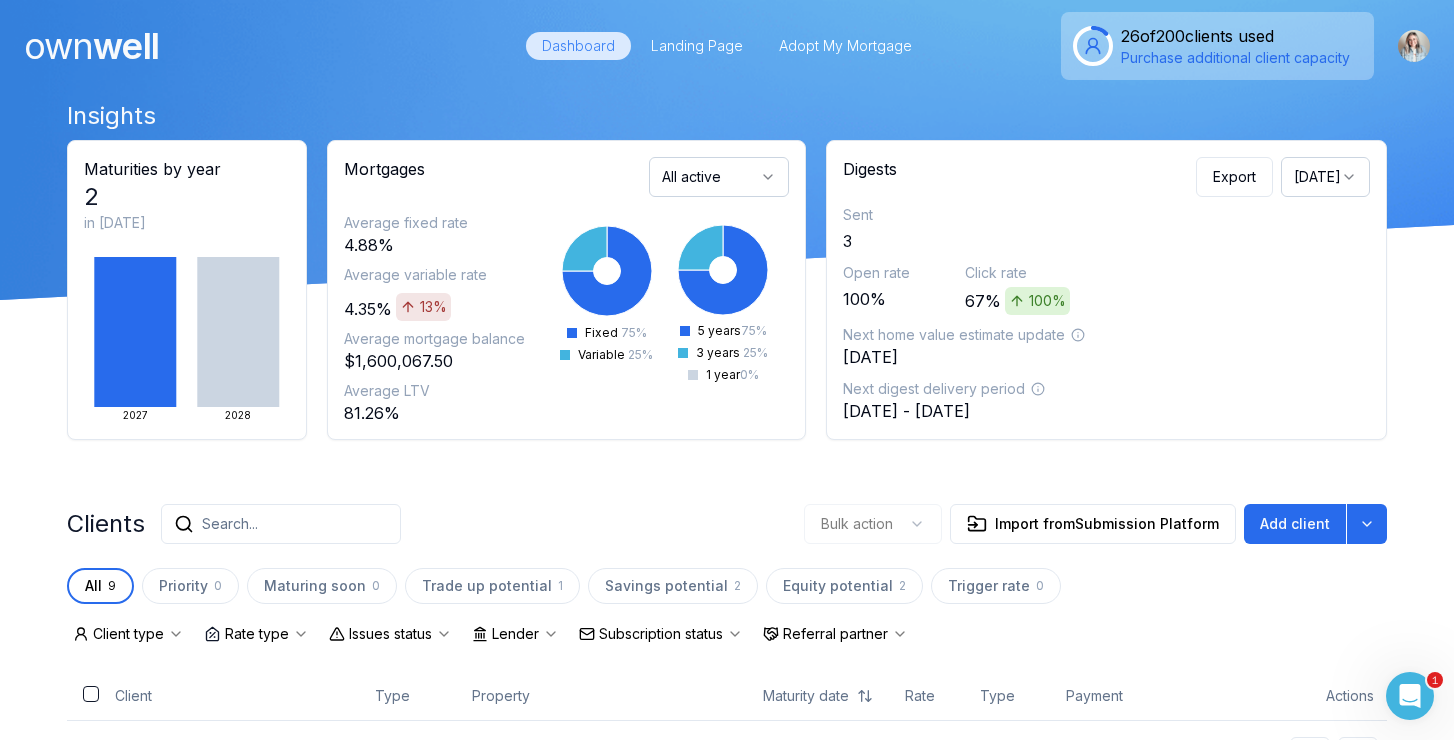 click on "Search..." at bounding box center [281, 524] 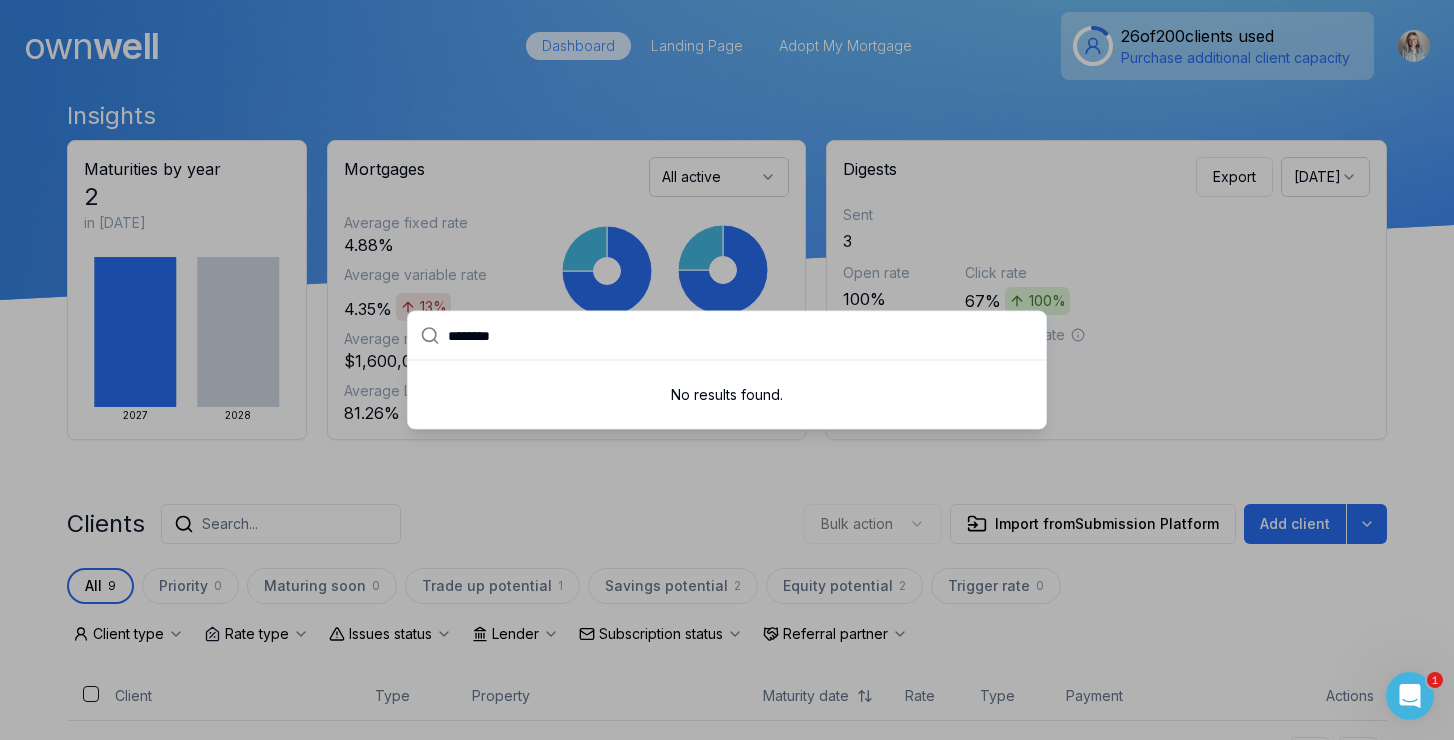 drag, startPoint x: 536, startPoint y: 341, endPoint x: 419, endPoint y: 341, distance: 117 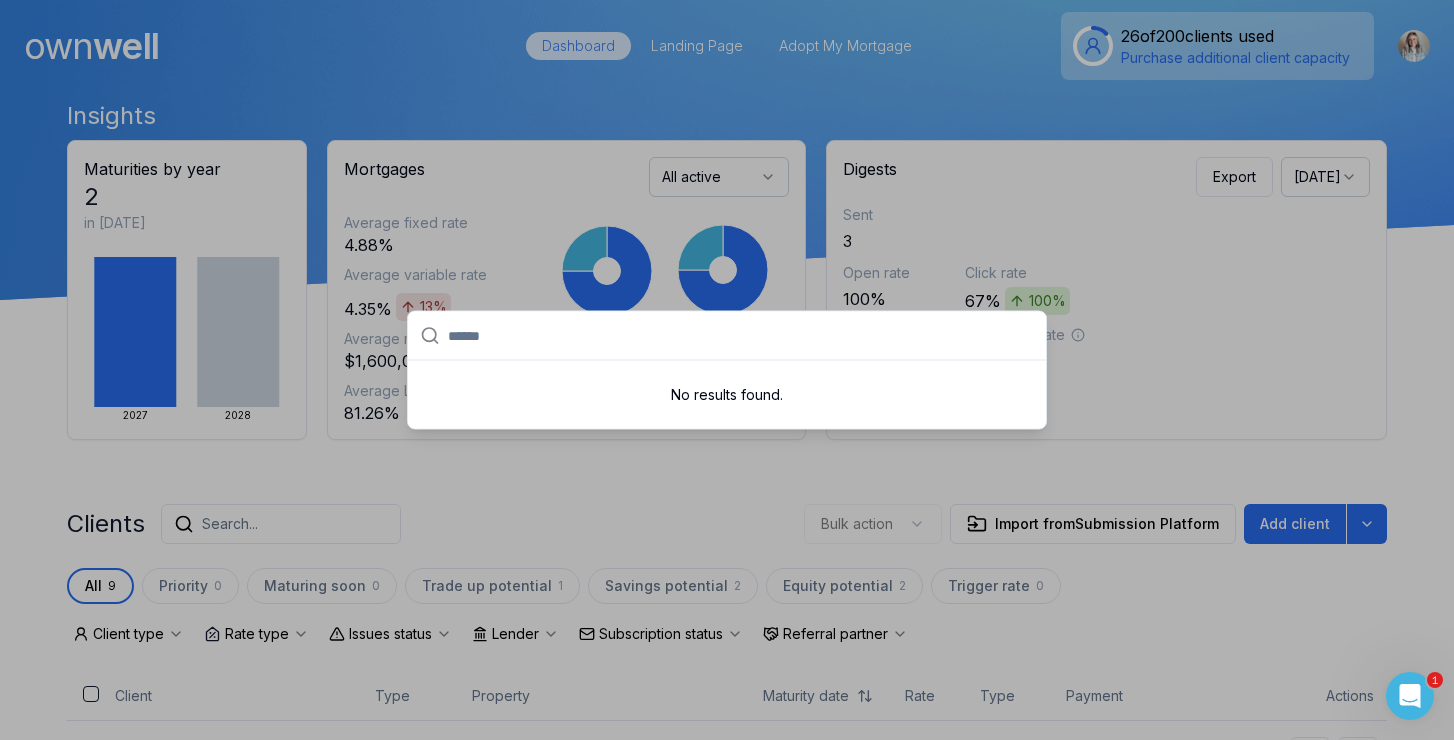 paste on "*****" 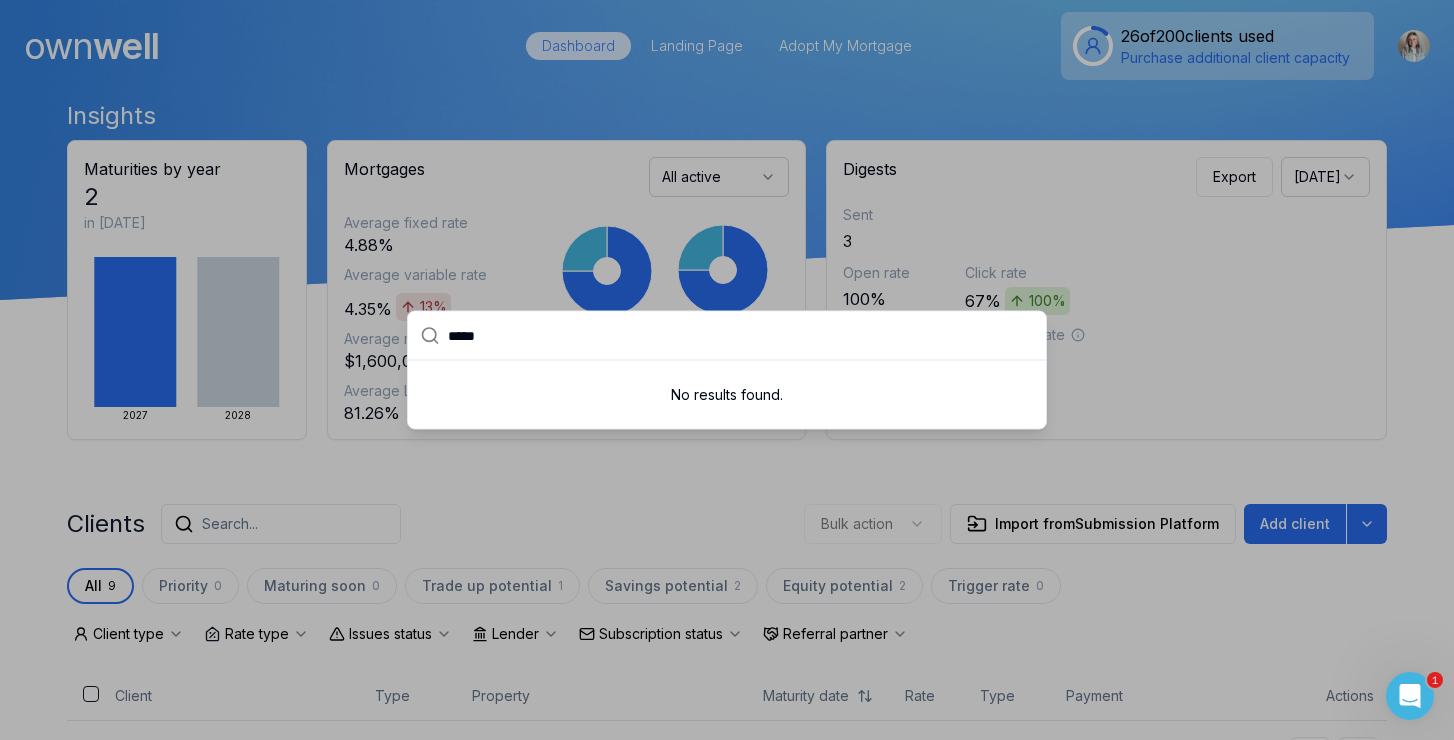 type on "*****" 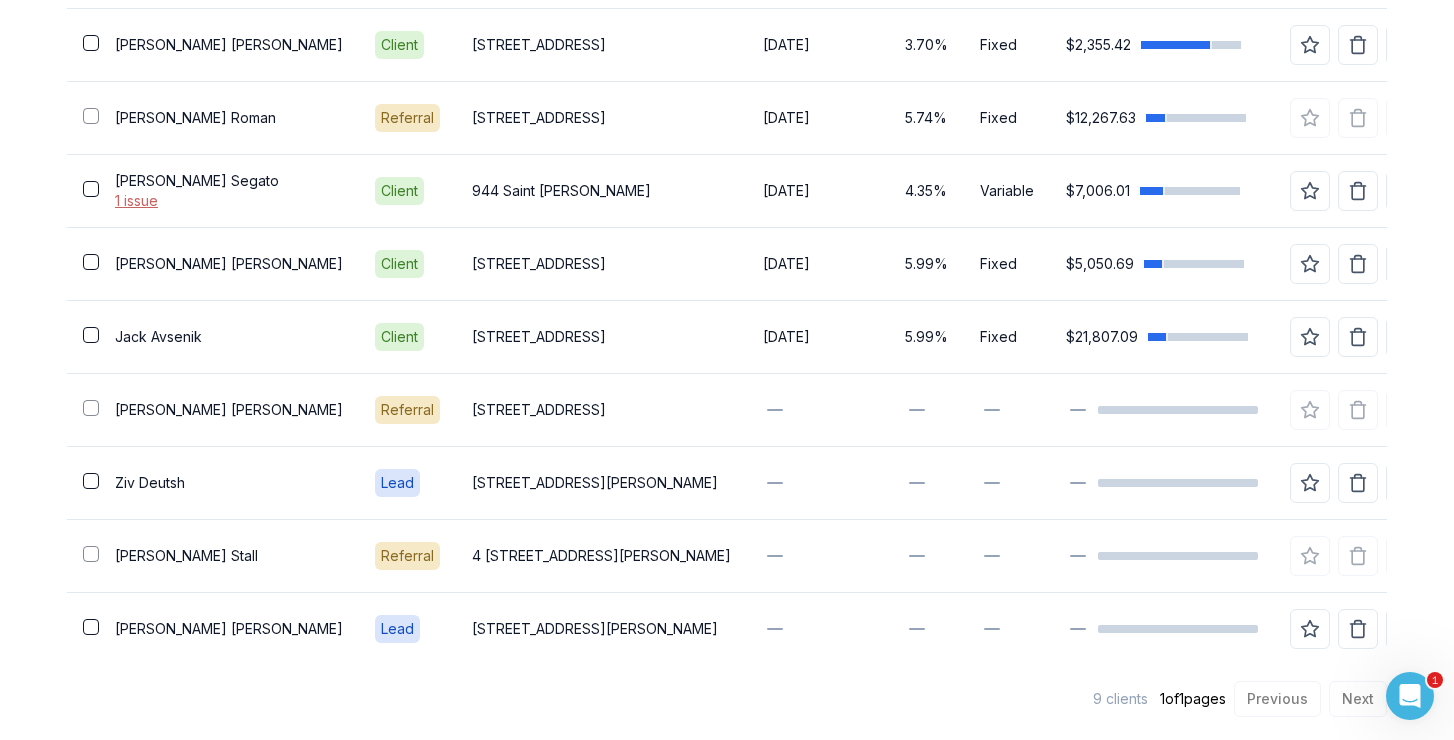 scroll, scrollTop: 0, scrollLeft: 0, axis: both 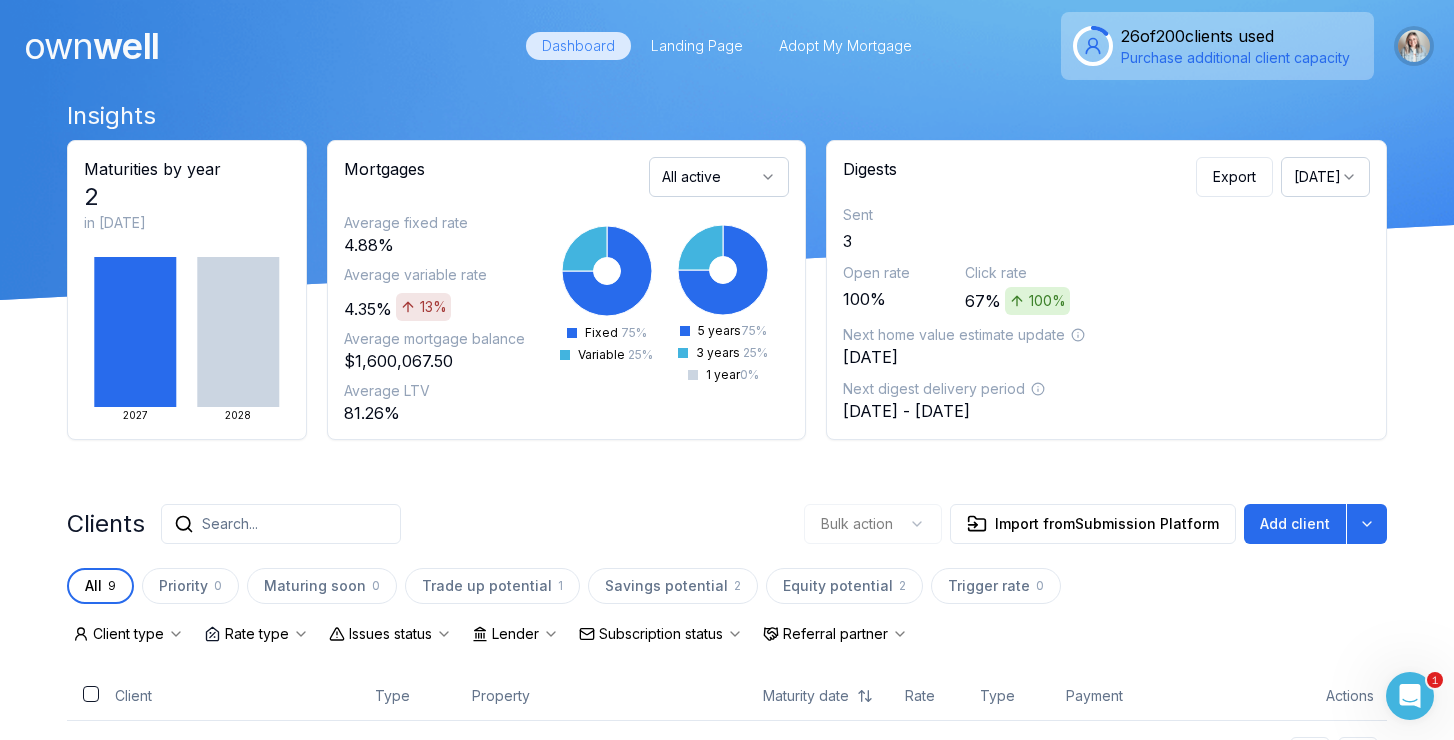 click at bounding box center (1414, 46) 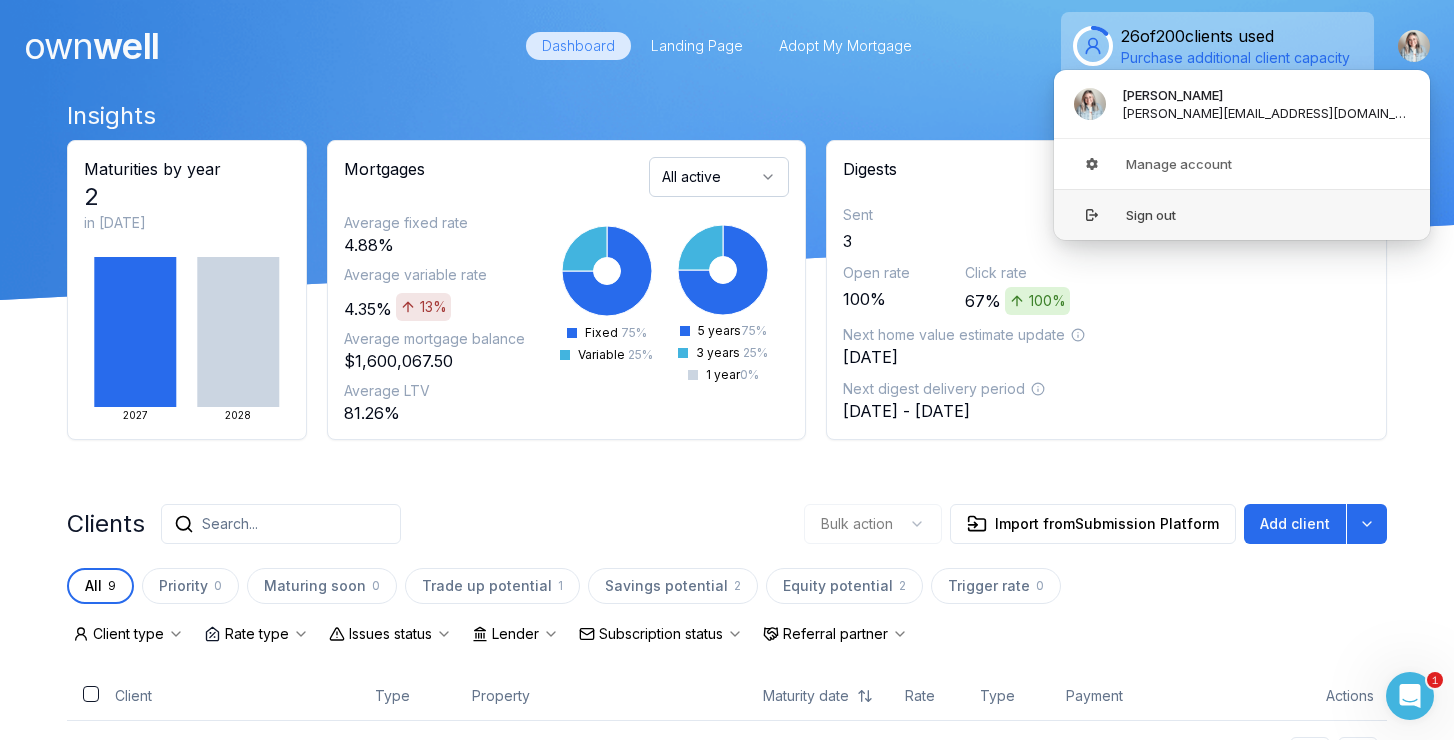 click on "Sign out" at bounding box center (1242, 214) 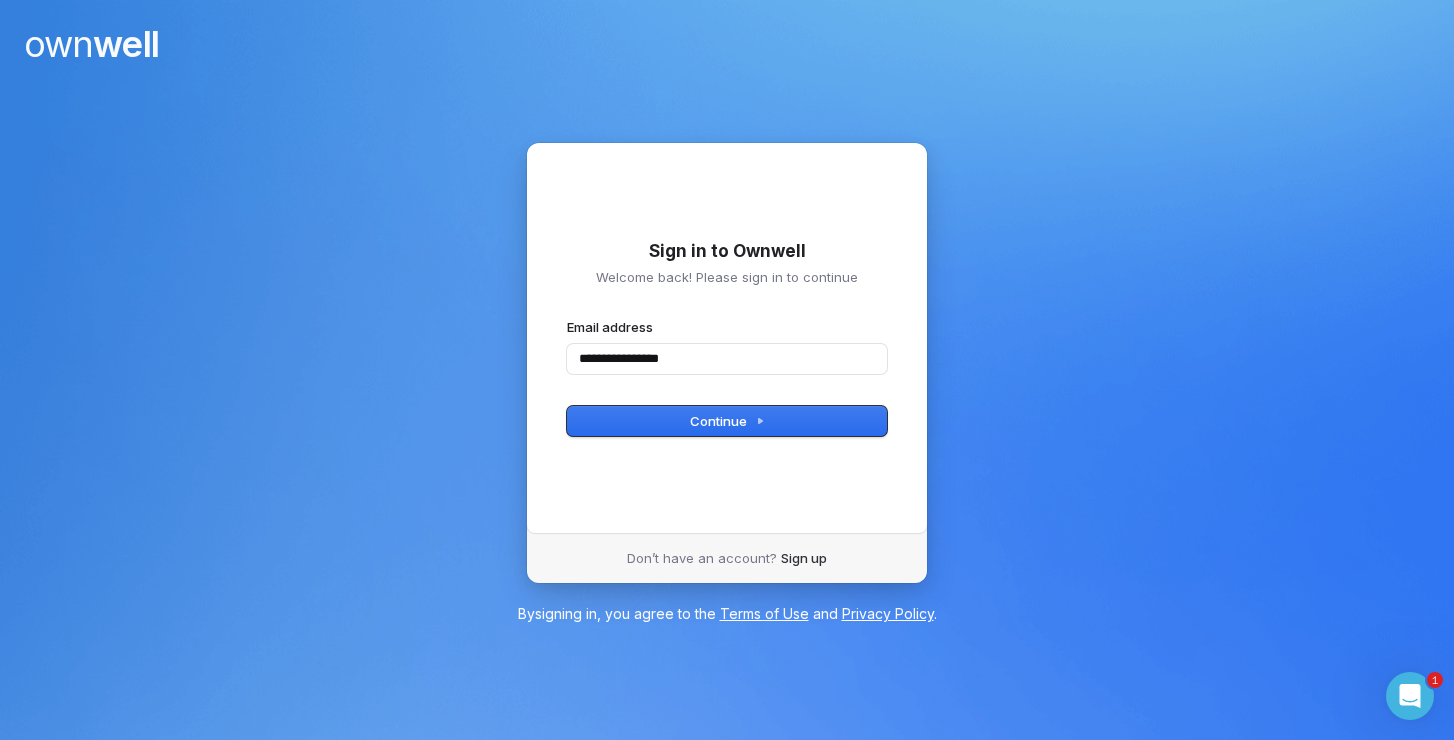 type on "**********" 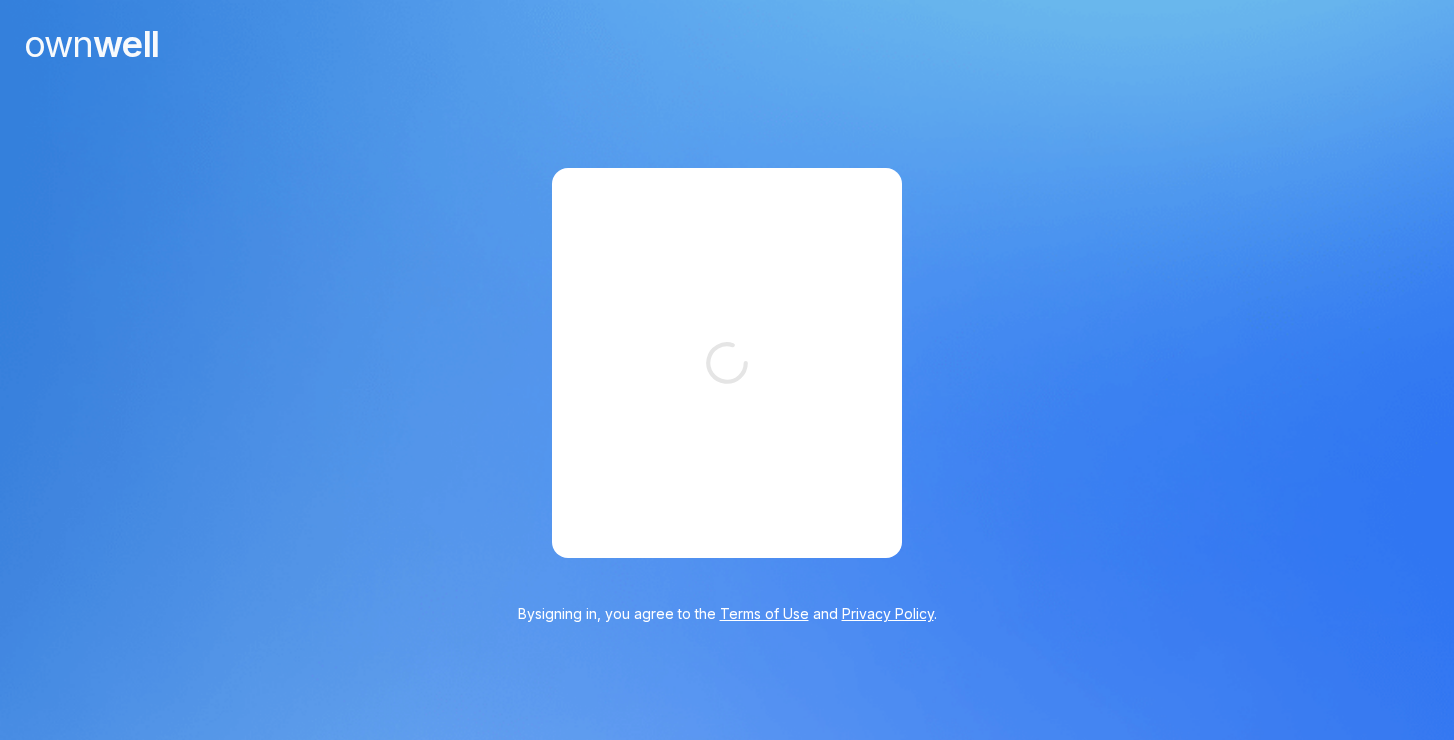 scroll, scrollTop: 0, scrollLeft: 0, axis: both 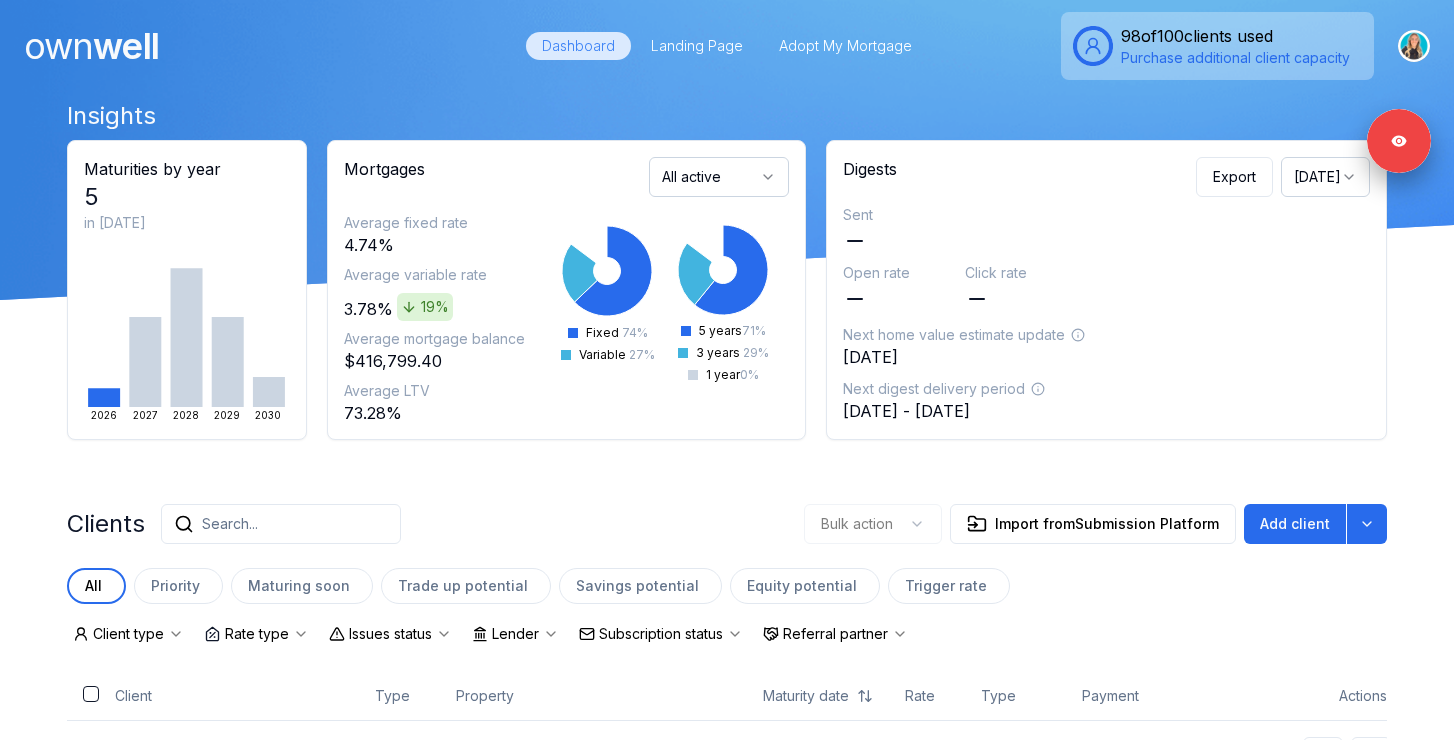 click on "Search..." at bounding box center [281, 524] 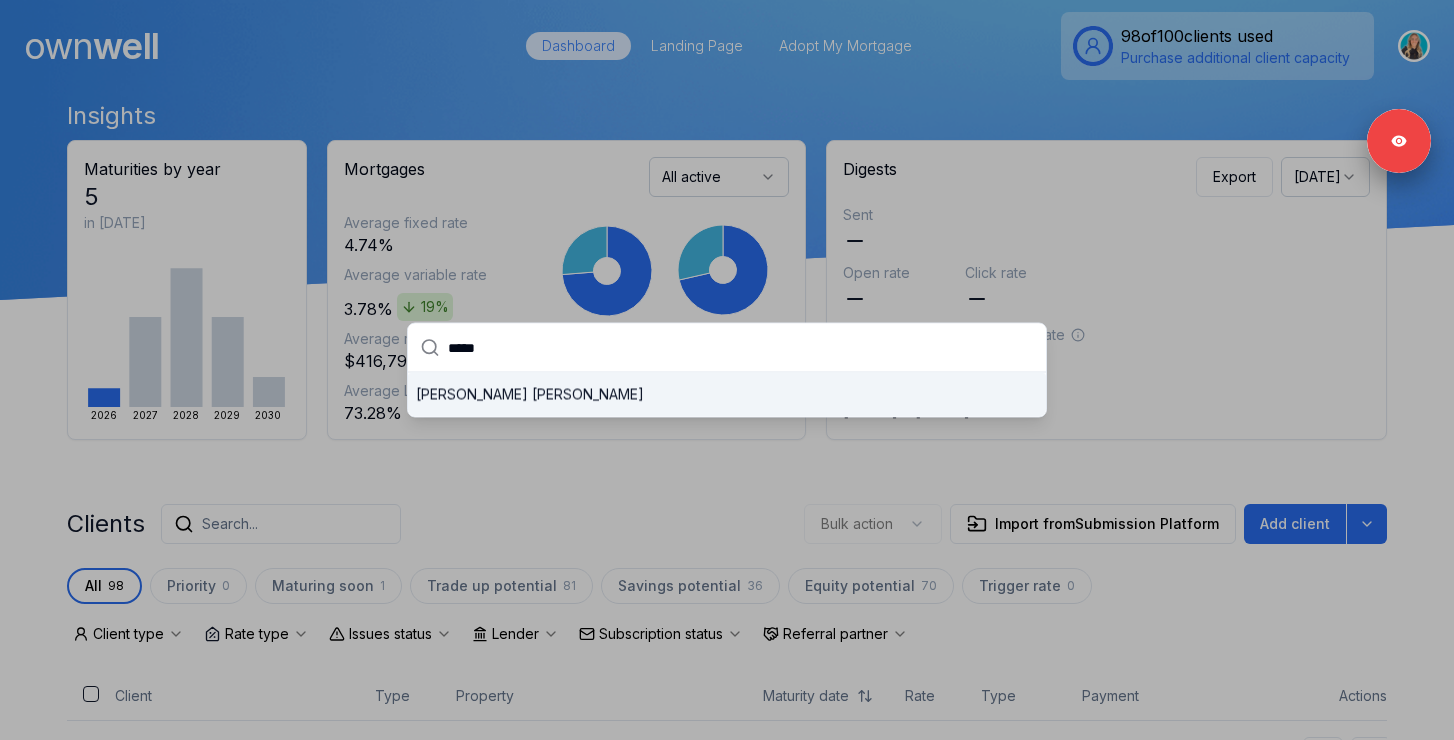 type on "*****" 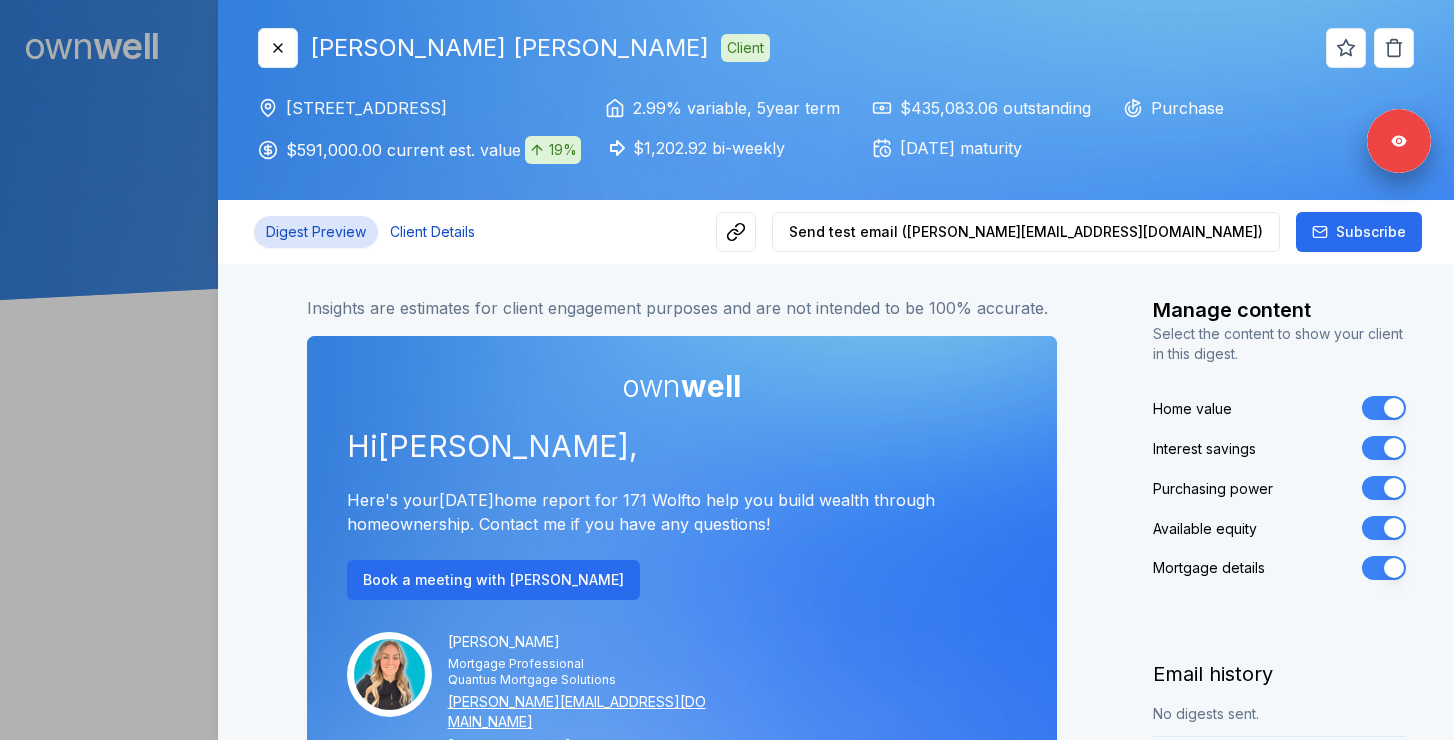 click on "Client Details" at bounding box center [432, 232] 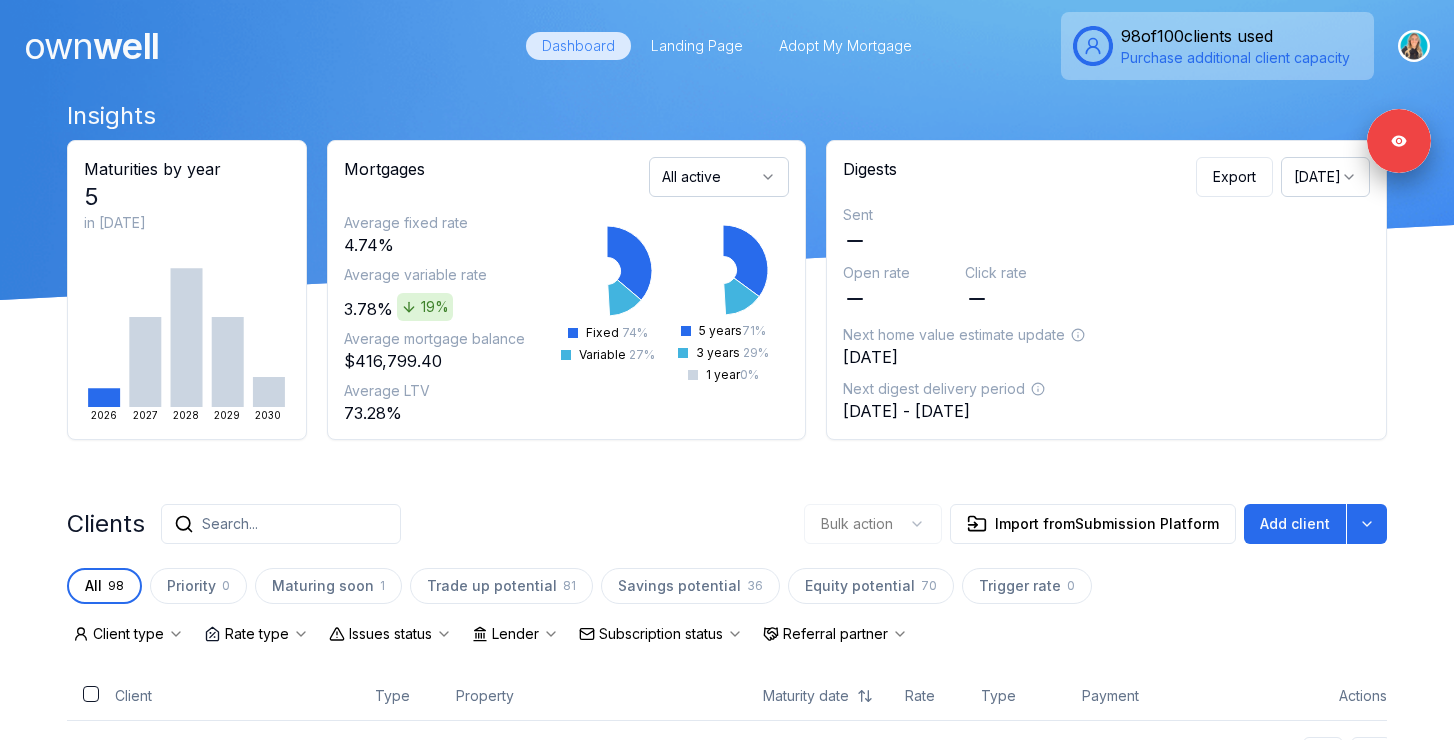 click on "Search..." at bounding box center (281, 524) 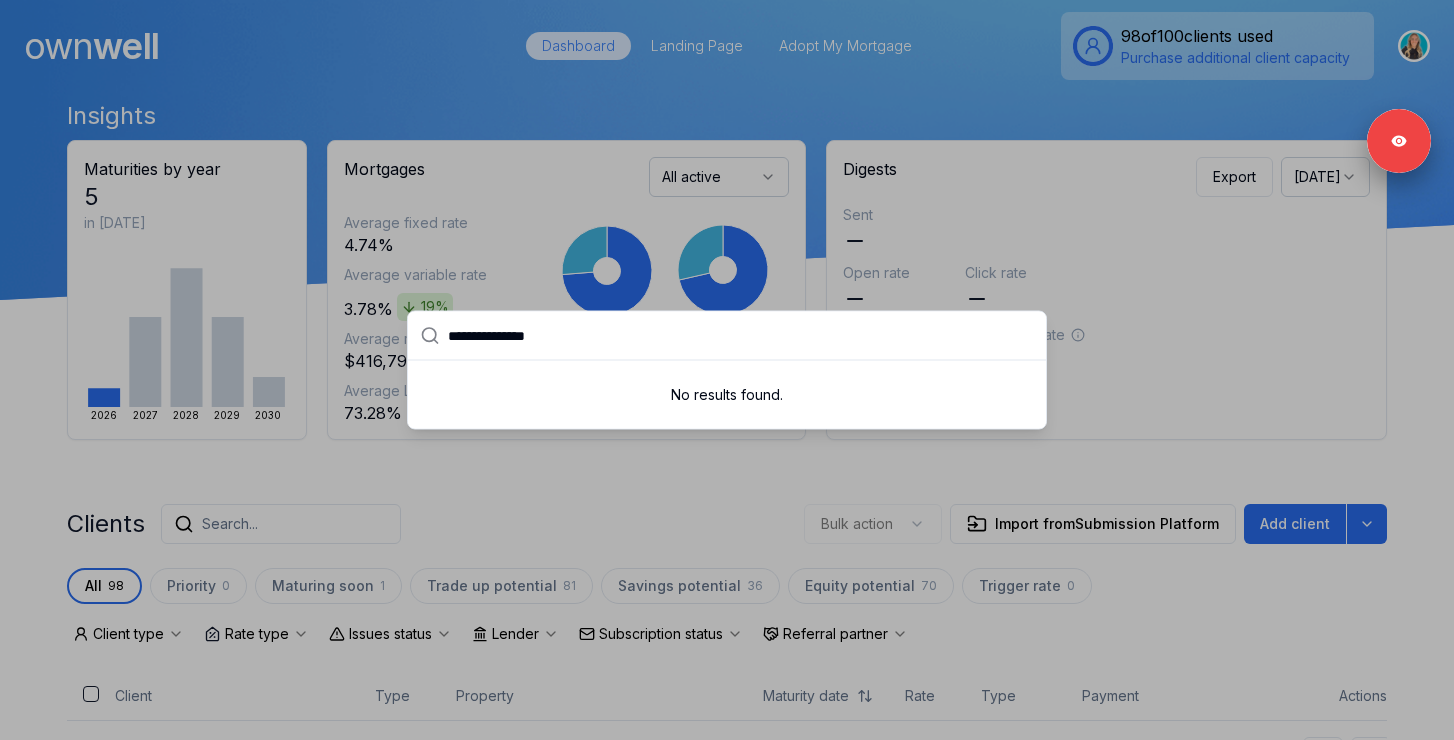 type on "**********" 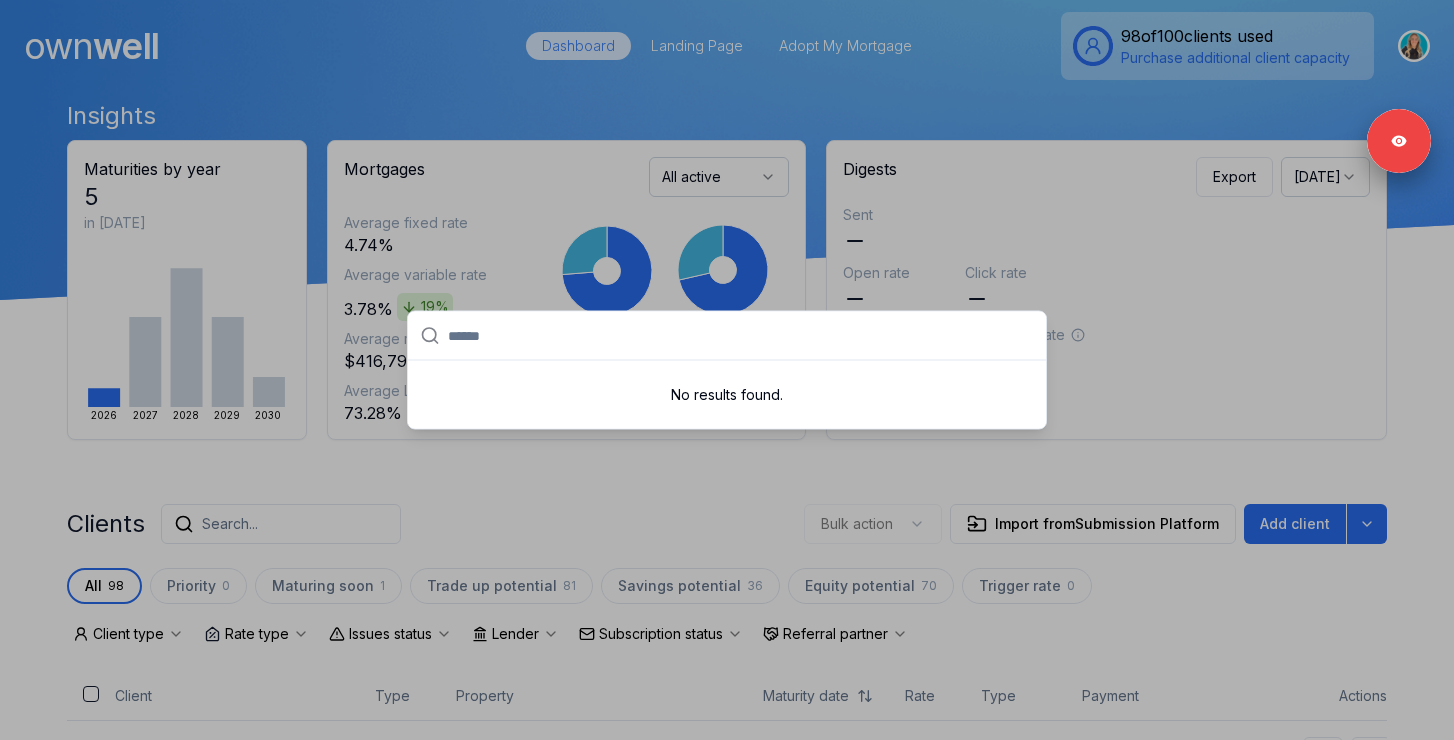paste on "*********" 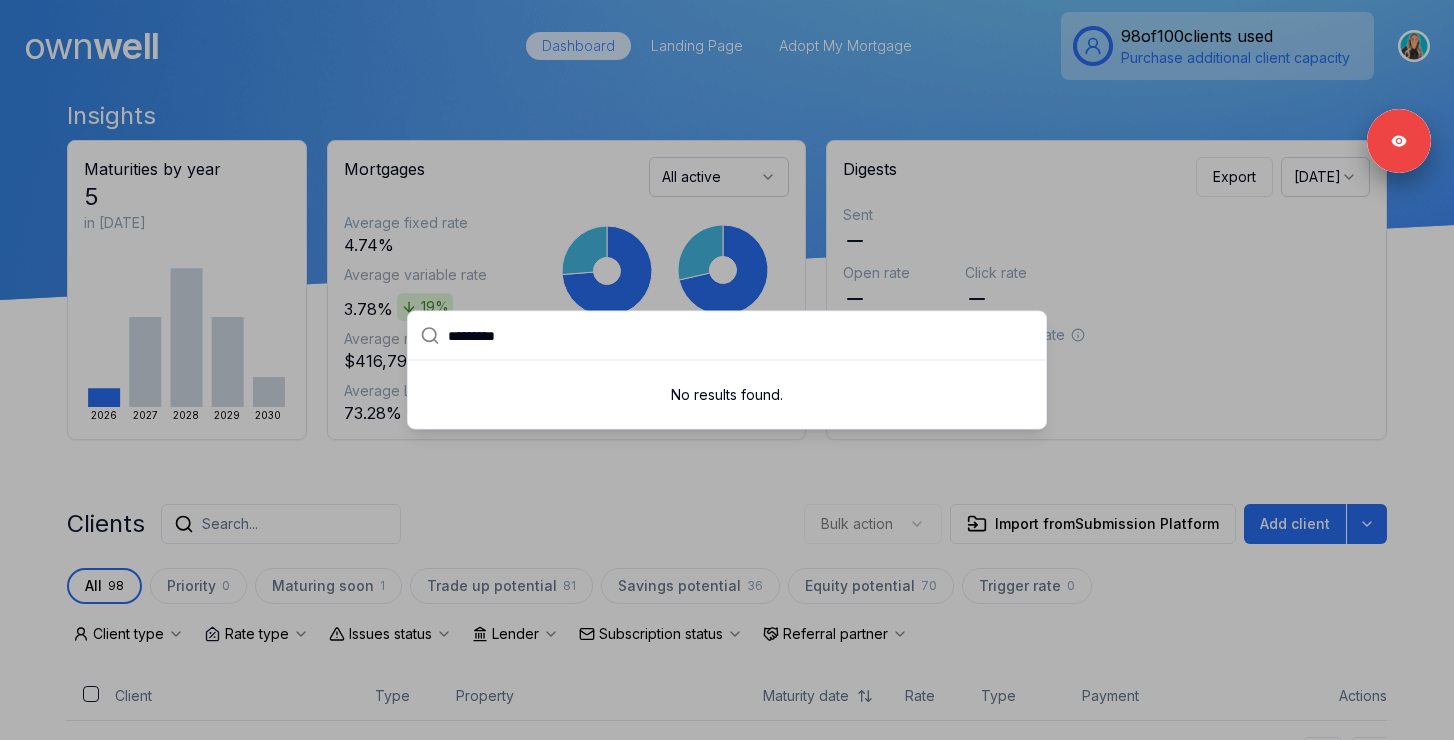 type on "*********" 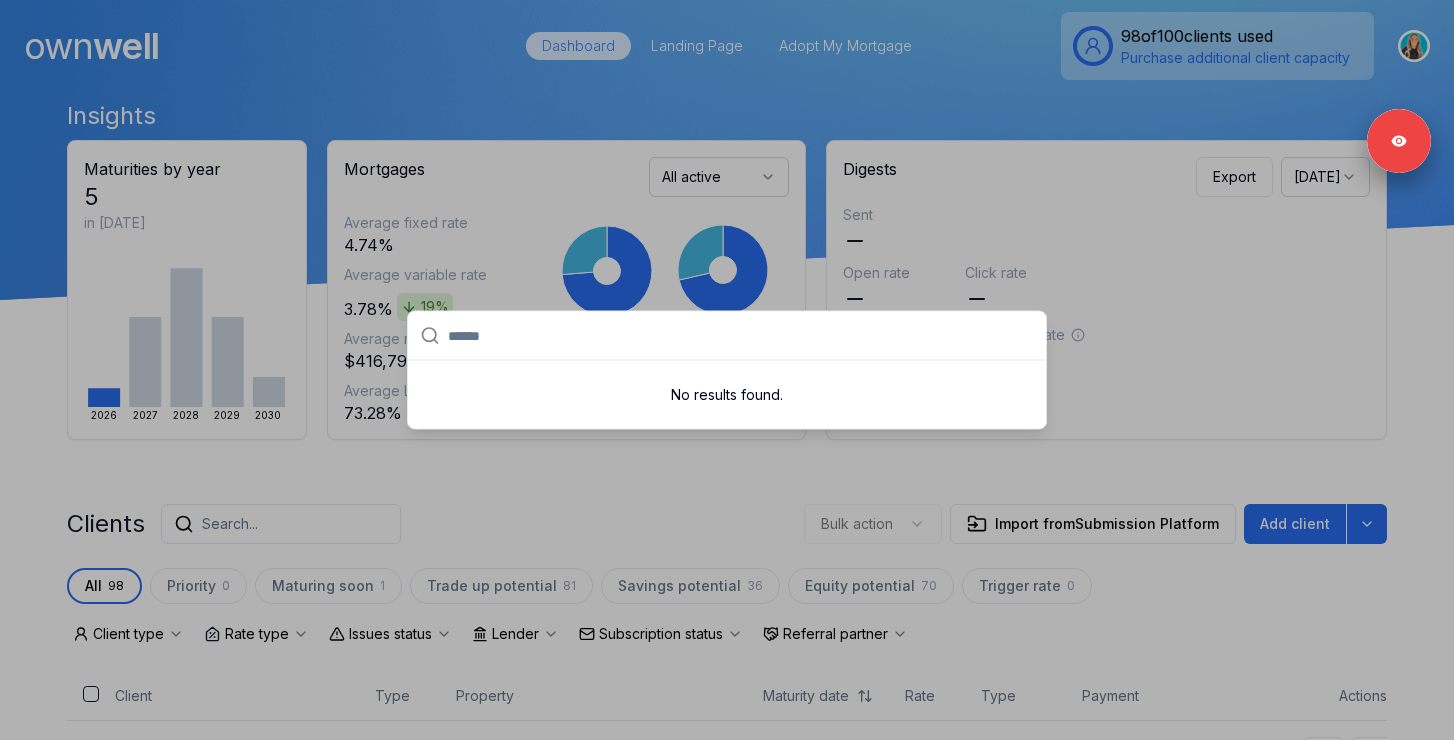 paste on "*****" 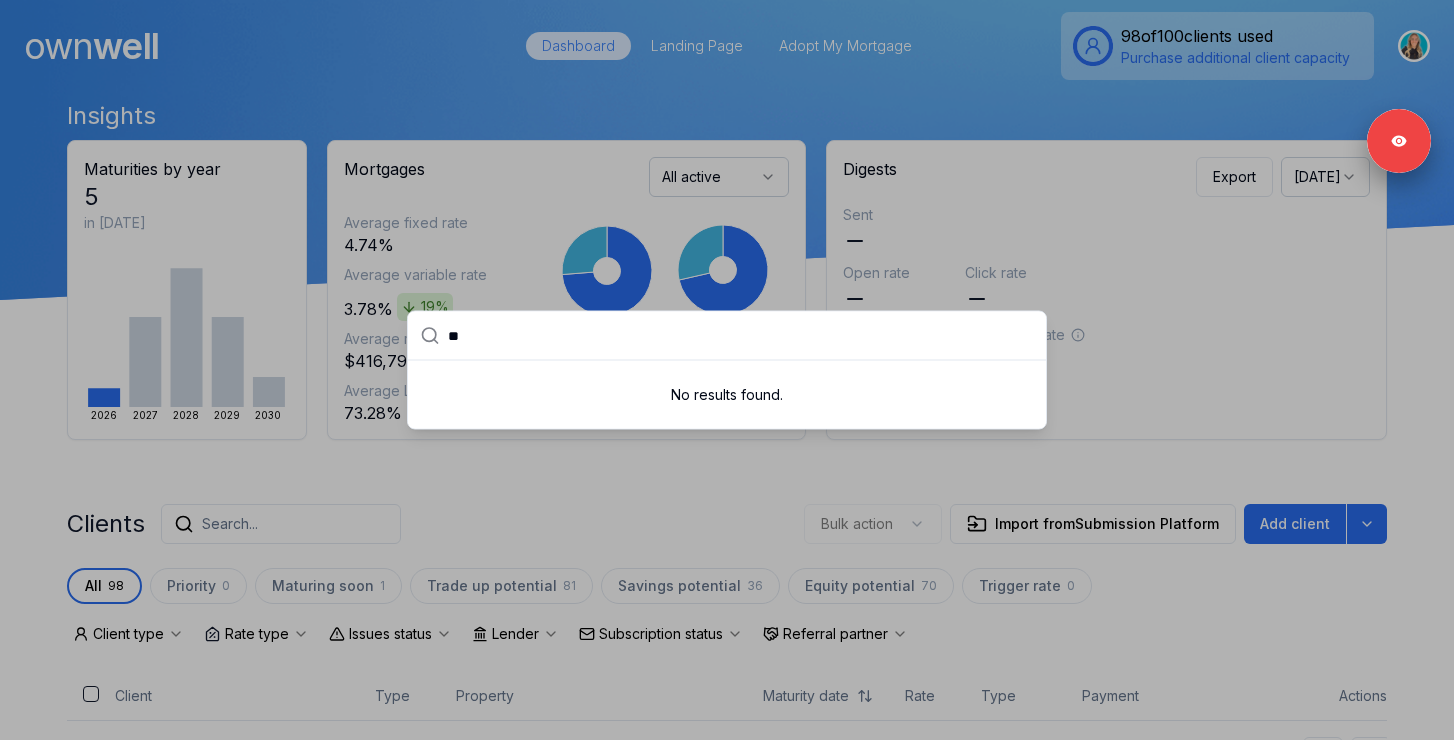 type on "*" 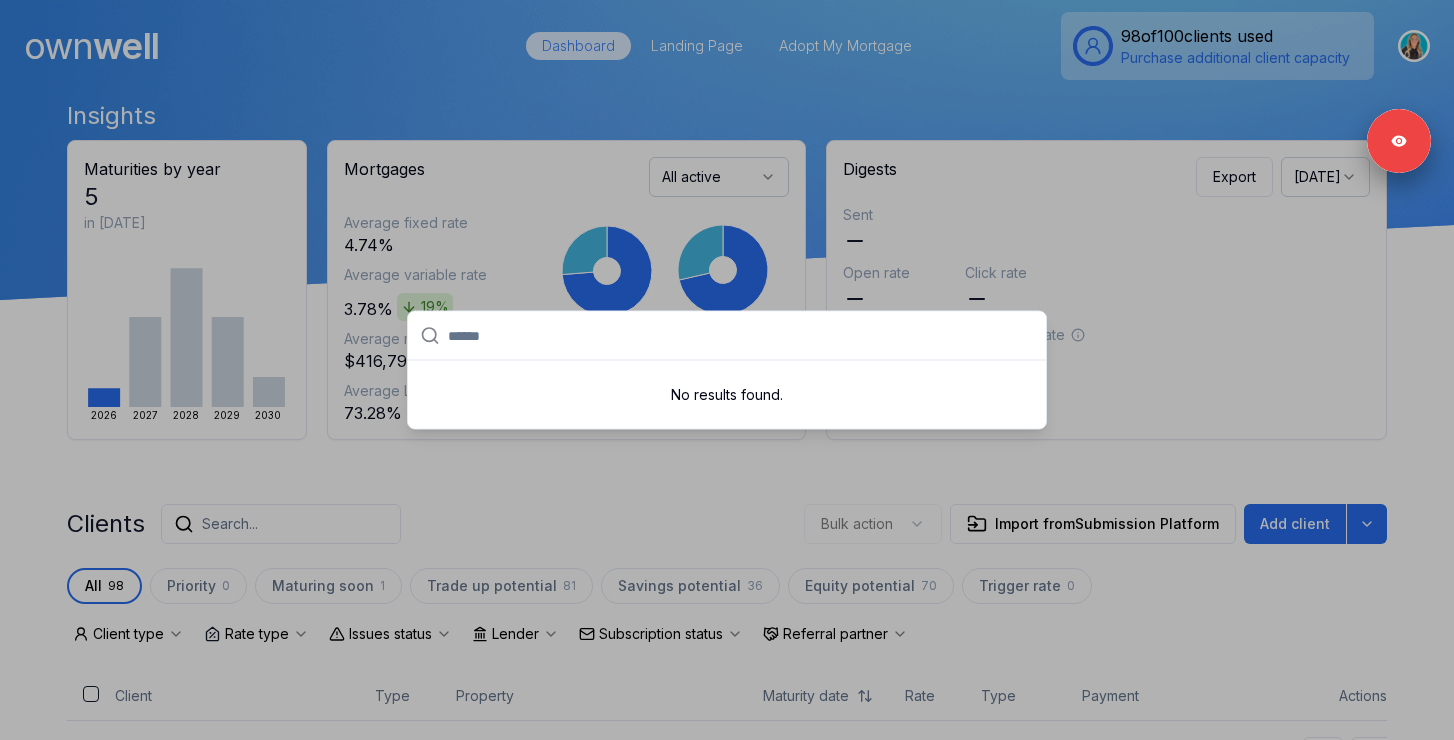 paste on "*****" 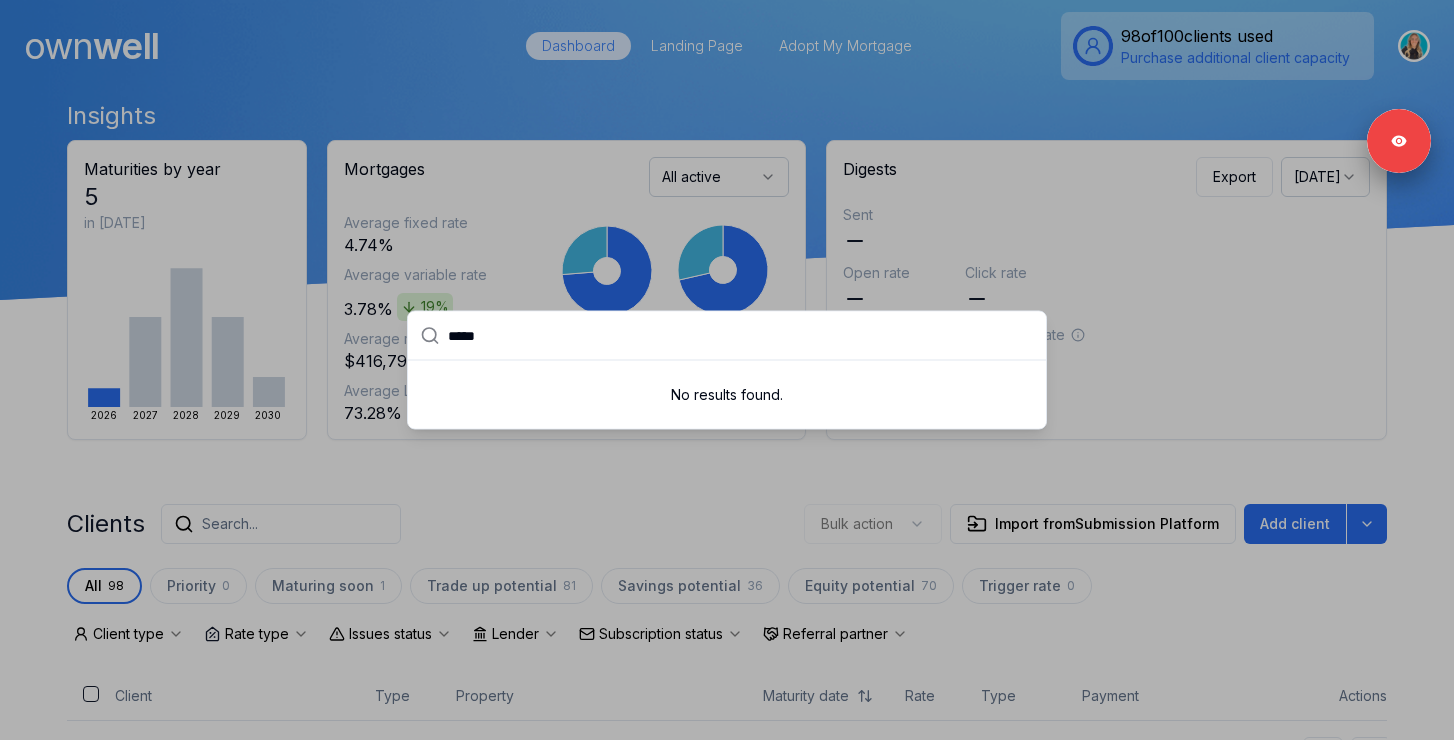 drag, startPoint x: 456, startPoint y: 334, endPoint x: 368, endPoint y: 334, distance: 88 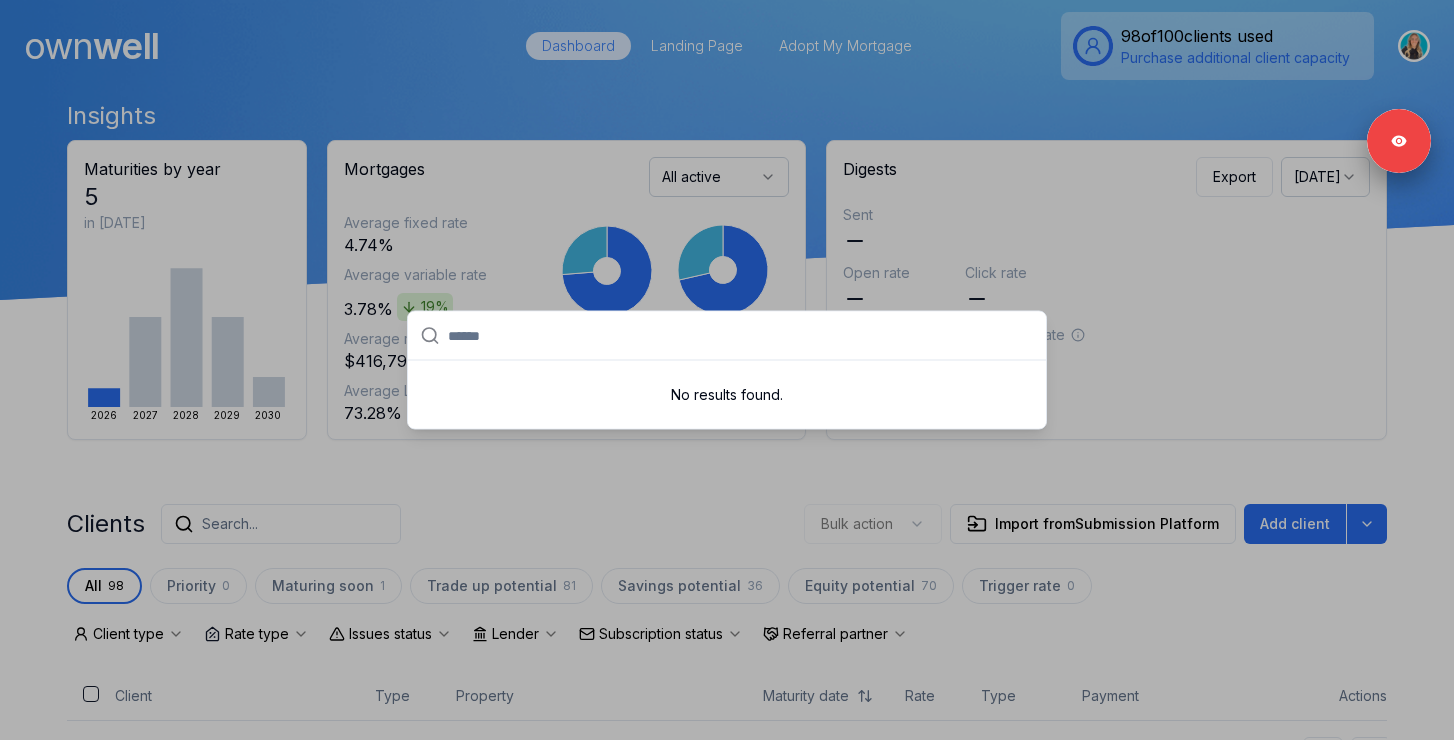 paste on "*****" 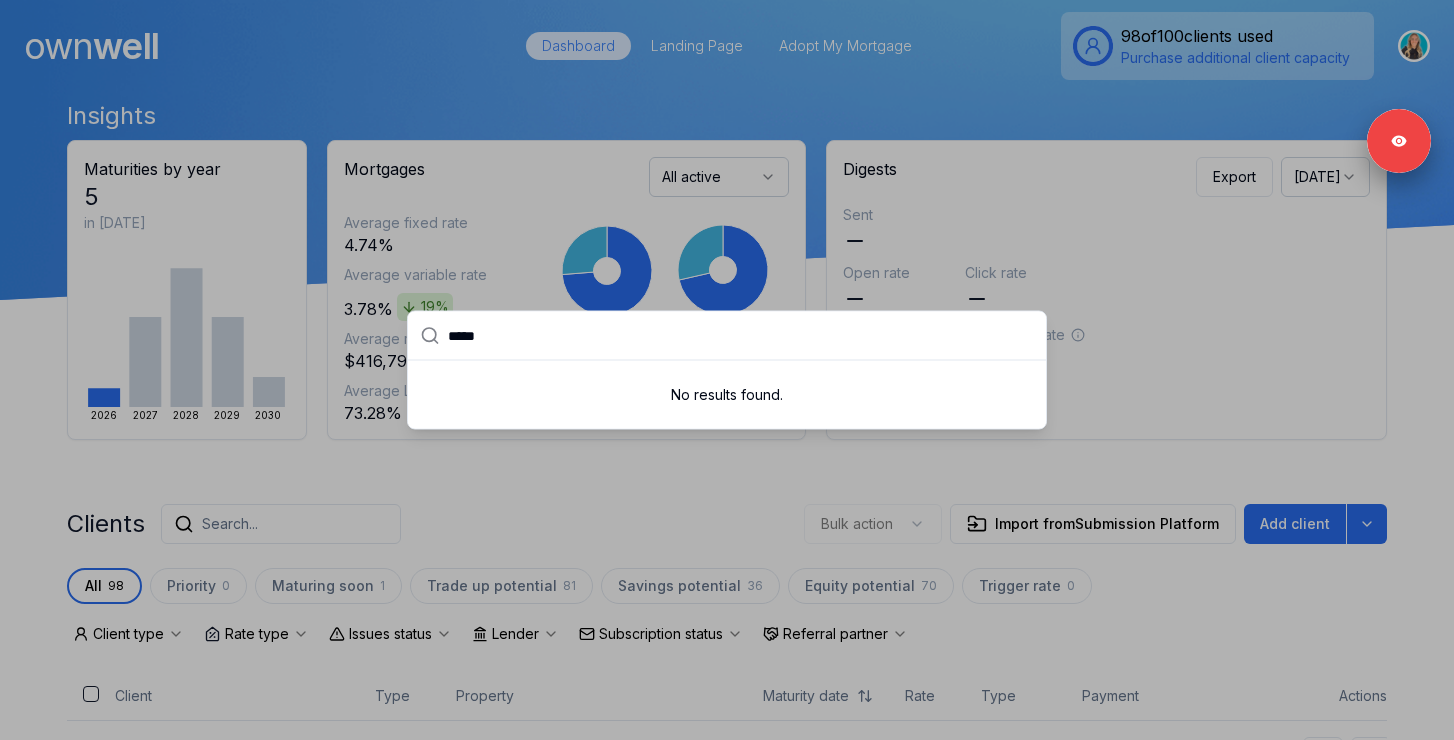 type on "*****" 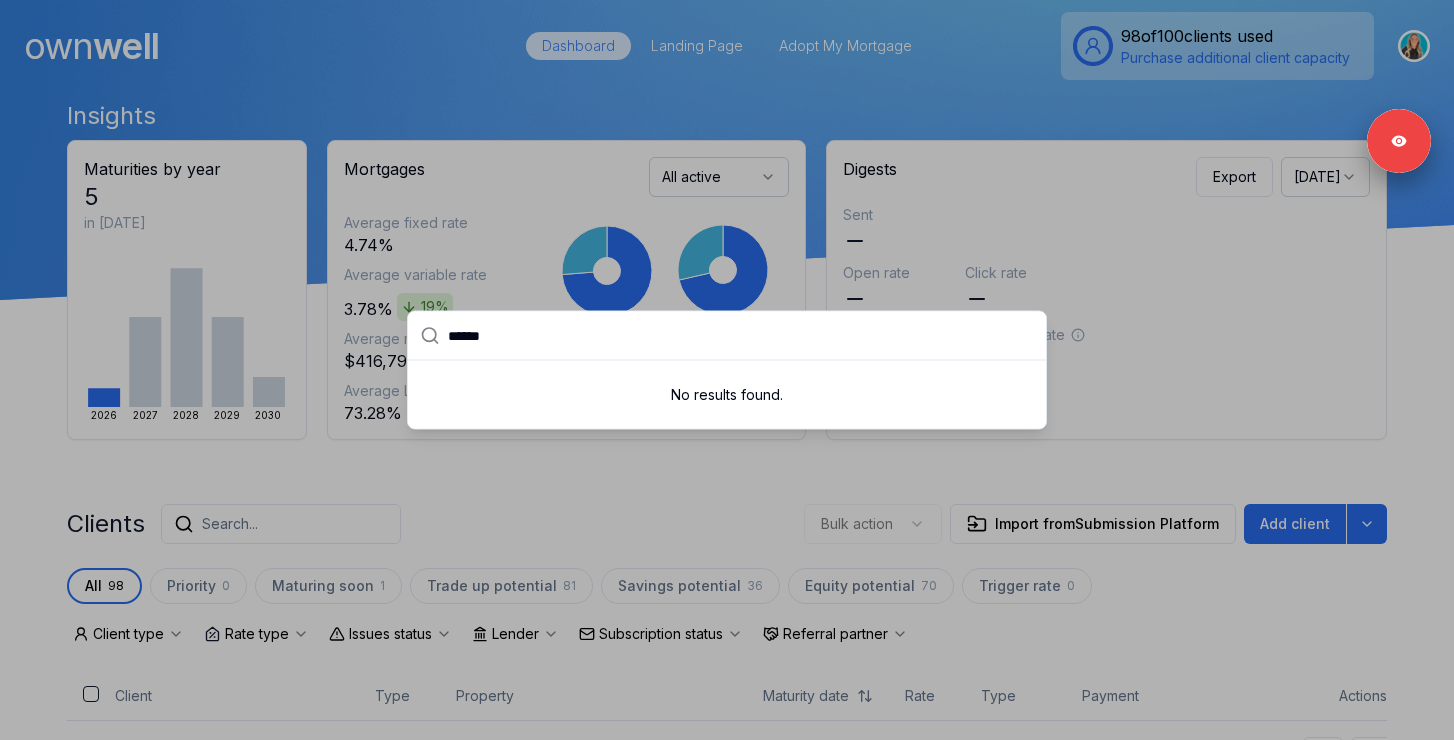 drag, startPoint x: 508, startPoint y: 336, endPoint x: 374, endPoint y: 336, distance: 134 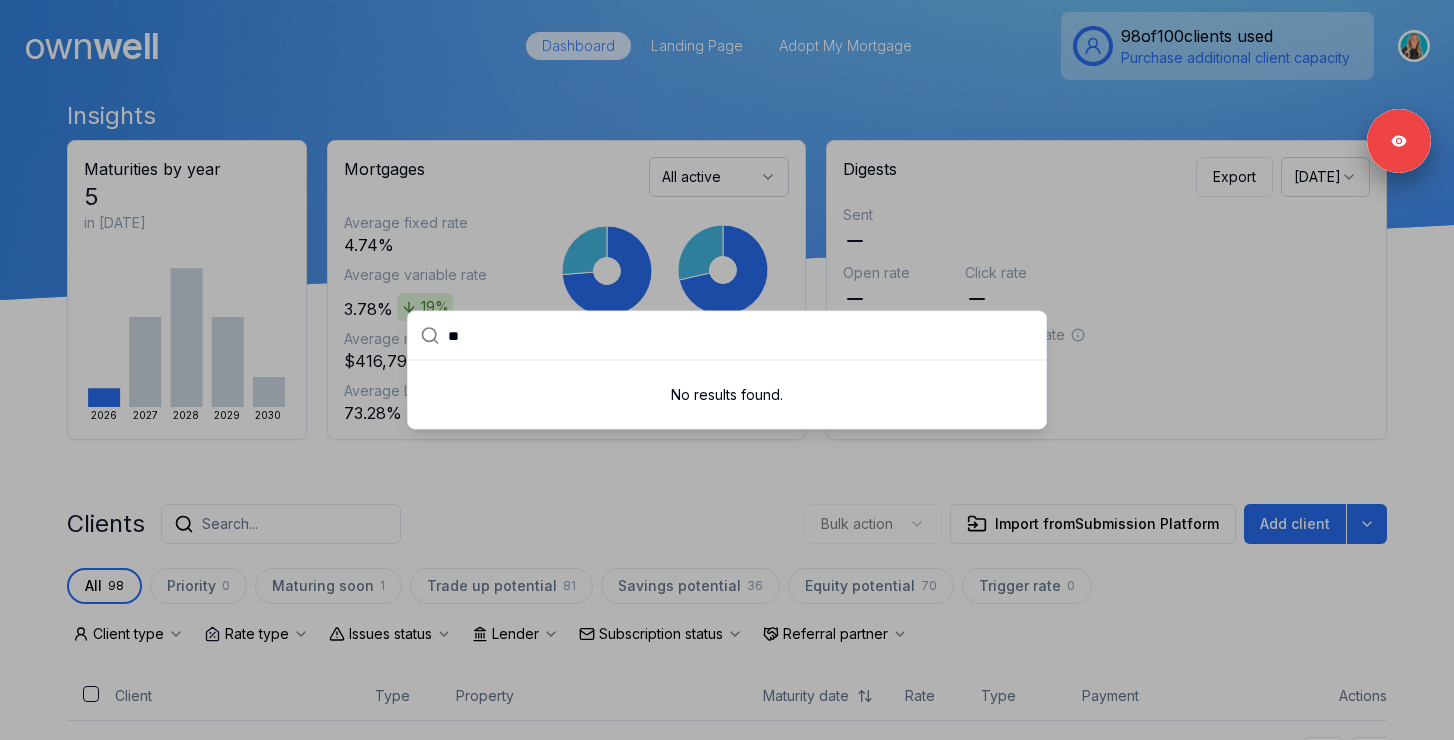 type on "*" 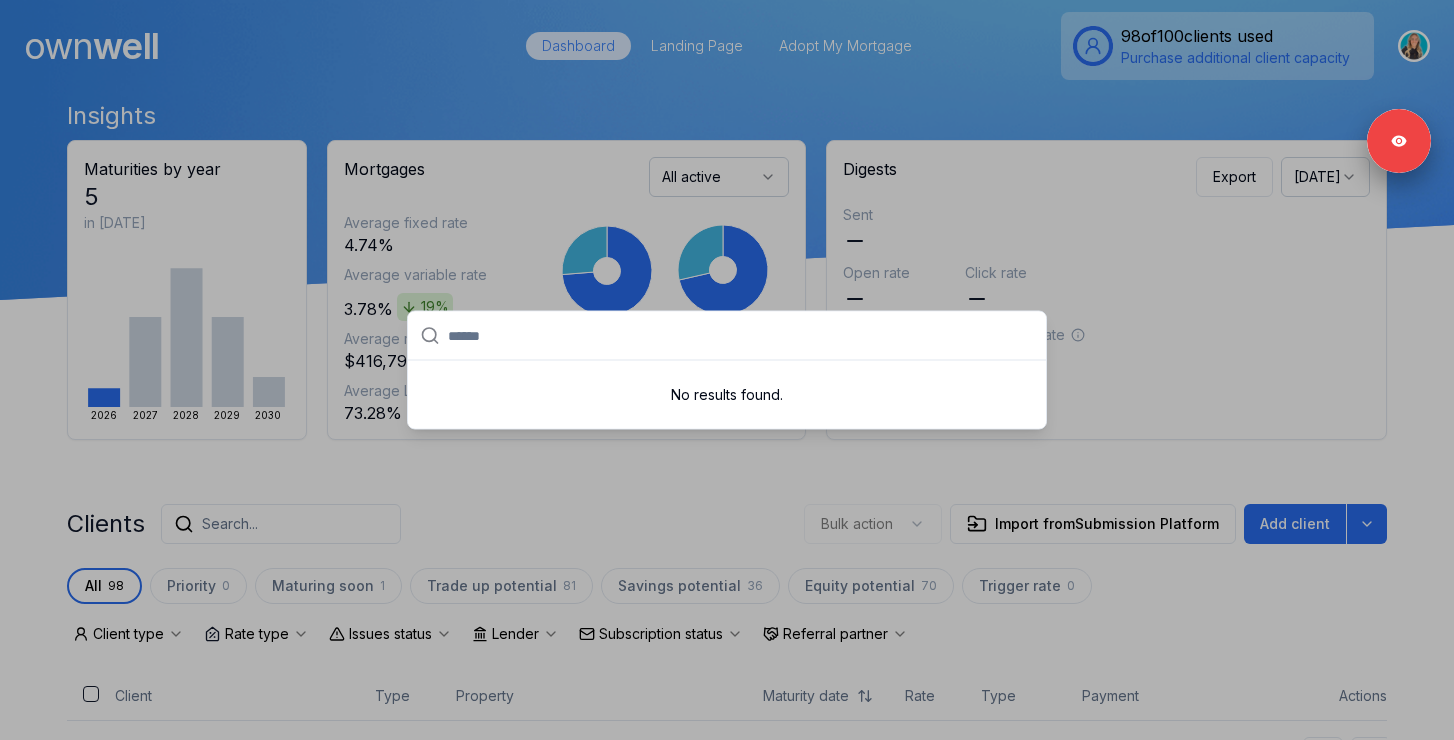 paste on "**********" 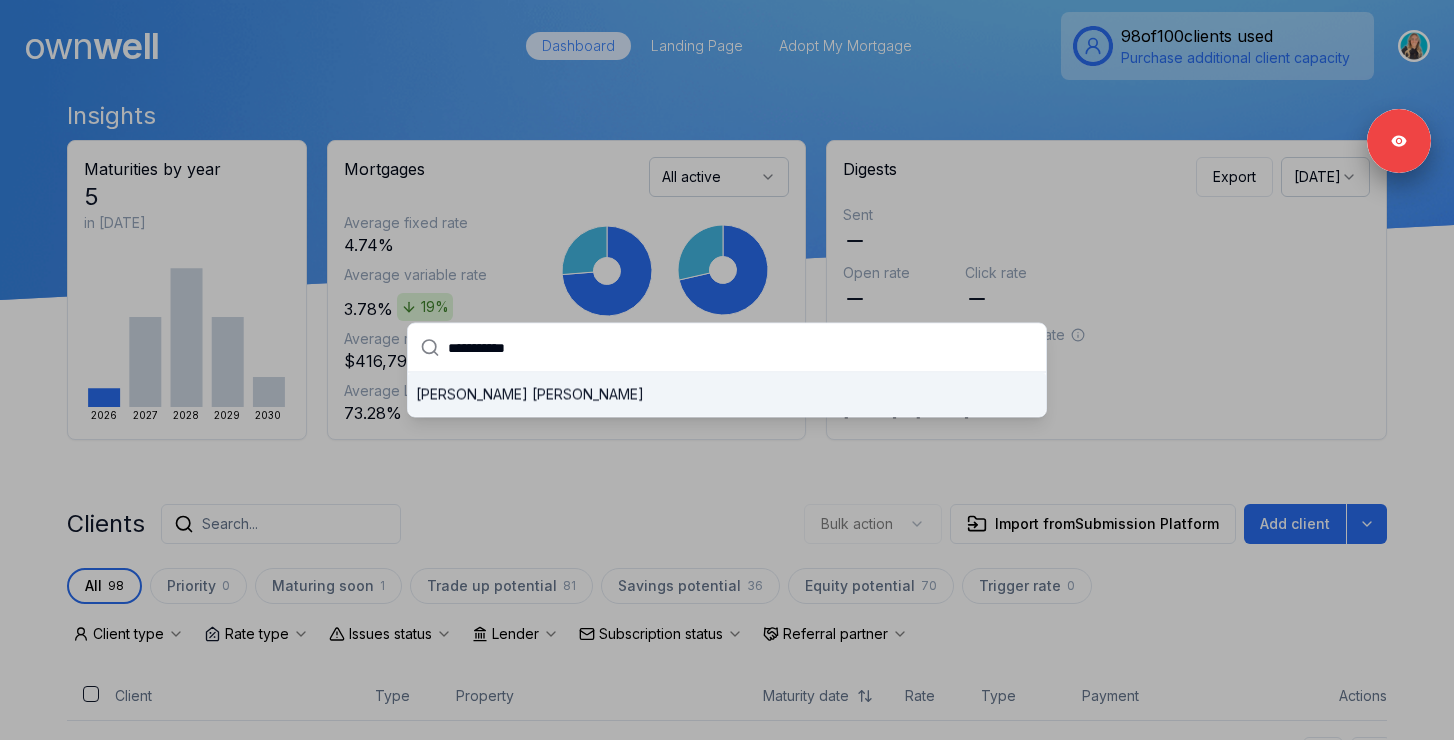 click on "Riley   Del Giudice" at bounding box center [727, 395] 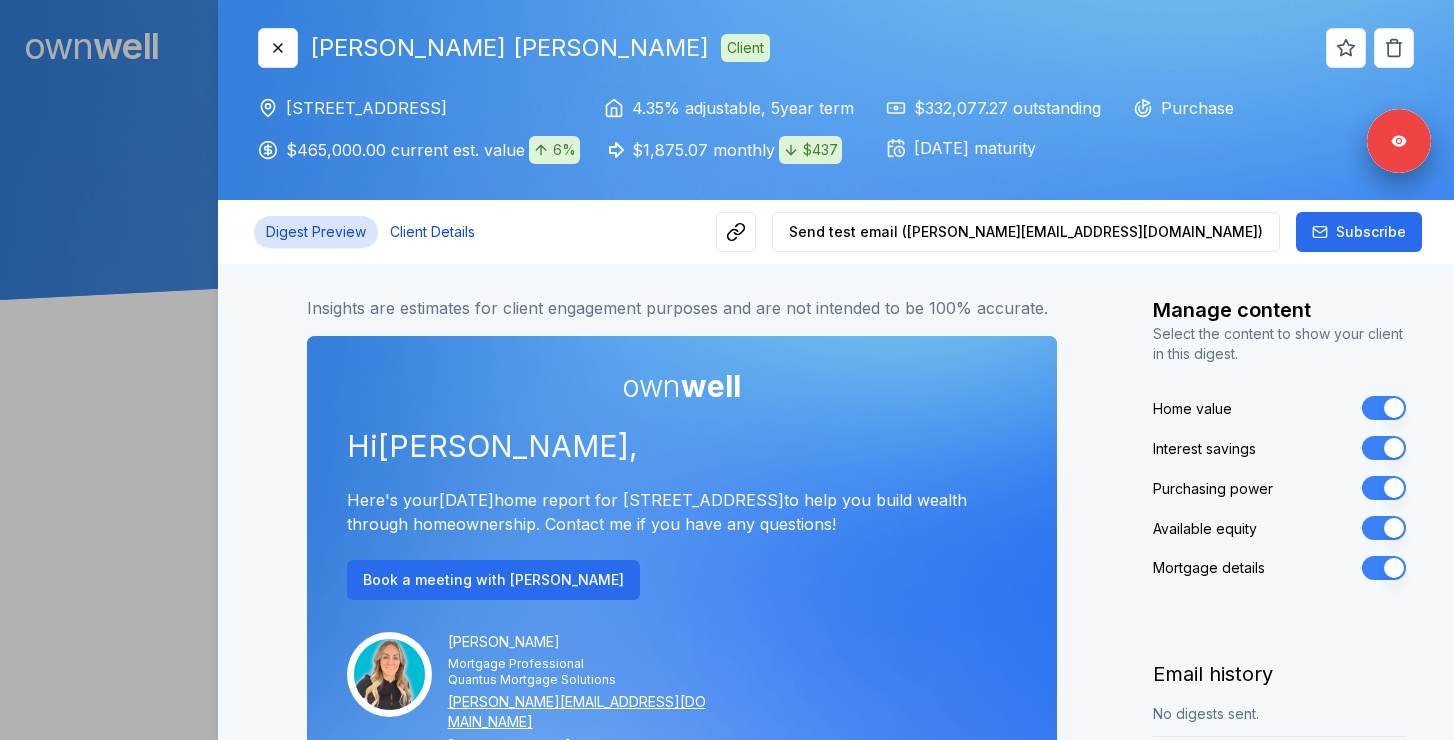 click on "Client Details" at bounding box center (432, 232) 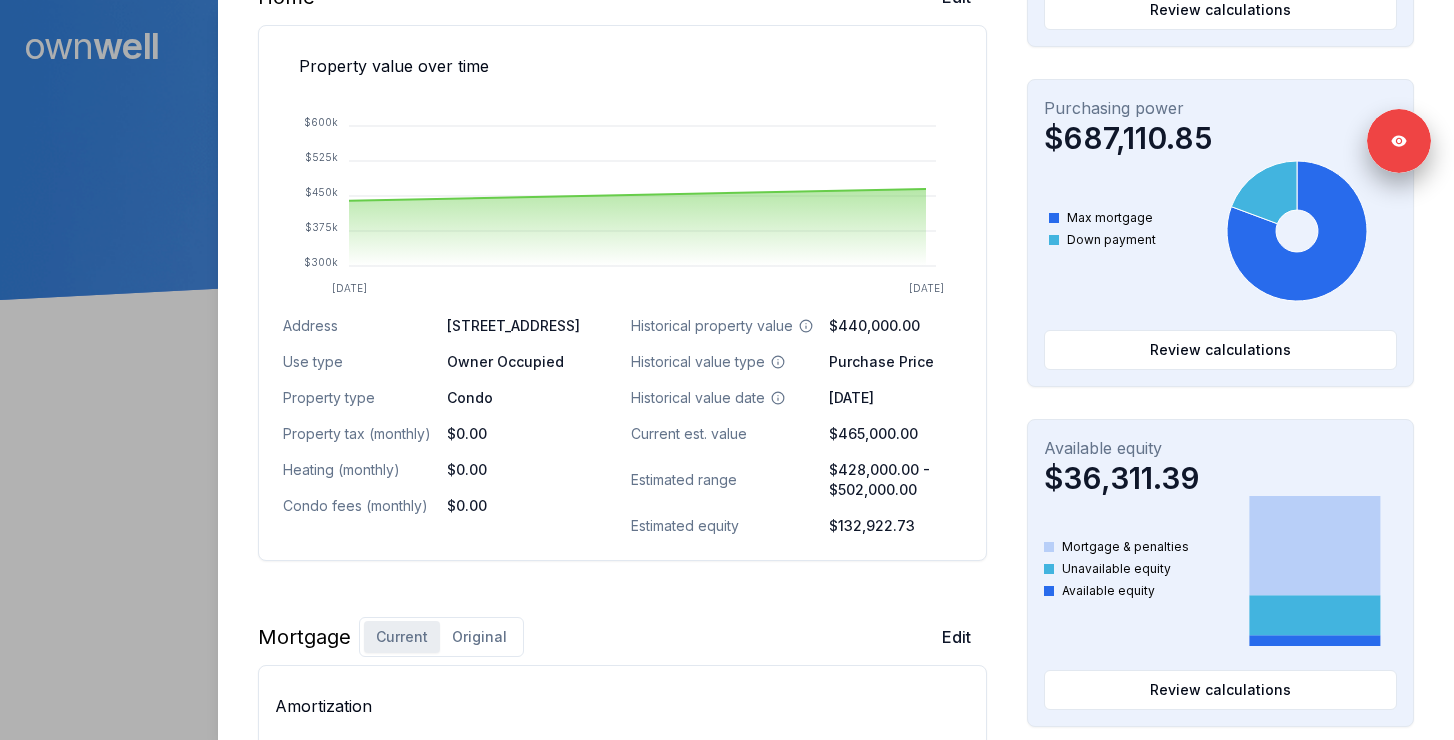 scroll, scrollTop: 541, scrollLeft: 0, axis: vertical 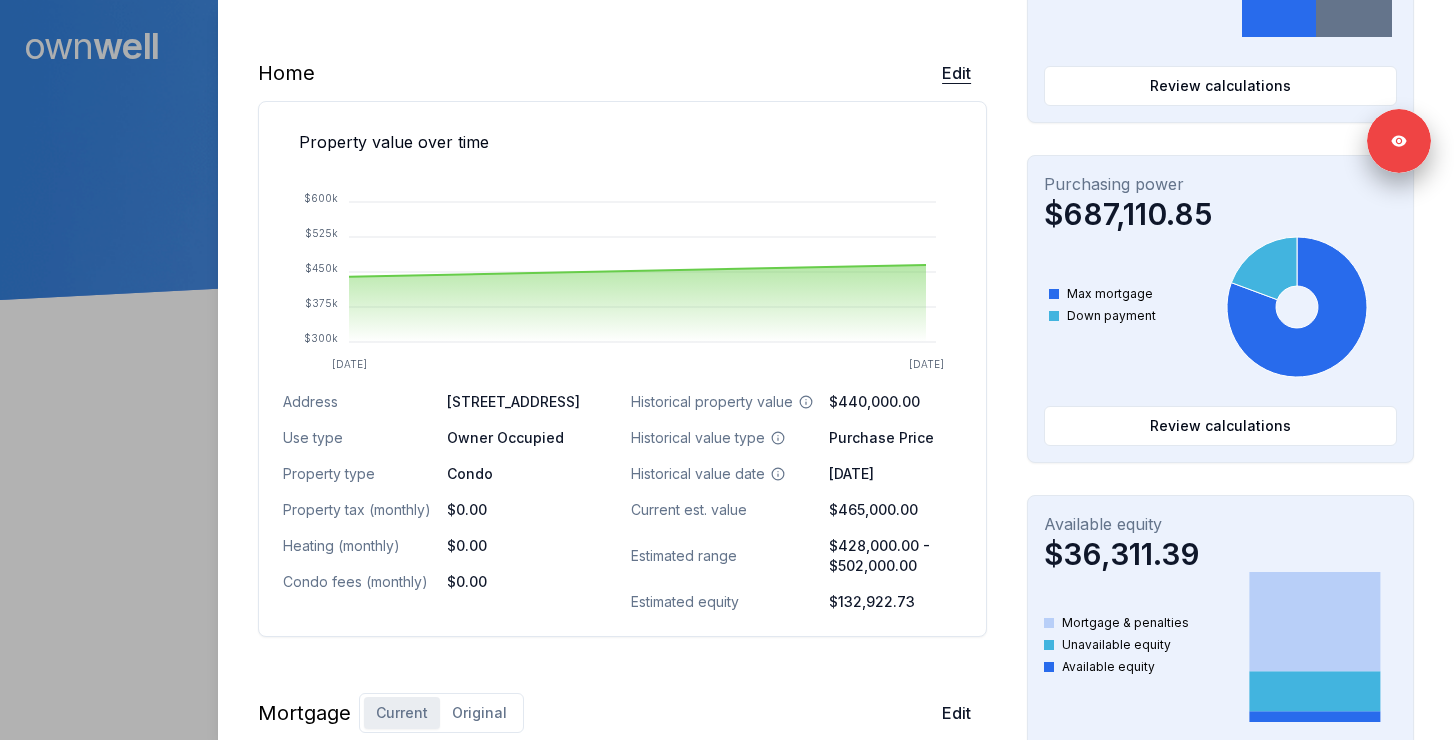 click on "Edit" at bounding box center [956, 73] 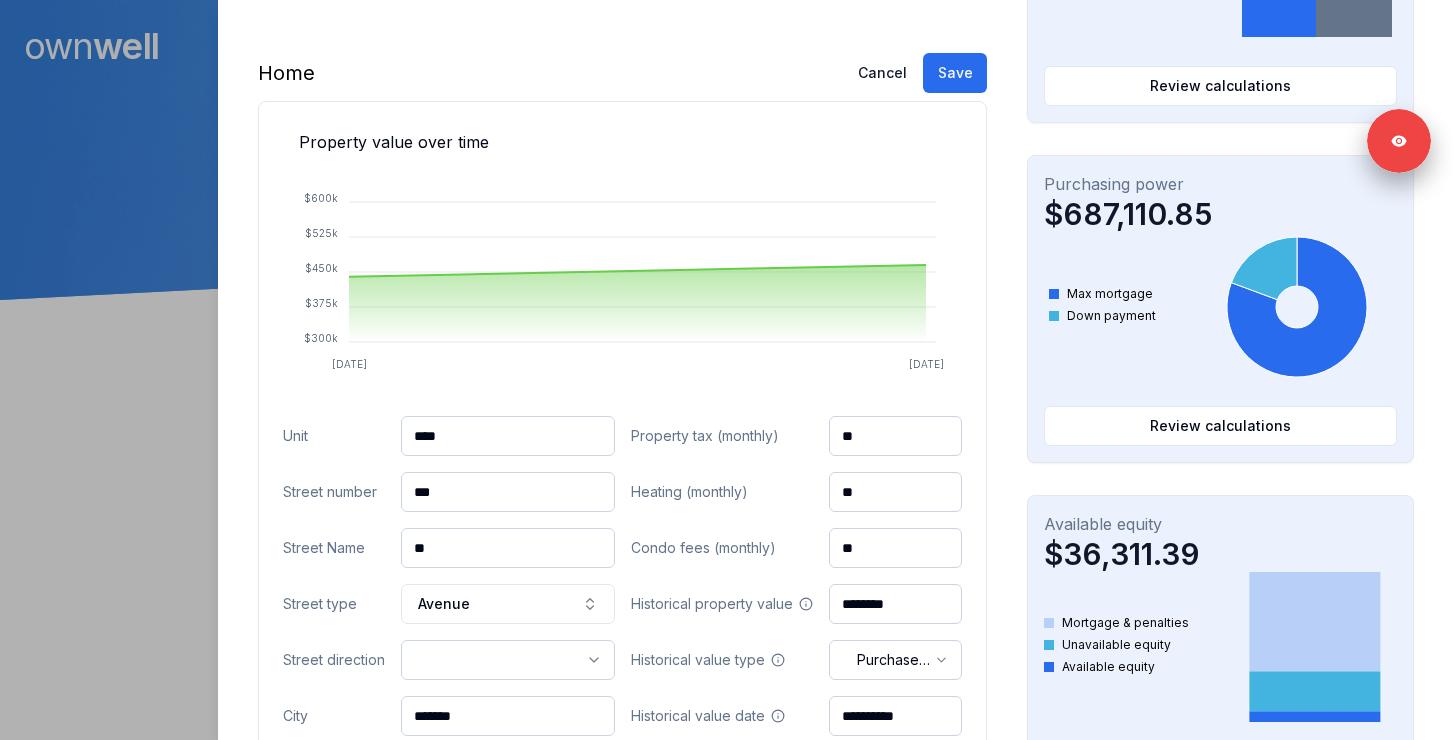 drag, startPoint x: 476, startPoint y: 446, endPoint x: 343, endPoint y: 444, distance: 133.01503 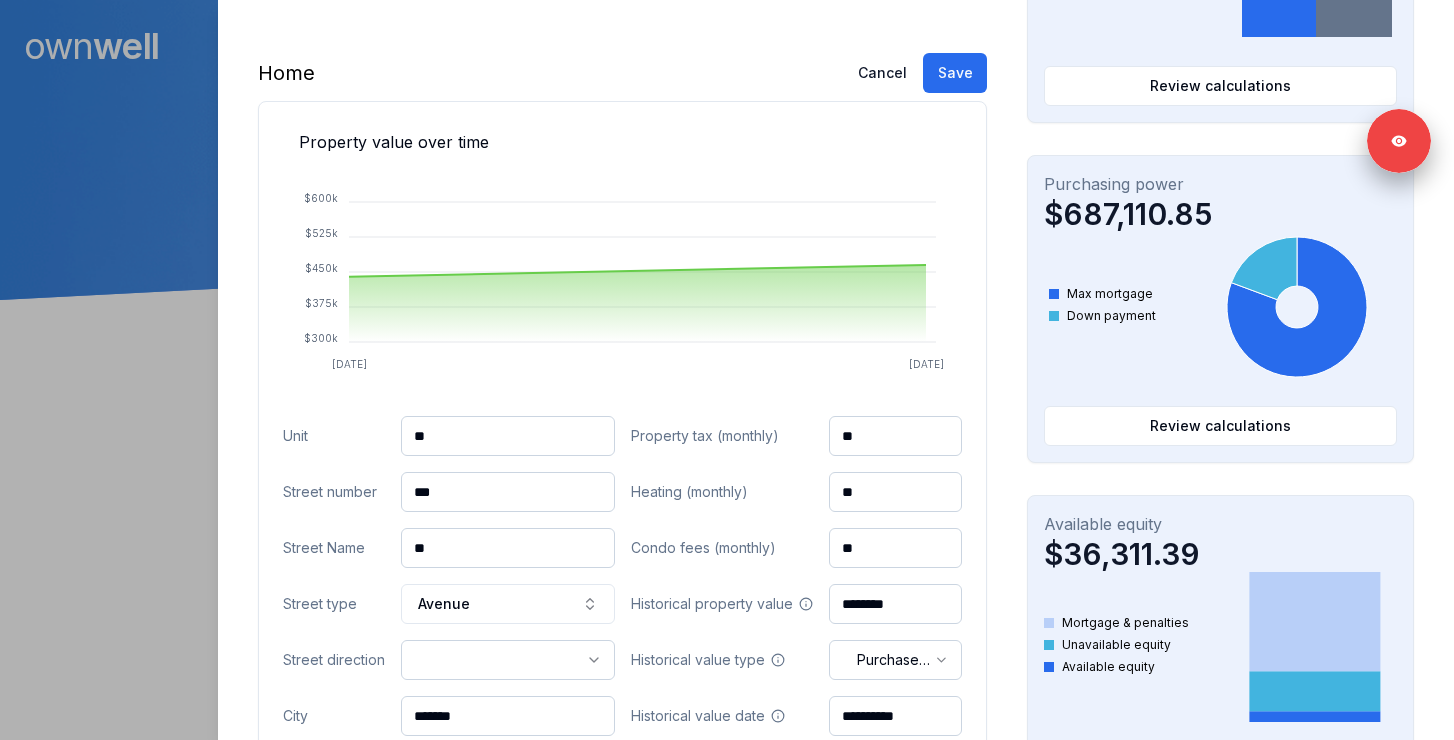 type on "*" 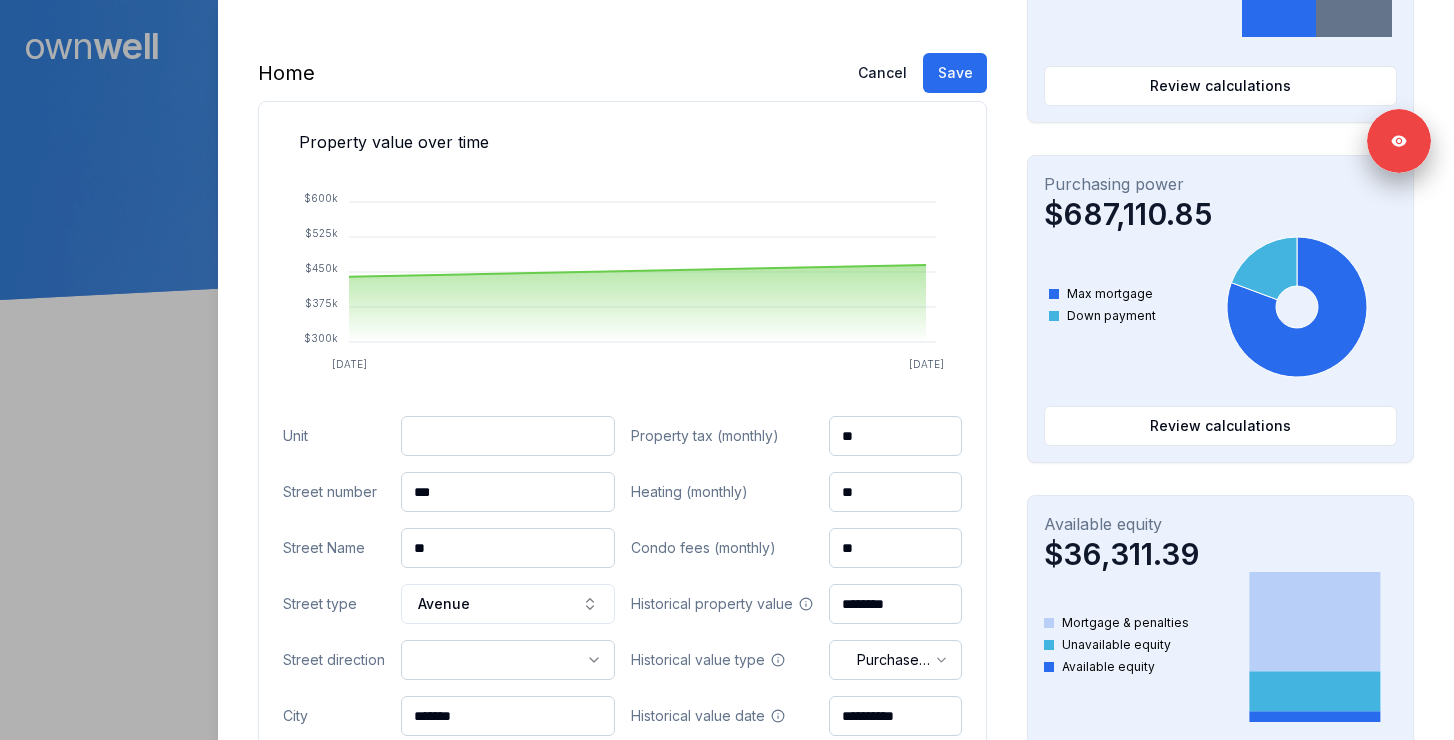 paste on "***" 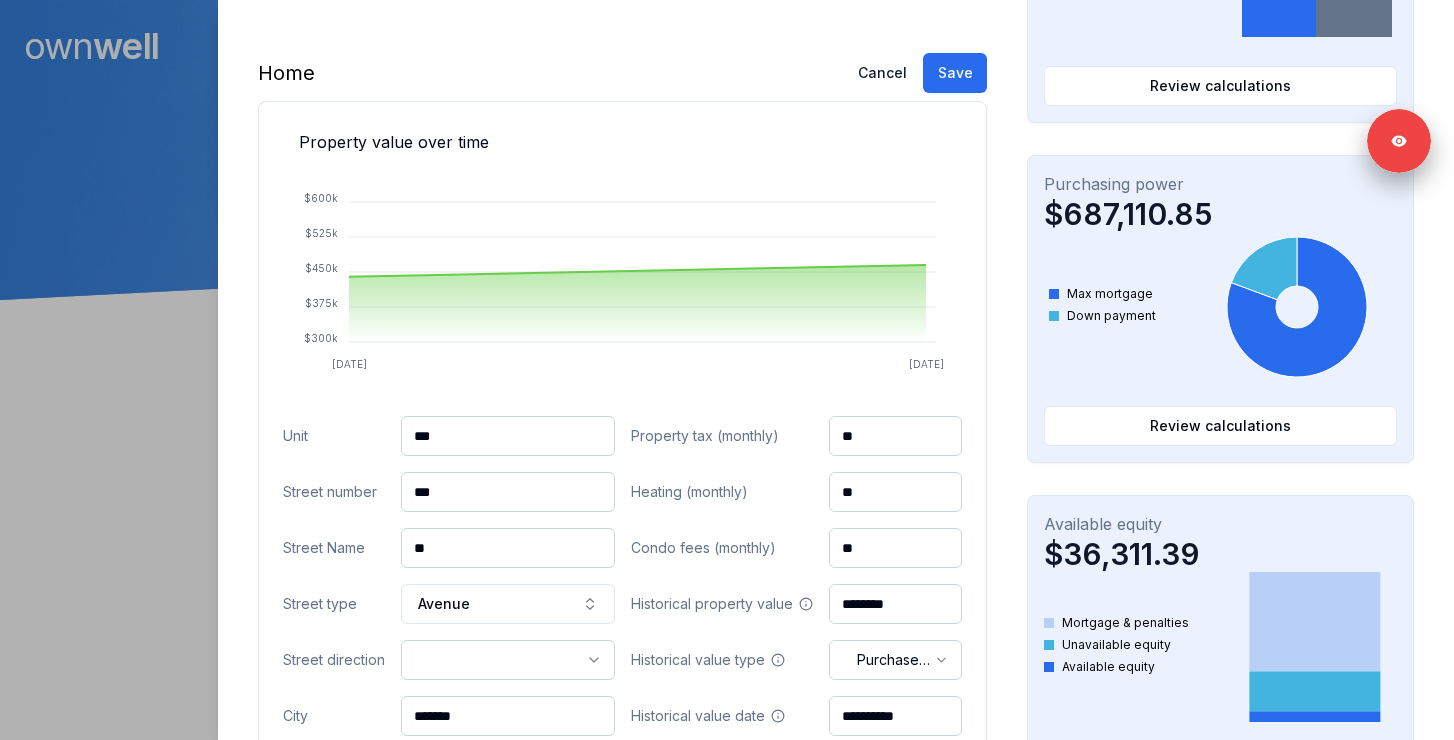 type on "***" 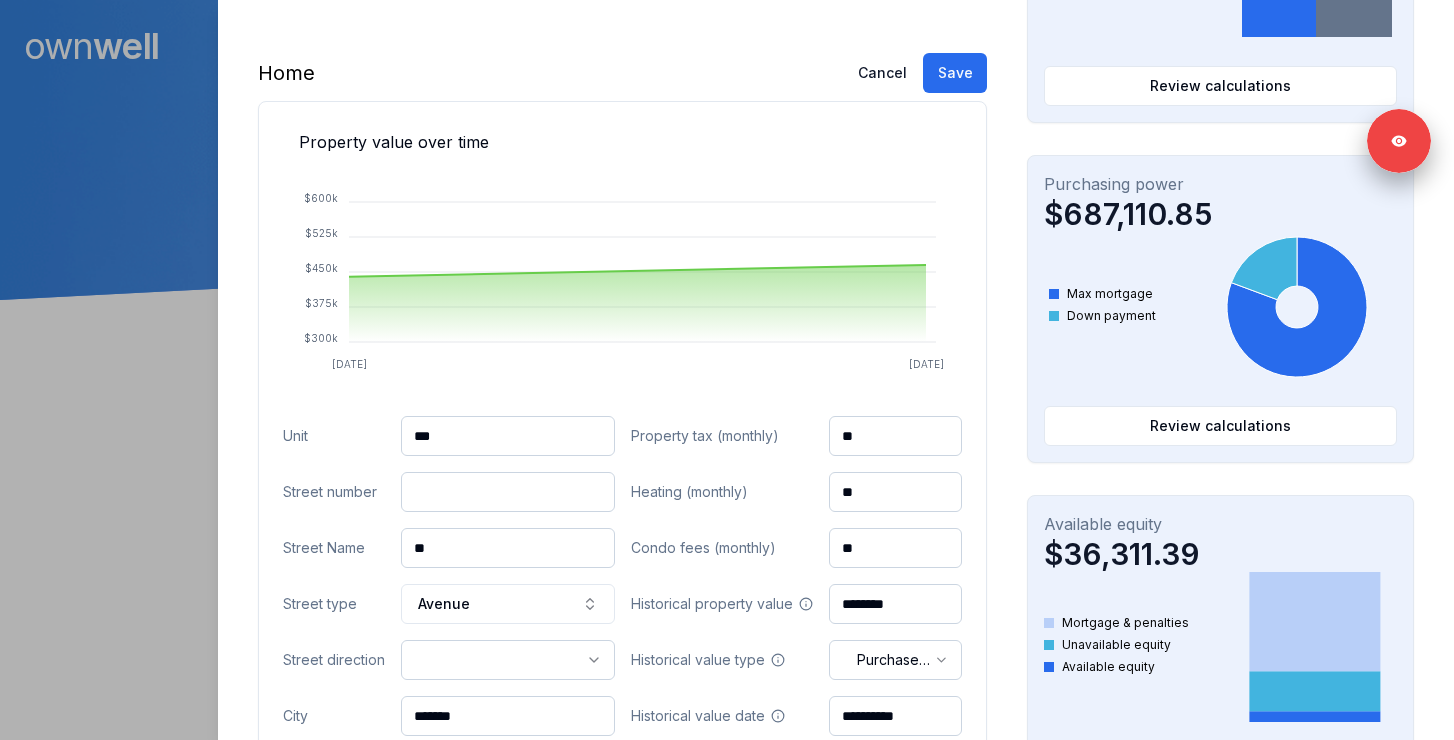 paste on "***" 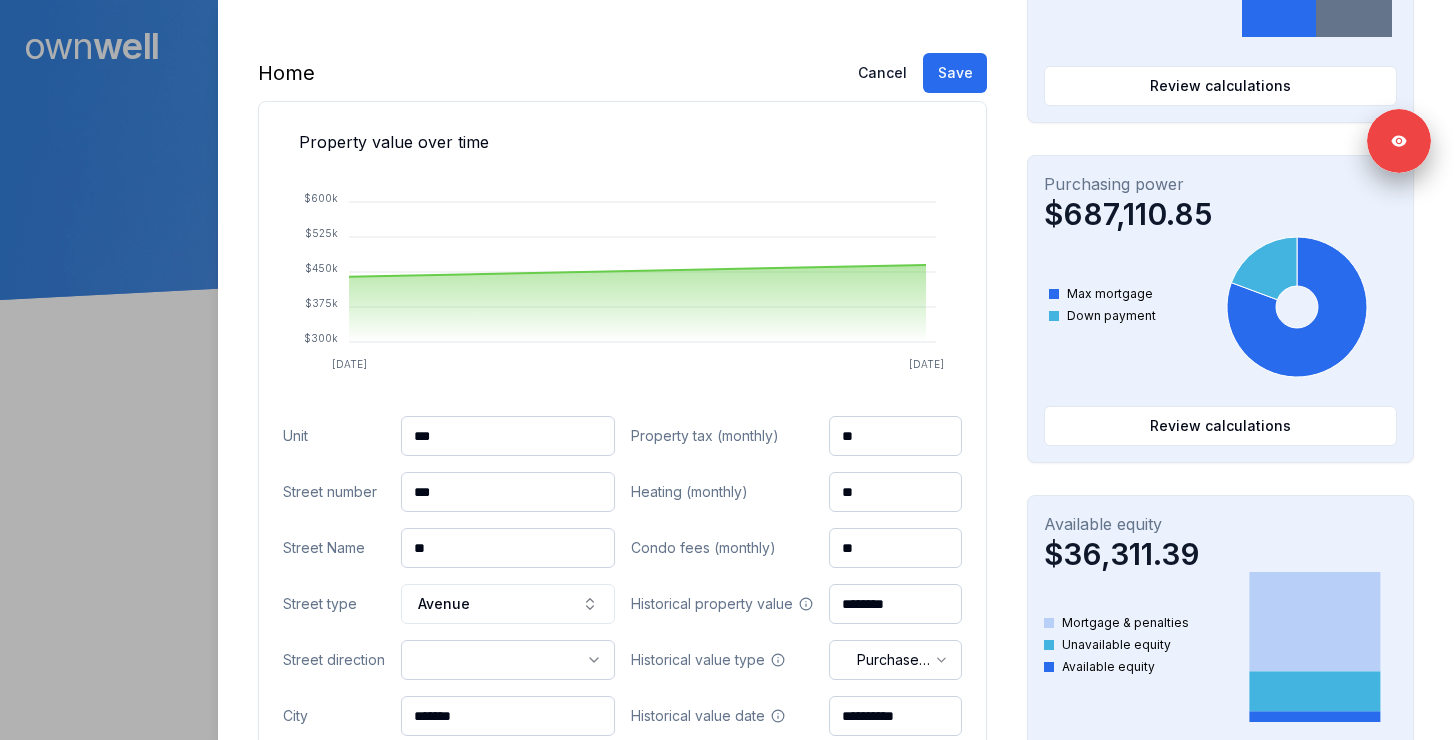 type on "***" 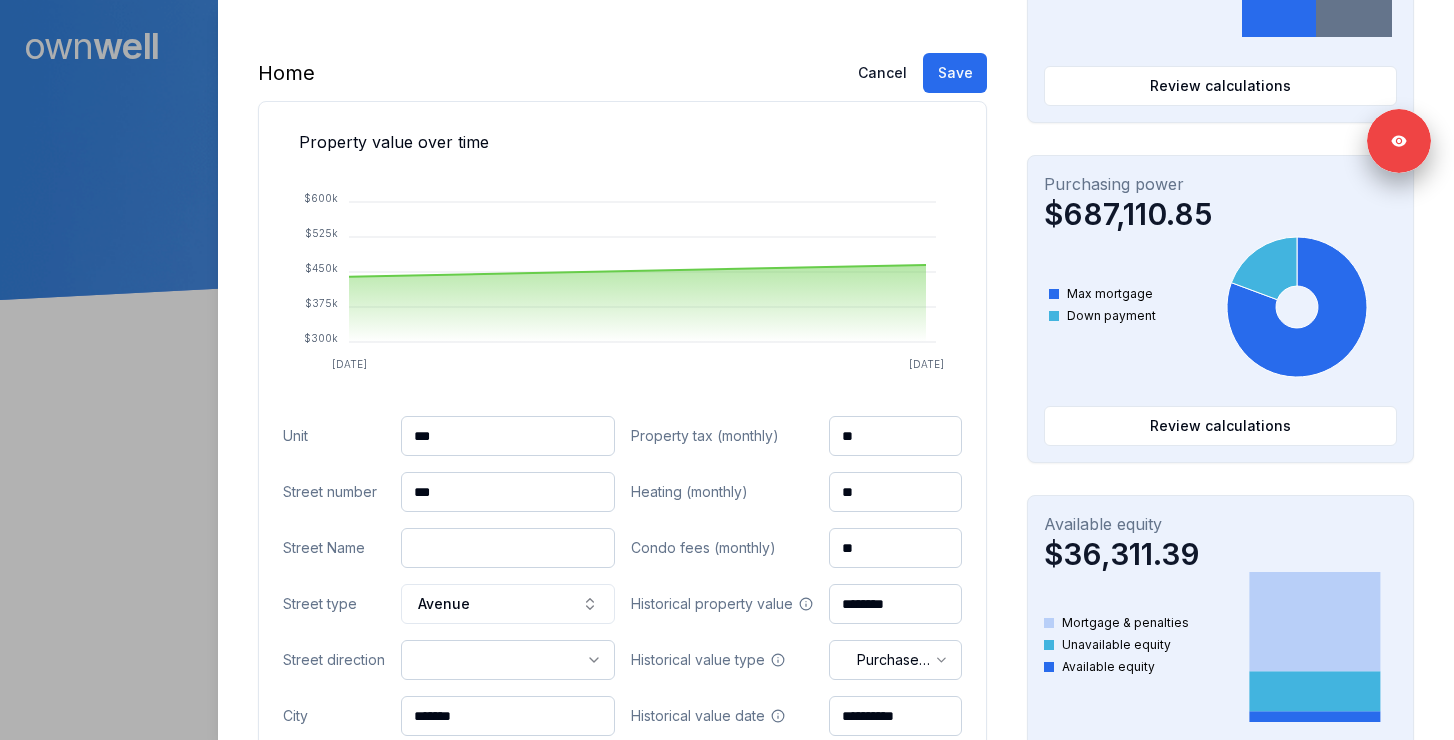 paste on "**********" 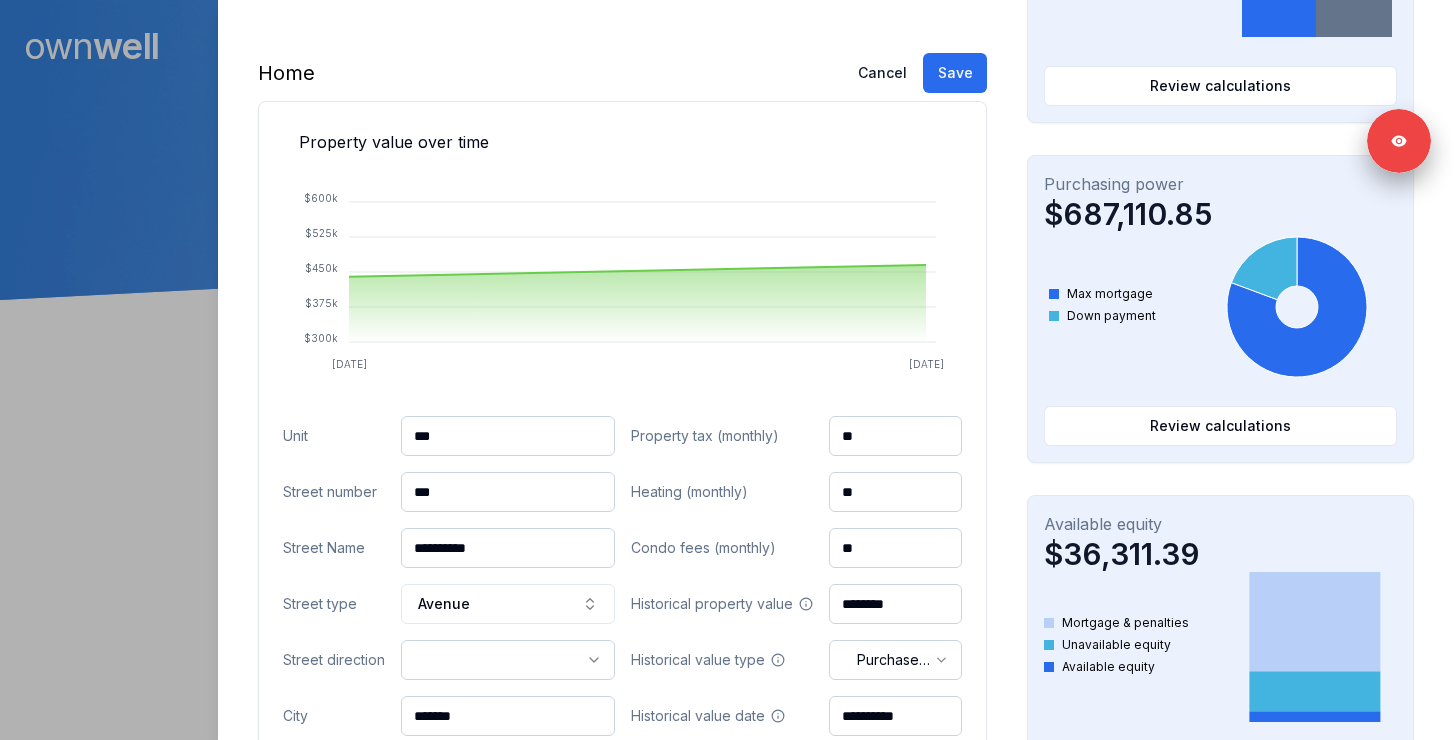 type on "**********" 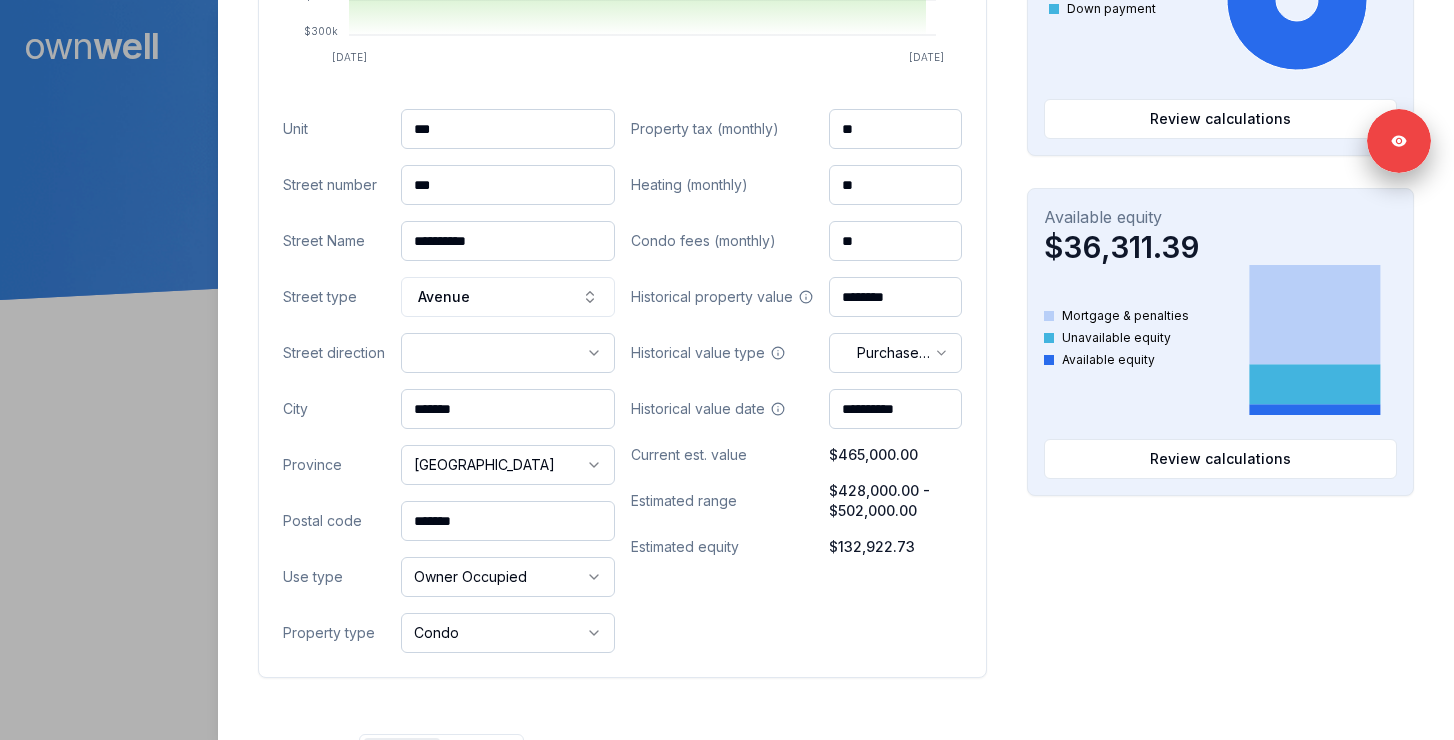 scroll, scrollTop: 851, scrollLeft: 0, axis: vertical 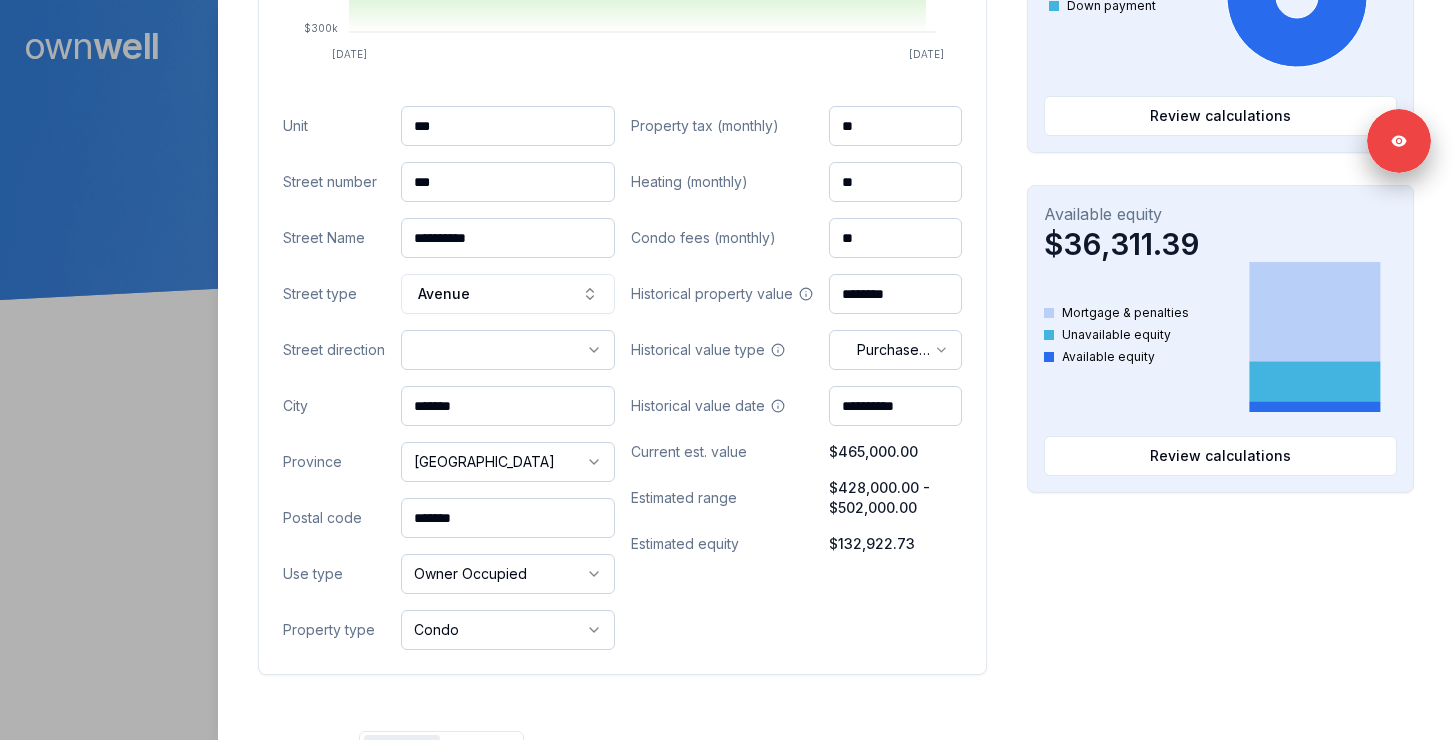 click on "*******" at bounding box center (508, 518) 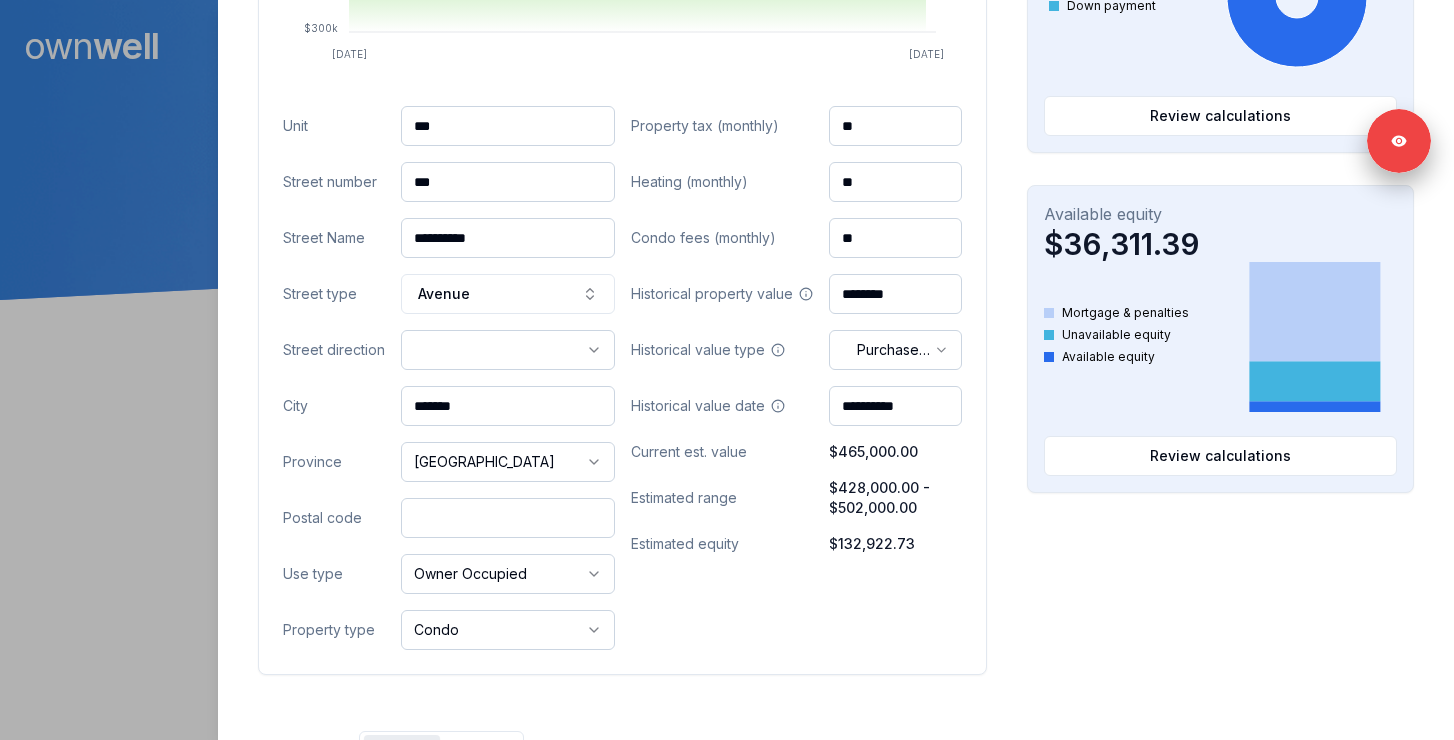 paste on "*******" 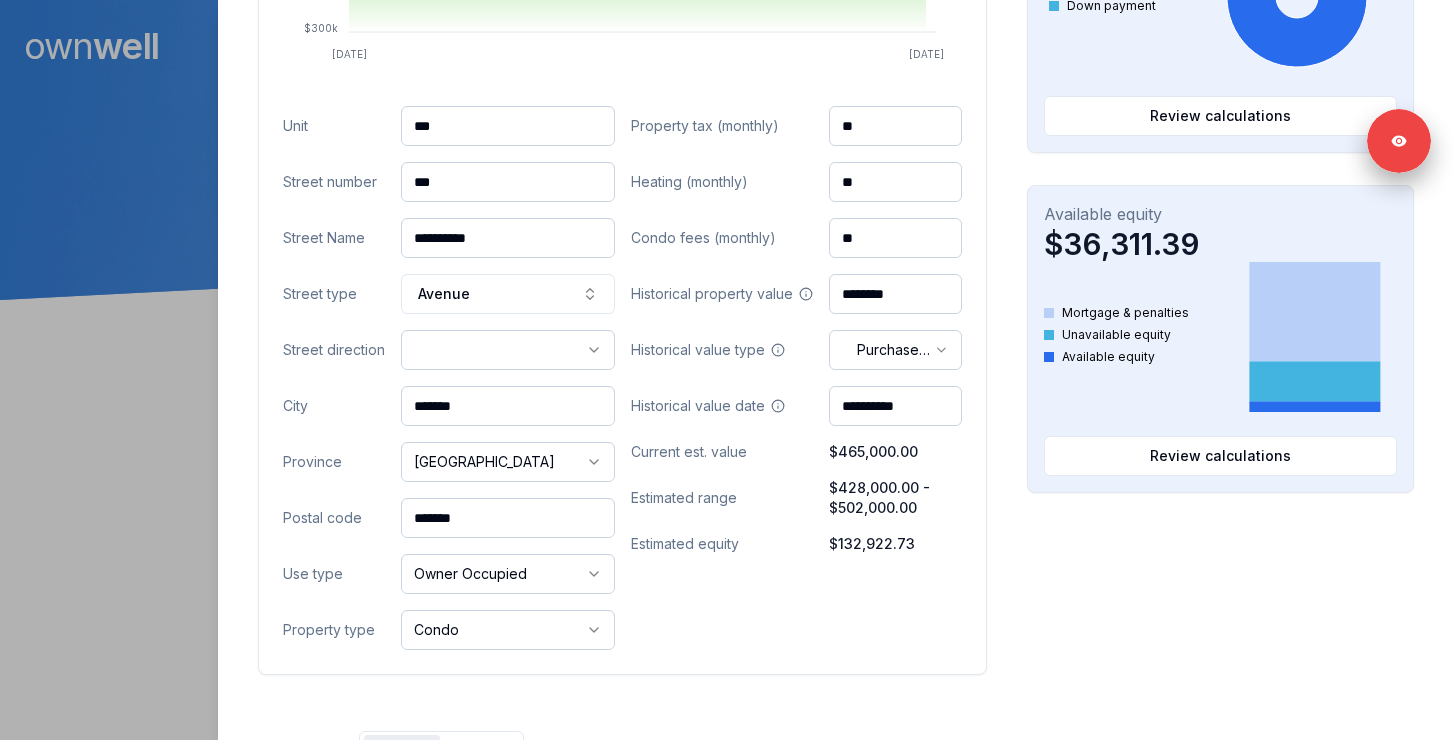 type on "*******" 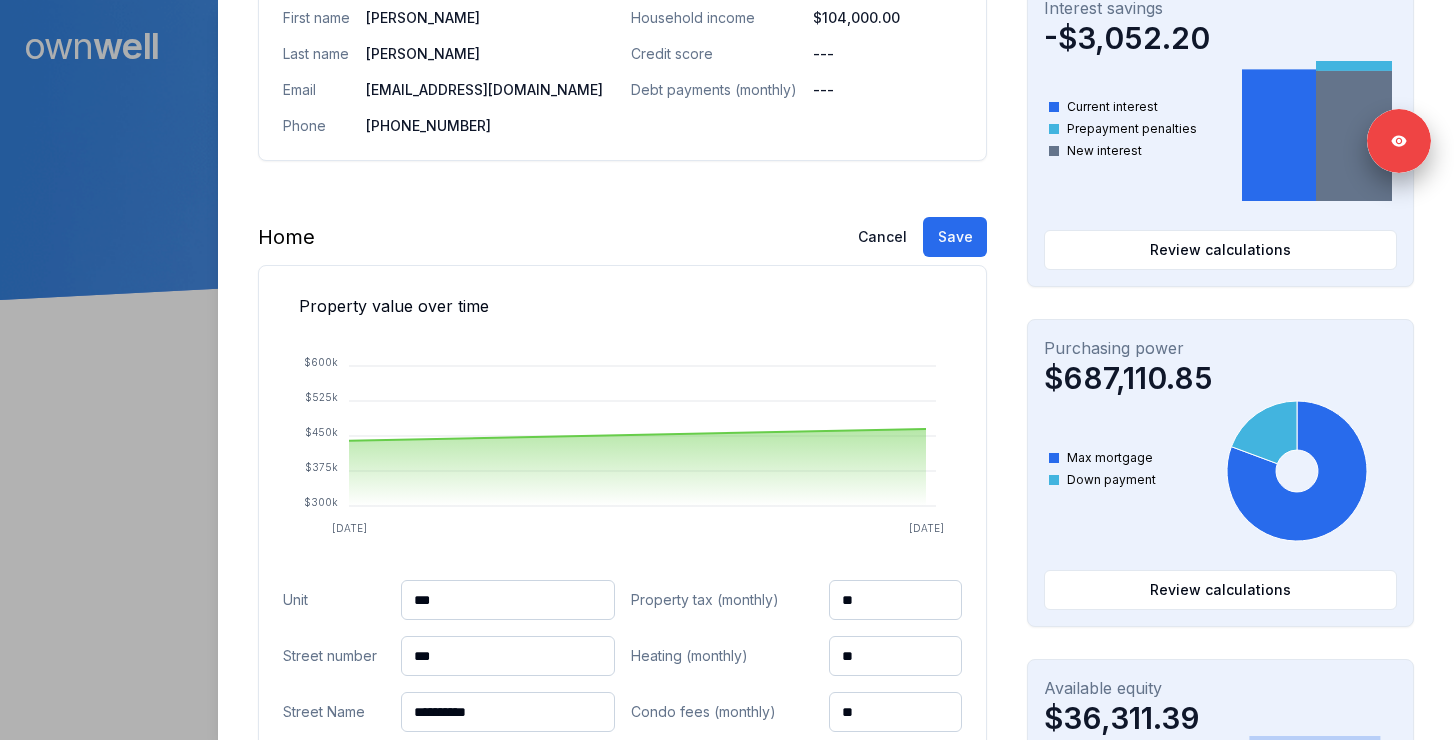 scroll, scrollTop: 330, scrollLeft: 0, axis: vertical 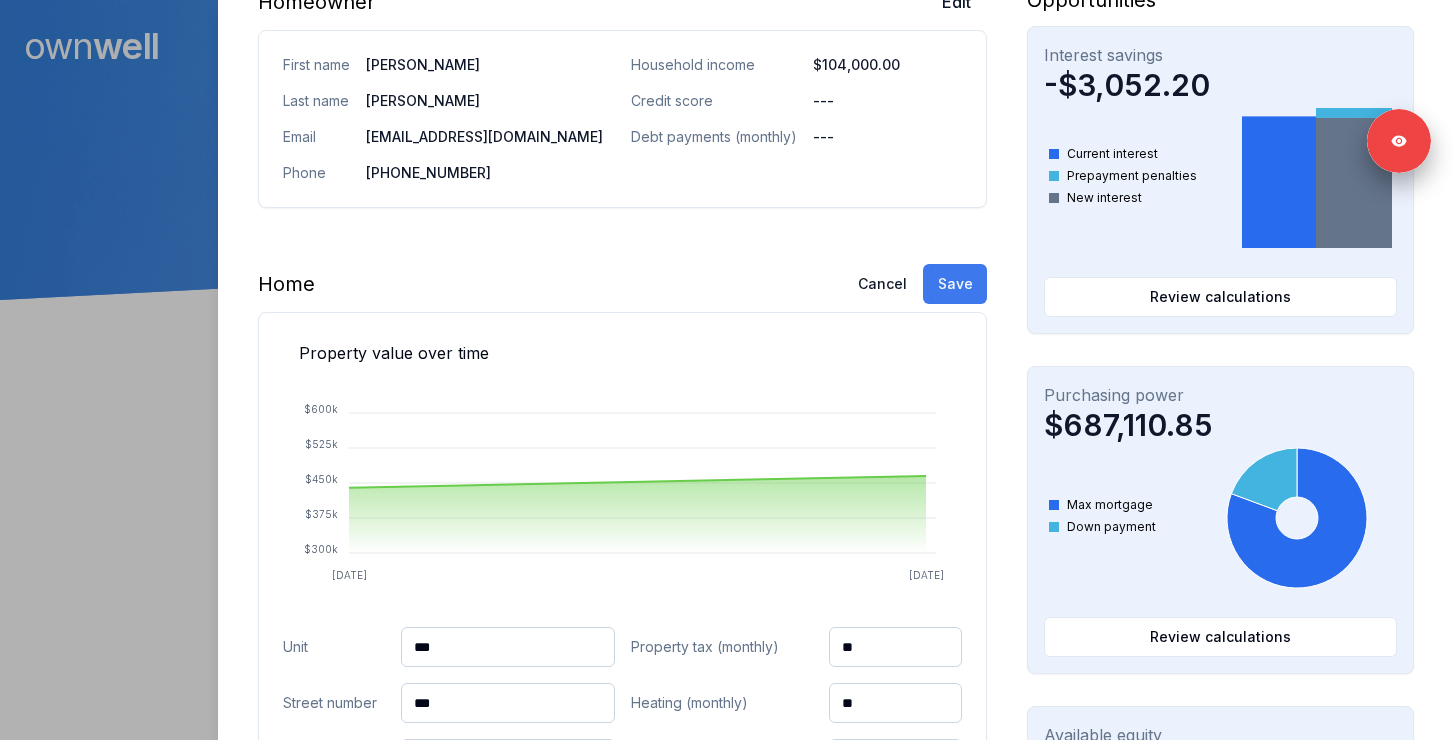 click on "Save" at bounding box center (955, 284) 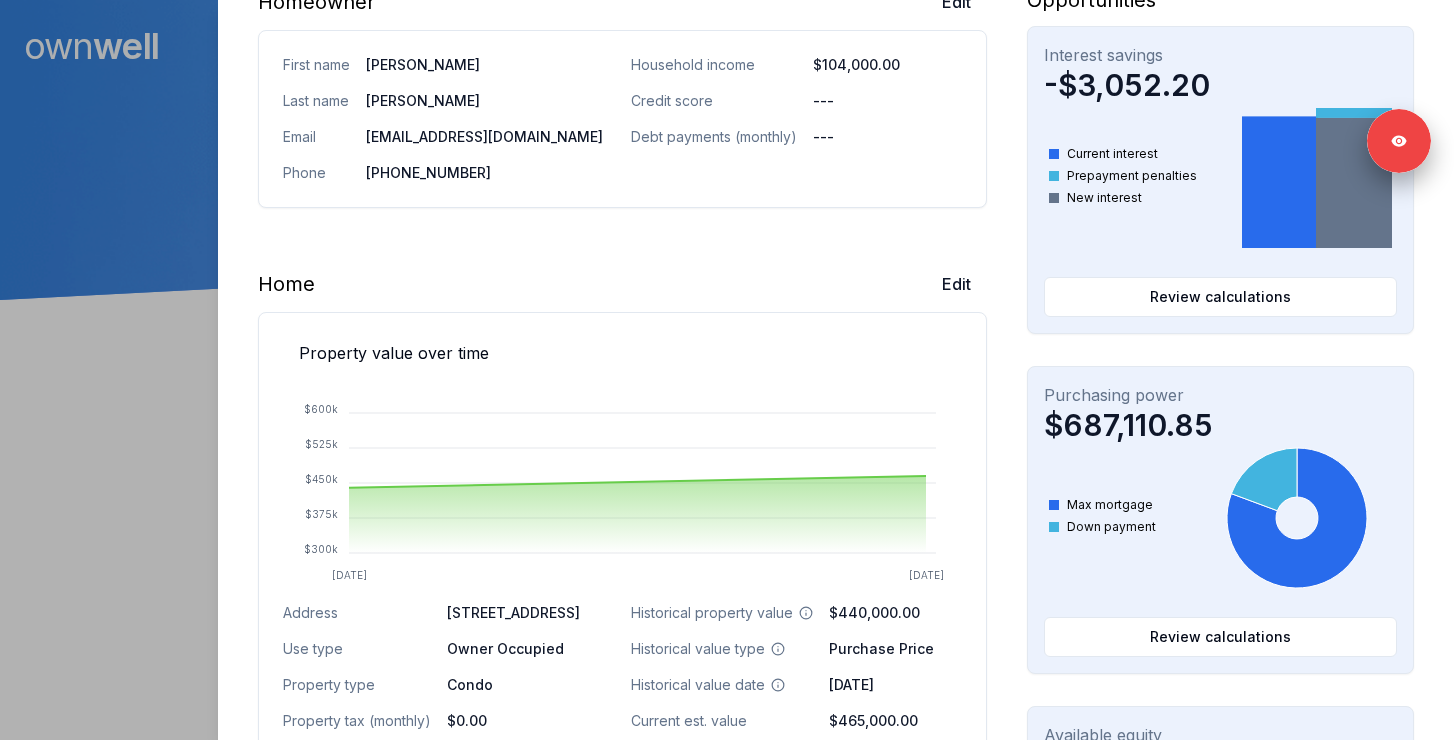 scroll, scrollTop: 0, scrollLeft: 0, axis: both 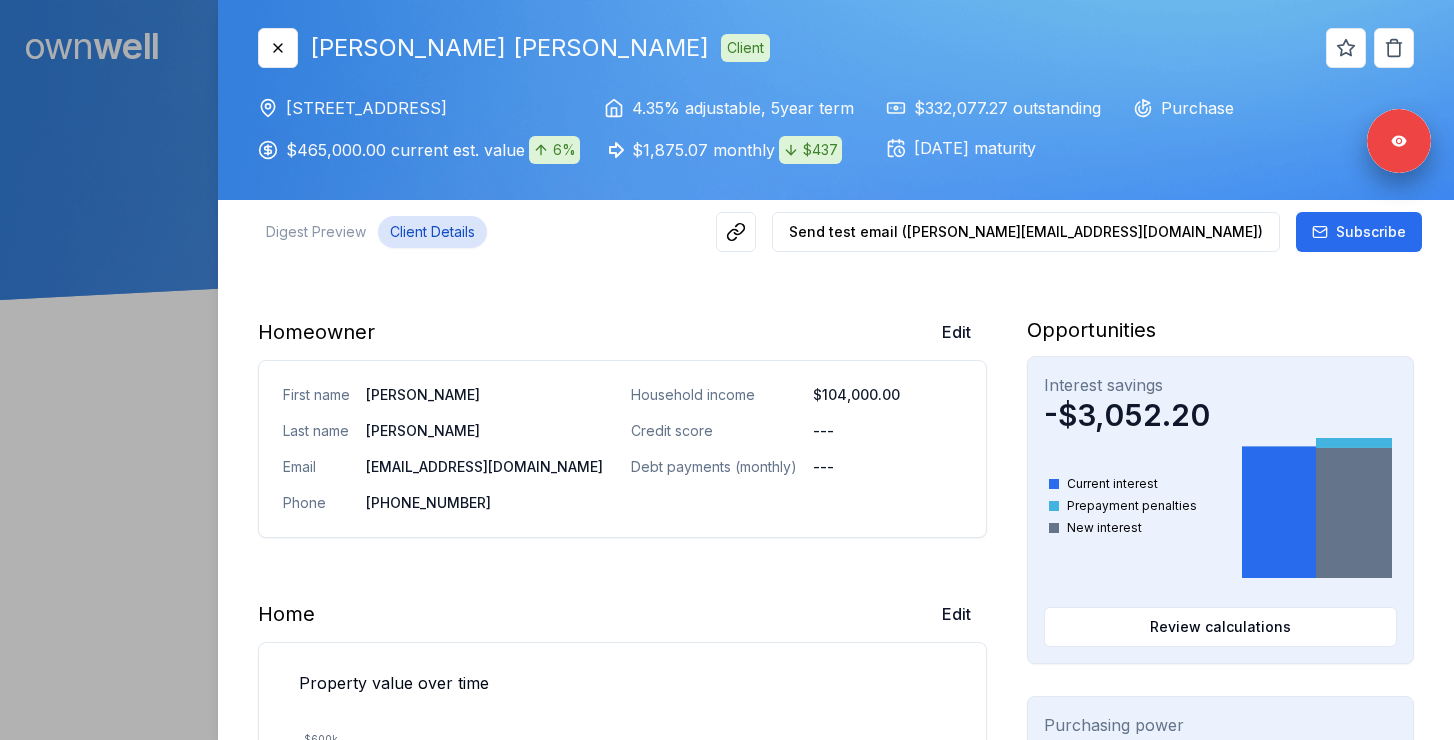 click at bounding box center (727, 370) 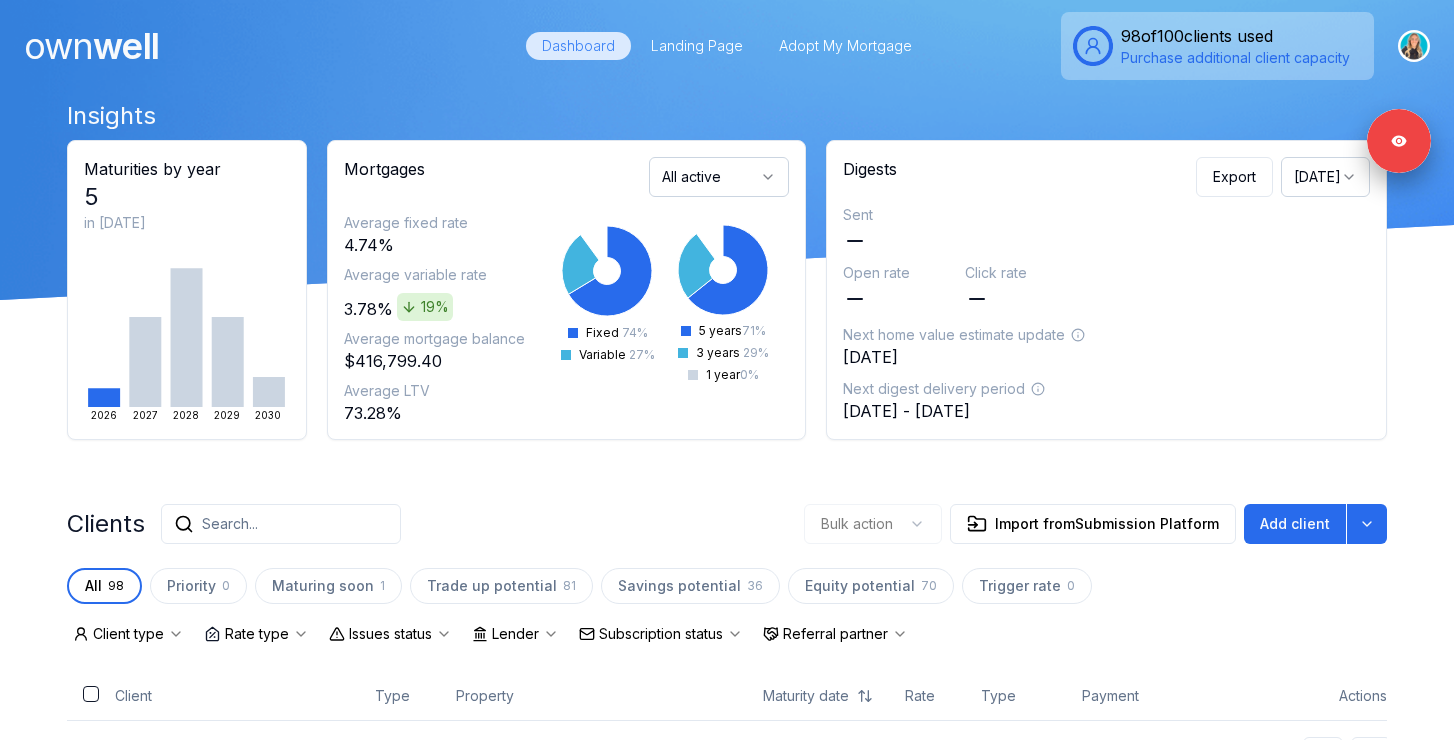 click on "Search..." at bounding box center (281, 524) 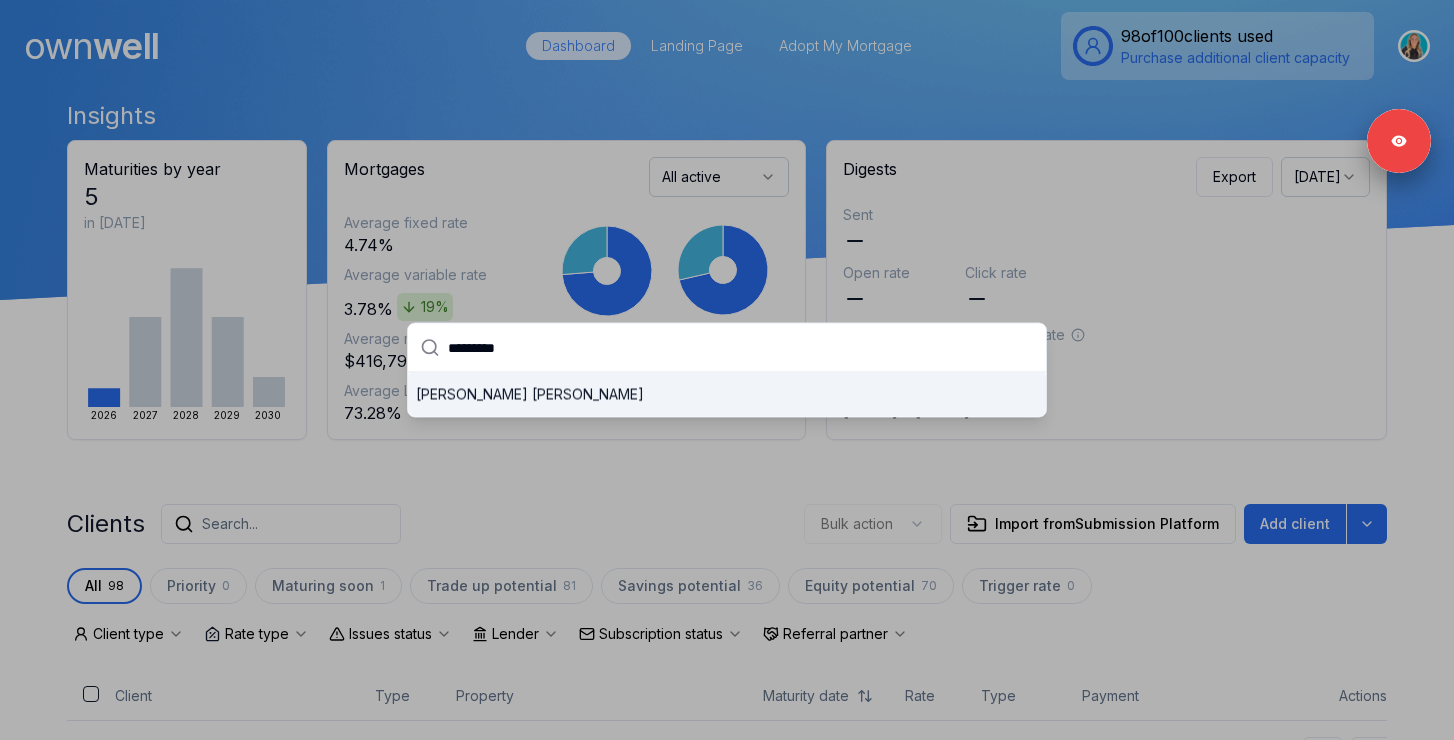 type on "*********" 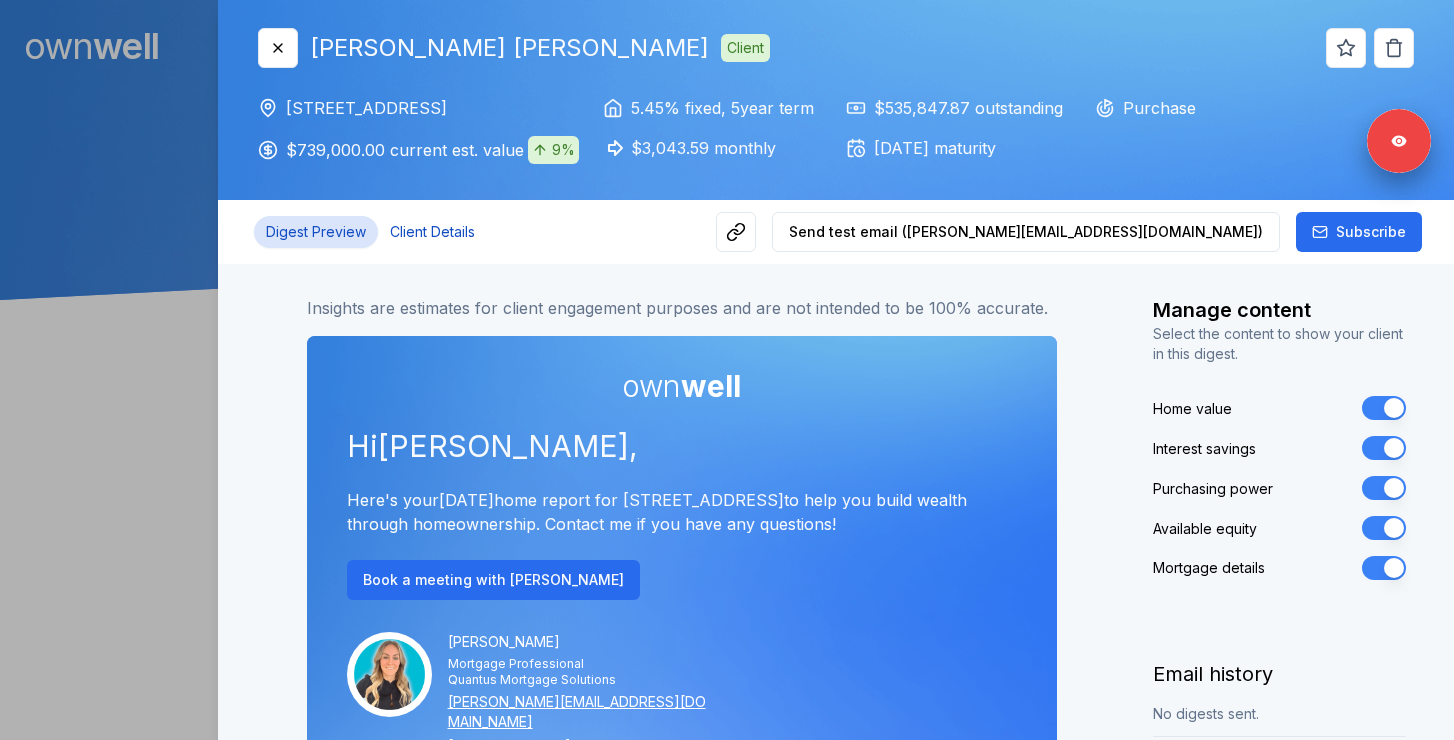 click on "Client Details" at bounding box center (432, 232) 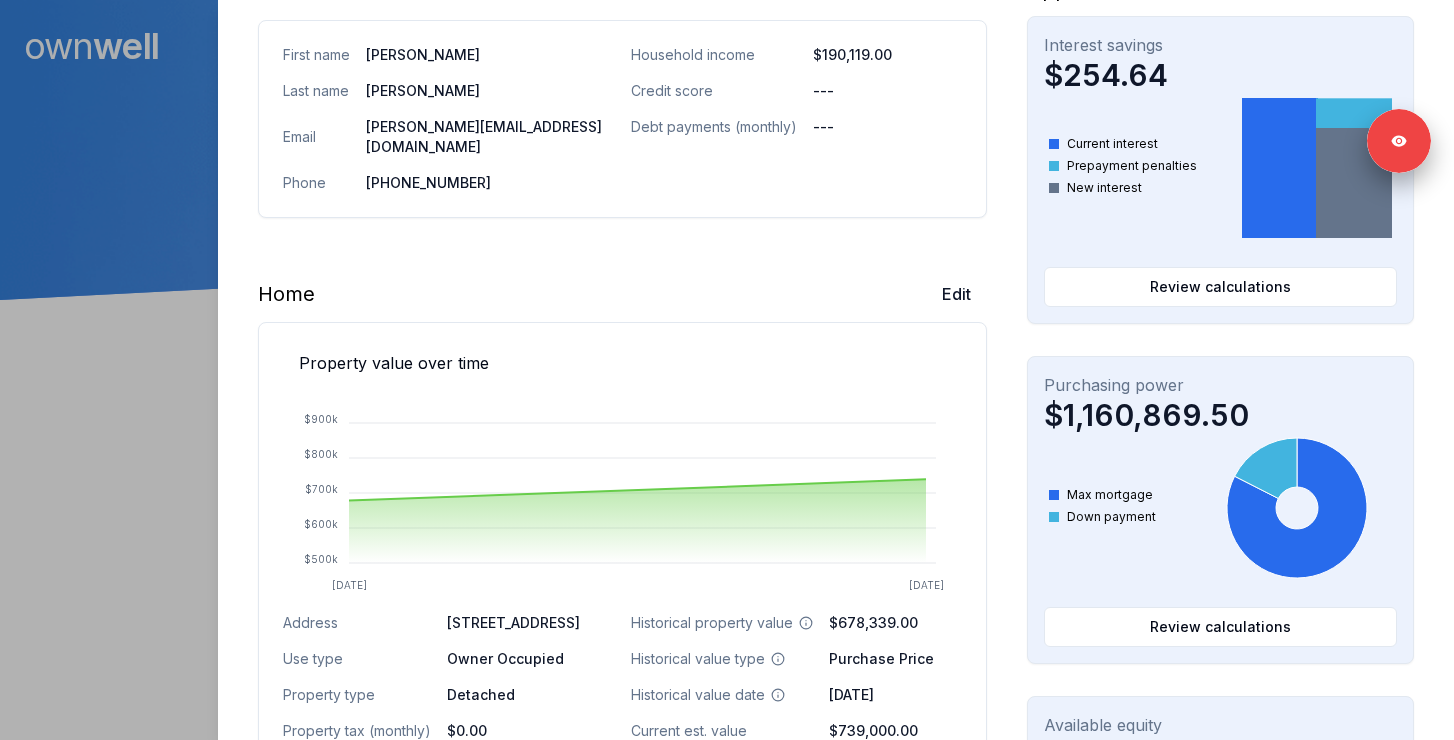 scroll, scrollTop: 433, scrollLeft: 0, axis: vertical 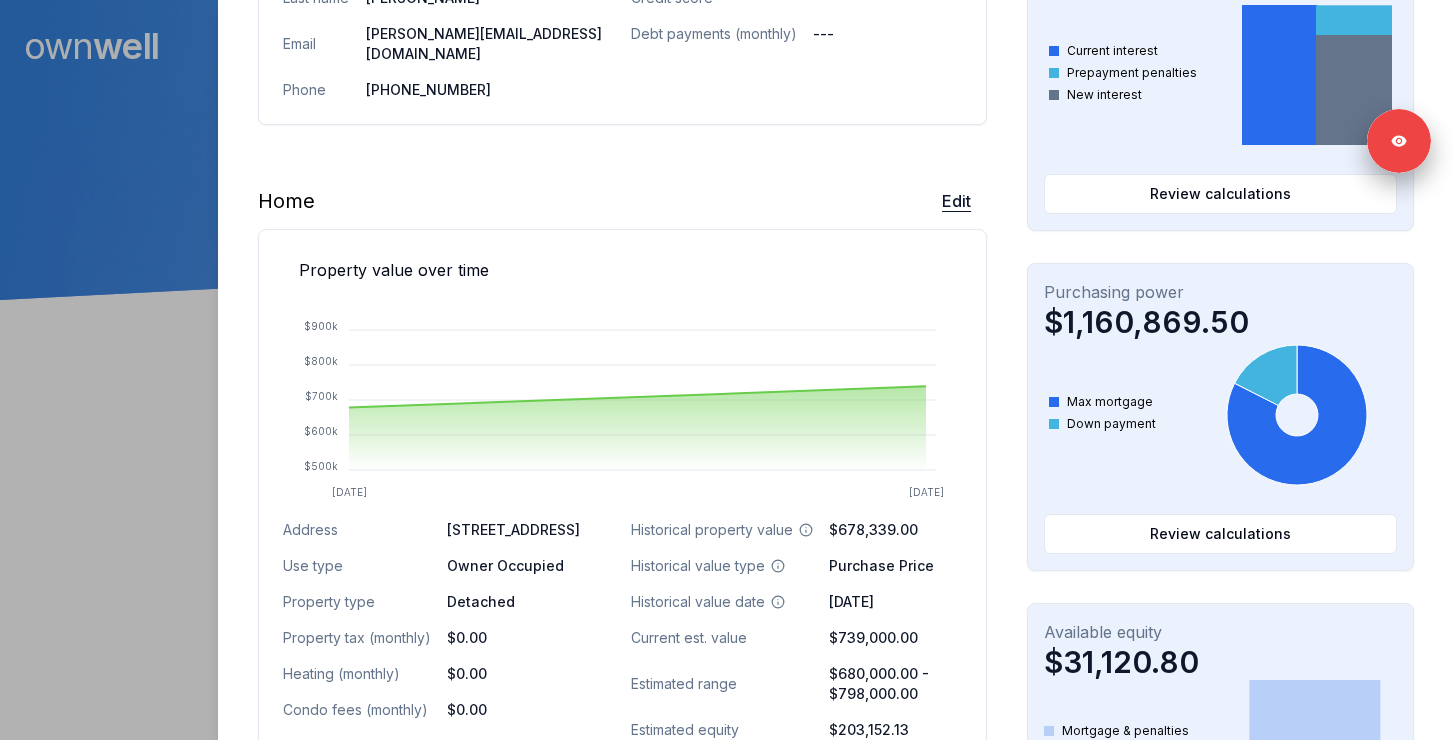 click on "Edit" at bounding box center [956, 201] 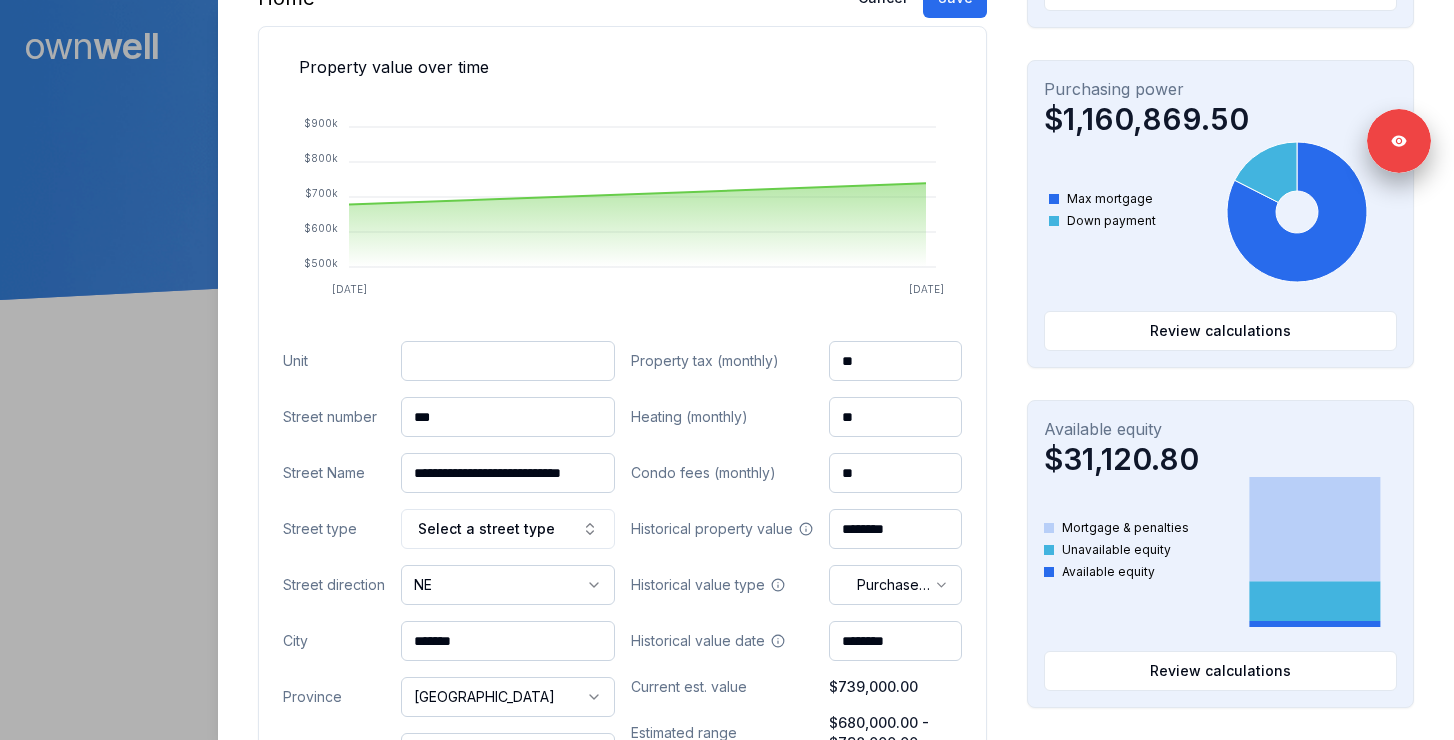 scroll, scrollTop: 666, scrollLeft: 0, axis: vertical 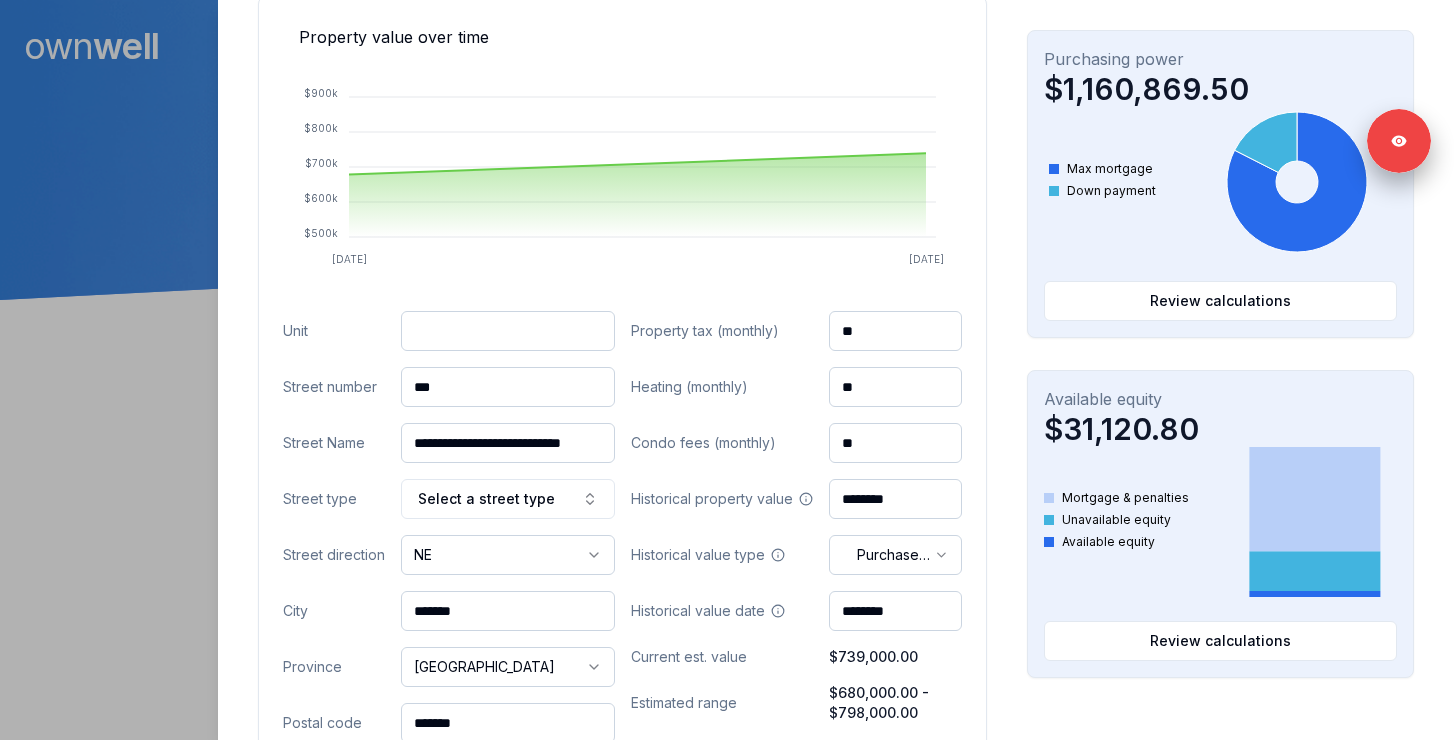 drag, startPoint x: 495, startPoint y: 366, endPoint x: 321, endPoint y: 366, distance: 174 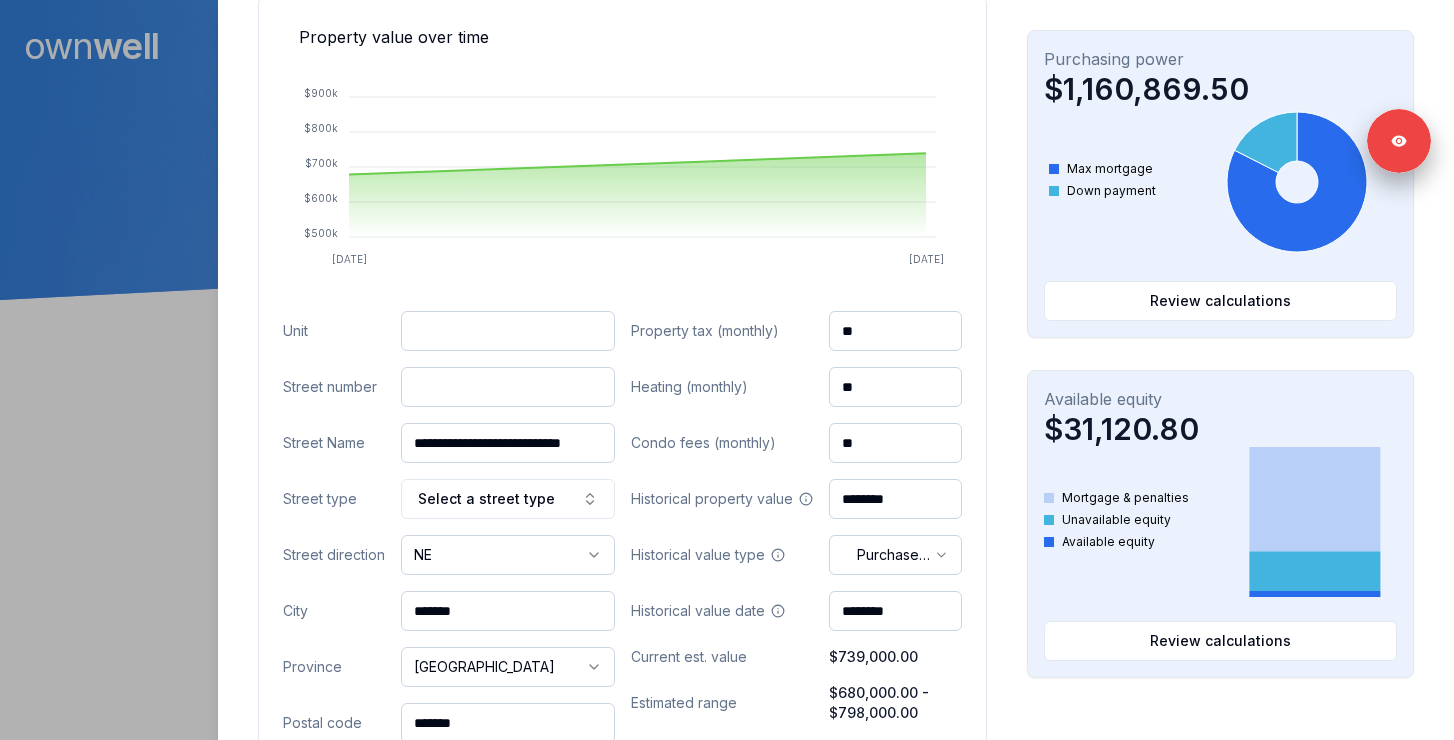 paste on "***" 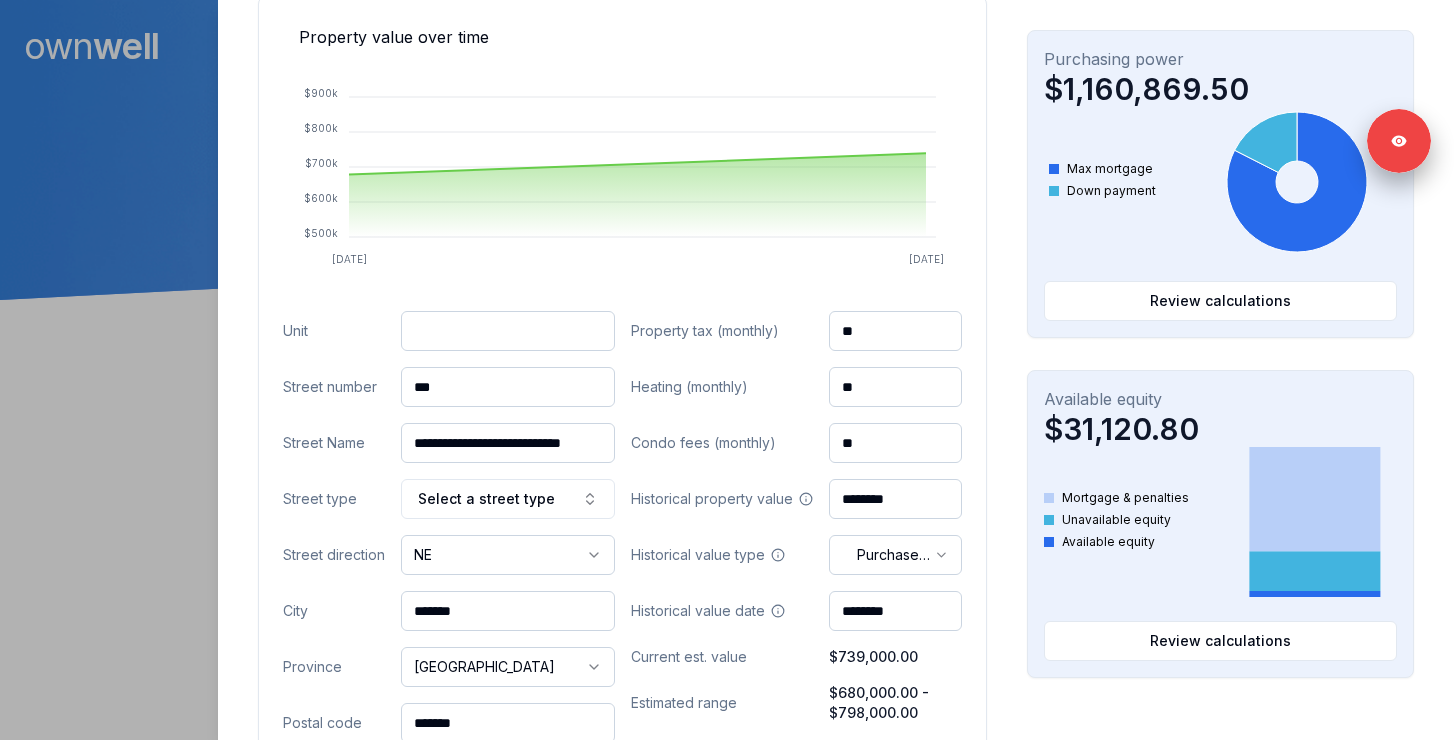 type on "***" 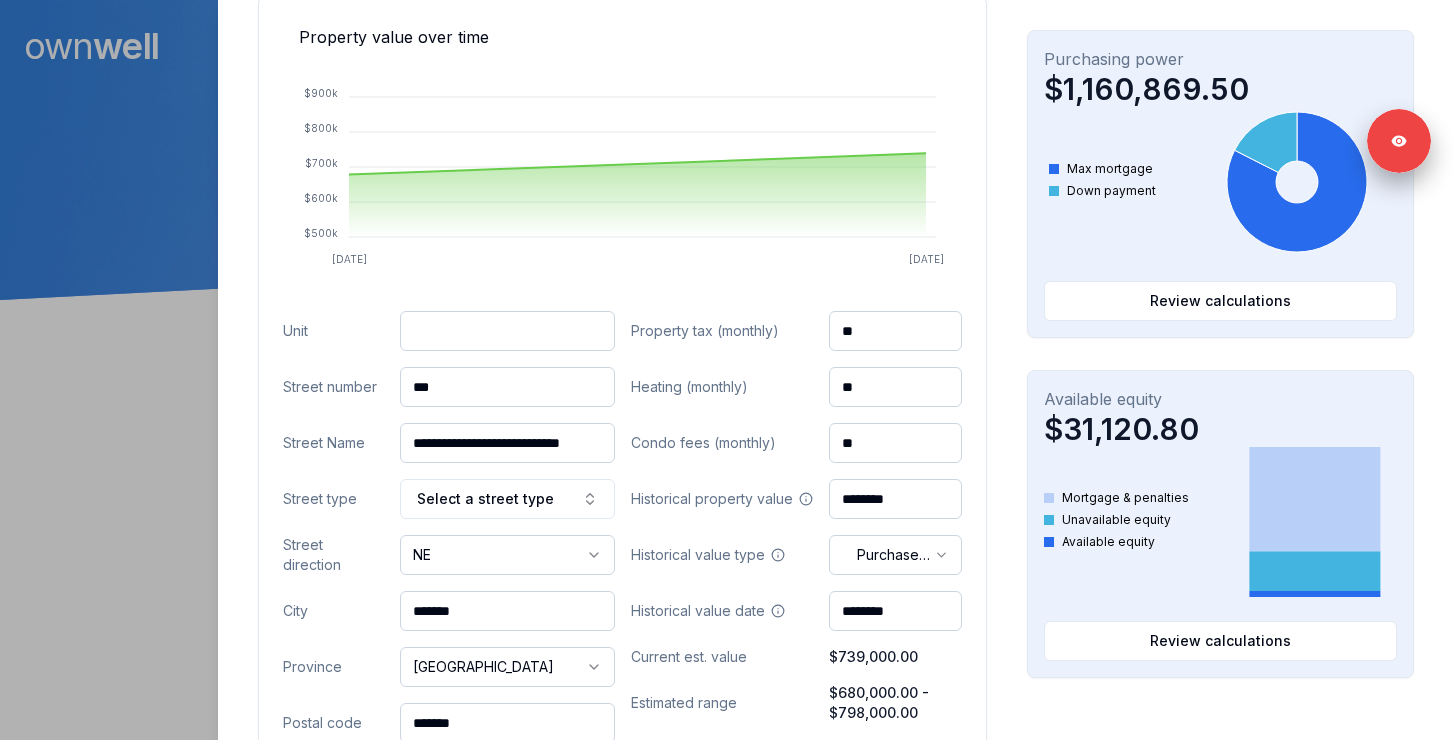 drag, startPoint x: 411, startPoint y: 423, endPoint x: 656, endPoint y: 421, distance: 245.00816 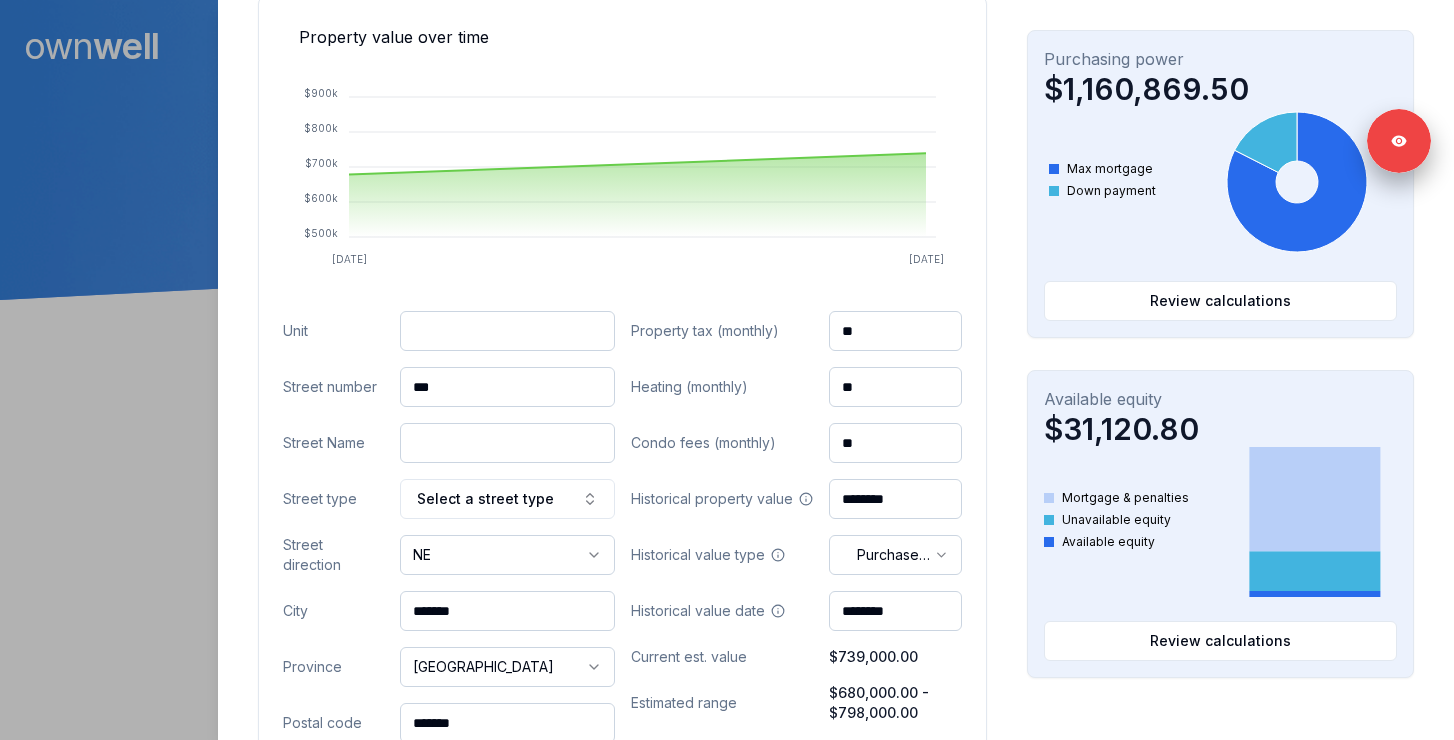 scroll, scrollTop: 0, scrollLeft: 0, axis: both 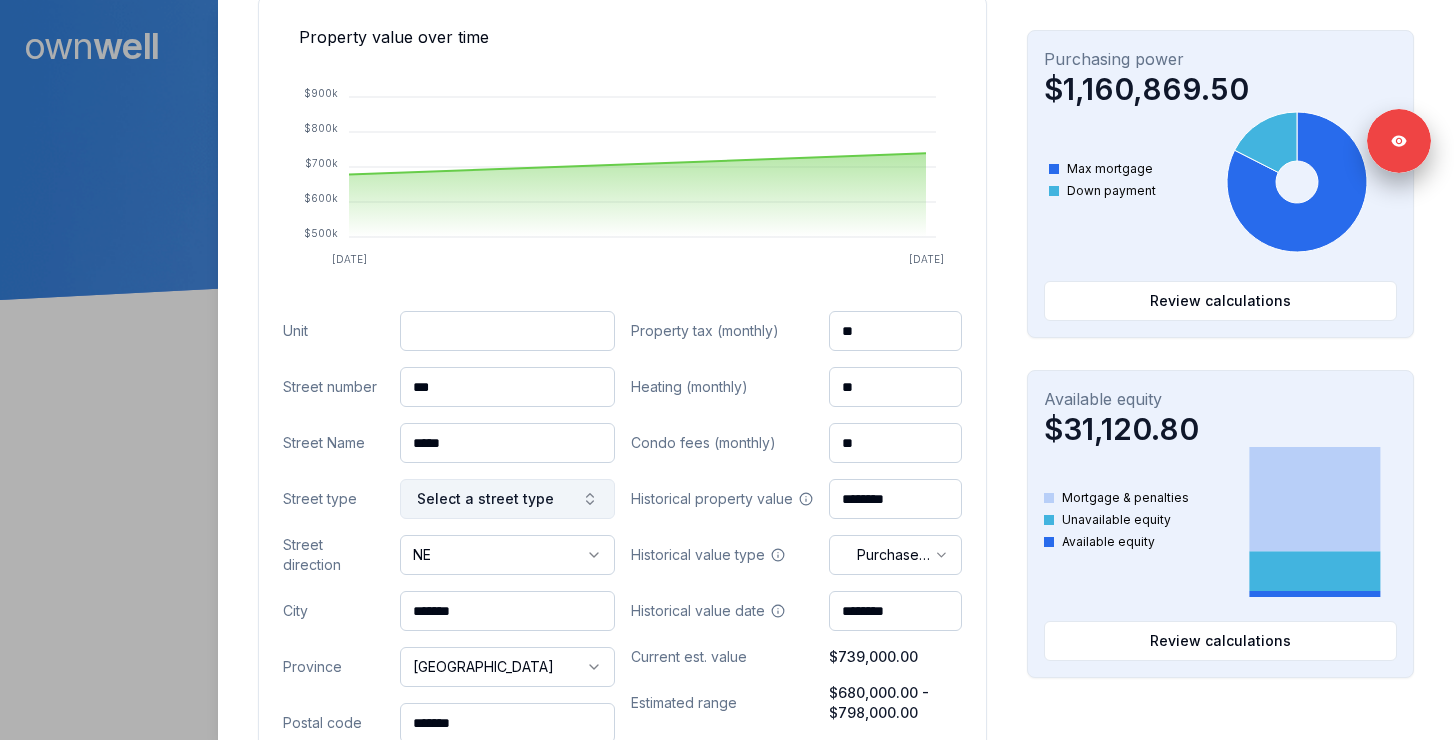 type on "*****" 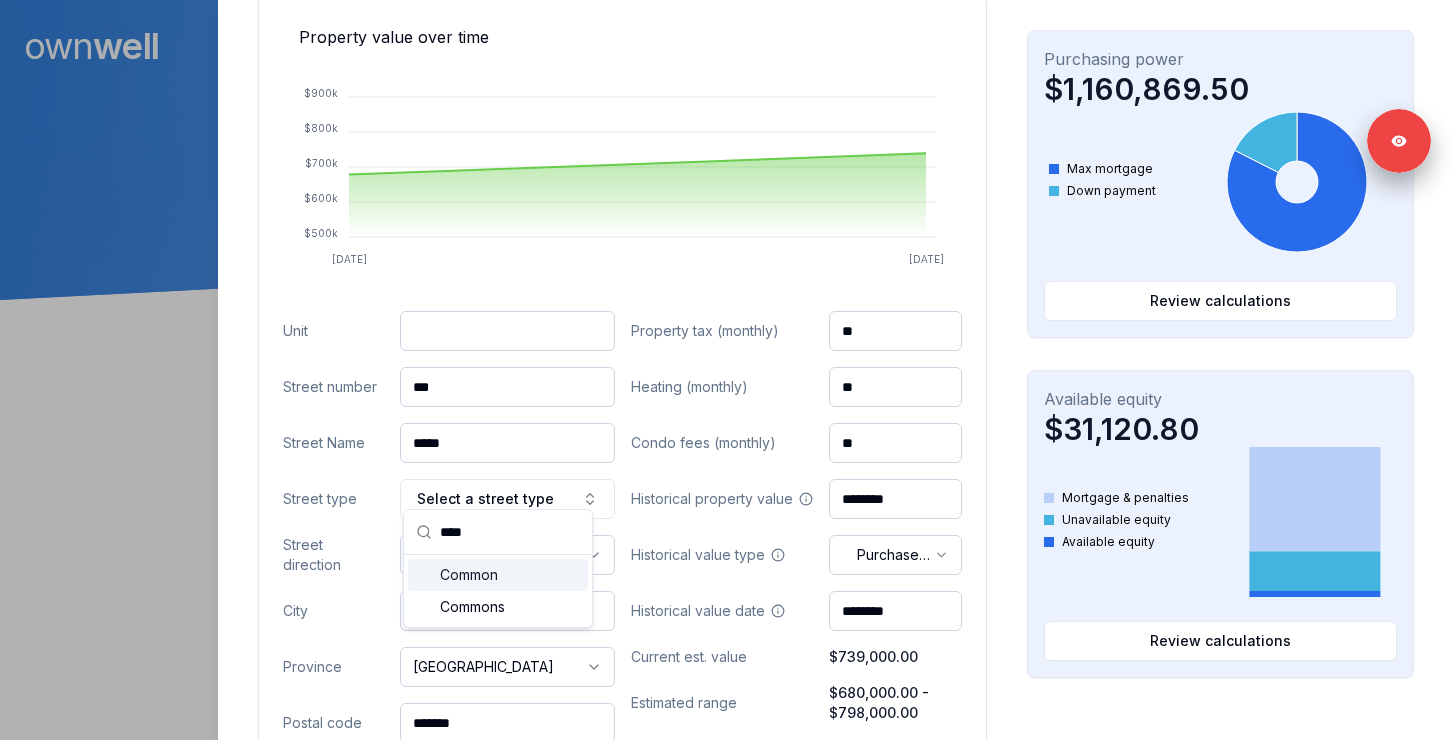 type on "****" 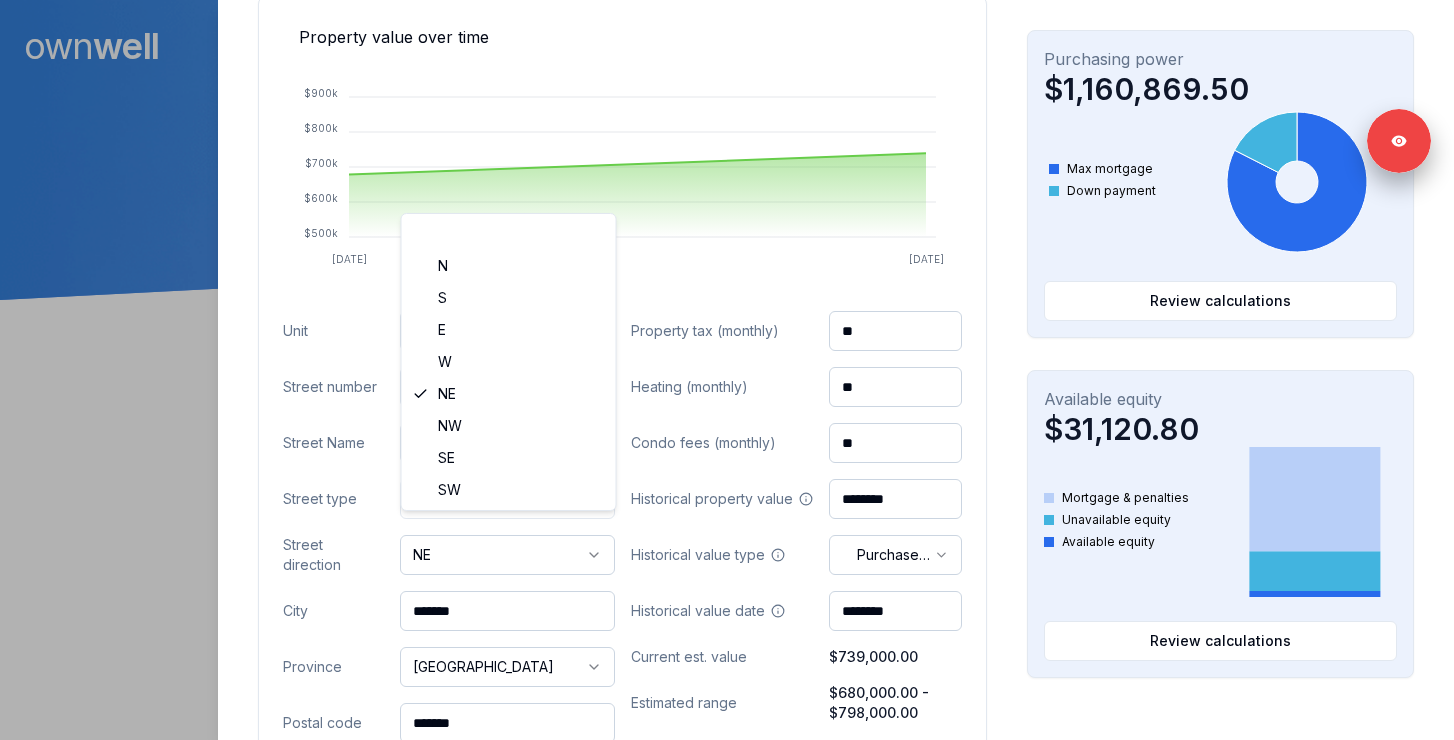 click on "Ownwell's platform is not optimized for mobile at this time.   For the best experience, please use a   desktop or laptop  to manage your account.   Note:  The   personalized homeownership reports   you generate for clients   are fully mobile-friendly   and can be easily viewed on any device. own well Dashboard Landing Page Adopt My Mortgage 98  of  100  clients used Purchase additional client capacity Signed in as Ashley Wilkinson Sign out 500000 Close Keith Lorenz   Dela Cruz Client 300 Harvest Hills Place Northeast NE Calgary, AB, T3K 2P4 $739,000.00   current est. value 9% 5.45%   fixed ,   5  year term $3,043.59   monthly   $535,847.87   outstanding August 5, 2029   maturity Purchase Digest Preview Client Details Send test email ( ashley@ashleymortgages.ca ) Subscribe Homeowner   Edit First name Keith Lorenz Last name Dela Cruz Email keith_delacruz@hotmail.com Phone (403) 397-6321 Household income $190,119.00 Credit score --- Debt payments (monthly) --- Home   Cancel Save Property value over time Aug 24" at bounding box center [727, 150] 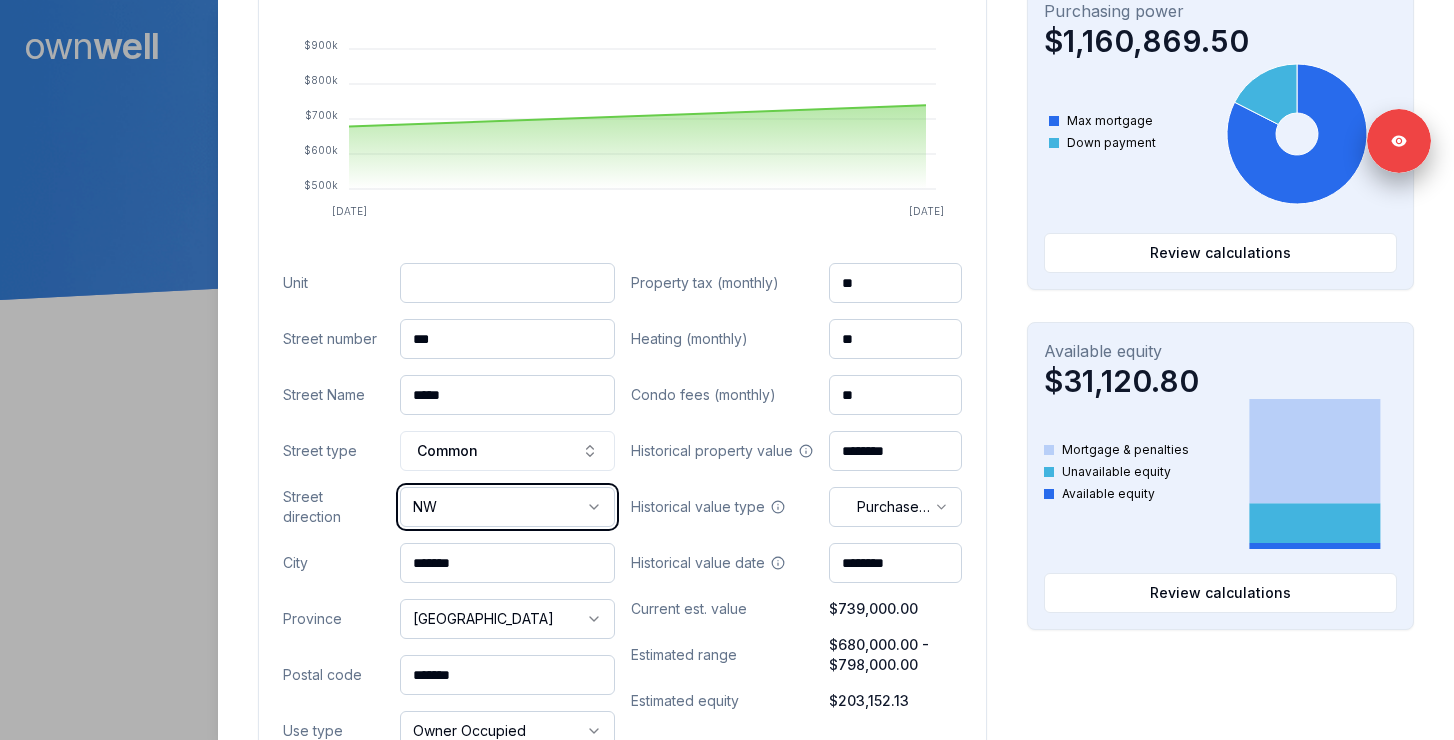 scroll, scrollTop: 796, scrollLeft: 0, axis: vertical 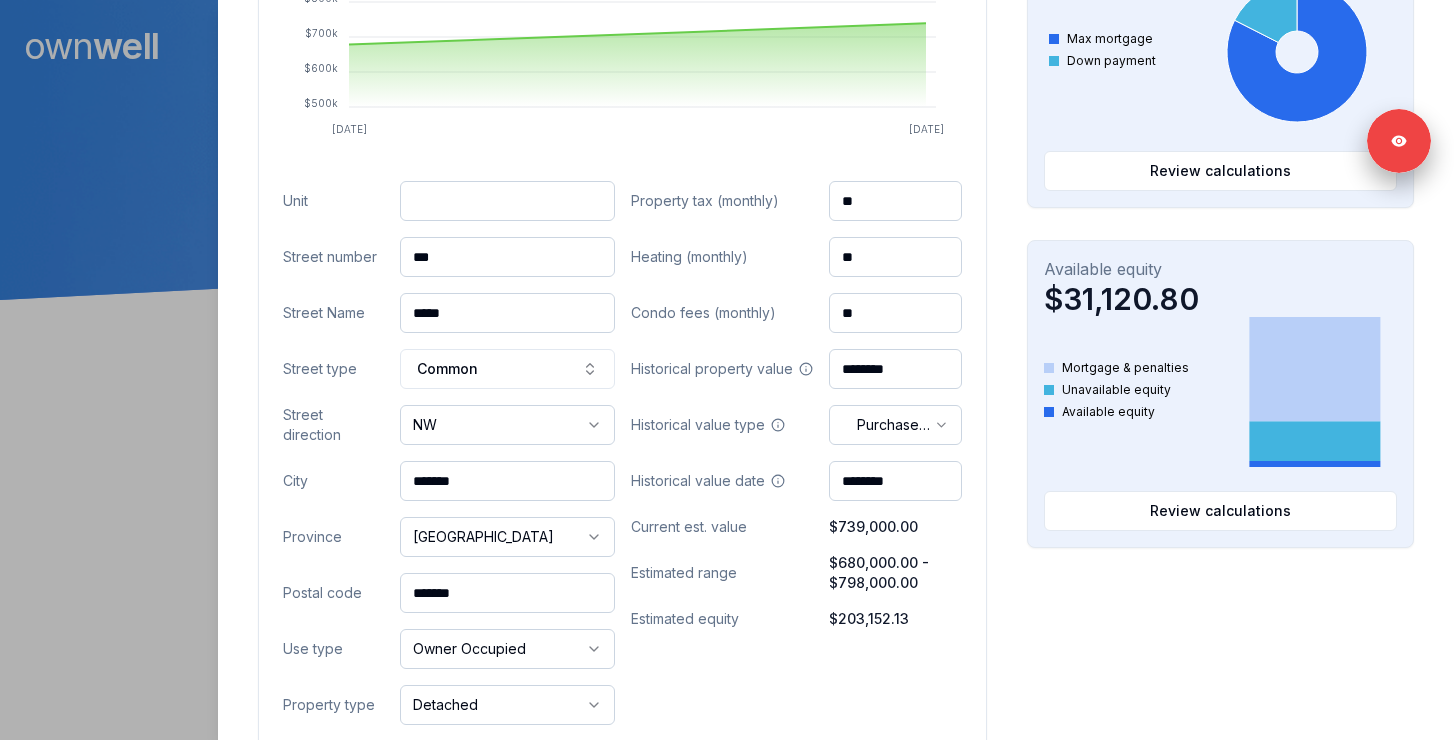 drag, startPoint x: 500, startPoint y: 567, endPoint x: 365, endPoint y: 567, distance: 135 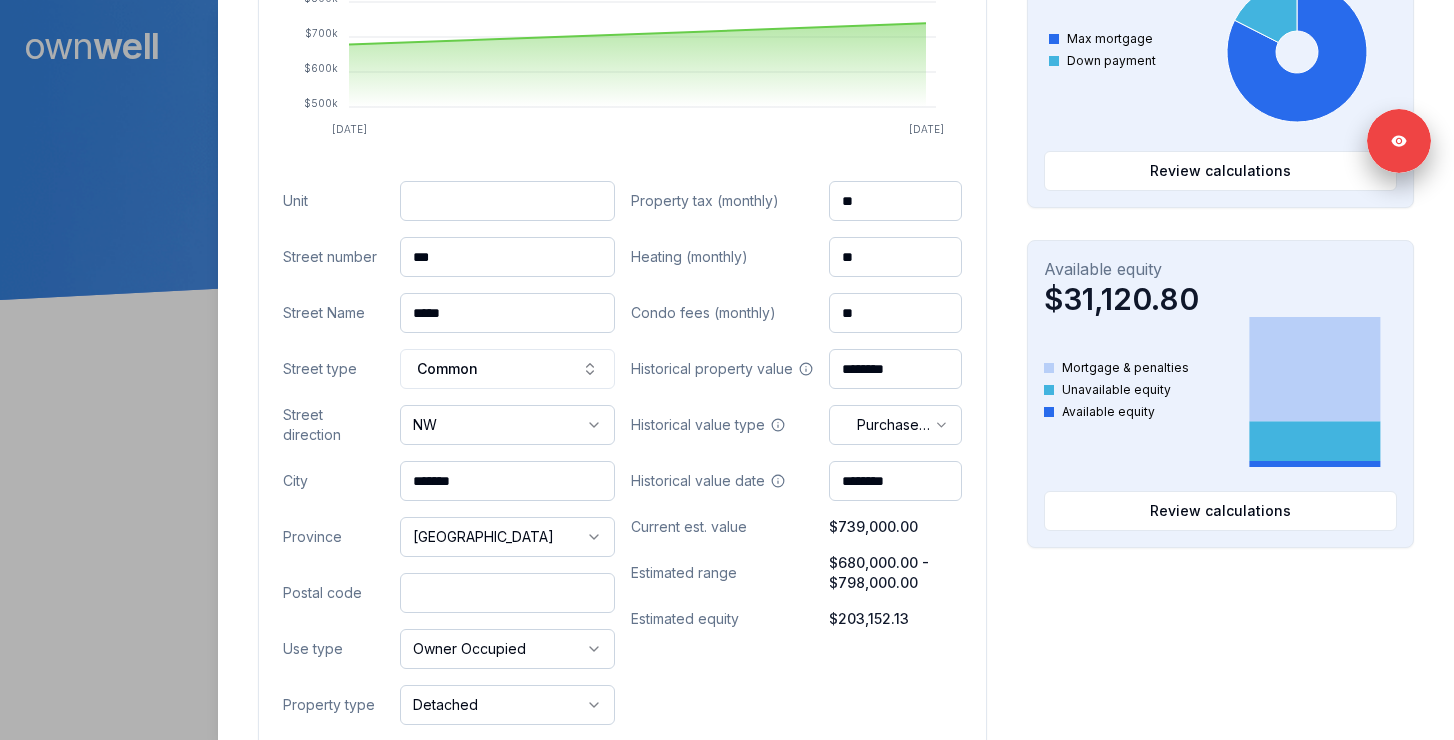 paste on "*******" 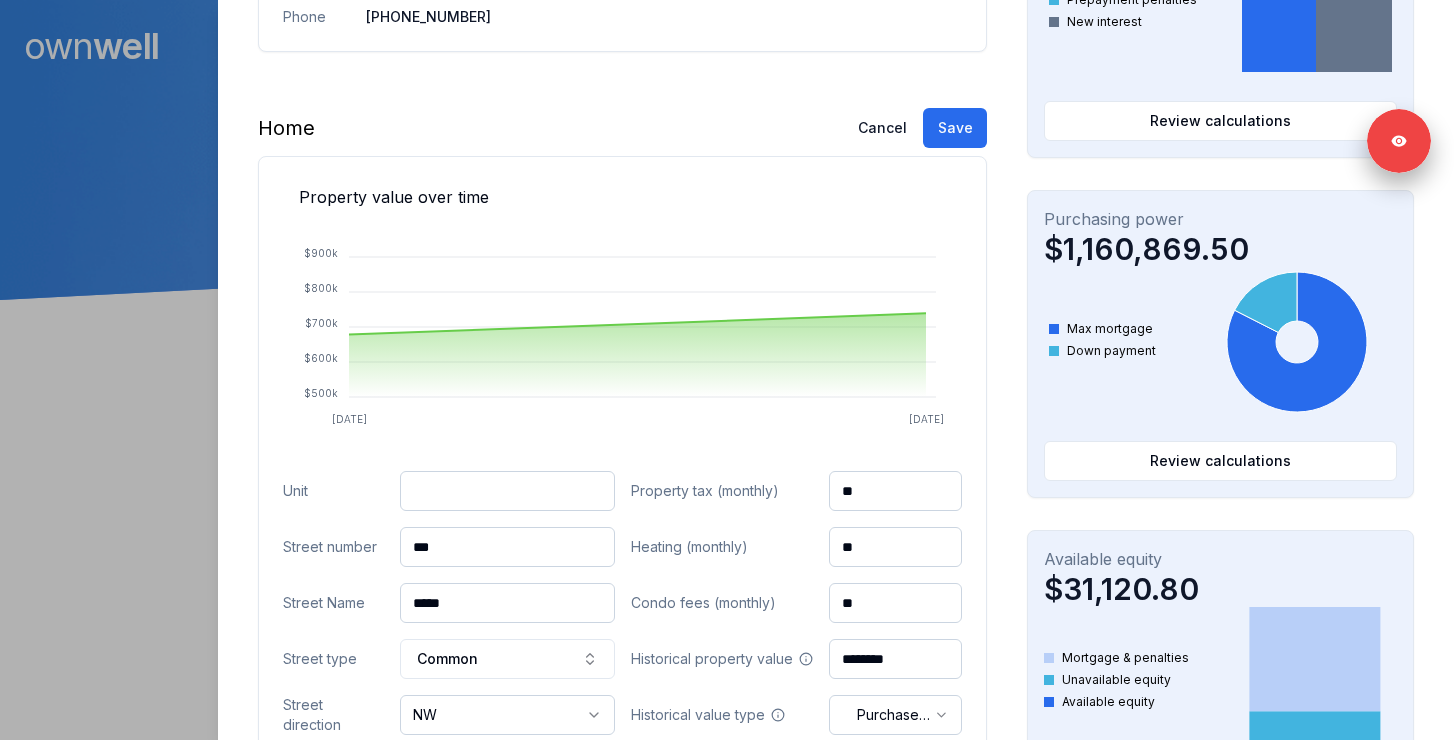 scroll, scrollTop: 494, scrollLeft: 0, axis: vertical 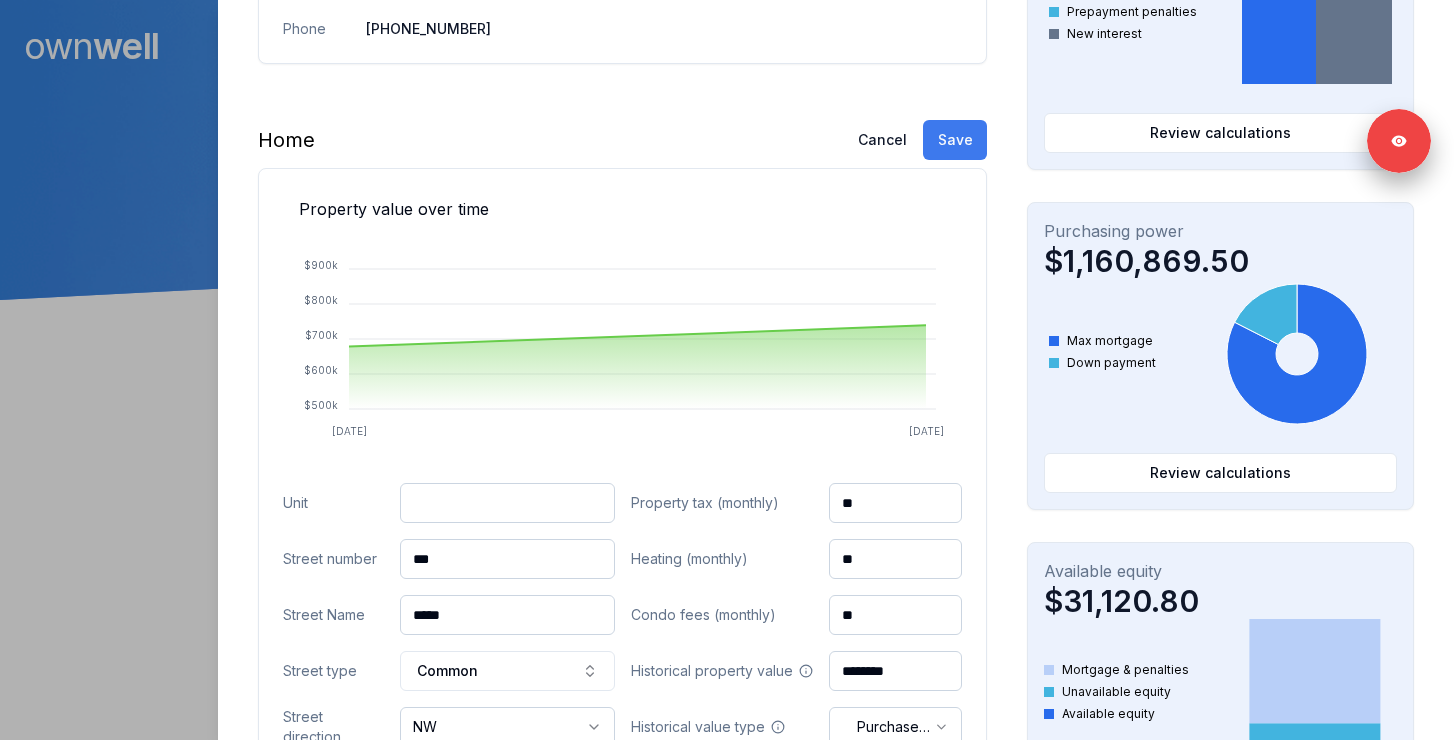 type on "*******" 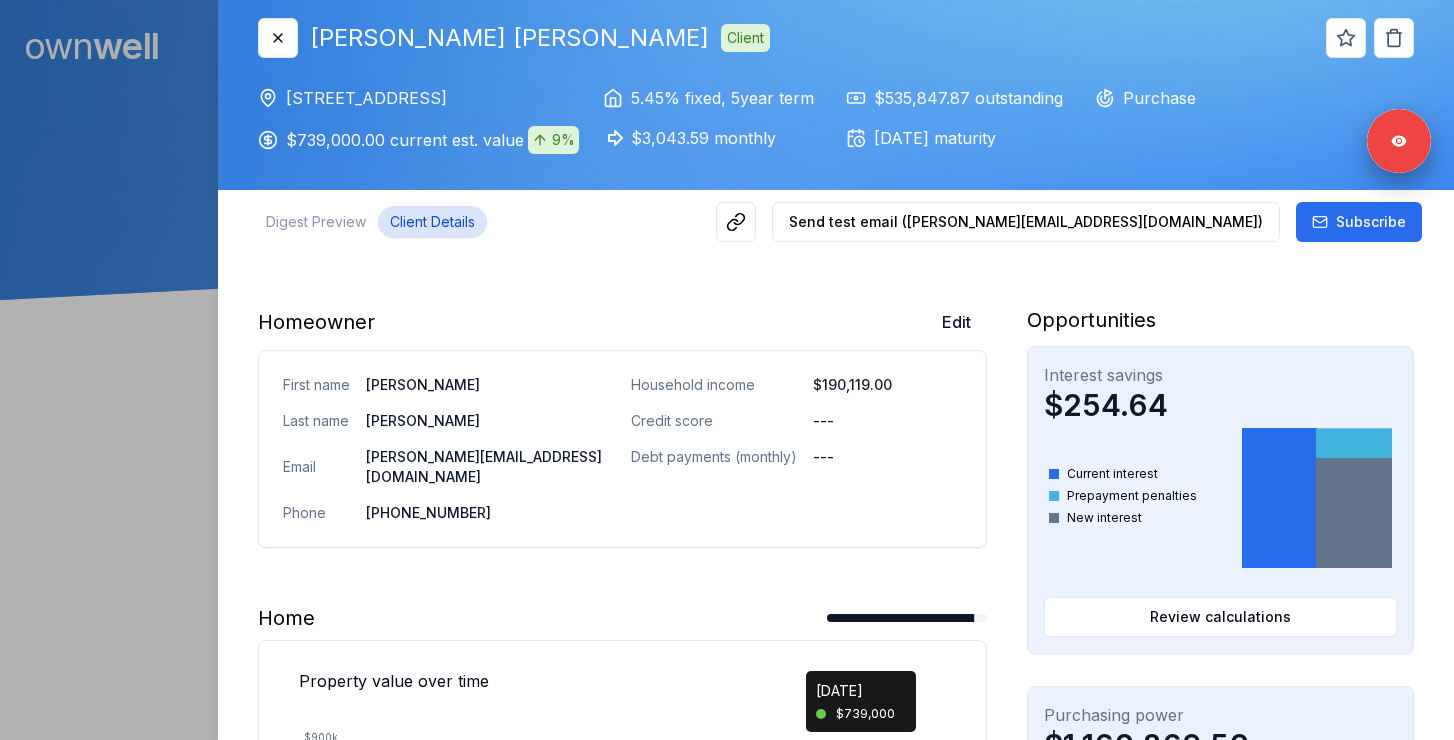 scroll, scrollTop: 0, scrollLeft: 0, axis: both 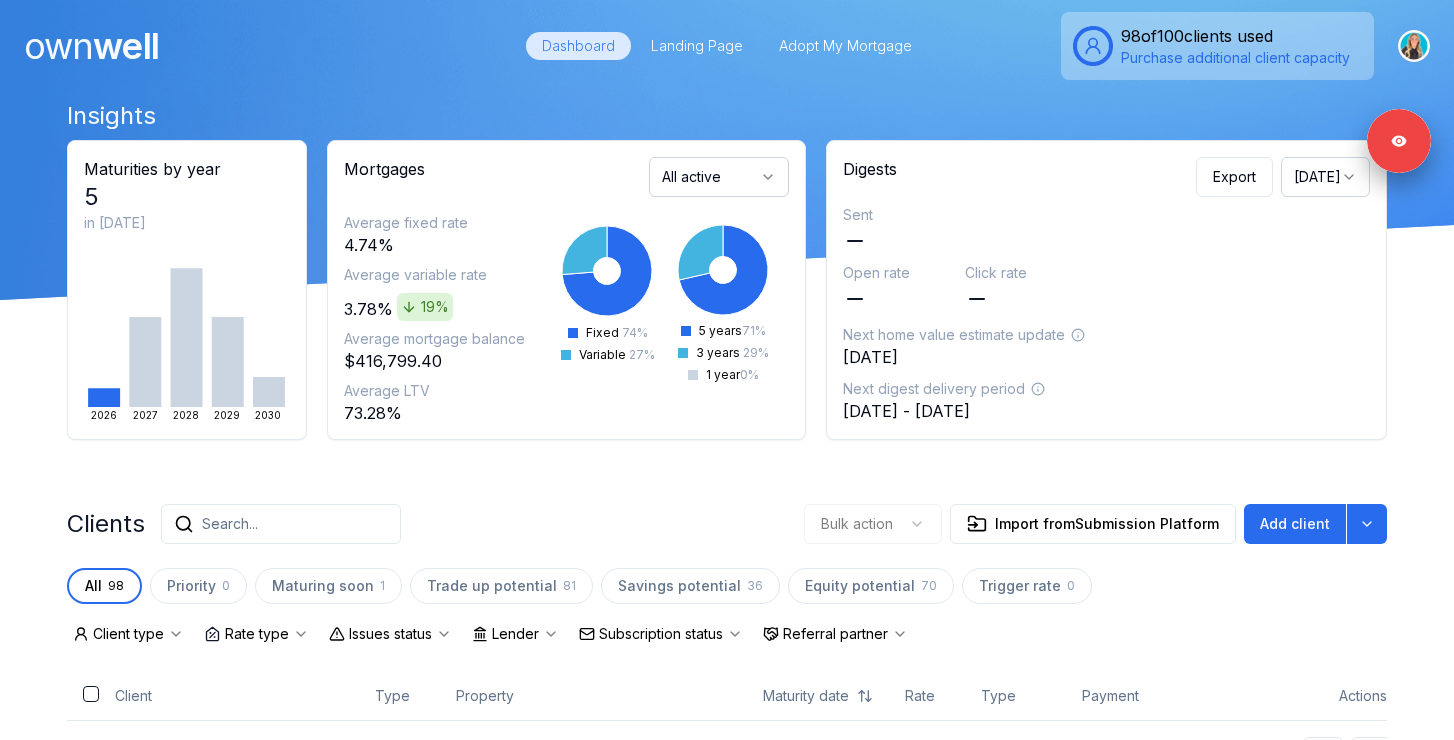 click on "Search..." at bounding box center (281, 524) 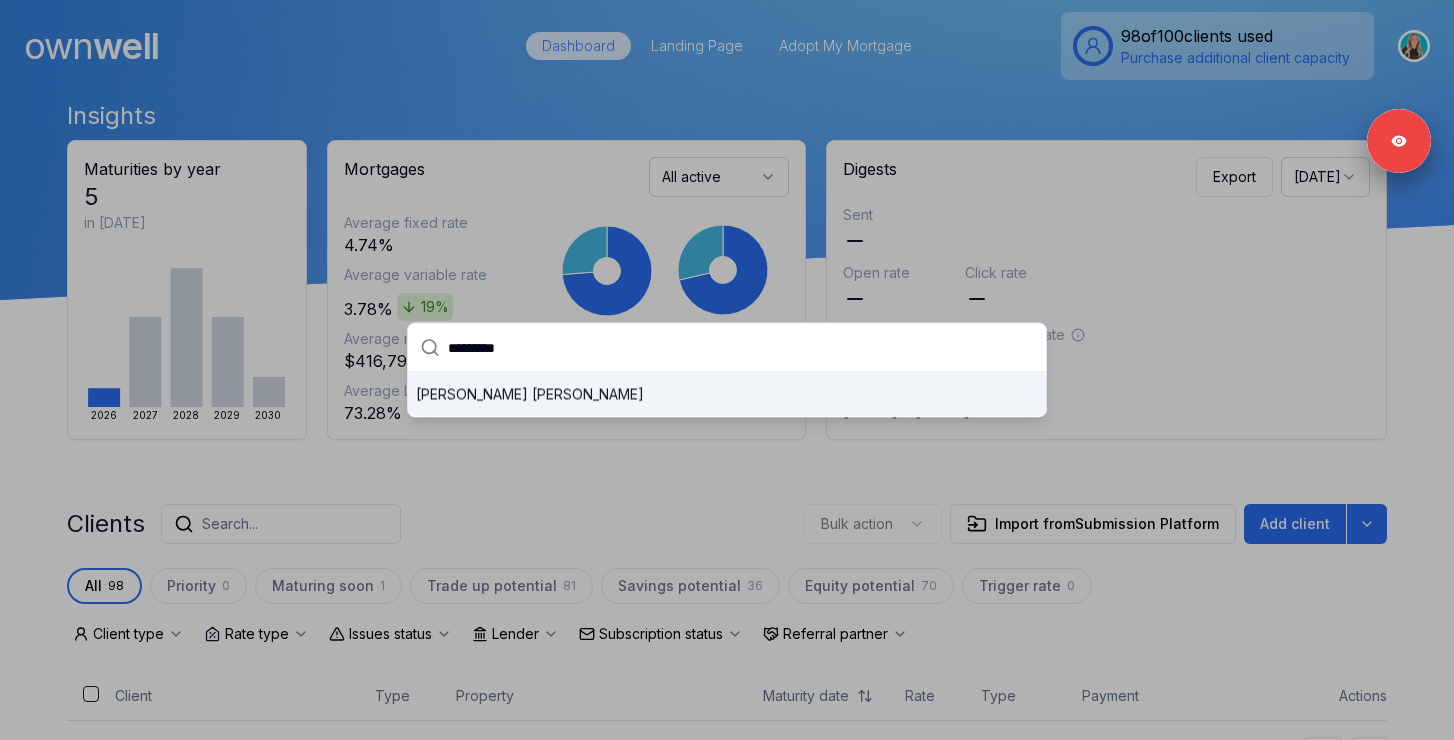 type on "*********" 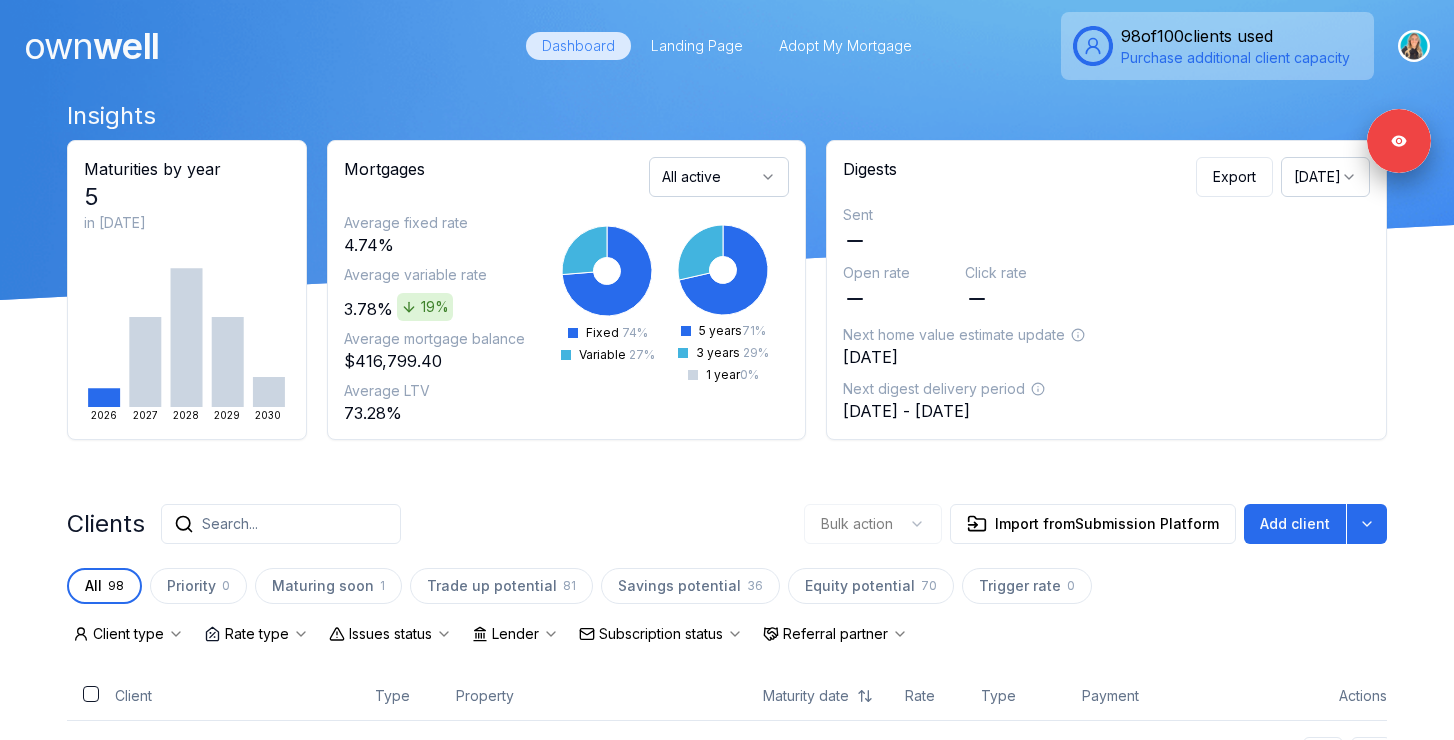click on "Search..." at bounding box center (230, 524) 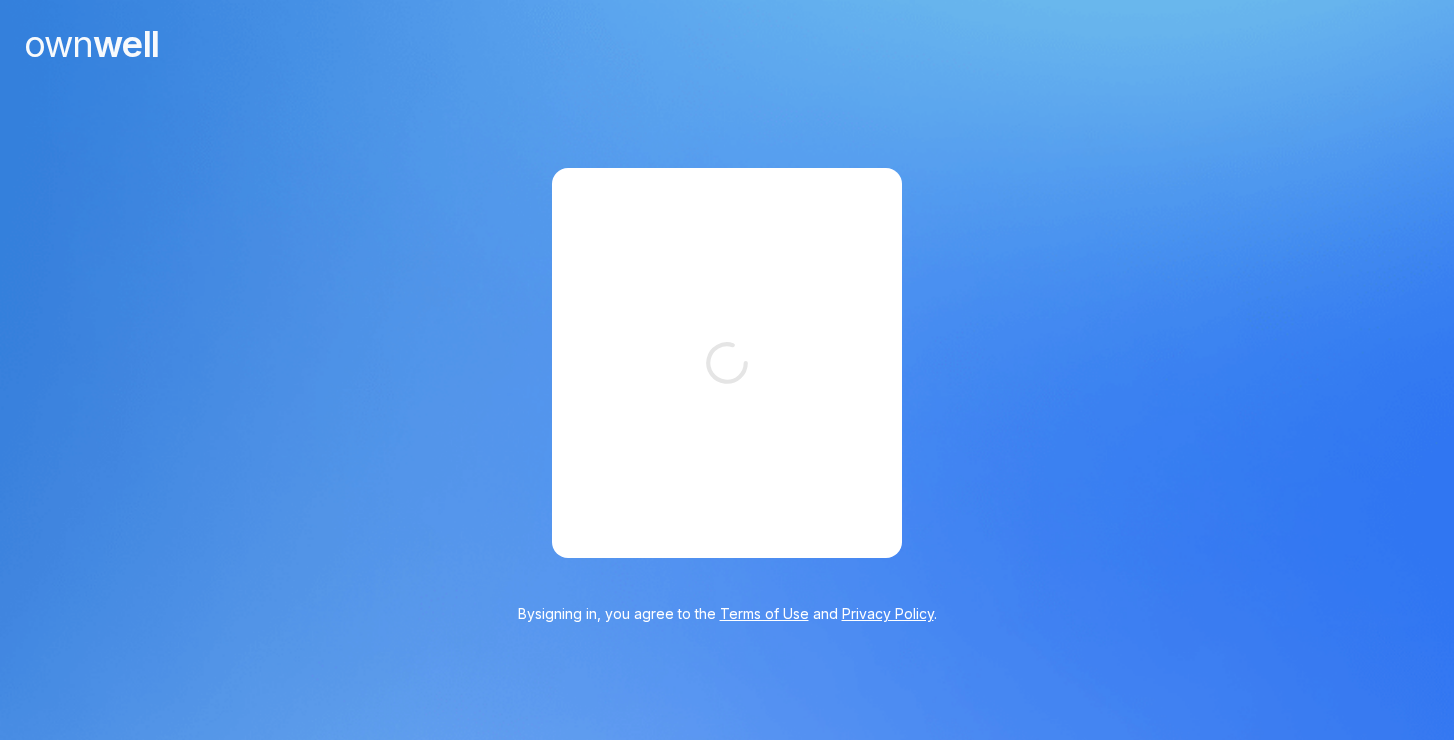 scroll, scrollTop: 0, scrollLeft: 0, axis: both 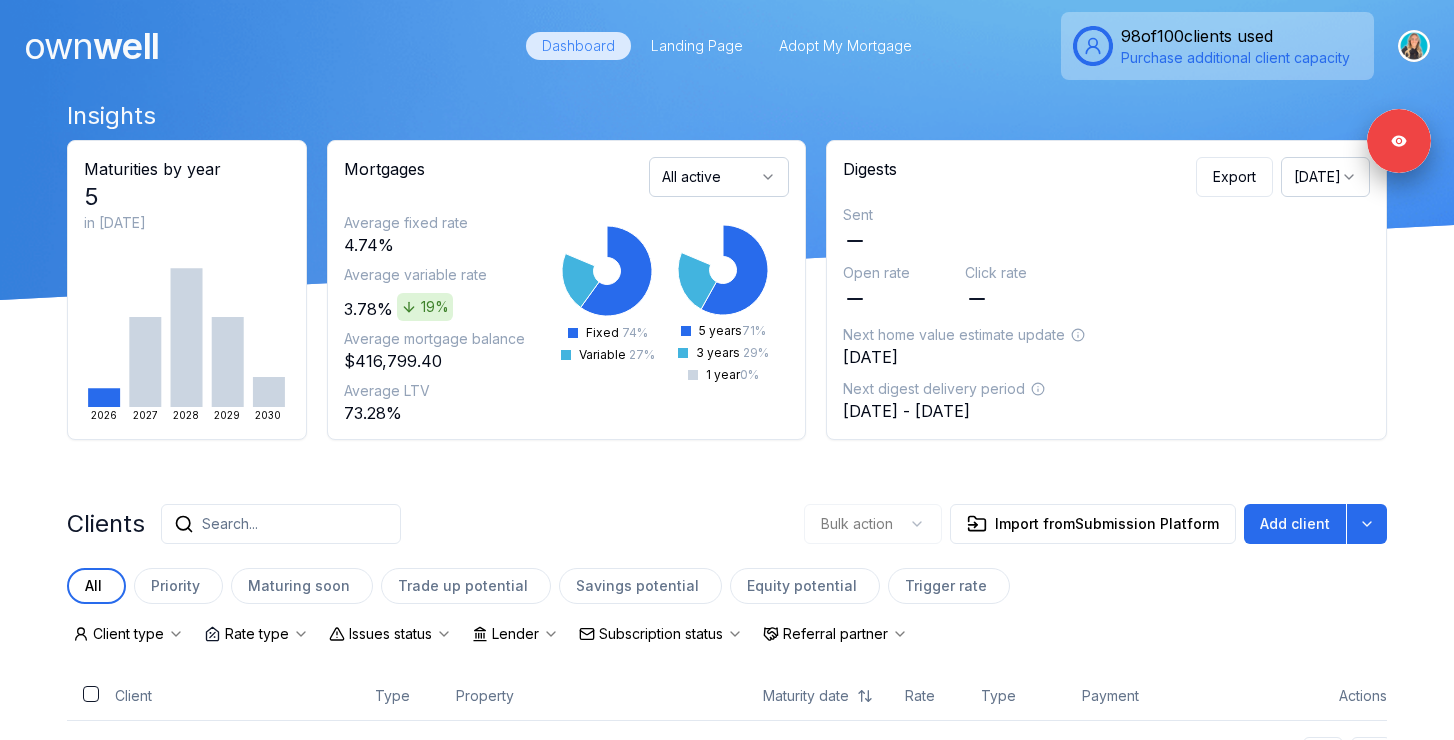 click on "Search..." at bounding box center (281, 524) 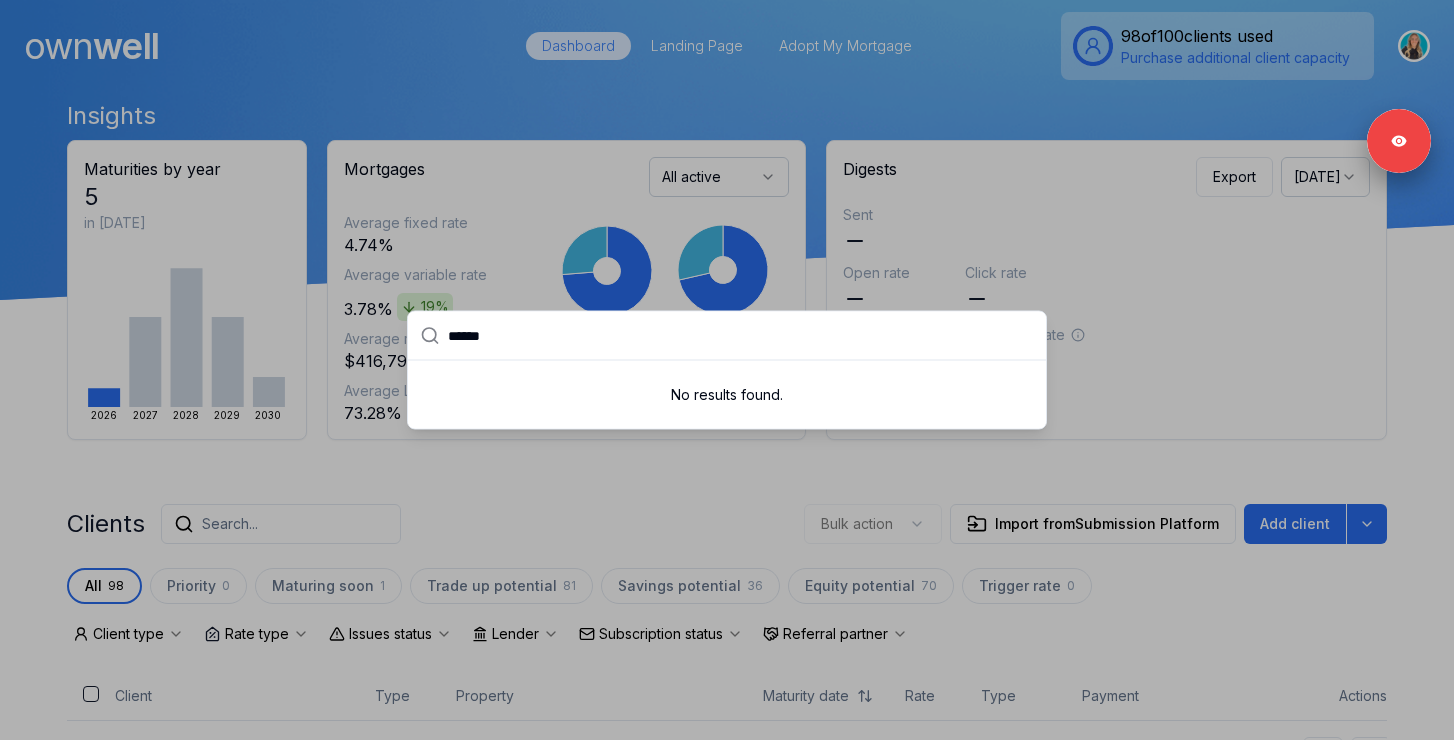 type on "******" 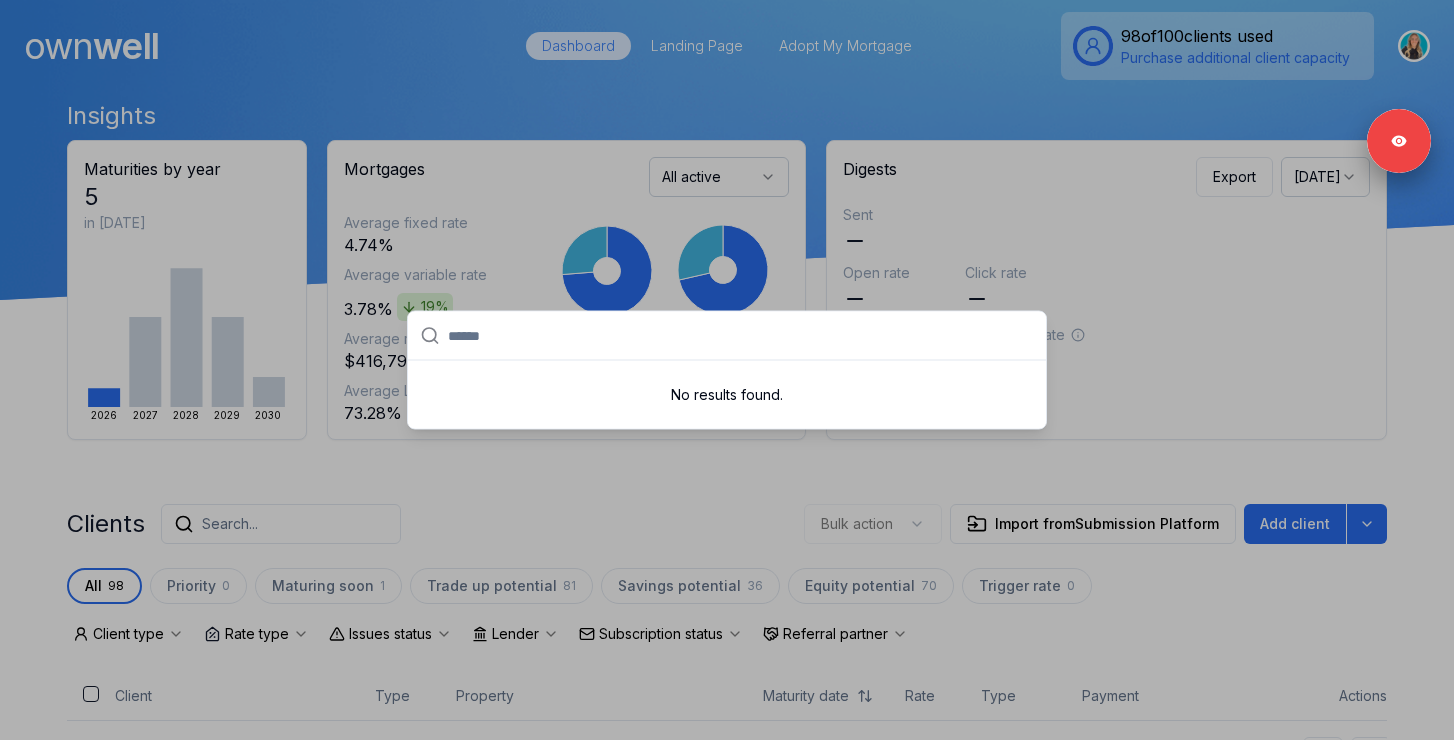 paste on "******" 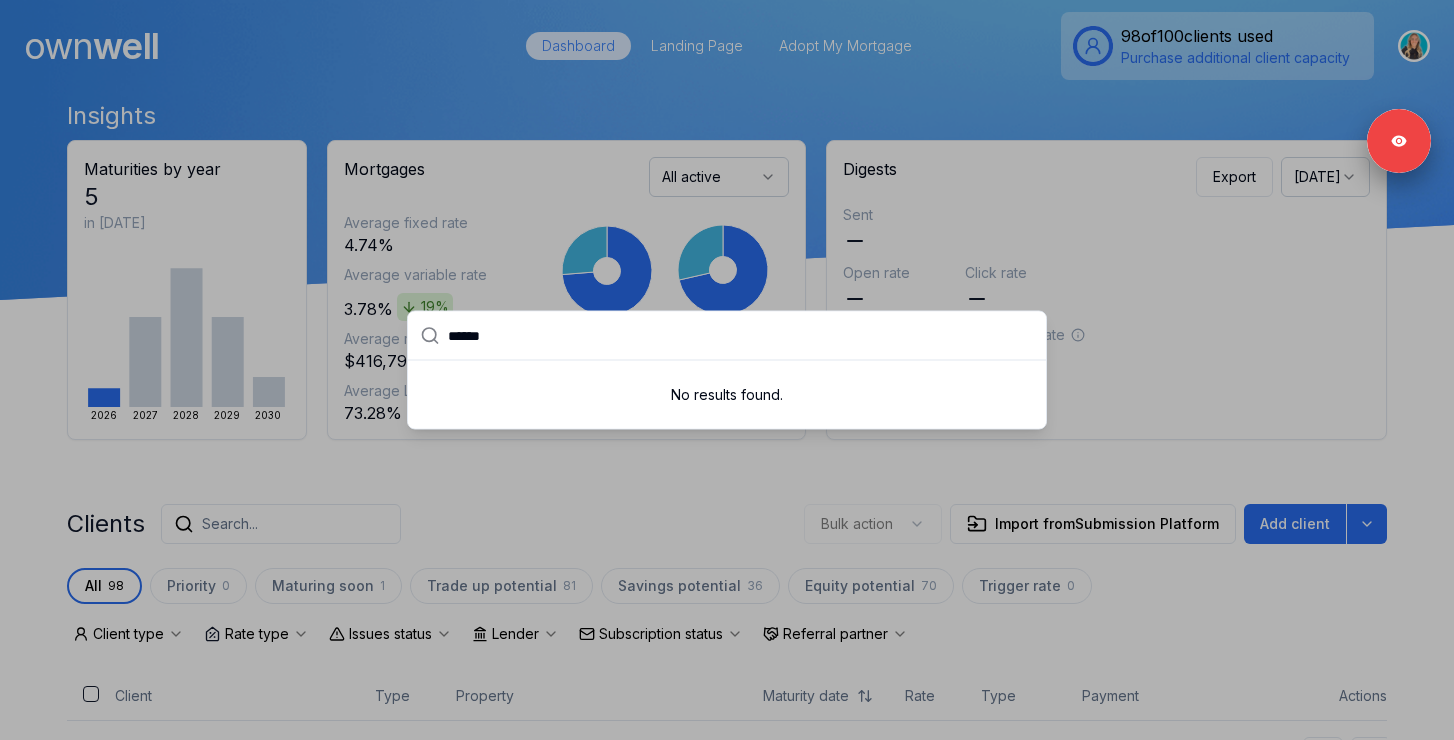 type on "******" 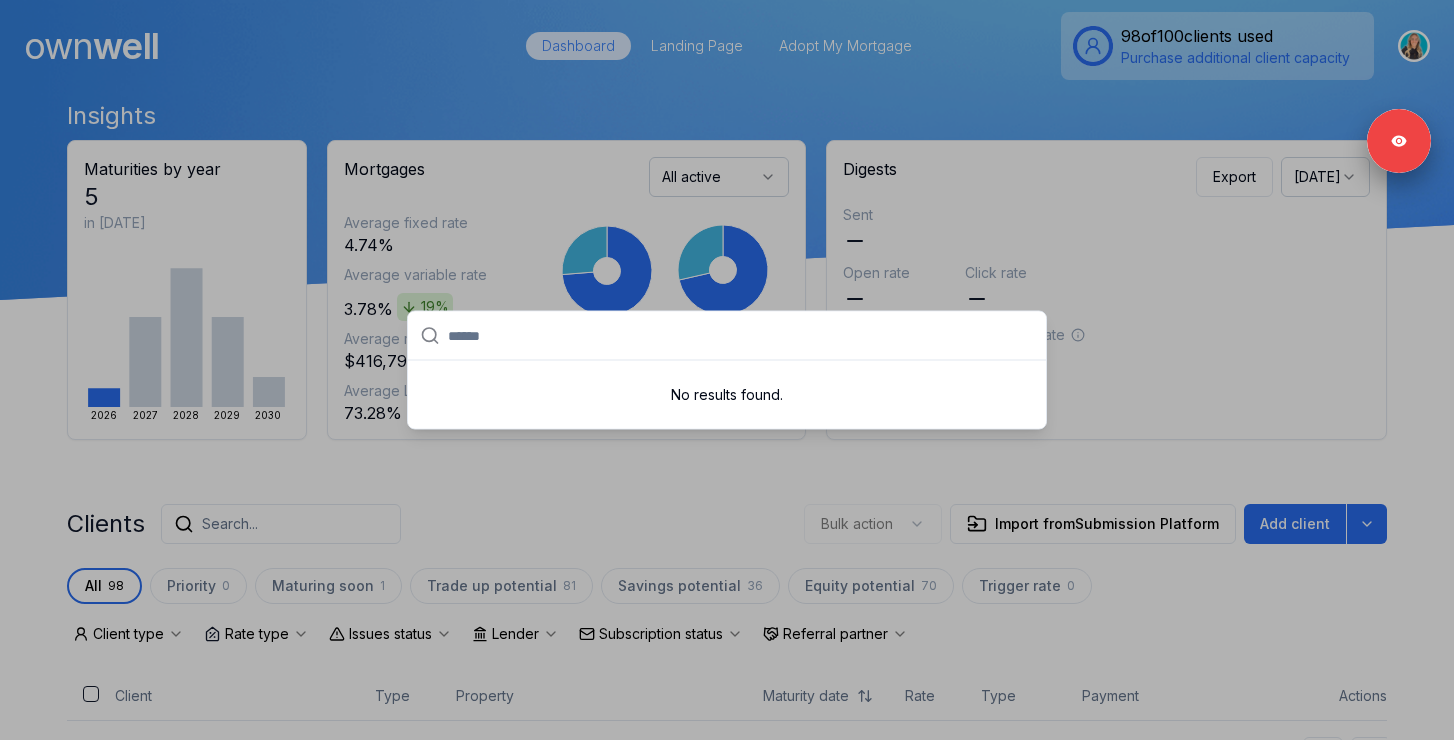 paste on "********" 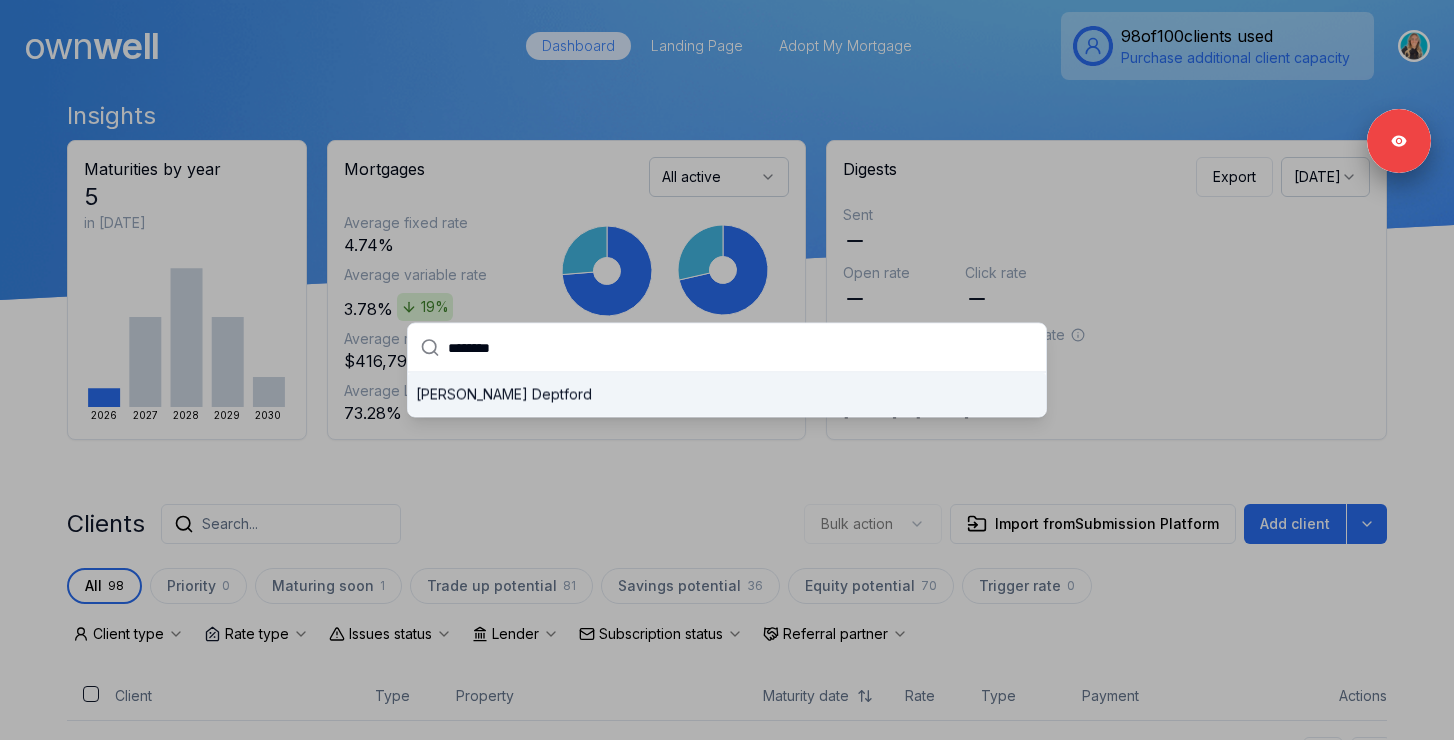 type on "********" 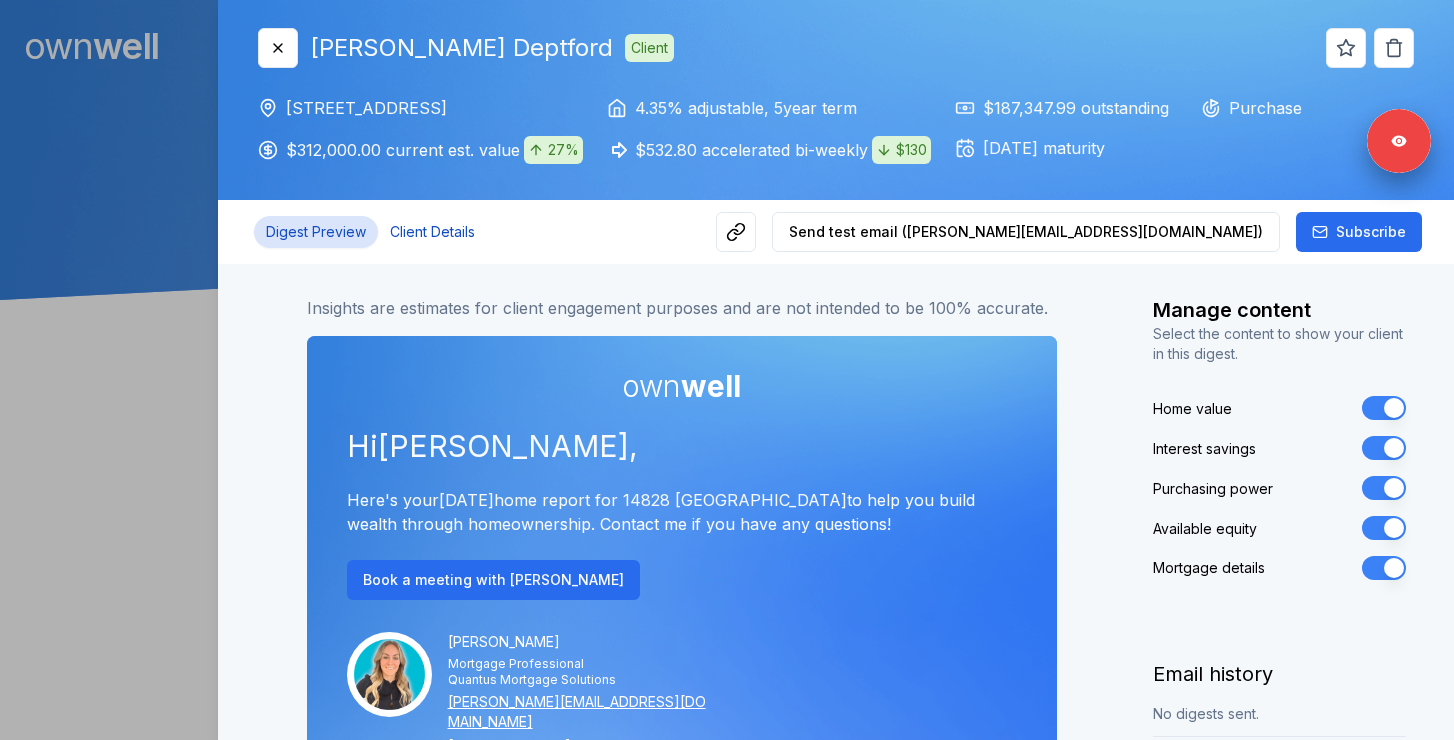 click on "Client Details" at bounding box center (432, 232) 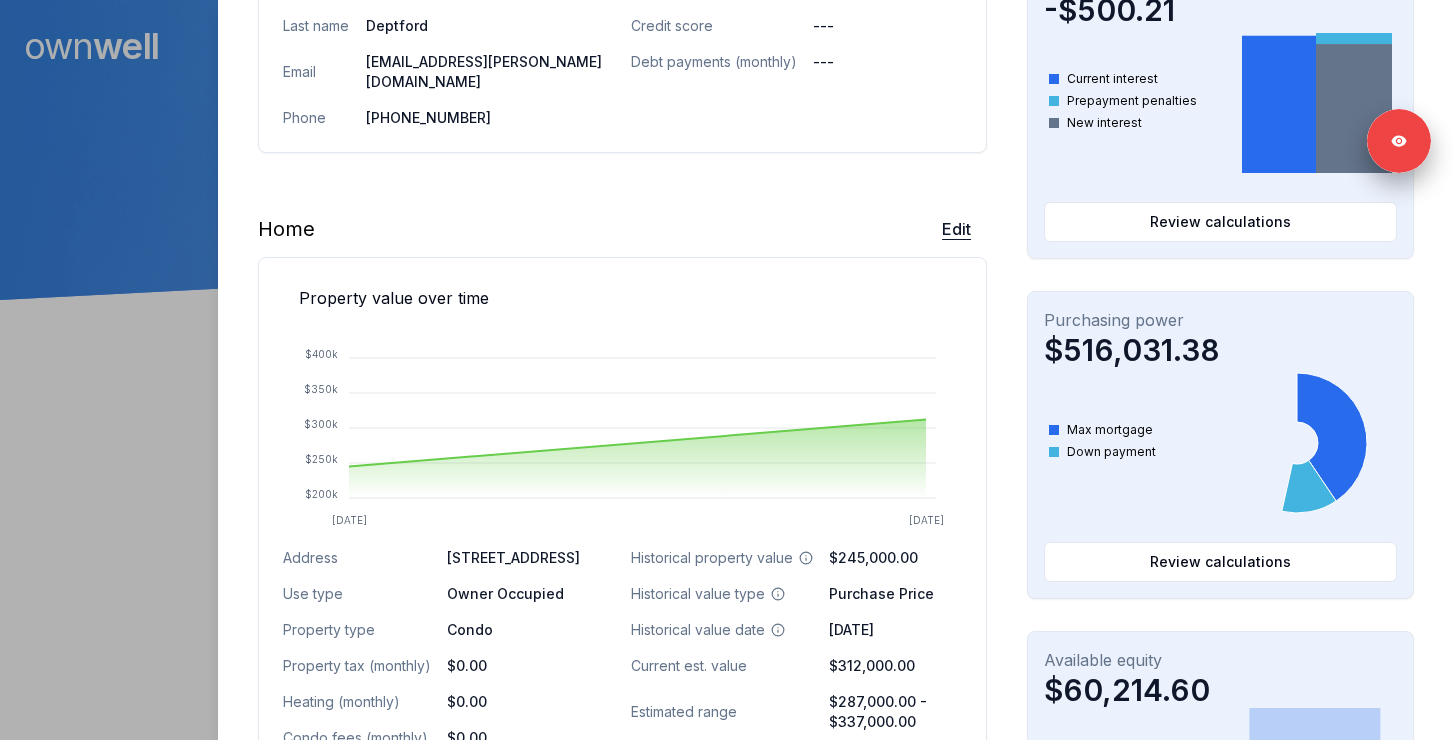 scroll, scrollTop: 416, scrollLeft: 0, axis: vertical 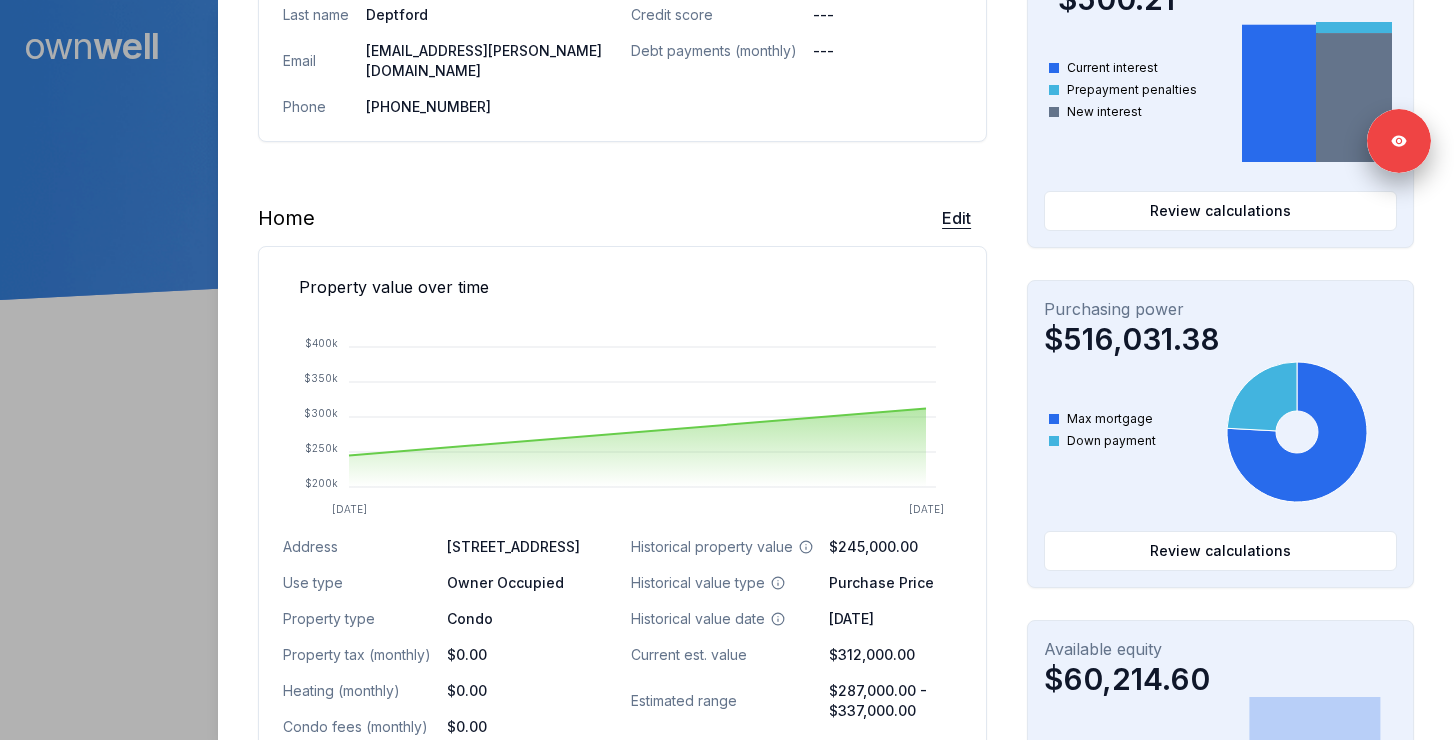 click on "Edit" at bounding box center [956, 218] 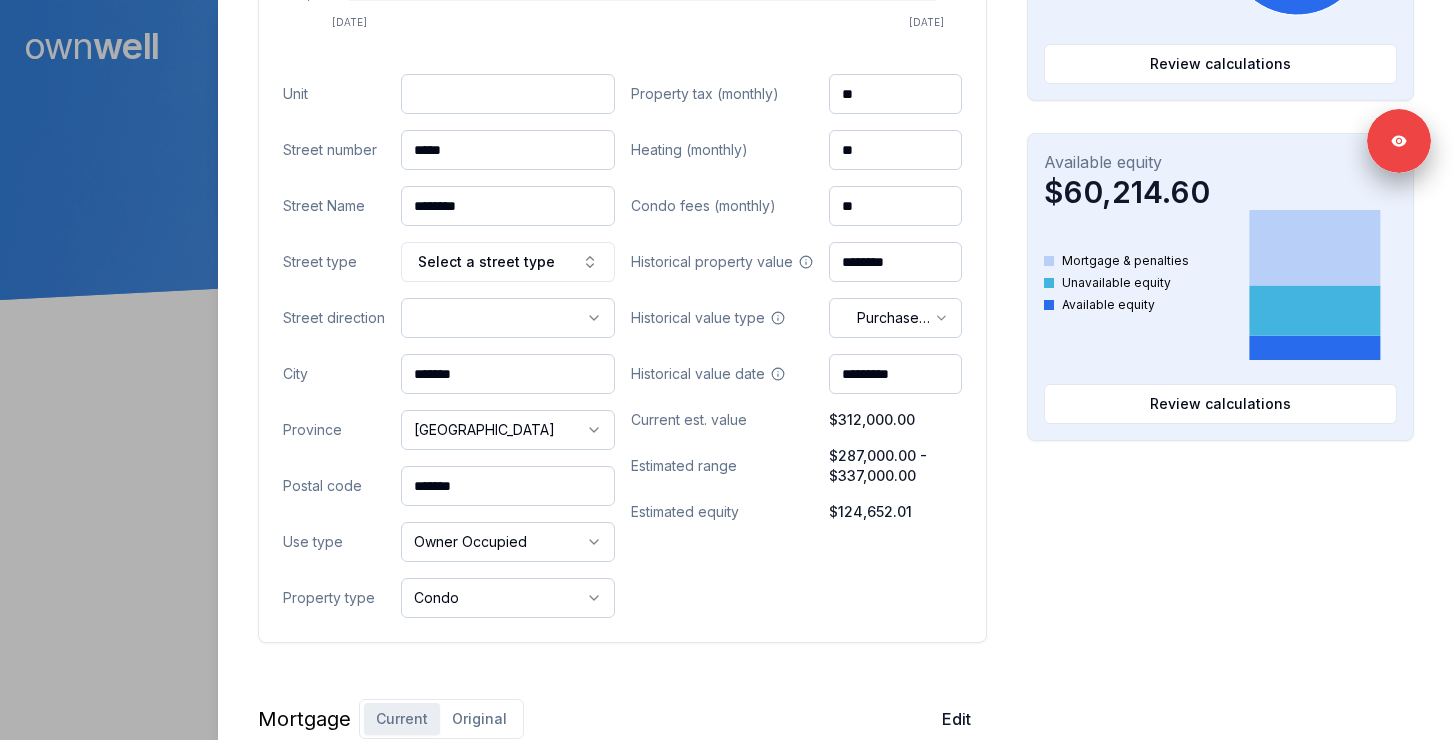 scroll, scrollTop: 918, scrollLeft: 0, axis: vertical 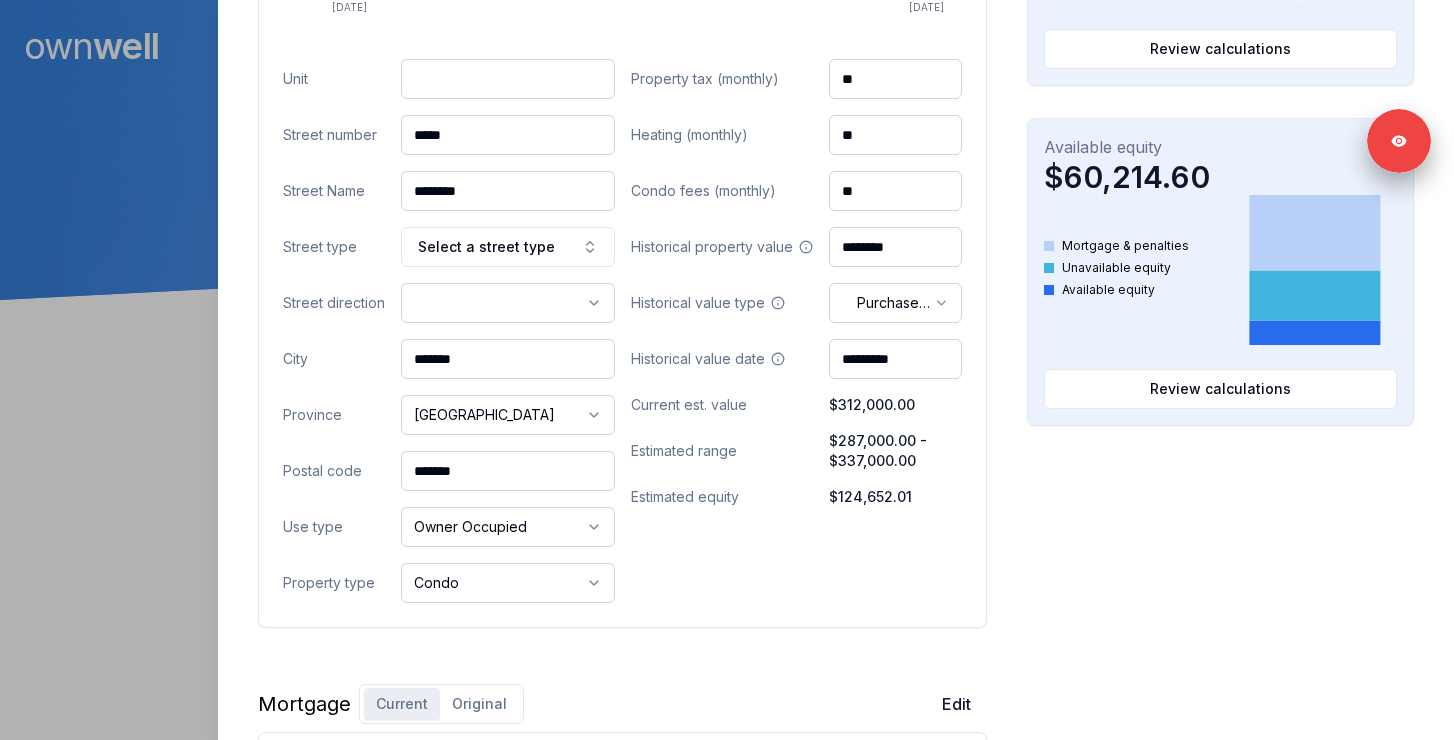 click at bounding box center [508, 79] 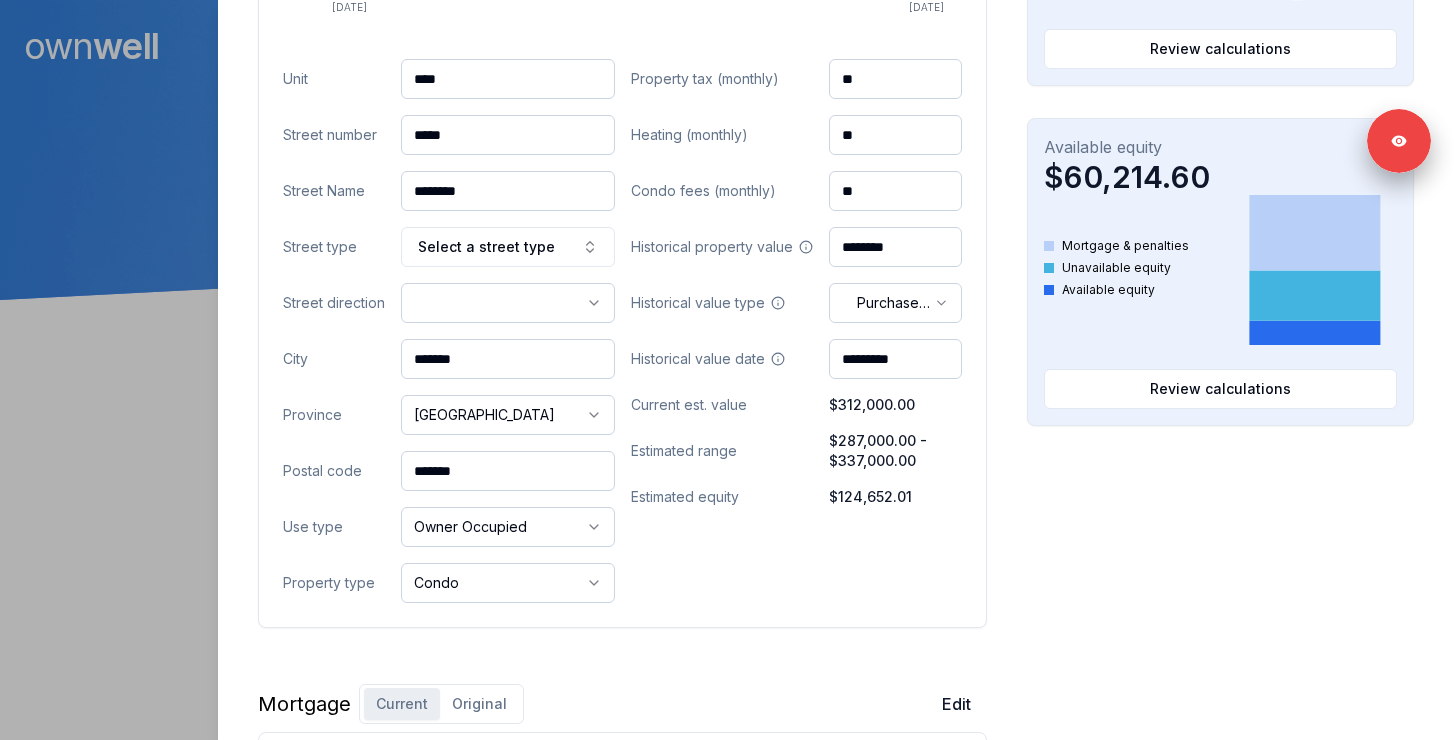 type on "****" 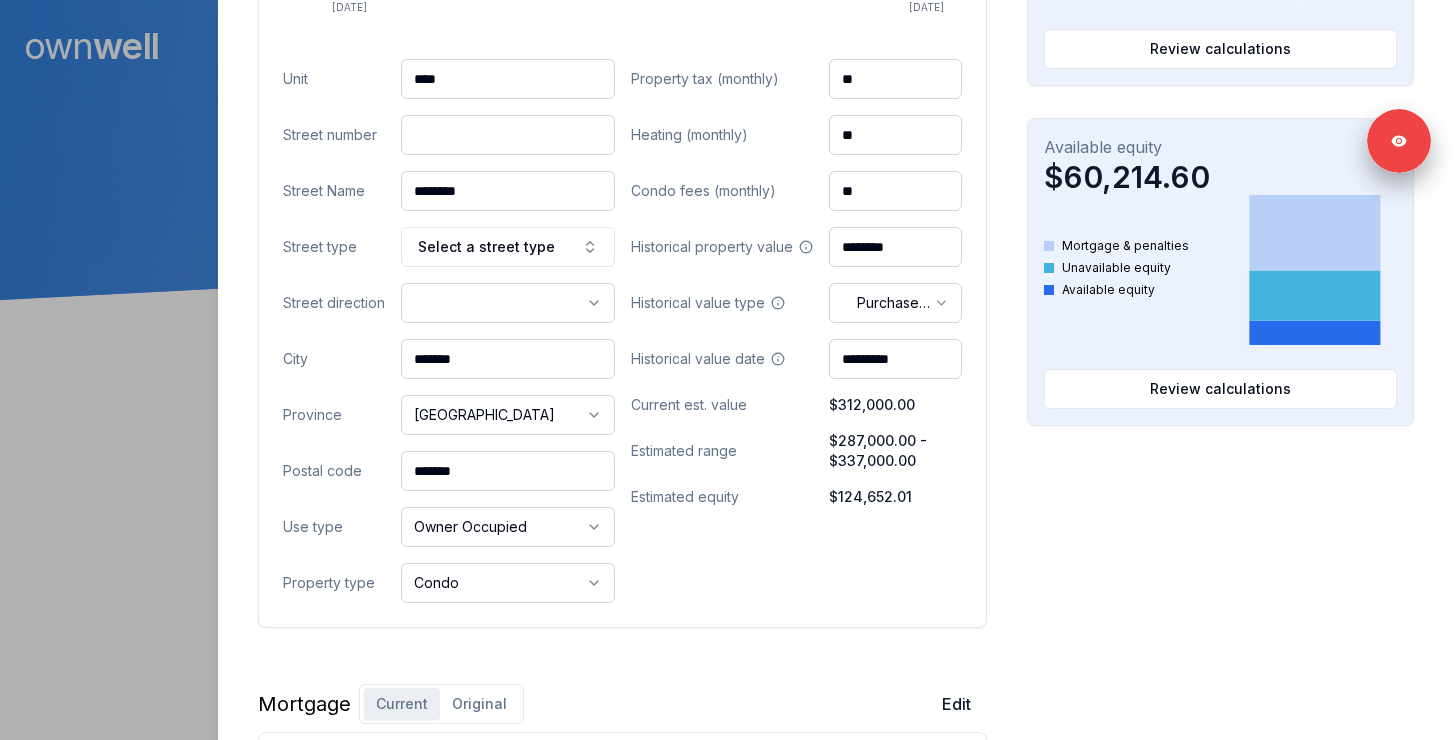 paste on "***" 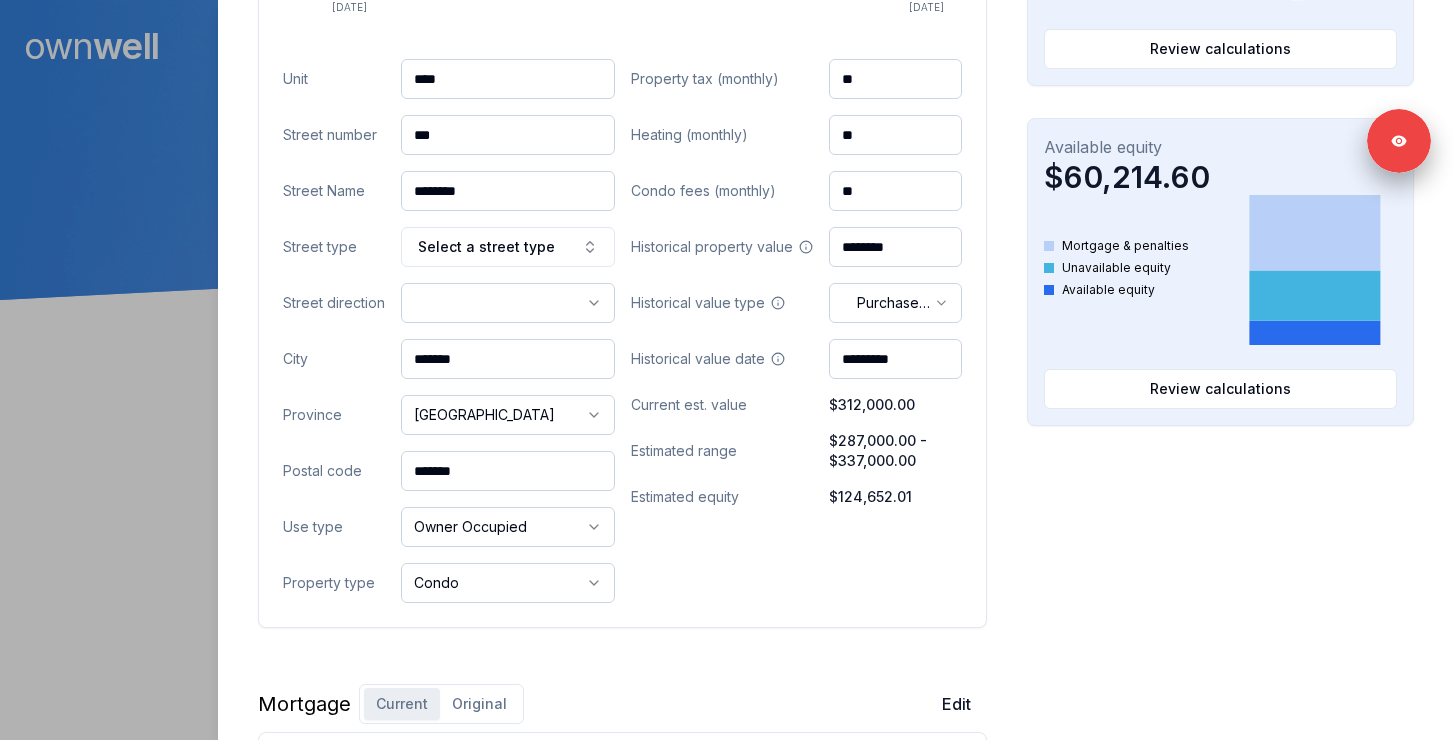 type on "***" 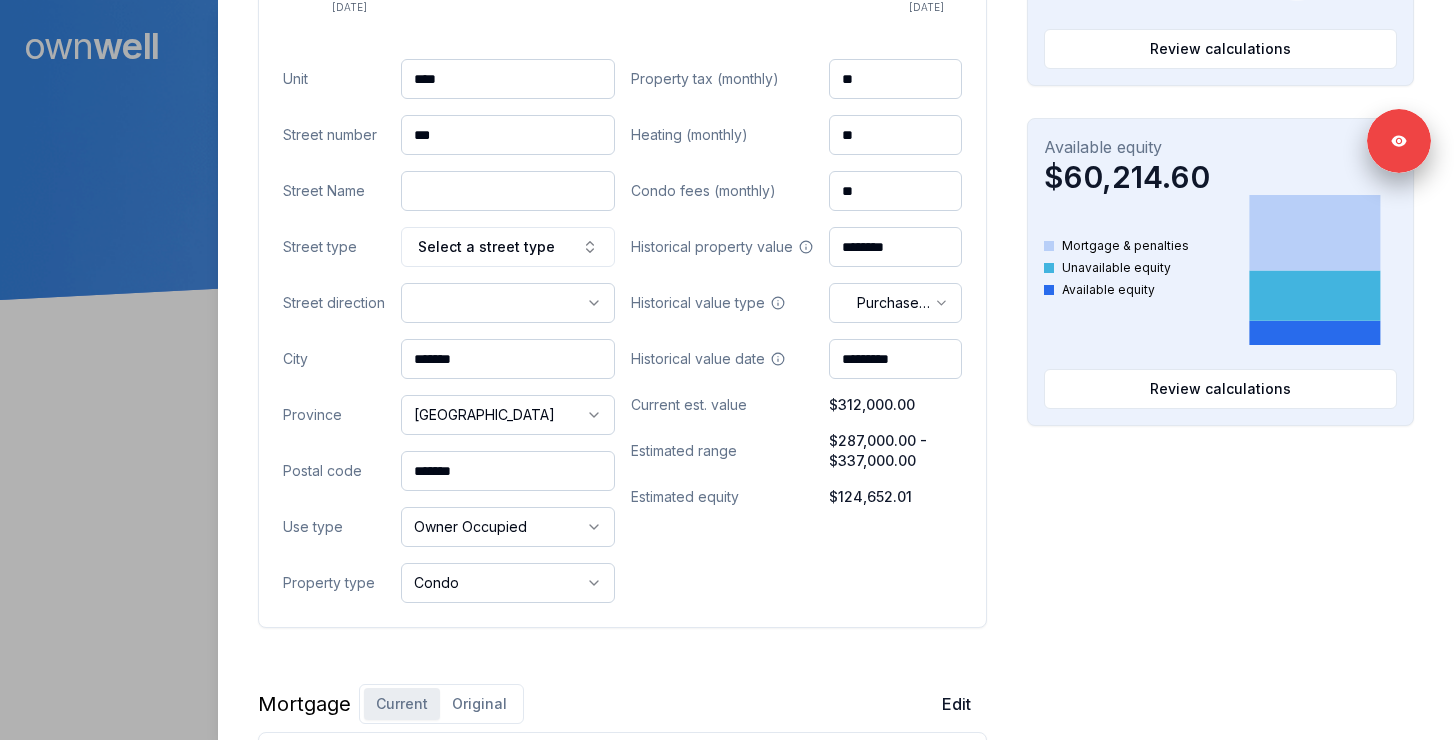 paste on "**********" 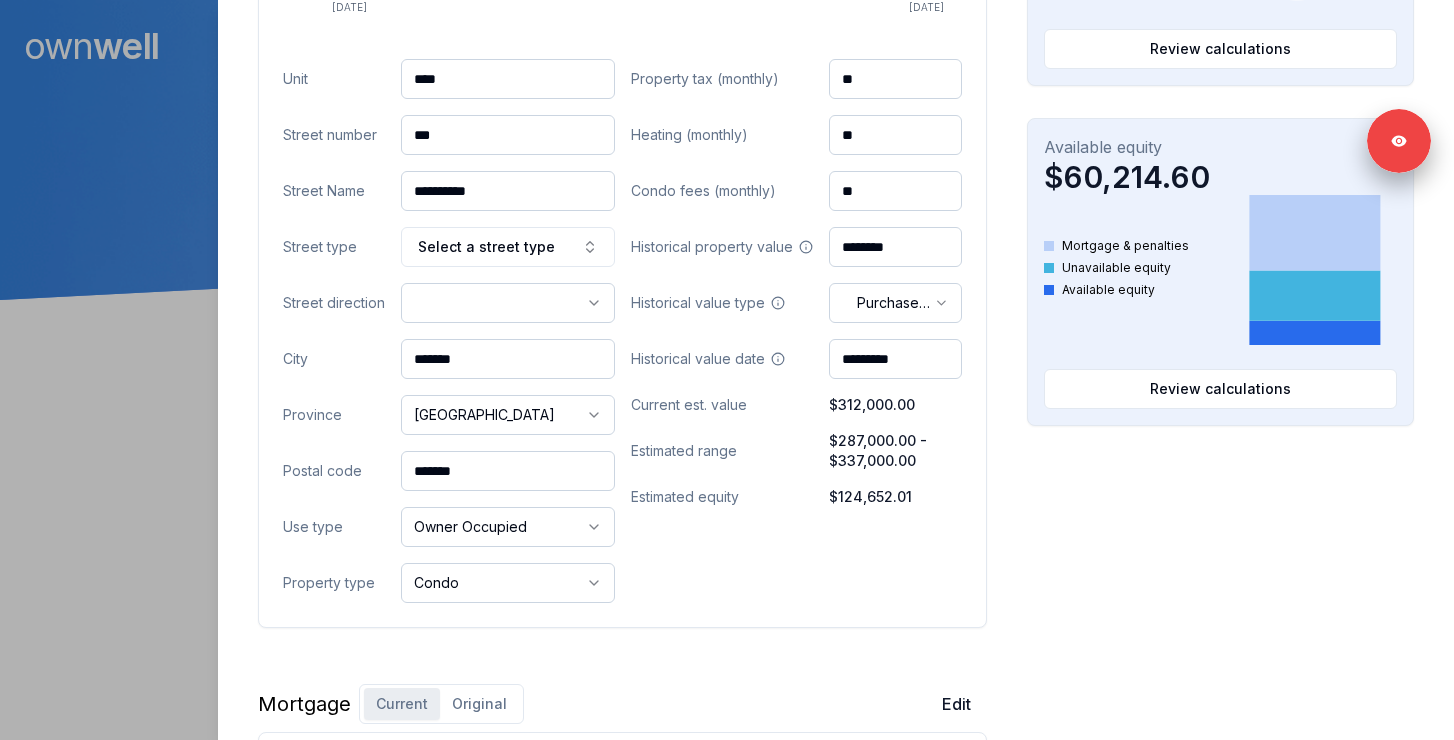 type on "**********" 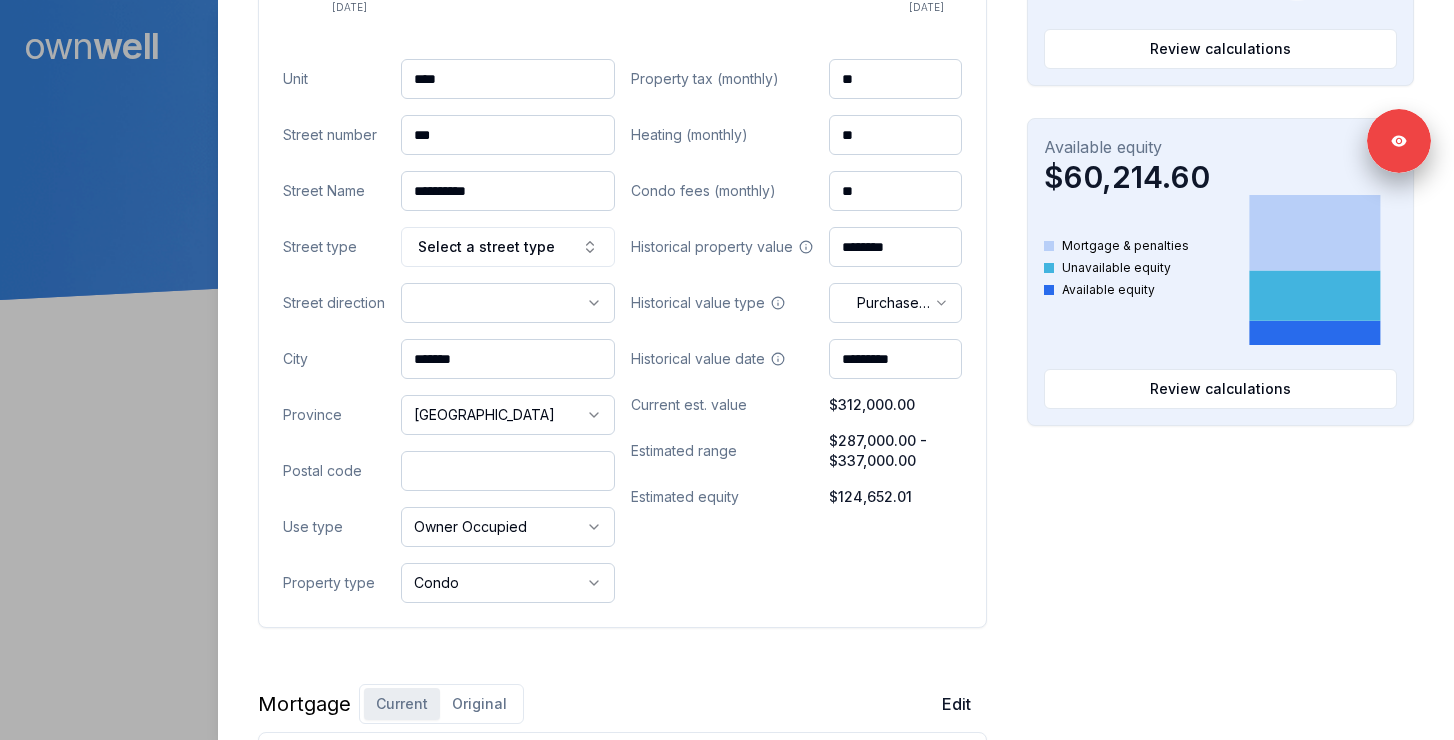 paste on "*******" 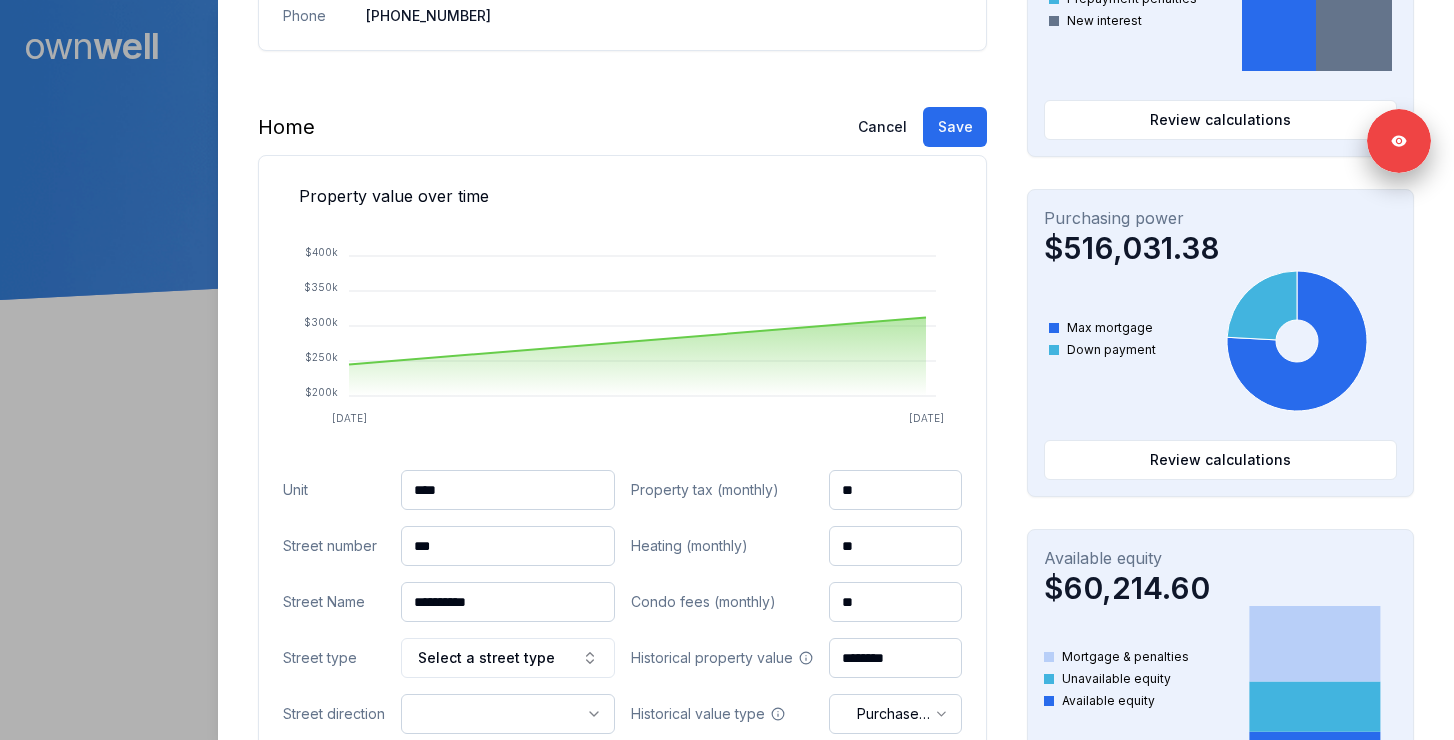 scroll, scrollTop: 406, scrollLeft: 0, axis: vertical 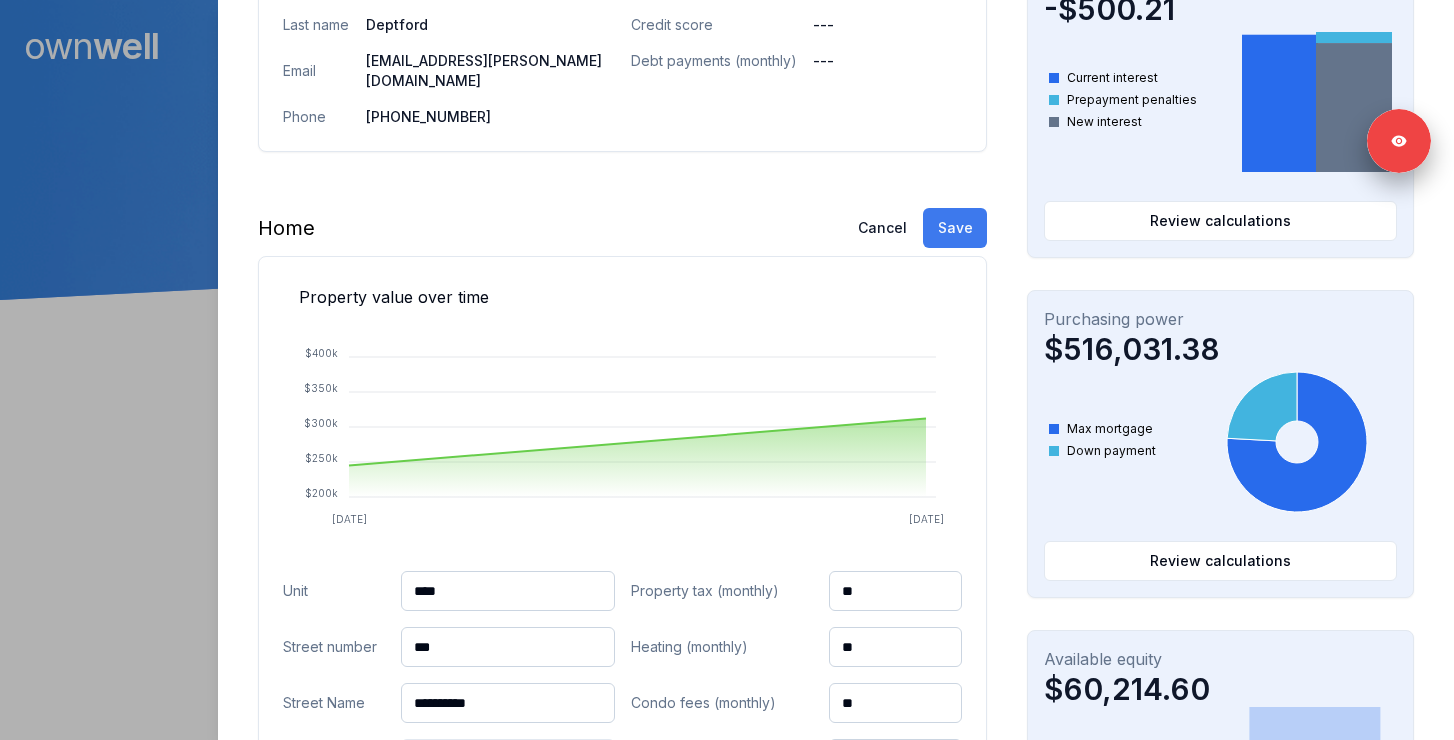 type on "*******" 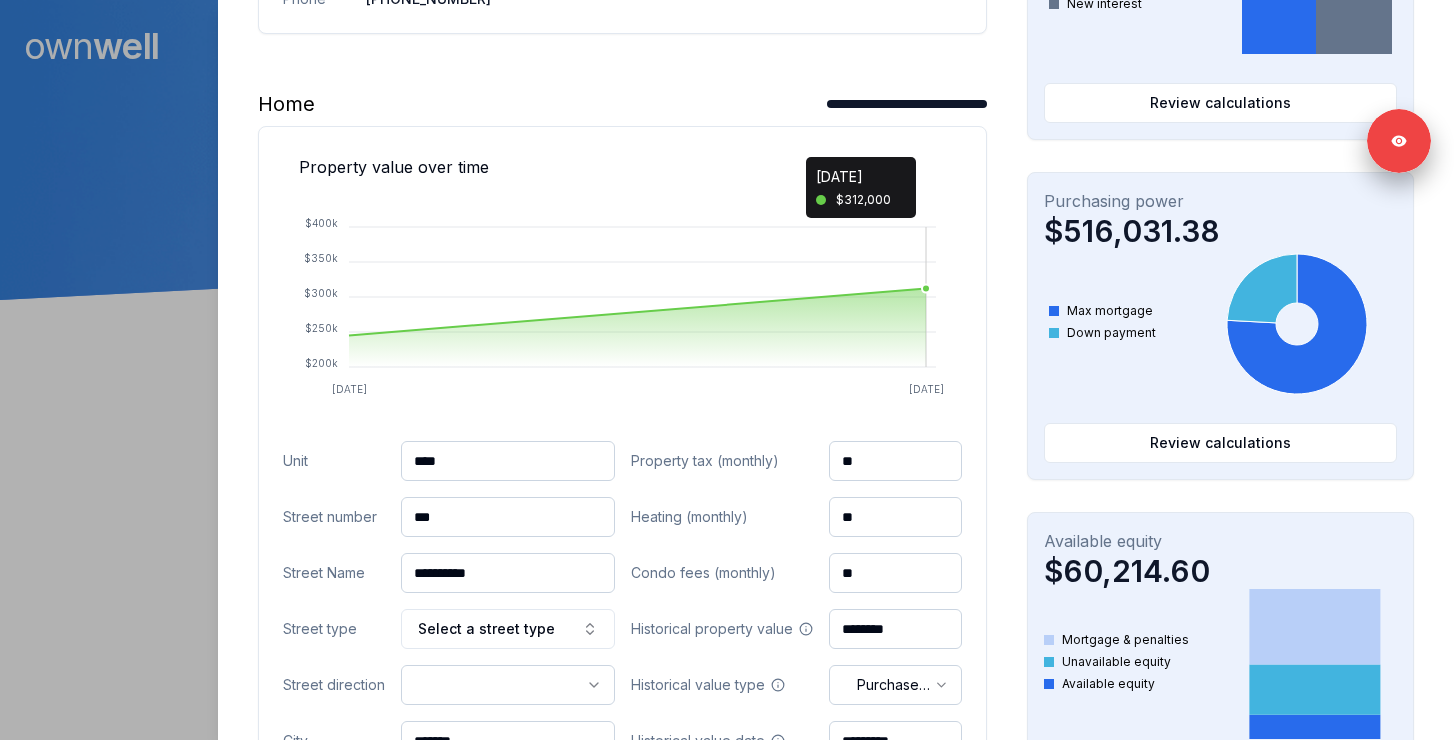 scroll, scrollTop: 0, scrollLeft: 0, axis: both 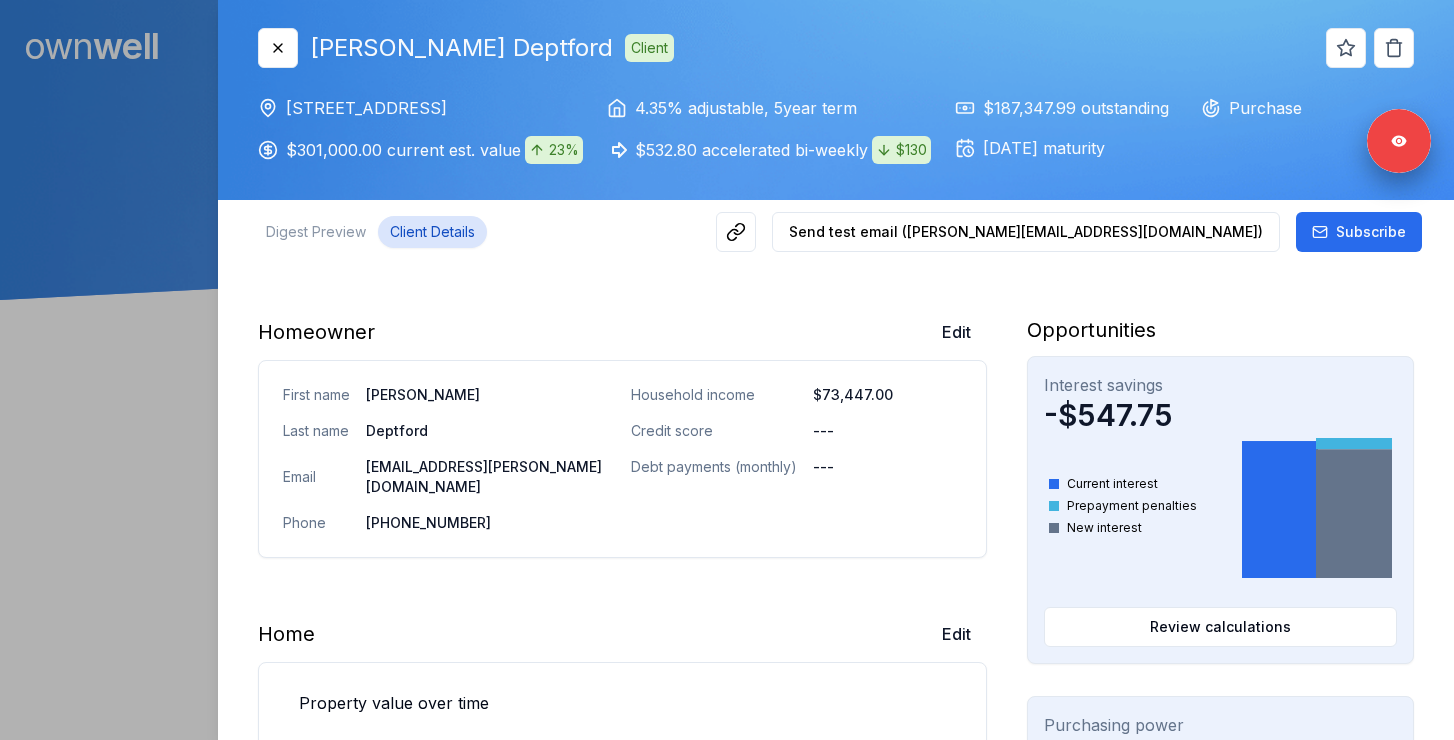 click at bounding box center (727, 370) 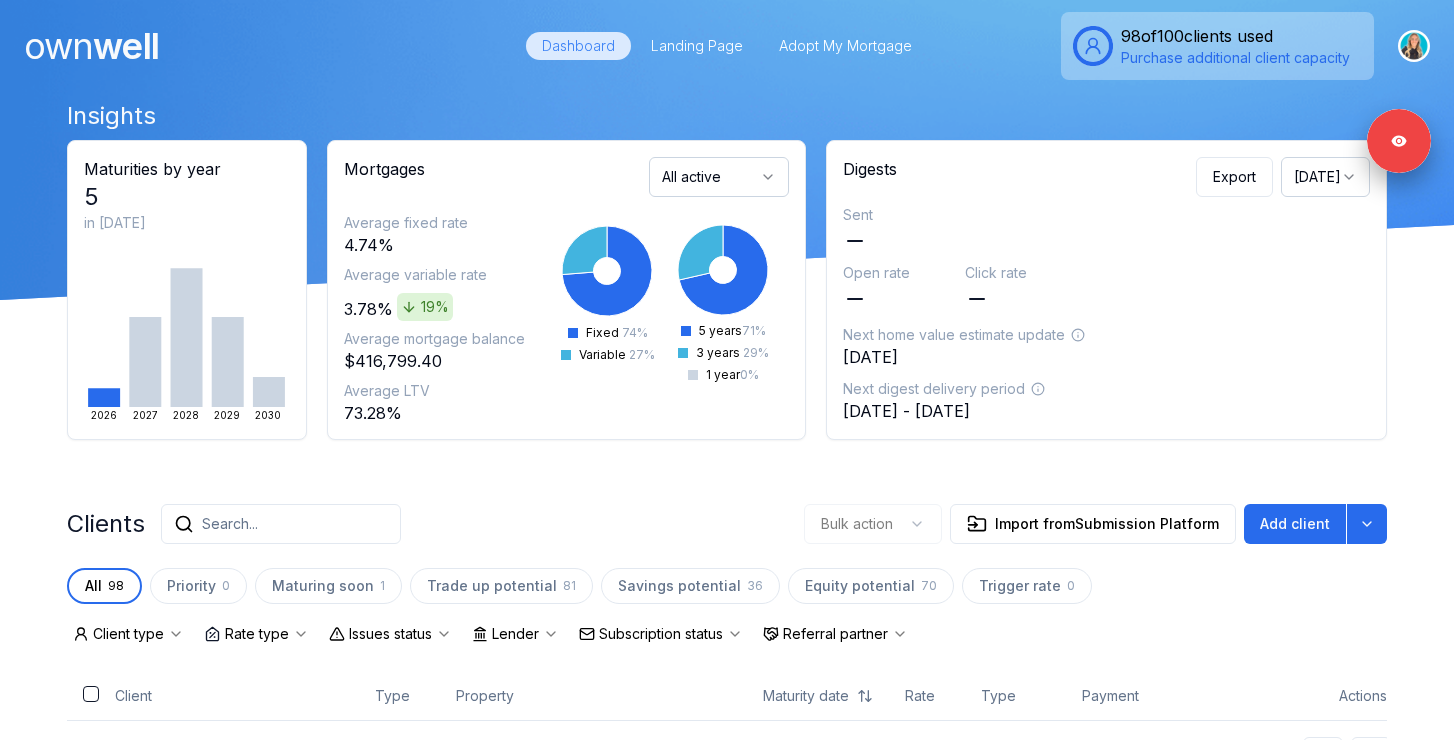 click on "Search..." at bounding box center (281, 524) 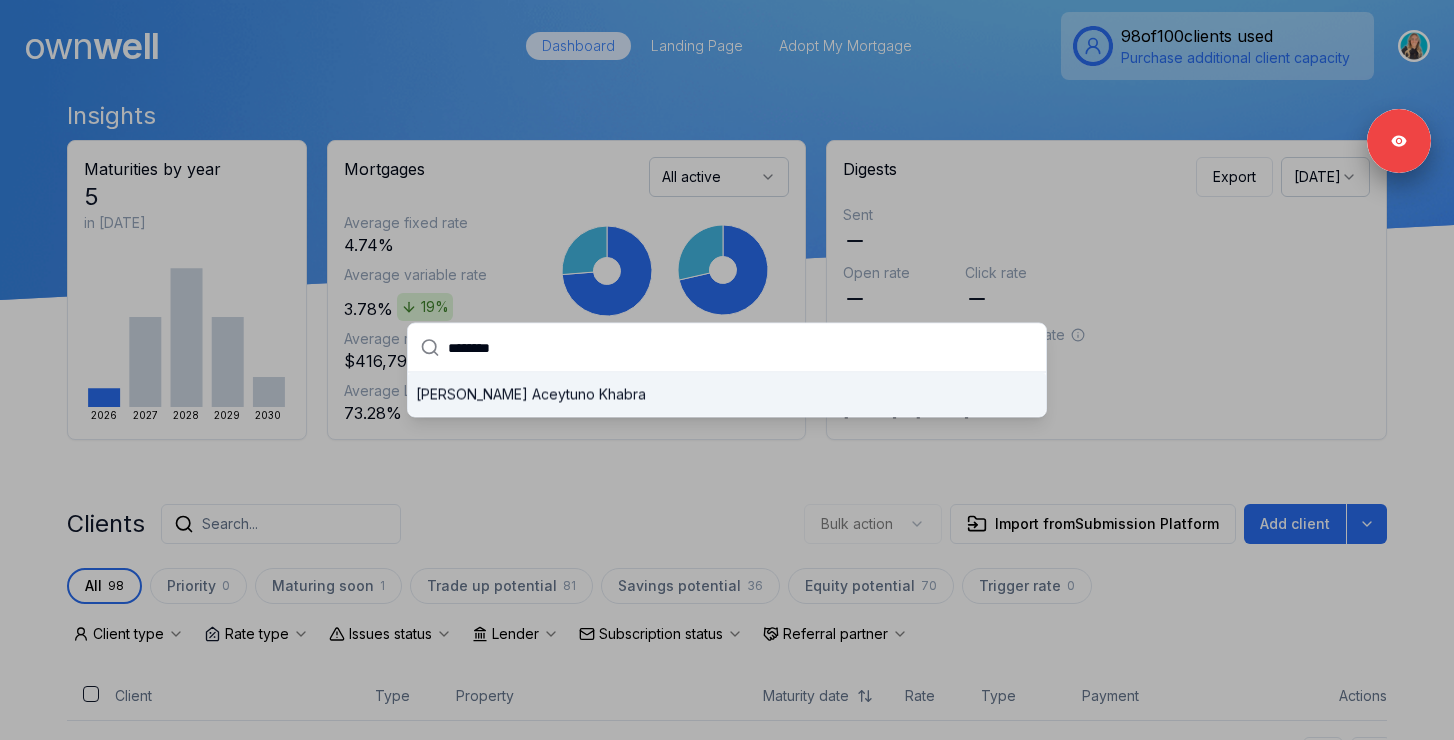 type on "********" 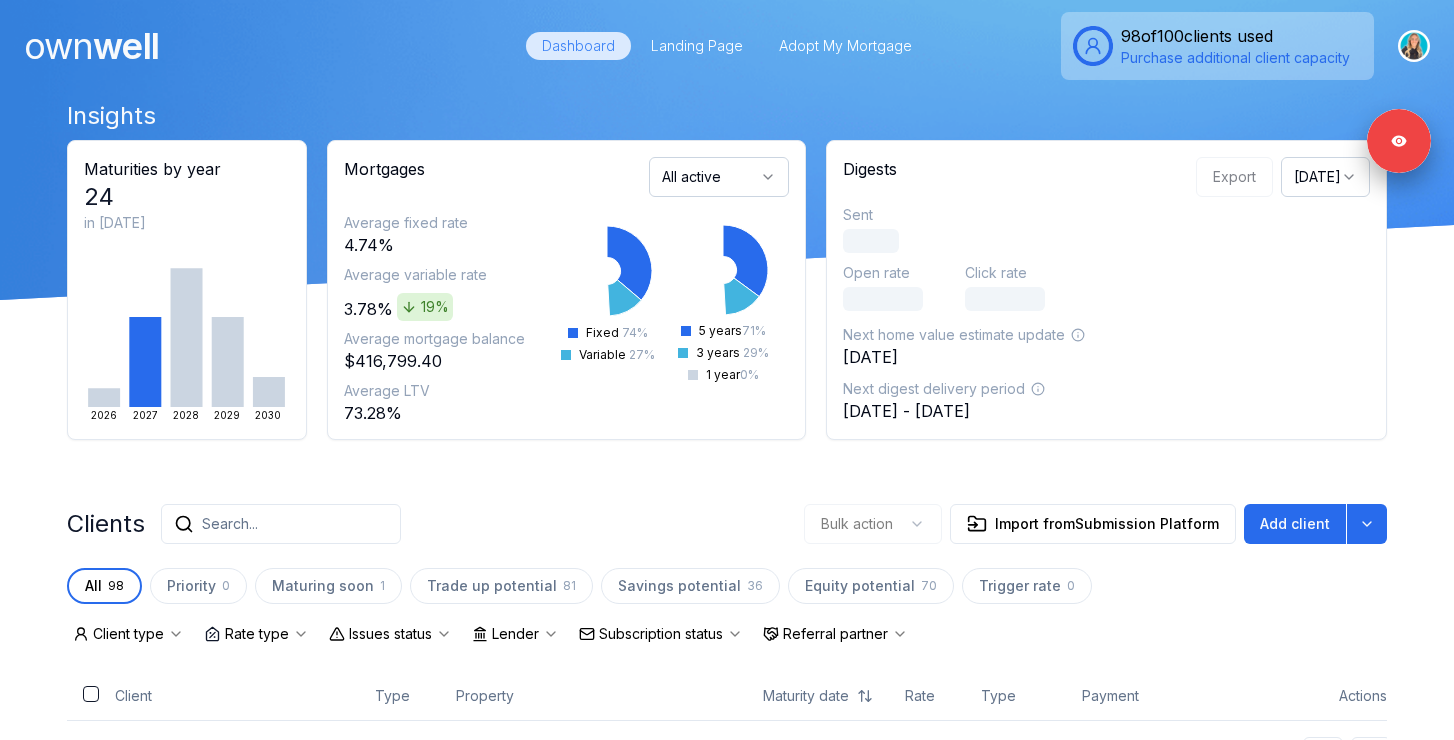 click on "Search..." at bounding box center (230, 524) 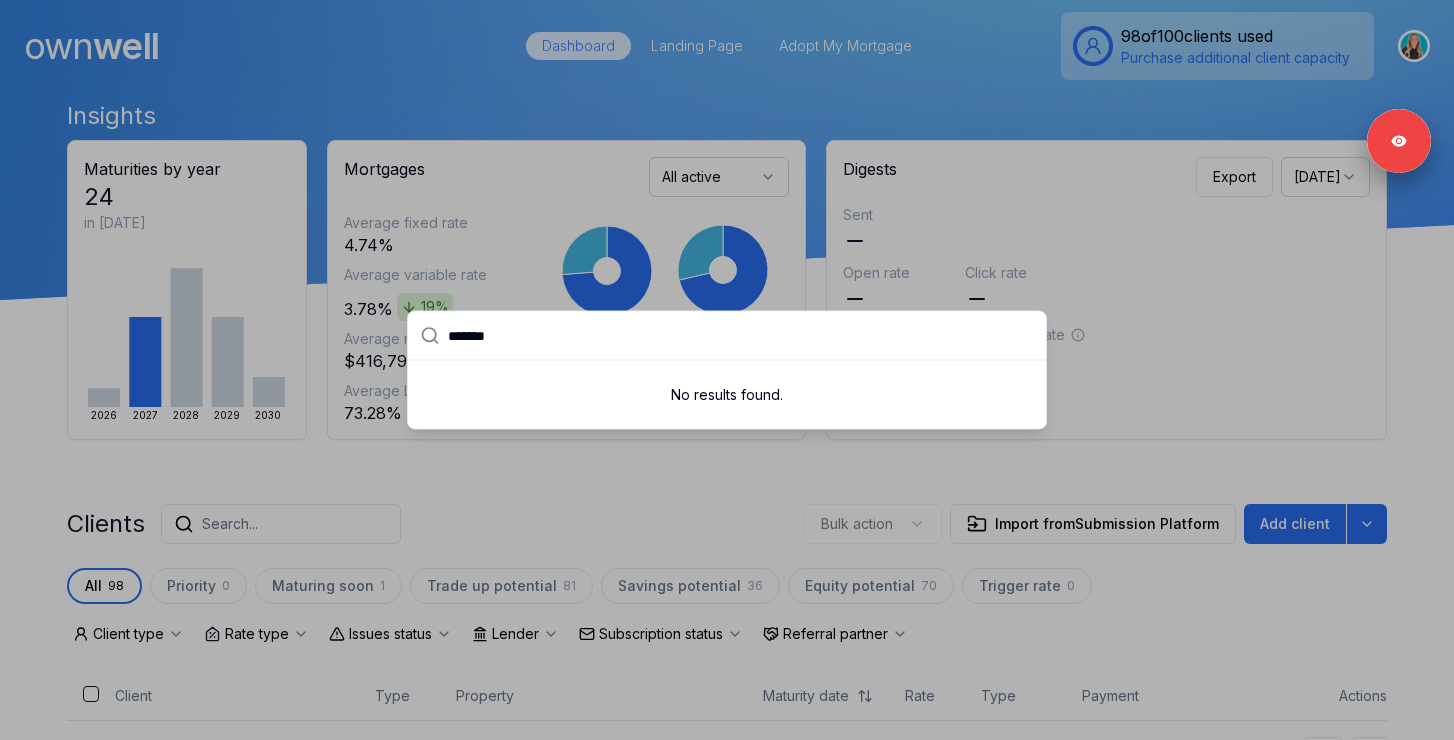 type on "*******" 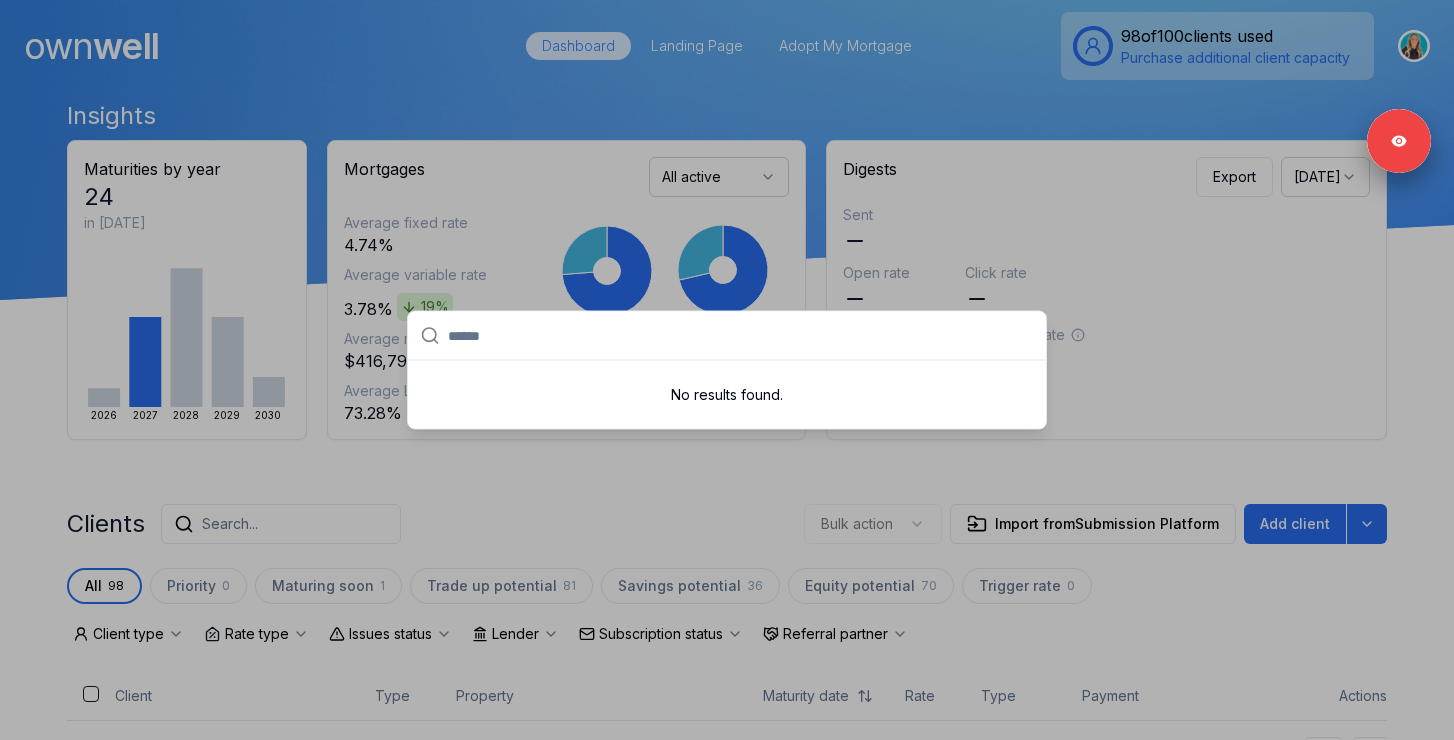 paste on "*****" 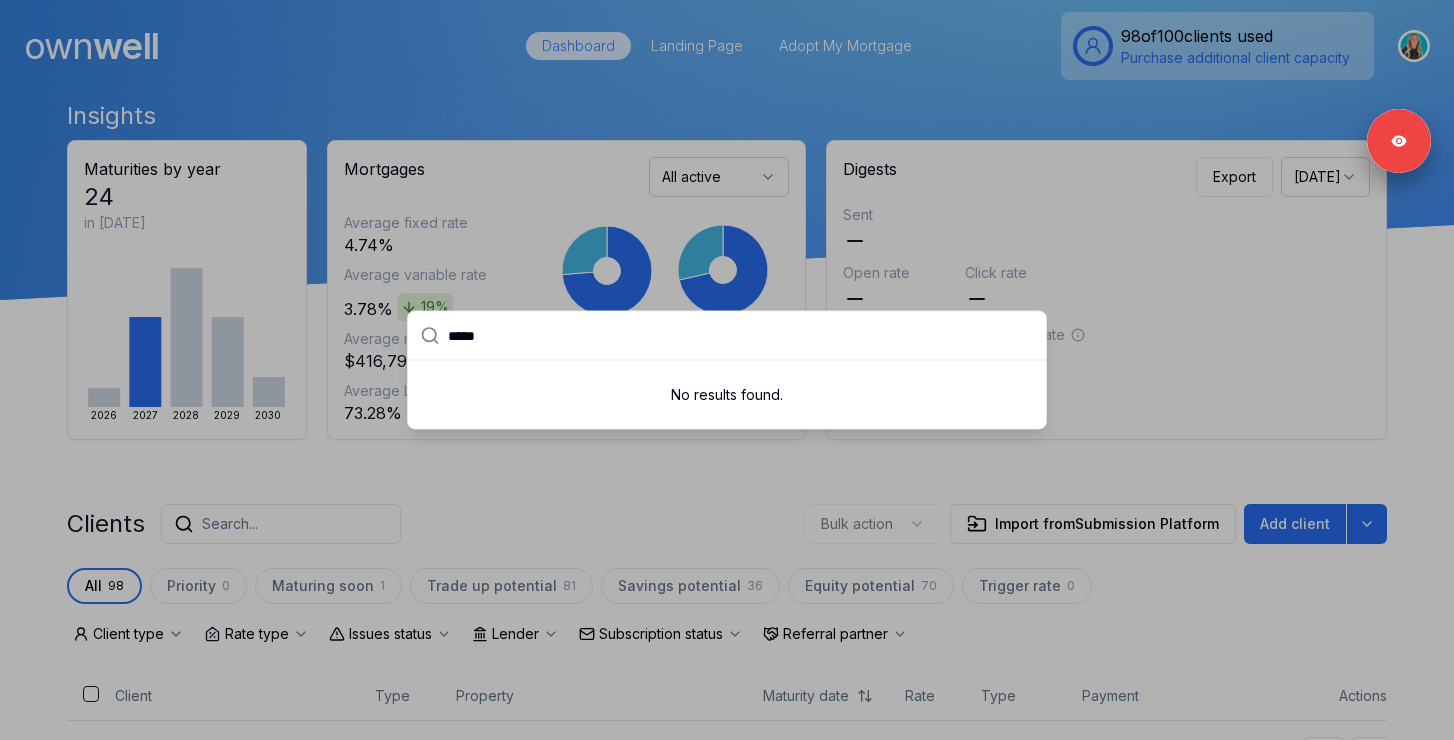 type on "*****" 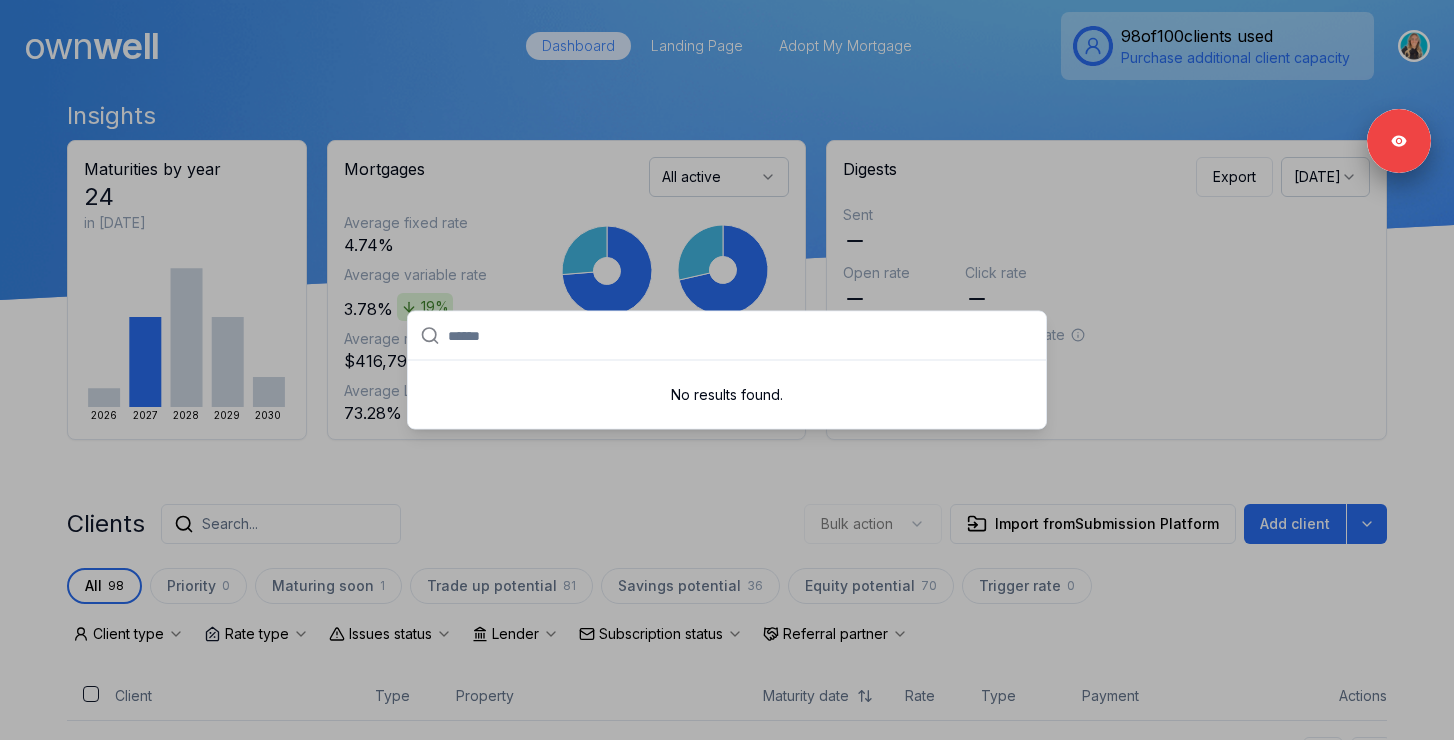 paste on "********" 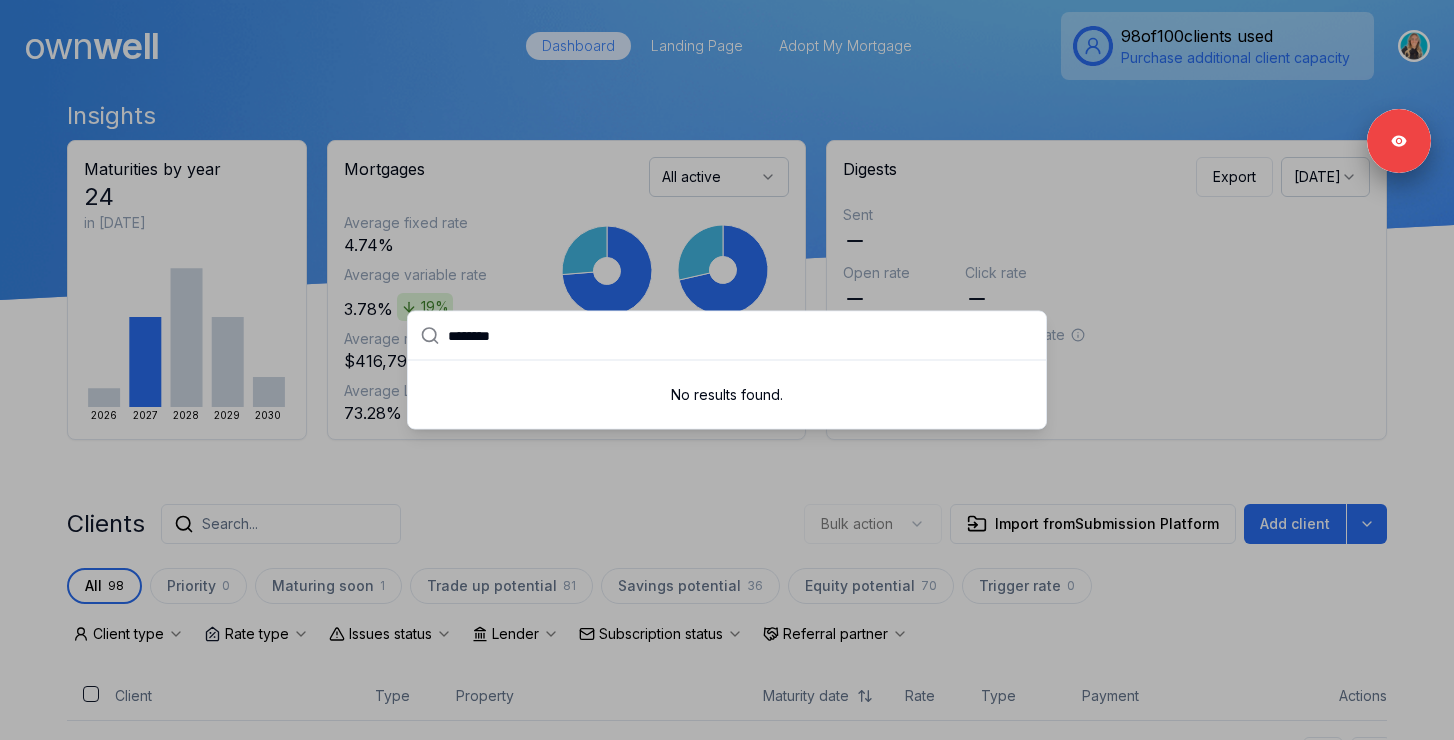 type on "********" 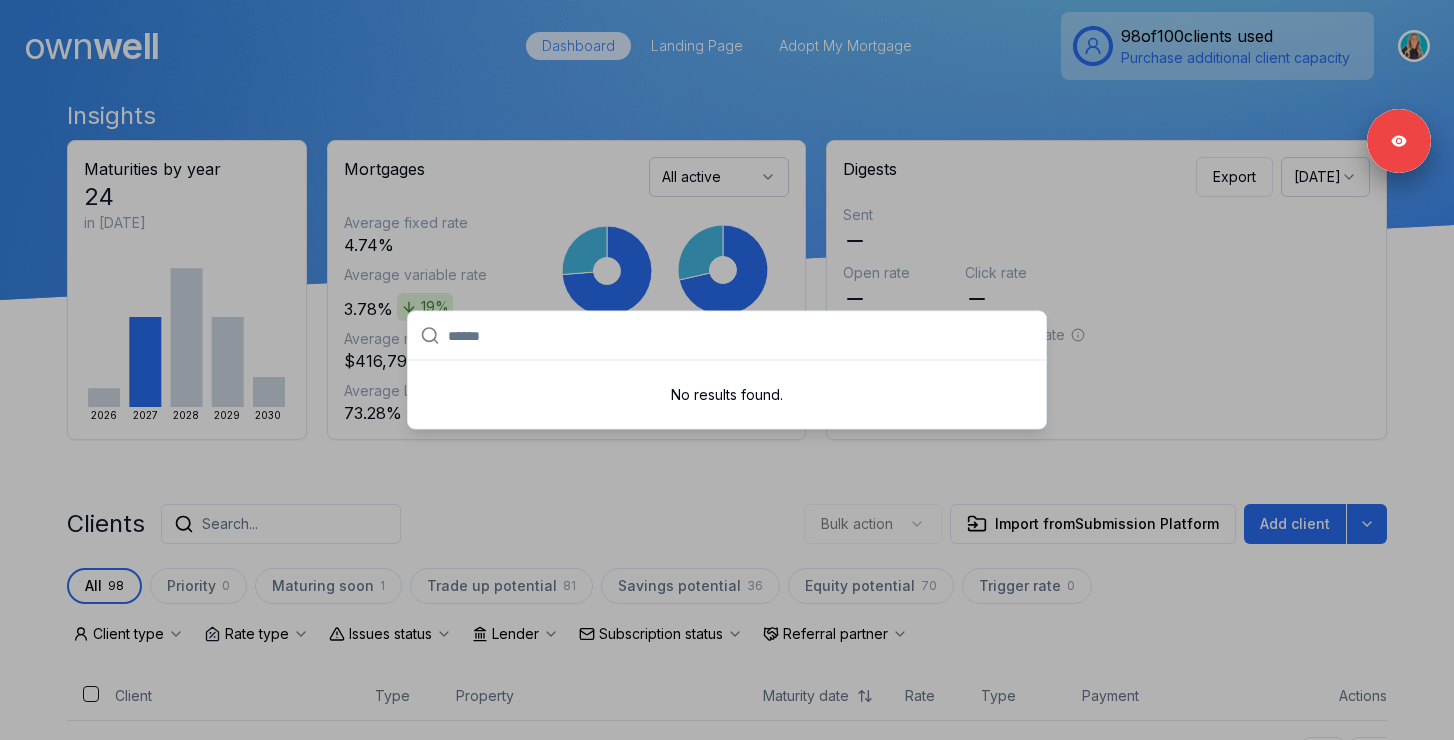 paste on "**********" 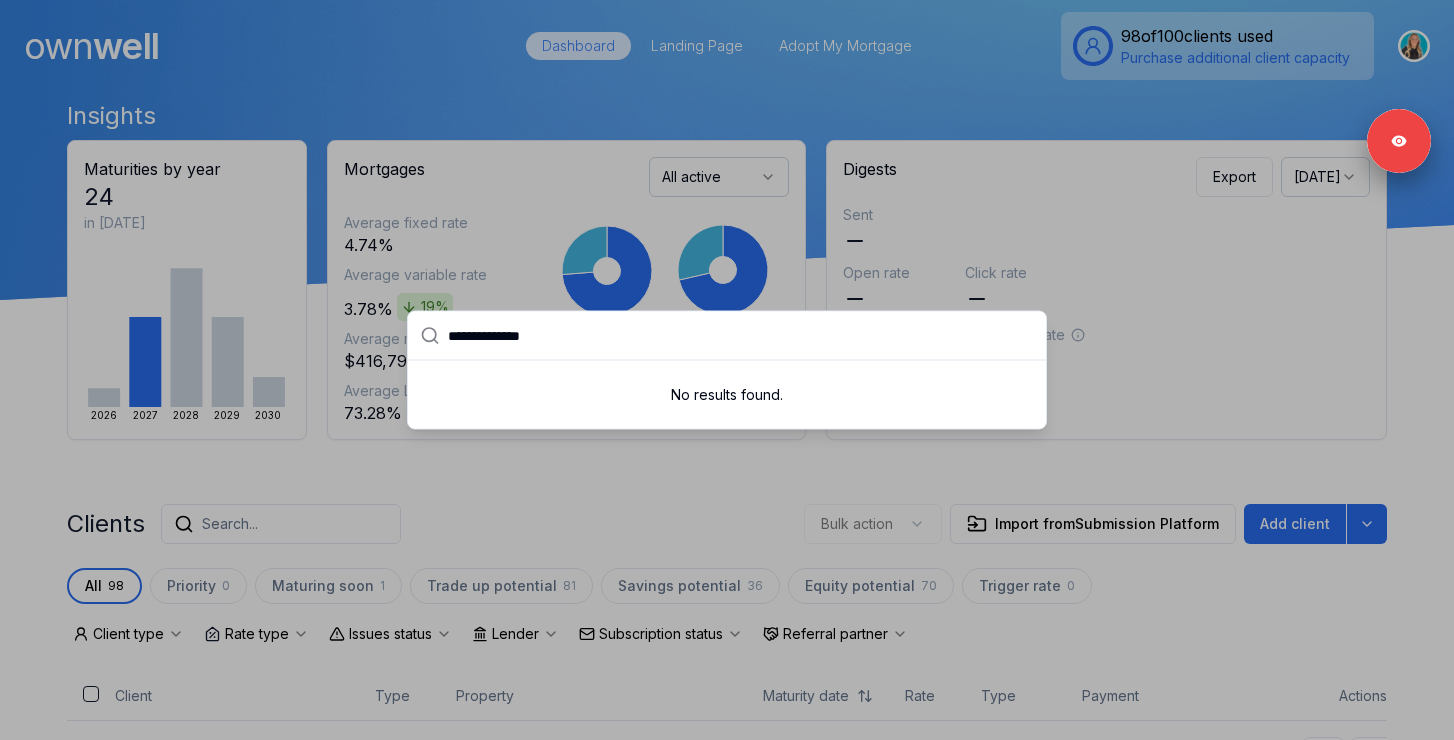 type on "**********" 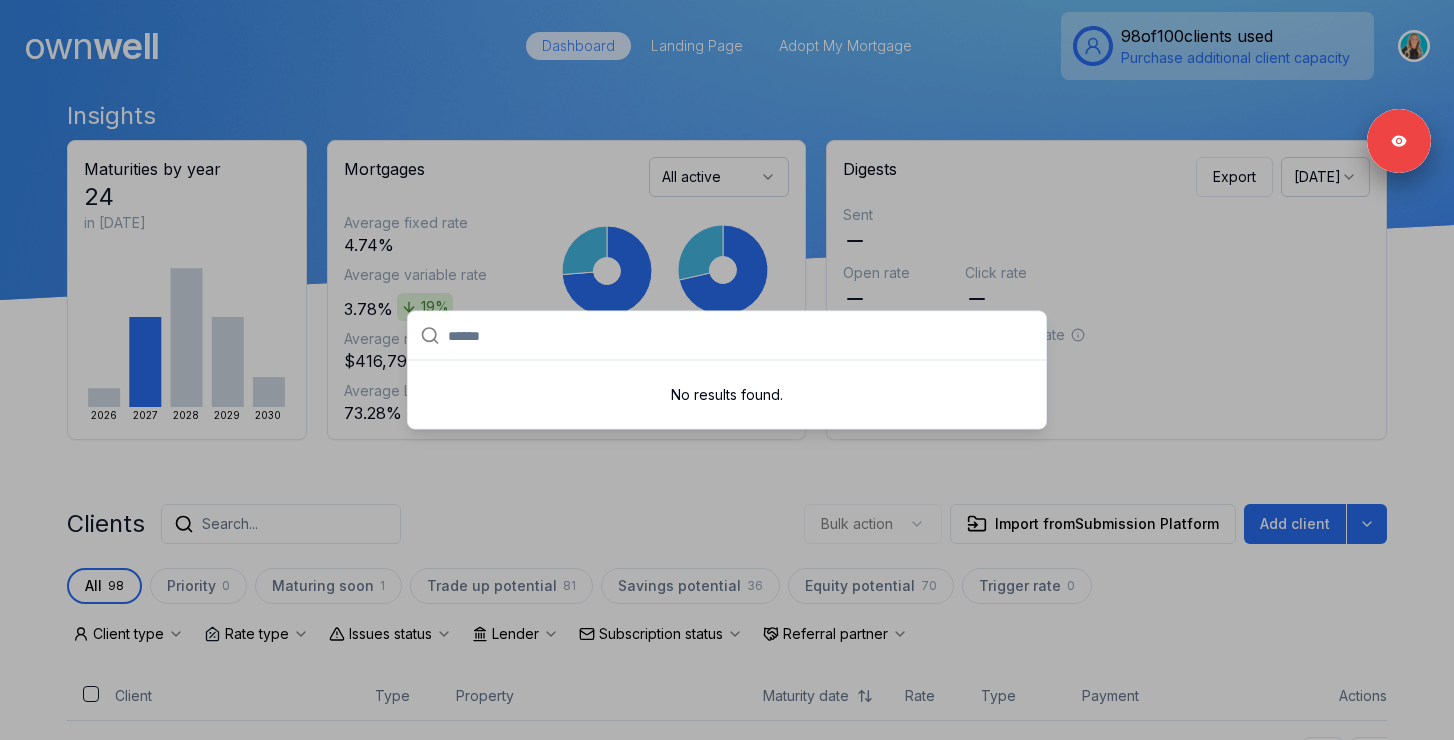 paste on "*********" 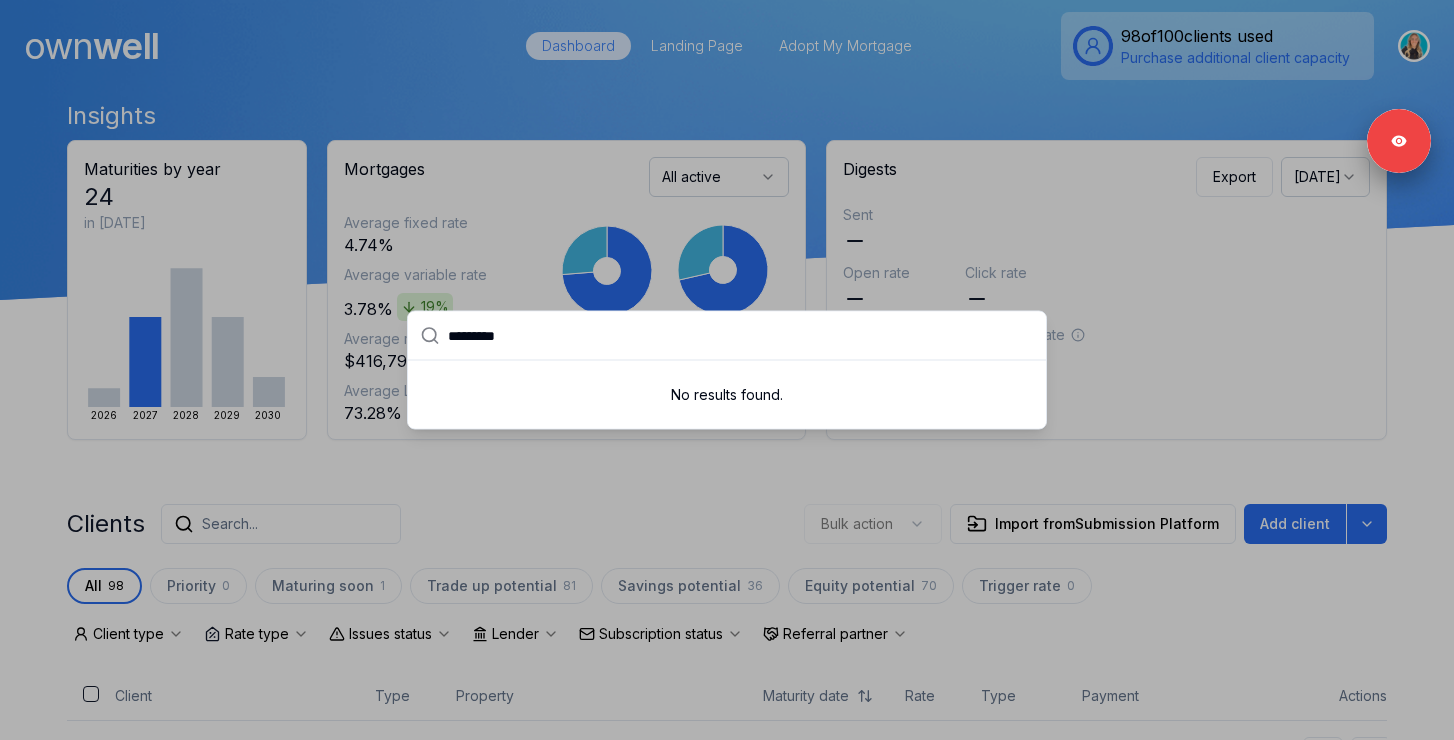 type on "*********" 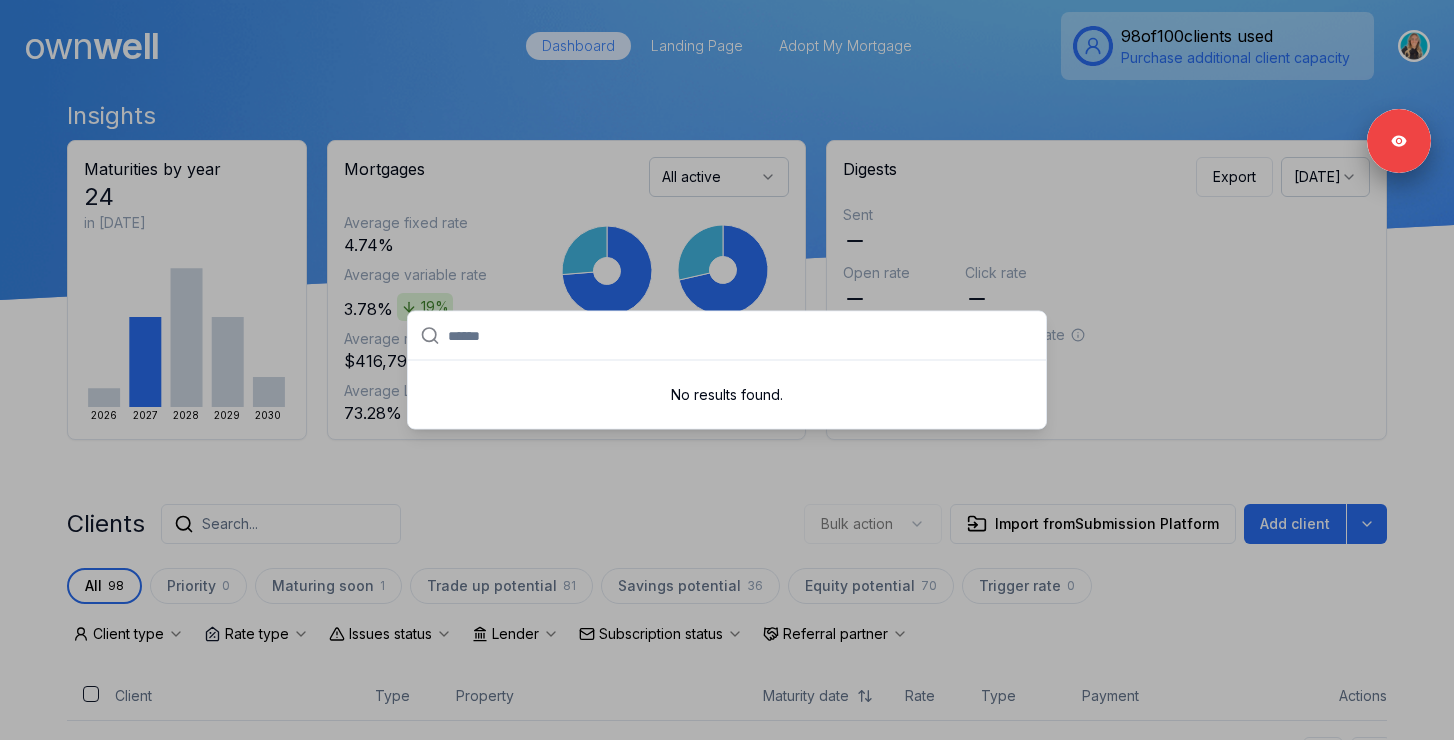 paste on "****" 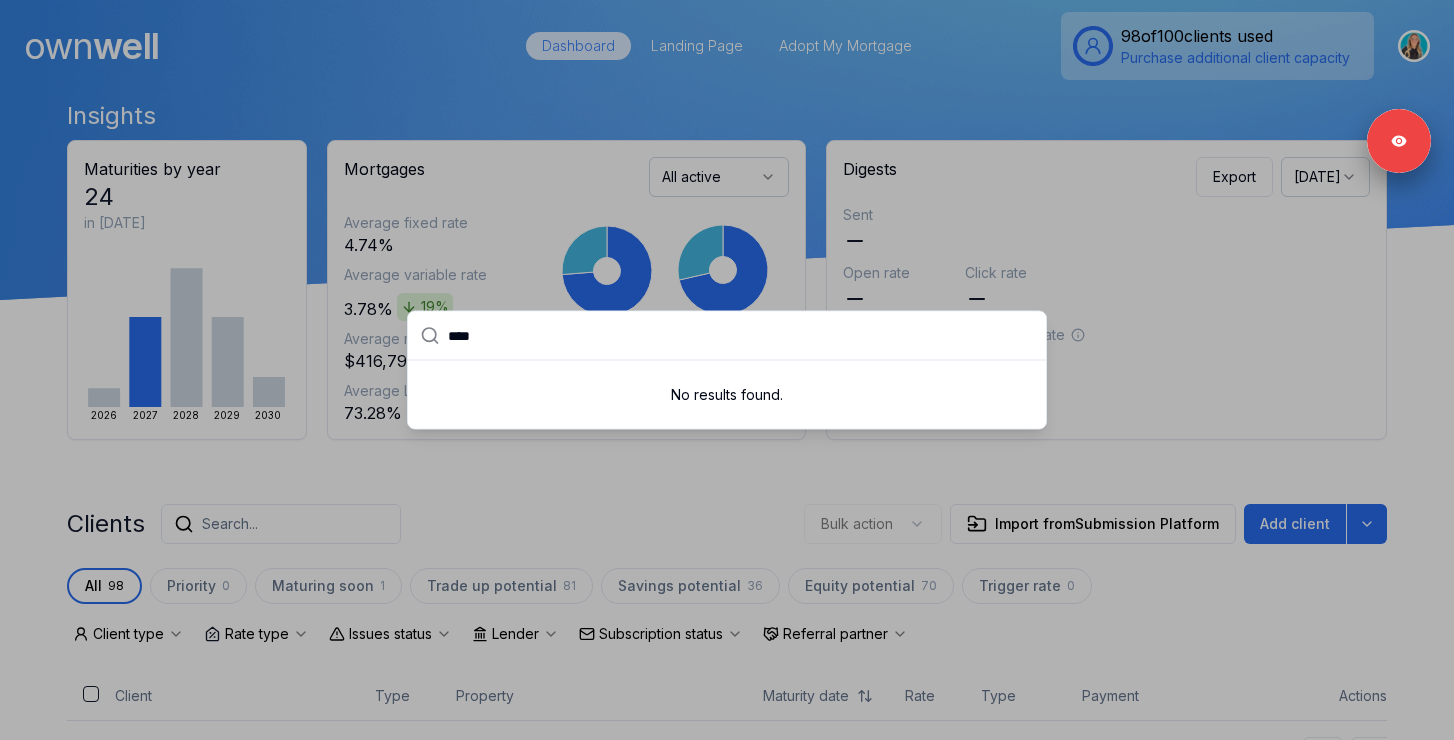 type on "****" 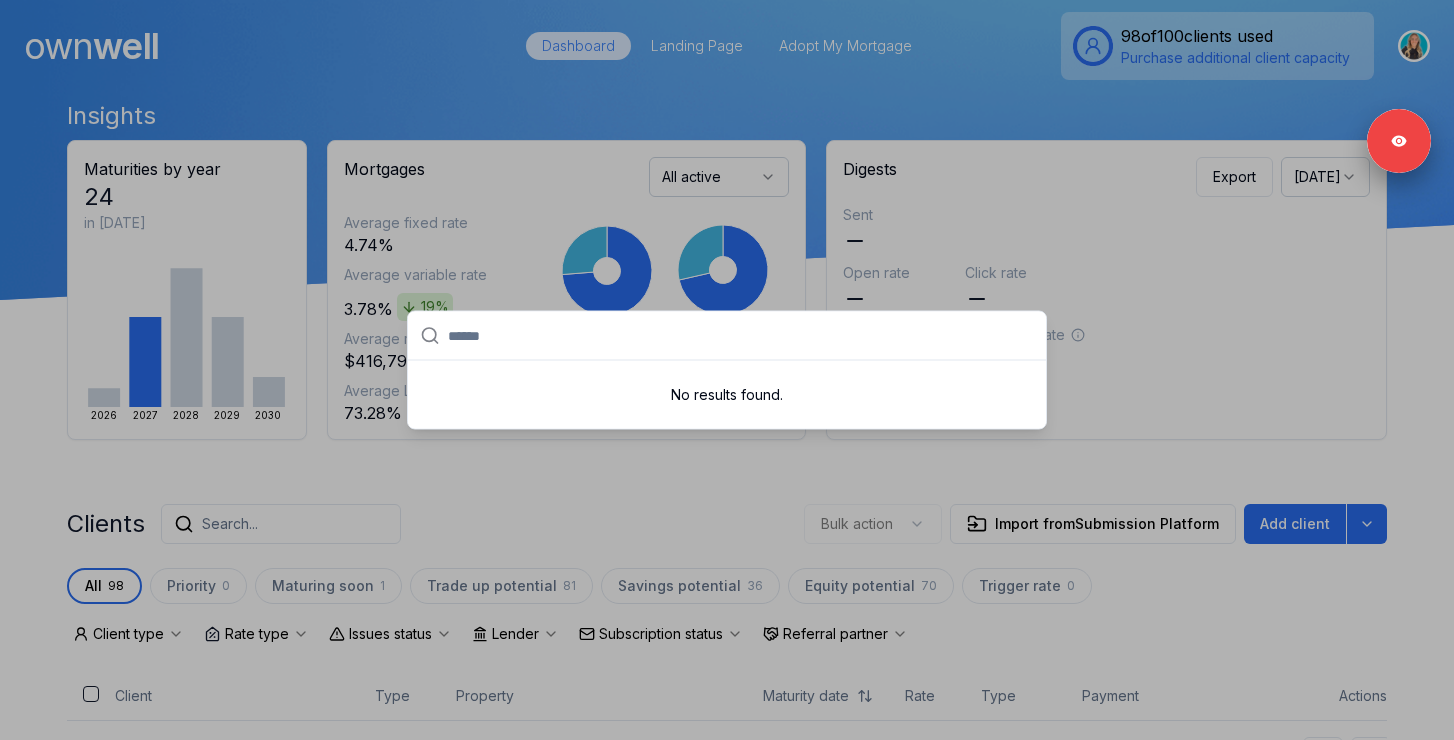 paste on "**" 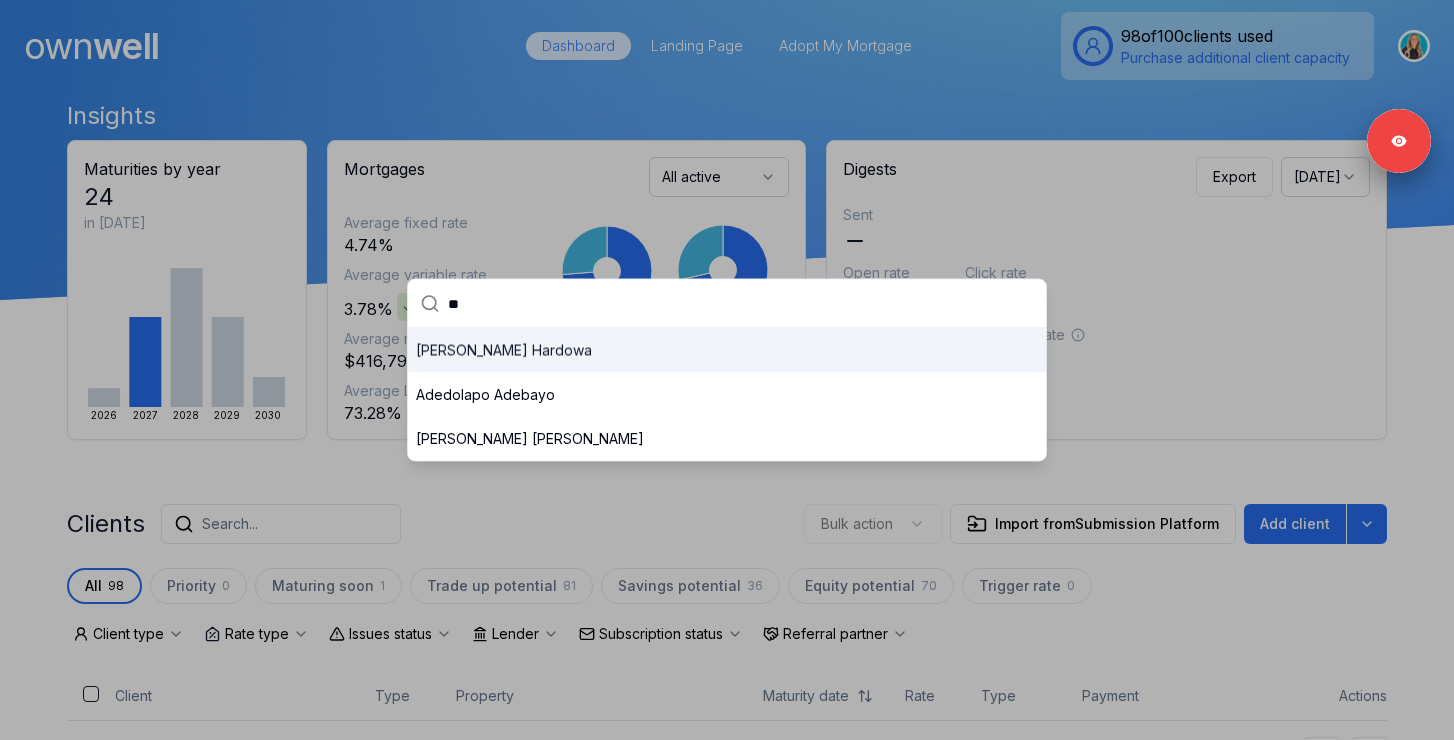 type on "**" 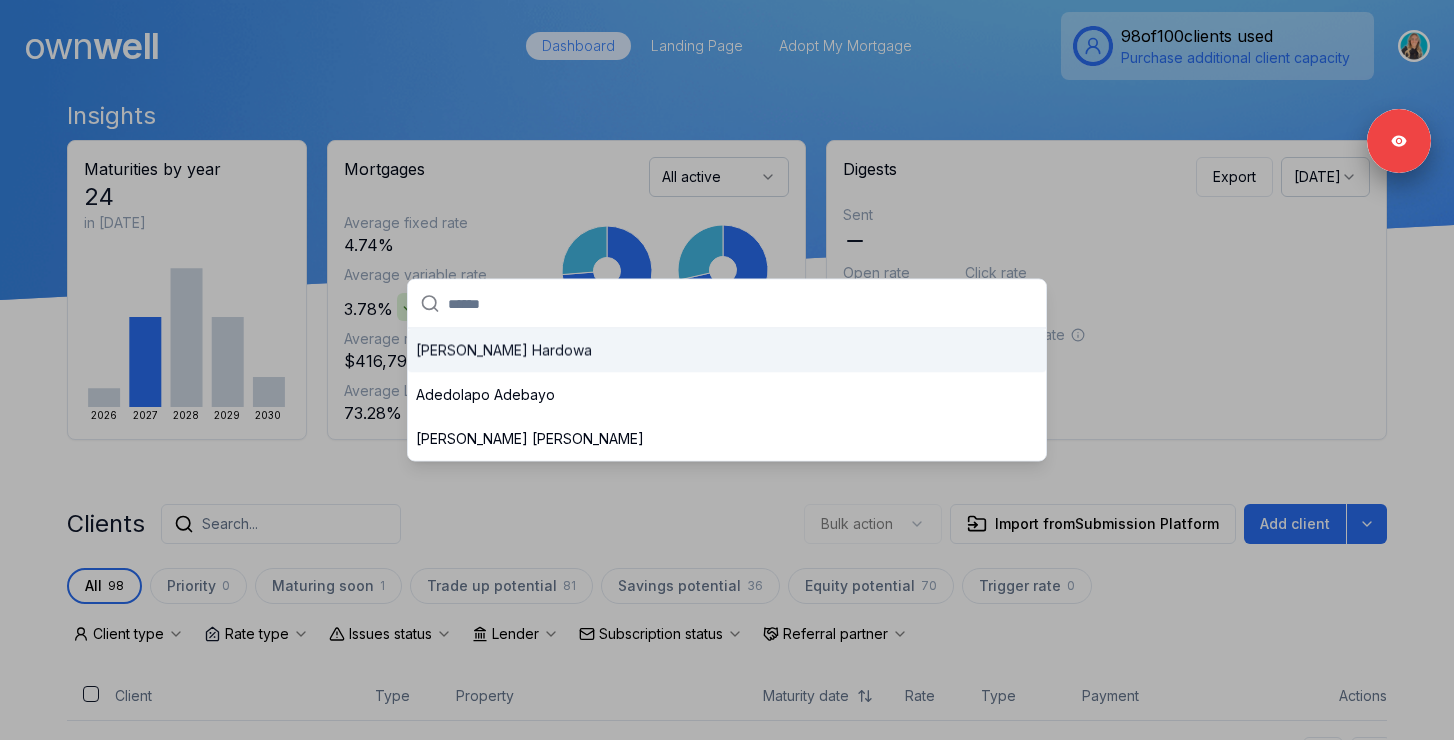 paste on "*****" 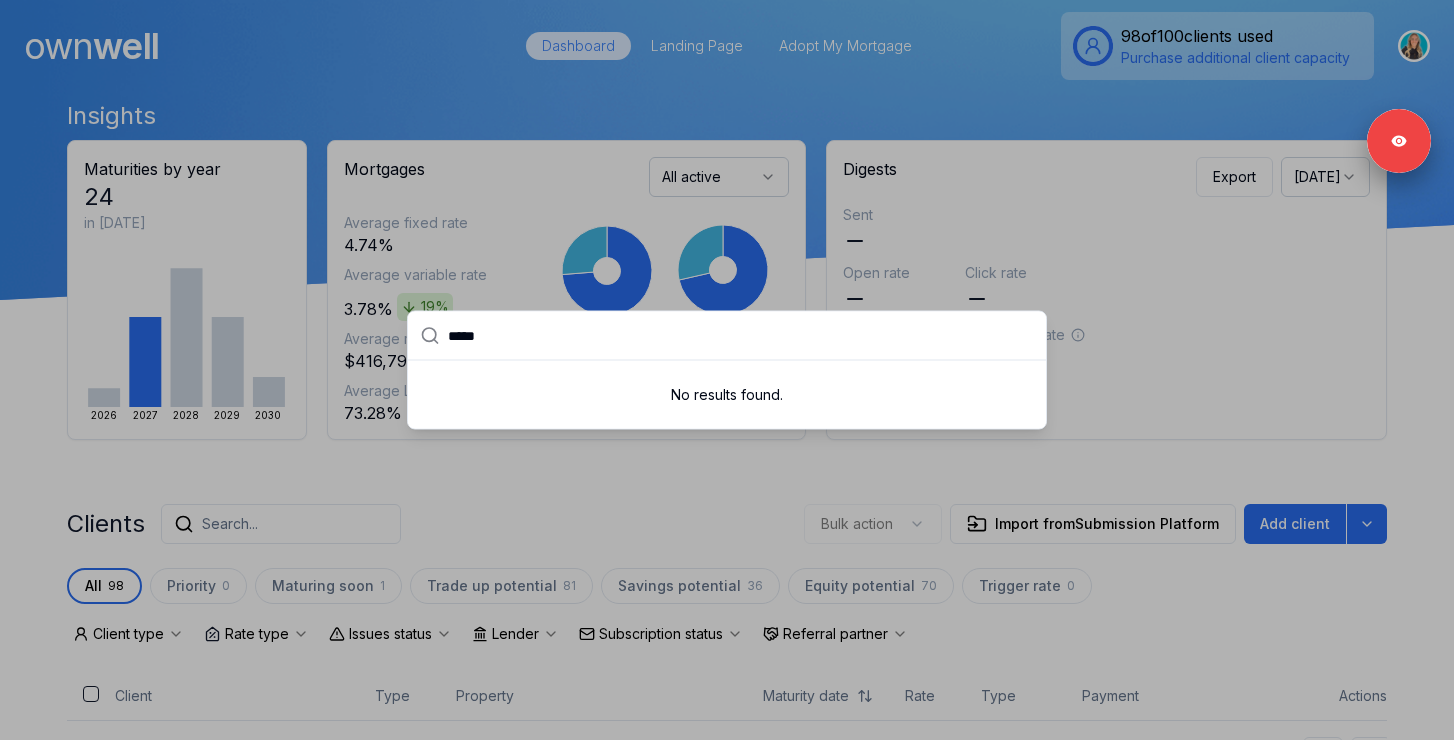 type on "*****" 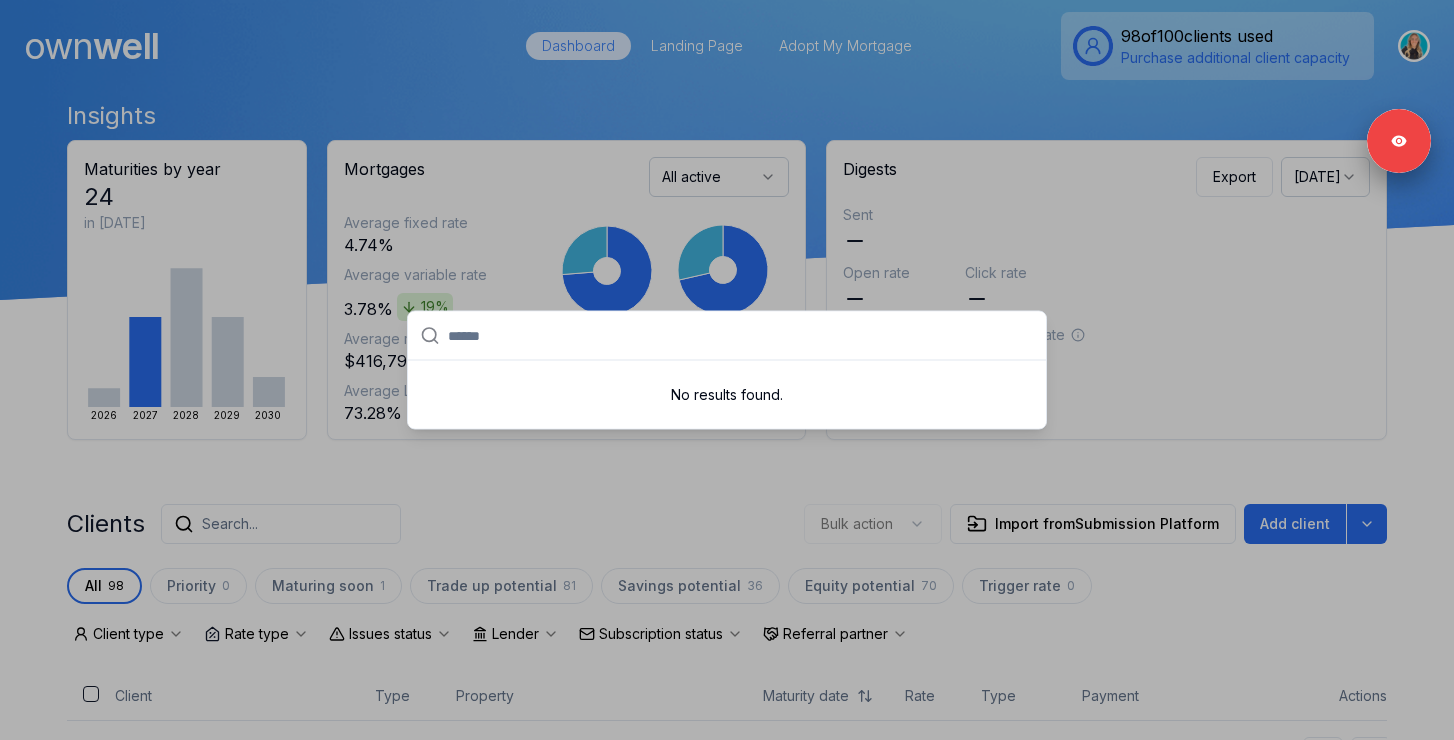 paste on "******" 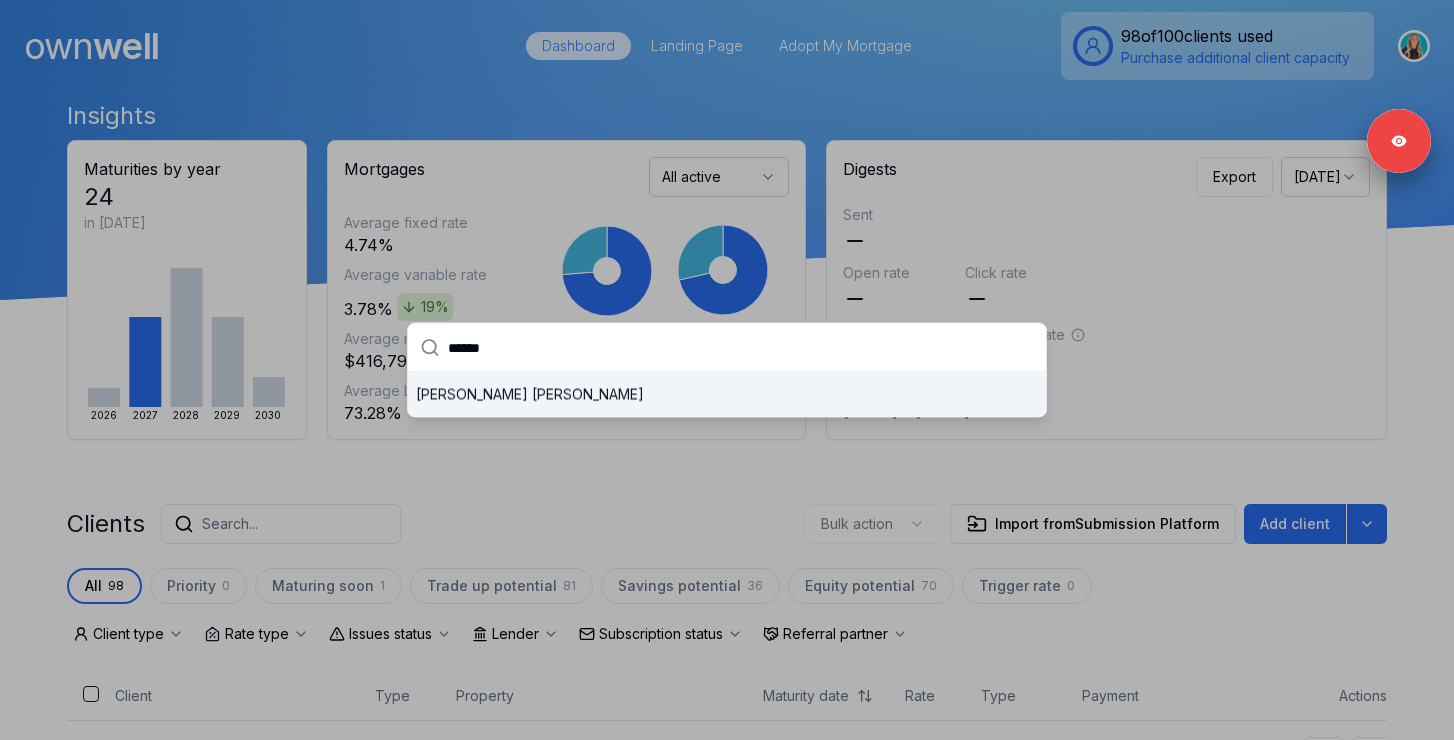 type on "******" 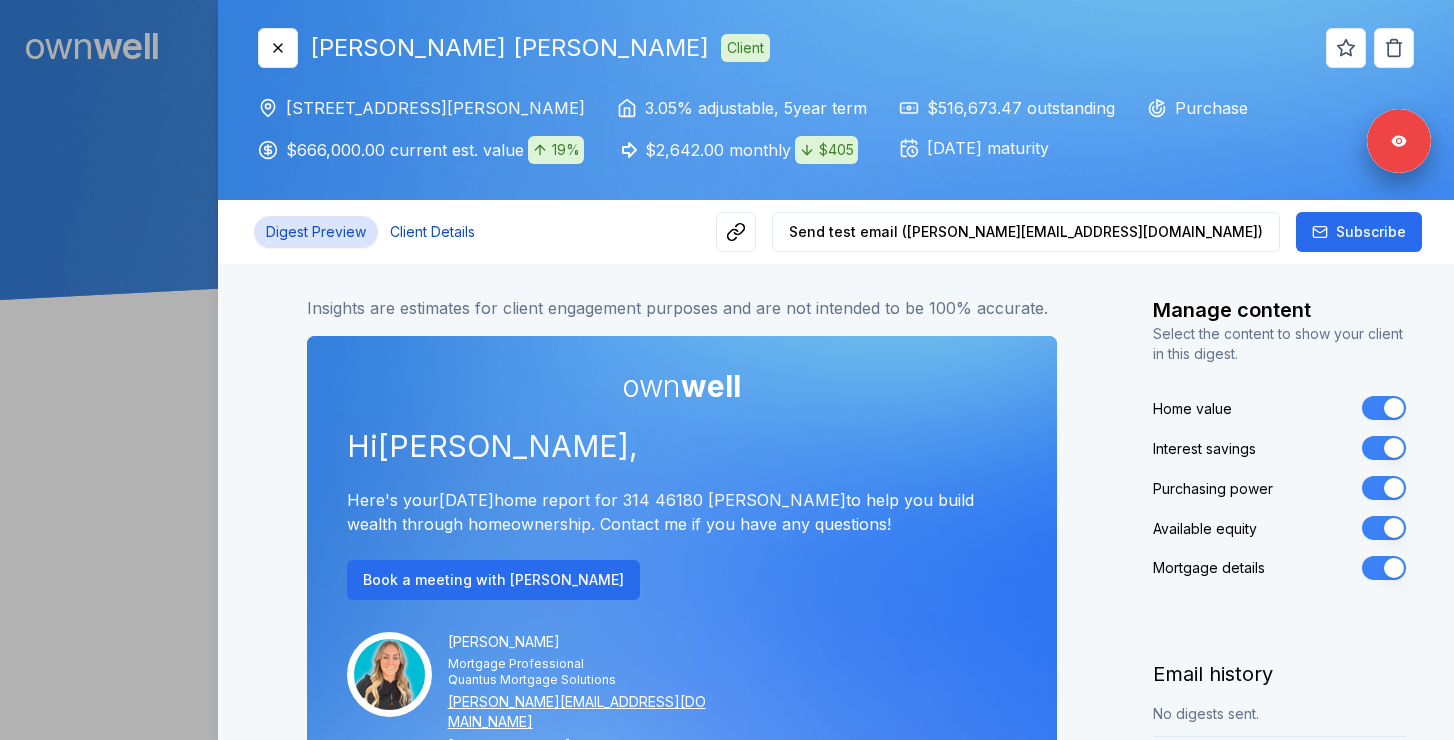 click on "Client Details" at bounding box center (432, 232) 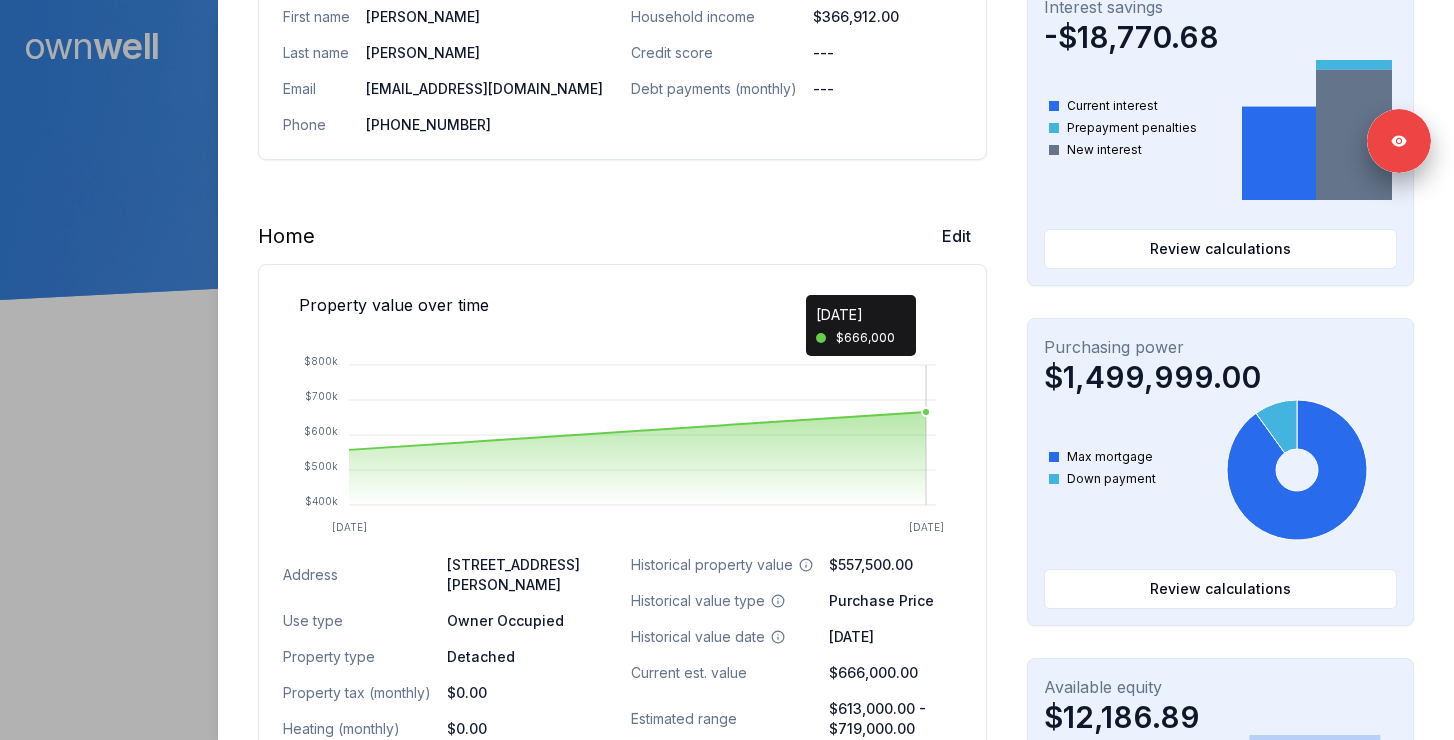 scroll, scrollTop: 397, scrollLeft: 0, axis: vertical 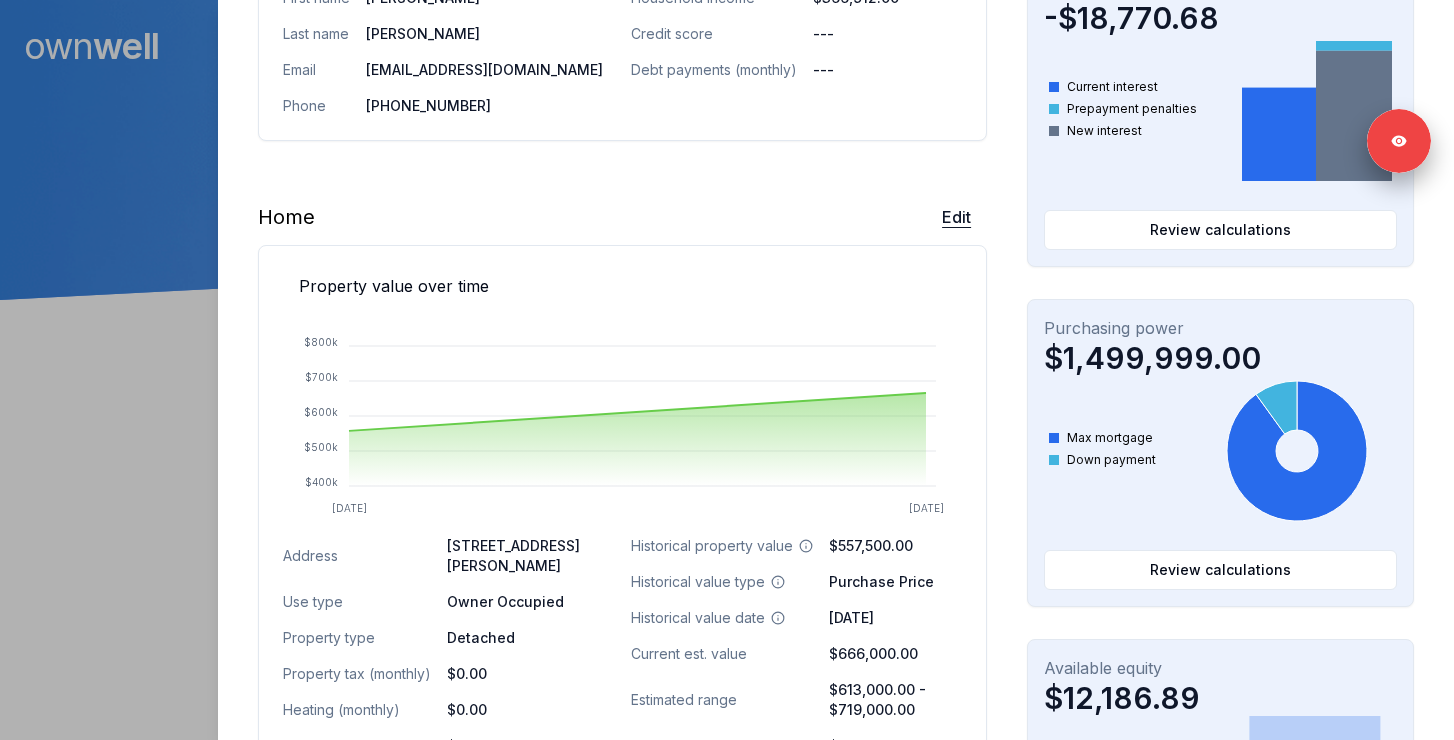 click on "Edit" at bounding box center [956, 217] 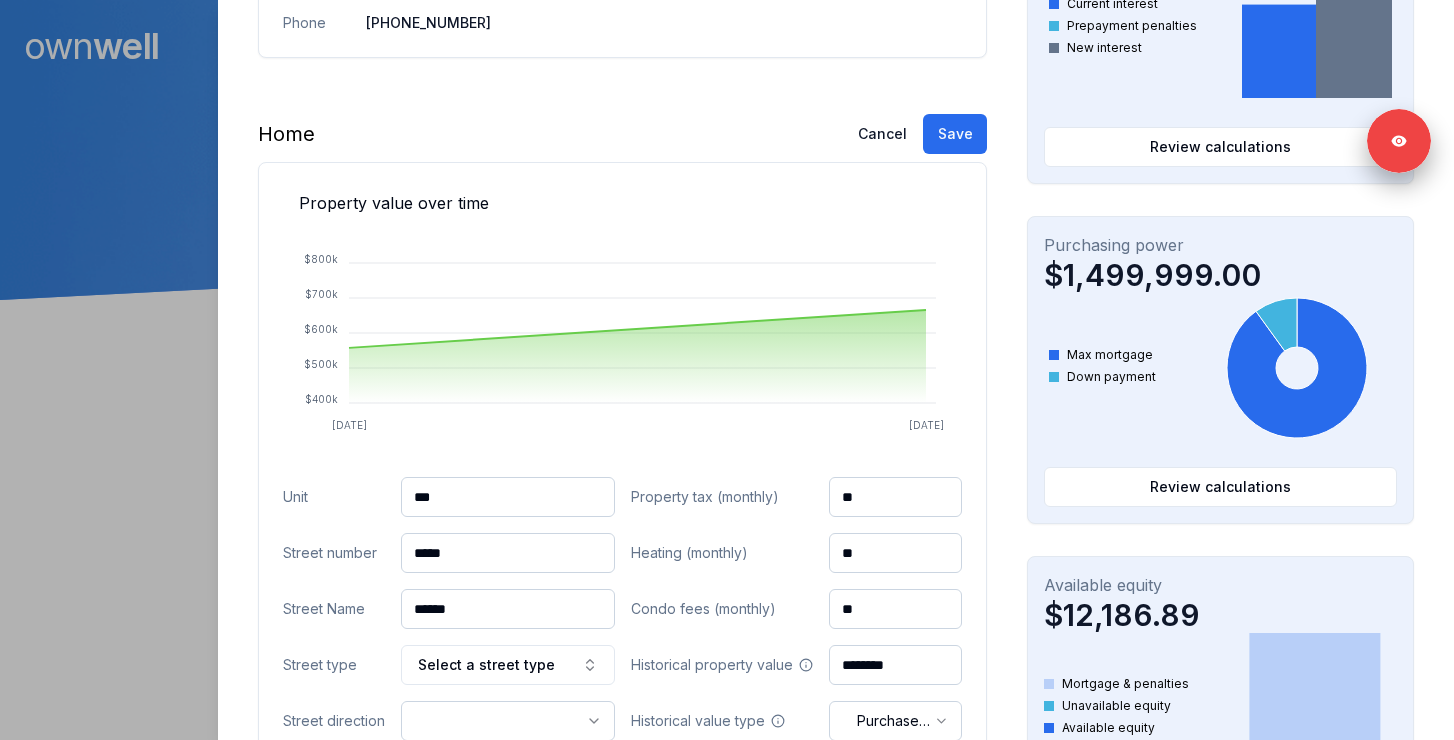 scroll, scrollTop: 545, scrollLeft: 0, axis: vertical 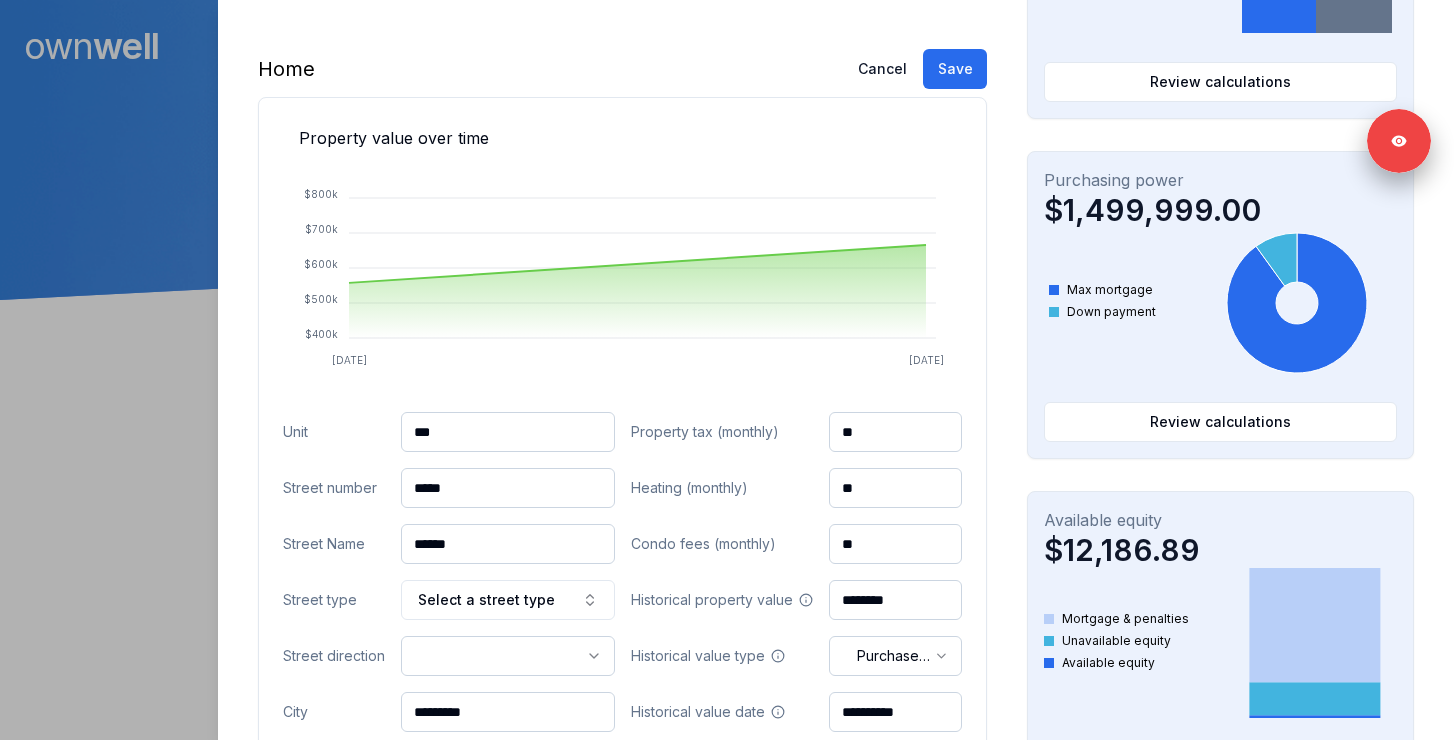 drag, startPoint x: 474, startPoint y: 480, endPoint x: 340, endPoint y: 480, distance: 134 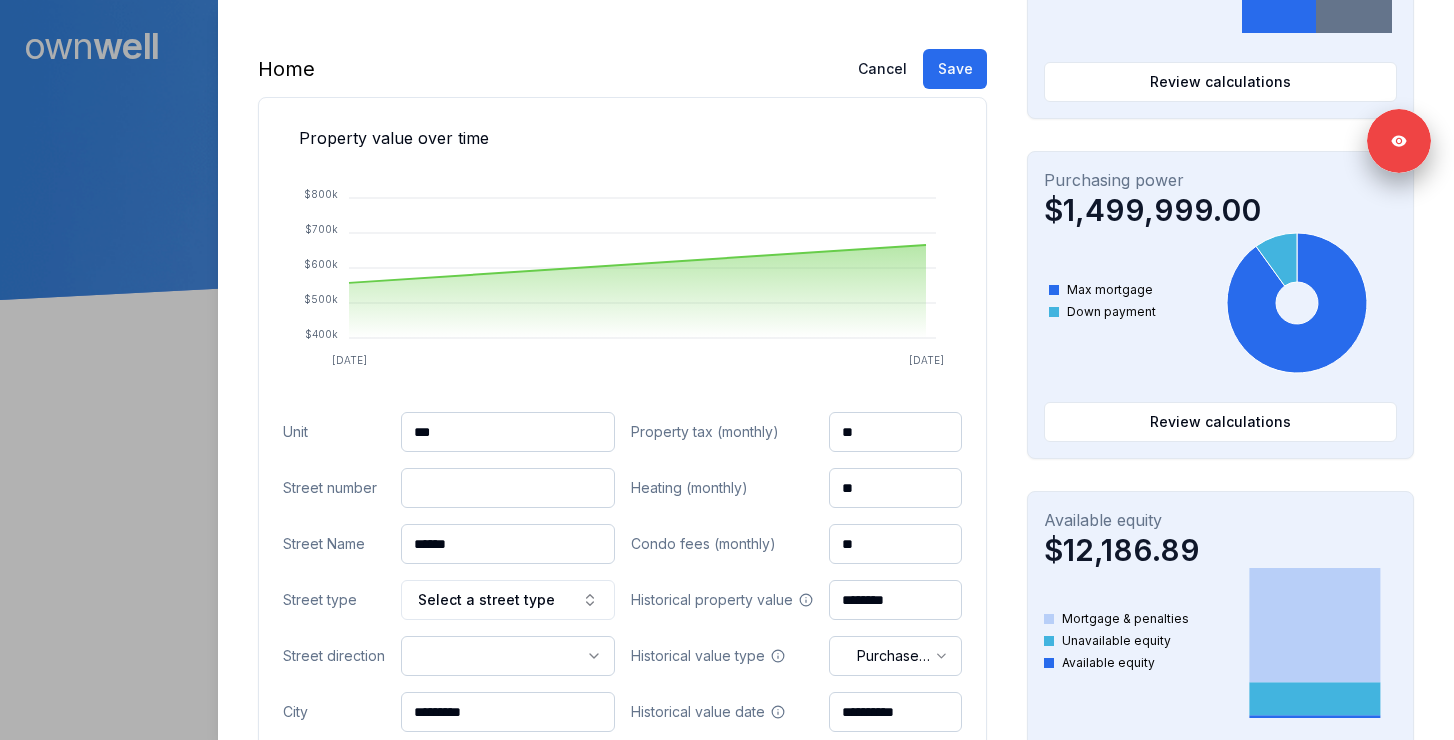 paste on "***" 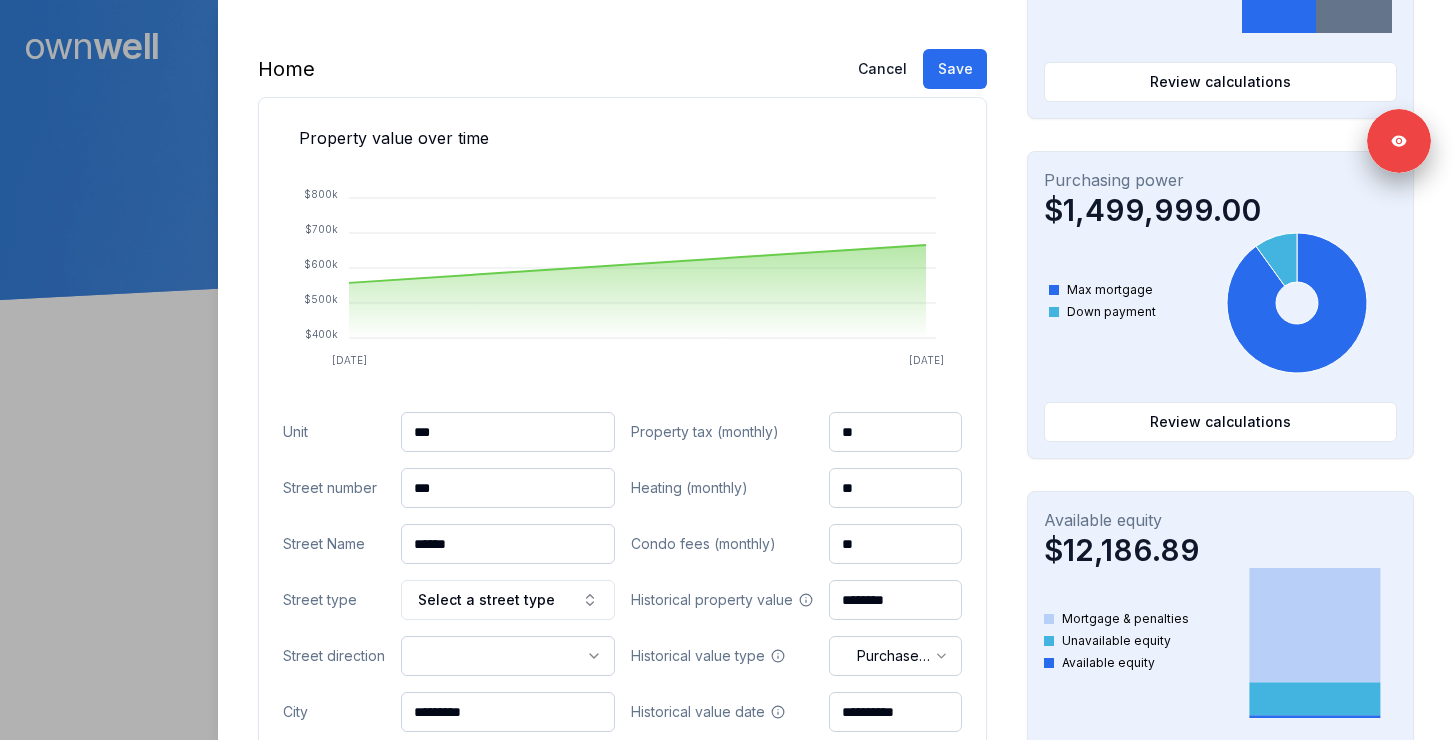 type on "***" 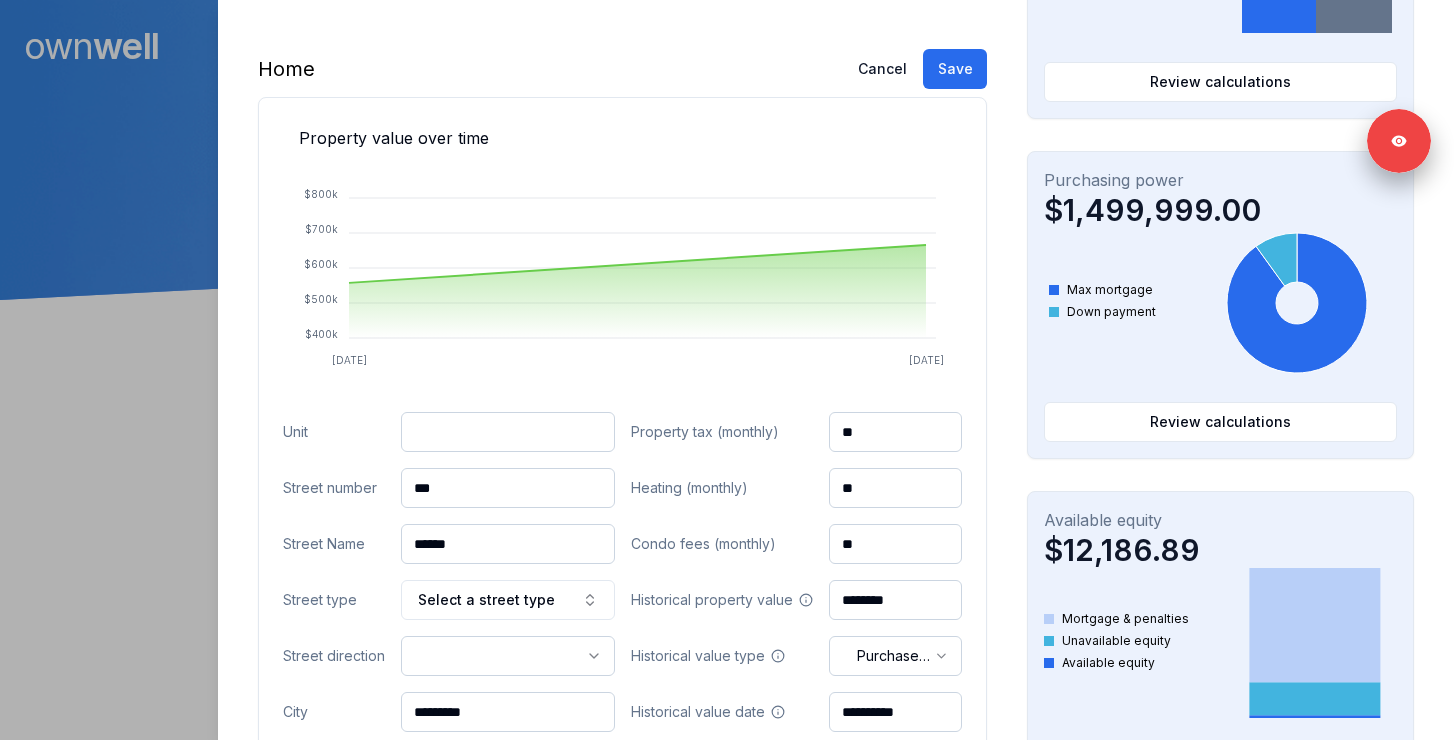 type 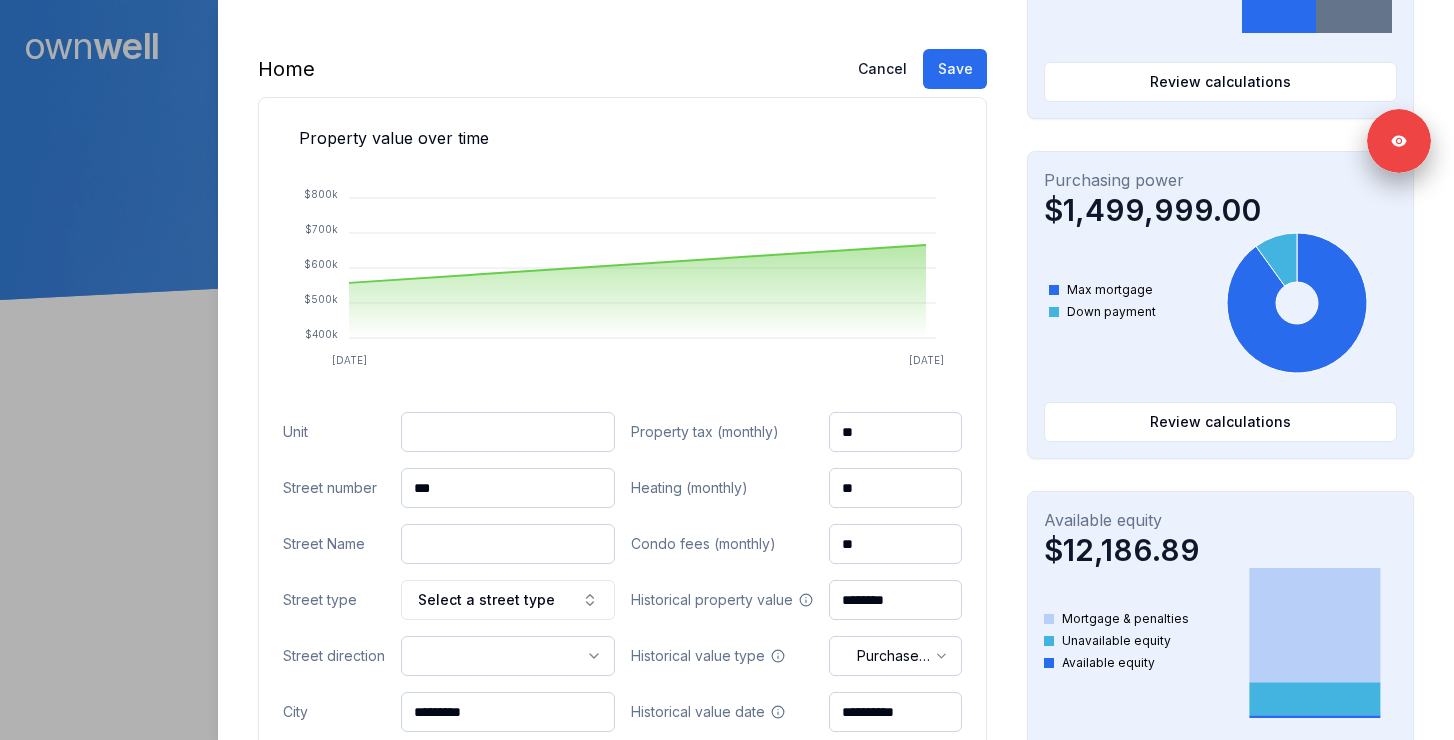 paste on "****" 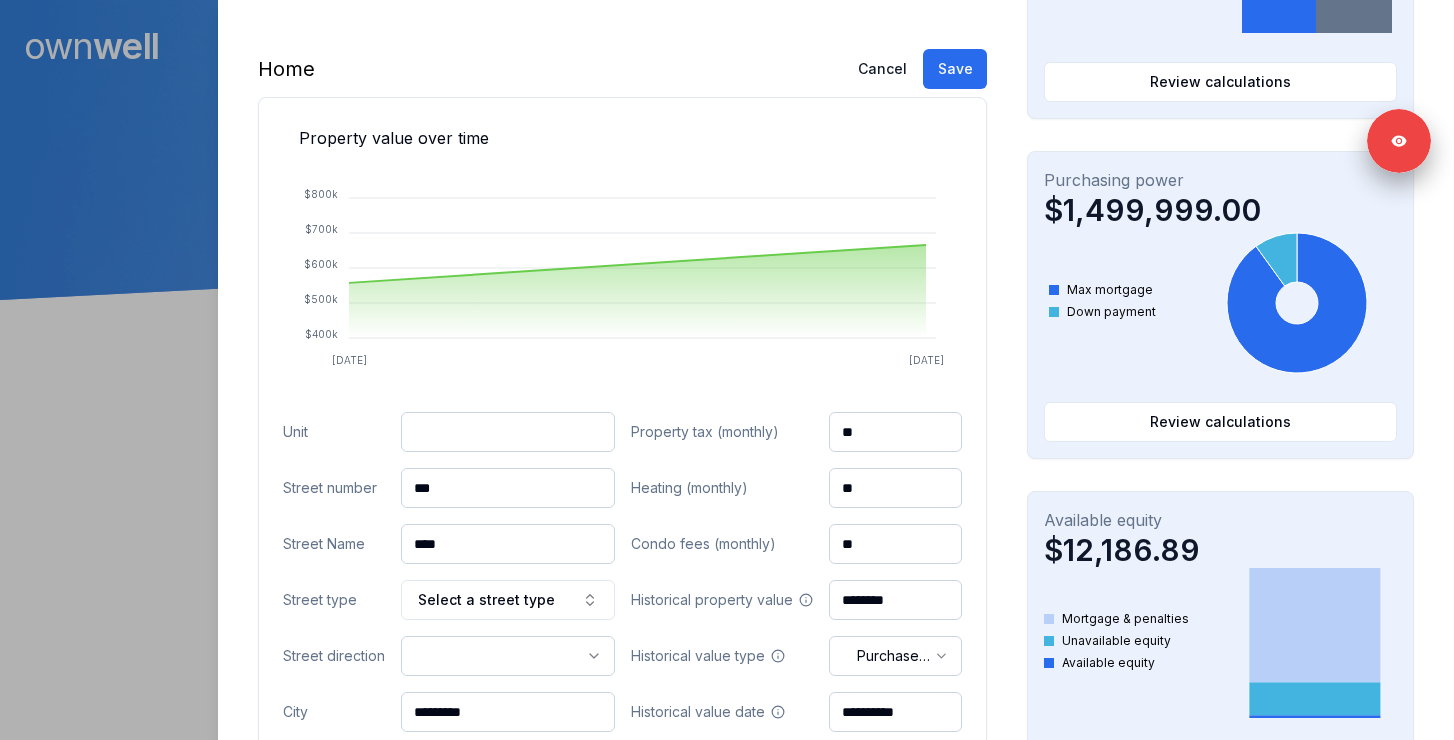 type on "****" 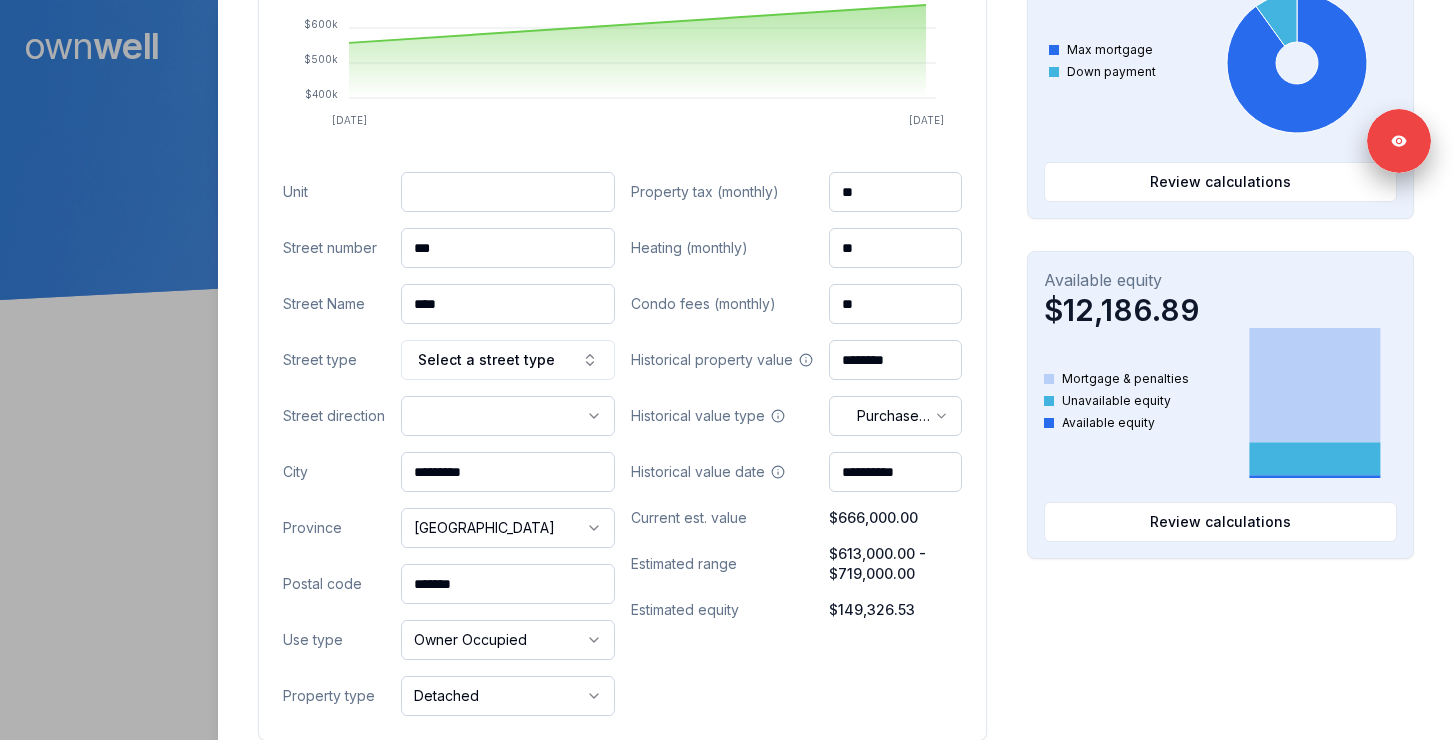 scroll, scrollTop: 794, scrollLeft: 0, axis: vertical 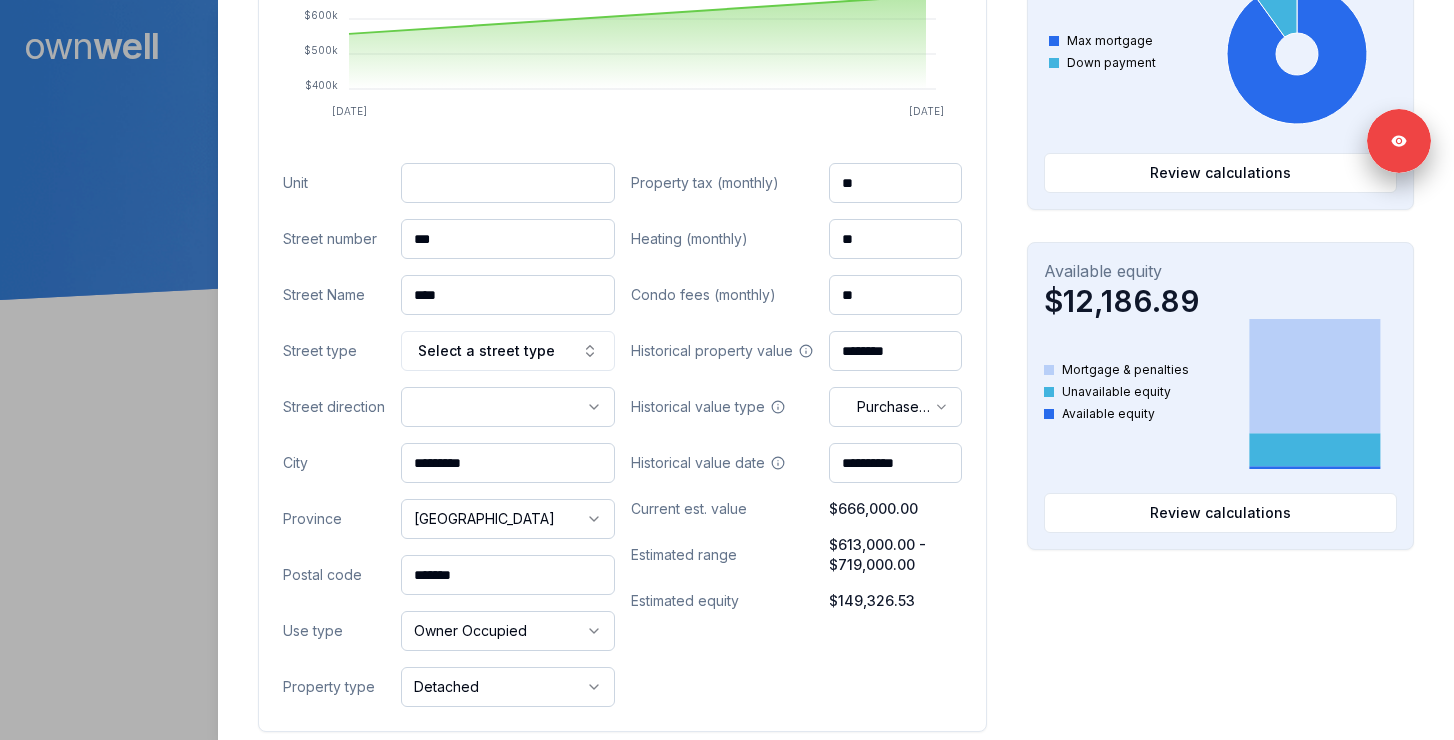 drag, startPoint x: 515, startPoint y: 462, endPoint x: 343, endPoint y: 462, distance: 172 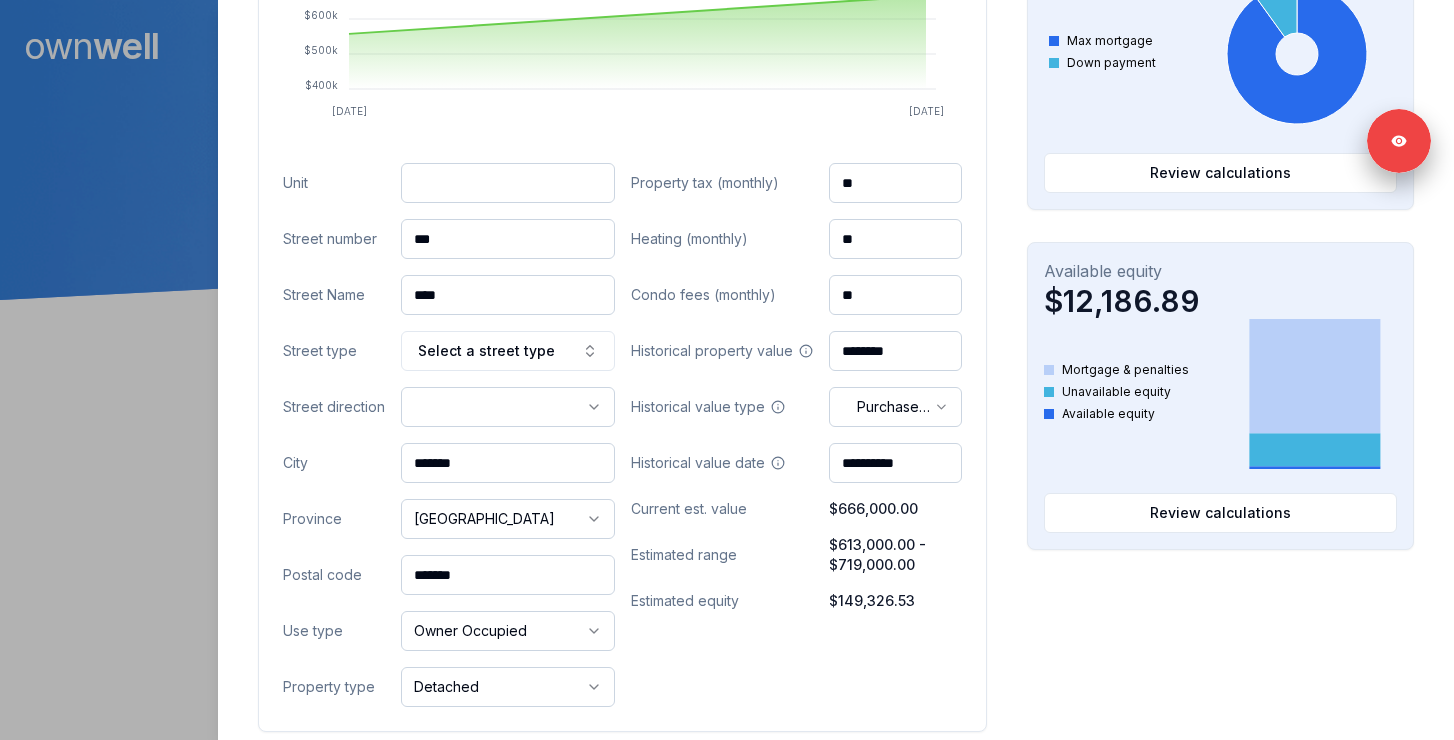 type on "*******" 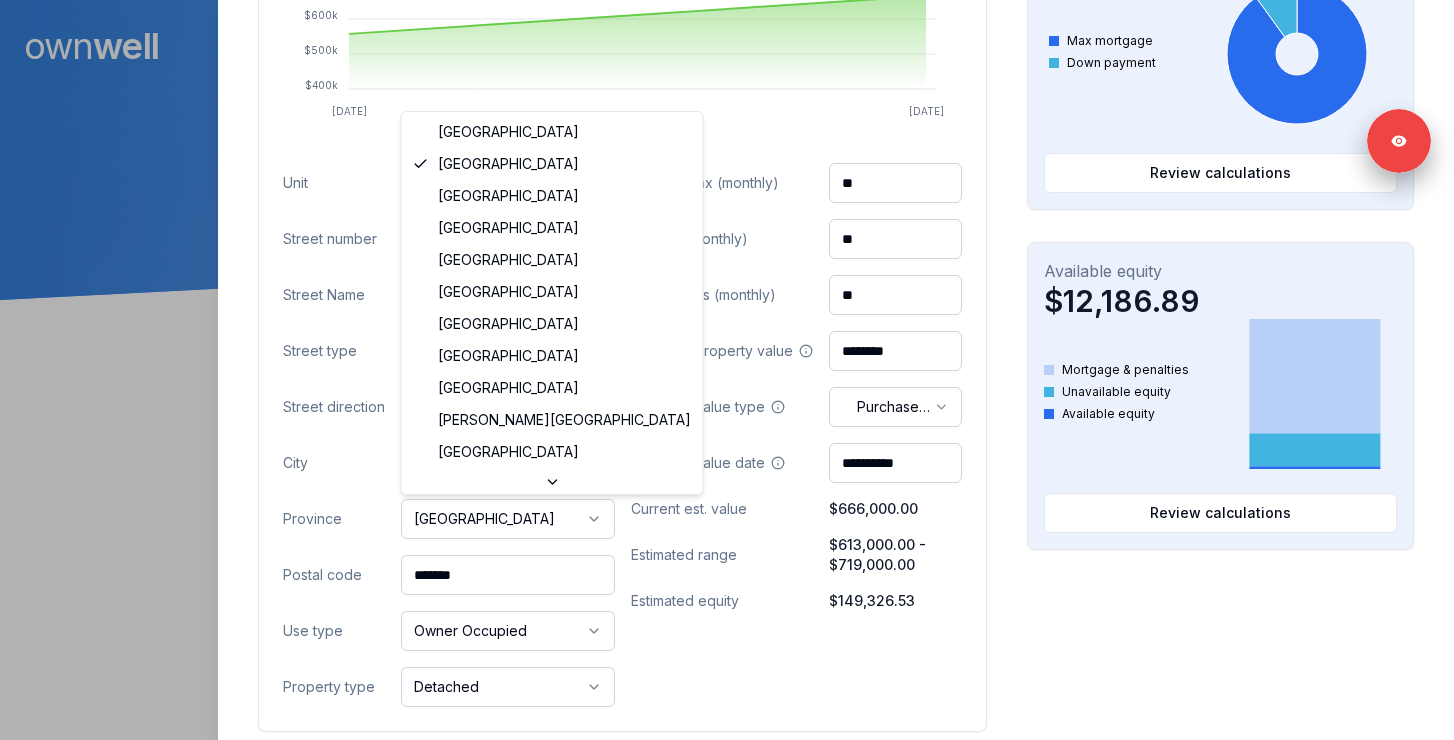 select on "**" 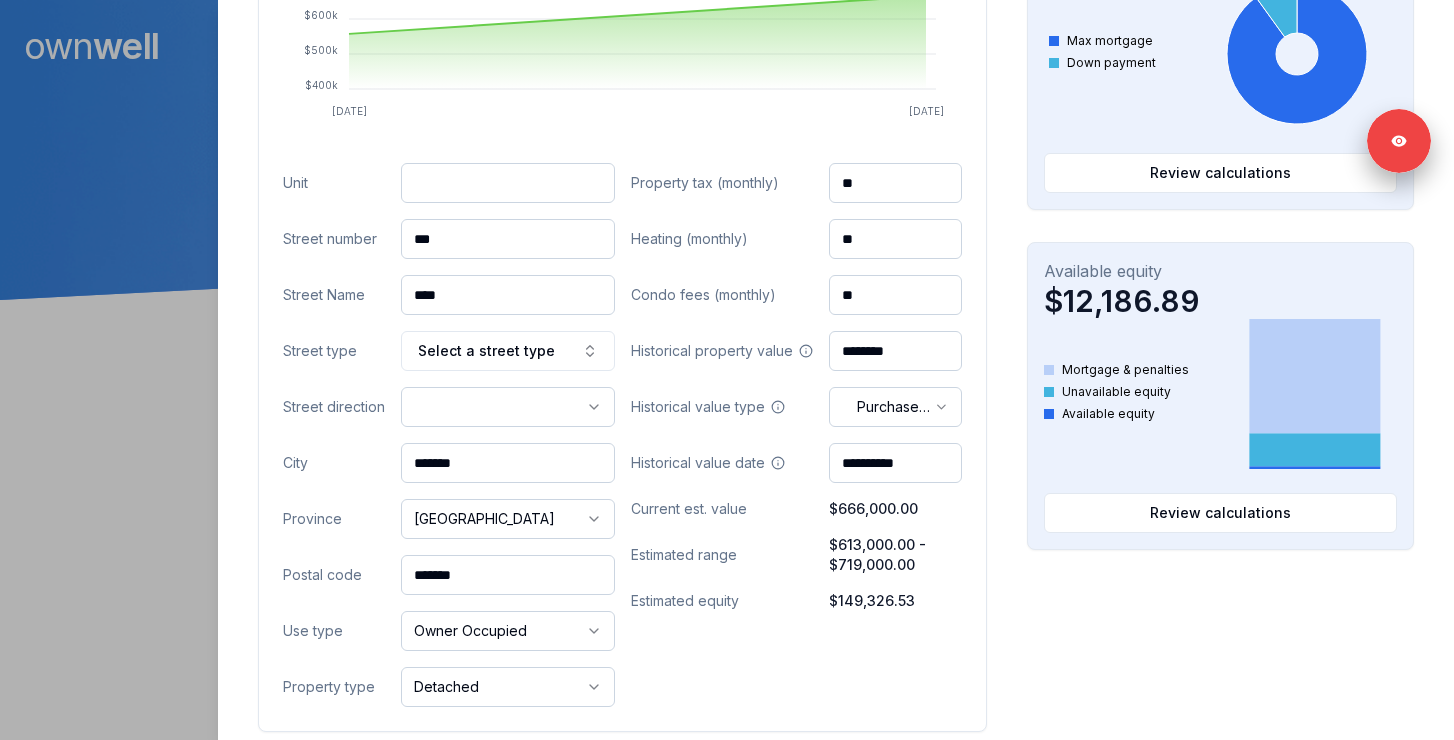 drag, startPoint x: 519, startPoint y: 577, endPoint x: 357, endPoint y: 575, distance: 162.01234 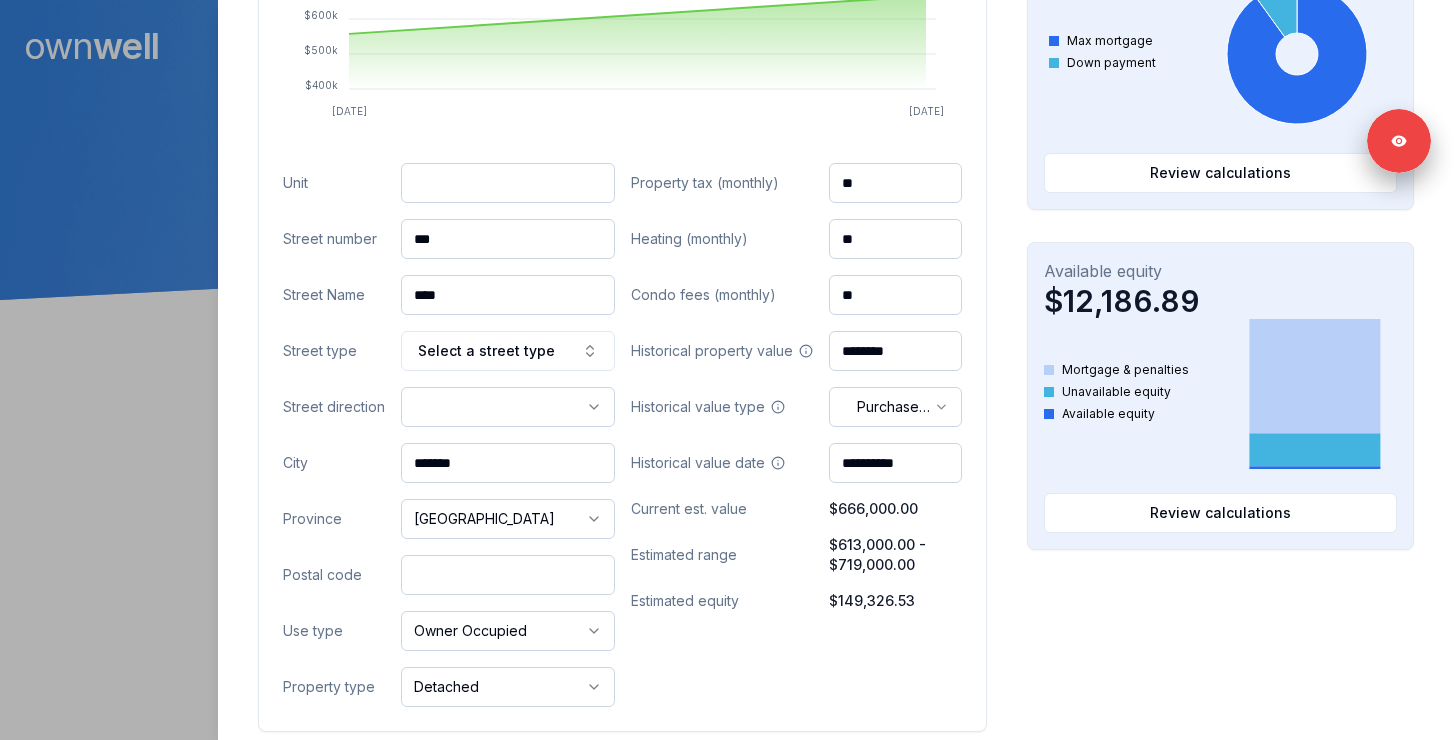 paste on "*******" 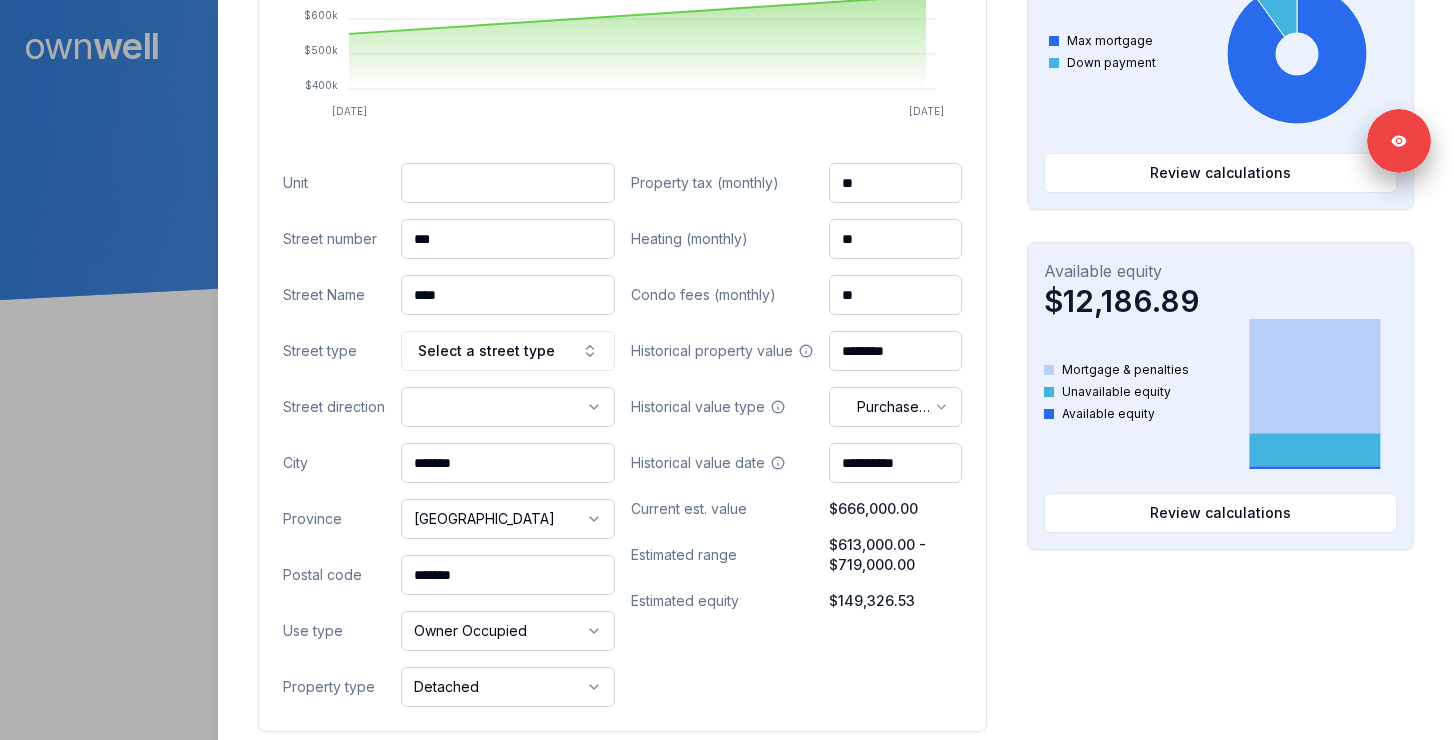 type on "*******" 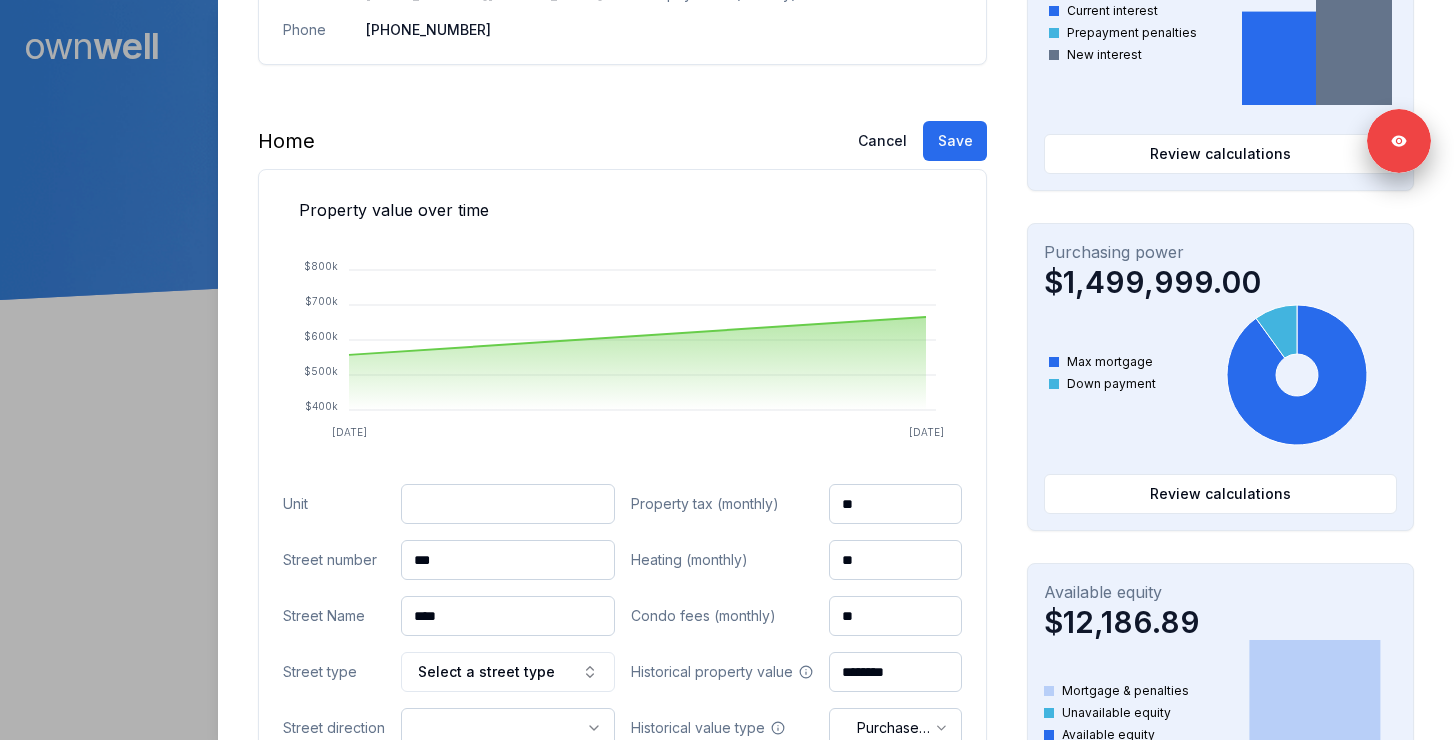 scroll, scrollTop: 456, scrollLeft: 0, axis: vertical 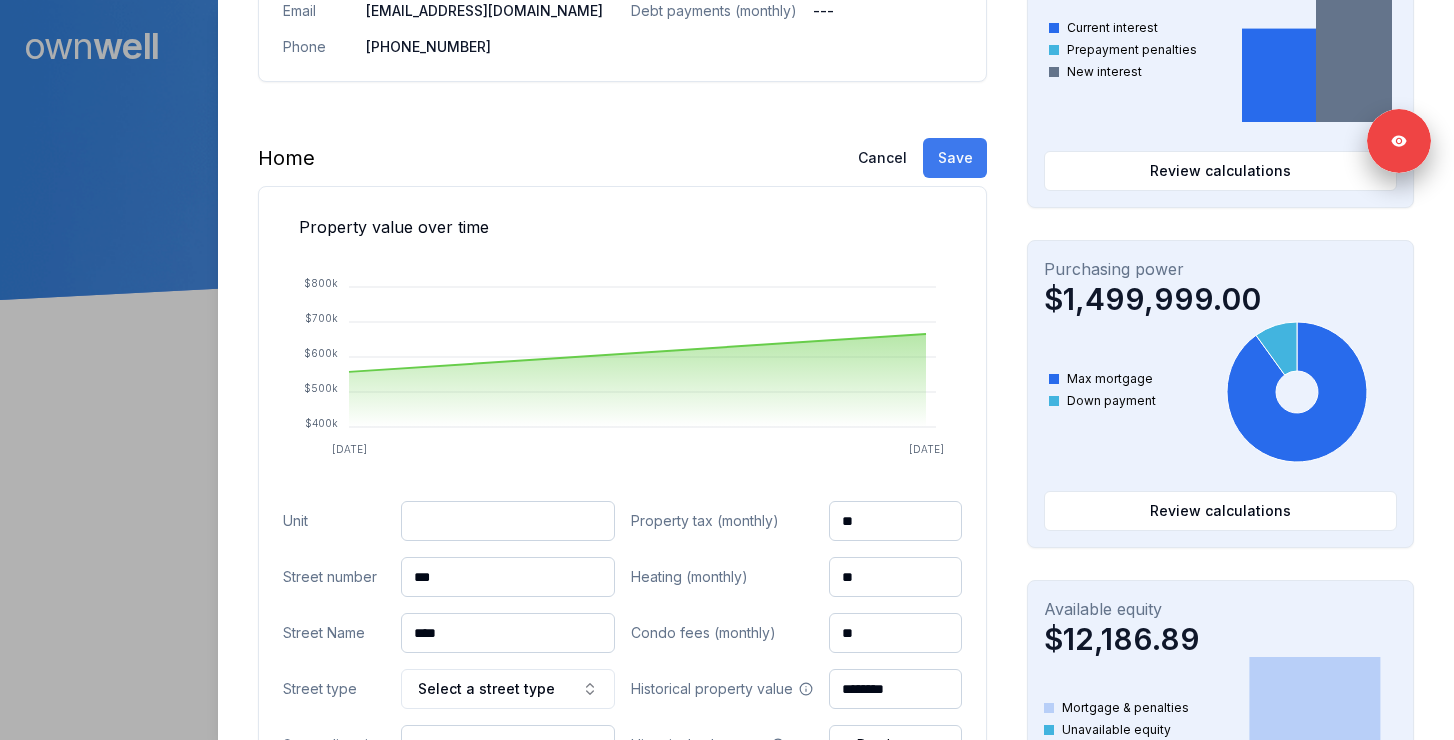 click on "Save" at bounding box center [955, 158] 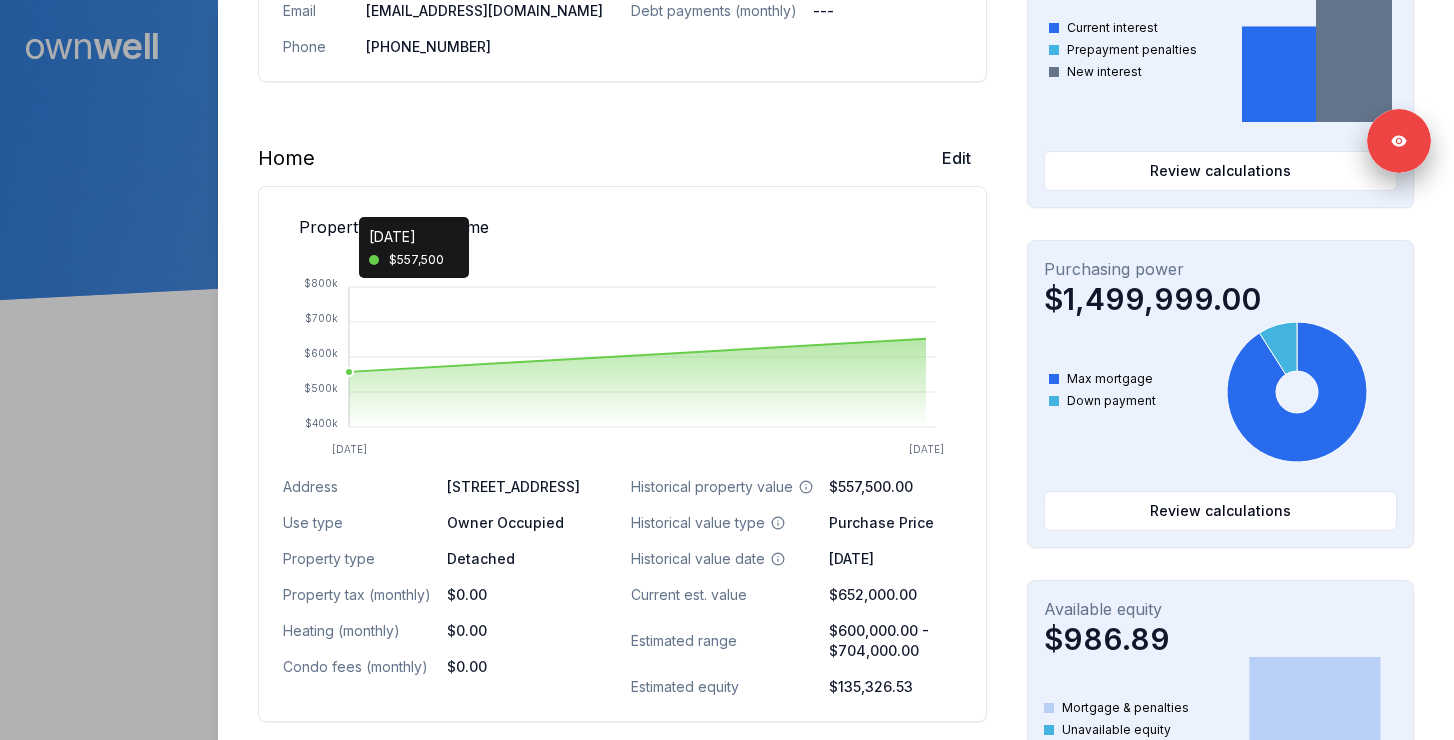 scroll, scrollTop: 0, scrollLeft: 0, axis: both 